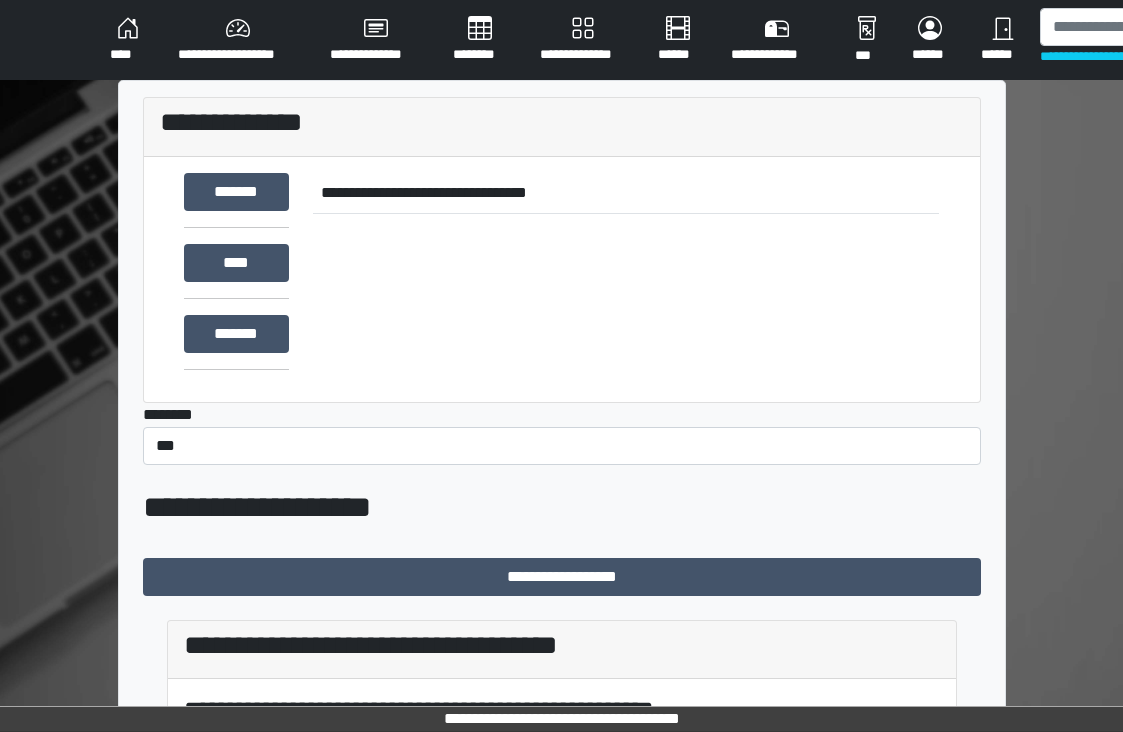 scroll, scrollTop: 15, scrollLeft: 0, axis: vertical 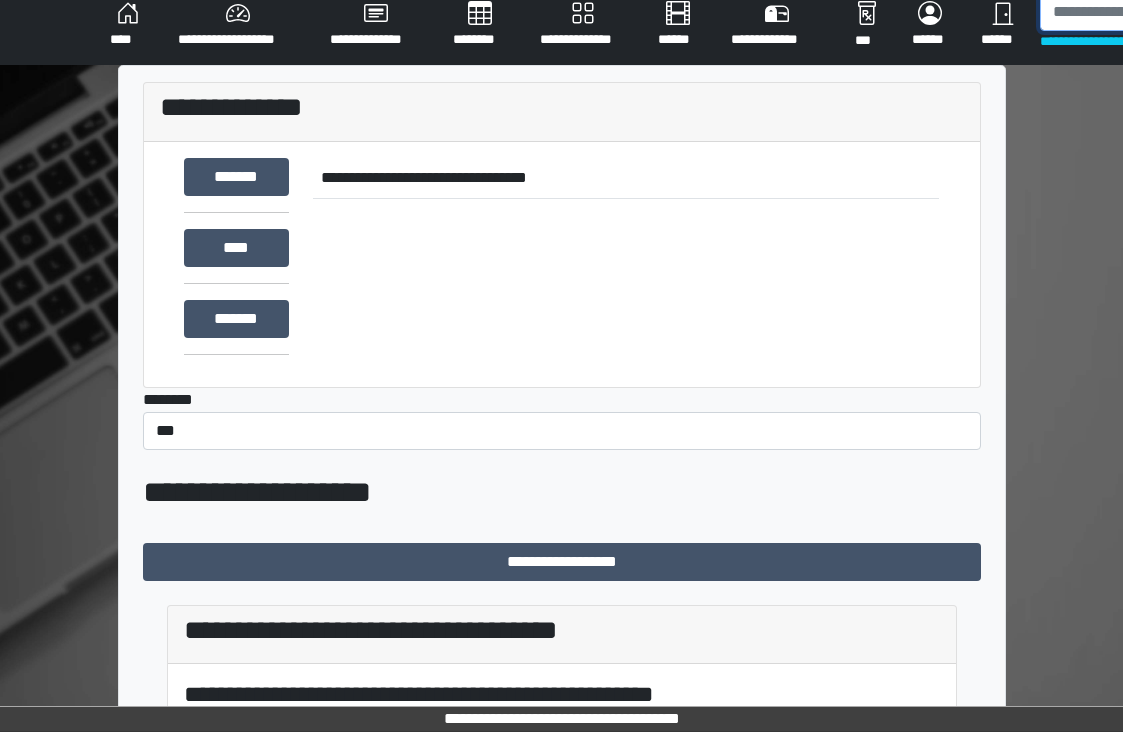 click at bounding box center (1143, 12) 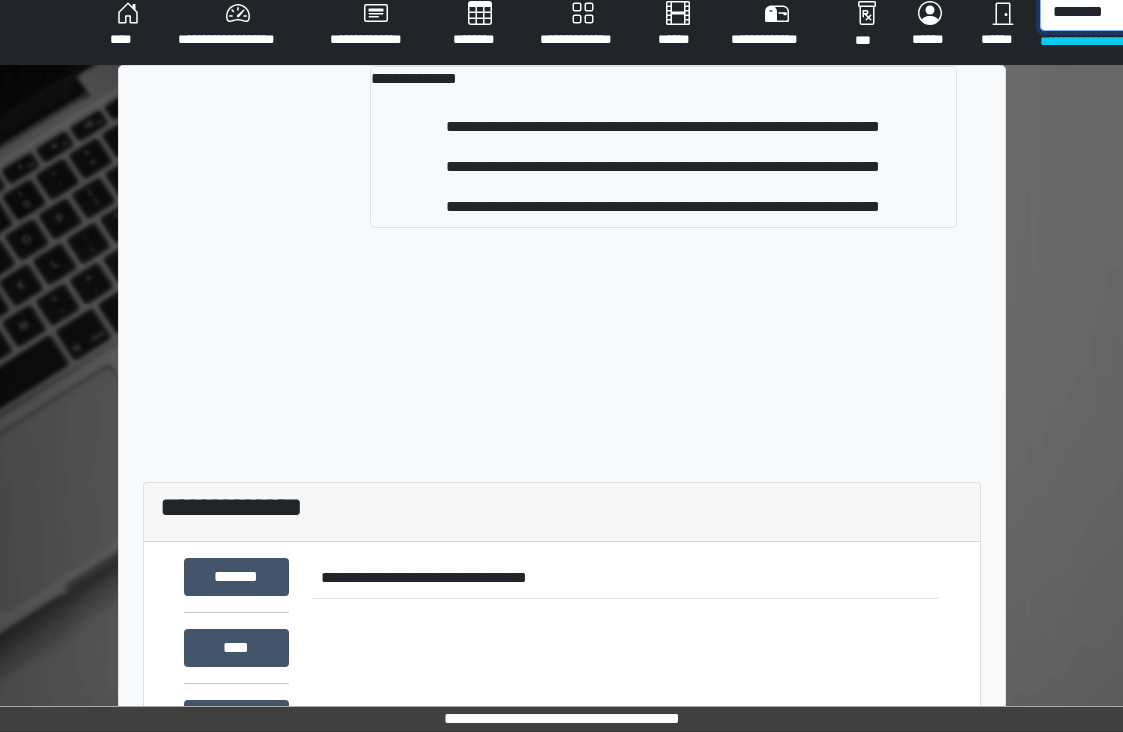 type on "********" 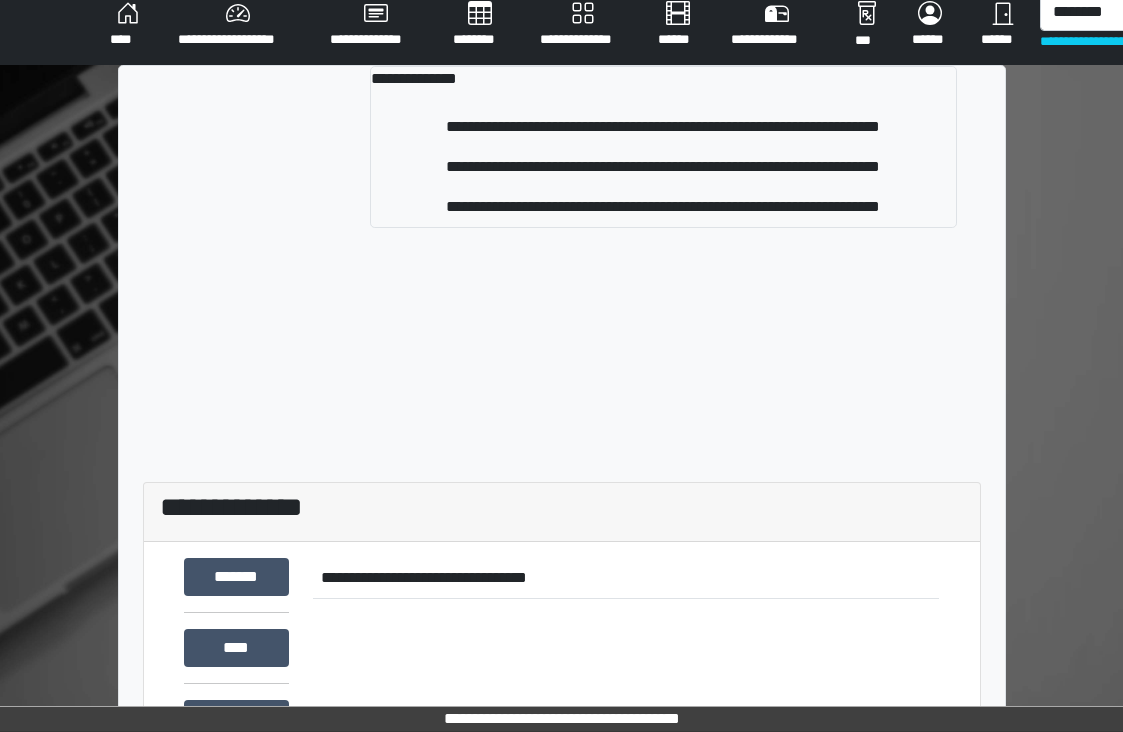 click on "**********" at bounding box center (663, 147) 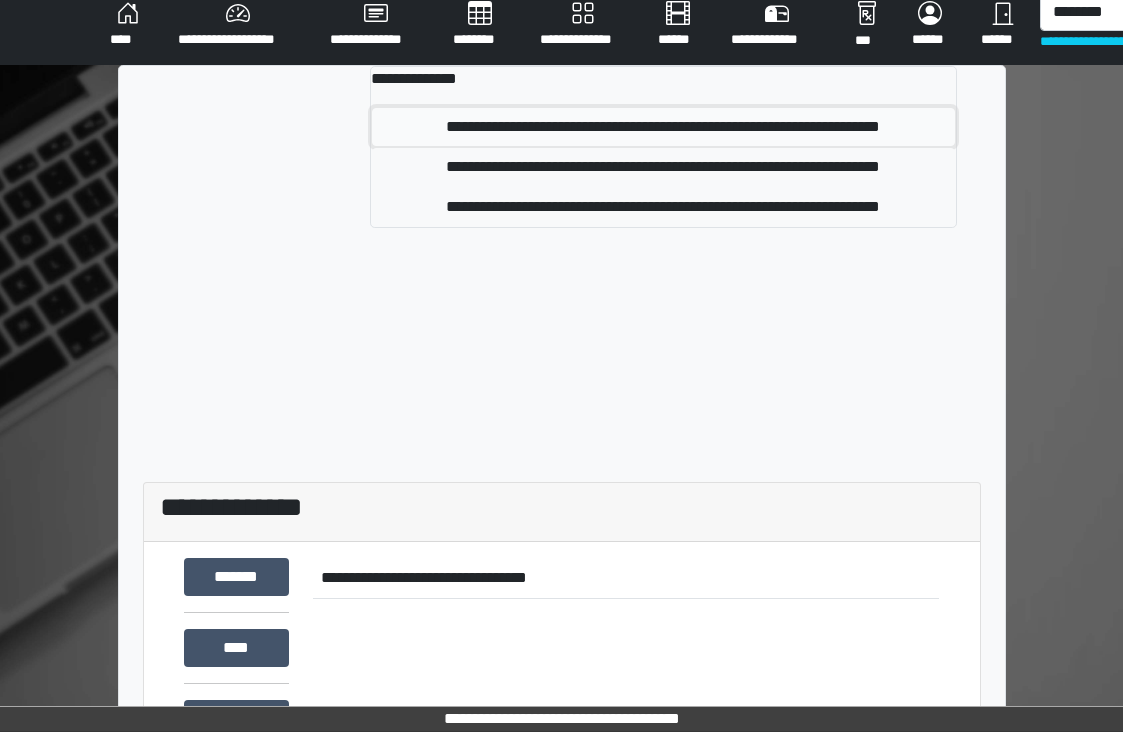 click on "**********" at bounding box center [663, 127] 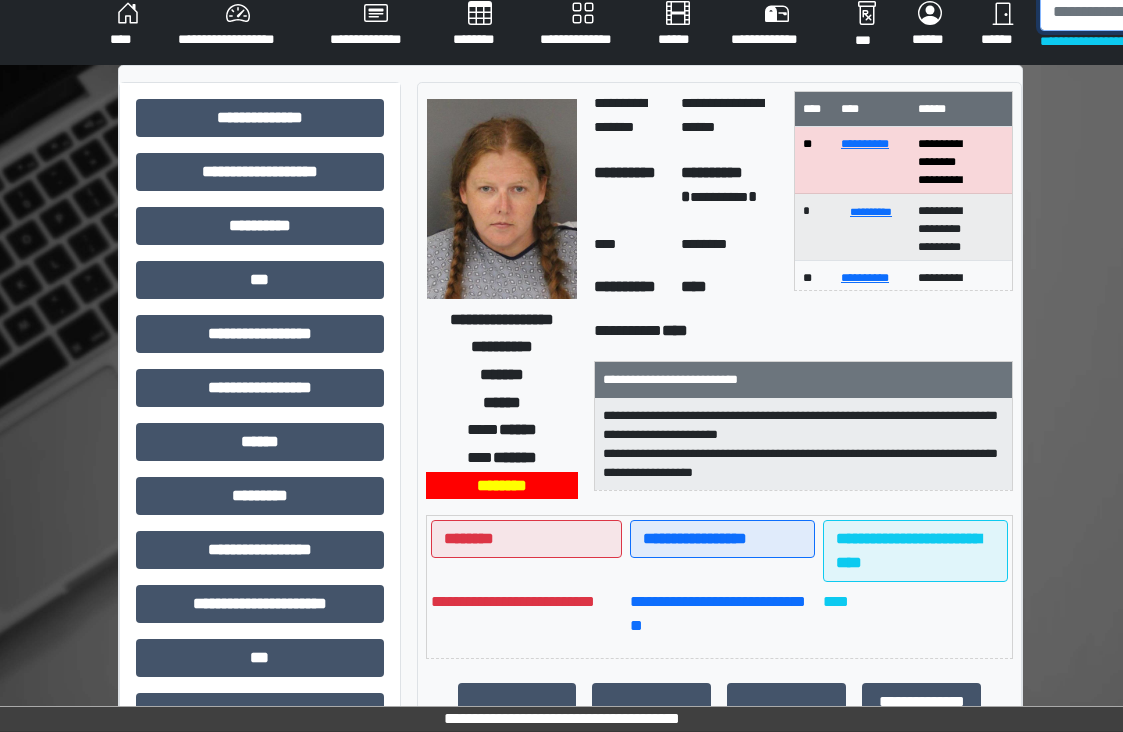 click at bounding box center (1143, 12) 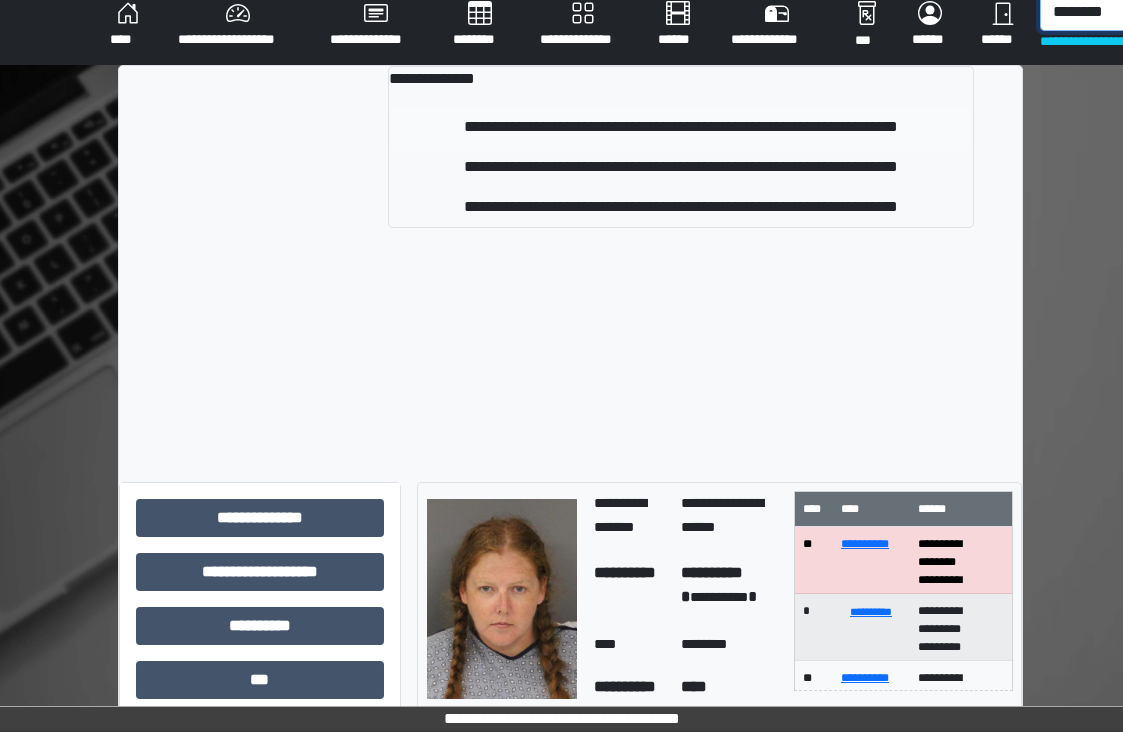type on "********" 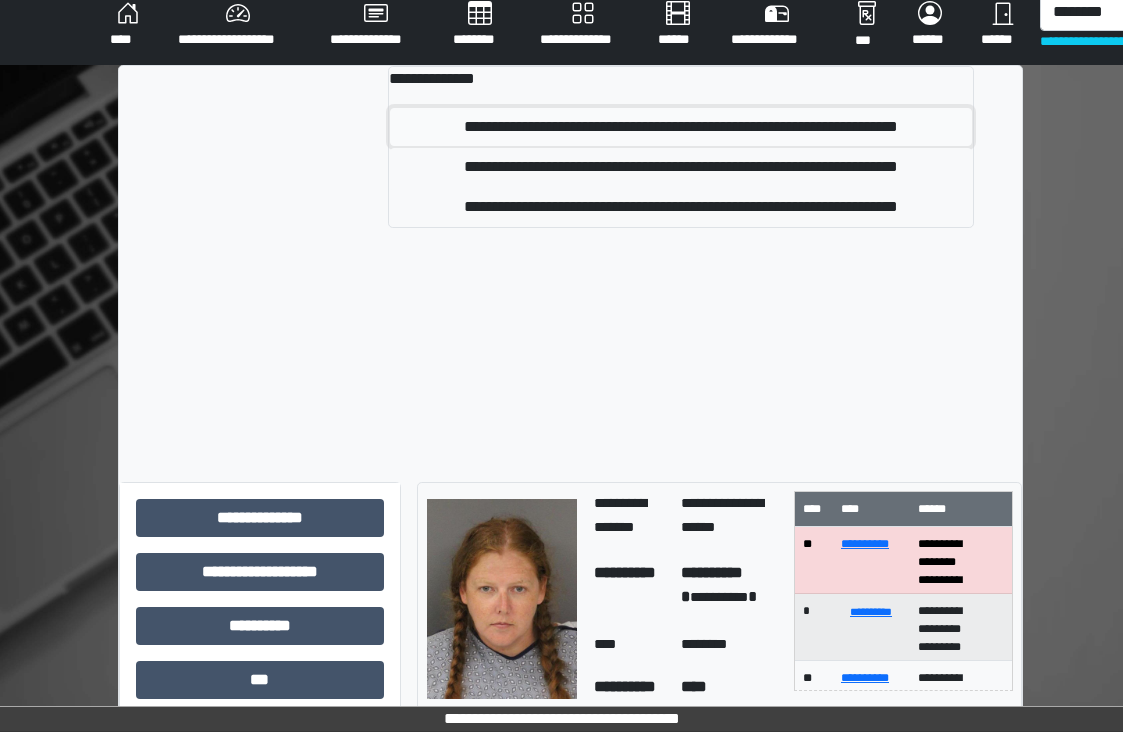 click on "**********" at bounding box center (681, 127) 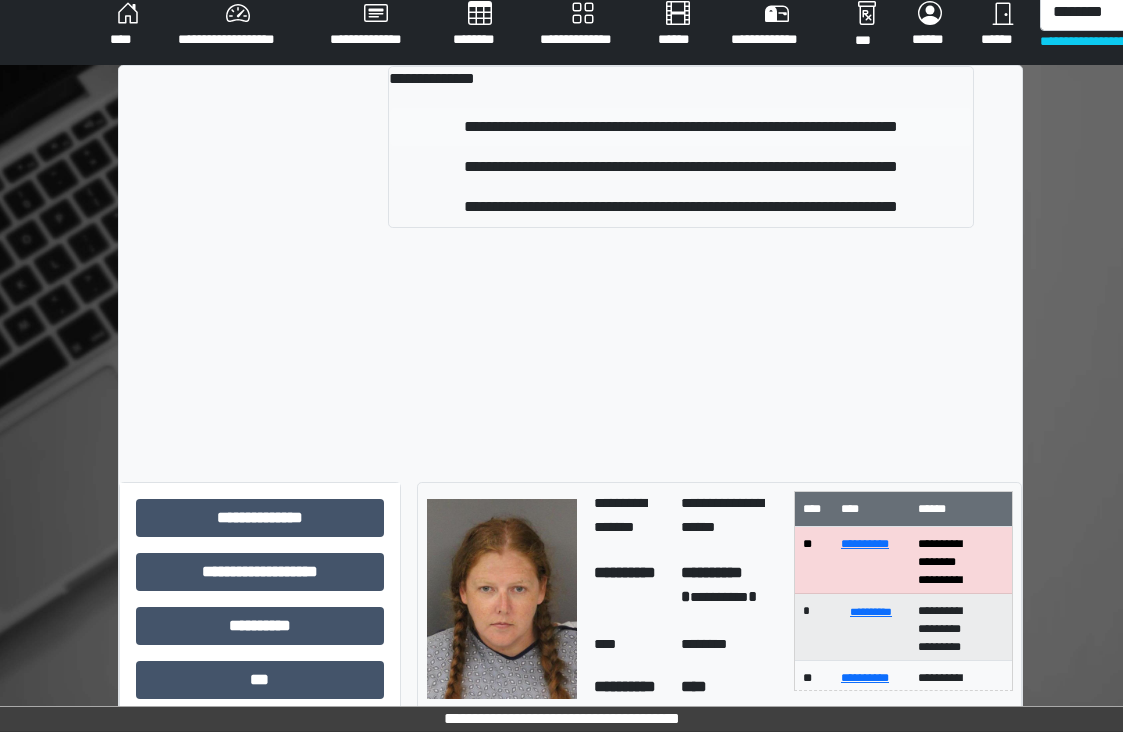 type 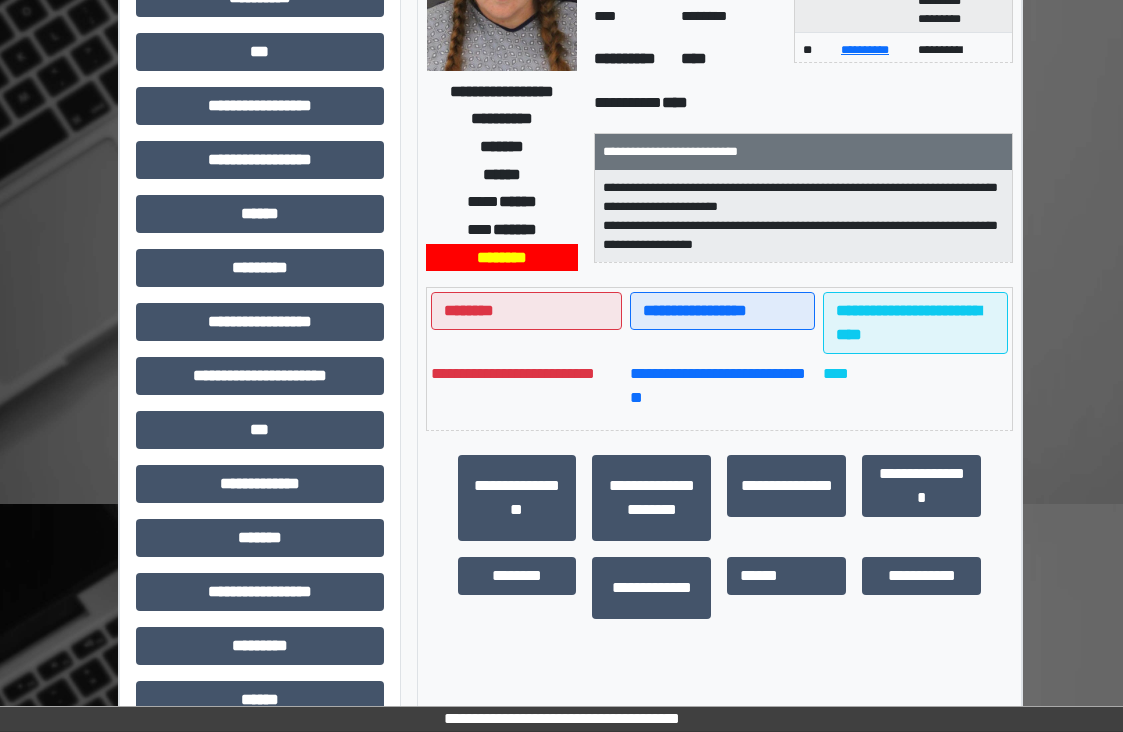 scroll, scrollTop: 442, scrollLeft: 0, axis: vertical 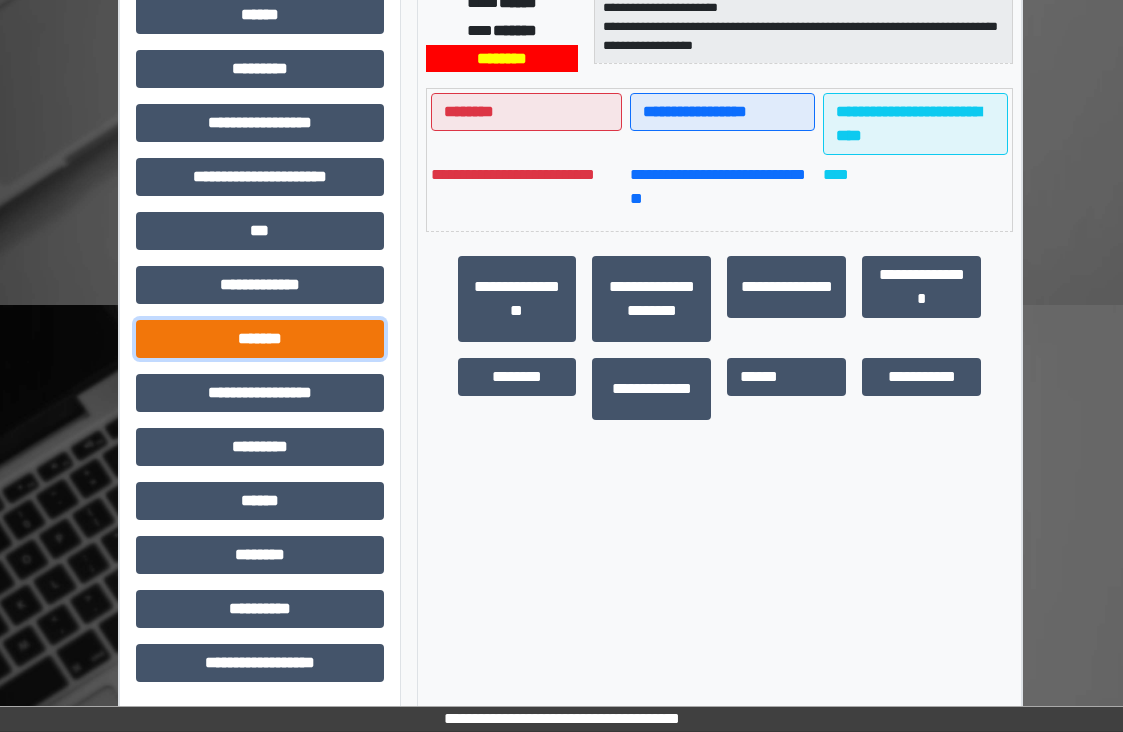 click on "*******" at bounding box center [260, 339] 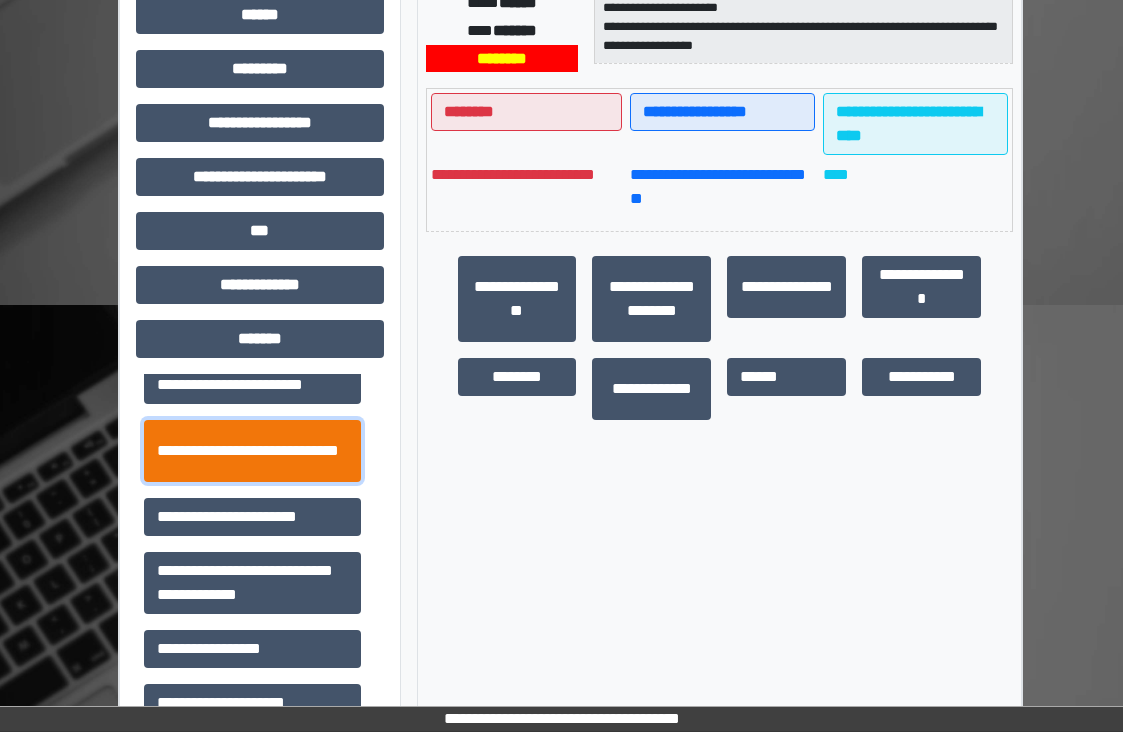 scroll, scrollTop: 822, scrollLeft: 0, axis: vertical 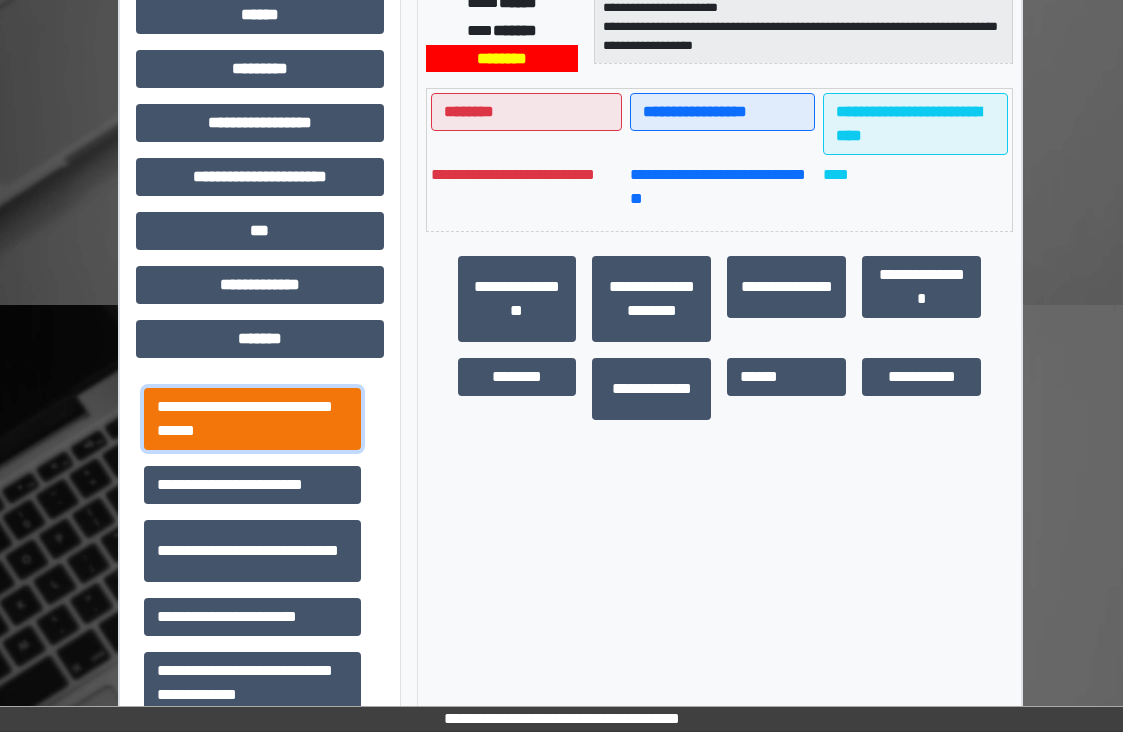 drag, startPoint x: 269, startPoint y: 455, endPoint x: 175, endPoint y: 426, distance: 98.37174 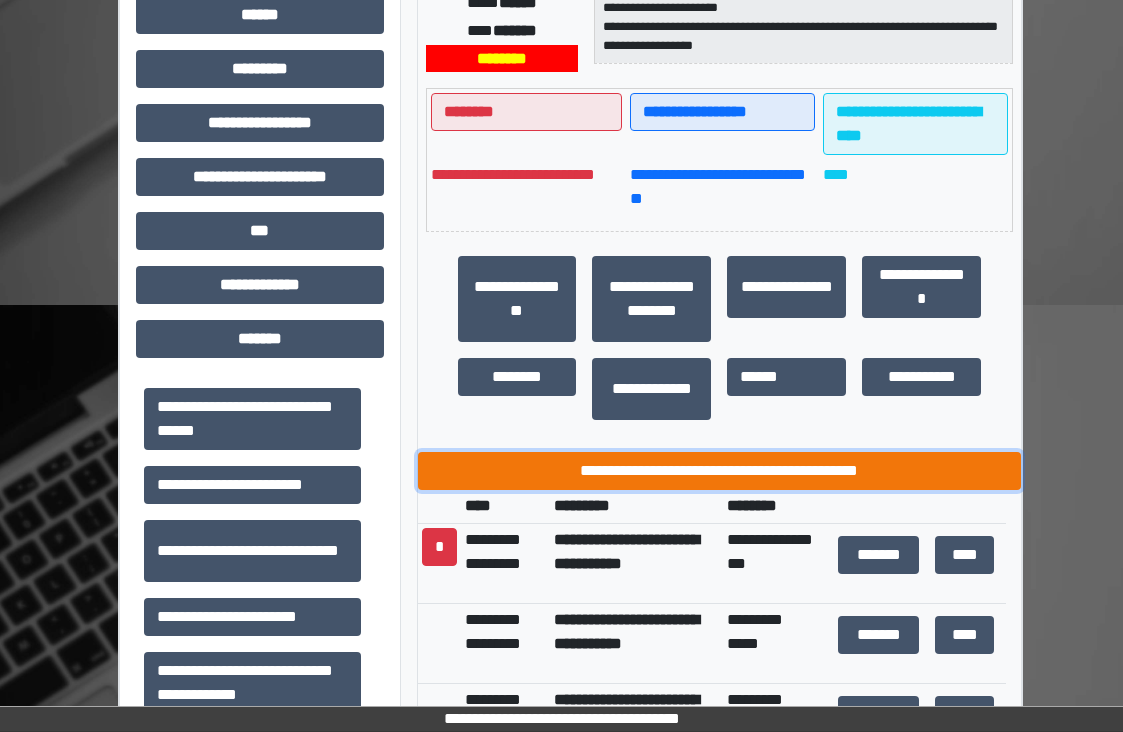 click on "**********" at bounding box center (720, 471) 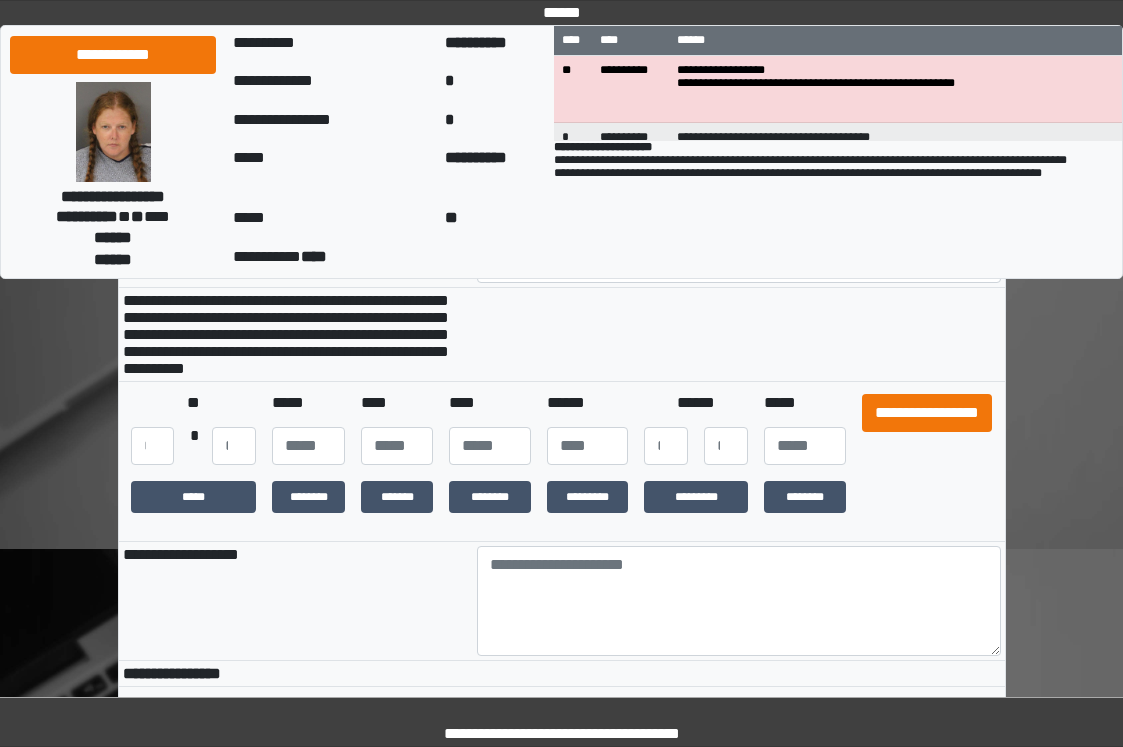 scroll, scrollTop: 200, scrollLeft: 0, axis: vertical 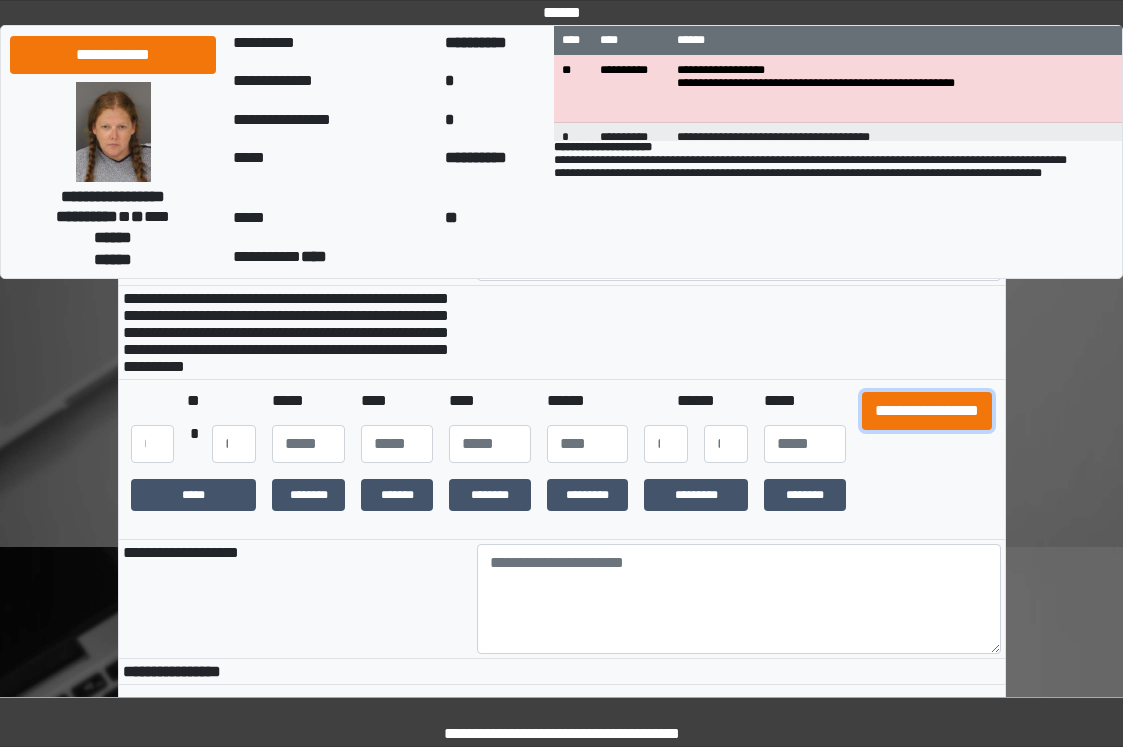 click on "**********" at bounding box center (927, 411) 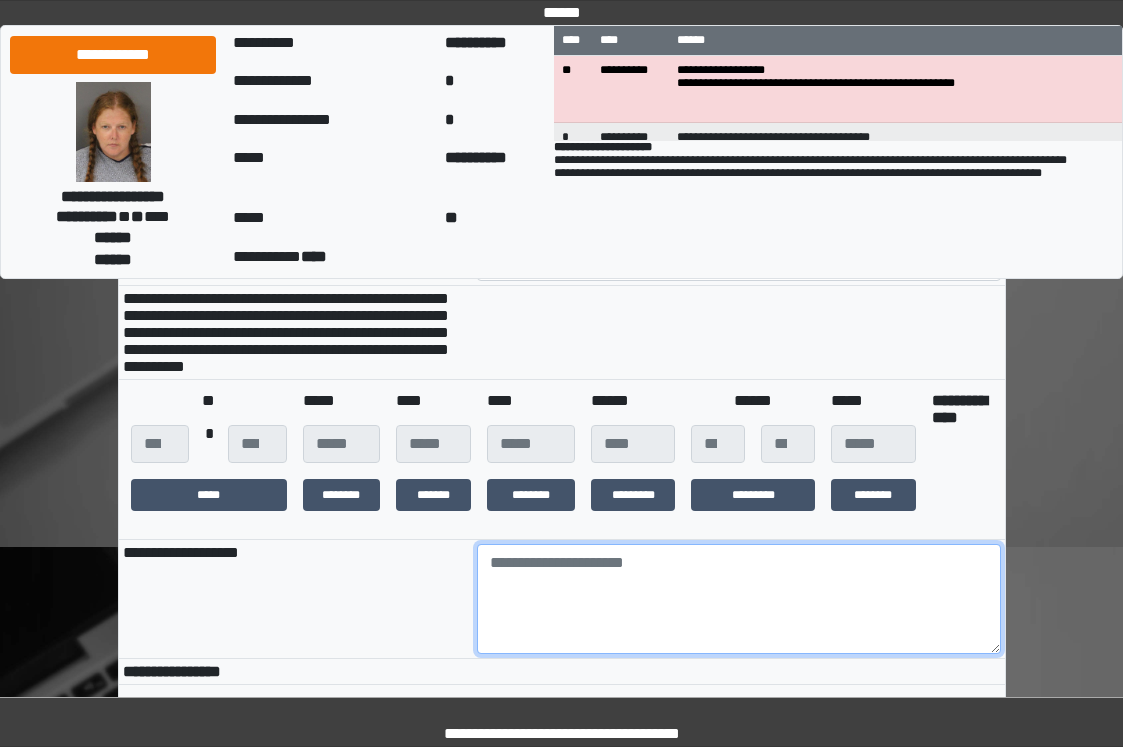 click at bounding box center [739, 599] 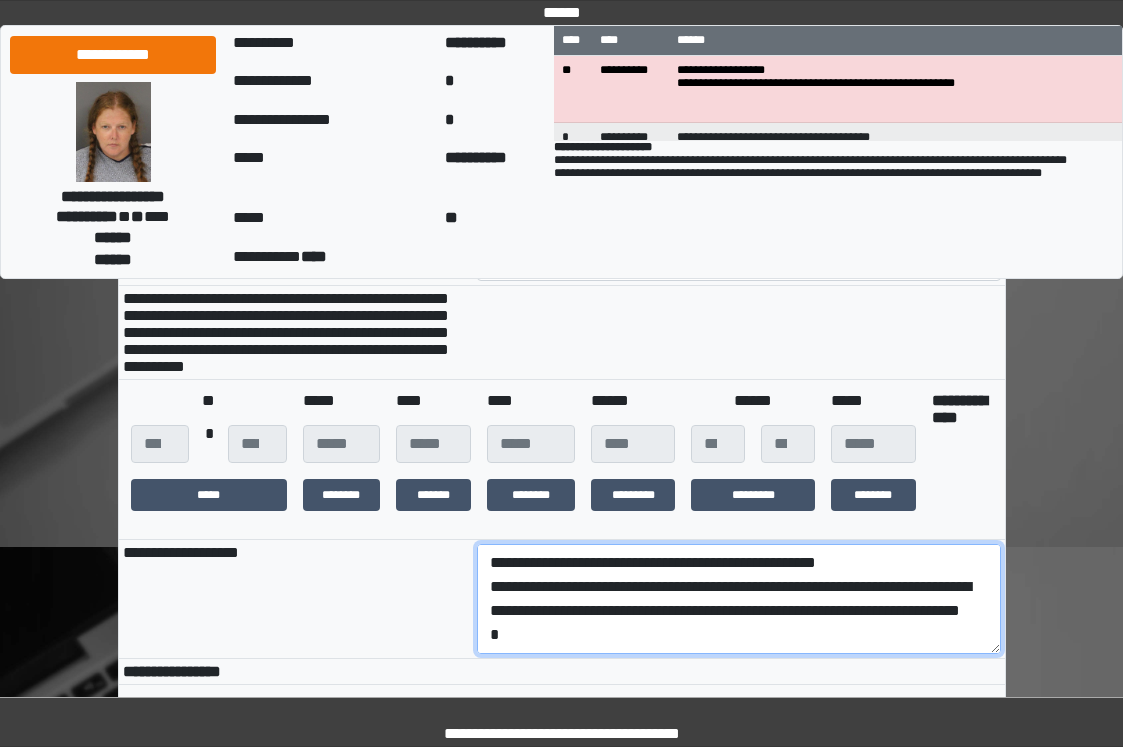 scroll, scrollTop: 136, scrollLeft: 0, axis: vertical 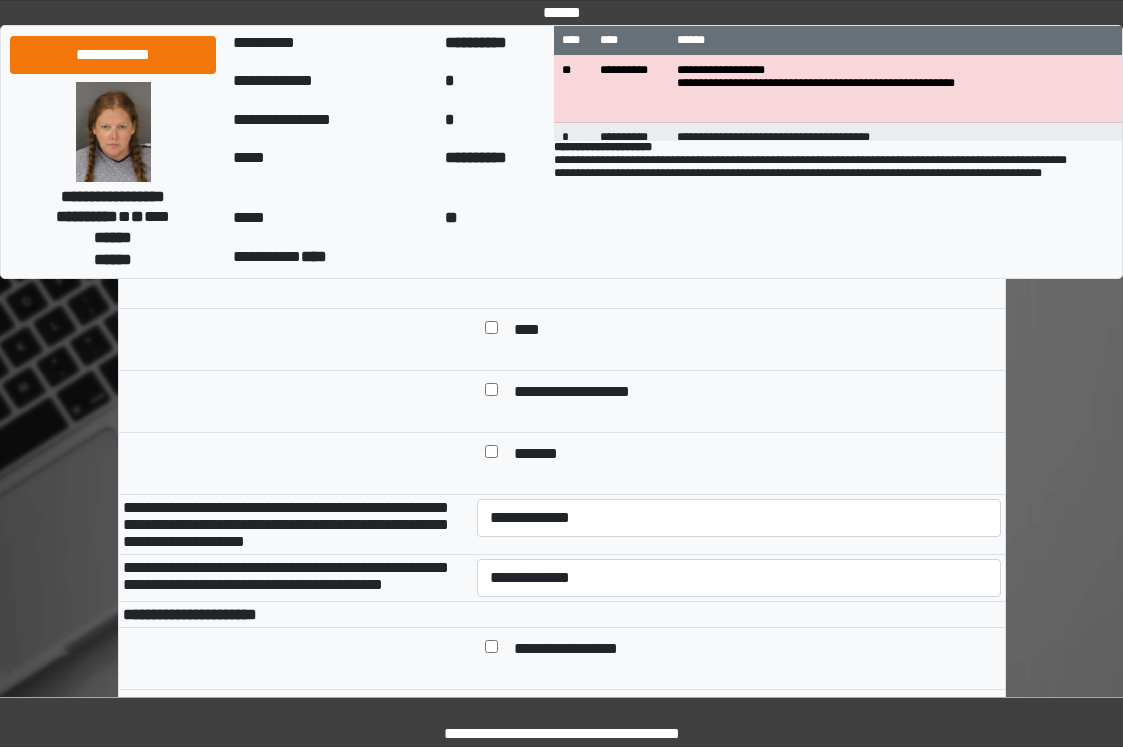 type on "**********" 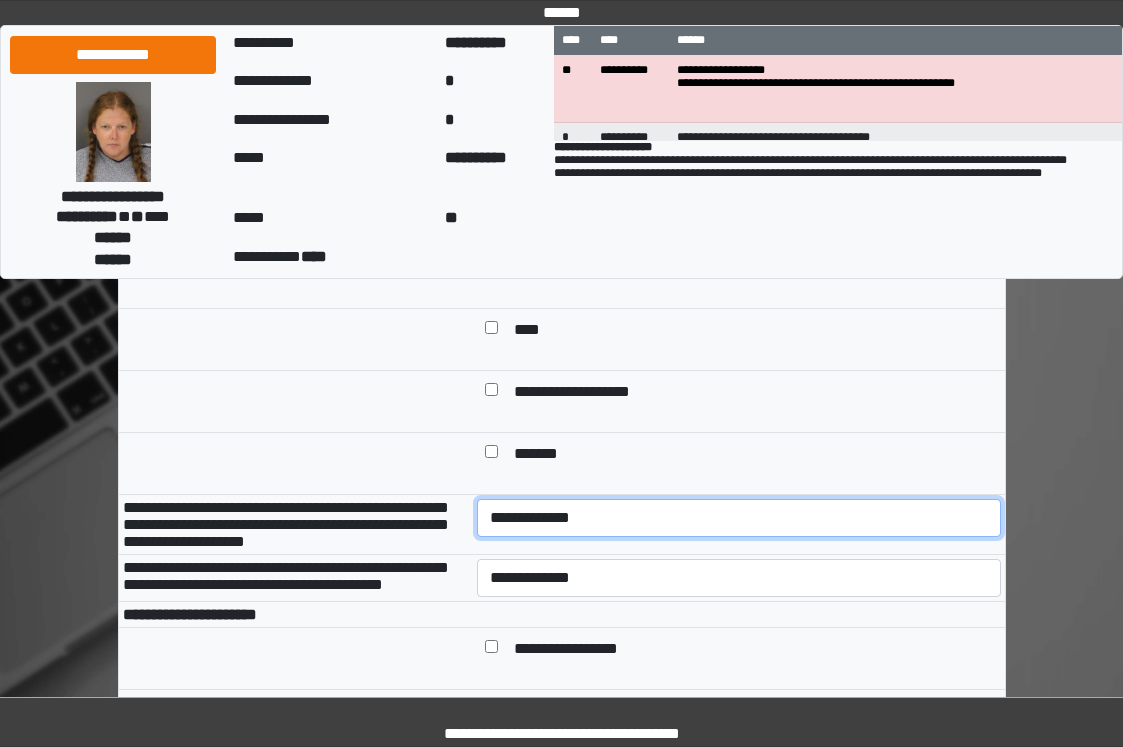 drag, startPoint x: 627, startPoint y: 540, endPoint x: 631, endPoint y: 551, distance: 11.7046995 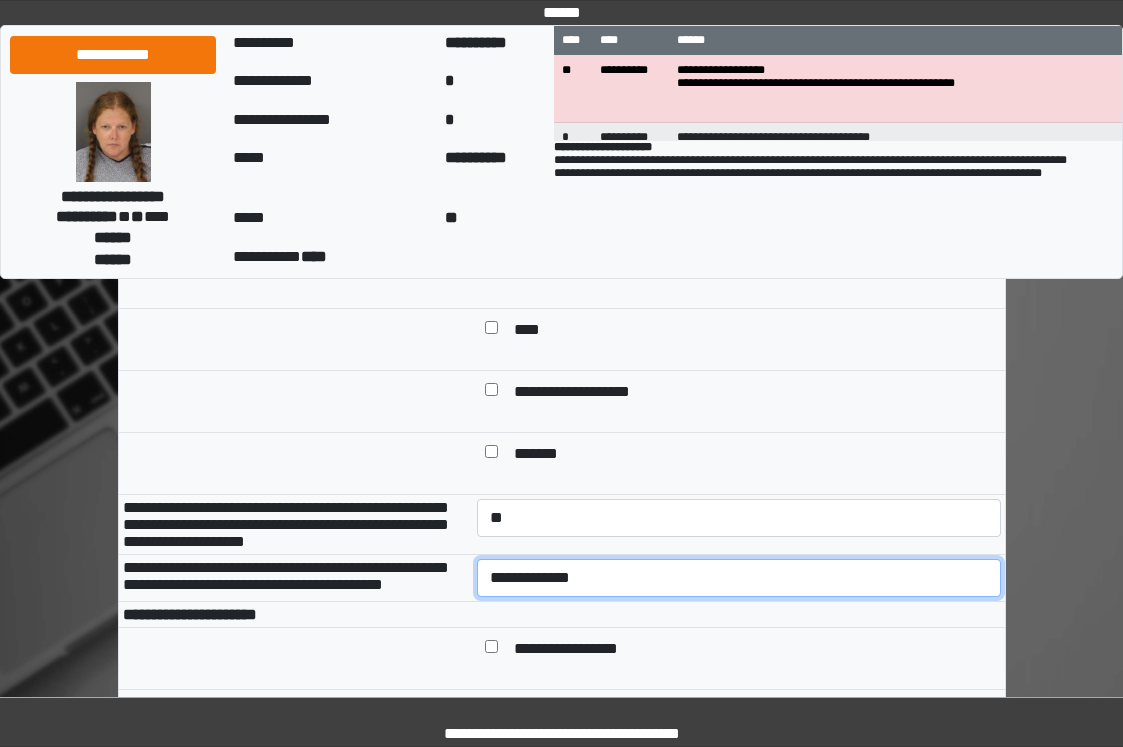 click on "**********" at bounding box center (739, 578) 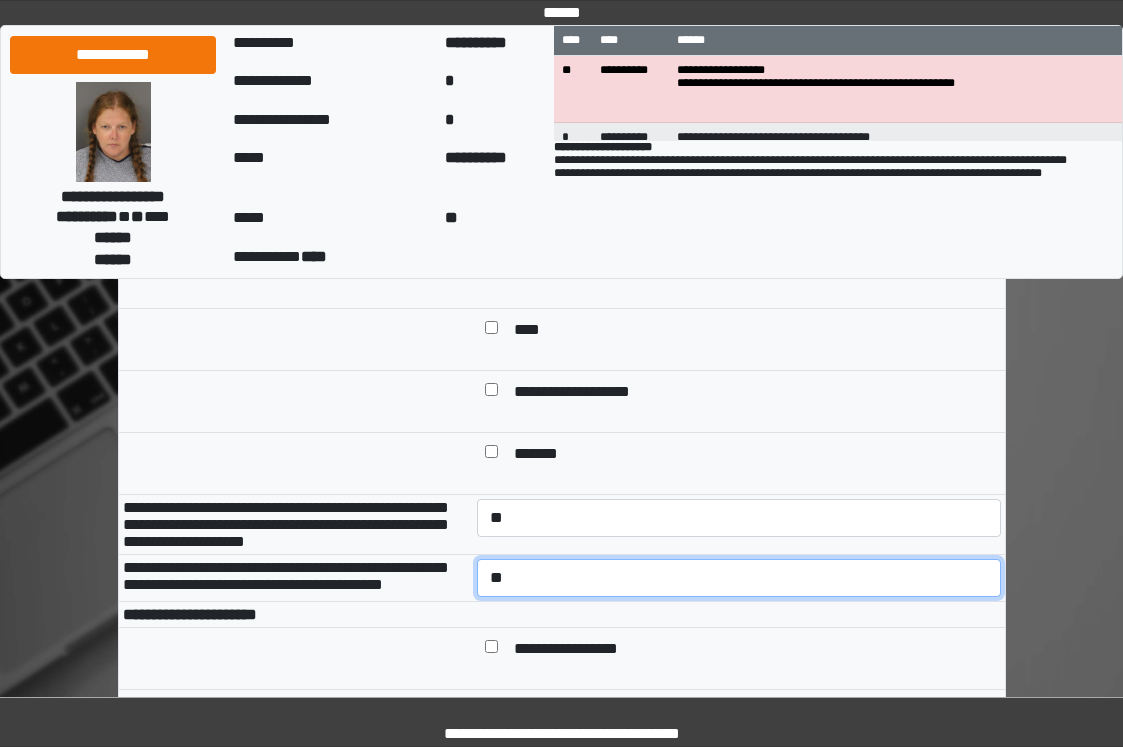 click on "**********" at bounding box center (739, 578) 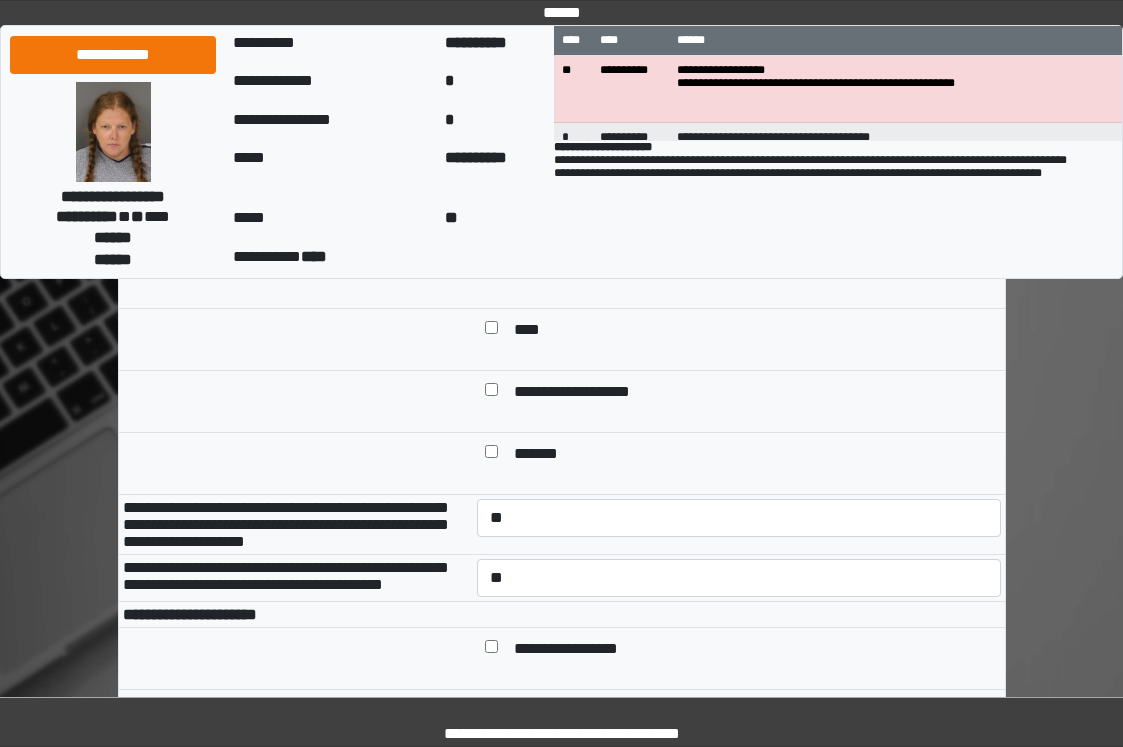 click on "**********" at bounding box center [562, 844] 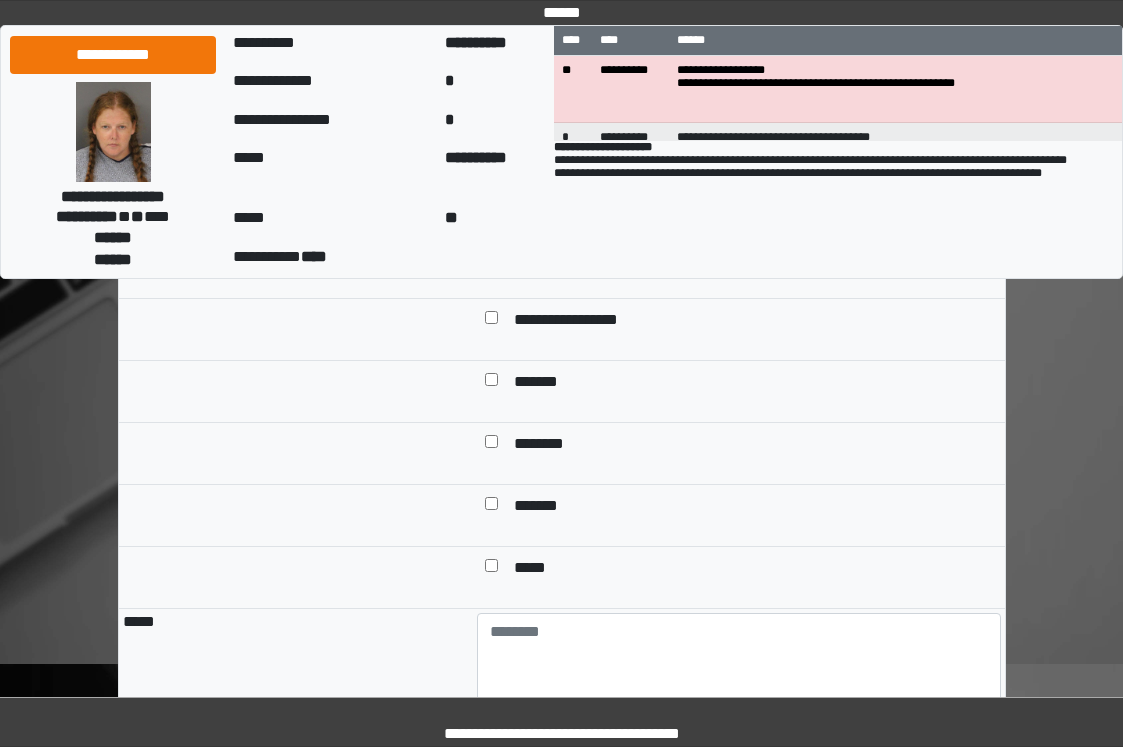 scroll, scrollTop: 1800, scrollLeft: 0, axis: vertical 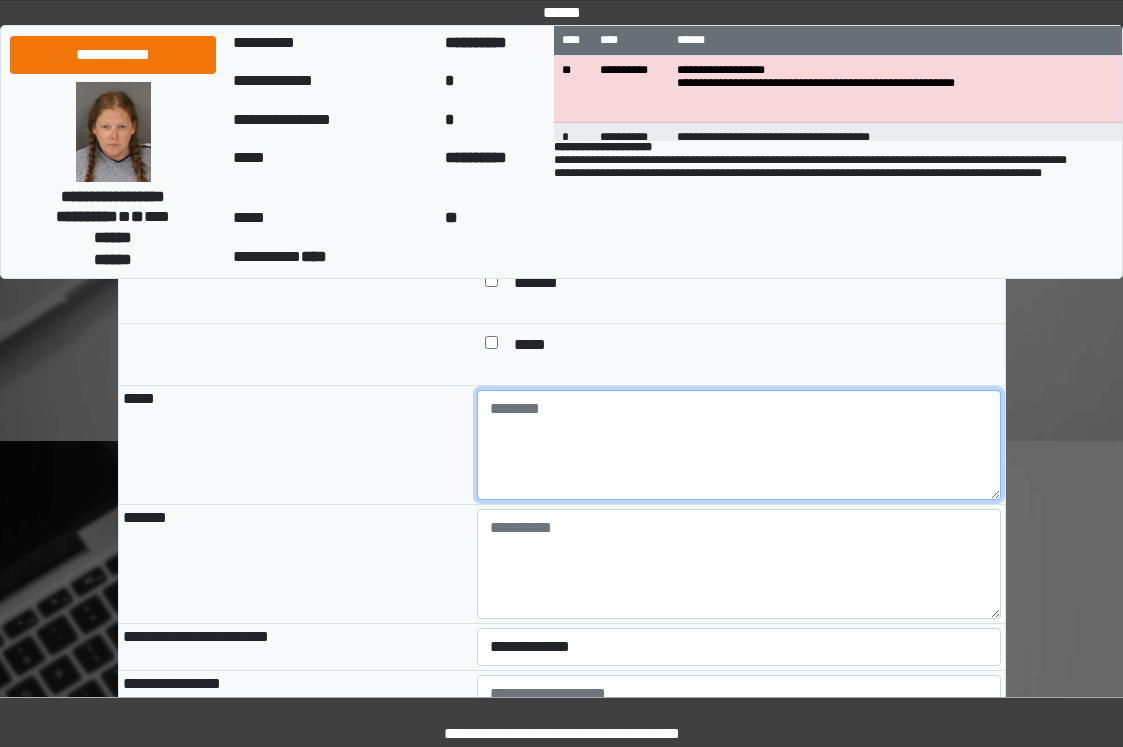 click at bounding box center [739, 445] 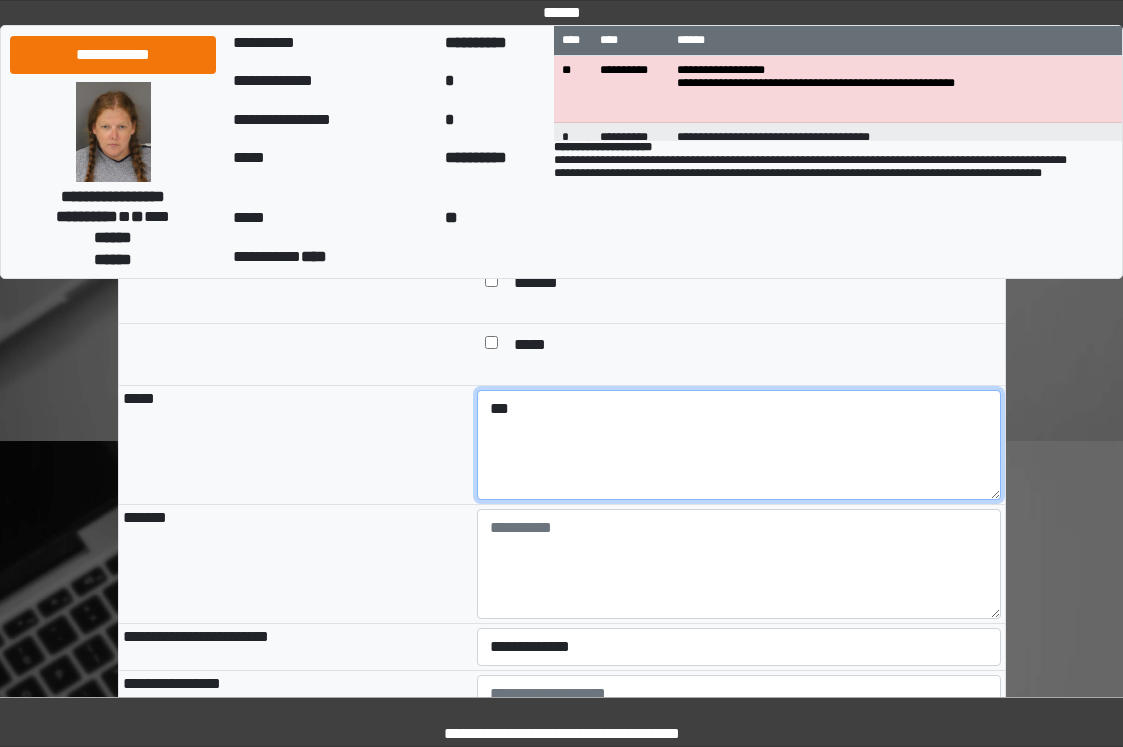 type on "***" 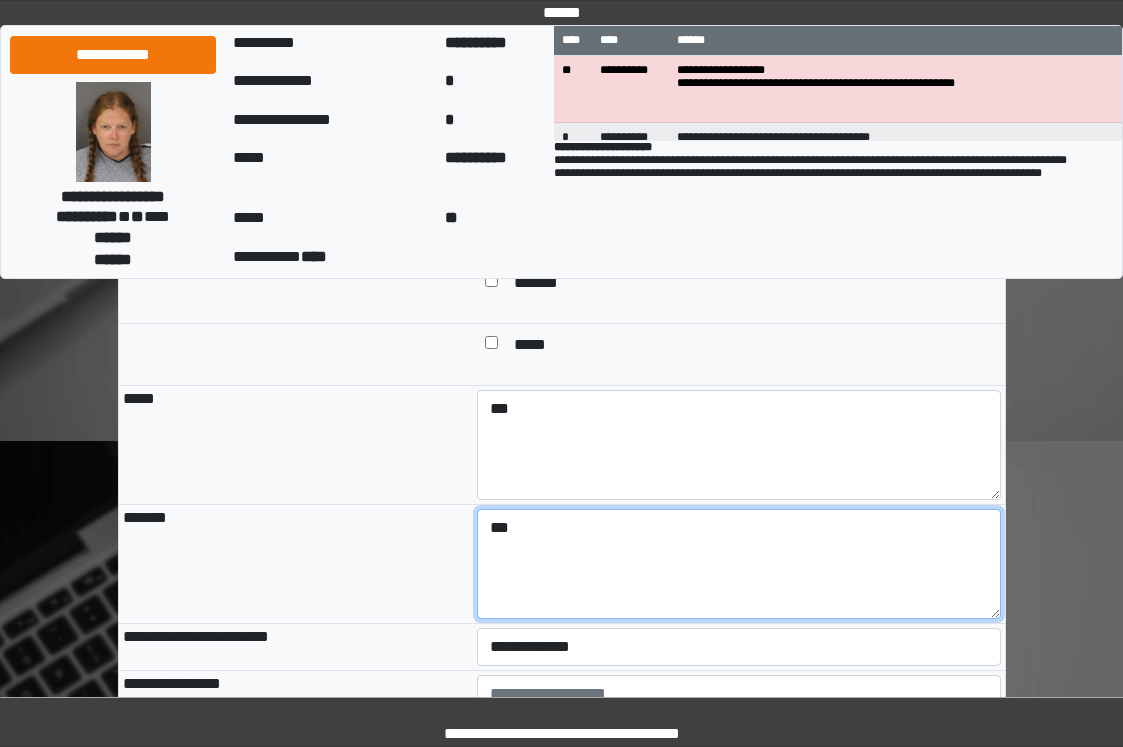 type on "***" 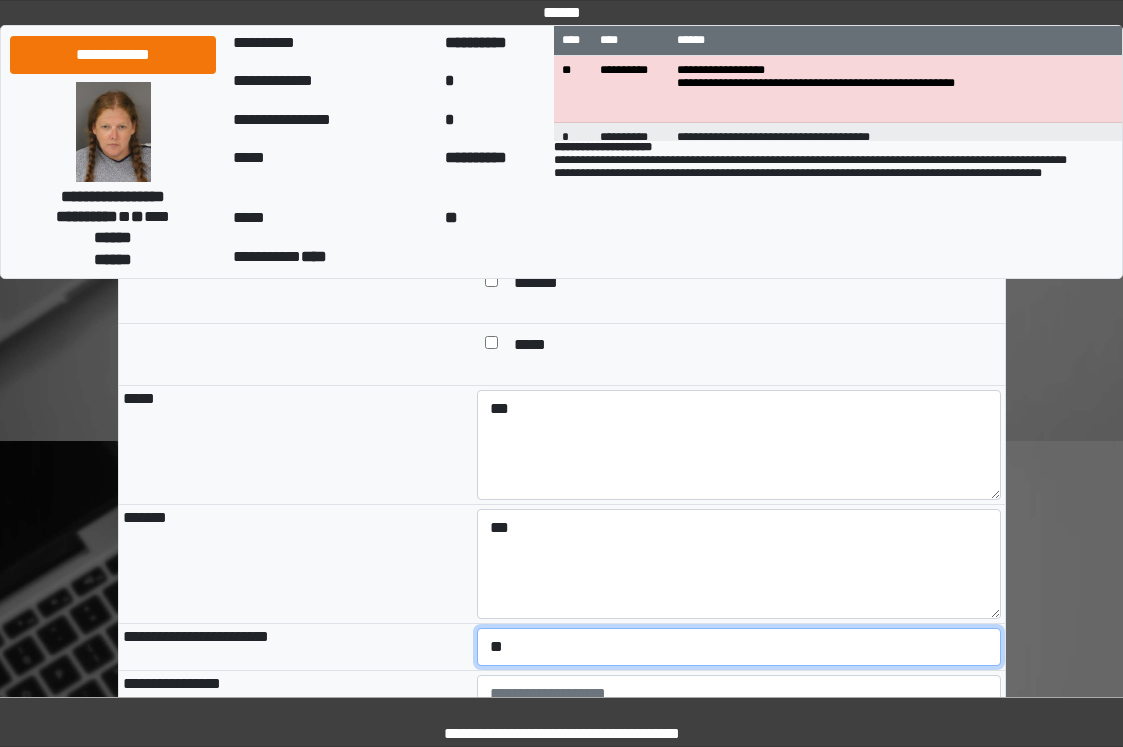 select on "*" 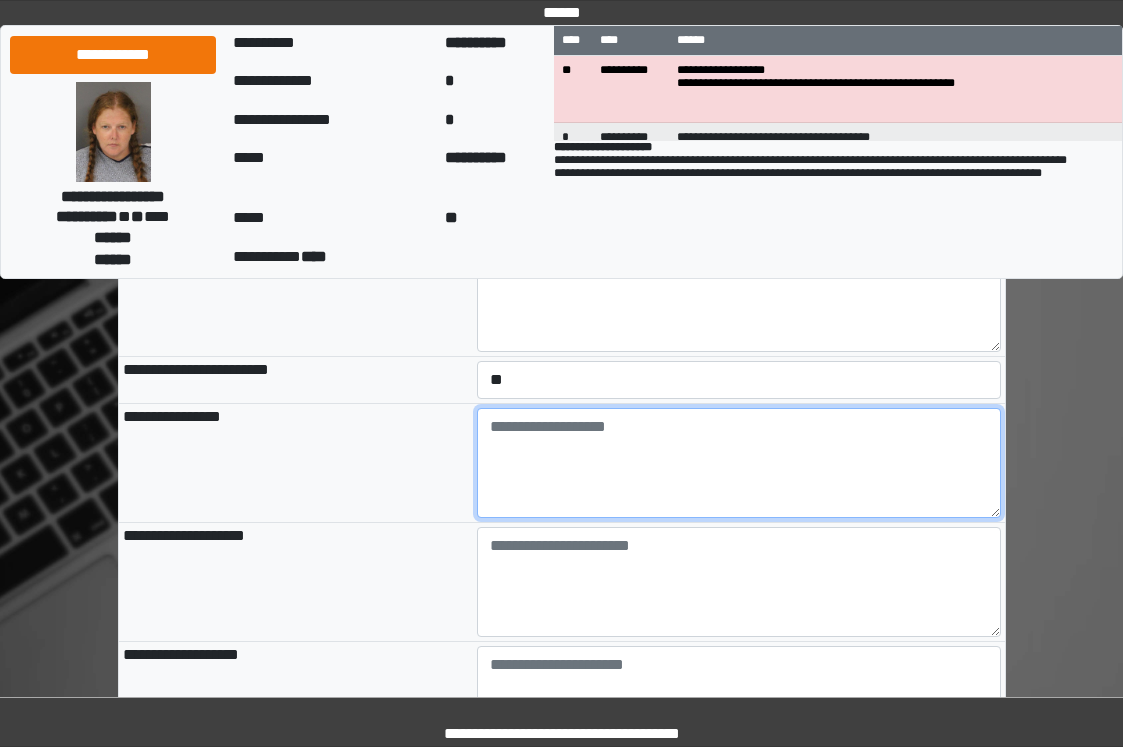 scroll, scrollTop: 2198, scrollLeft: 0, axis: vertical 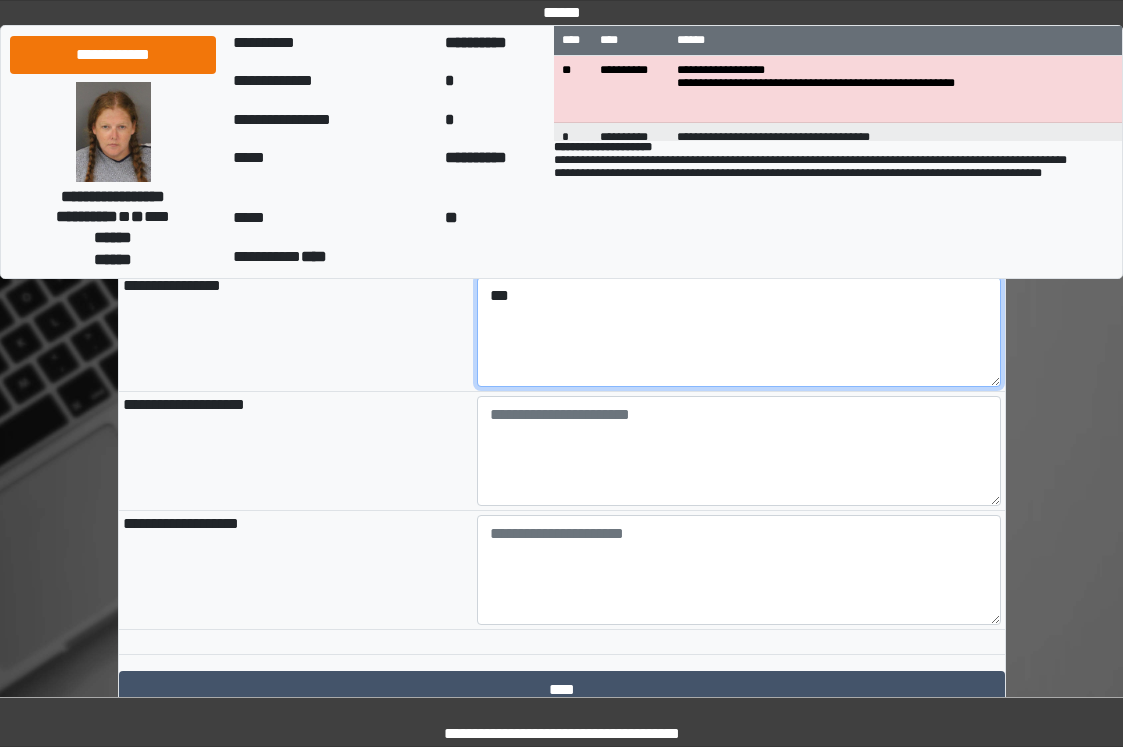 type on "***" 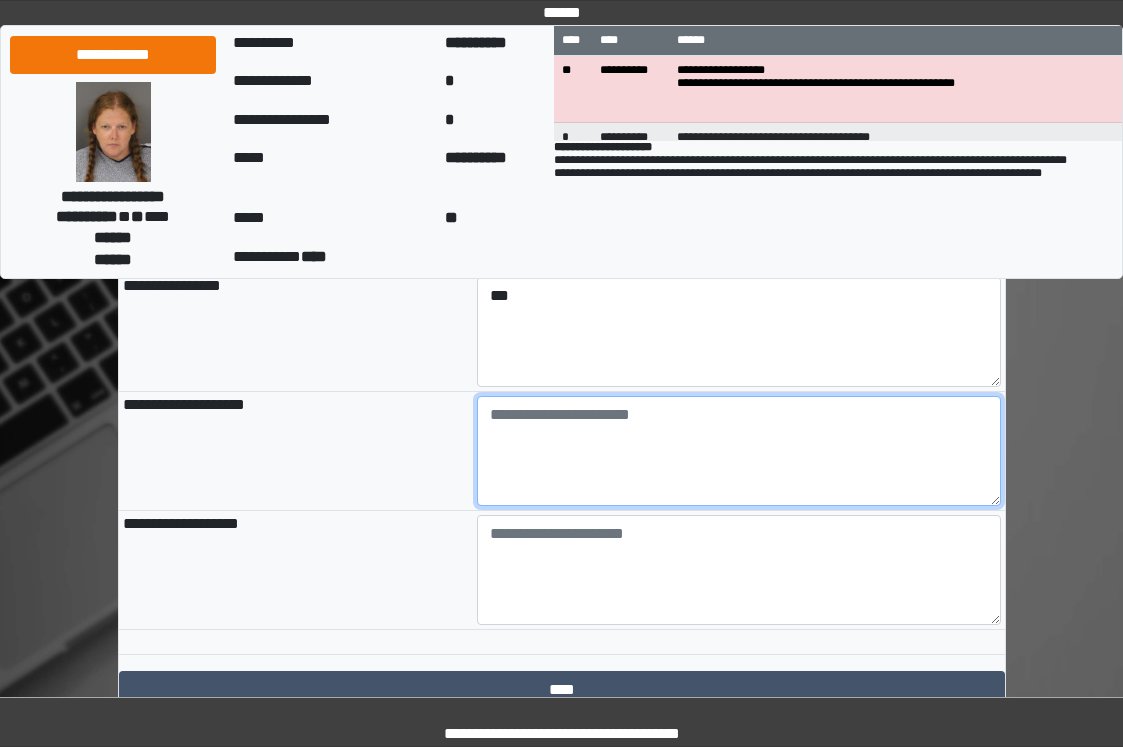 paste on "**********" 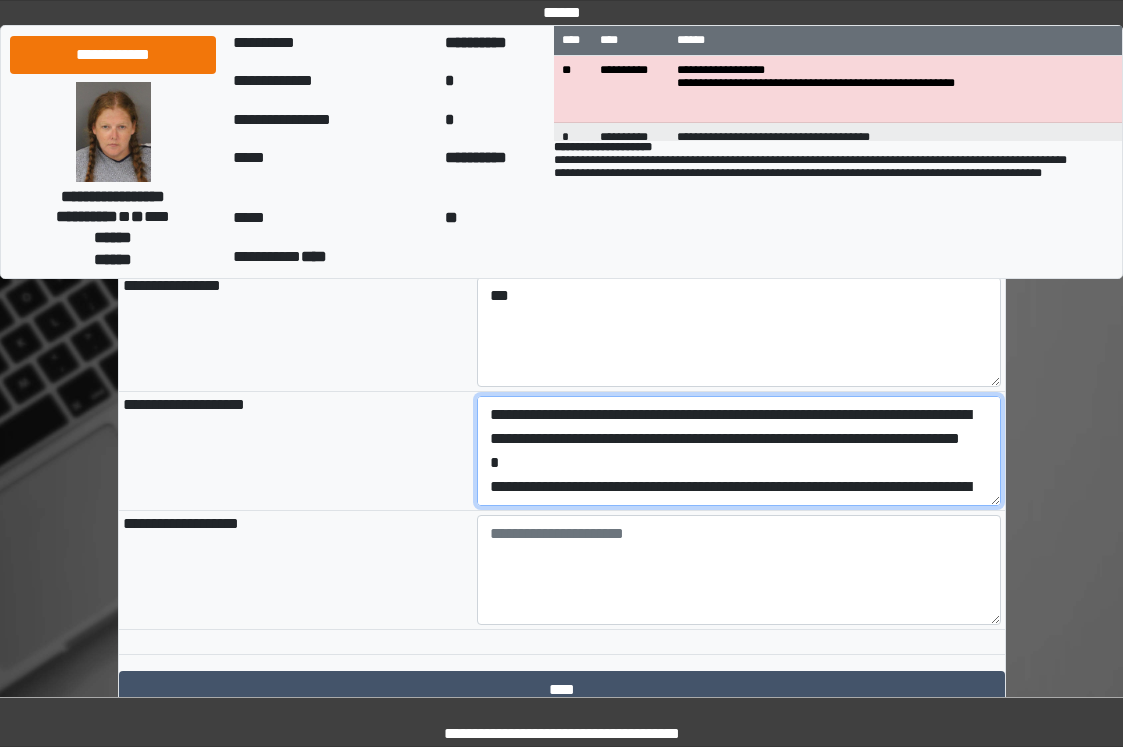 scroll, scrollTop: 88, scrollLeft: 0, axis: vertical 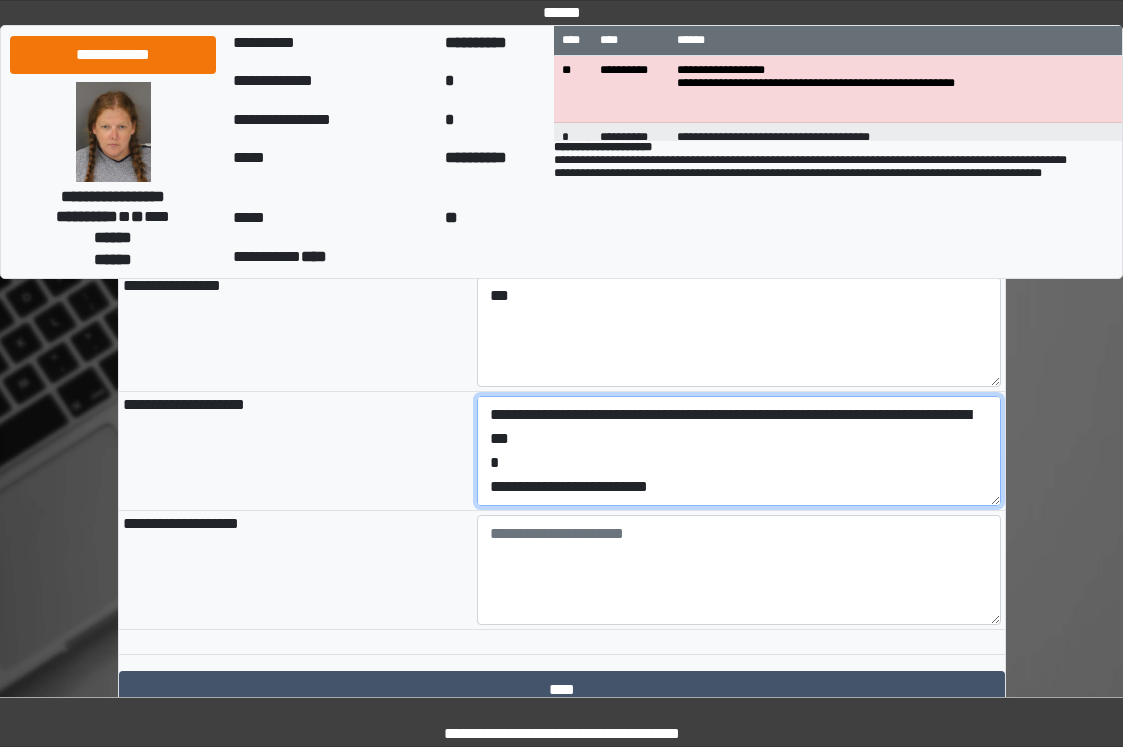 drag, startPoint x: 707, startPoint y: 580, endPoint x: 474, endPoint y: 579, distance: 233.00215 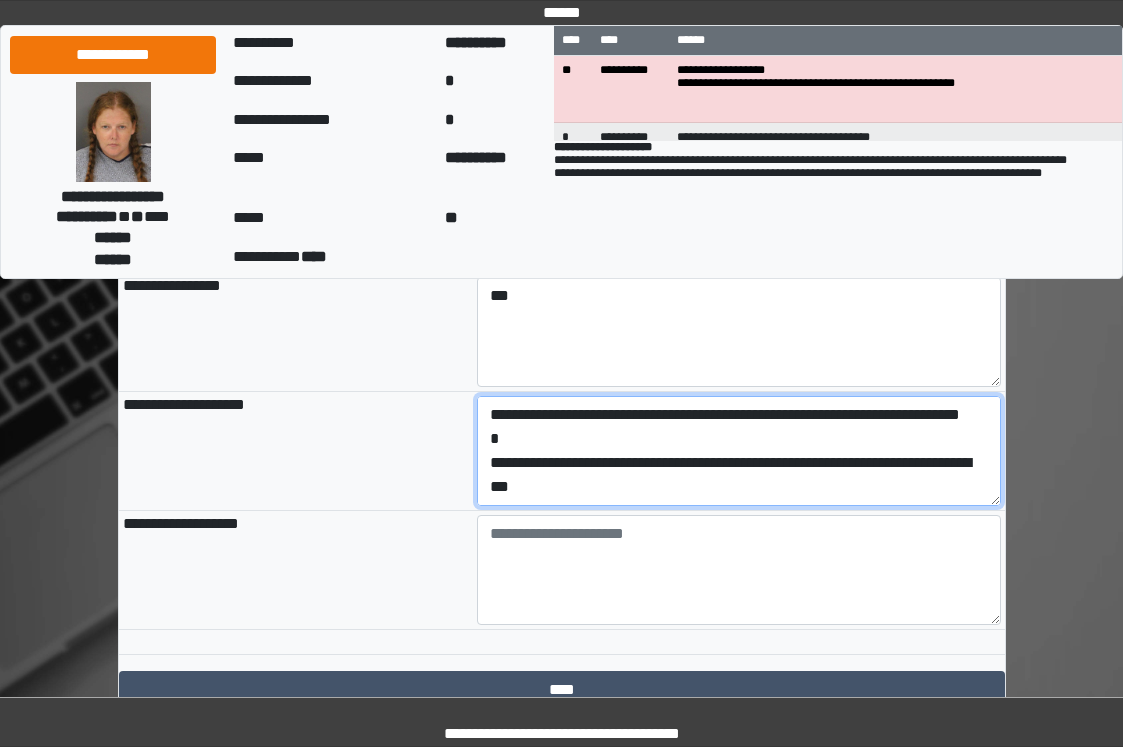 scroll, scrollTop: 48, scrollLeft: 0, axis: vertical 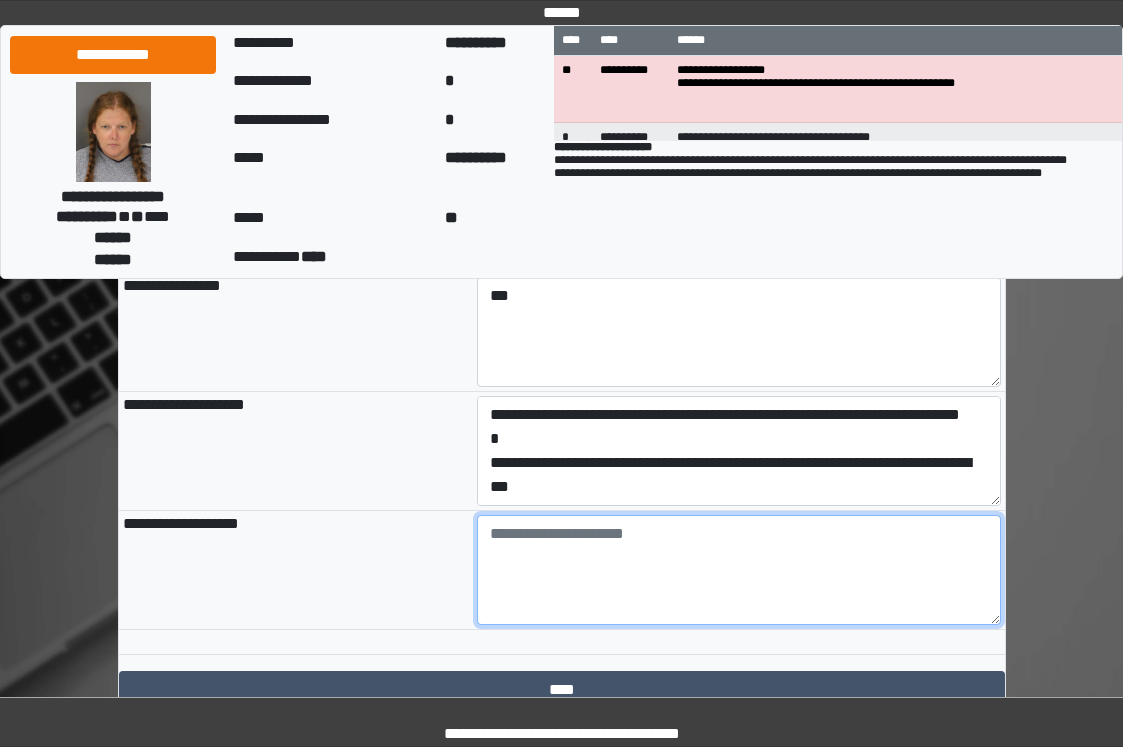 click at bounding box center [739, 570] 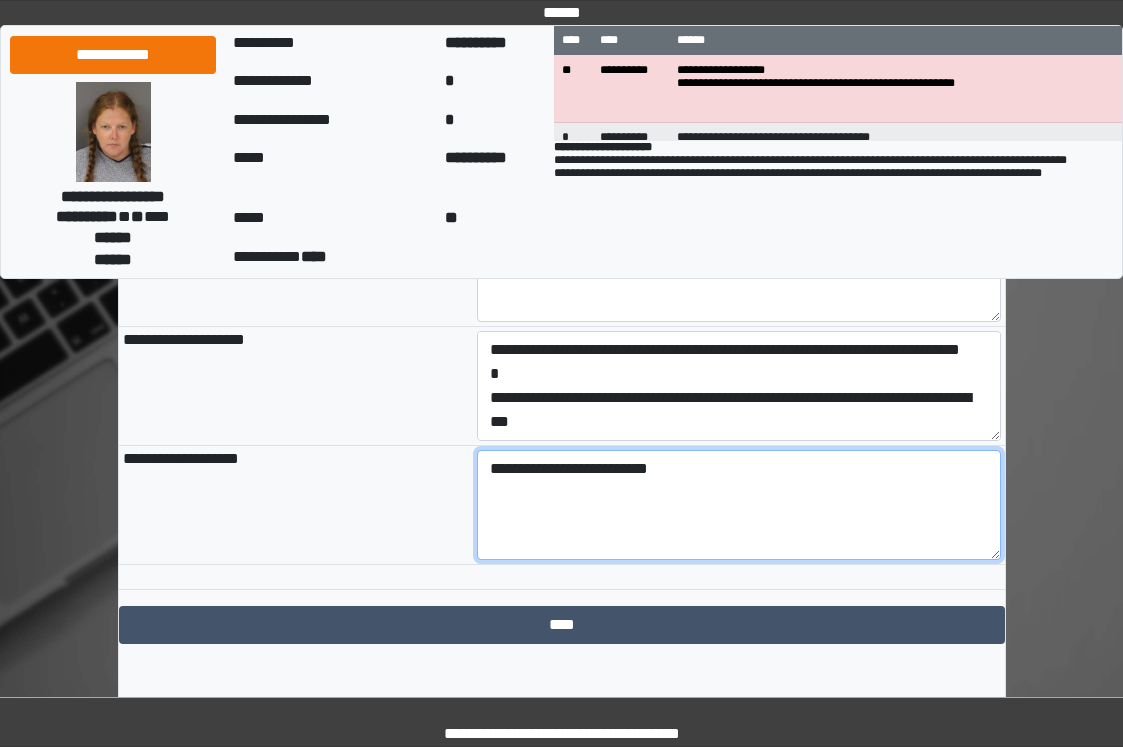 scroll, scrollTop: 2366, scrollLeft: 0, axis: vertical 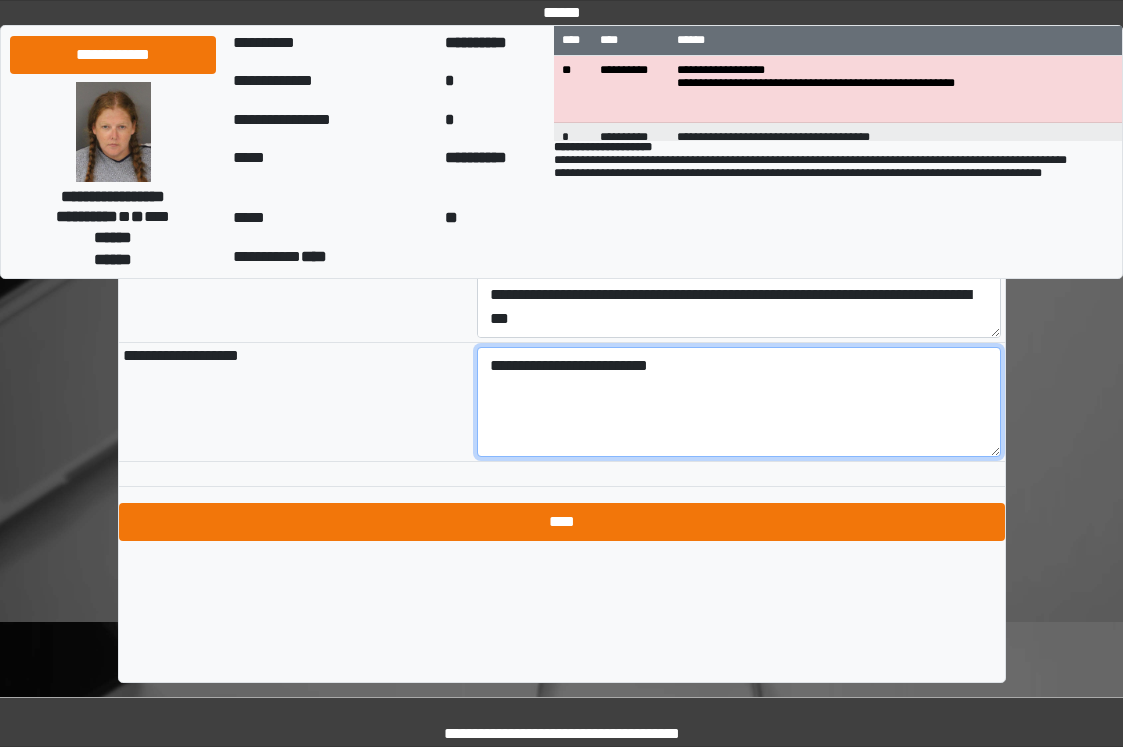 type on "**********" 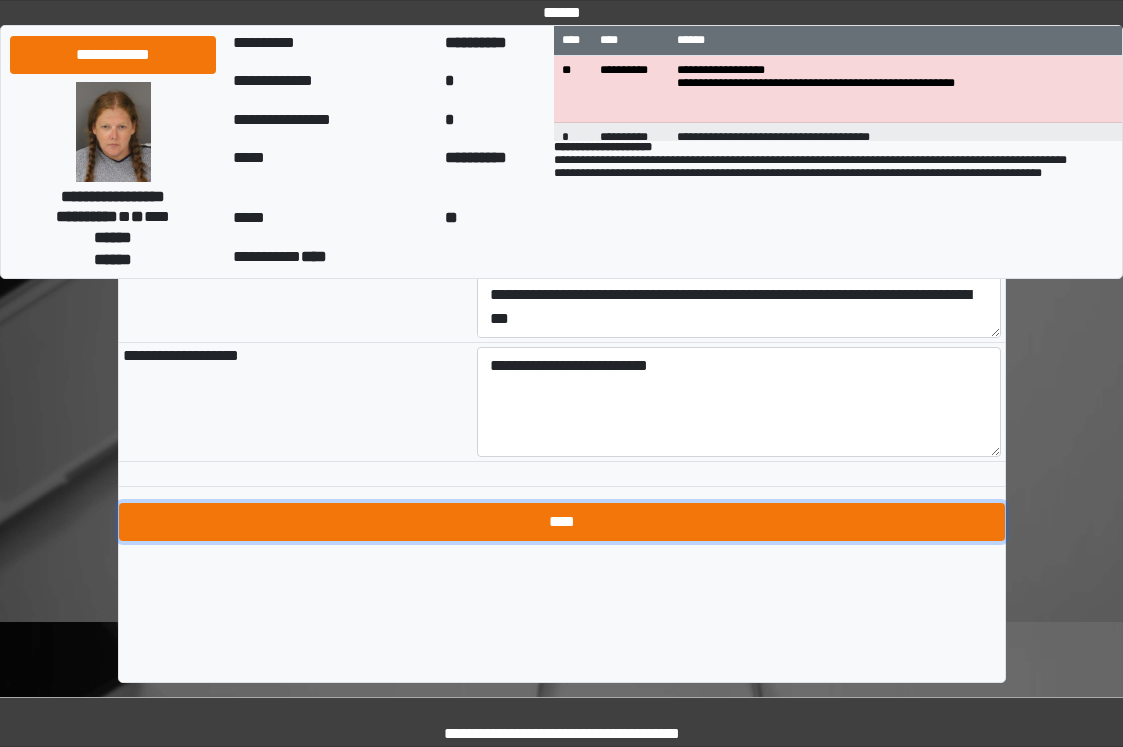 click on "****" at bounding box center (562, 522) 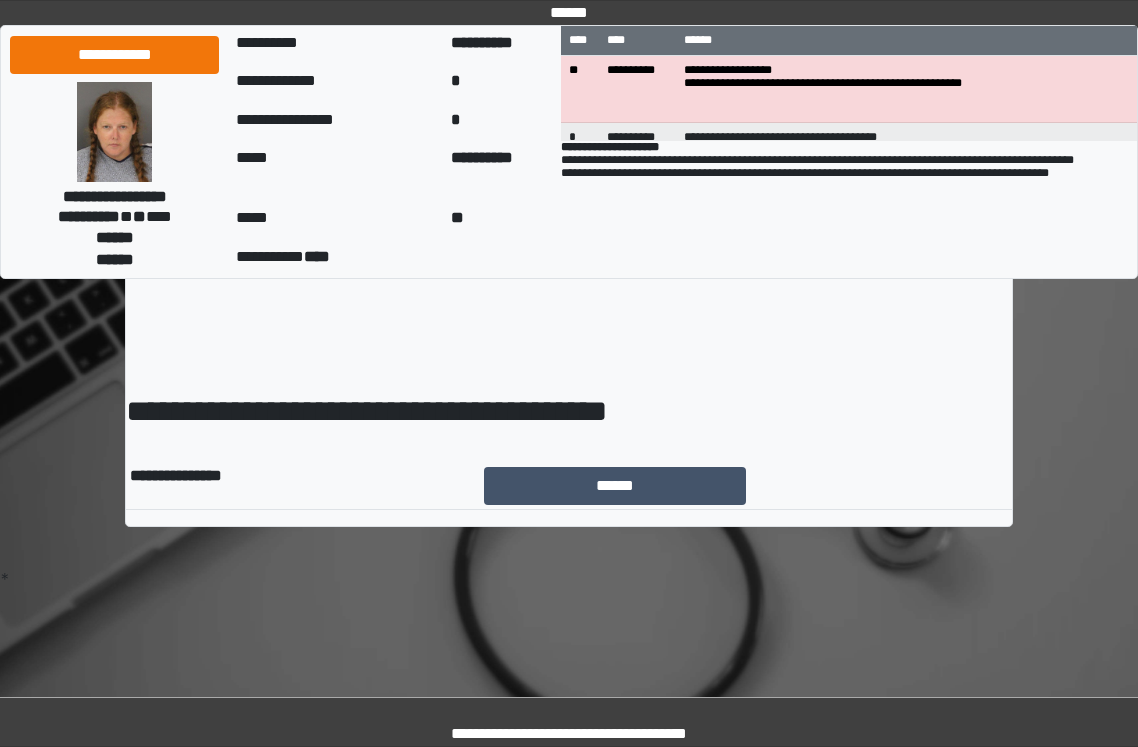 scroll, scrollTop: 0, scrollLeft: 0, axis: both 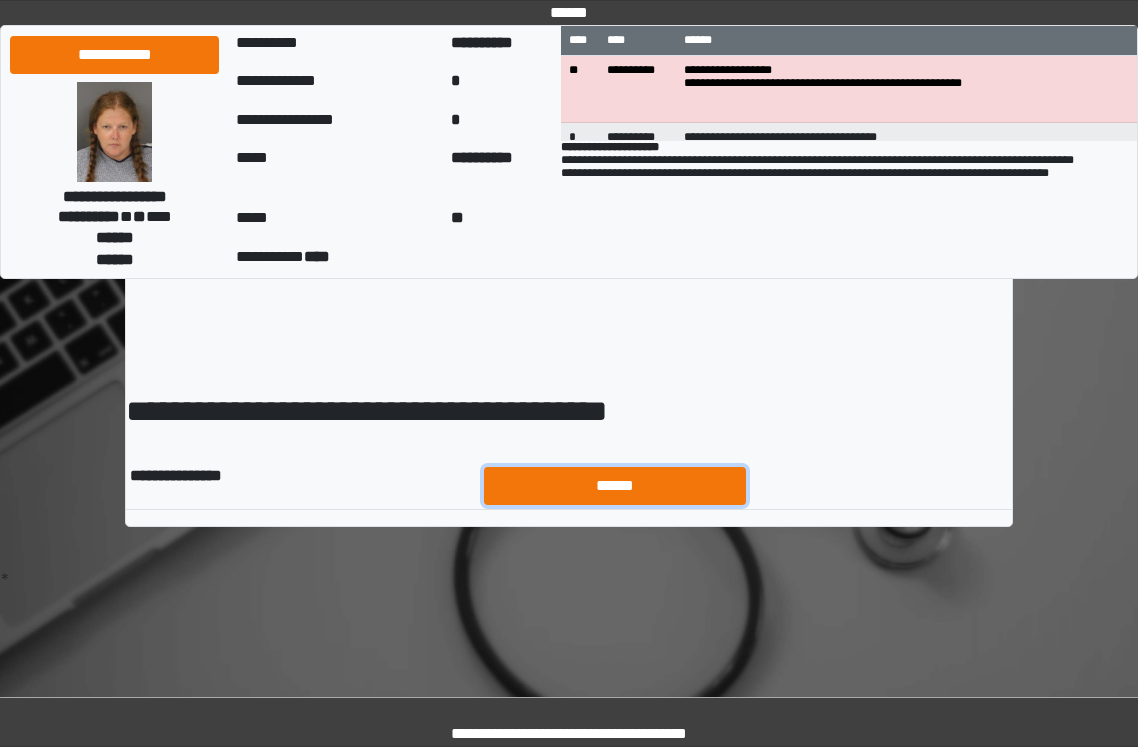click on "******" at bounding box center [615, 486] 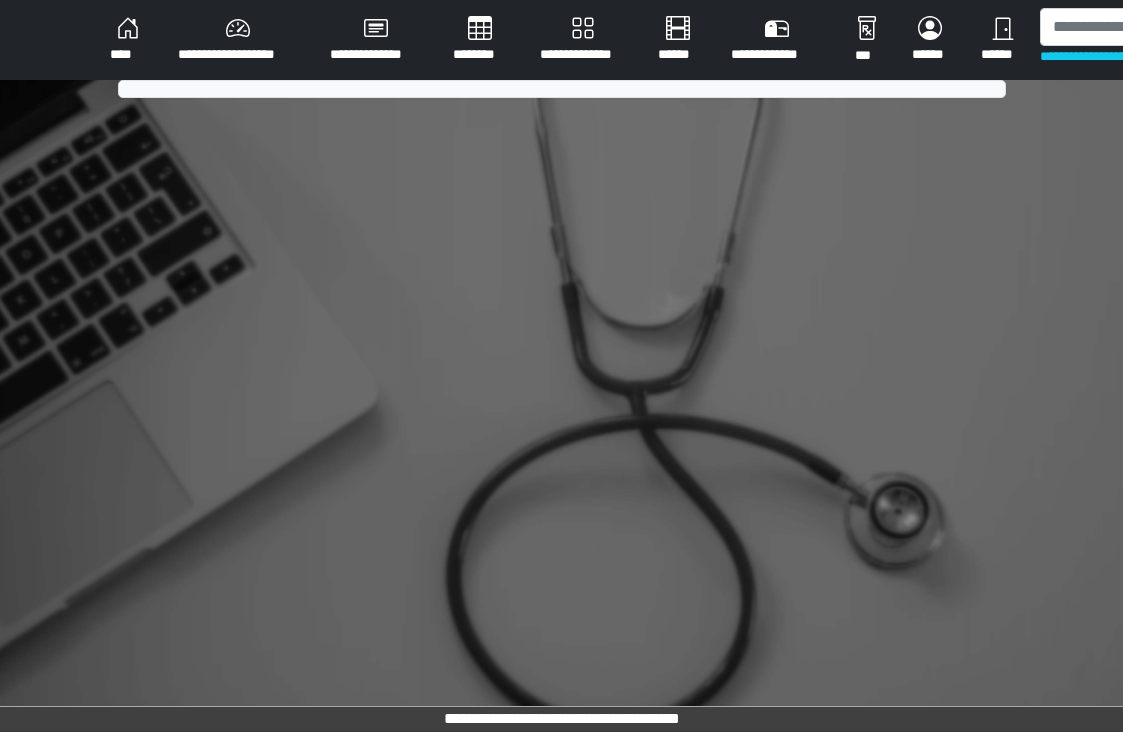 scroll, scrollTop: 0, scrollLeft: 0, axis: both 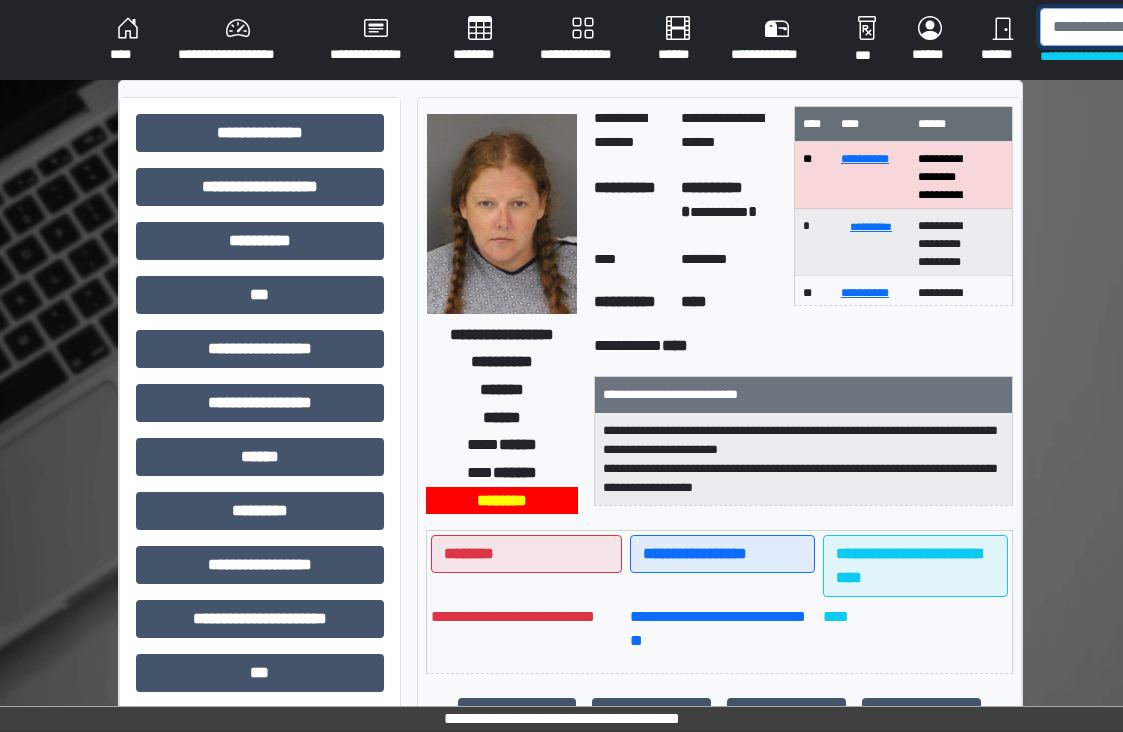 click at bounding box center (1143, 27) 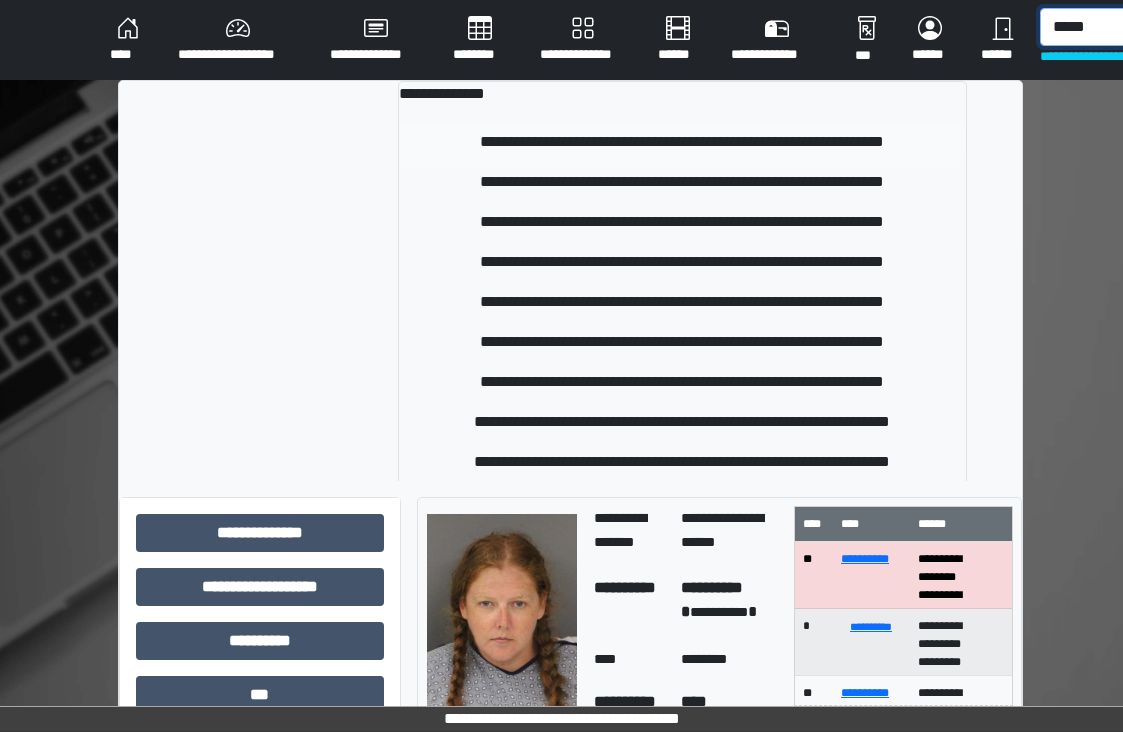type on "*****" 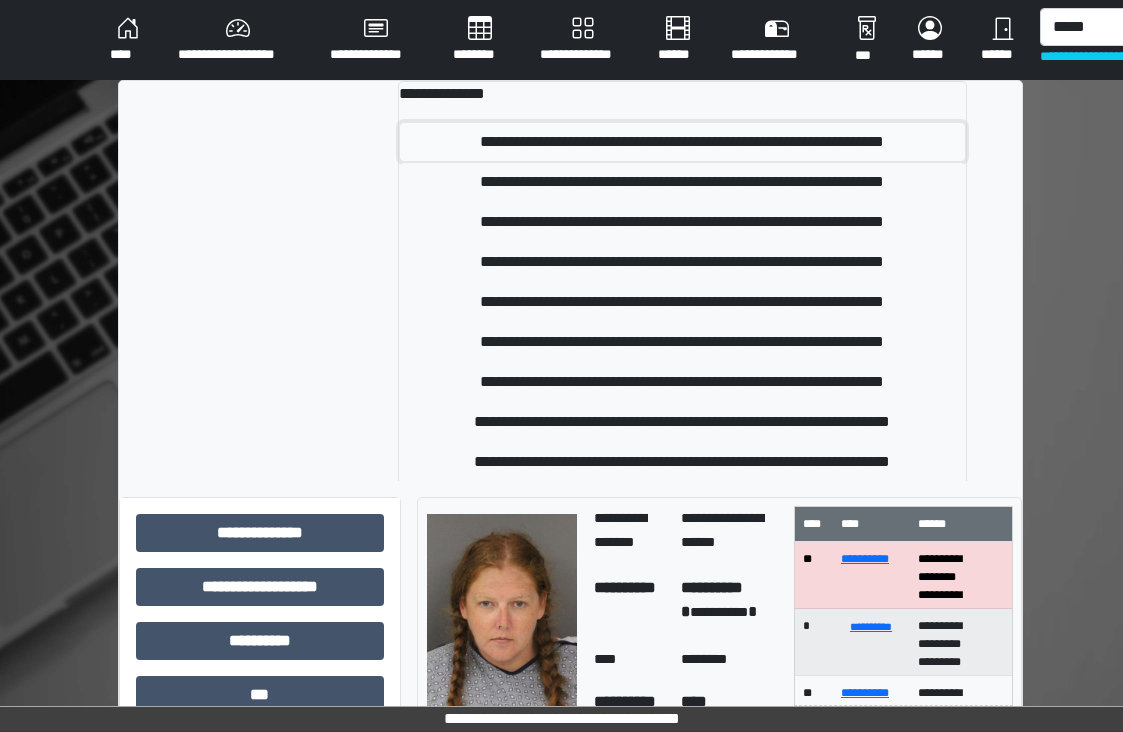 click on "**********" at bounding box center [682, 142] 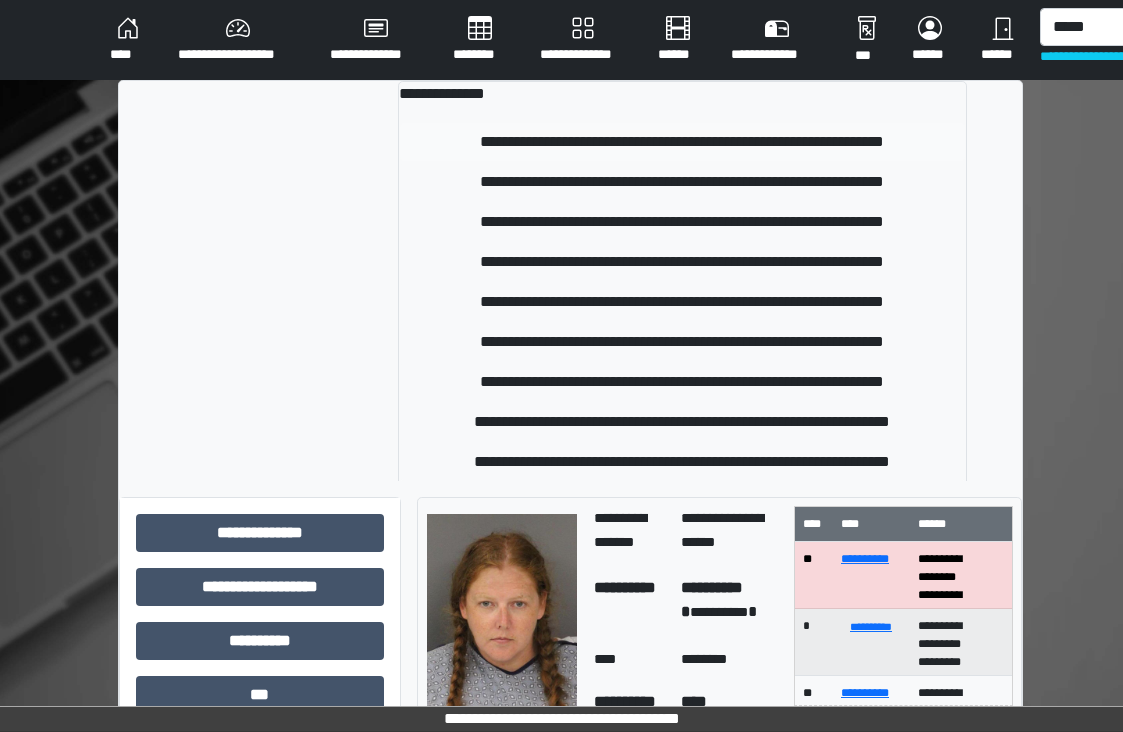 type 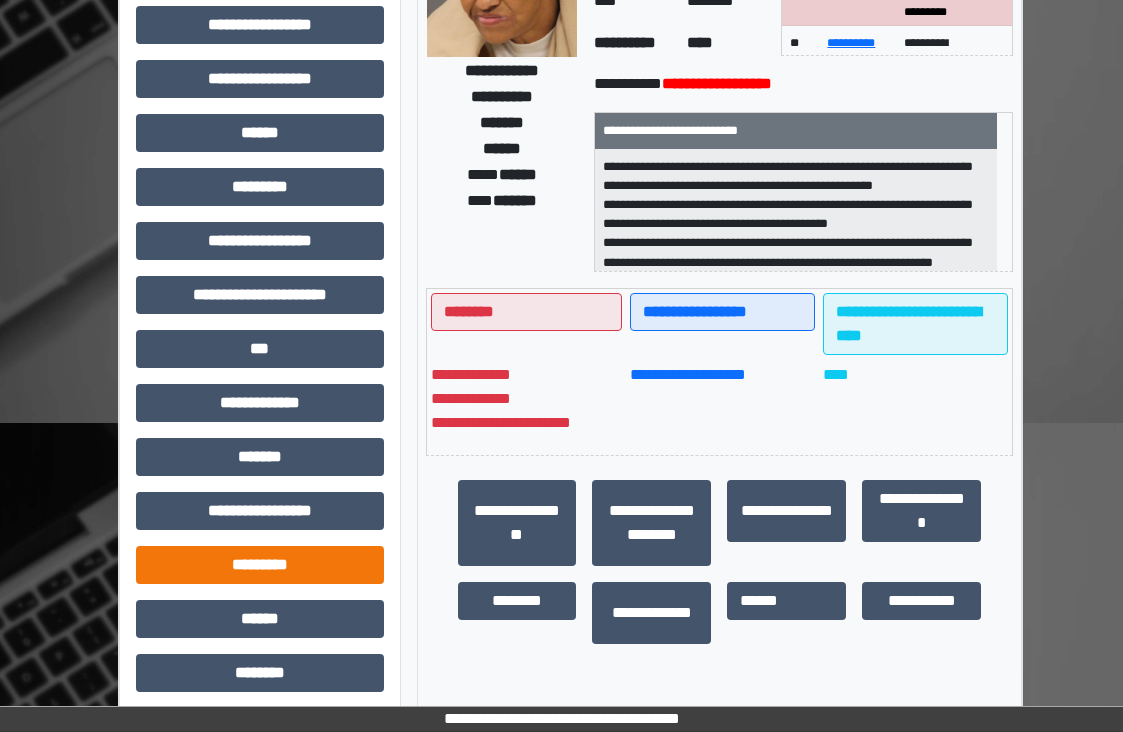 scroll, scrollTop: 442, scrollLeft: 0, axis: vertical 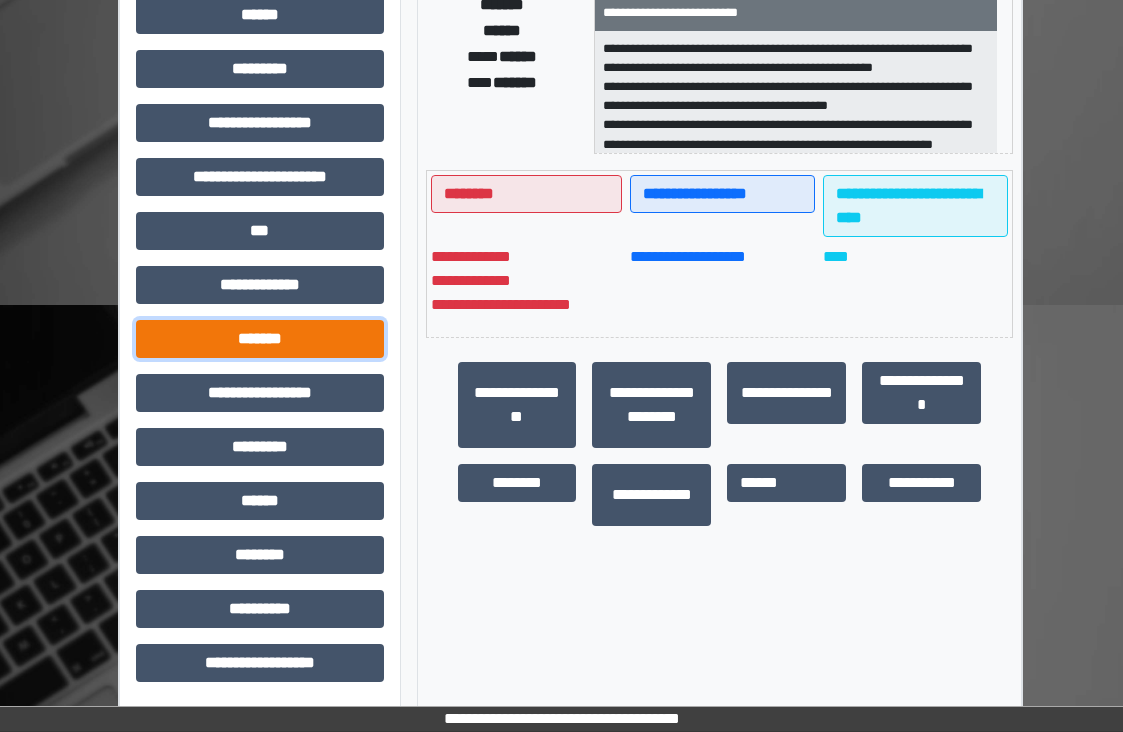 click on "*******" at bounding box center [260, 339] 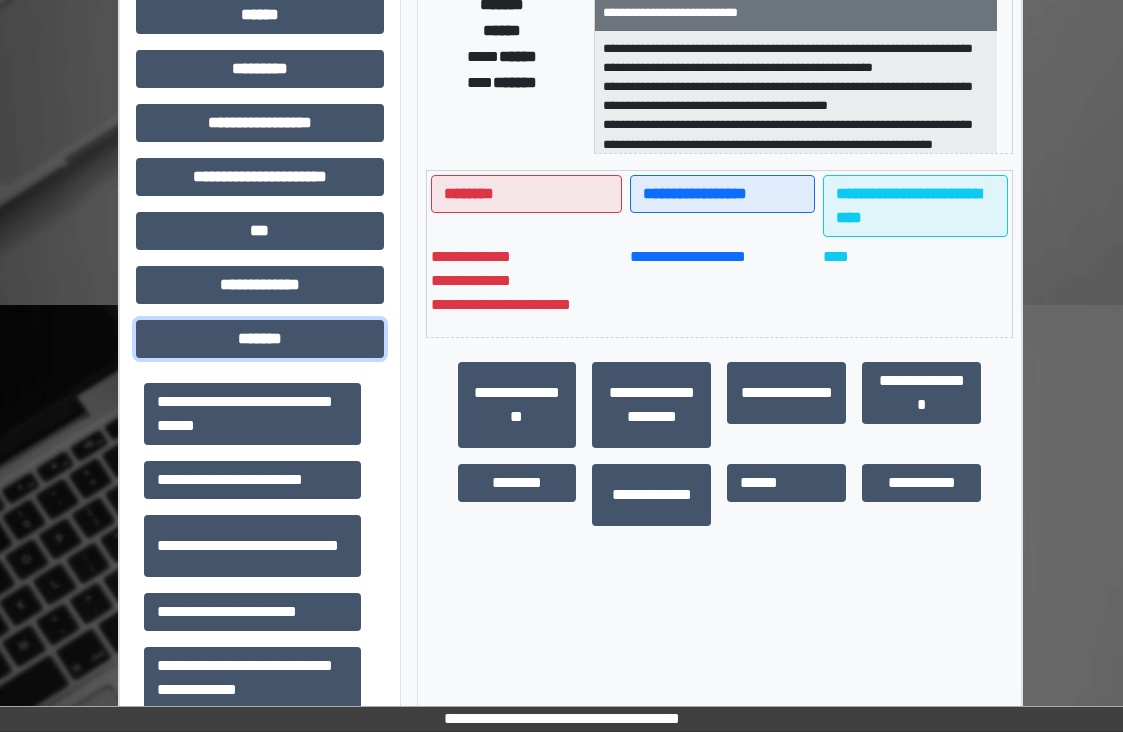 scroll, scrollTop: 700, scrollLeft: 0, axis: vertical 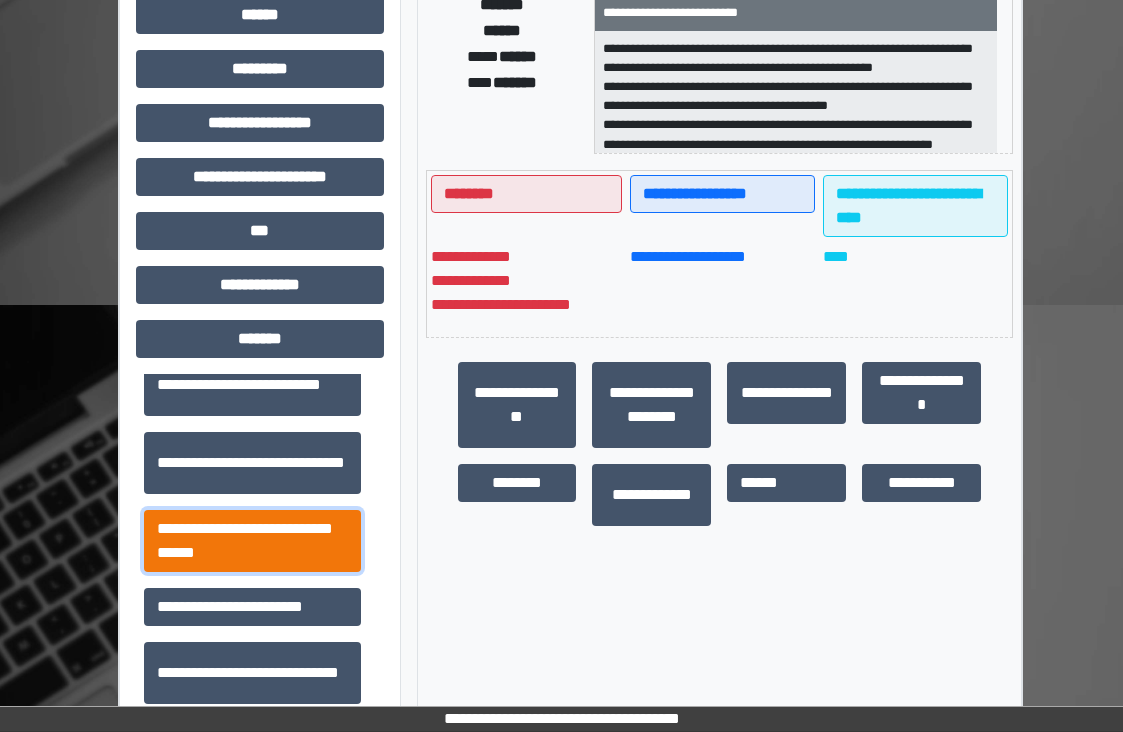 click on "**********" at bounding box center [252, 541] 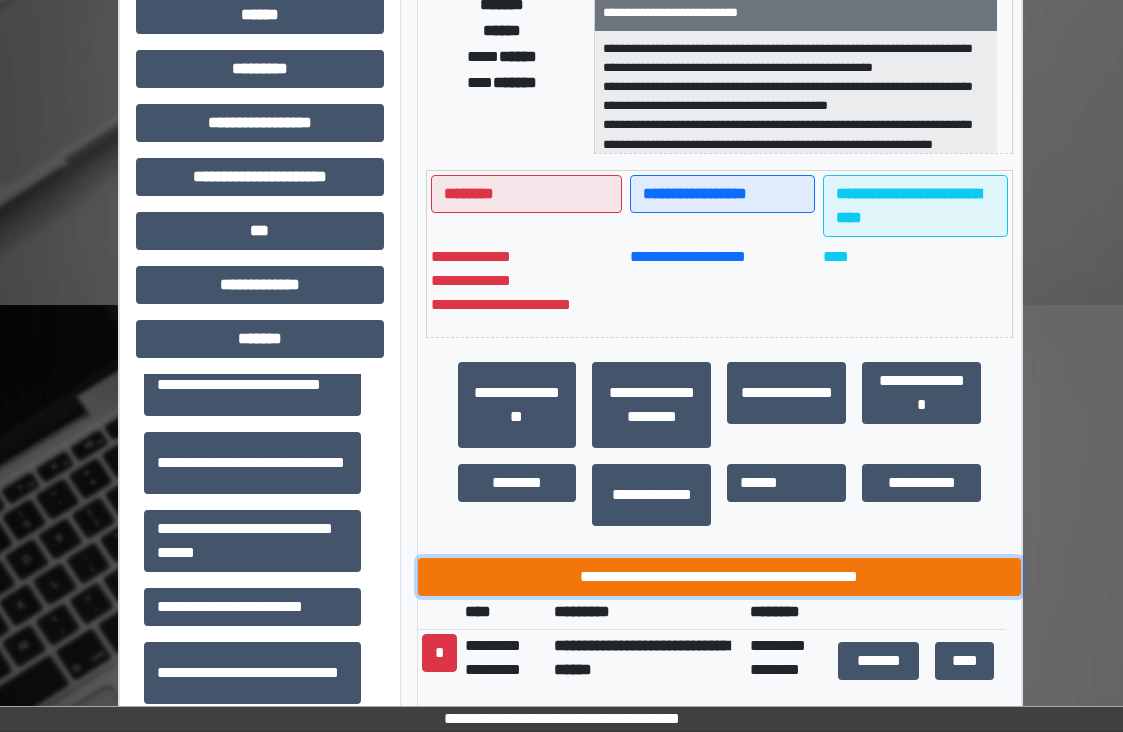 click on "**********" at bounding box center (720, 577) 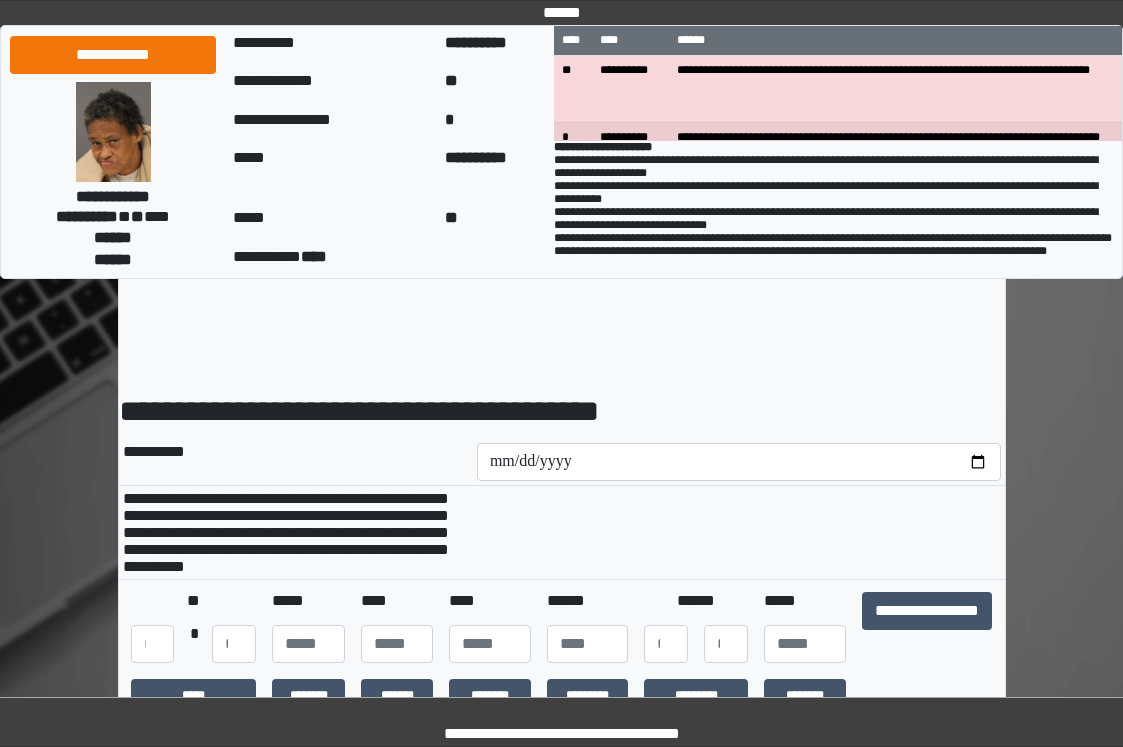 scroll, scrollTop: 0, scrollLeft: 0, axis: both 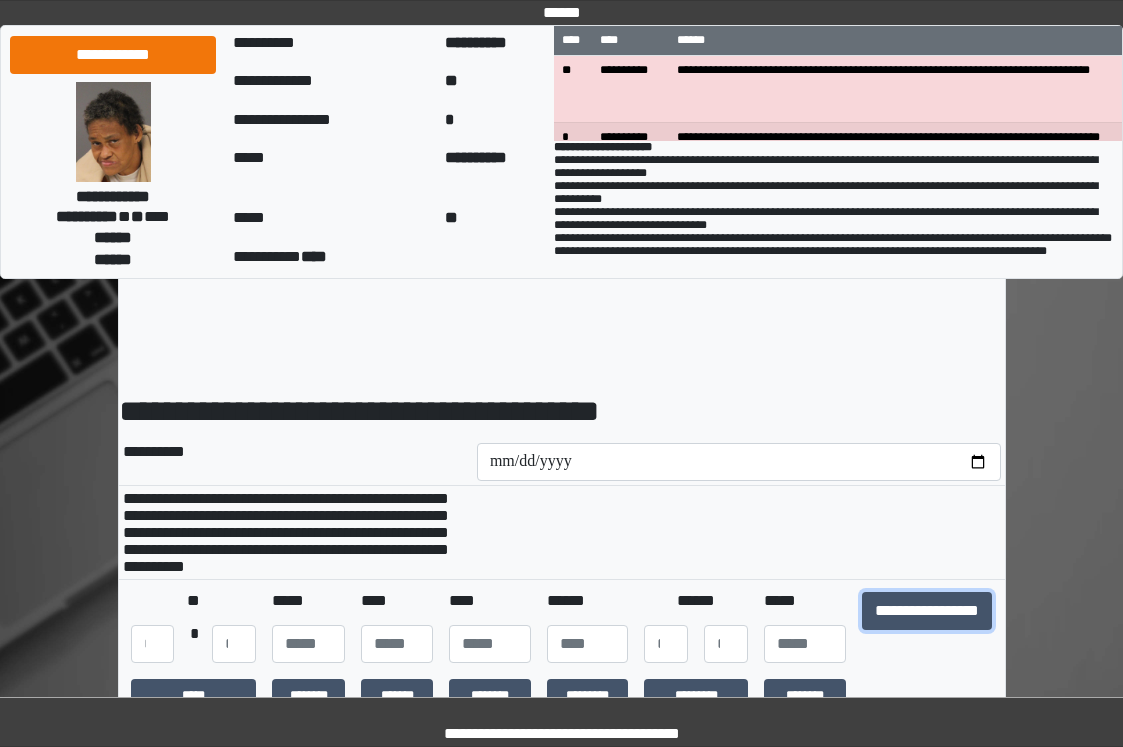 drag, startPoint x: 959, startPoint y: 629, endPoint x: 939, endPoint y: 595, distance: 39.446167 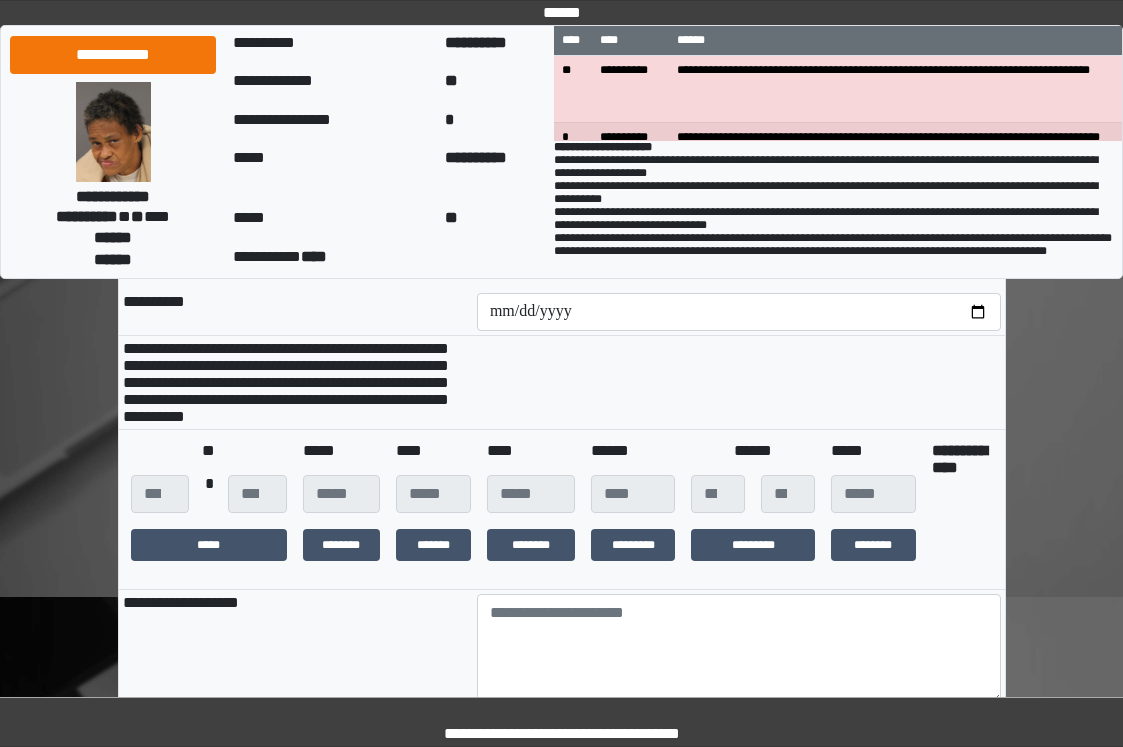 scroll, scrollTop: 300, scrollLeft: 0, axis: vertical 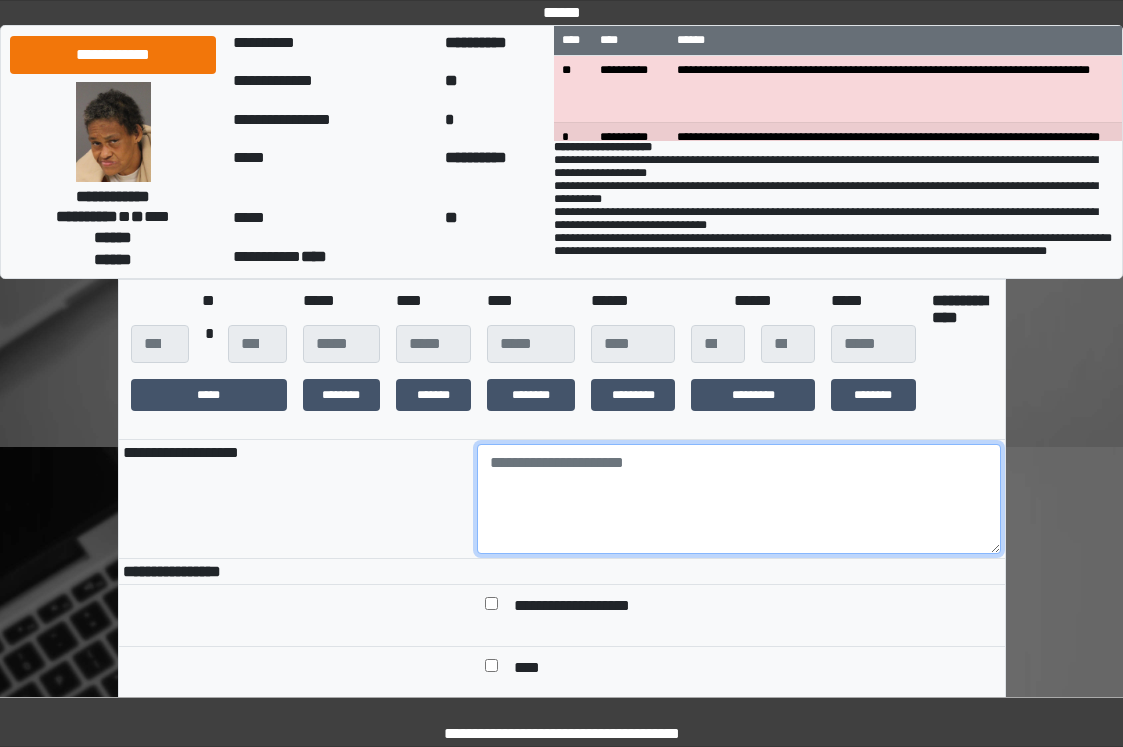 click at bounding box center [739, 499] 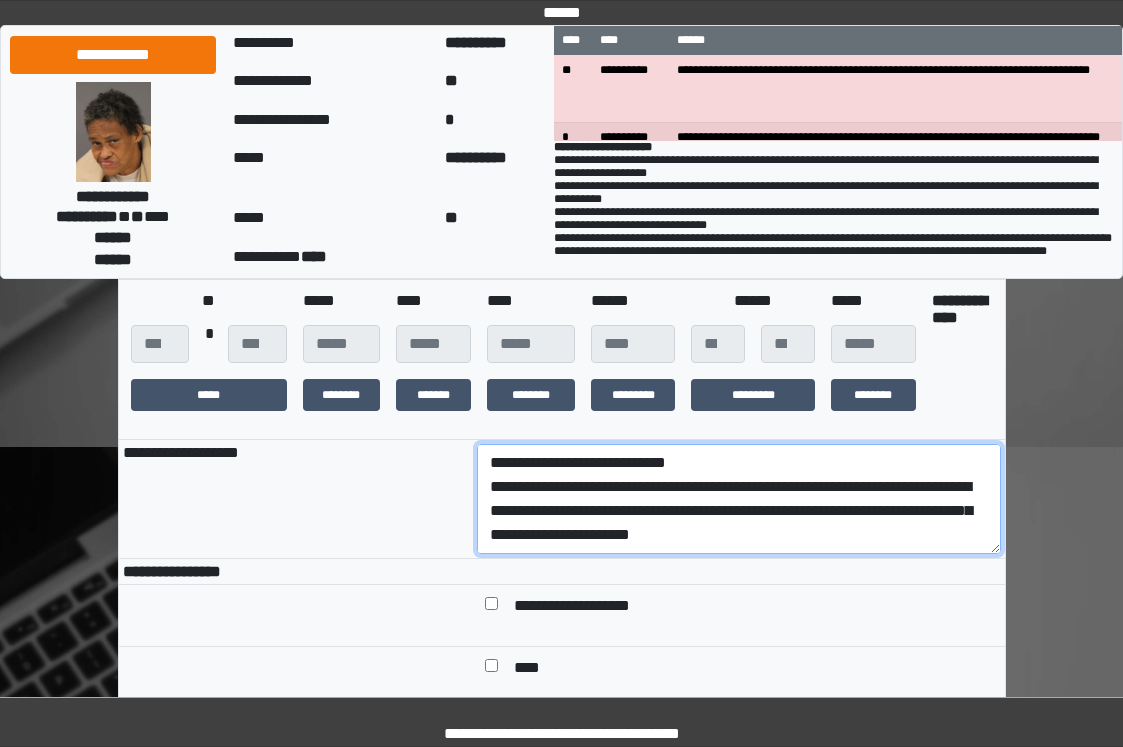 scroll, scrollTop: 136, scrollLeft: 0, axis: vertical 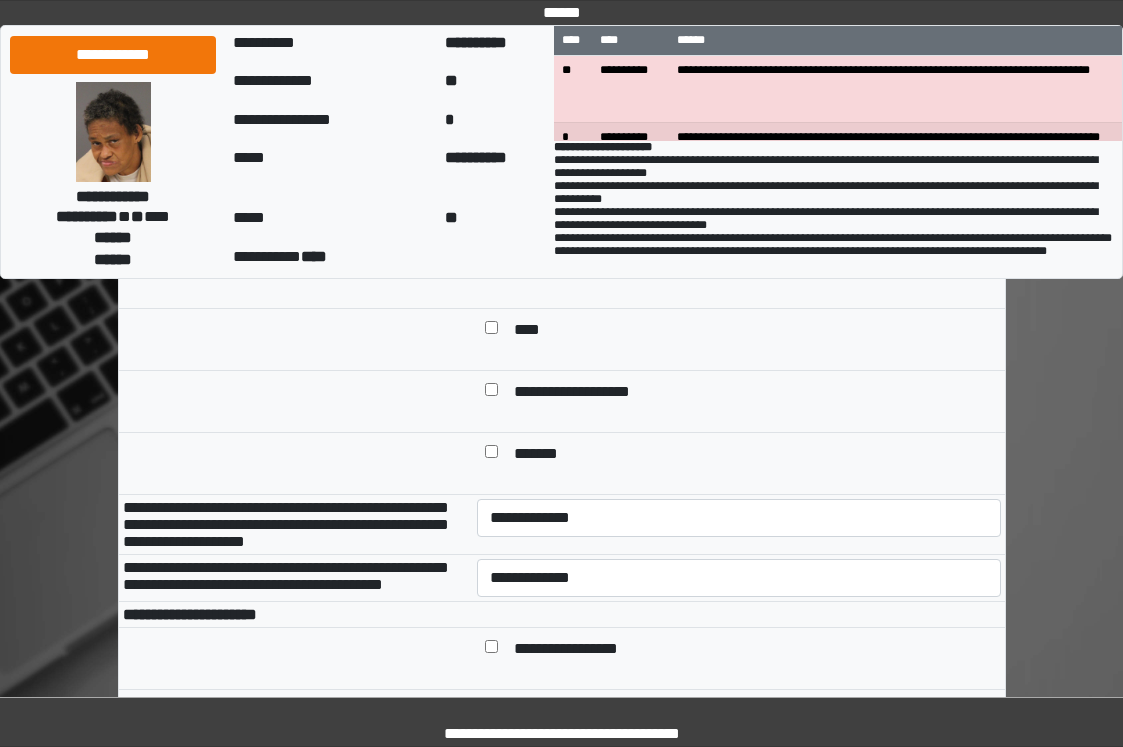 type on "**********" 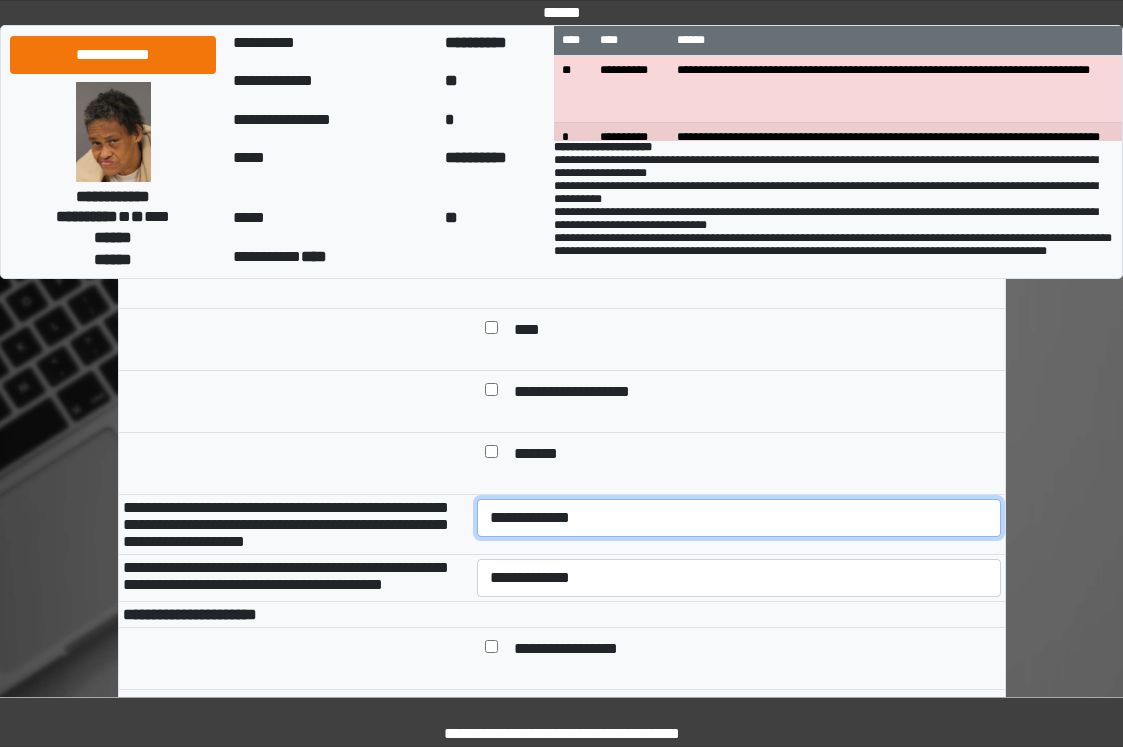 click on "**********" at bounding box center (739, 518) 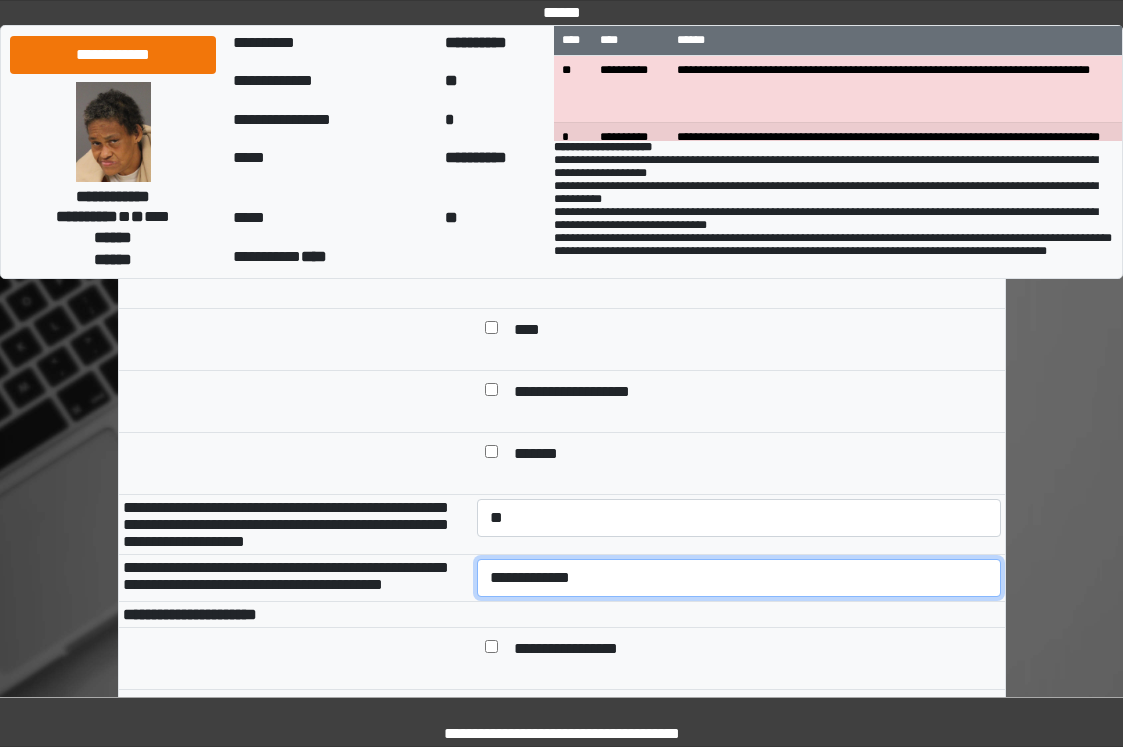 click on "**********" at bounding box center (739, 578) 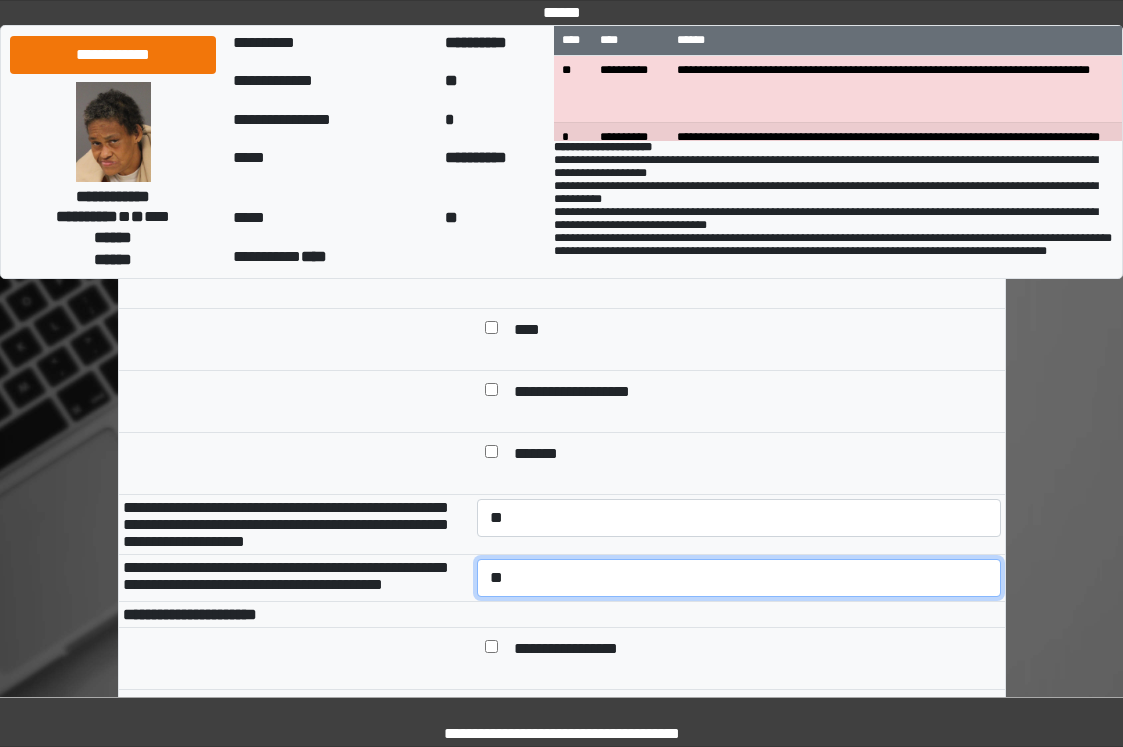 click on "**********" at bounding box center (739, 578) 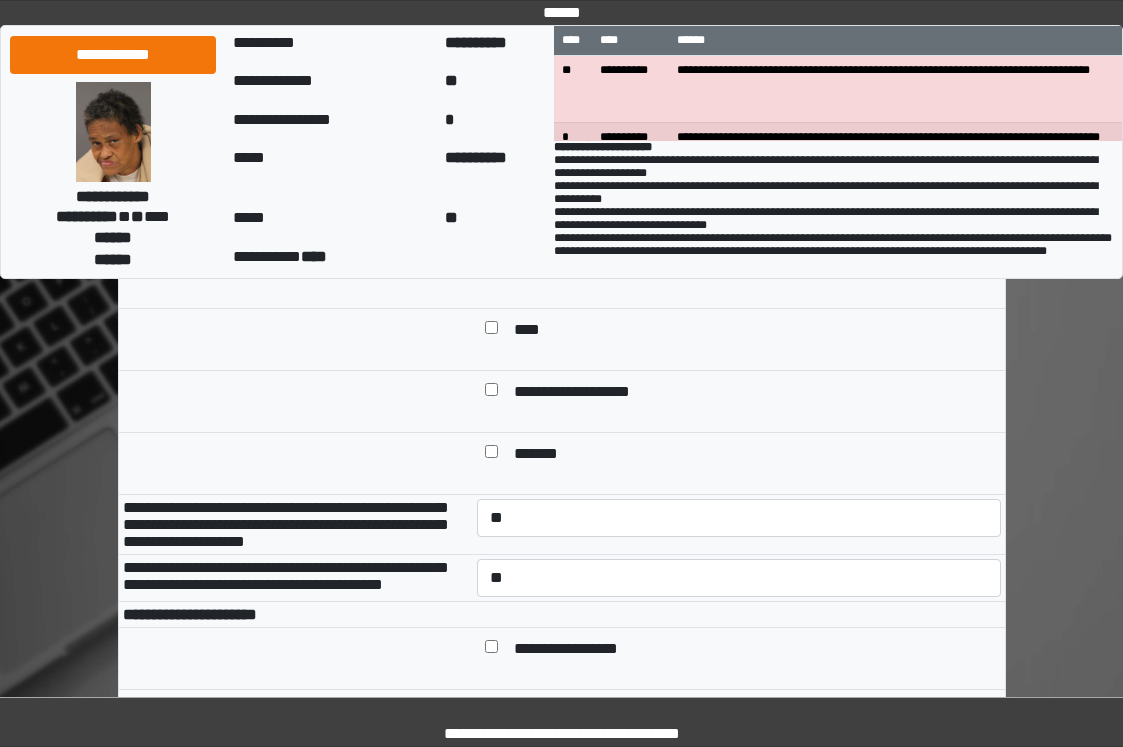 drag, startPoint x: 588, startPoint y: 681, endPoint x: 591, endPoint y: 666, distance: 15.297058 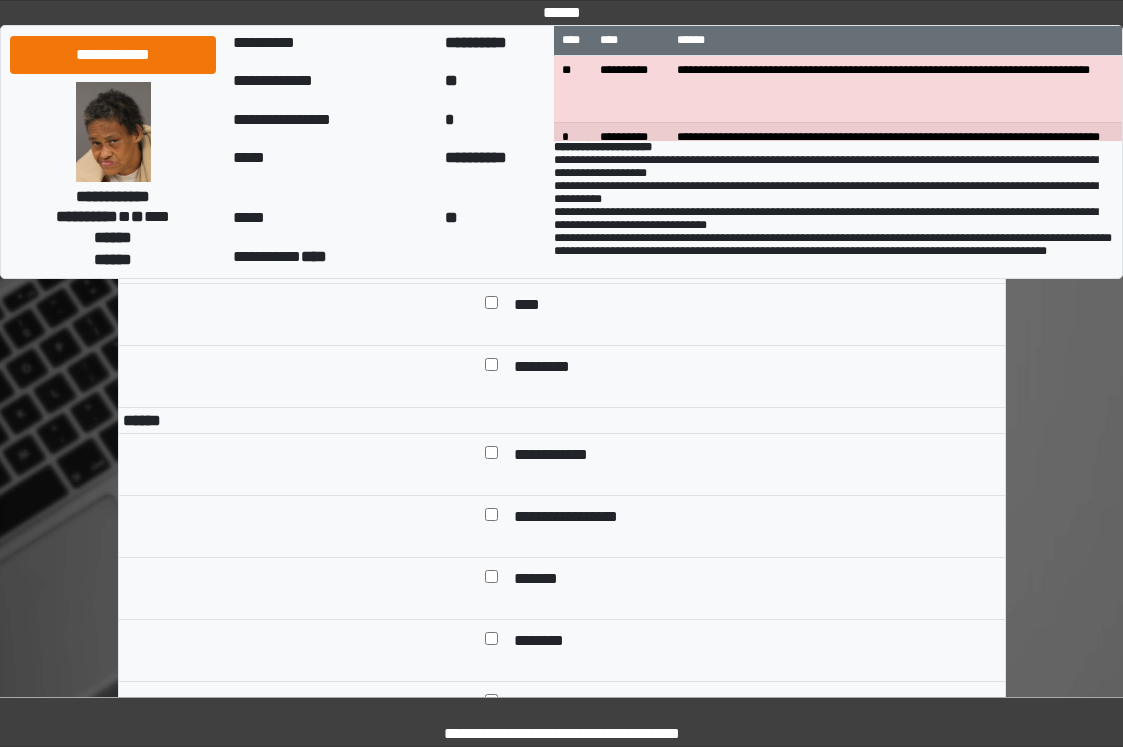 scroll, scrollTop: 1700, scrollLeft: 0, axis: vertical 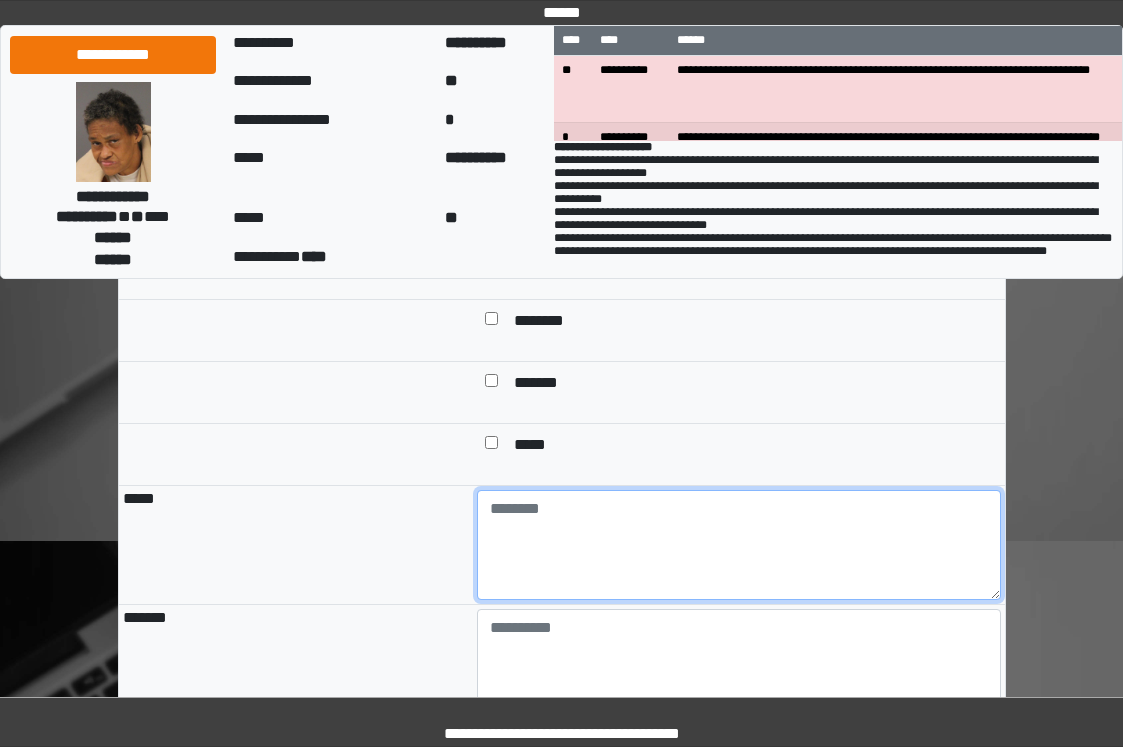 click at bounding box center [739, 545] 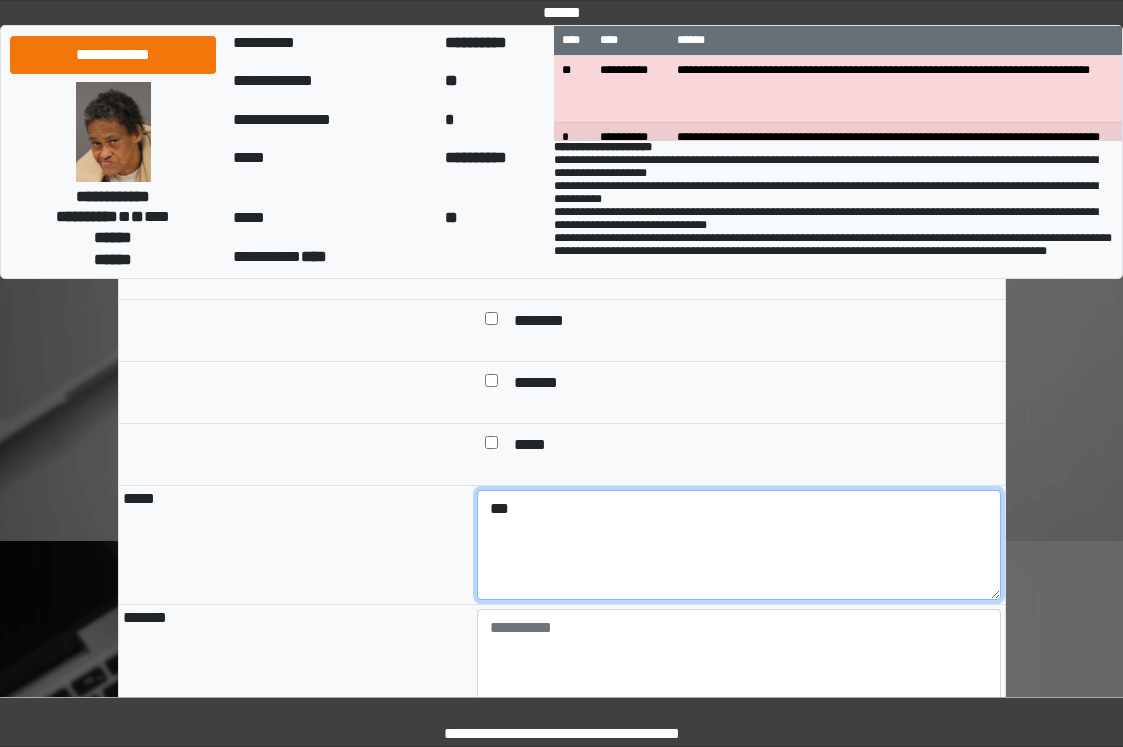 type on "***" 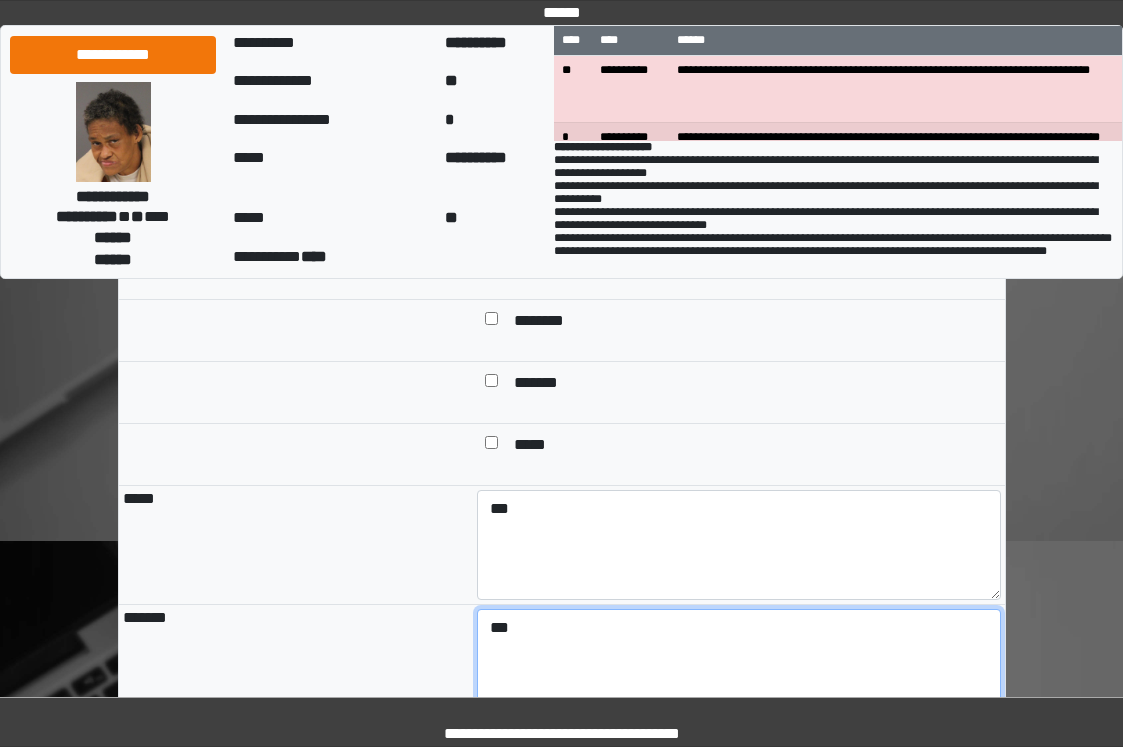 type on "***" 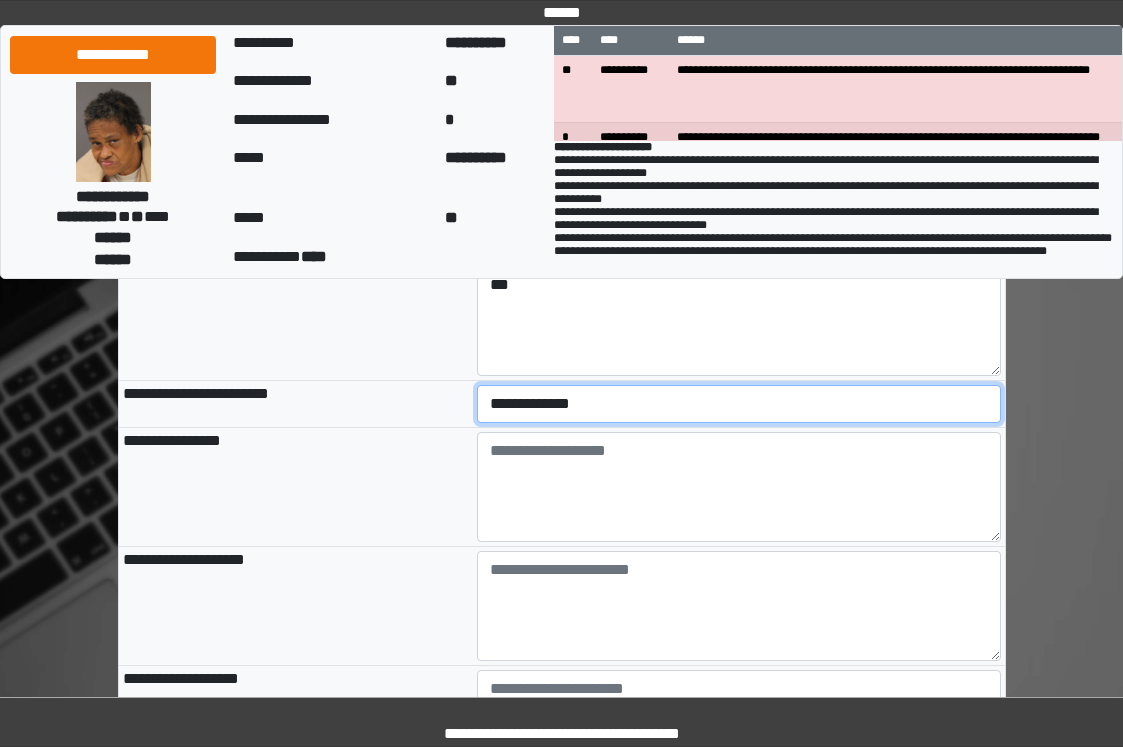 scroll, scrollTop: 2150, scrollLeft: 0, axis: vertical 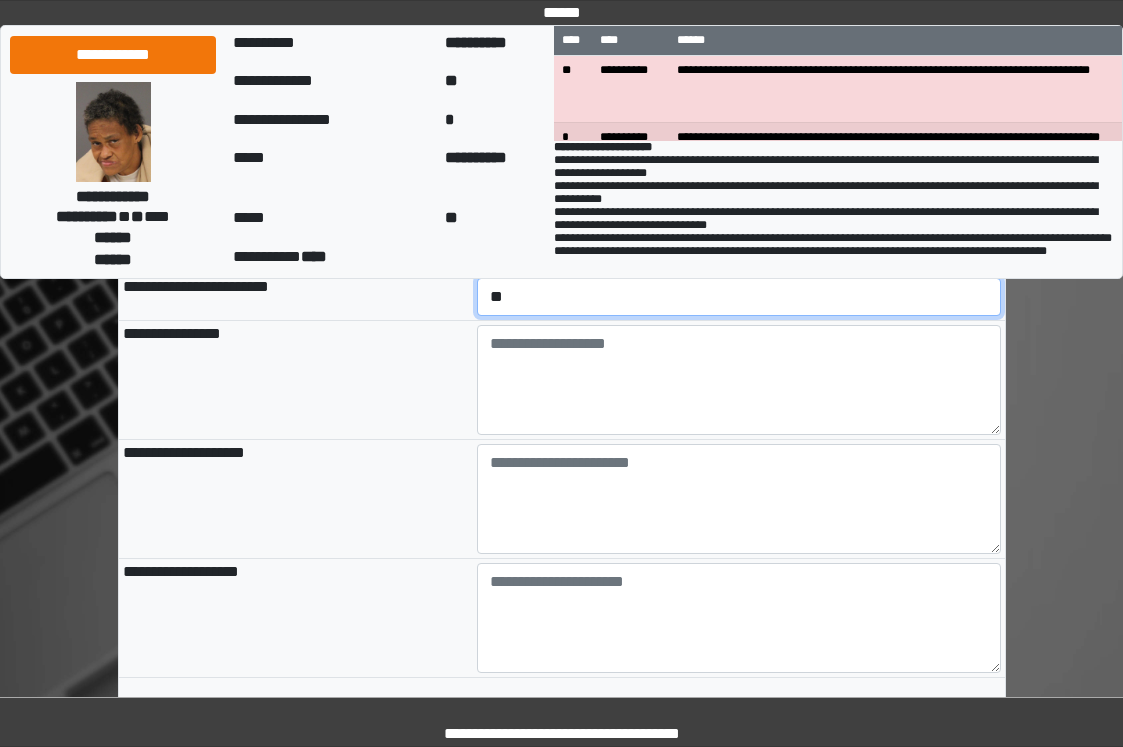 select on "*" 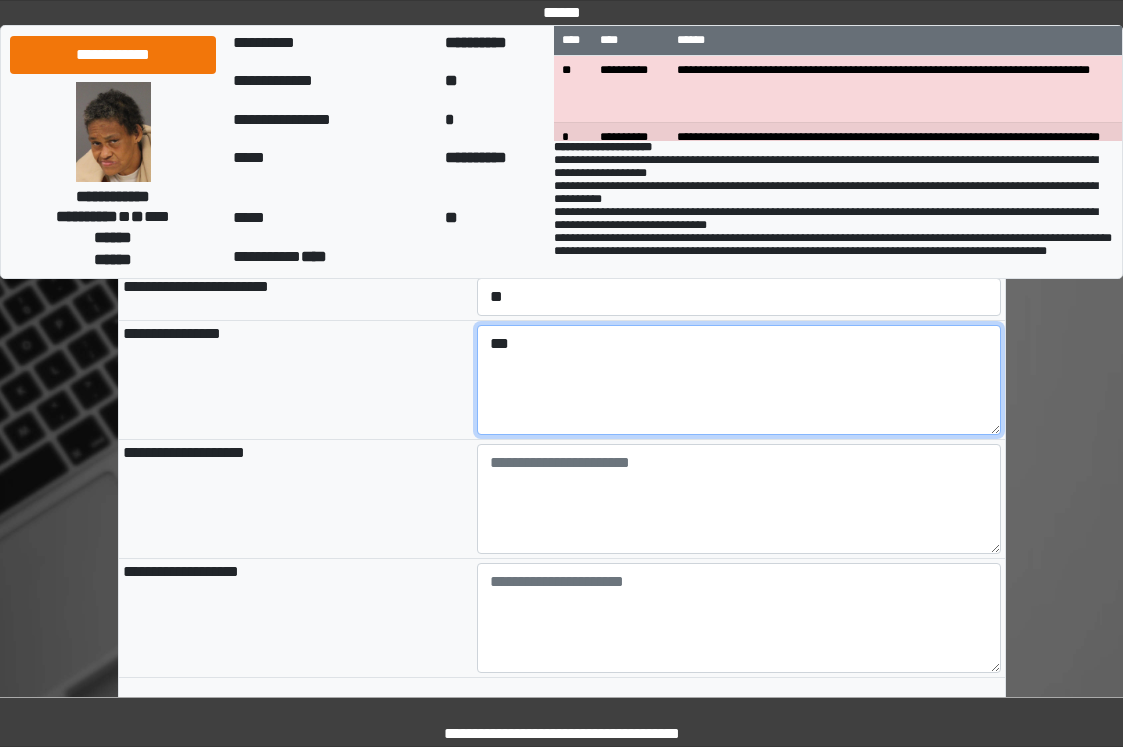 type on "***" 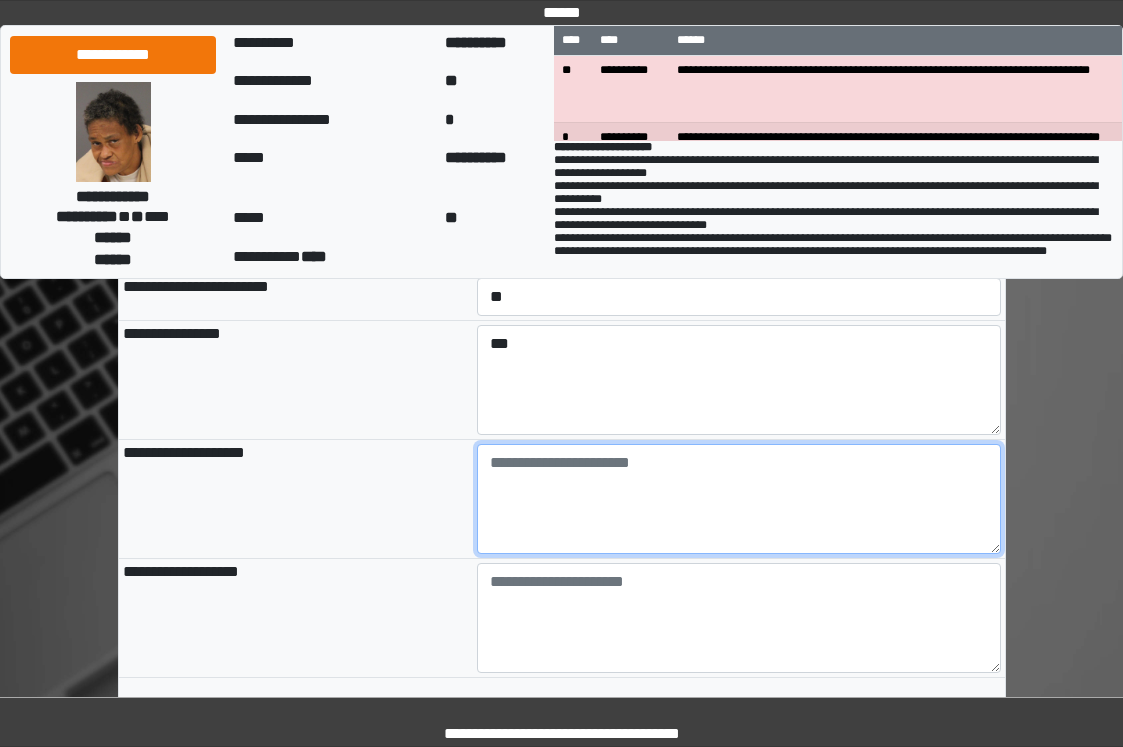paste on "**********" 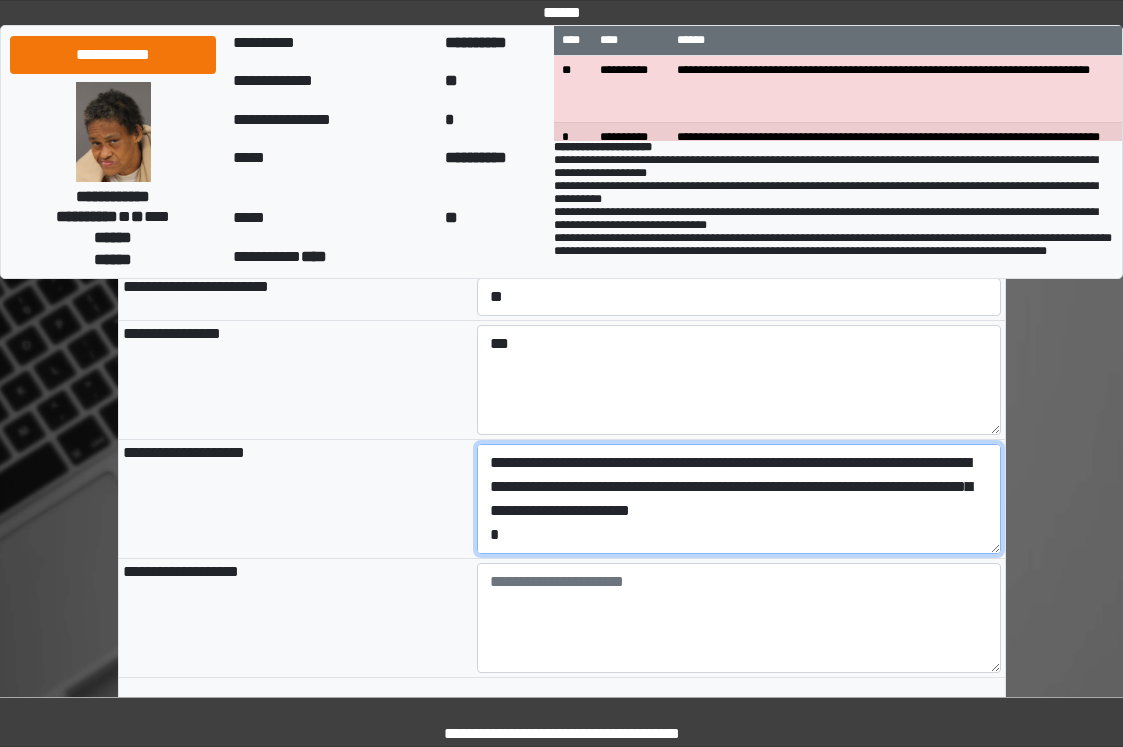 scroll, scrollTop: 112, scrollLeft: 0, axis: vertical 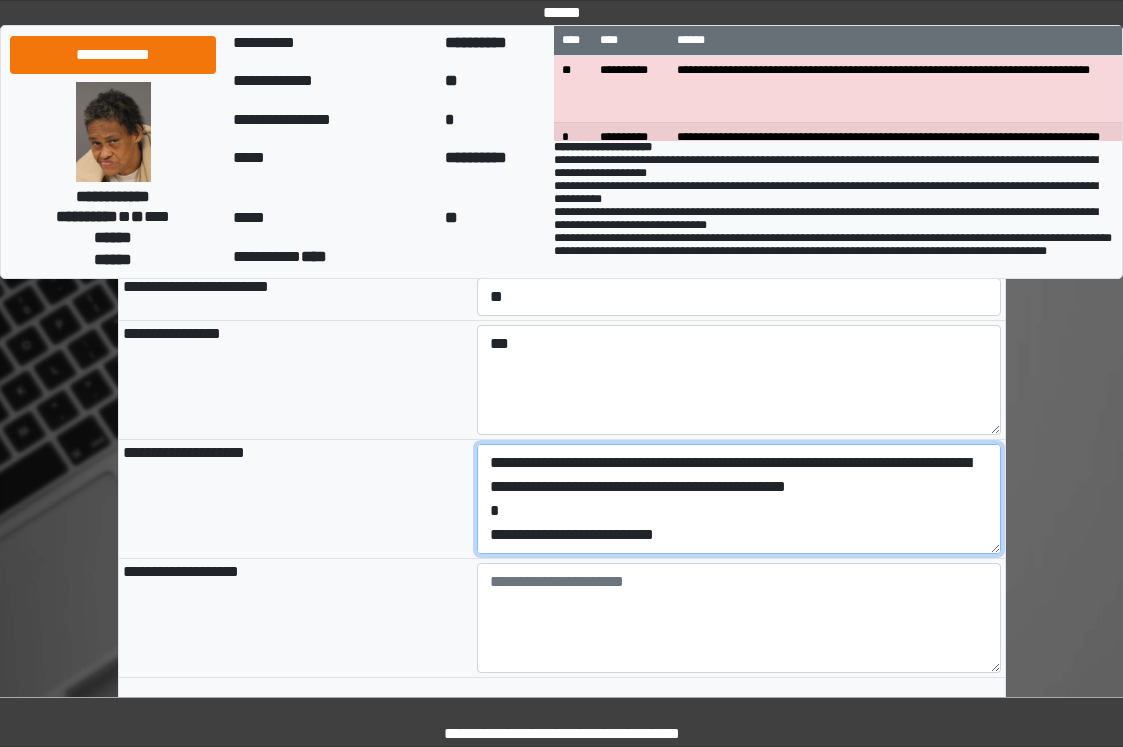drag, startPoint x: 687, startPoint y: 602, endPoint x: 453, endPoint y: 602, distance: 234 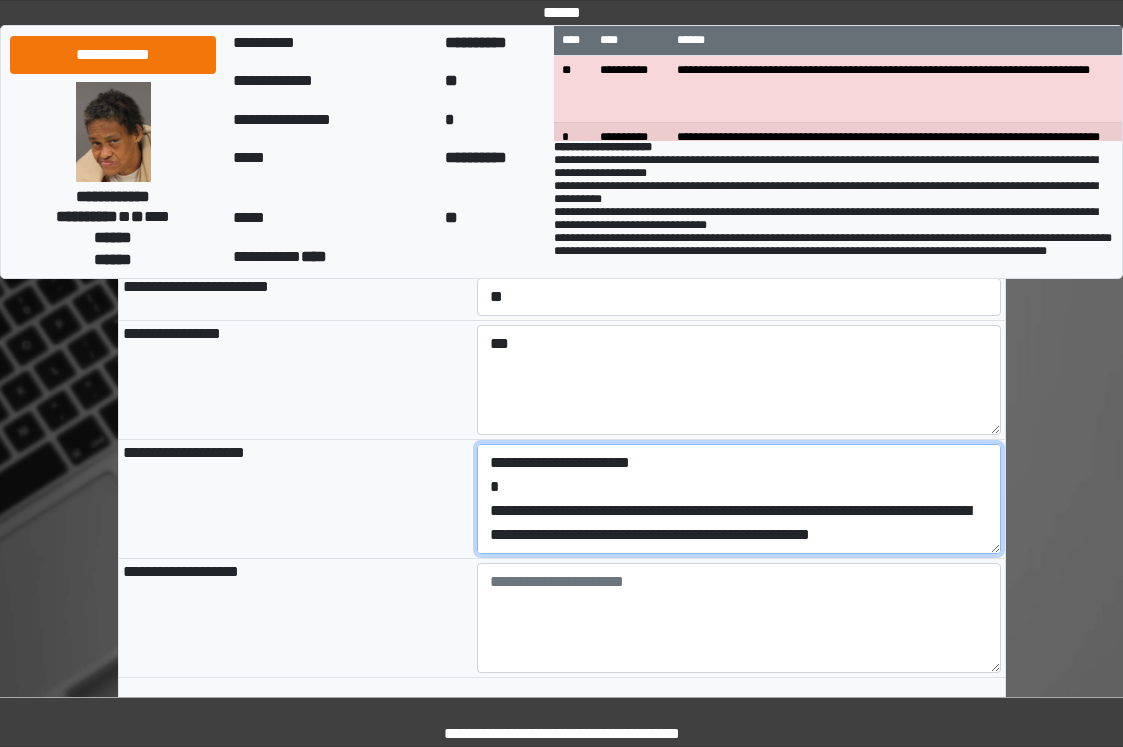 click on "**********" at bounding box center (739, 499) 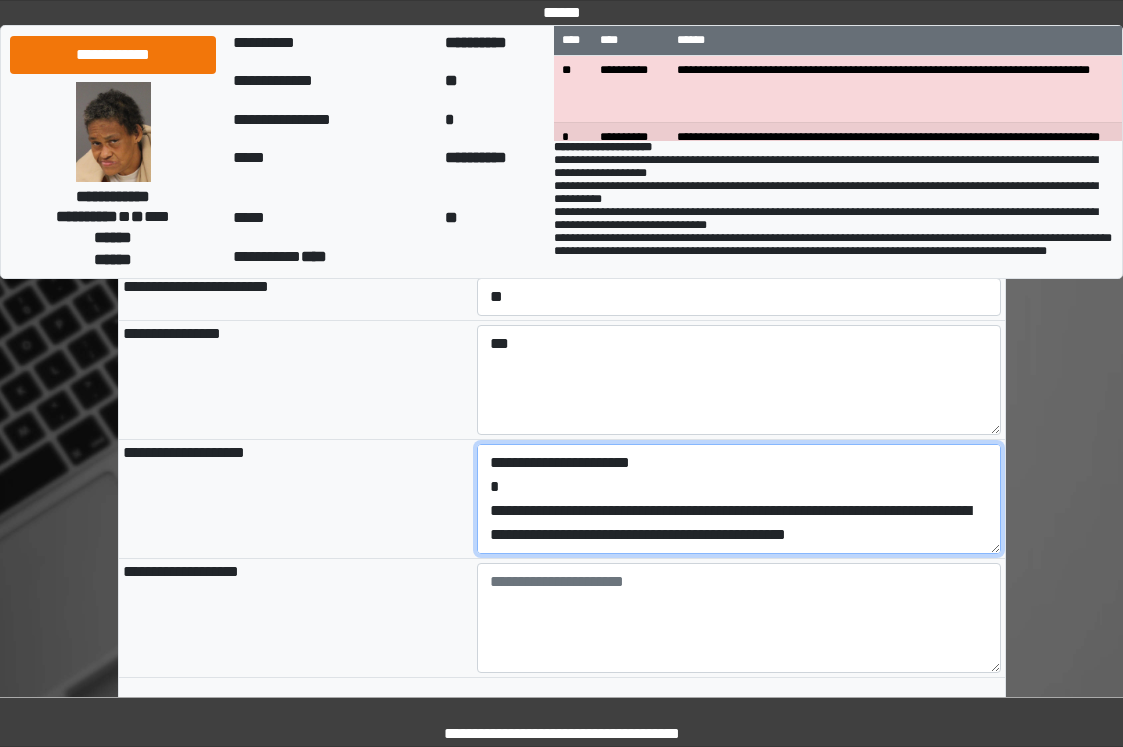 scroll, scrollTop: 48, scrollLeft: 0, axis: vertical 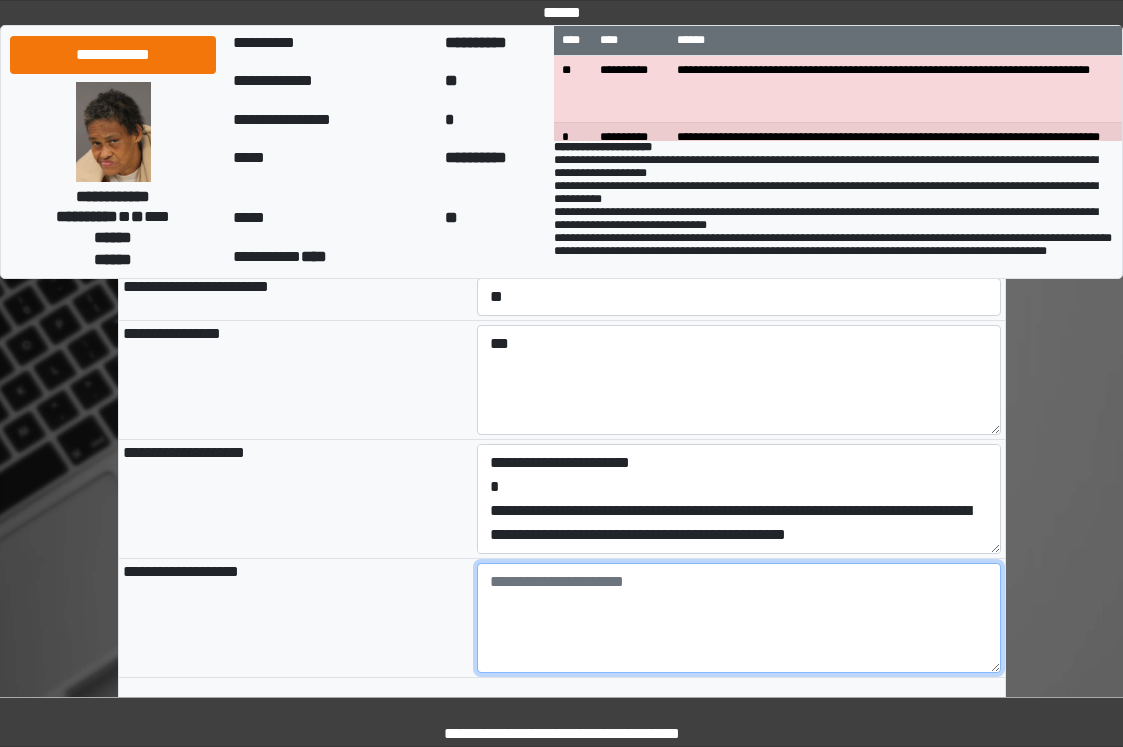 click at bounding box center (739, 618) 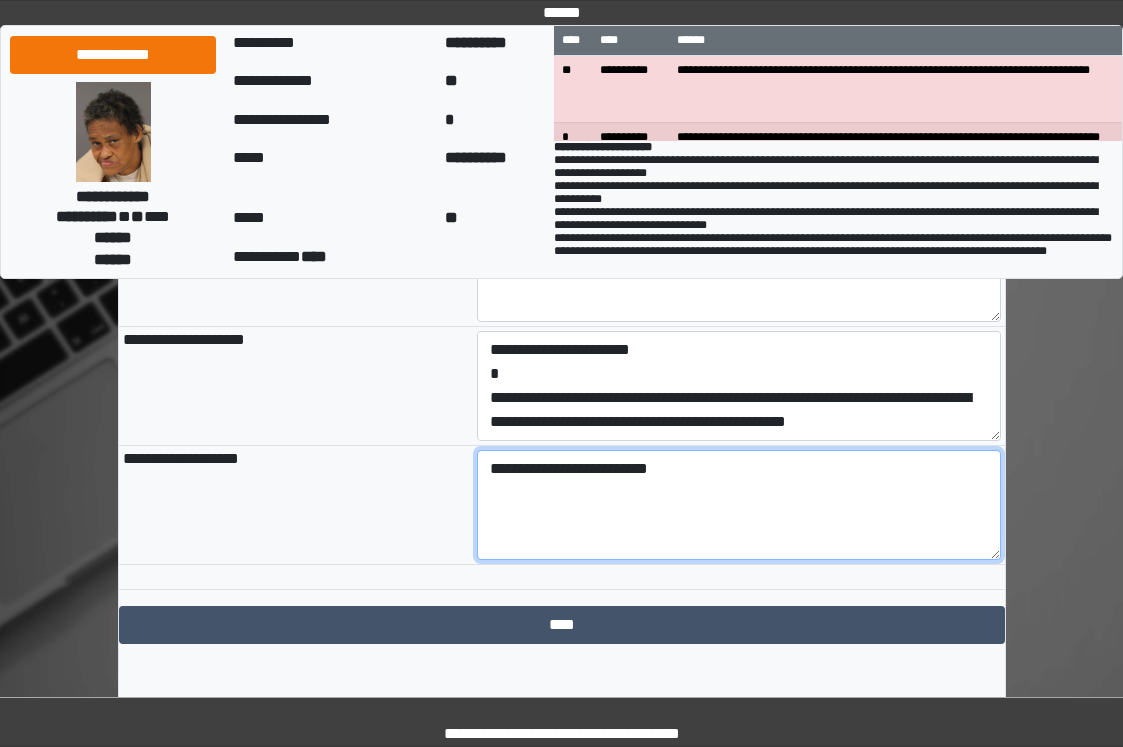 scroll, scrollTop: 2366, scrollLeft: 0, axis: vertical 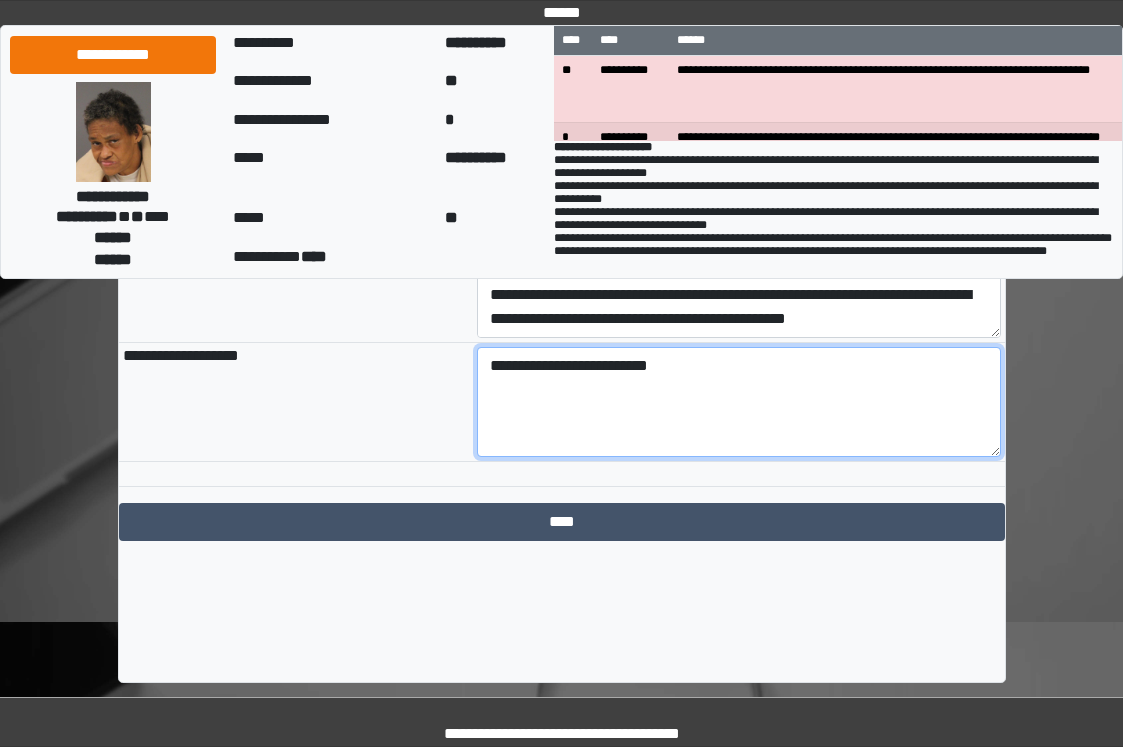 type on "**********" 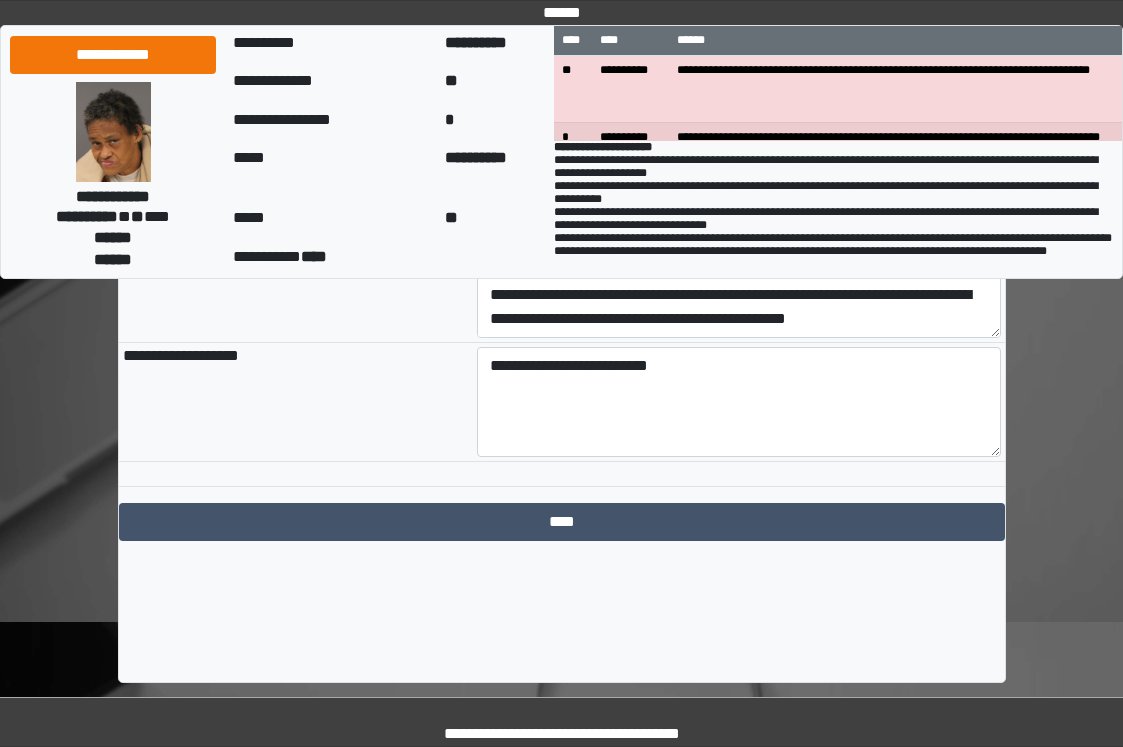 click on "**********" at bounding box center (562, -623) 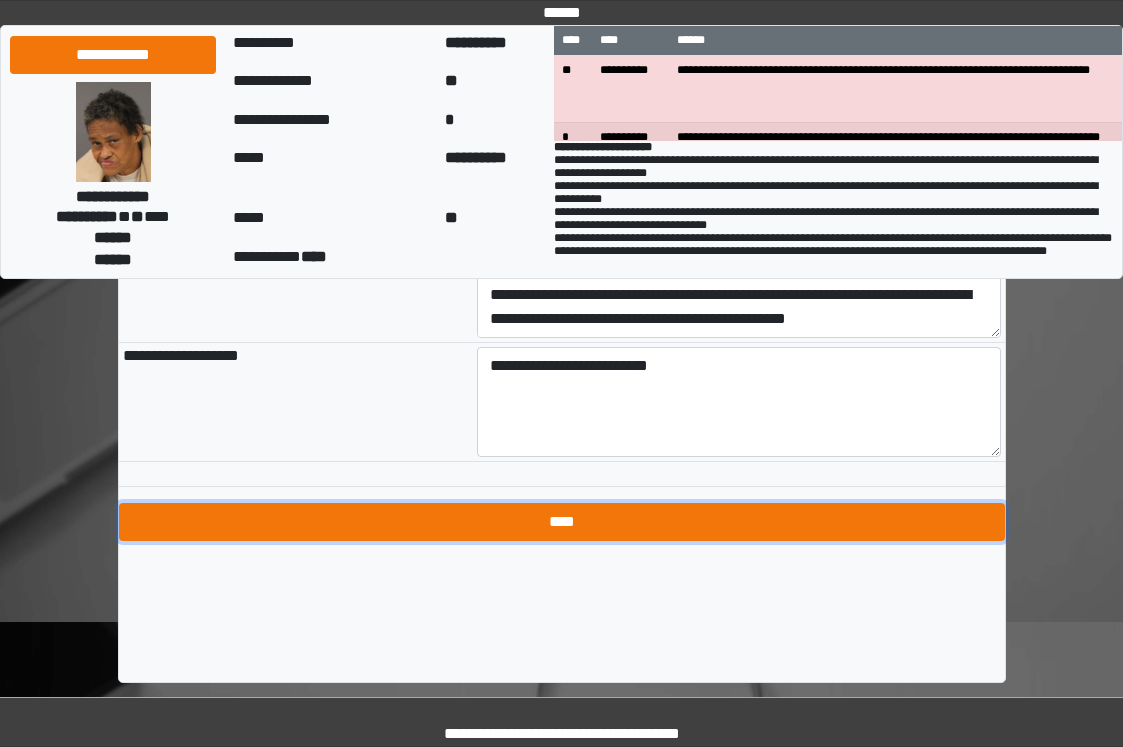 click on "****" at bounding box center (562, 522) 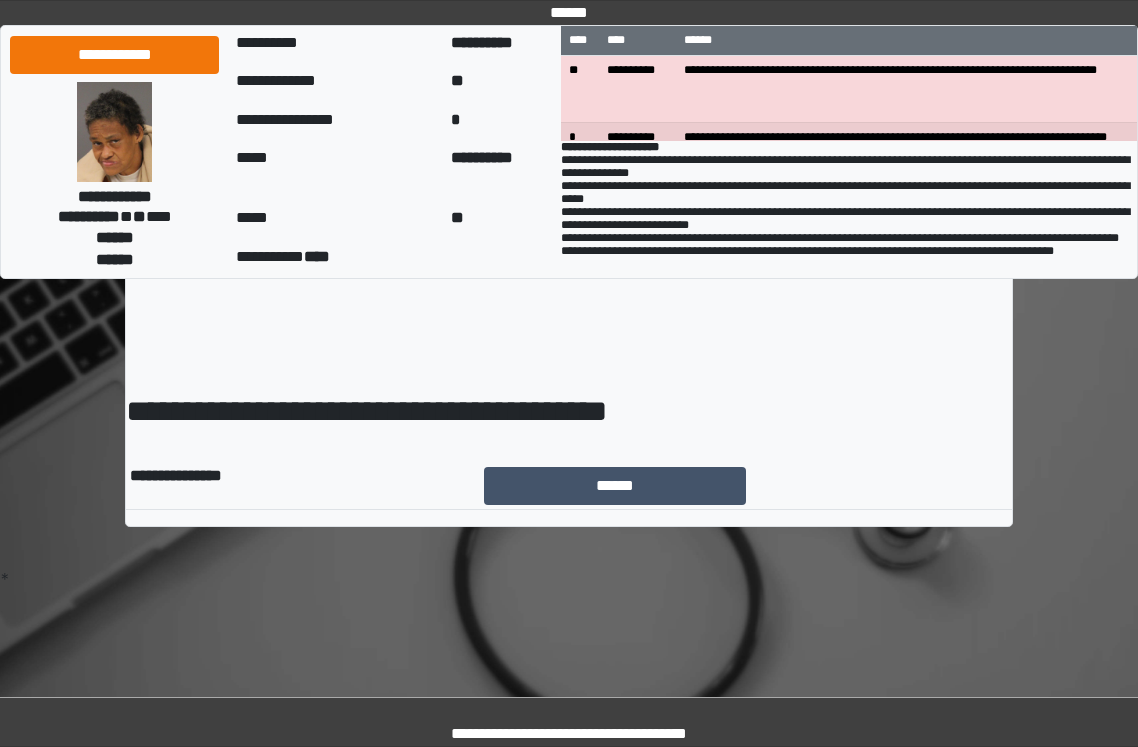 scroll, scrollTop: 0, scrollLeft: 0, axis: both 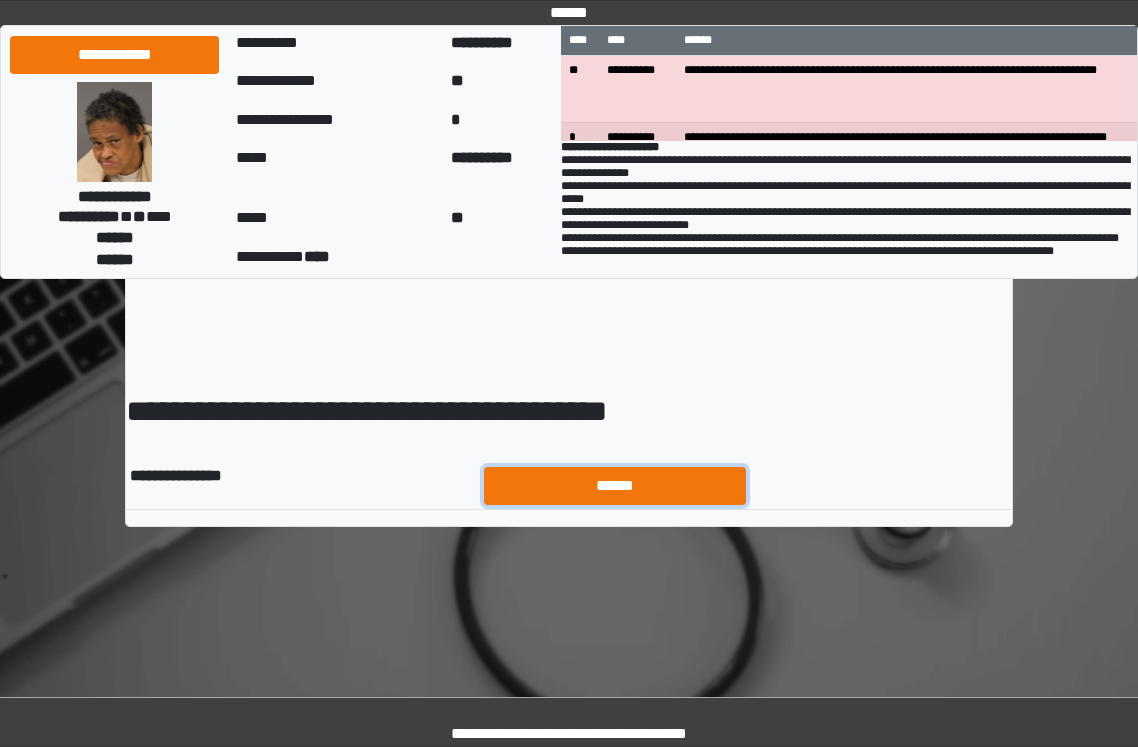 click on "******" at bounding box center [615, 486] 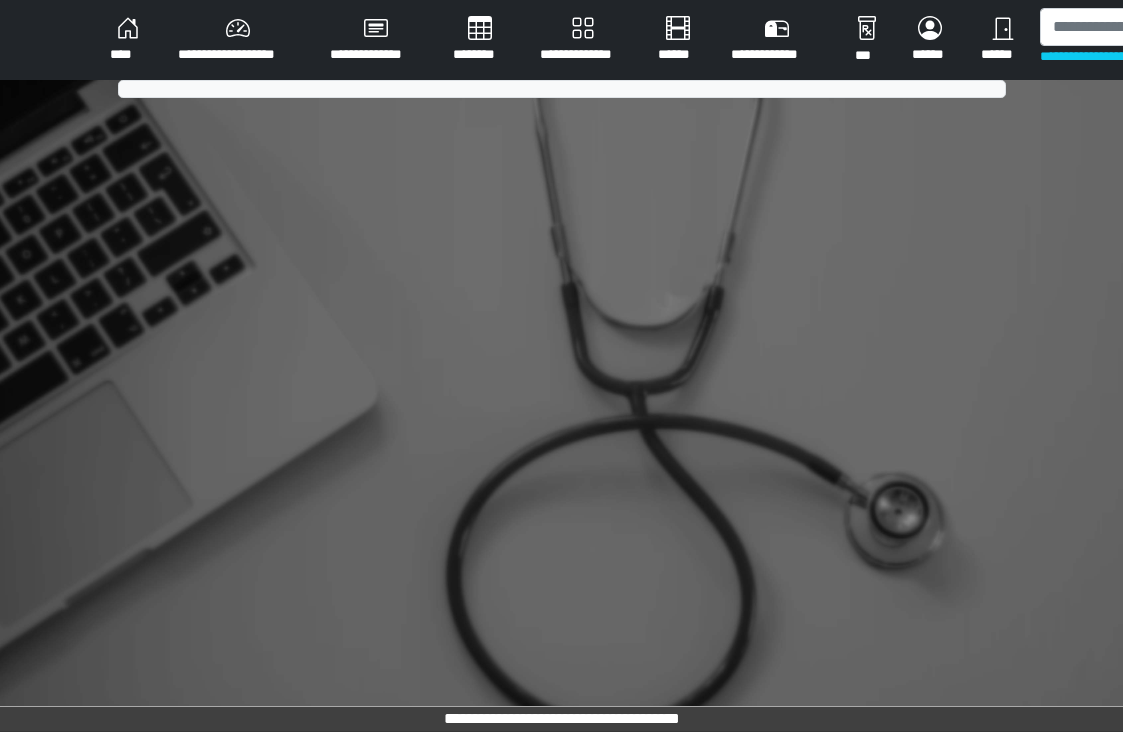 scroll, scrollTop: 0, scrollLeft: 0, axis: both 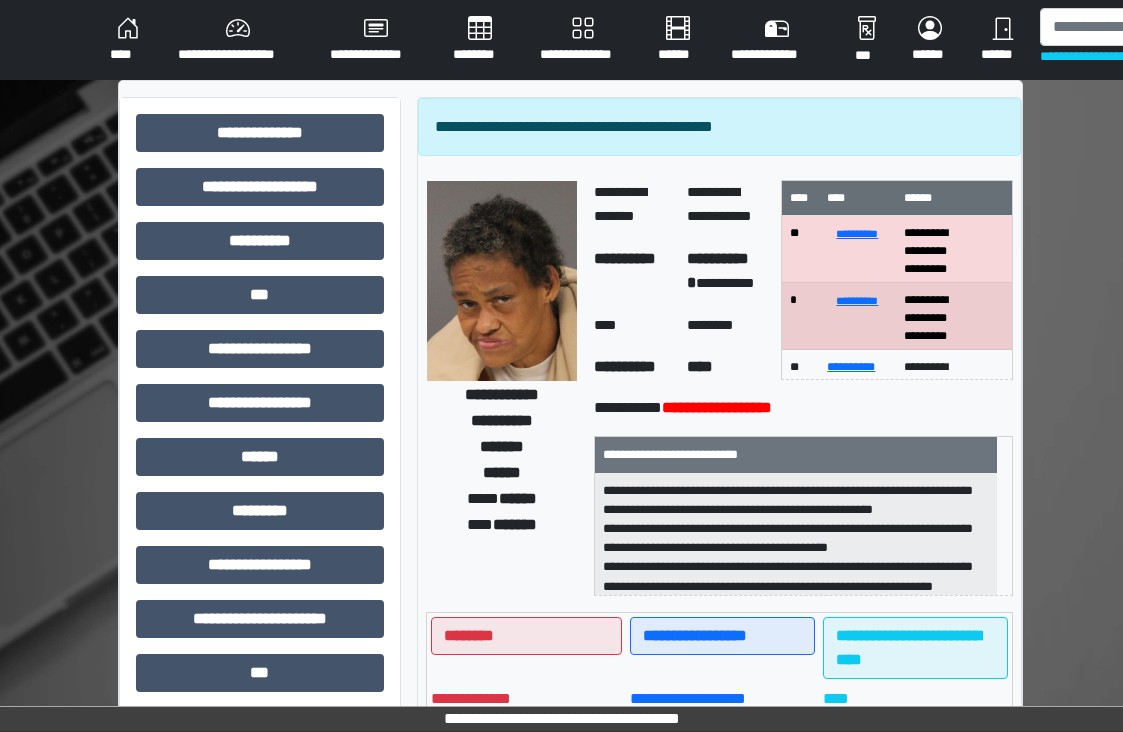 click on "**********" at bounding box center (561, 627) 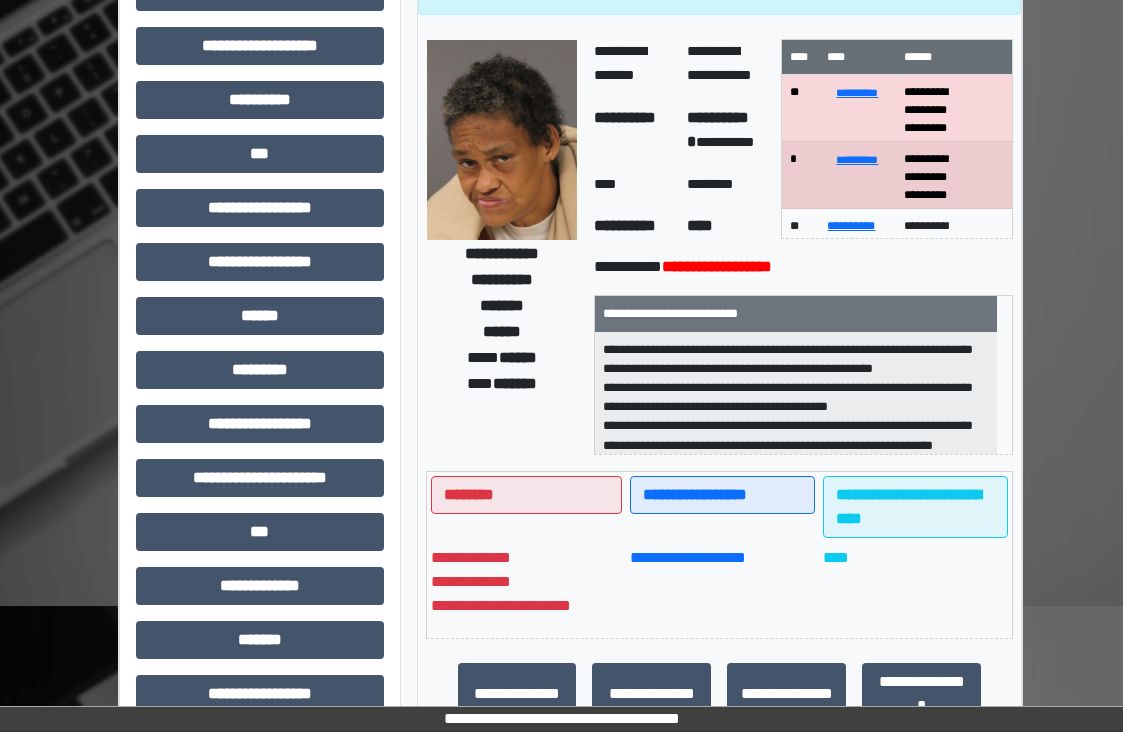 scroll, scrollTop: 400, scrollLeft: 0, axis: vertical 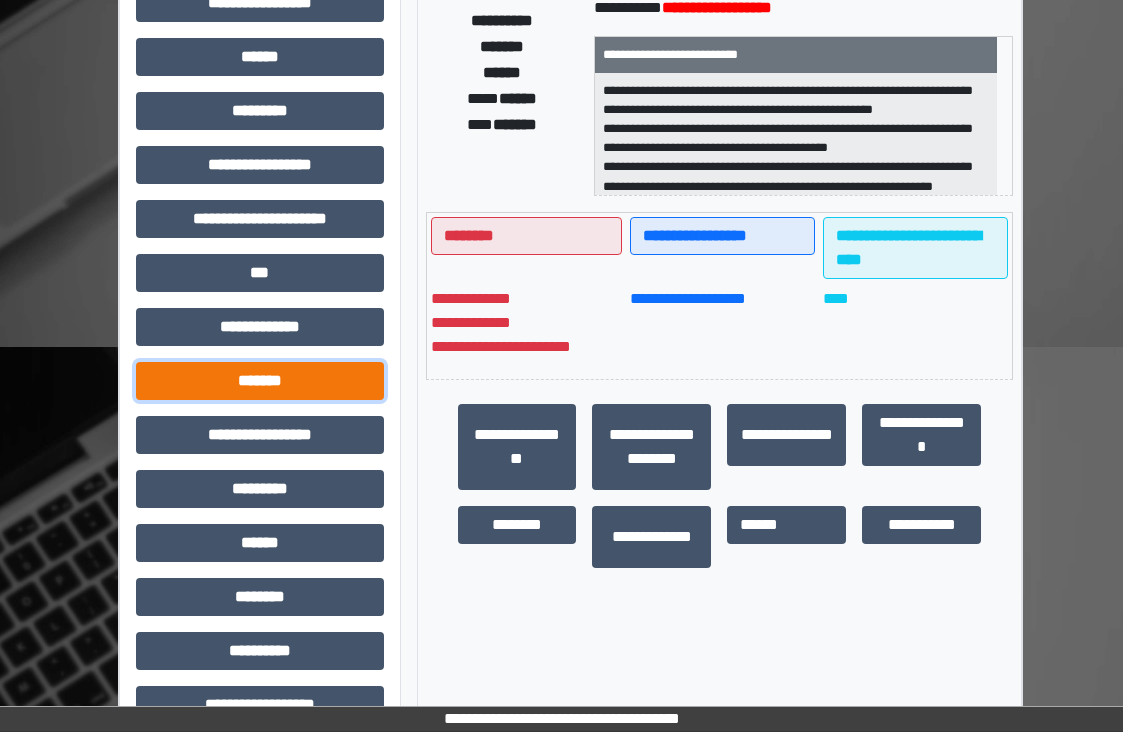 click on "*******" at bounding box center (260, 381) 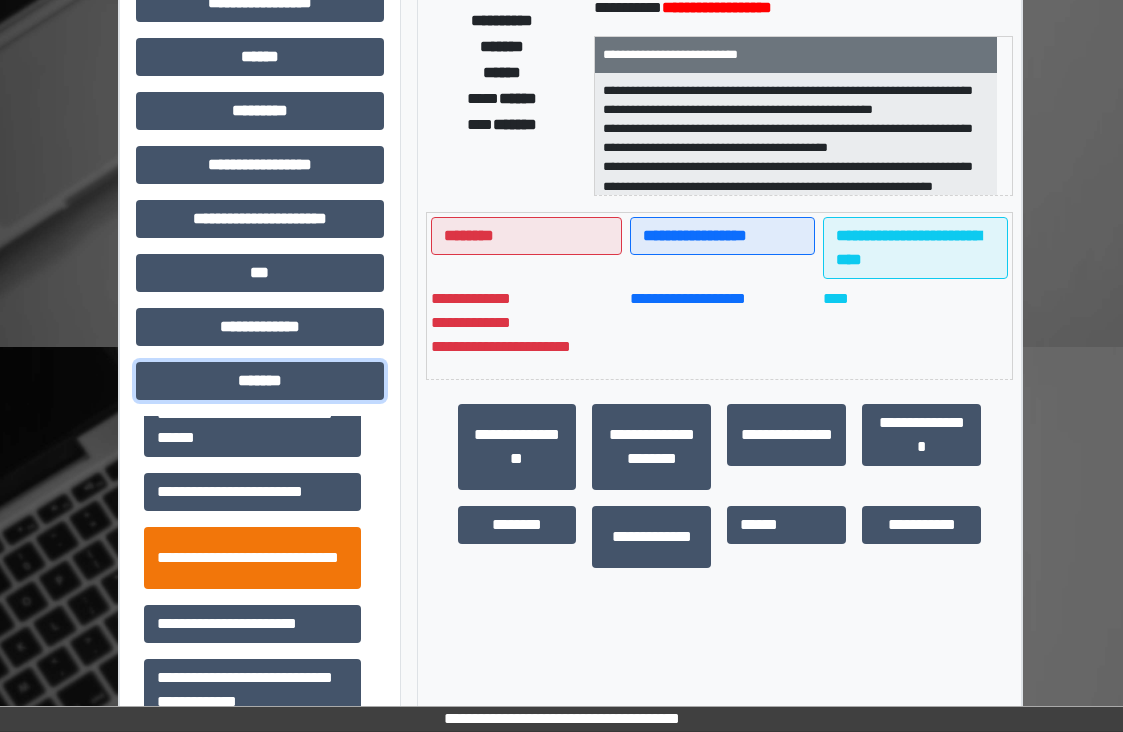 scroll, scrollTop: 822, scrollLeft: 0, axis: vertical 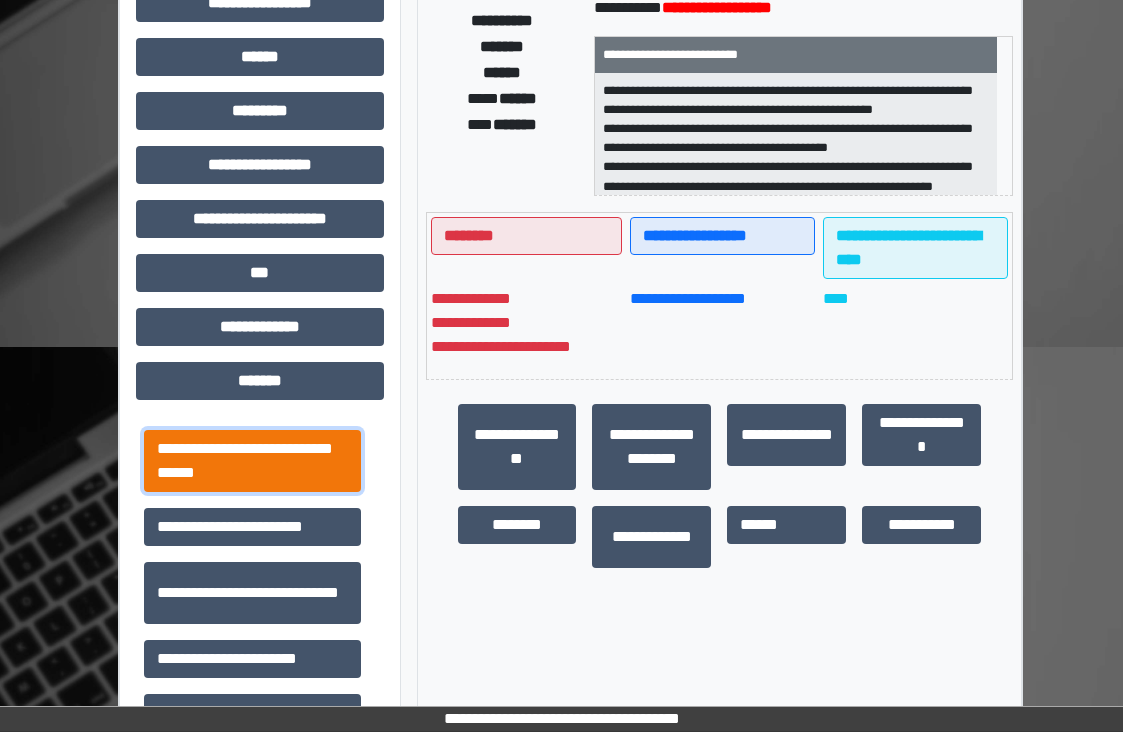 click on "**********" at bounding box center [252, 461] 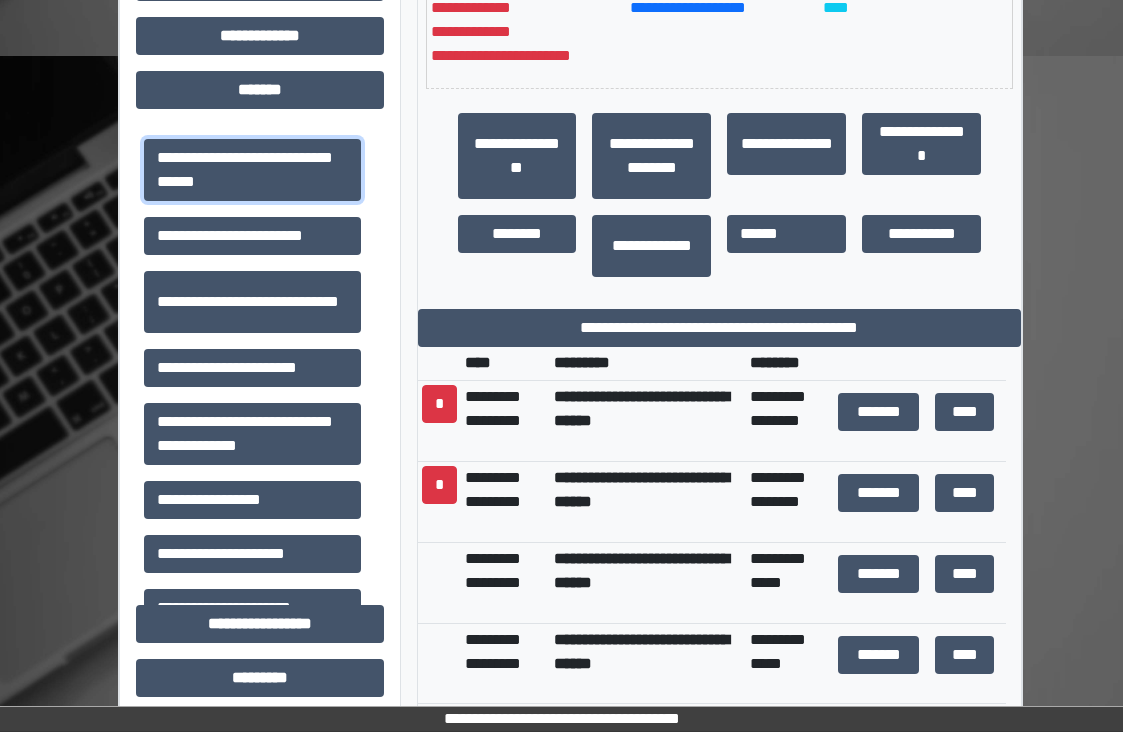 scroll, scrollTop: 900, scrollLeft: 0, axis: vertical 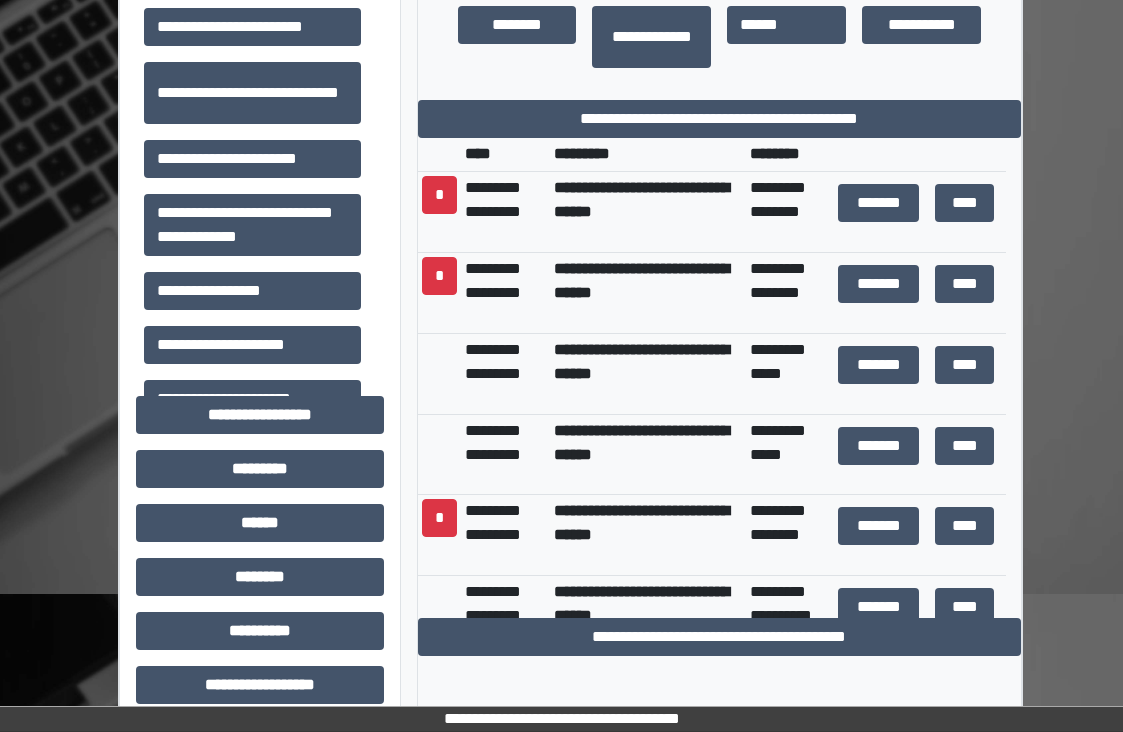 click on "**********" at bounding box center (561, -33) 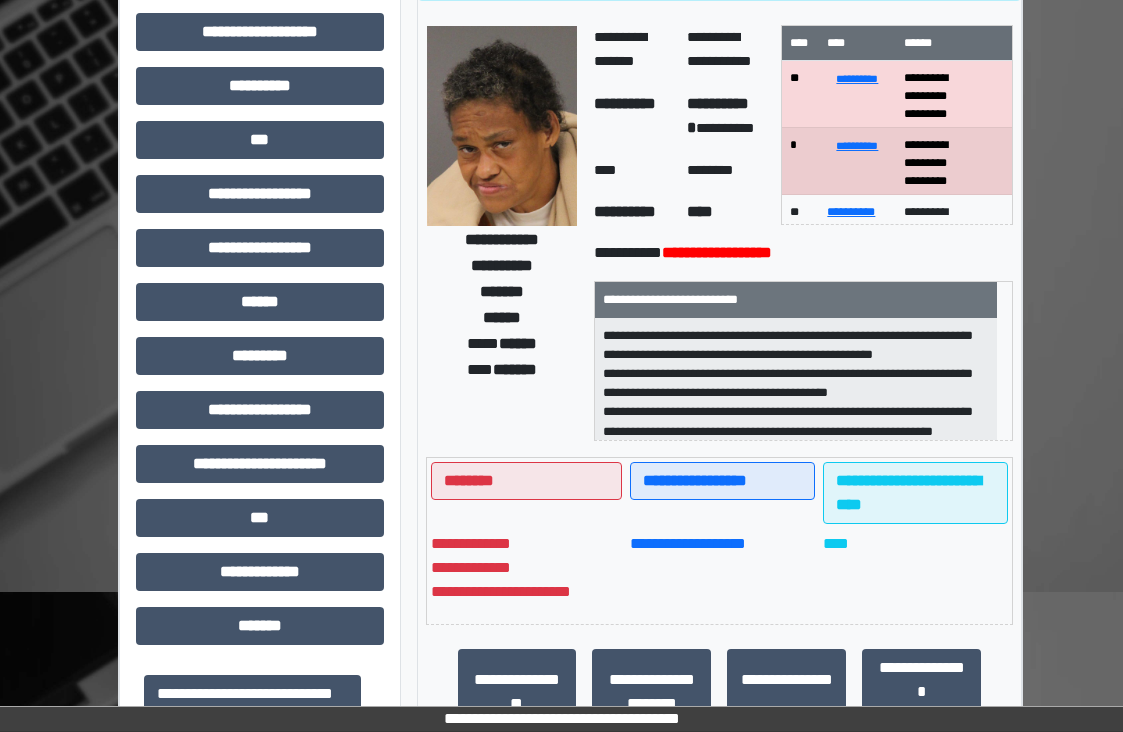 scroll, scrollTop: 0, scrollLeft: 0, axis: both 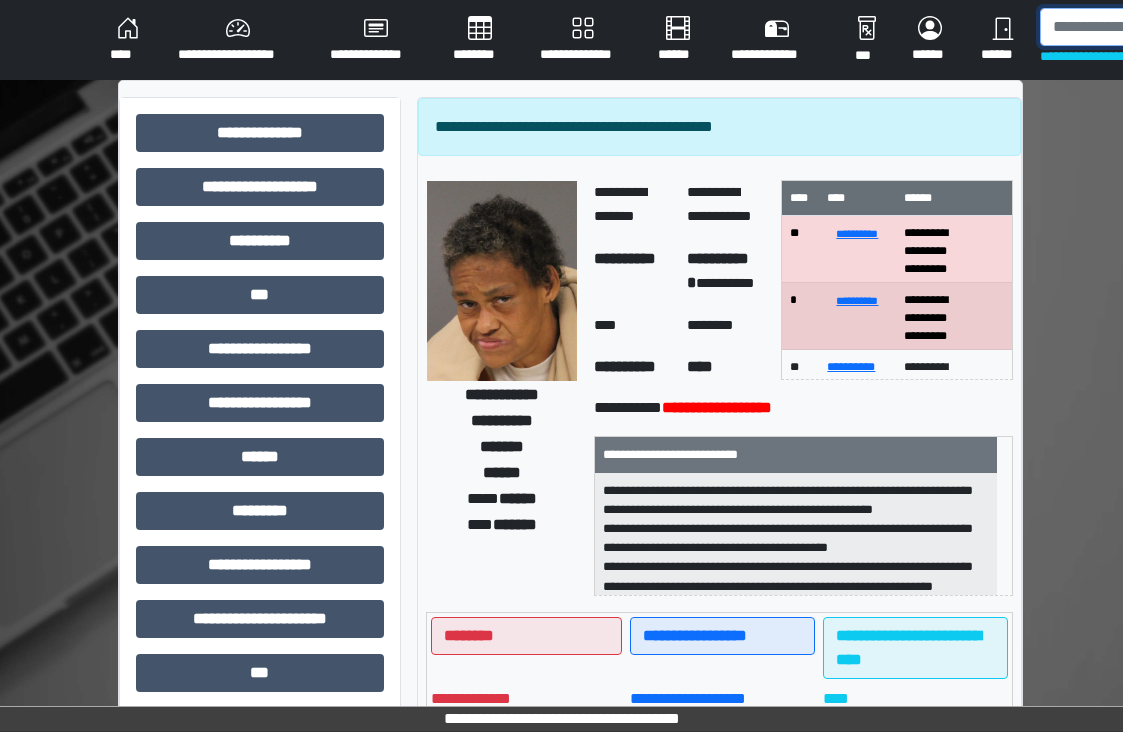 click at bounding box center [1143, 27] 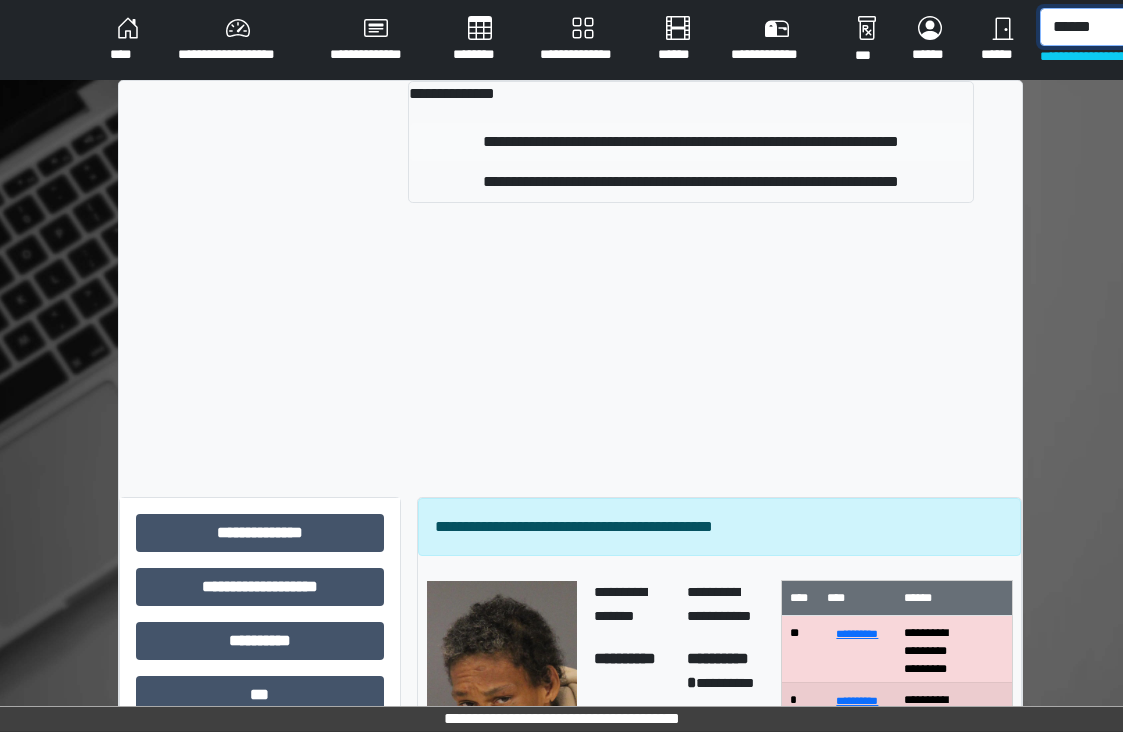 type on "******" 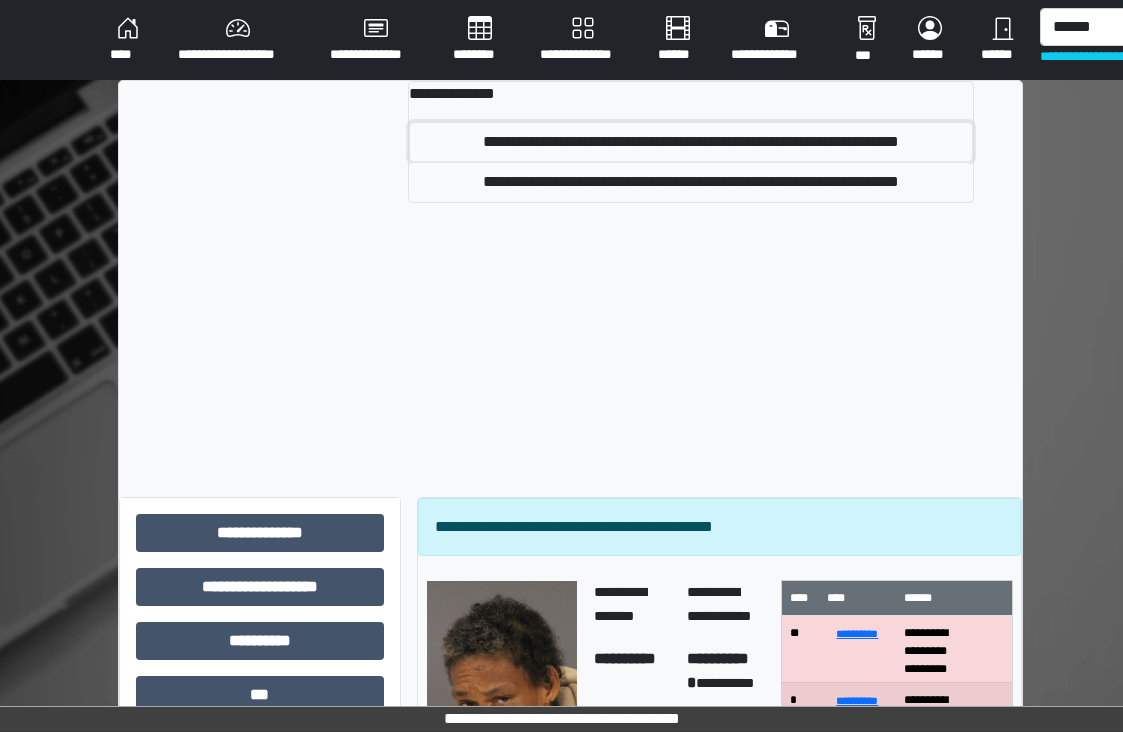 click on "**********" at bounding box center [691, 142] 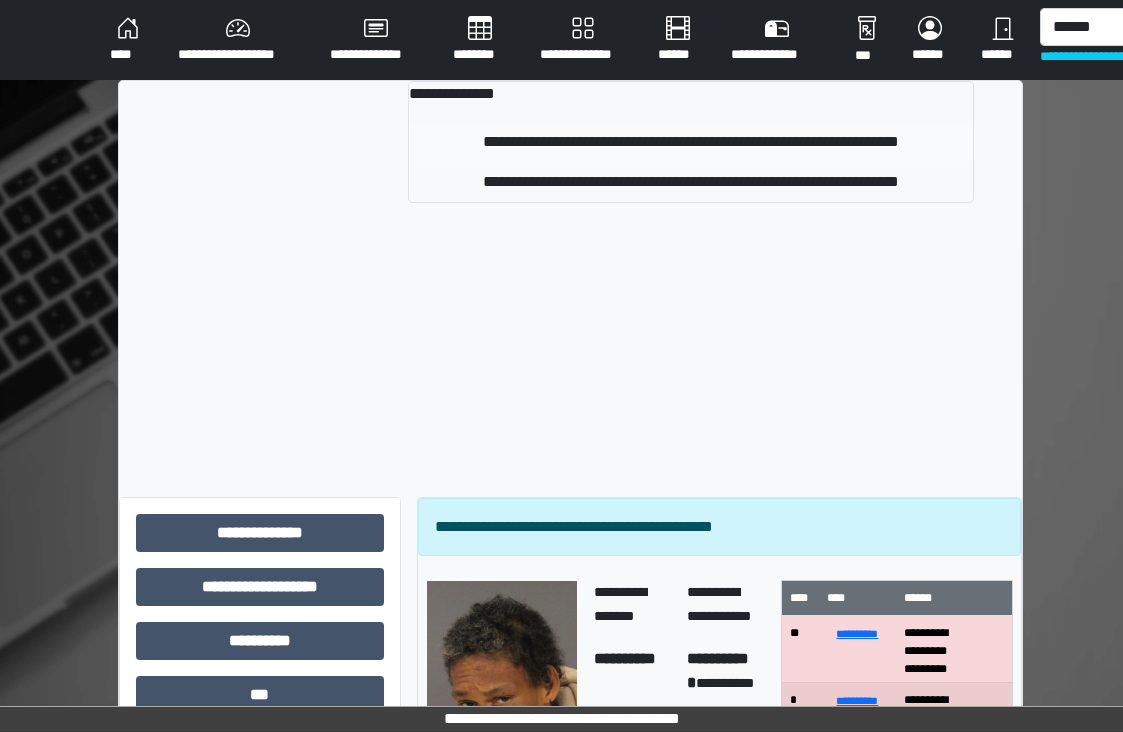 type 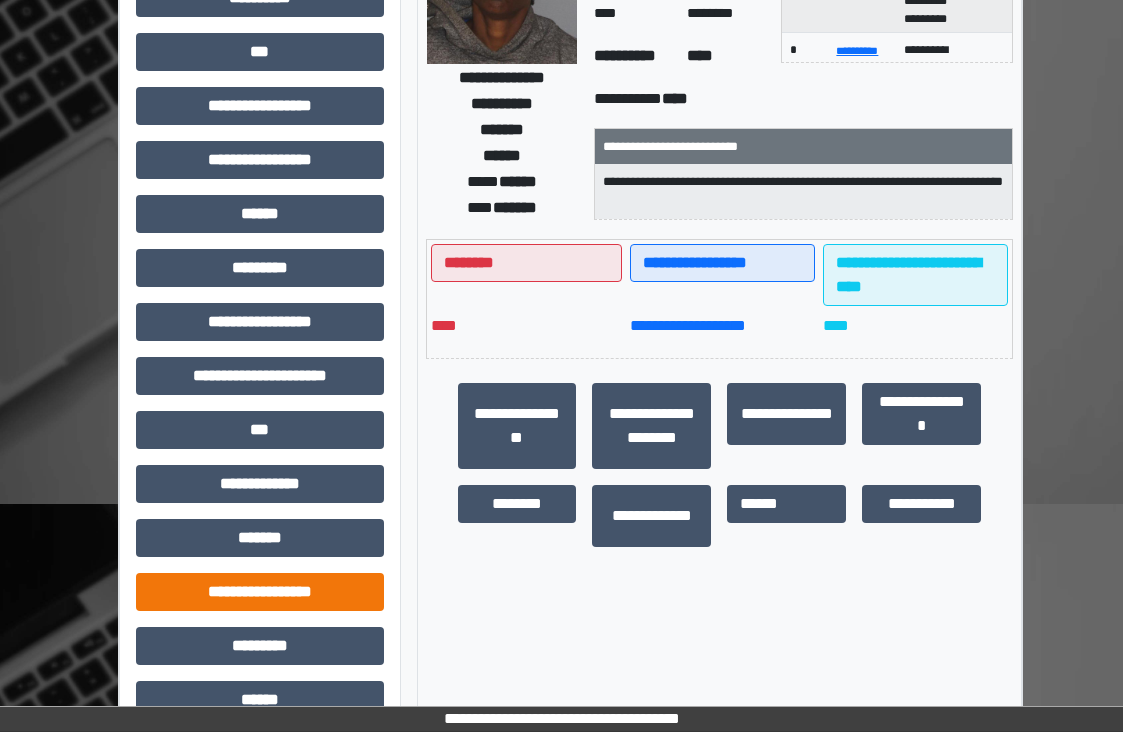 scroll, scrollTop: 442, scrollLeft: 0, axis: vertical 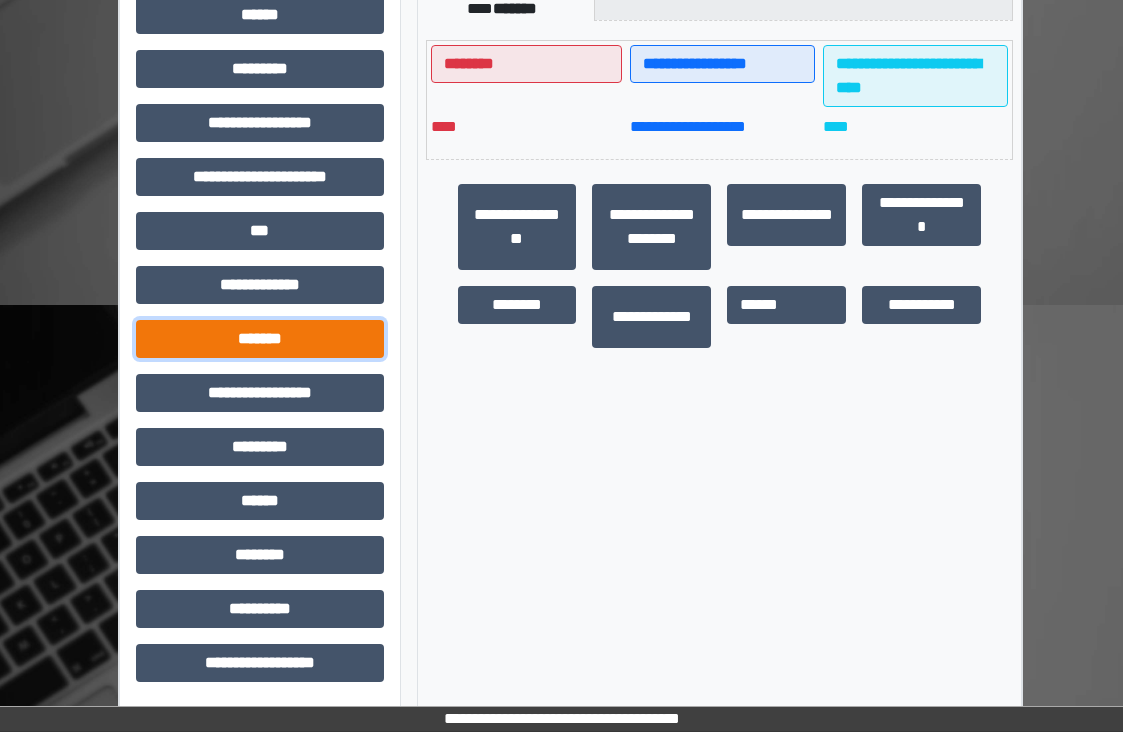 click on "*******" at bounding box center (260, 339) 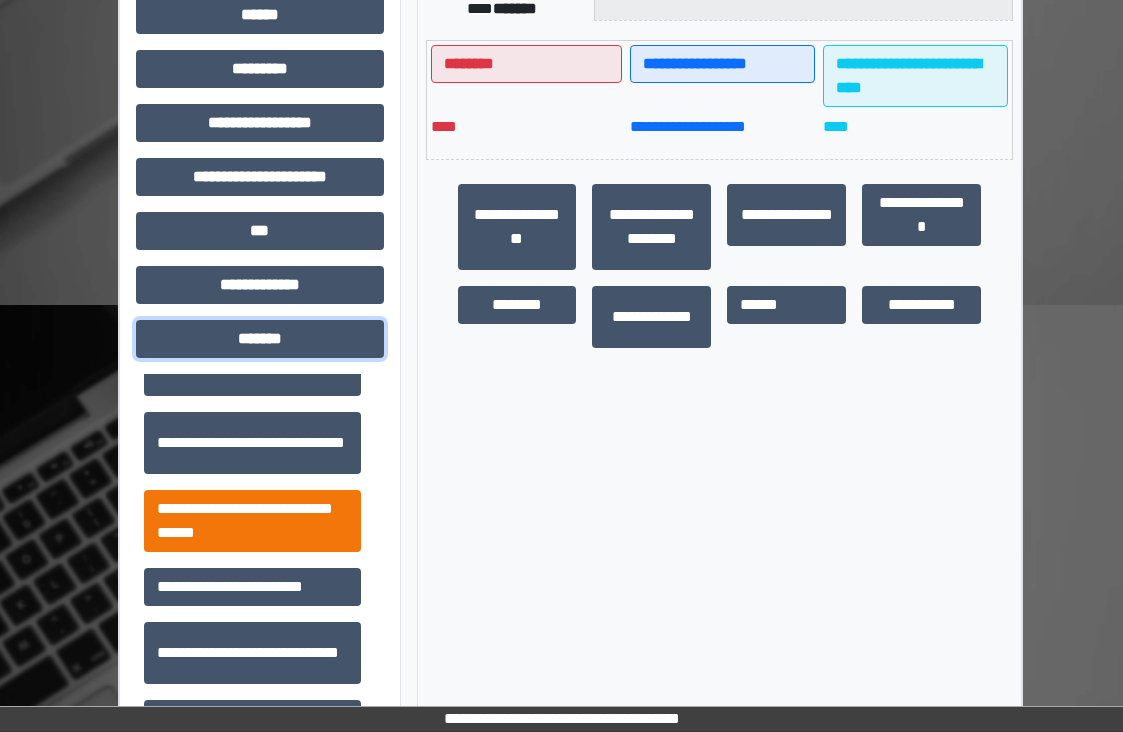 scroll, scrollTop: 700, scrollLeft: 0, axis: vertical 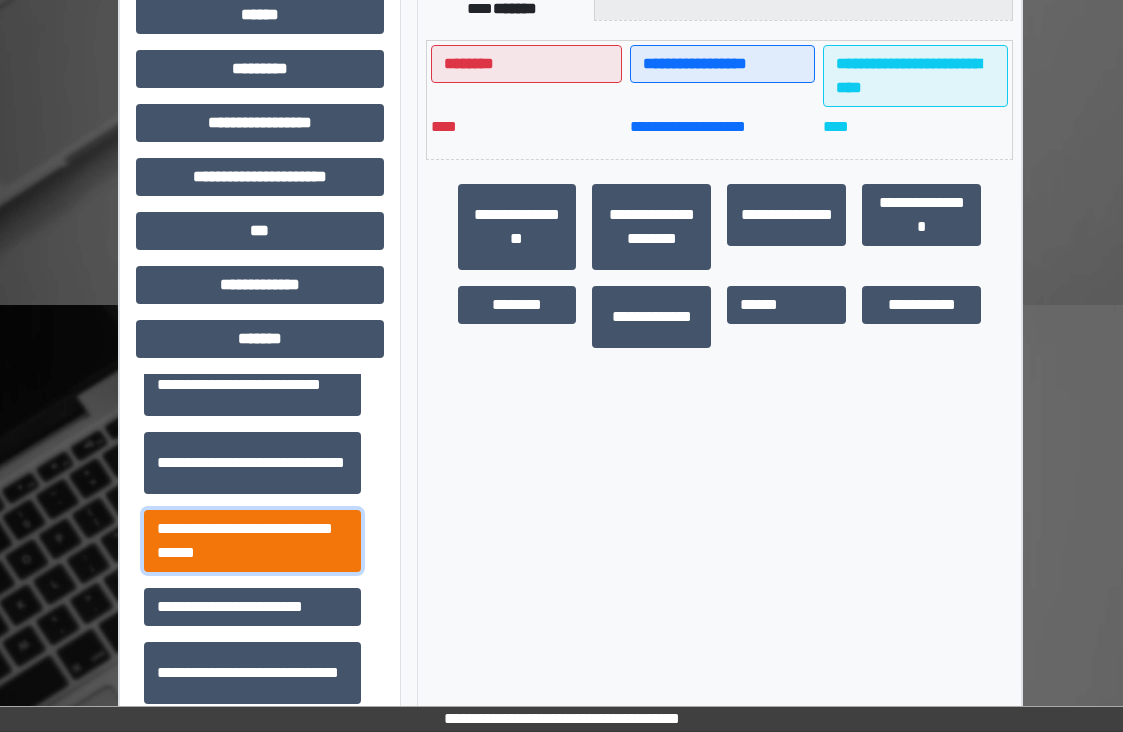 click on "**********" at bounding box center (252, 541) 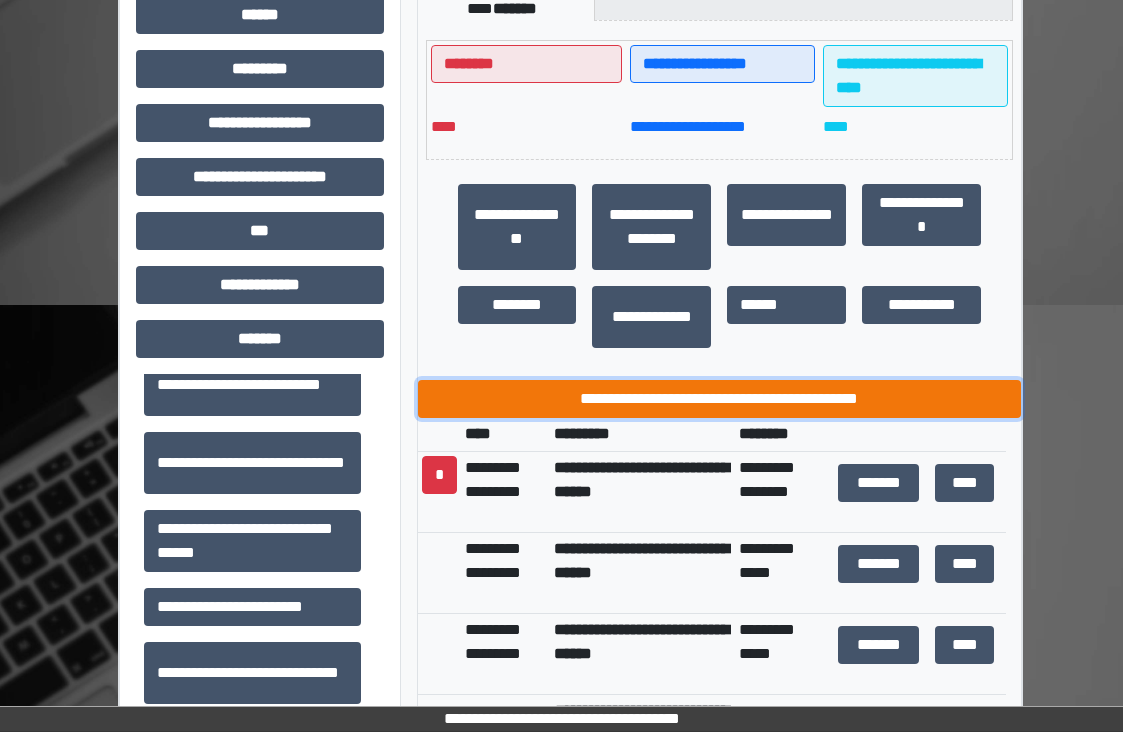 click on "**********" at bounding box center [720, 399] 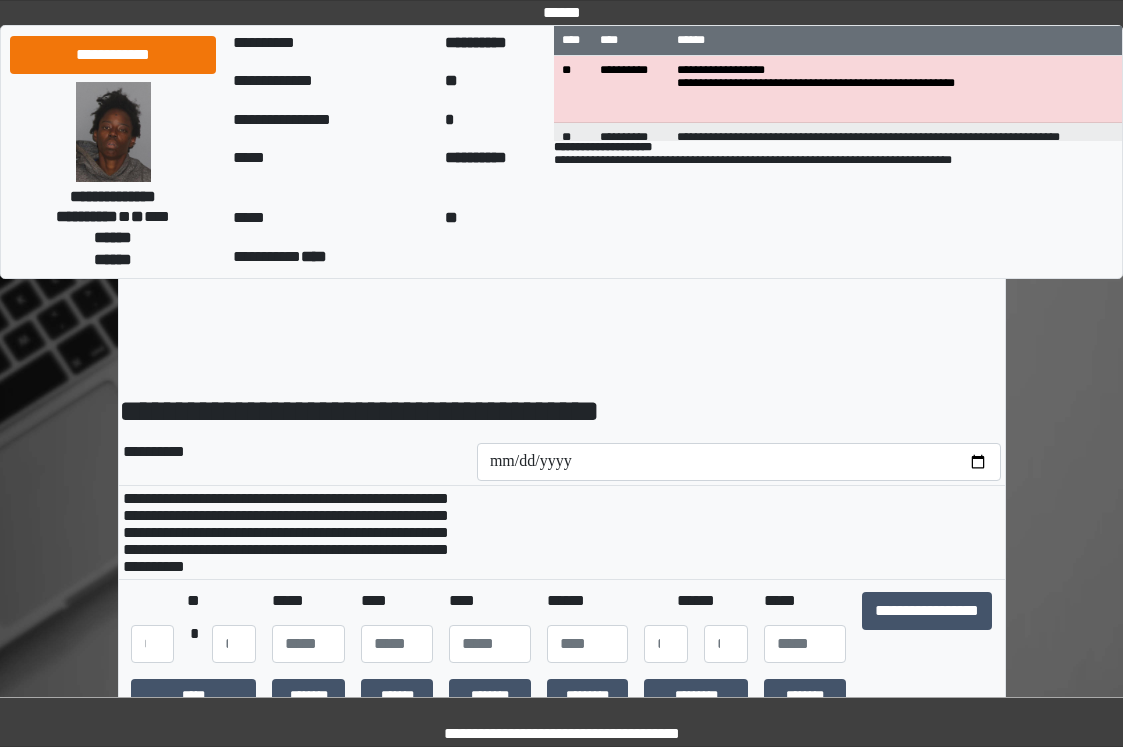 scroll, scrollTop: 0, scrollLeft: 0, axis: both 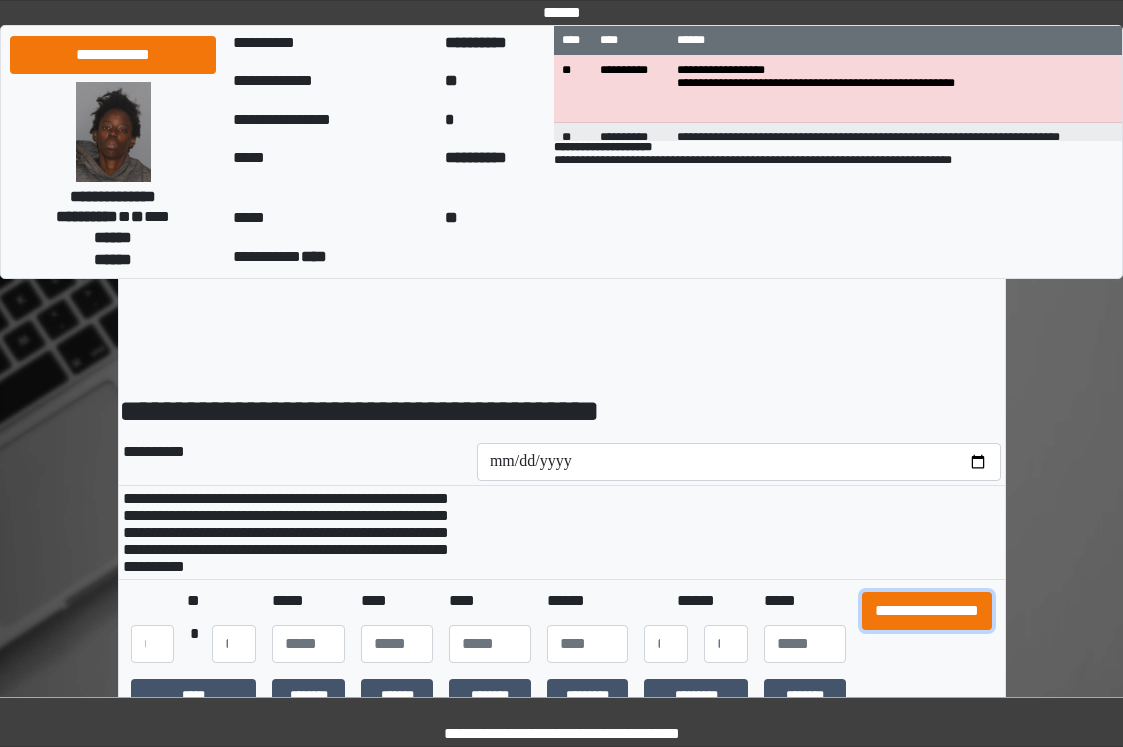 click on "**********" at bounding box center [927, 611] 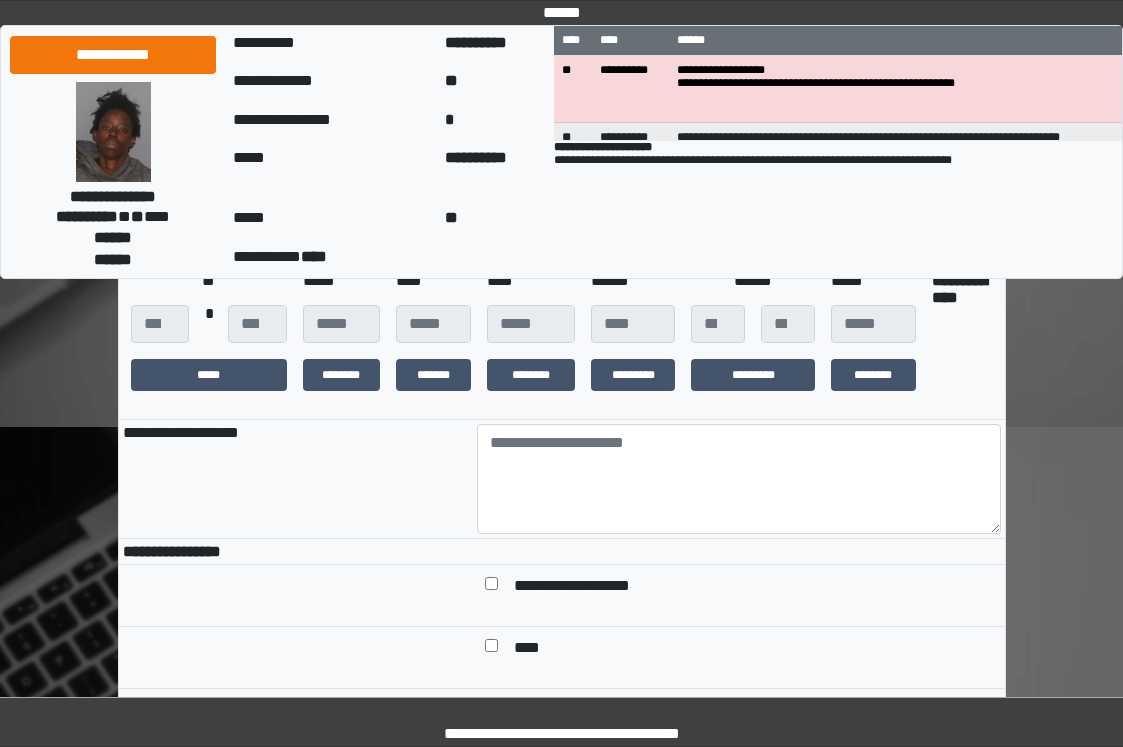 scroll, scrollTop: 400, scrollLeft: 0, axis: vertical 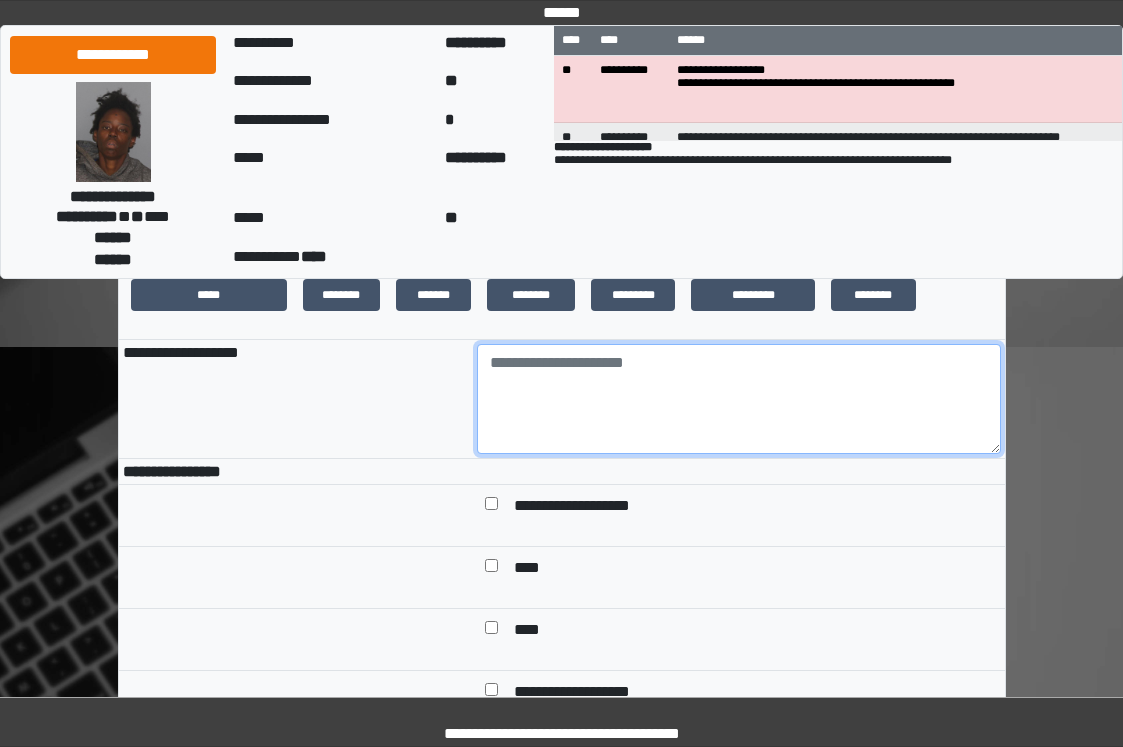 click at bounding box center (739, 399) 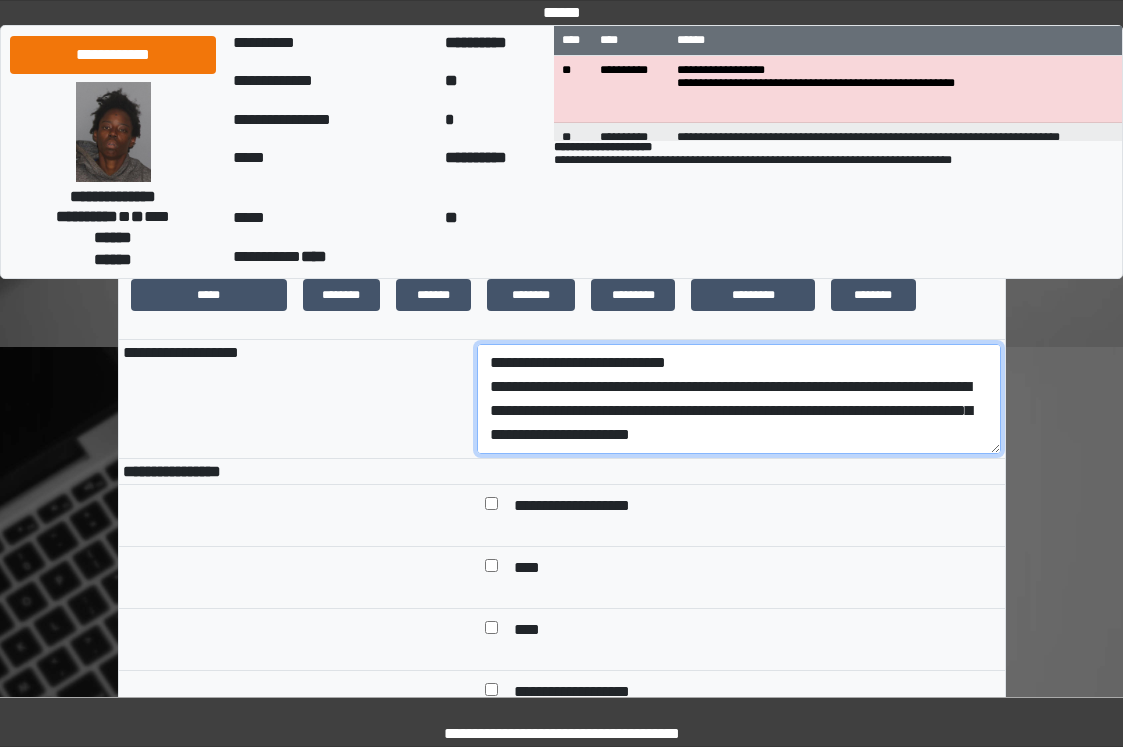 scroll, scrollTop: 136, scrollLeft: 0, axis: vertical 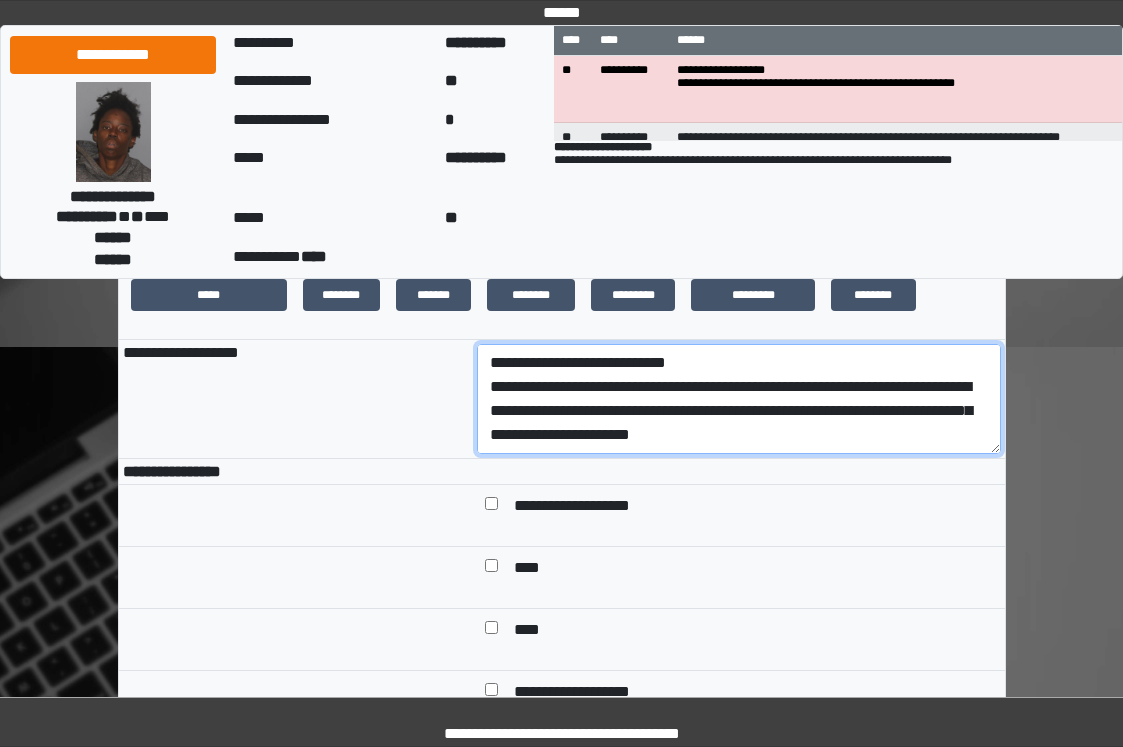 drag, startPoint x: 731, startPoint y: 439, endPoint x: 451, endPoint y: 404, distance: 282.17902 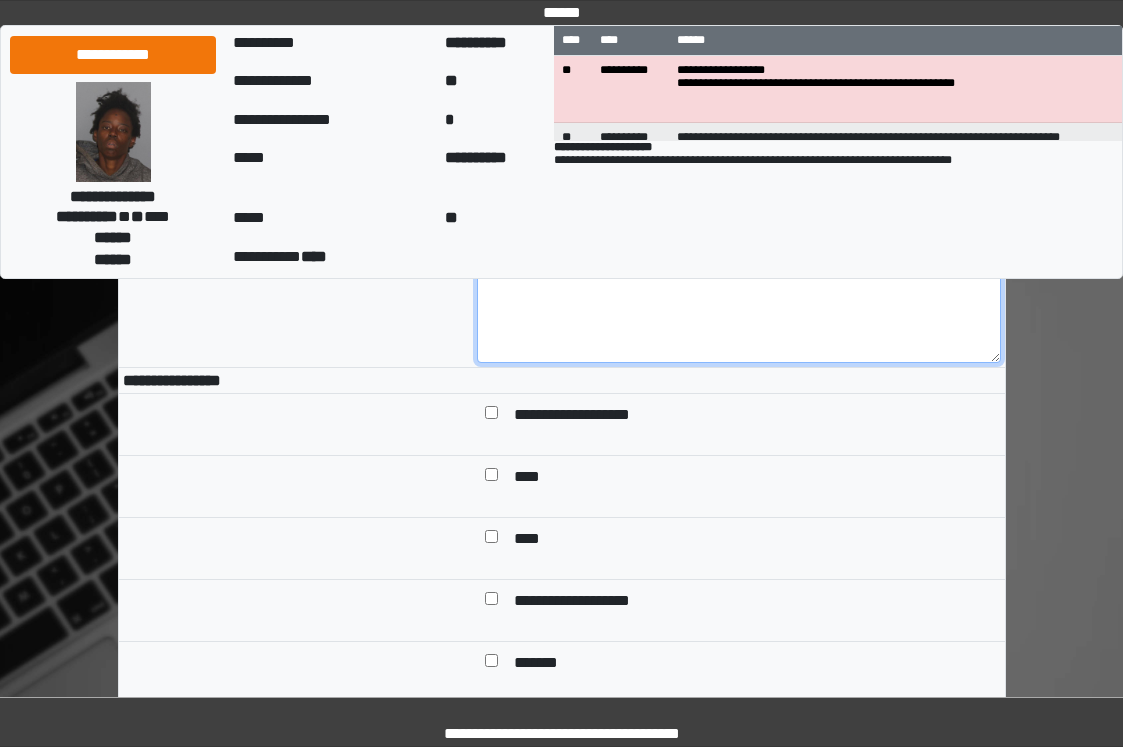 scroll, scrollTop: 600, scrollLeft: 0, axis: vertical 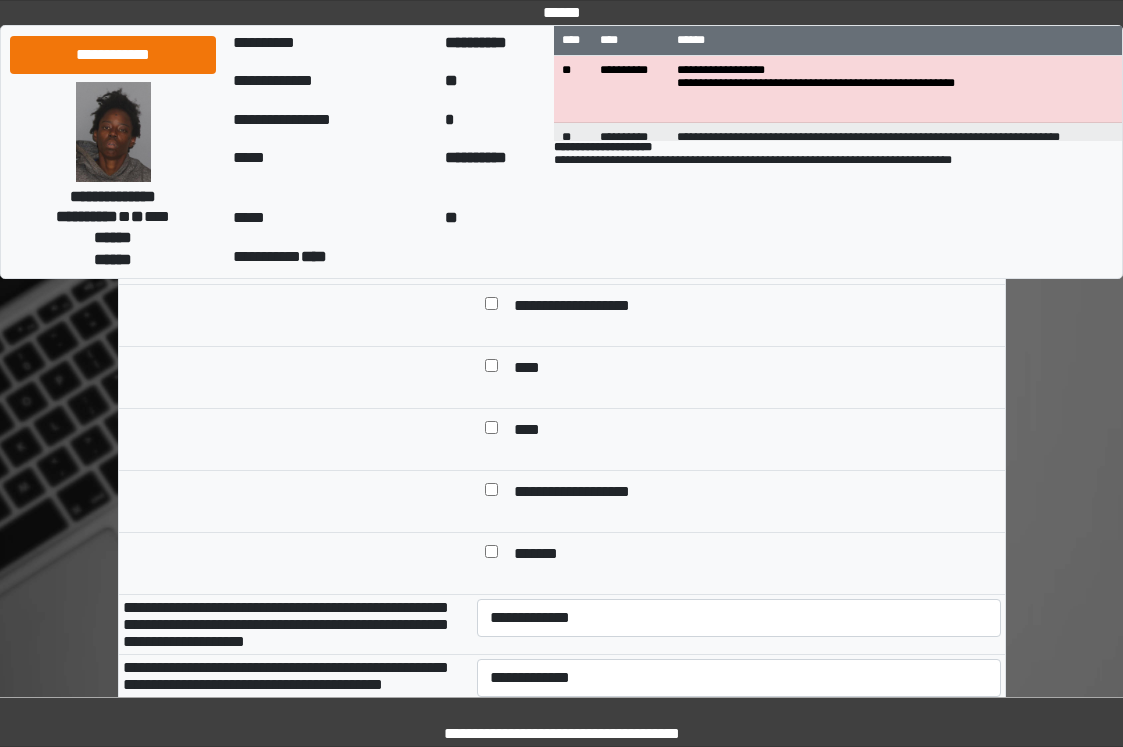 type on "**********" 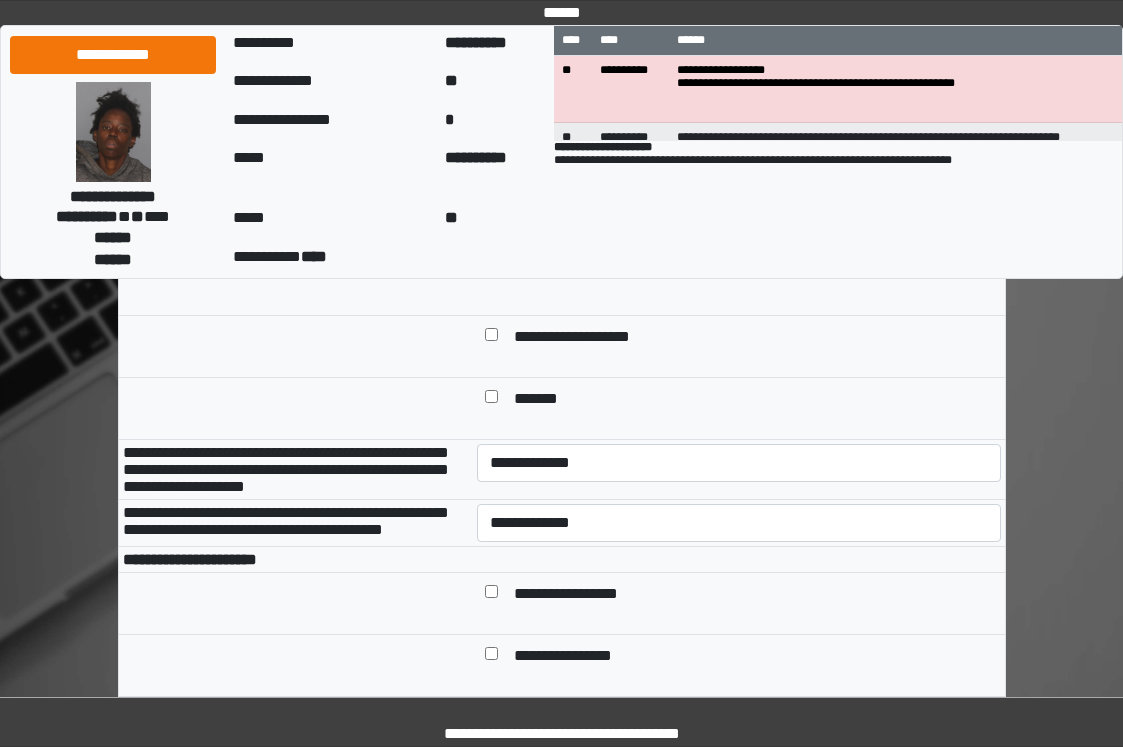 scroll, scrollTop: 900, scrollLeft: 0, axis: vertical 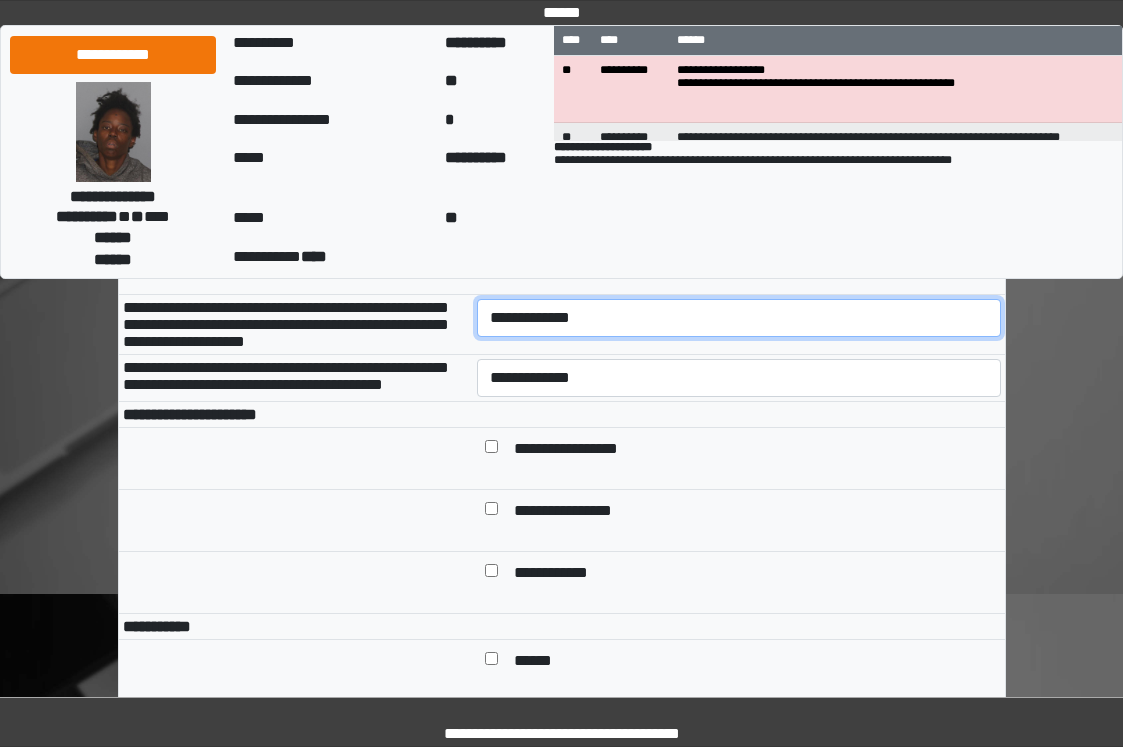 click on "**********" at bounding box center (739, 318) 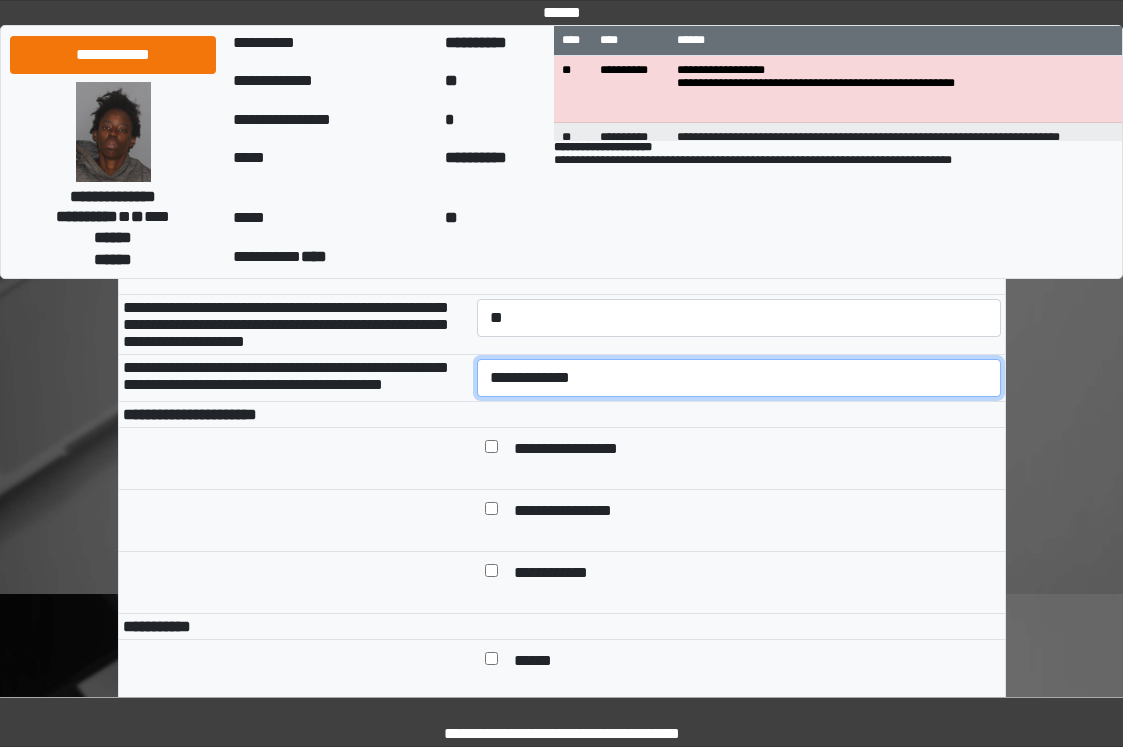 drag, startPoint x: 616, startPoint y: 423, endPoint x: 619, endPoint y: 436, distance: 13.341664 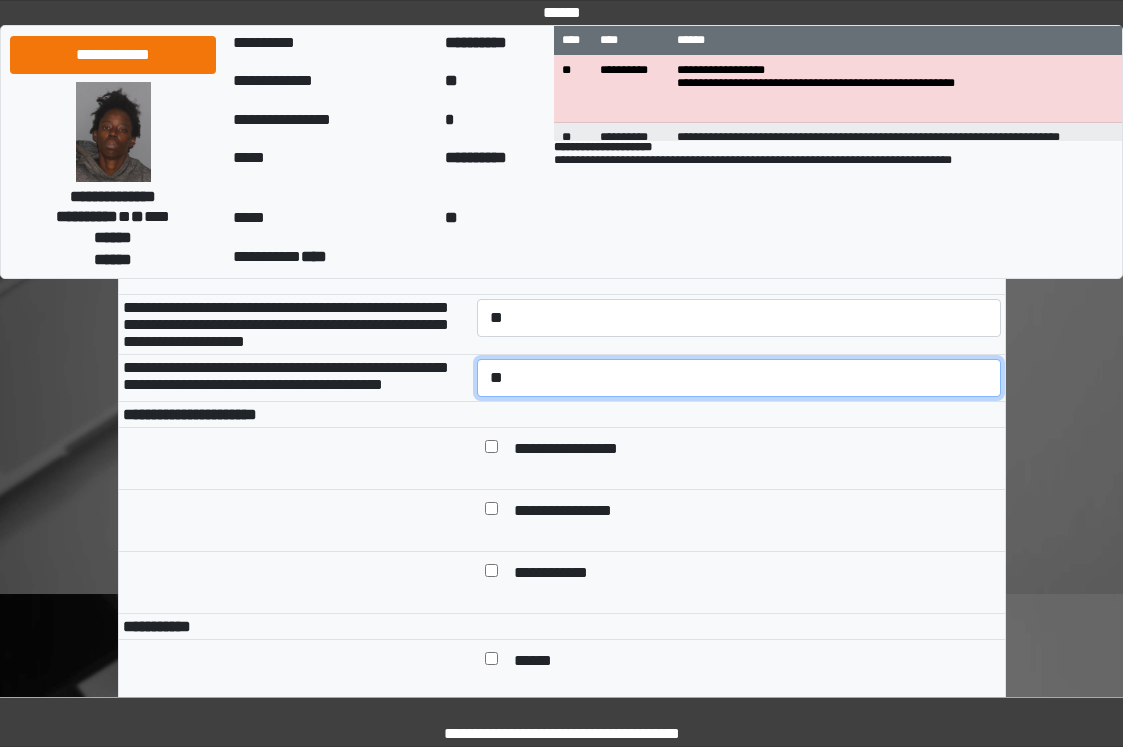 click on "**********" at bounding box center (739, 378) 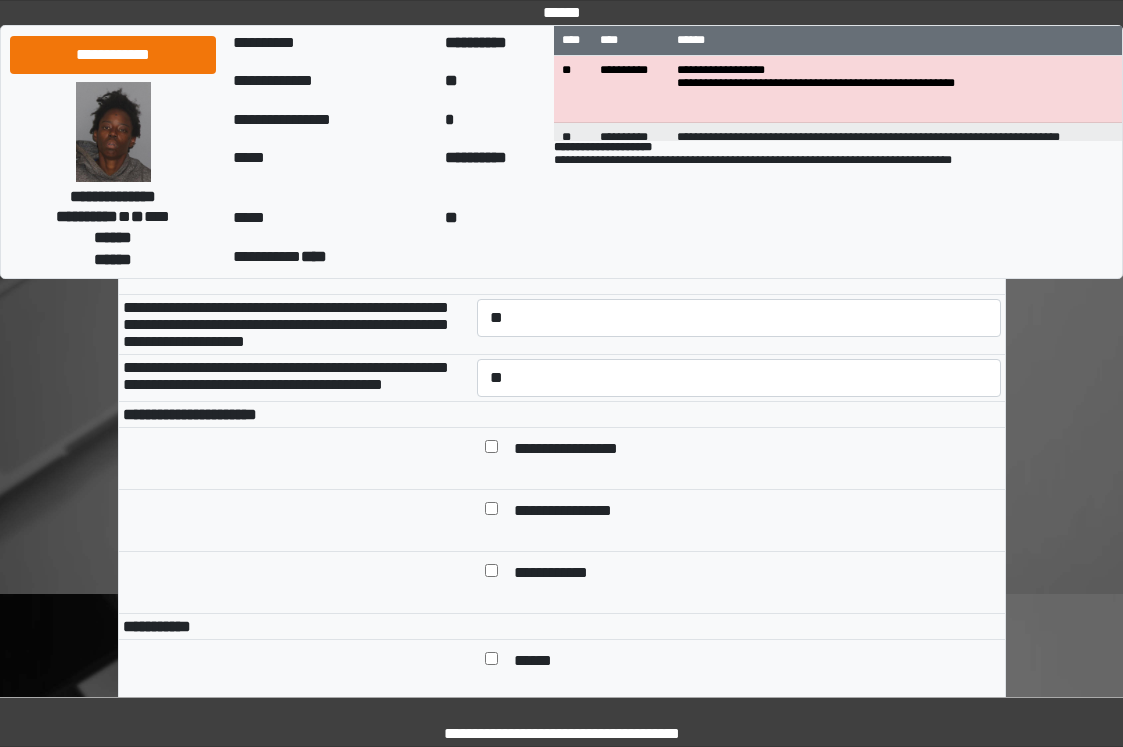 click on "**********" at bounding box center (739, 458) 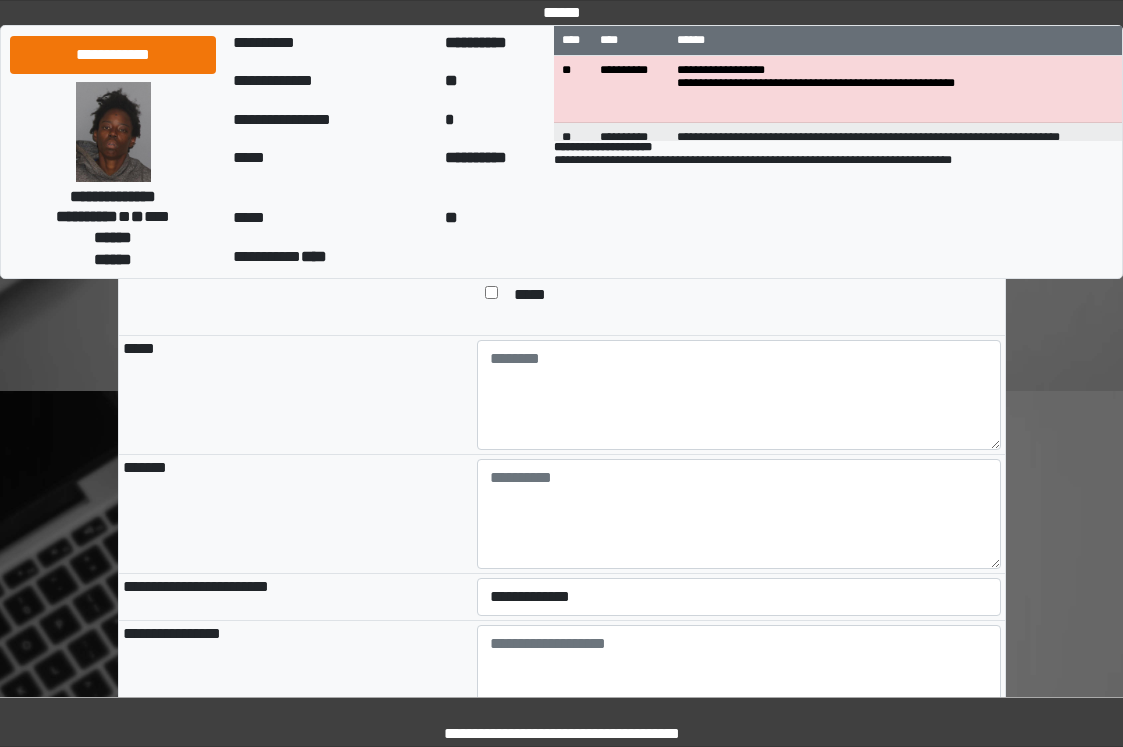 scroll, scrollTop: 1900, scrollLeft: 0, axis: vertical 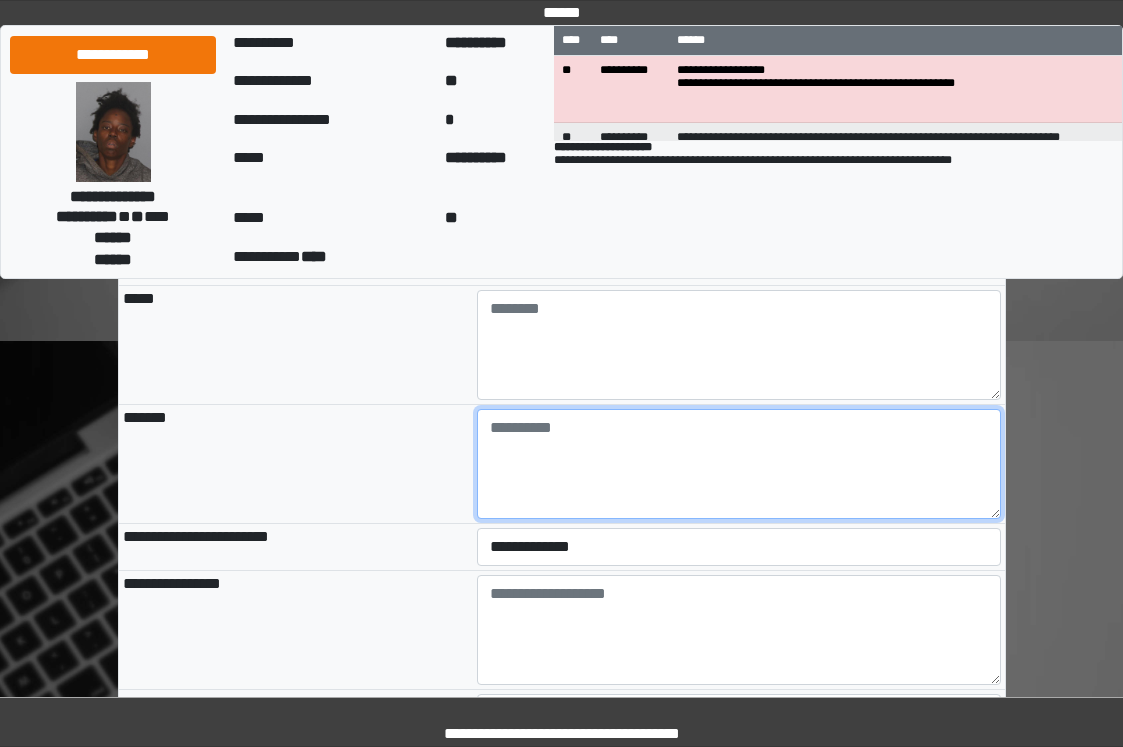 click at bounding box center (739, 464) 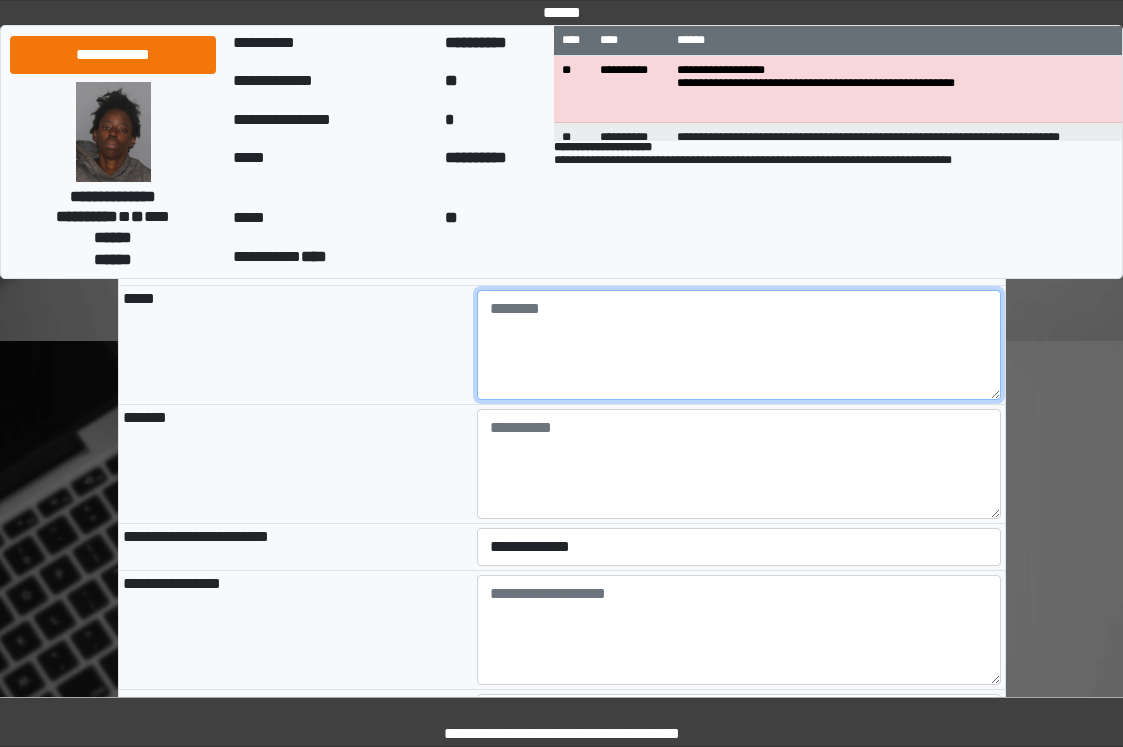 click at bounding box center [739, 345] 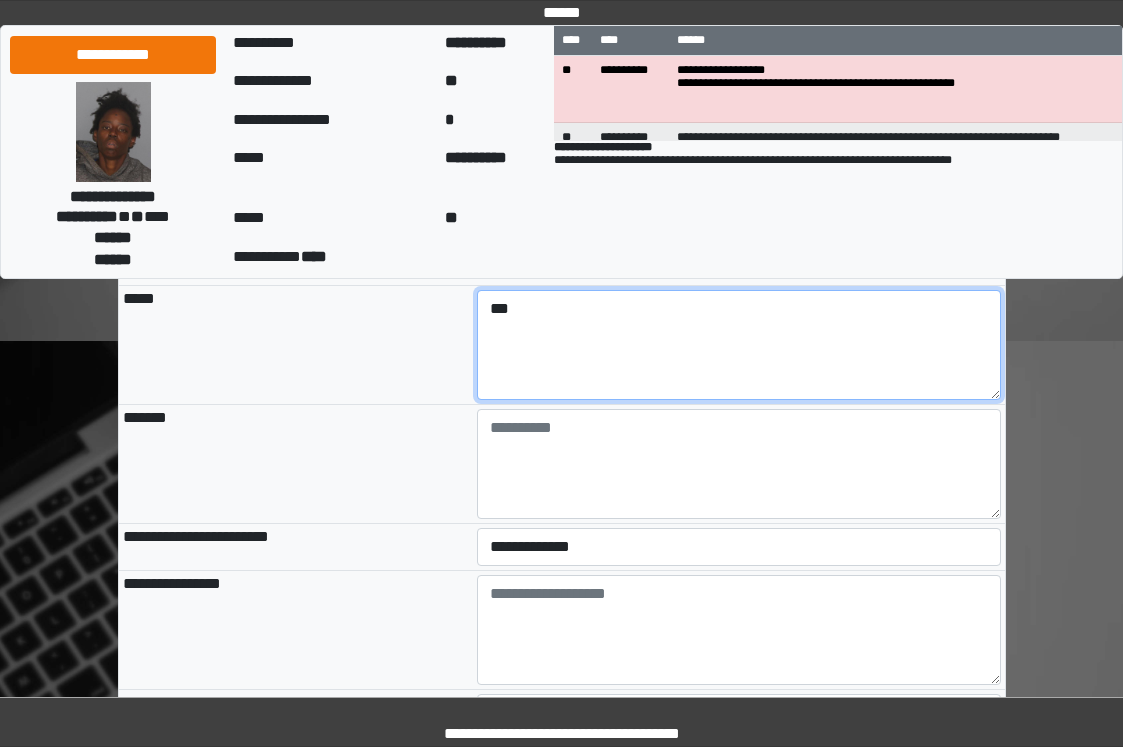type on "***" 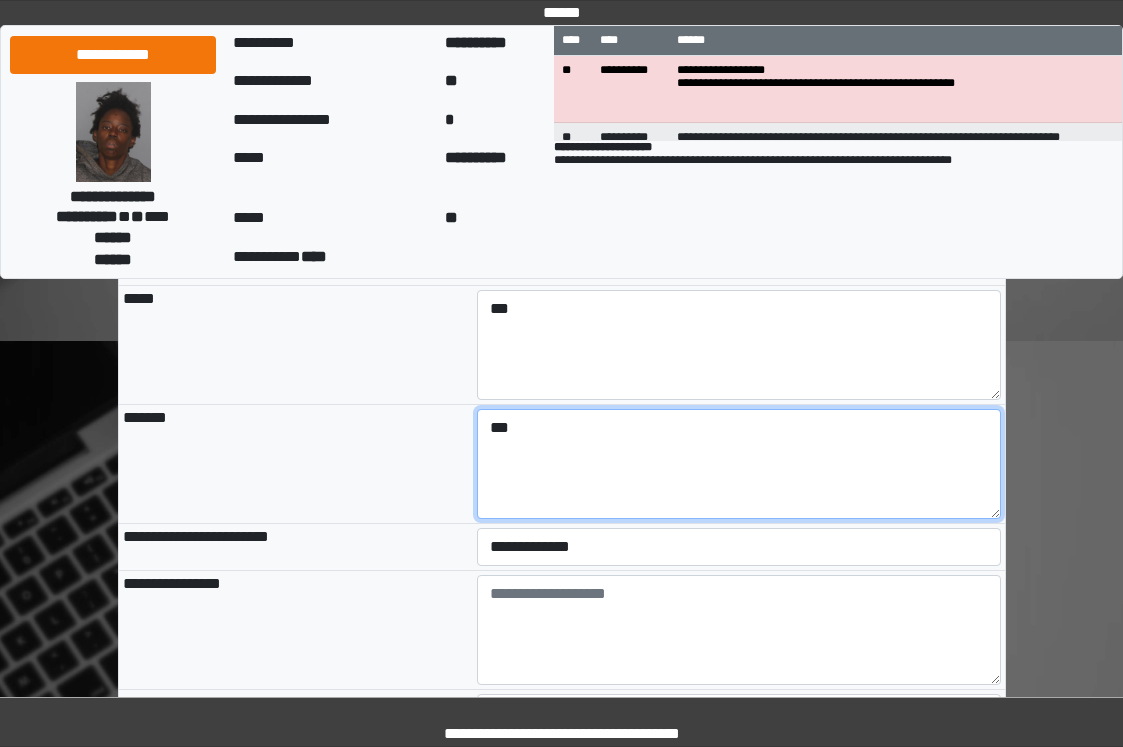 type on "***" 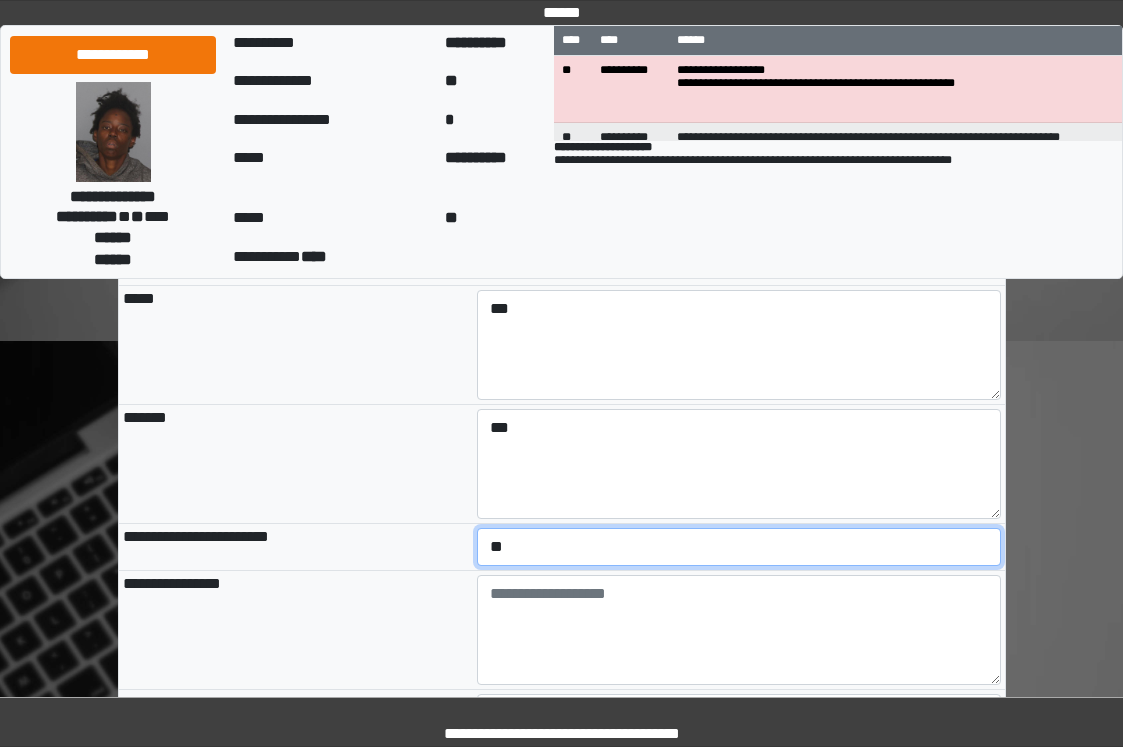 select on "*" 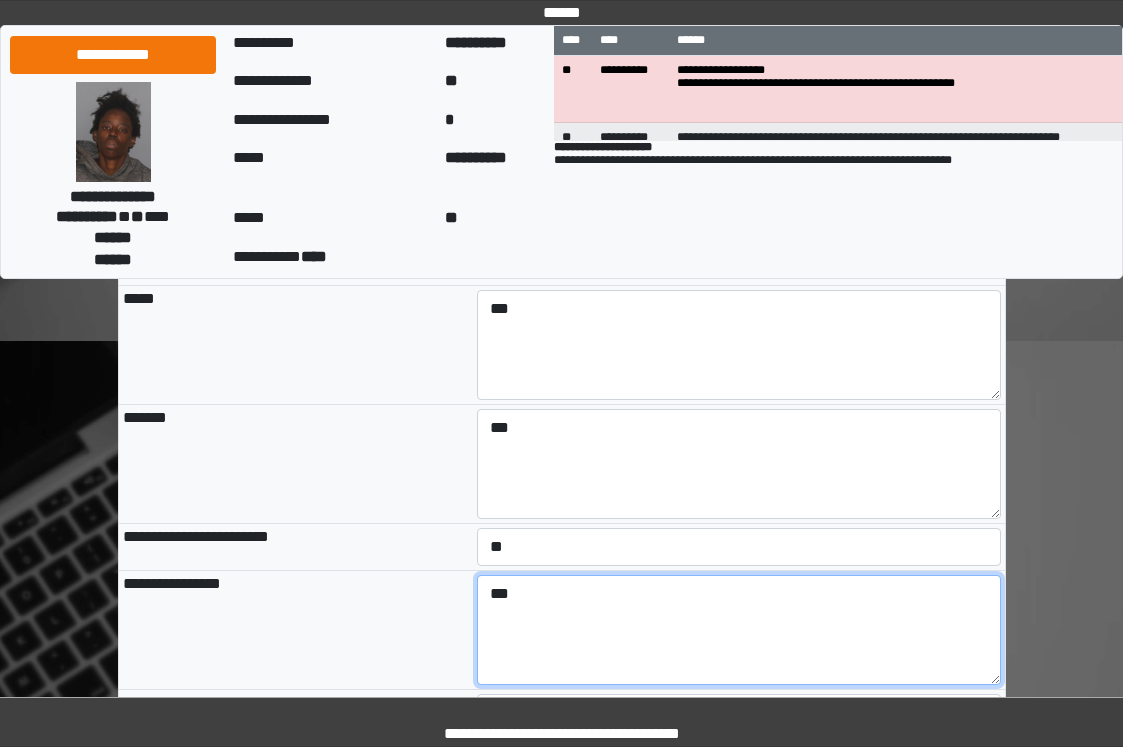 type on "***" 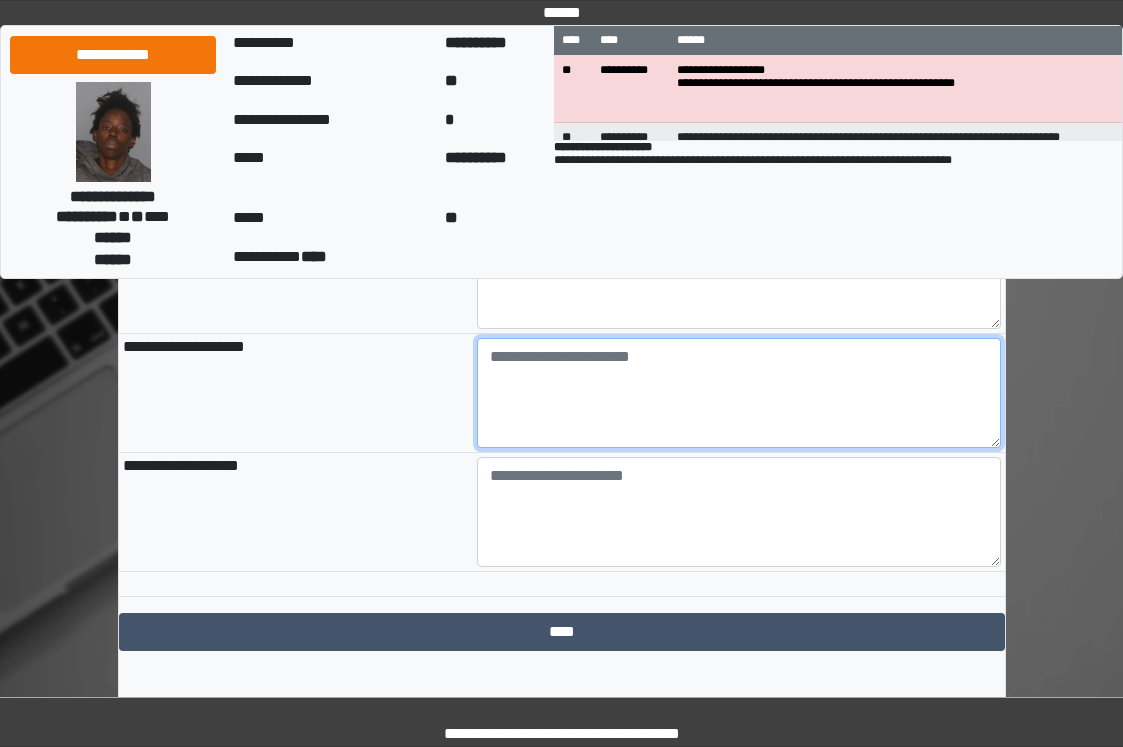 scroll, scrollTop: 2317, scrollLeft: 0, axis: vertical 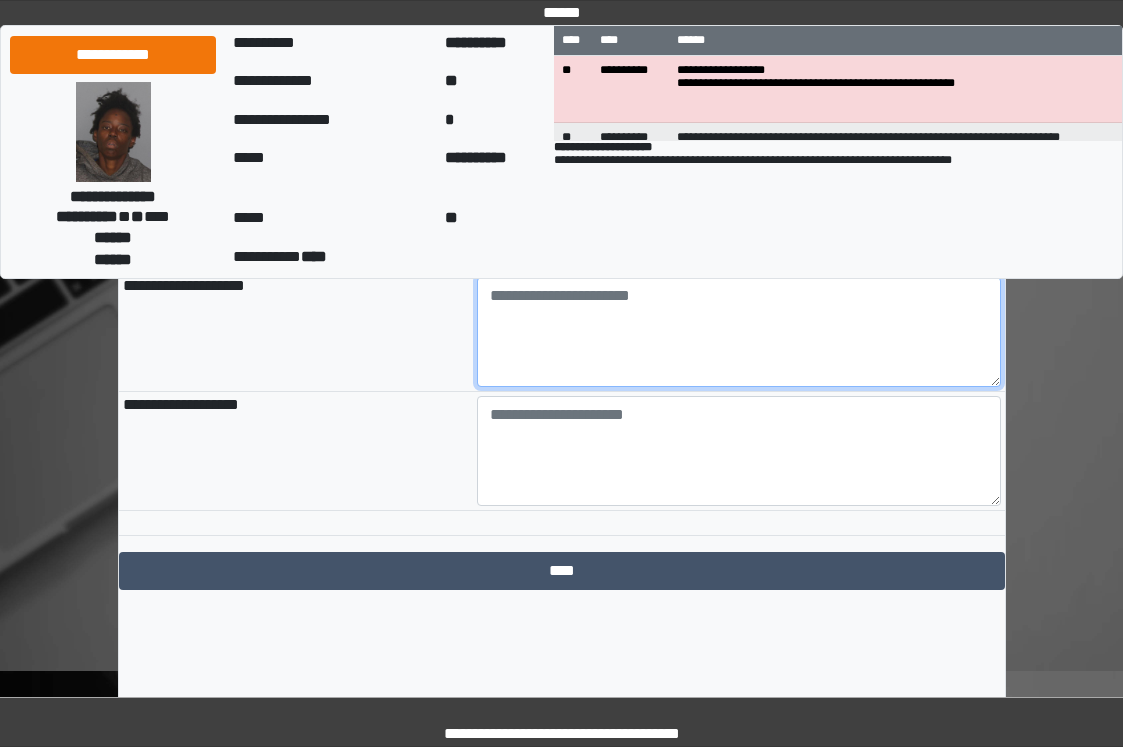 paste on "**********" 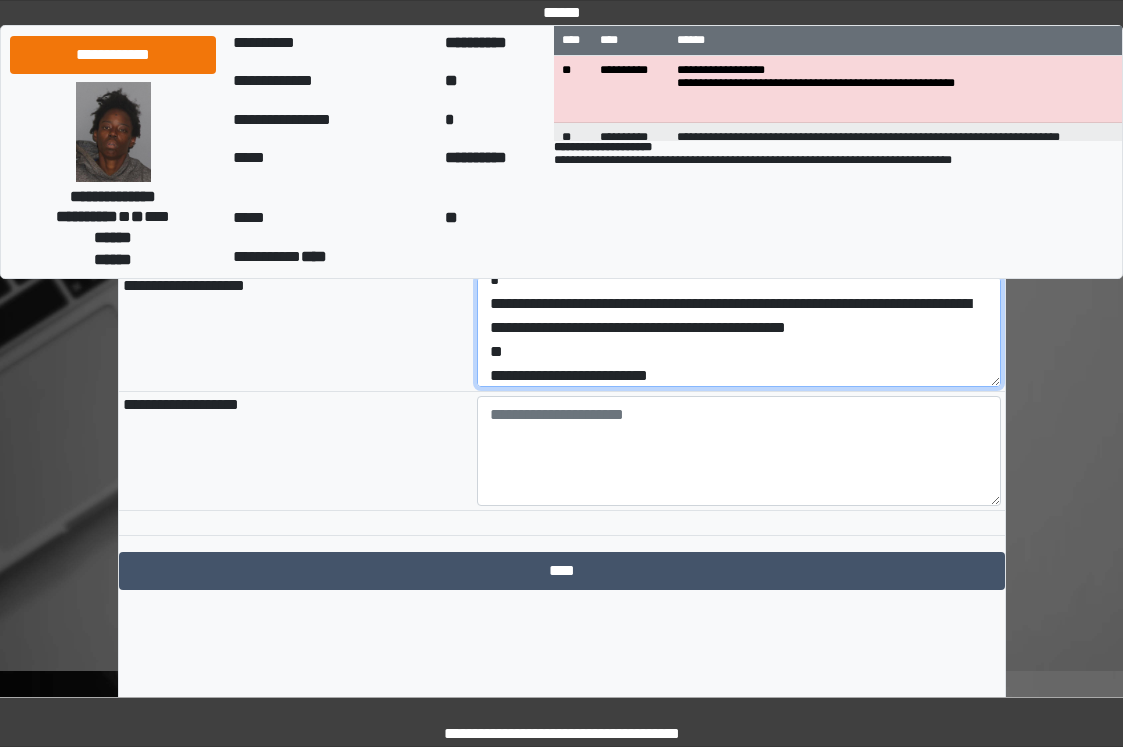 scroll, scrollTop: 96, scrollLeft: 0, axis: vertical 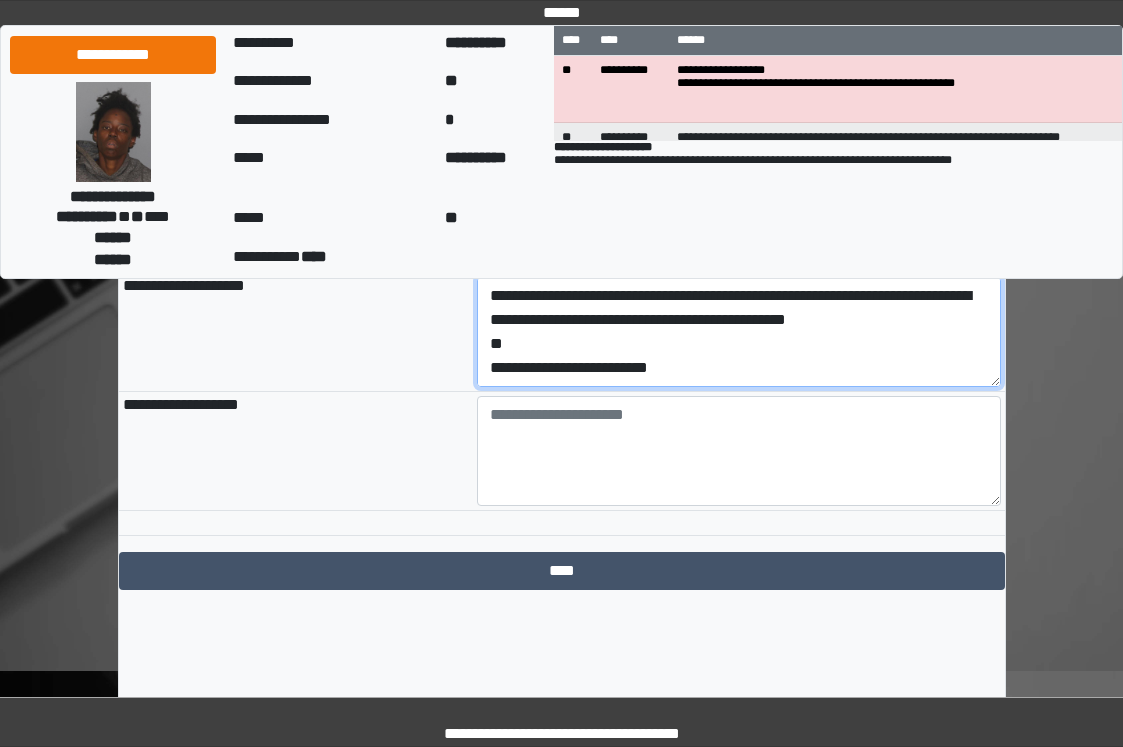drag, startPoint x: 701, startPoint y: 453, endPoint x: 411, endPoint y: 454, distance: 290.0017 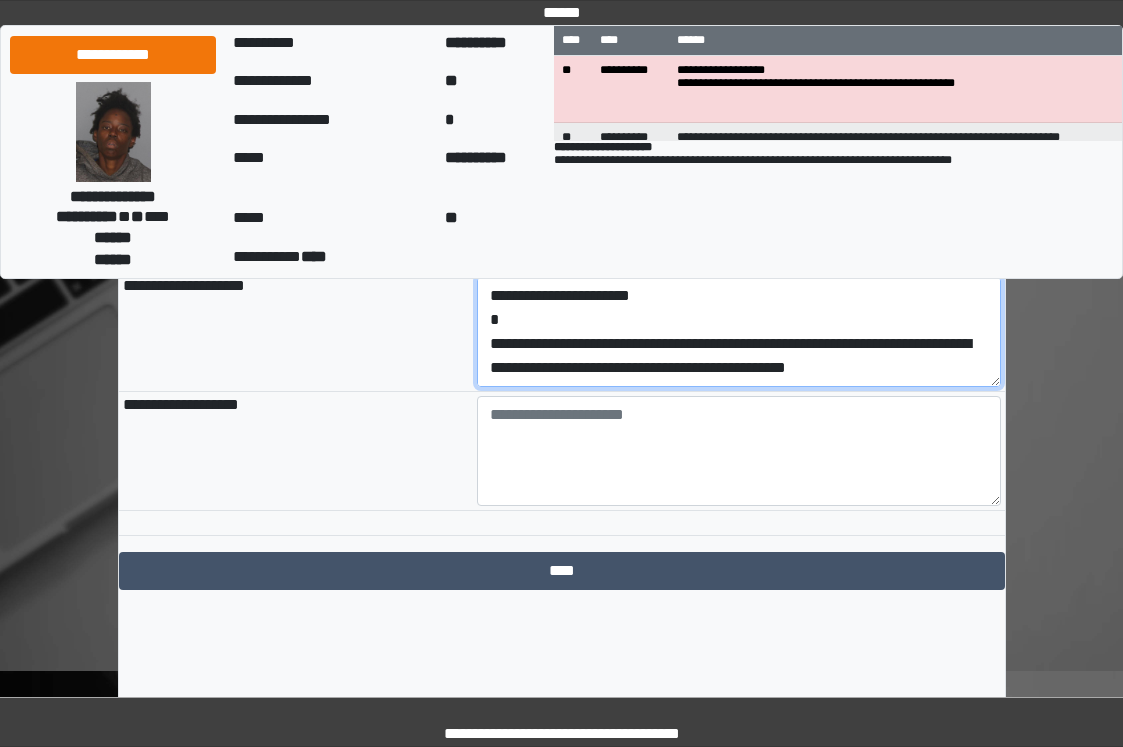 scroll, scrollTop: 48, scrollLeft: 0, axis: vertical 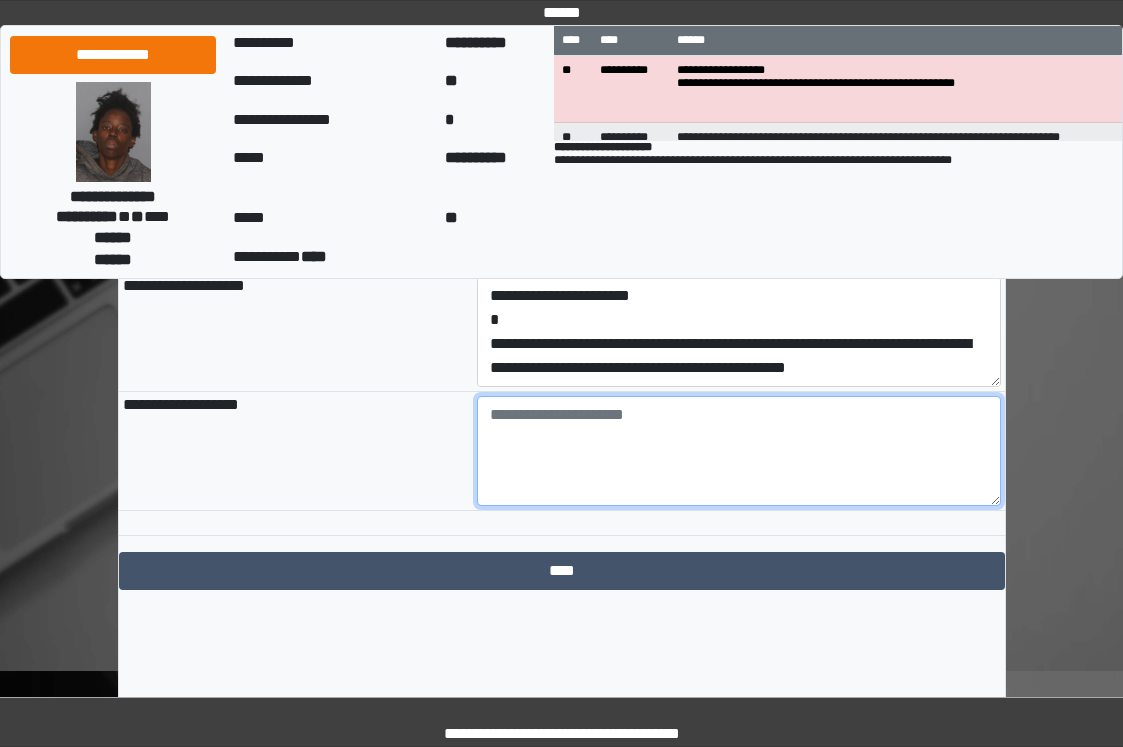 click at bounding box center [739, 451] 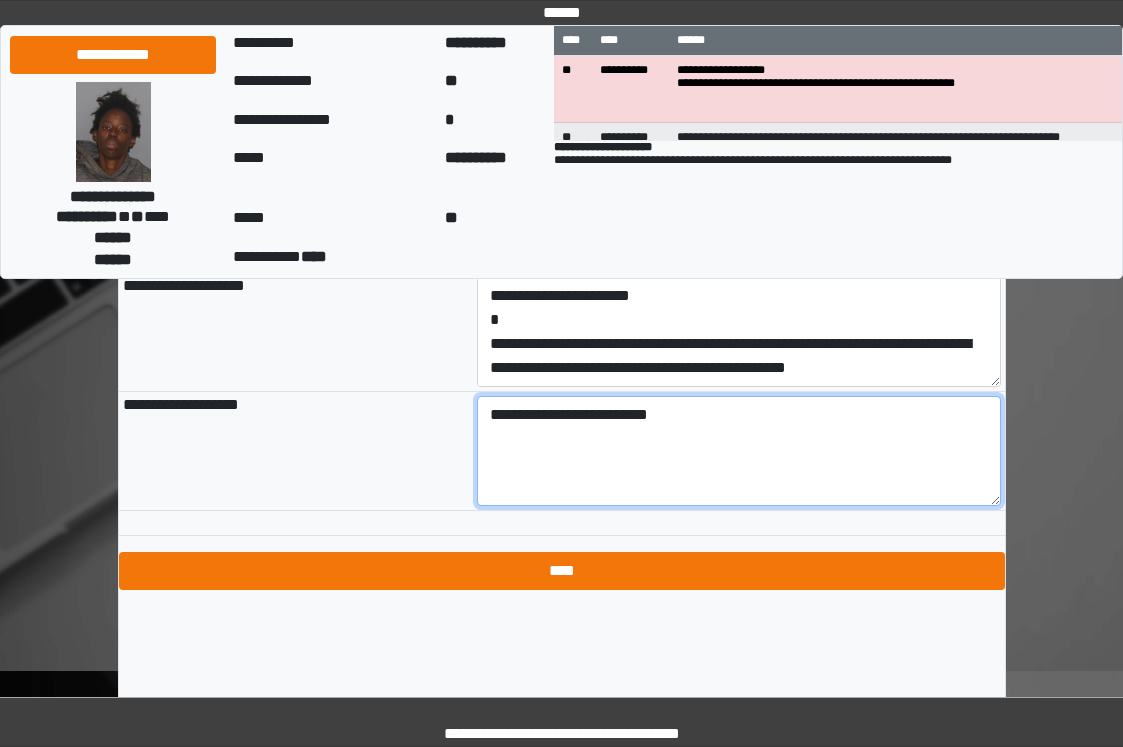 type on "**********" 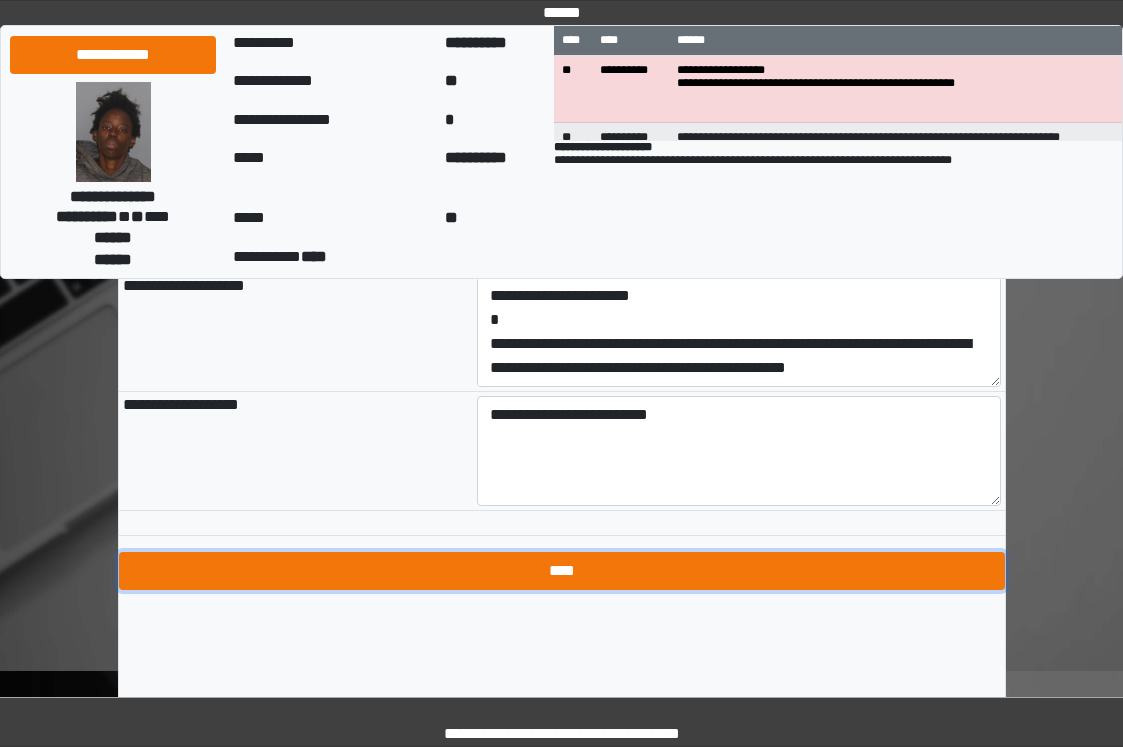 click on "****" at bounding box center (562, 571) 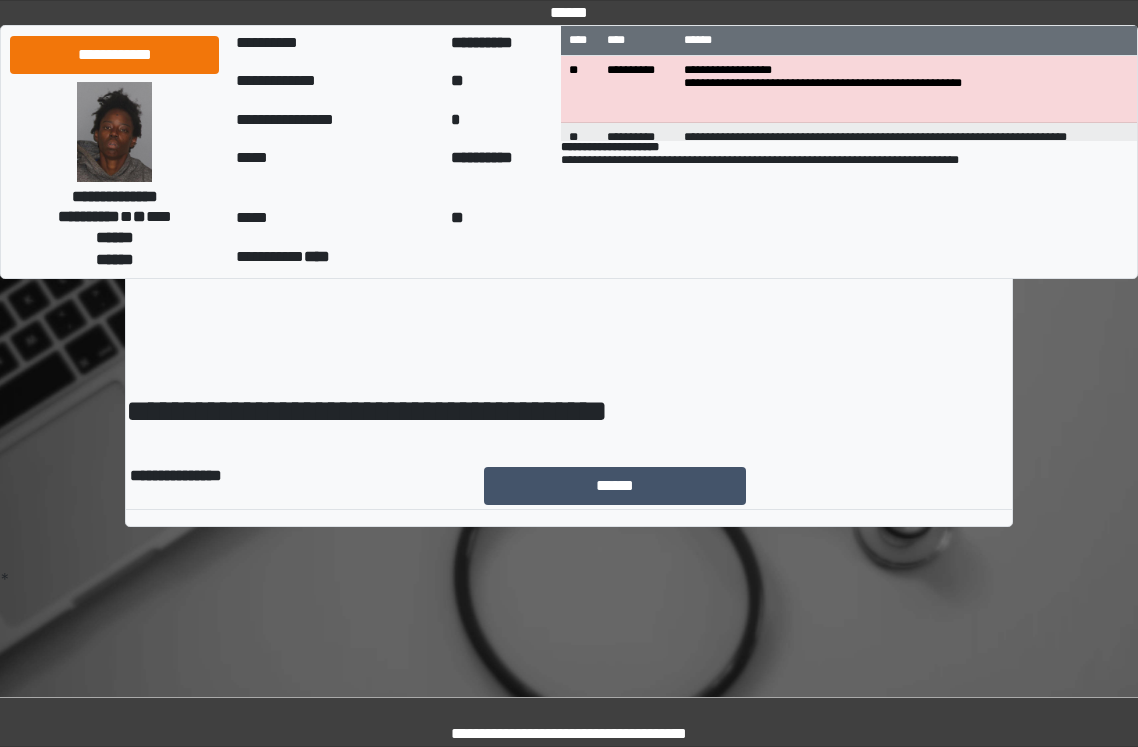 scroll, scrollTop: 0, scrollLeft: 0, axis: both 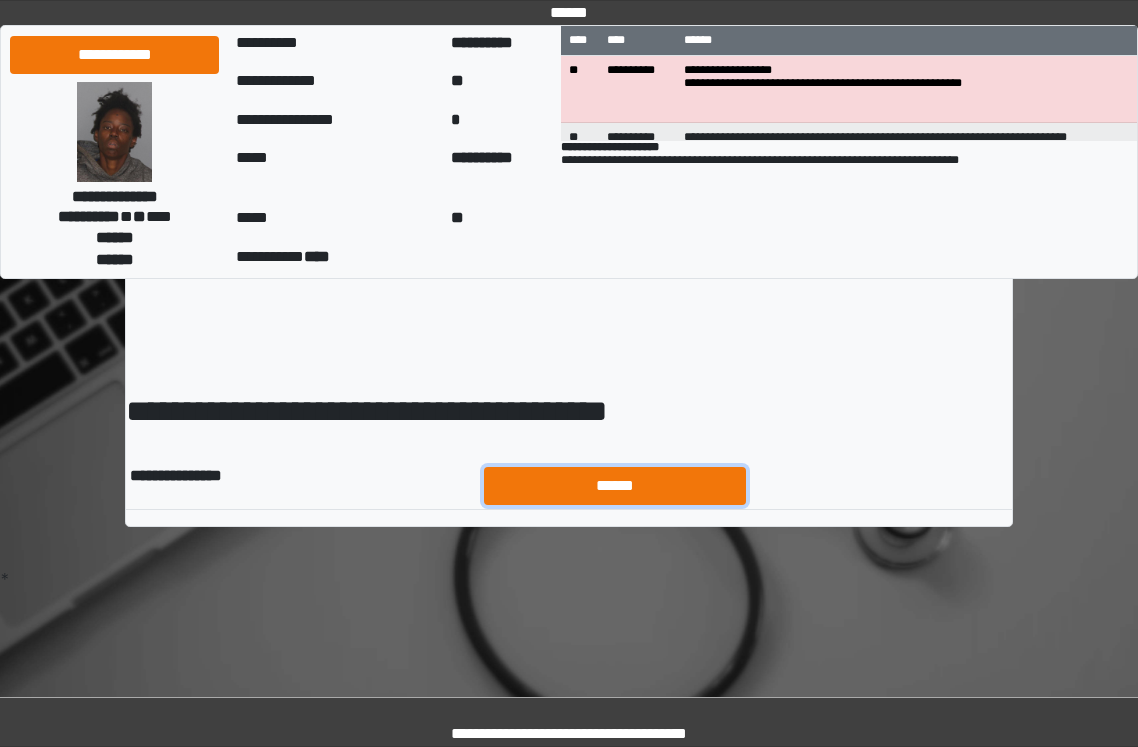 click on "******" at bounding box center (615, 486) 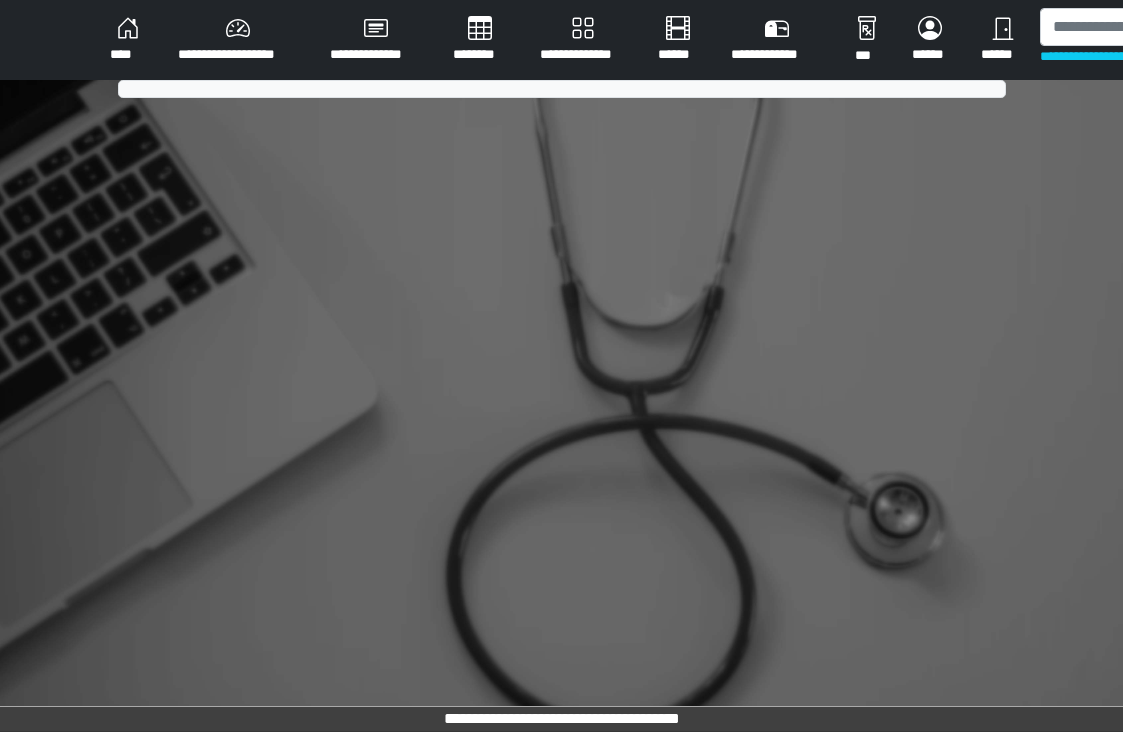 scroll, scrollTop: 0, scrollLeft: 0, axis: both 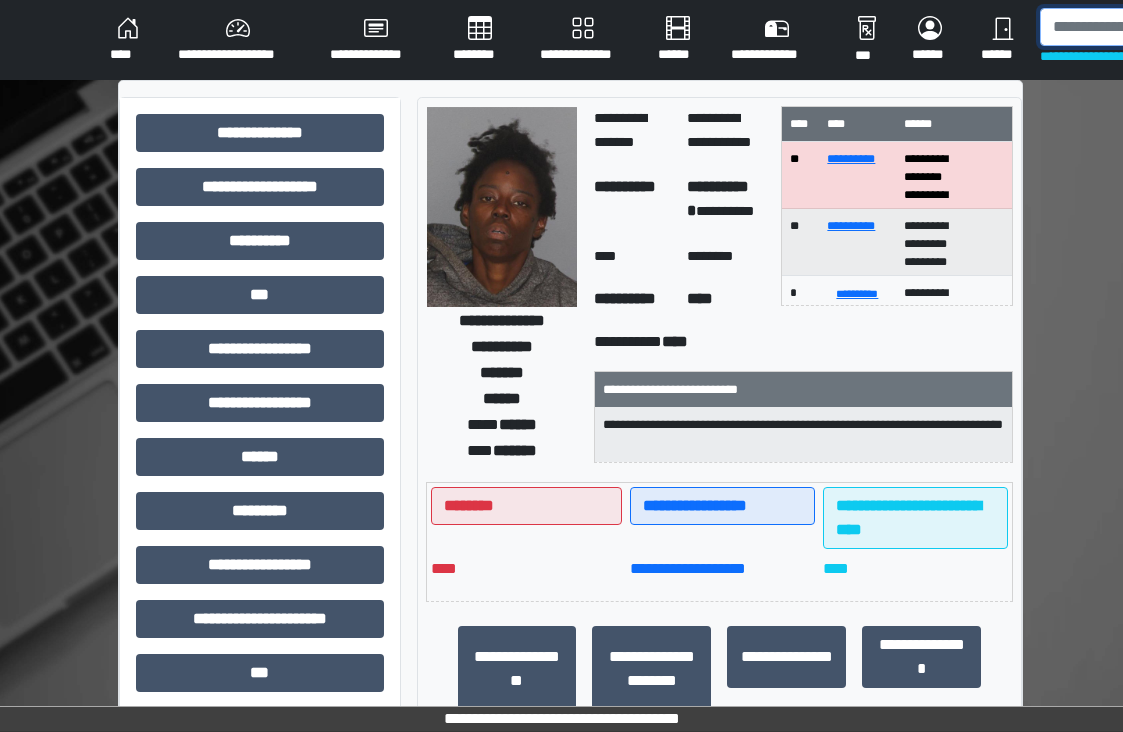 click at bounding box center (1143, 27) 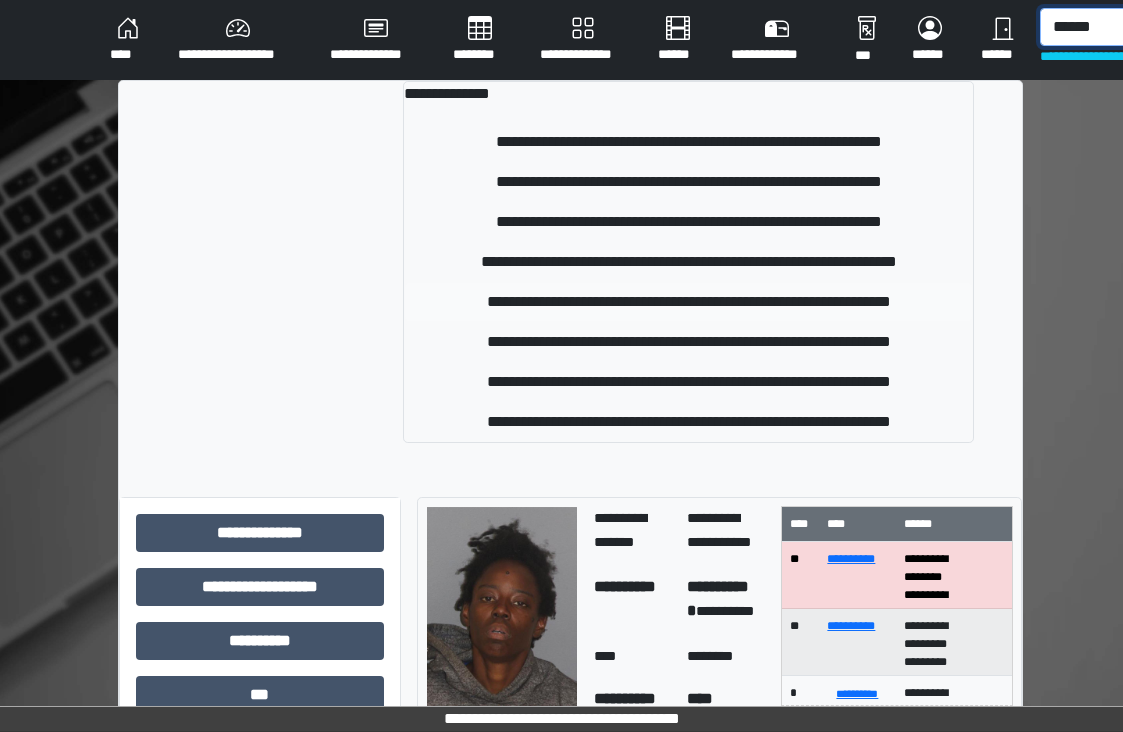 type on "******" 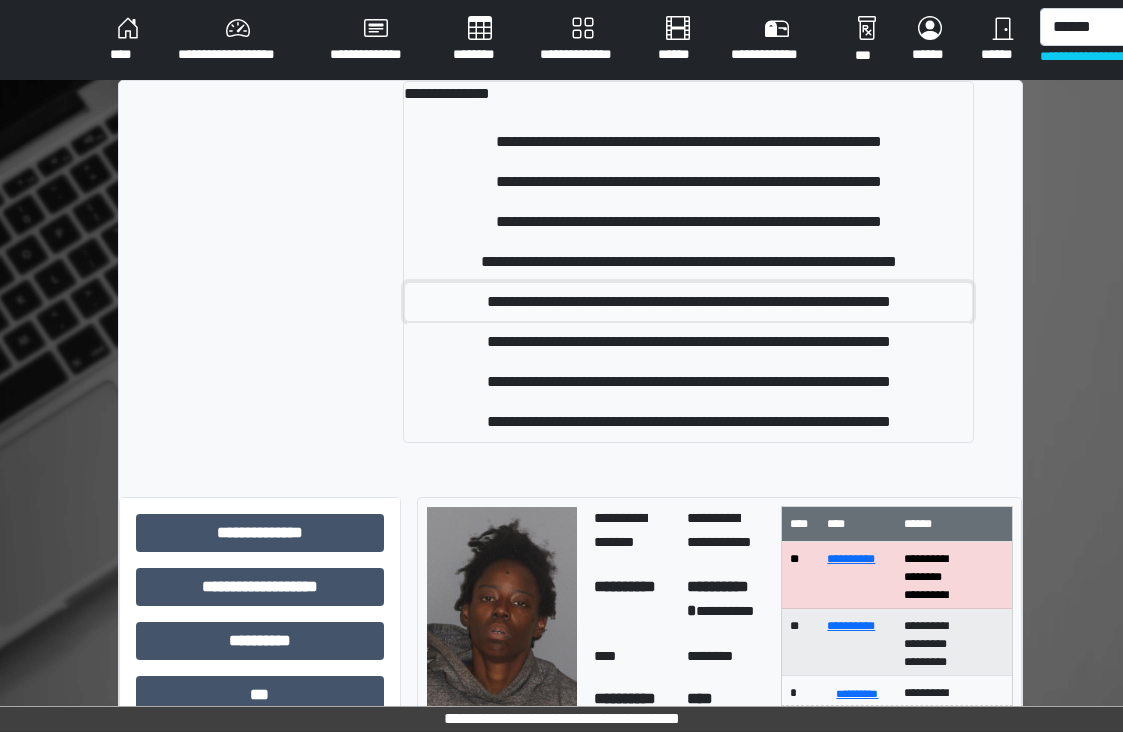 click on "**********" at bounding box center (689, 302) 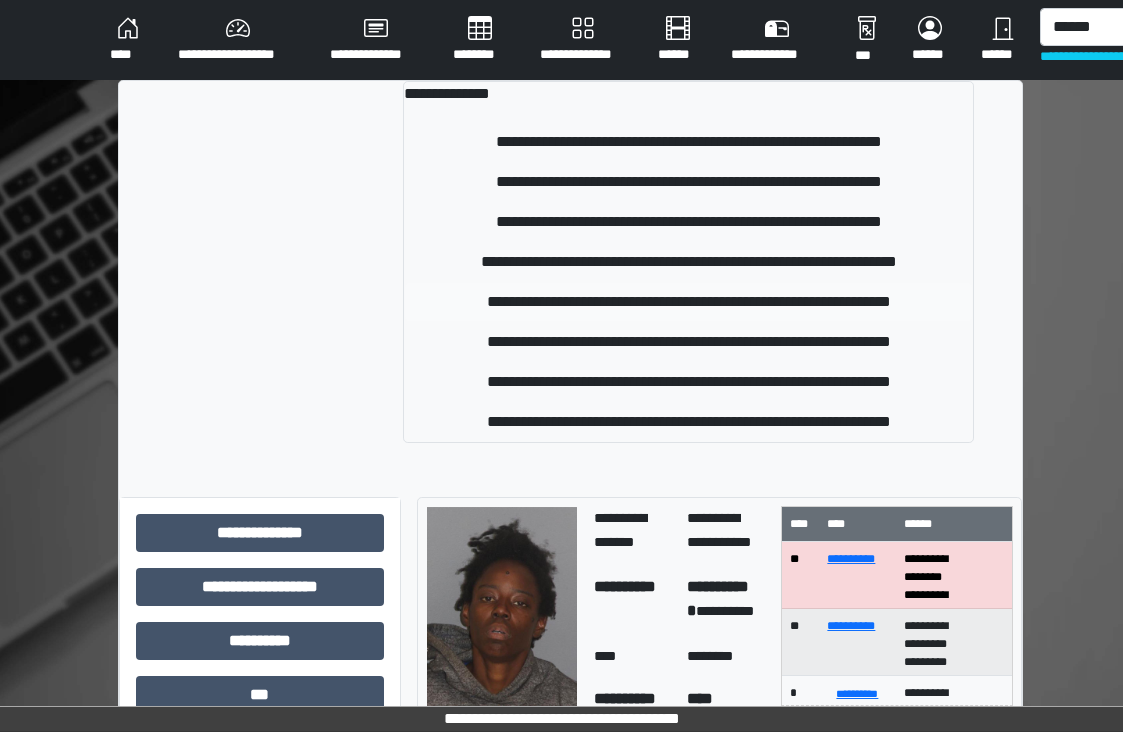 type 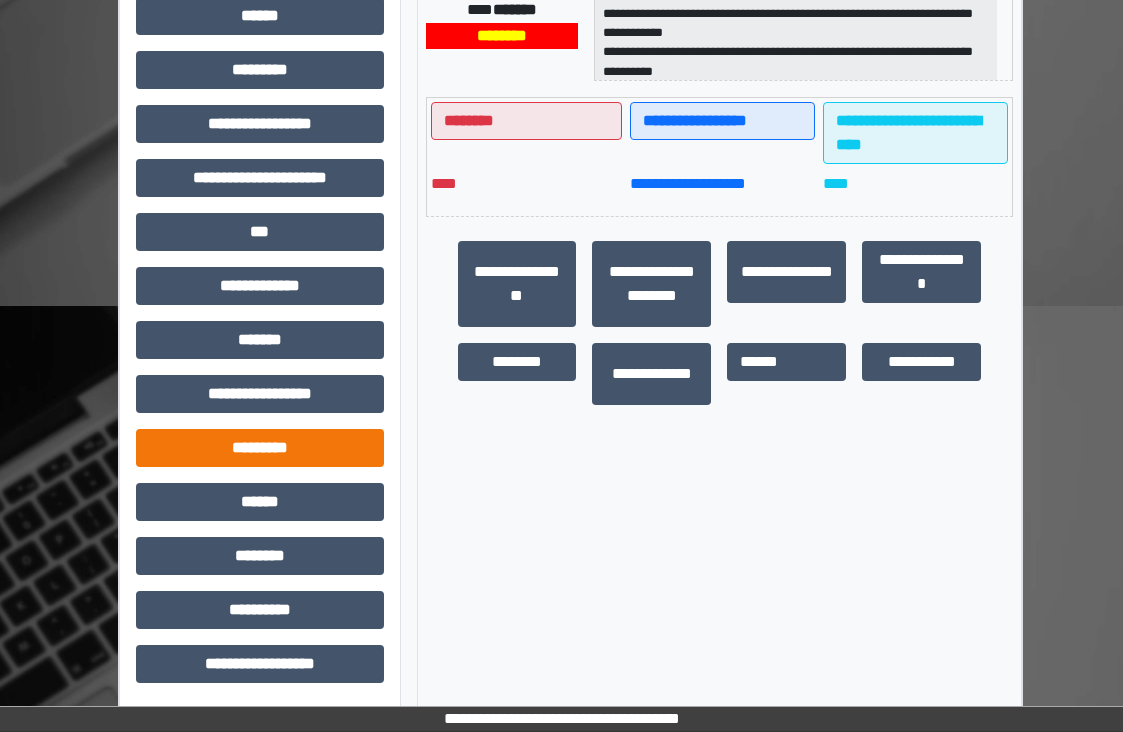 scroll, scrollTop: 442, scrollLeft: 0, axis: vertical 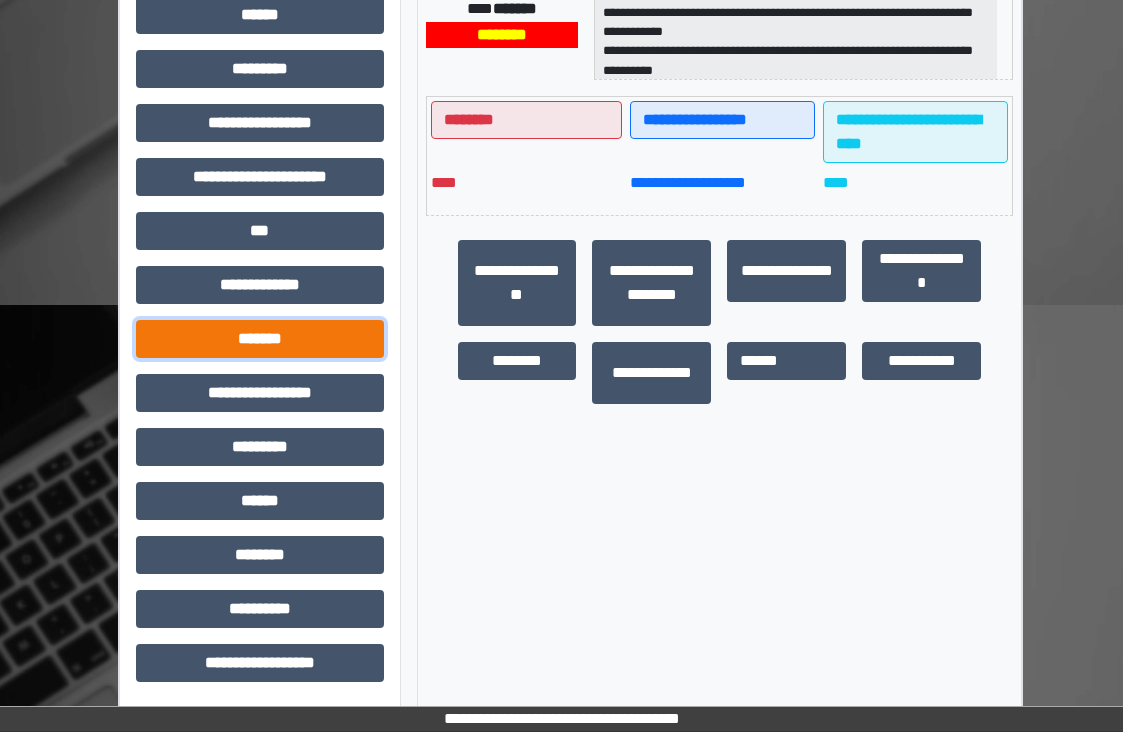 click on "*******" at bounding box center (260, 339) 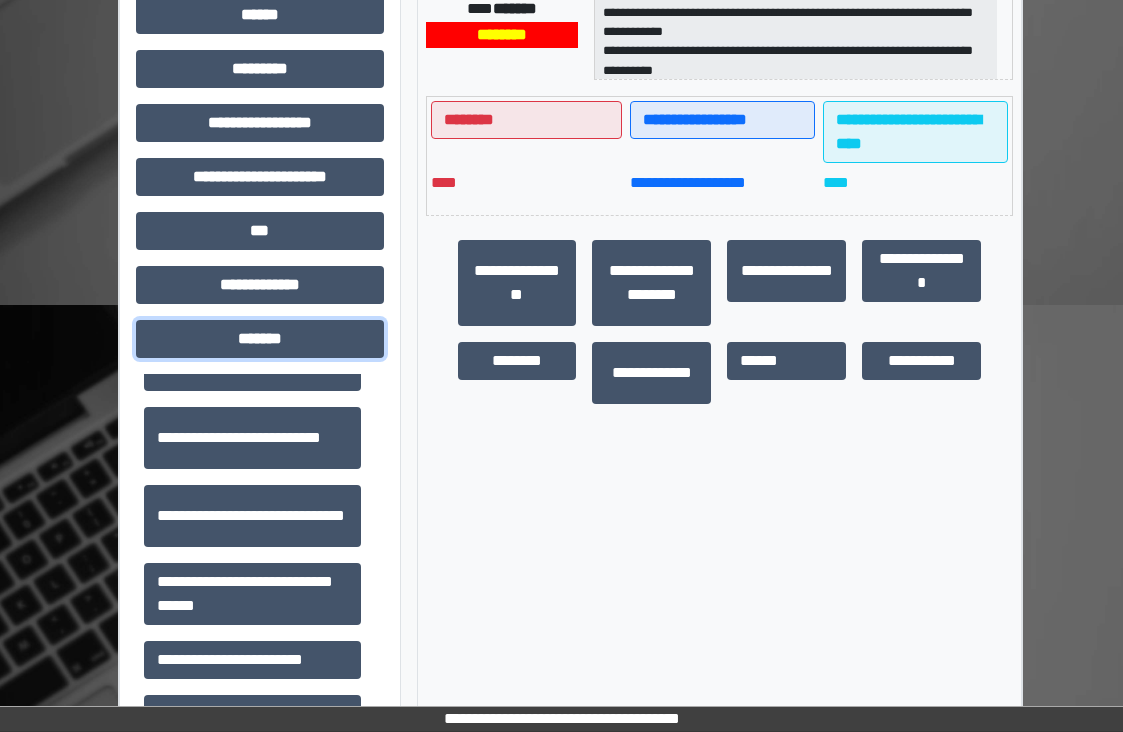 scroll, scrollTop: 800, scrollLeft: 0, axis: vertical 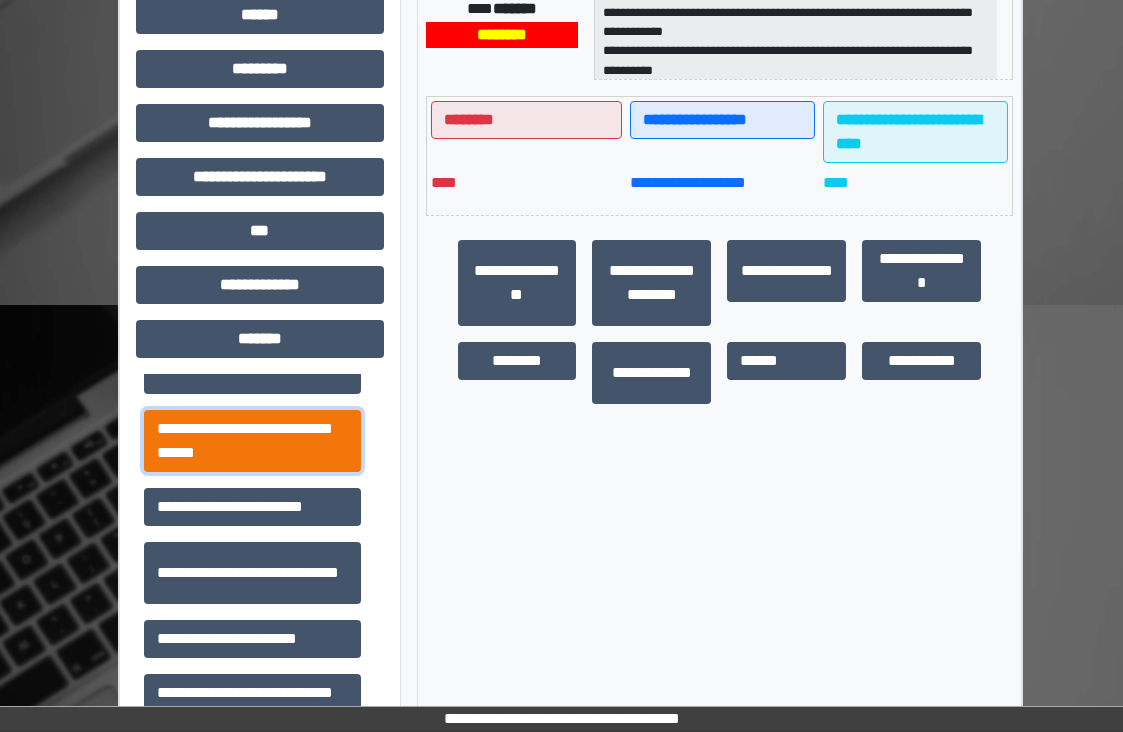 click on "**********" at bounding box center (252, 441) 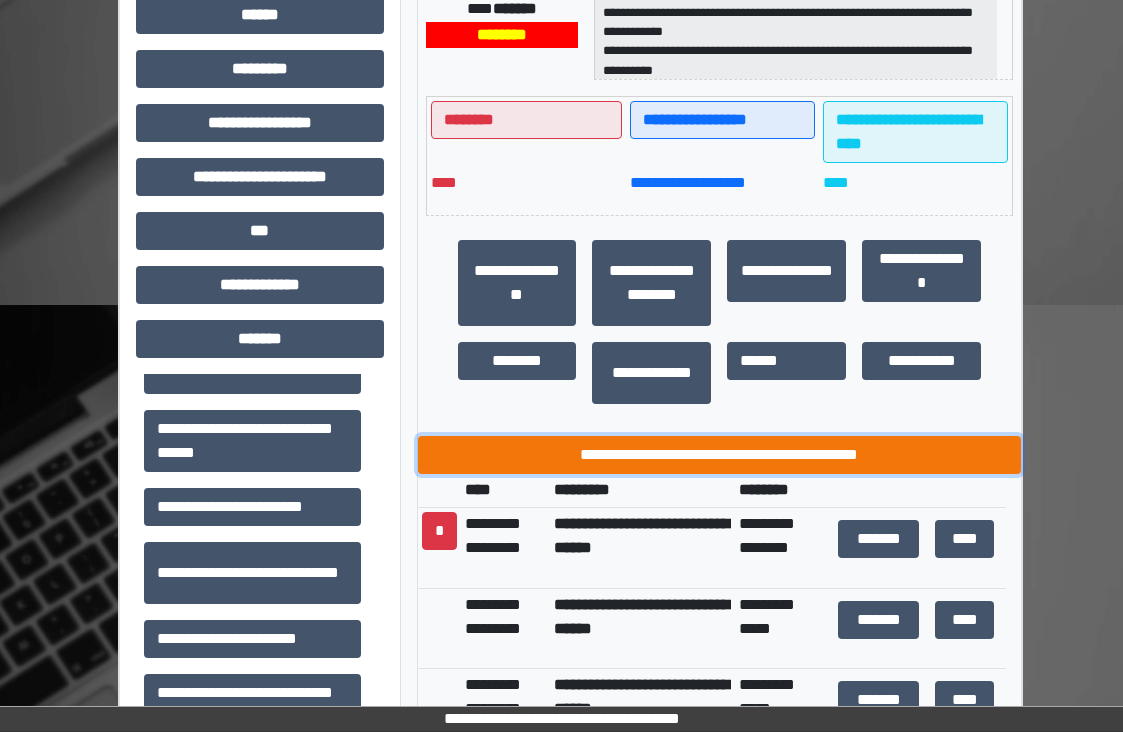 click on "**********" at bounding box center [720, 455] 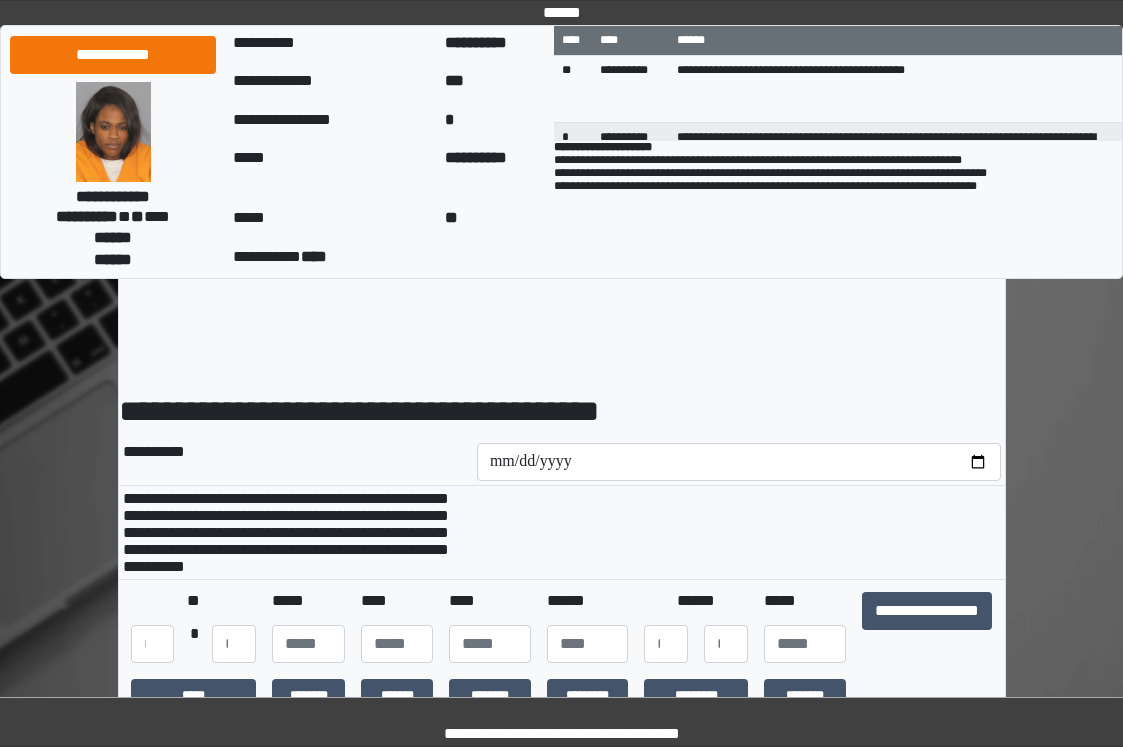 scroll, scrollTop: 0, scrollLeft: 0, axis: both 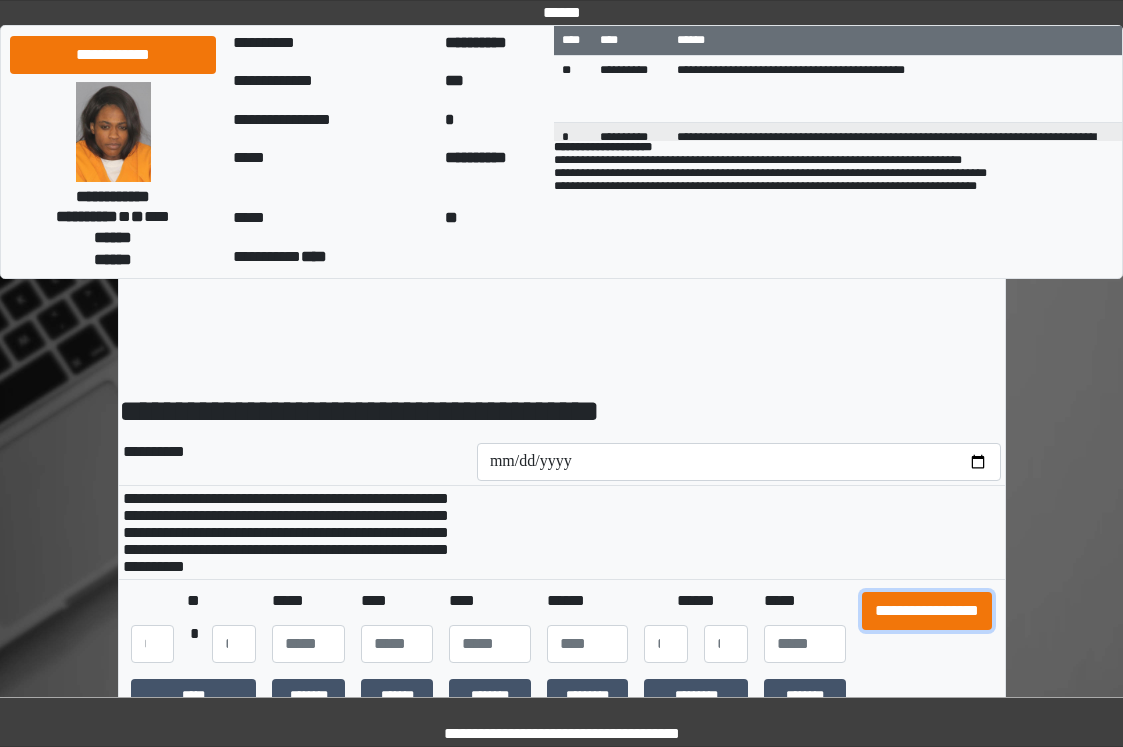 click on "**********" at bounding box center [927, 611] 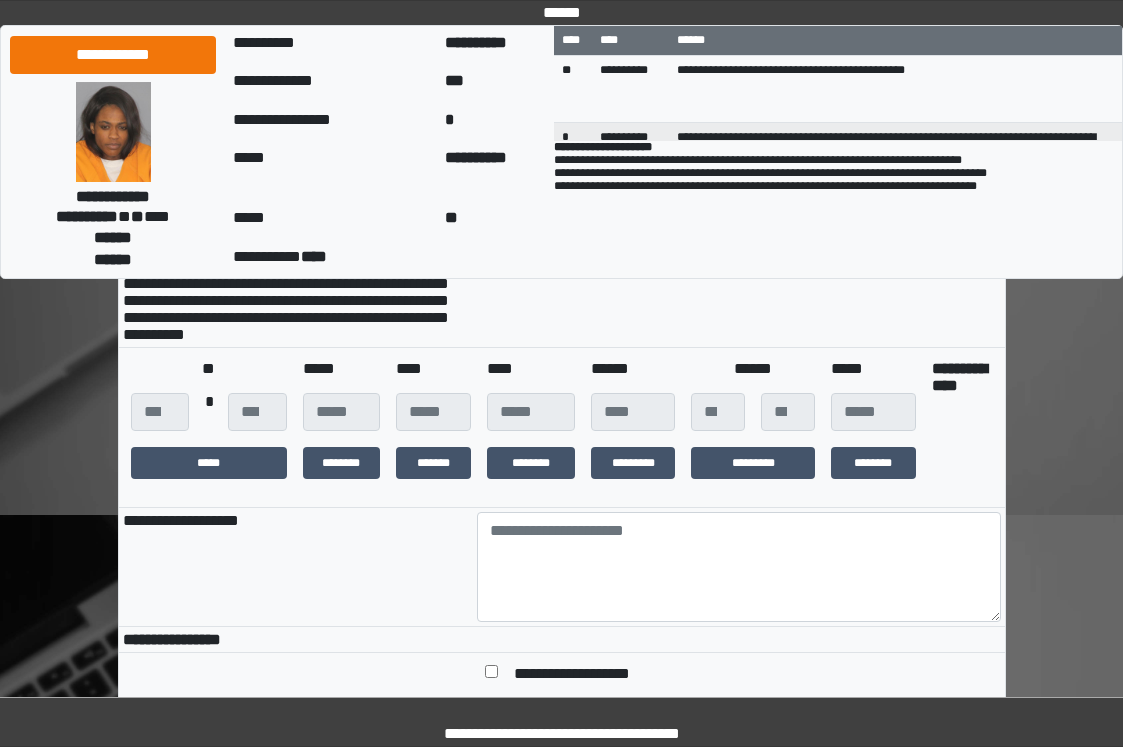 scroll, scrollTop: 400, scrollLeft: 0, axis: vertical 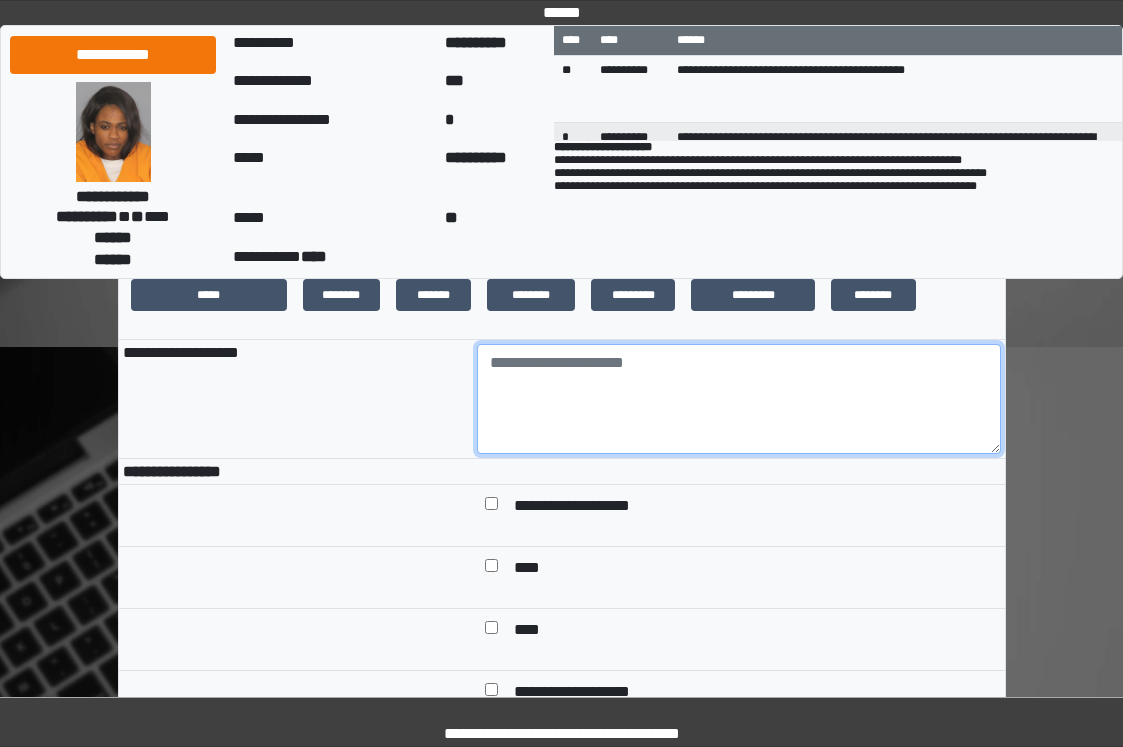 click at bounding box center (739, 399) 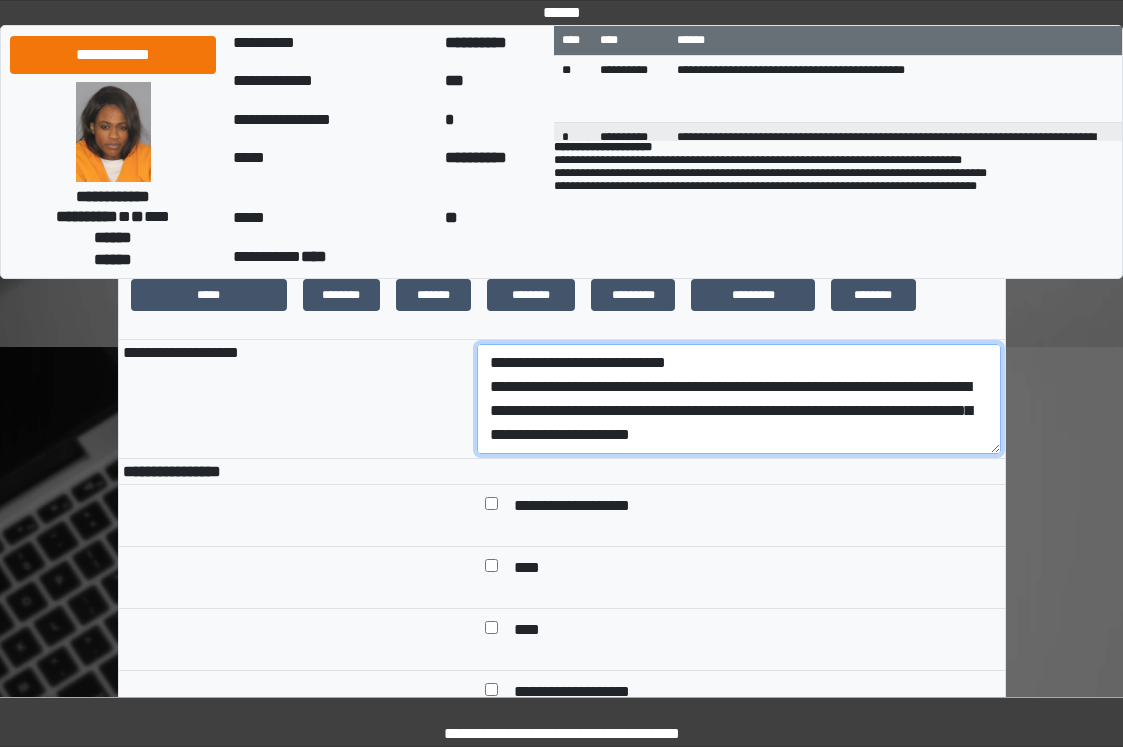 scroll, scrollTop: 136, scrollLeft: 0, axis: vertical 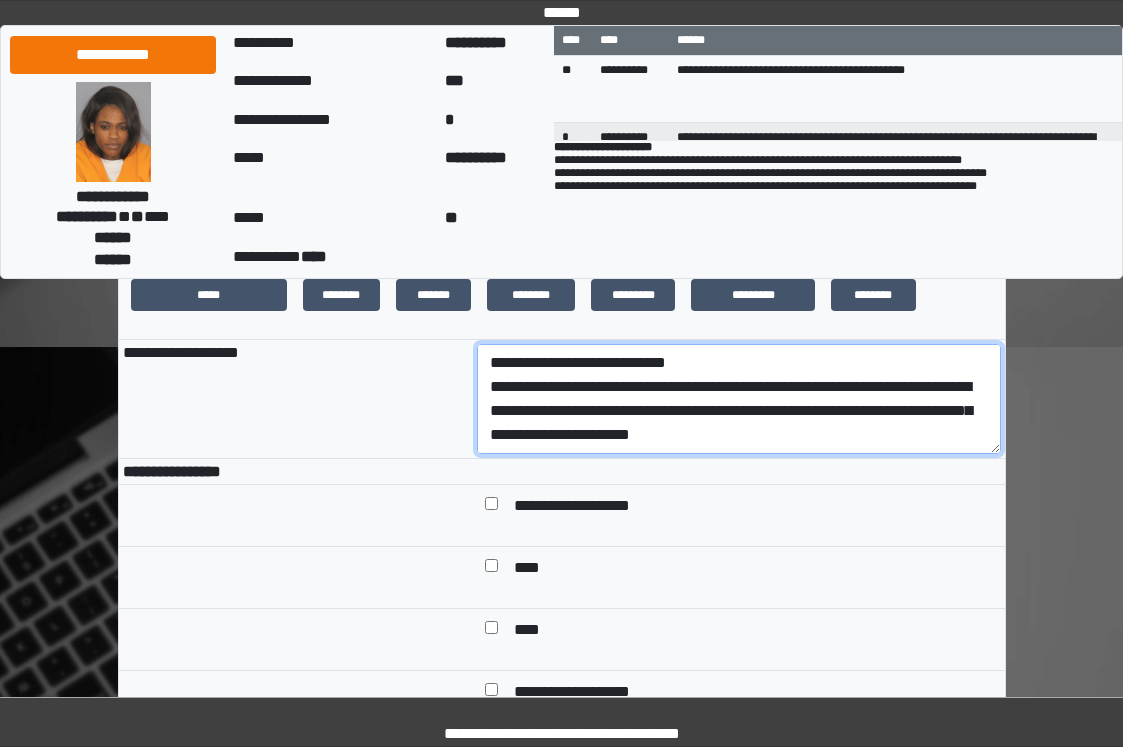 drag, startPoint x: 713, startPoint y: 453, endPoint x: 420, endPoint y: 405, distance: 296.9057 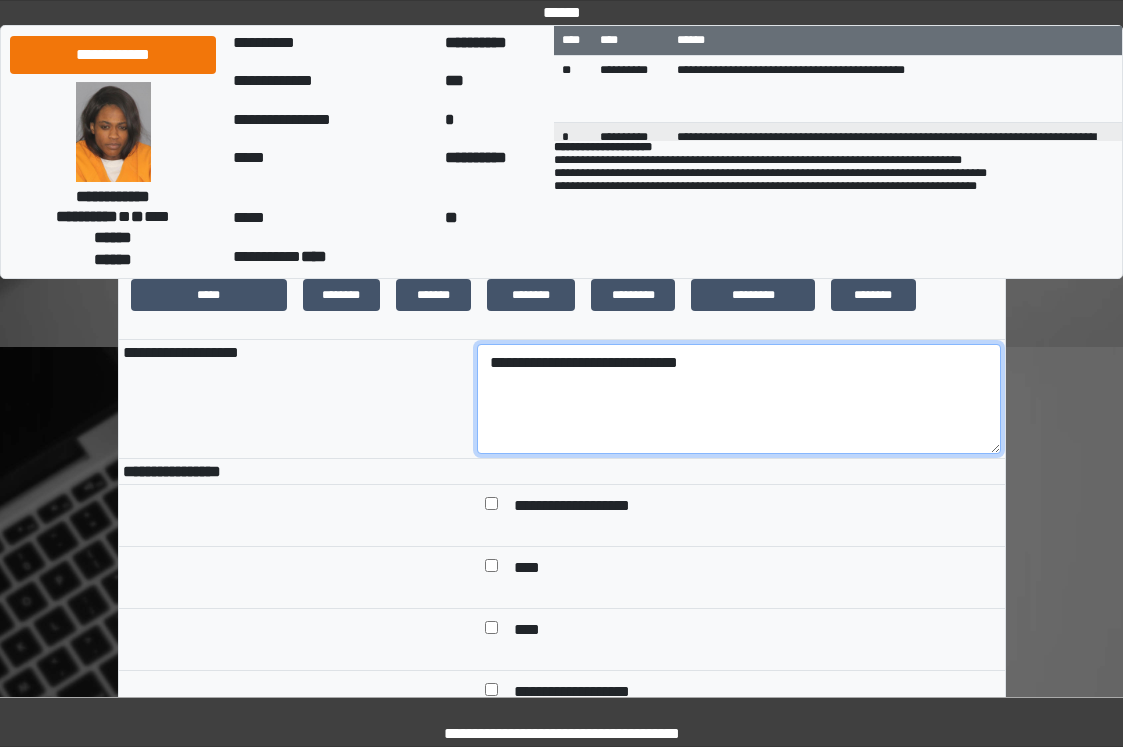 scroll, scrollTop: 700, scrollLeft: 0, axis: vertical 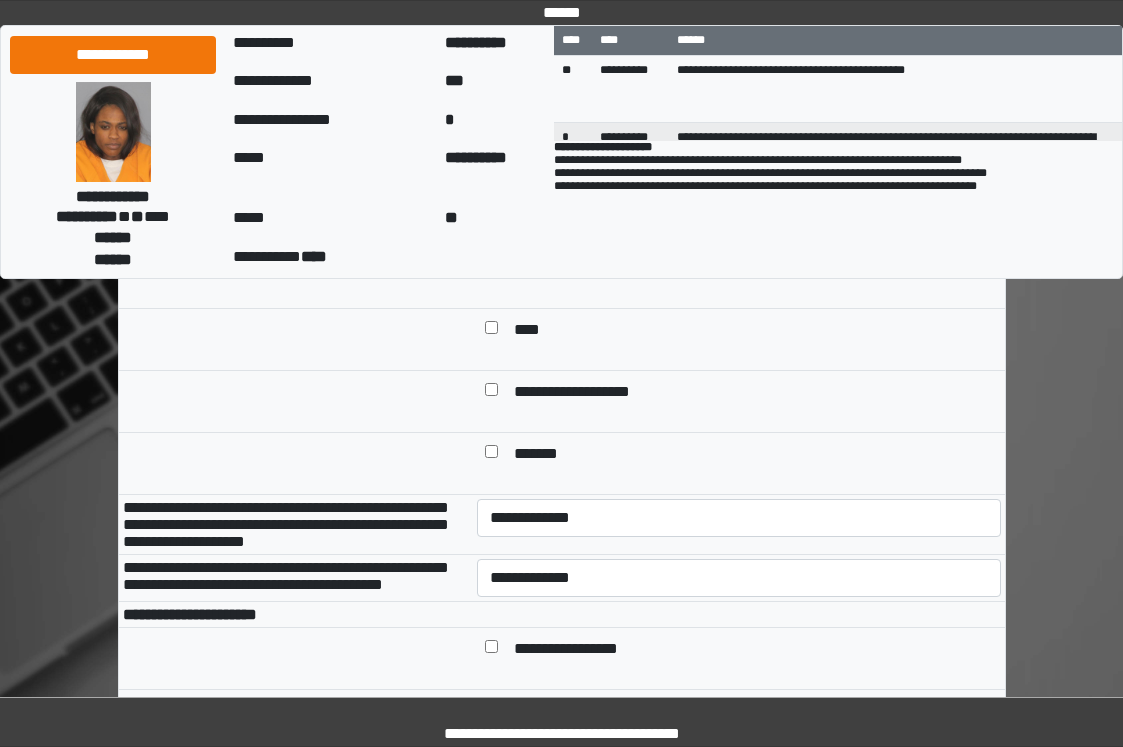 type on "**********" 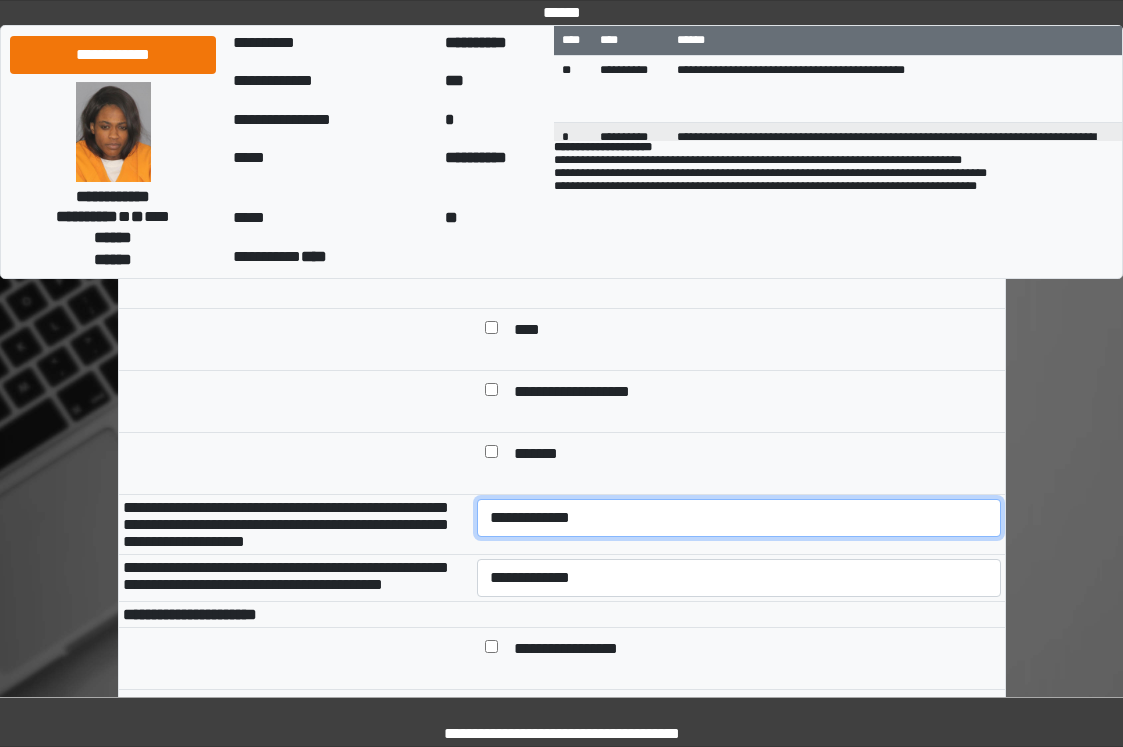 click on "**********" at bounding box center (739, 518) 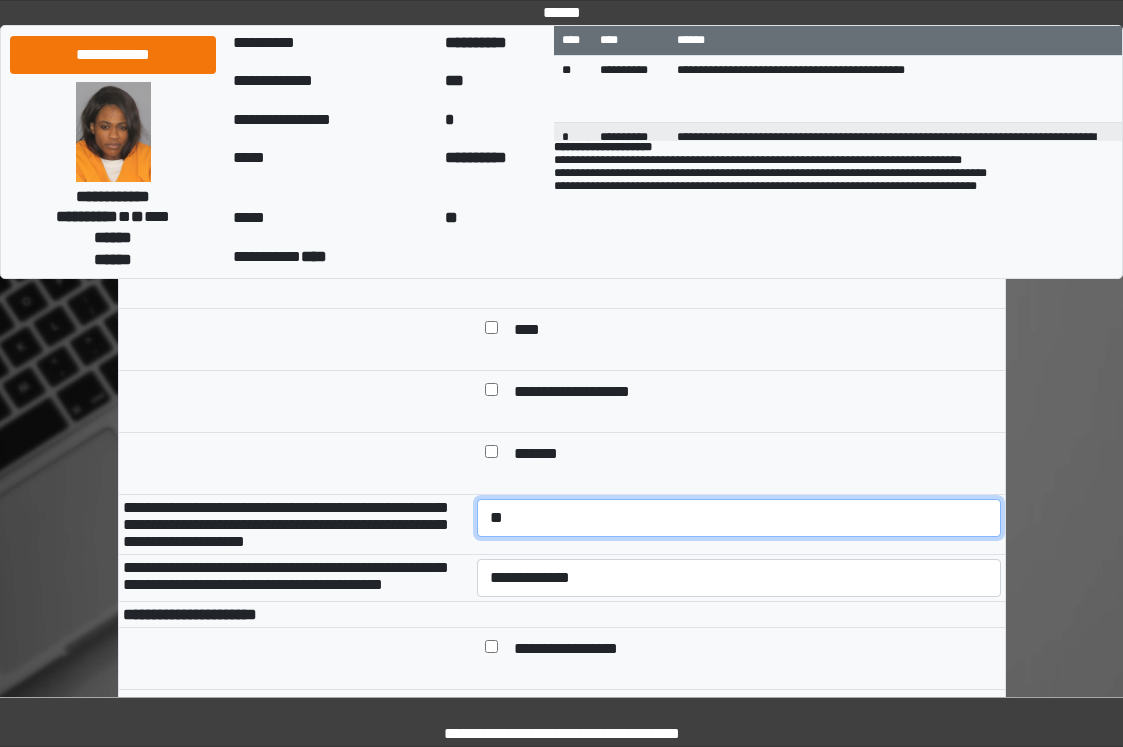 click on "**********" at bounding box center (739, 518) 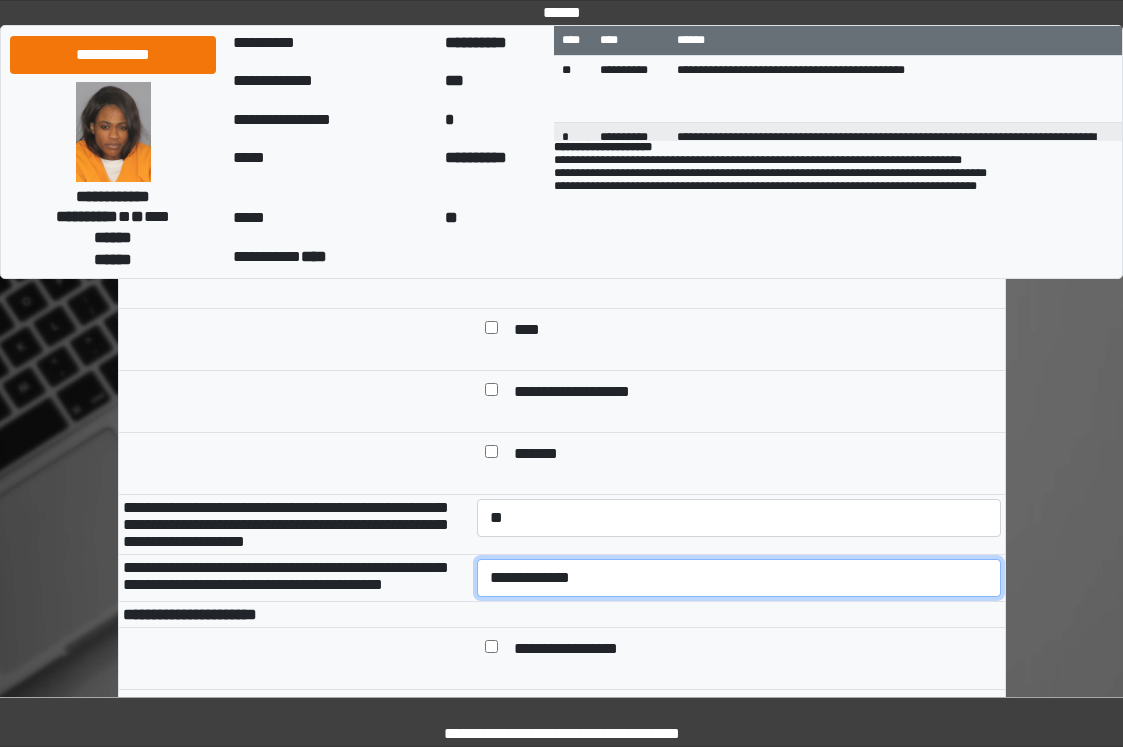 click on "**********" at bounding box center (739, 578) 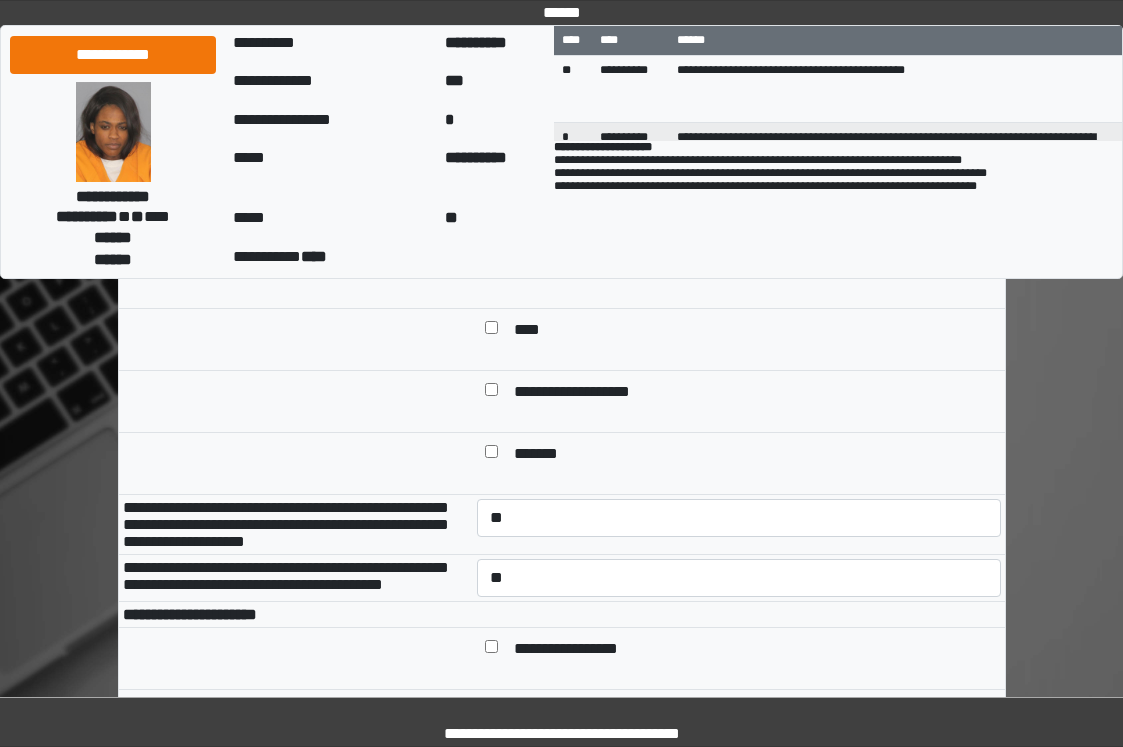 drag, startPoint x: 569, startPoint y: 678, endPoint x: 581, endPoint y: 653, distance: 27.730848 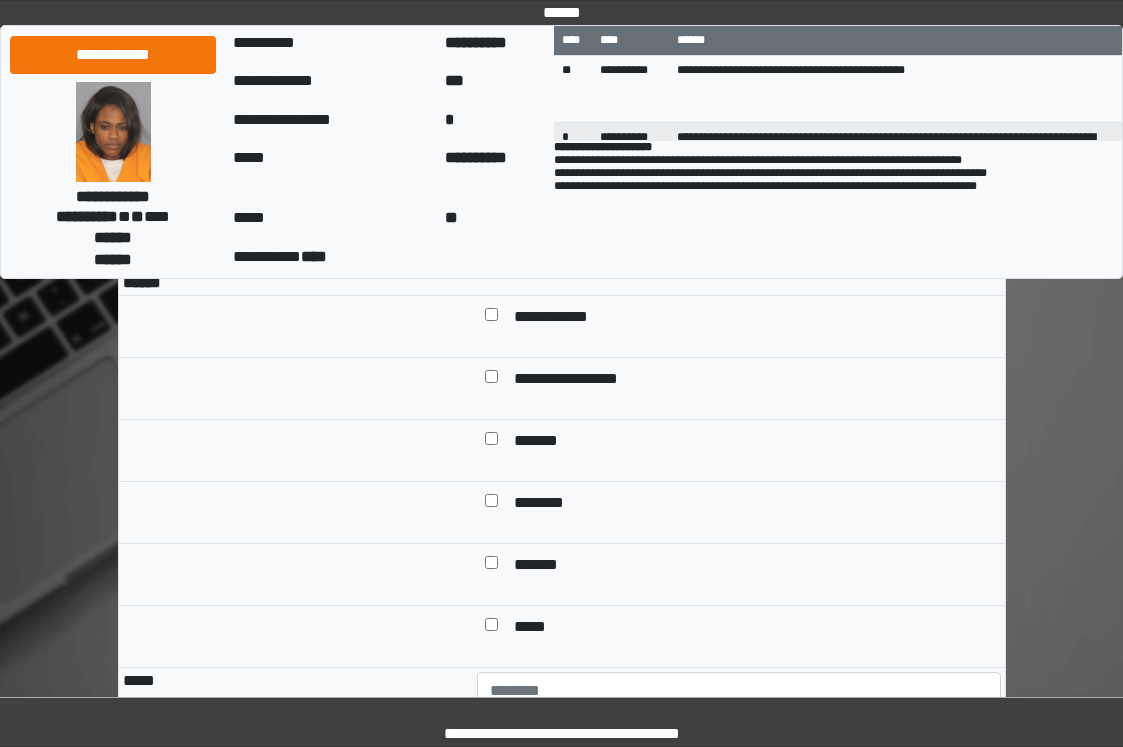 scroll, scrollTop: 1800, scrollLeft: 0, axis: vertical 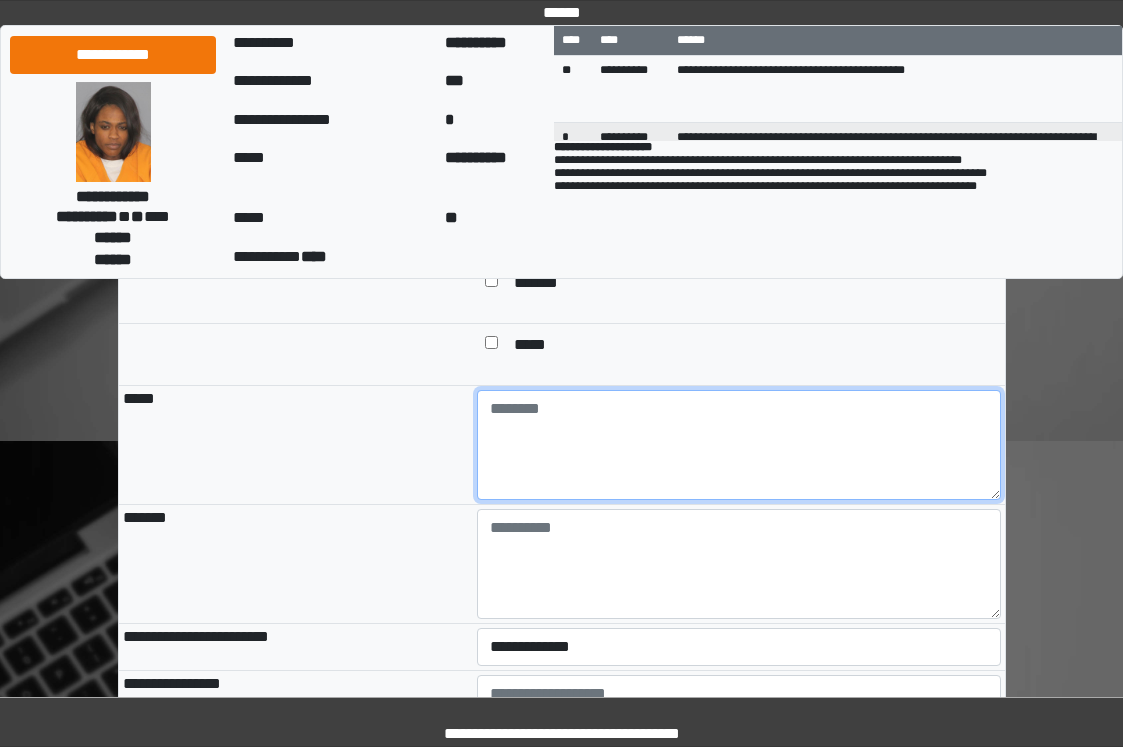 click at bounding box center [739, 445] 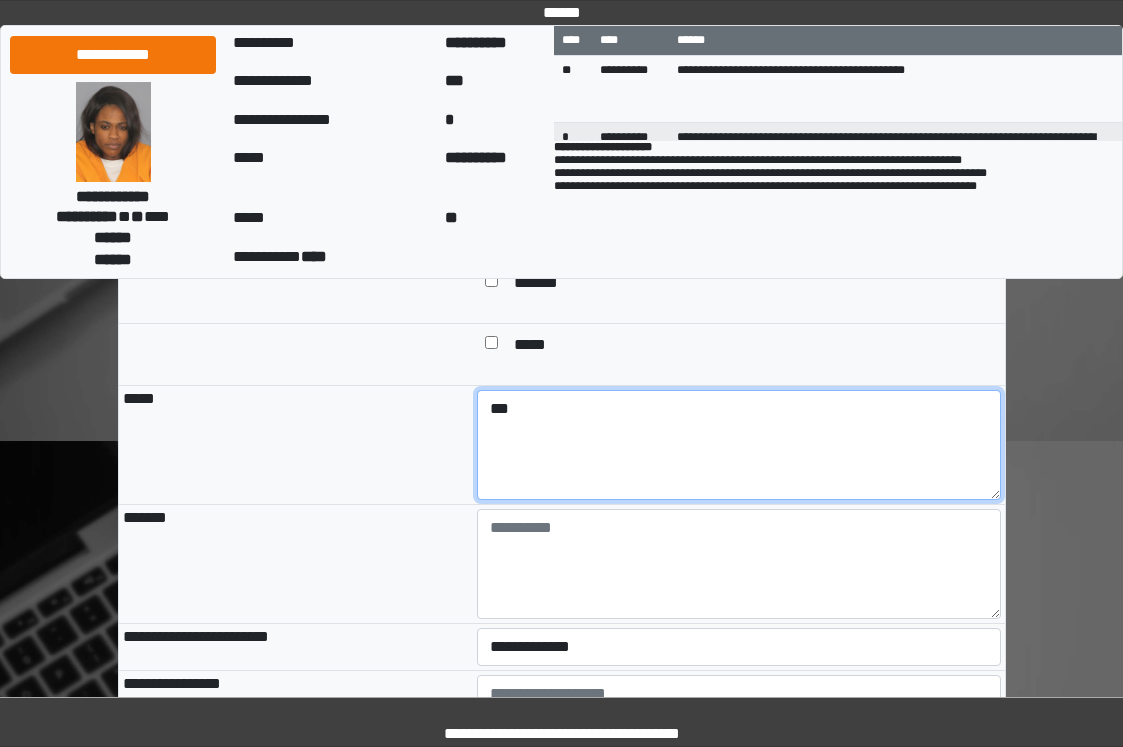 type on "***" 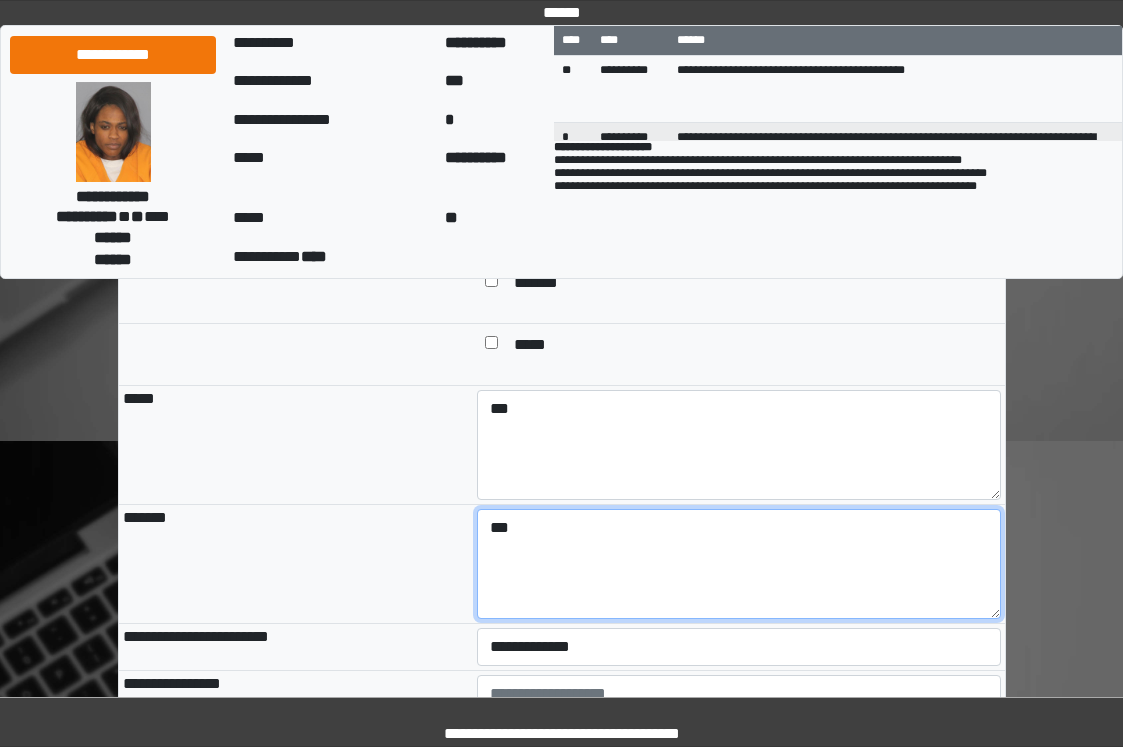 type on "***" 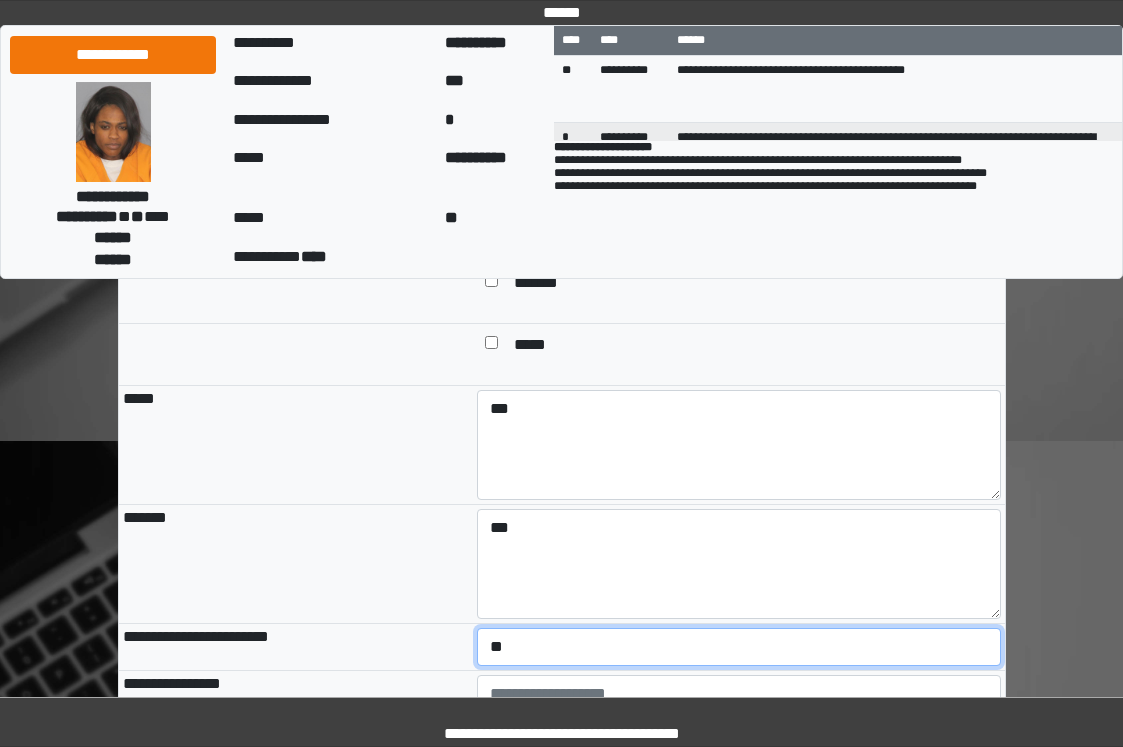 select on "*" 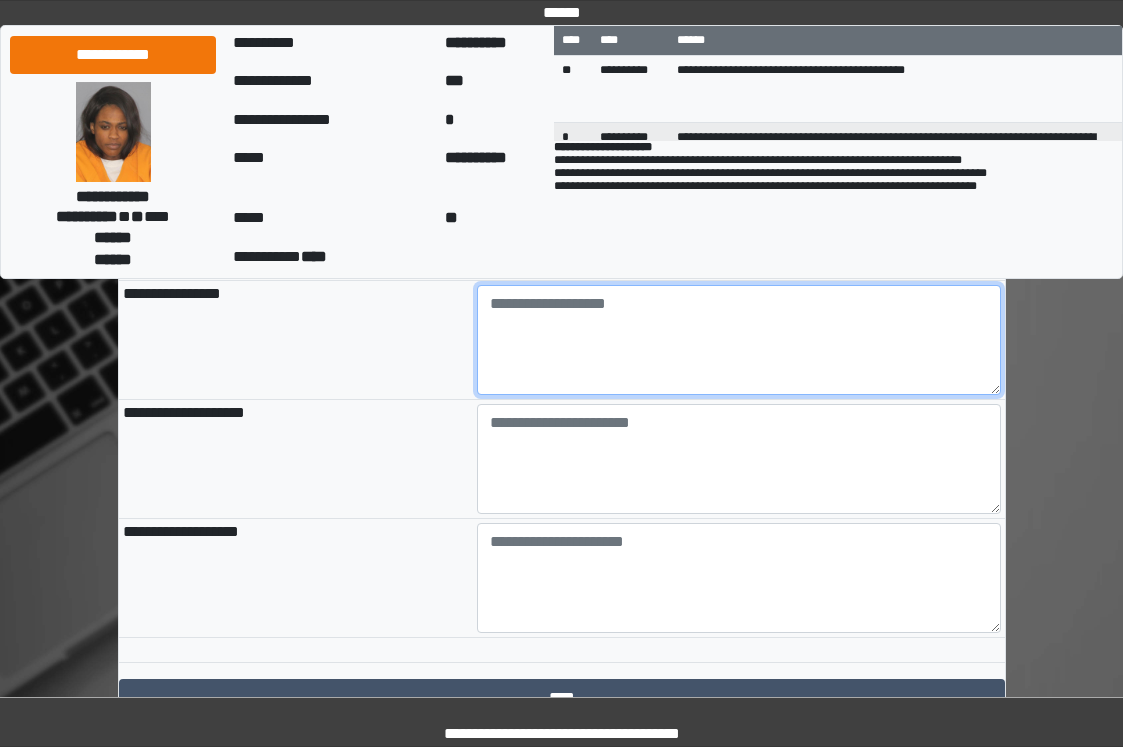 scroll, scrollTop: 2198, scrollLeft: 0, axis: vertical 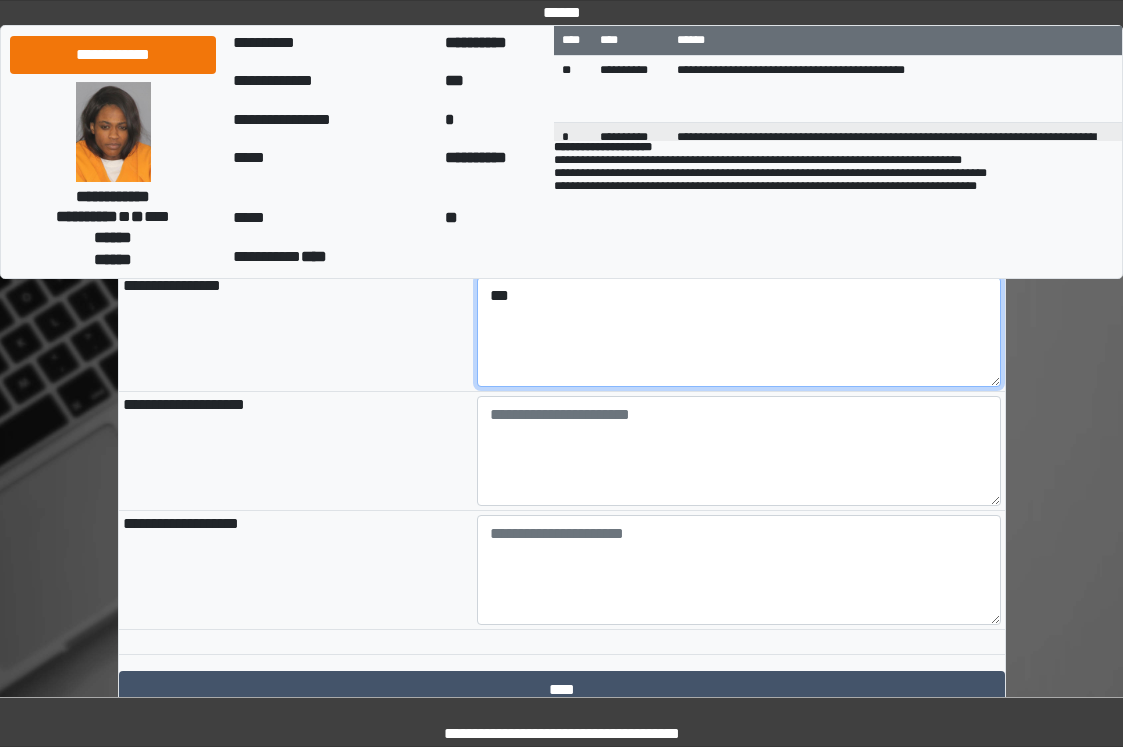 type on "***" 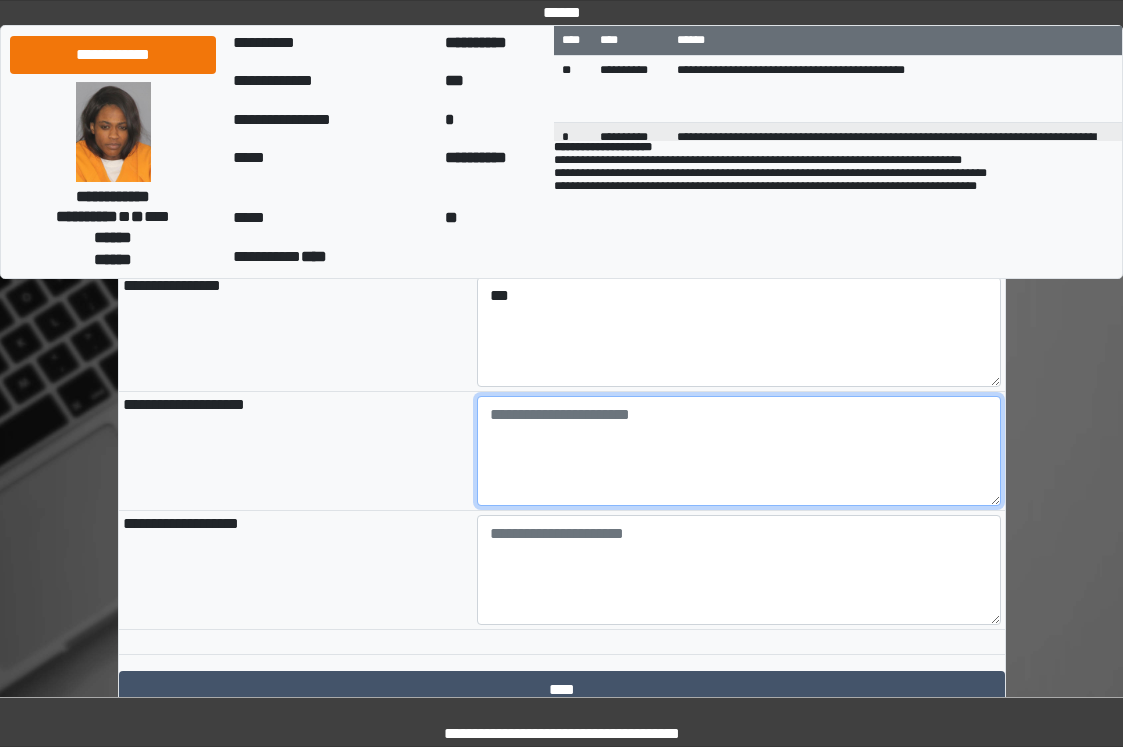 paste on "**********" 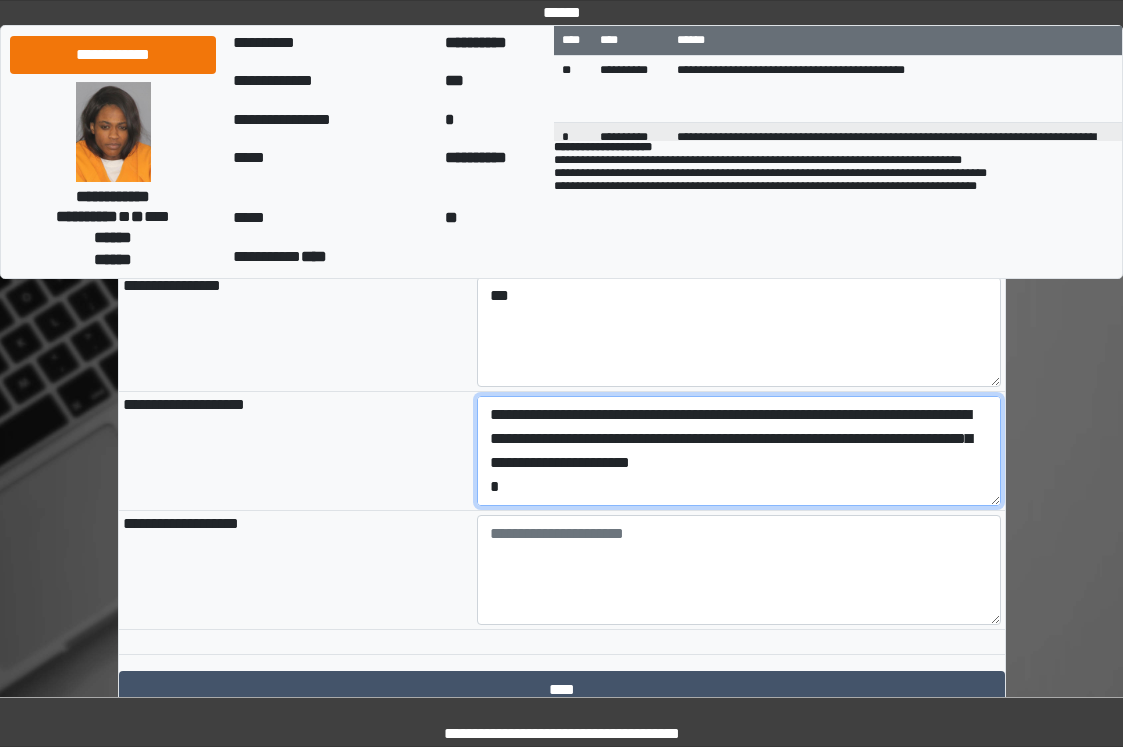 scroll, scrollTop: 88, scrollLeft: 0, axis: vertical 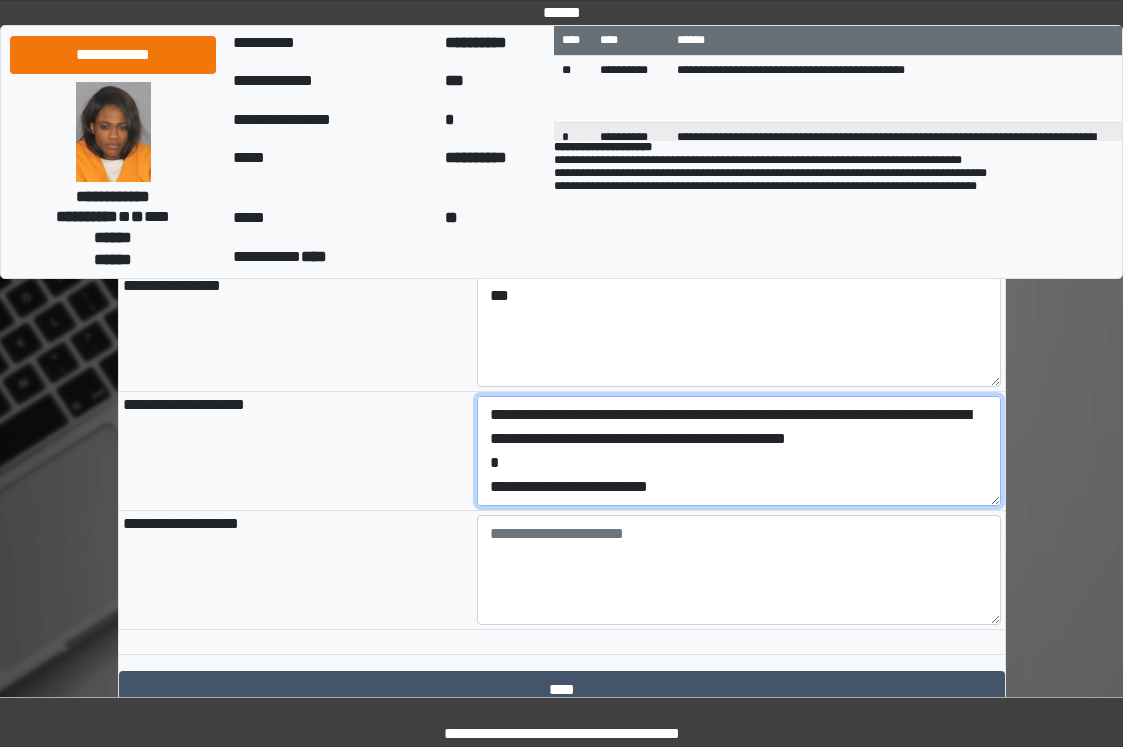 drag, startPoint x: 704, startPoint y: 575, endPoint x: 462, endPoint y: 594, distance: 242.74472 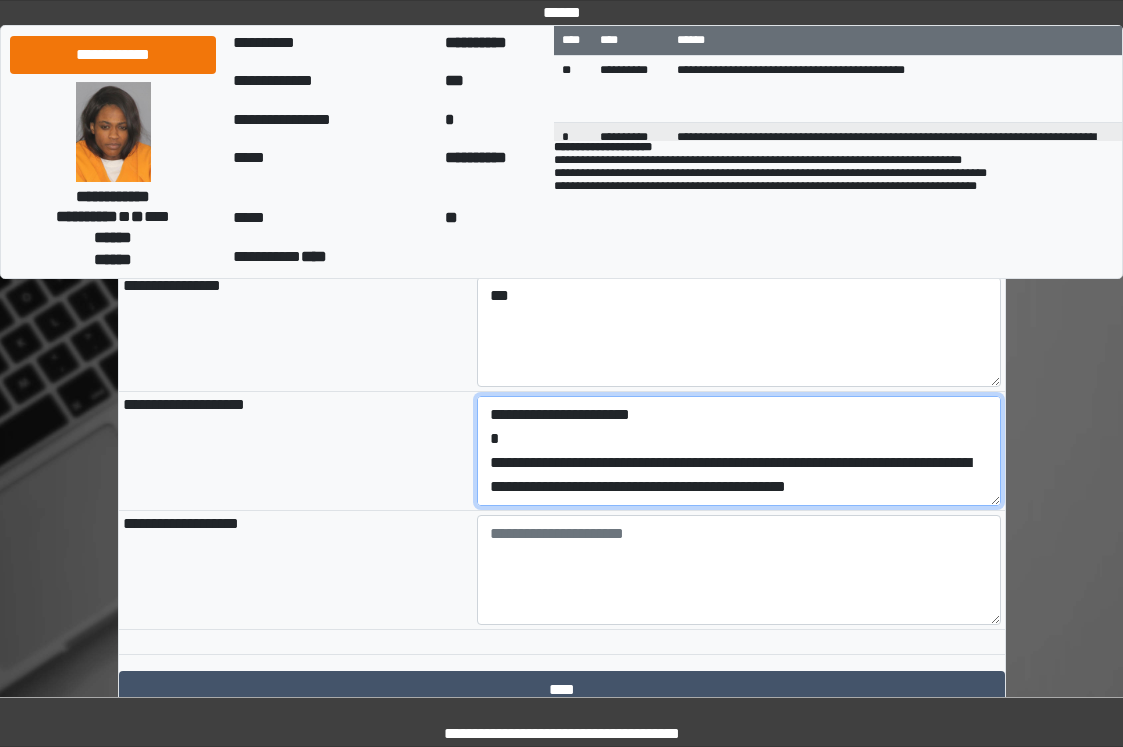 scroll, scrollTop: 48, scrollLeft: 0, axis: vertical 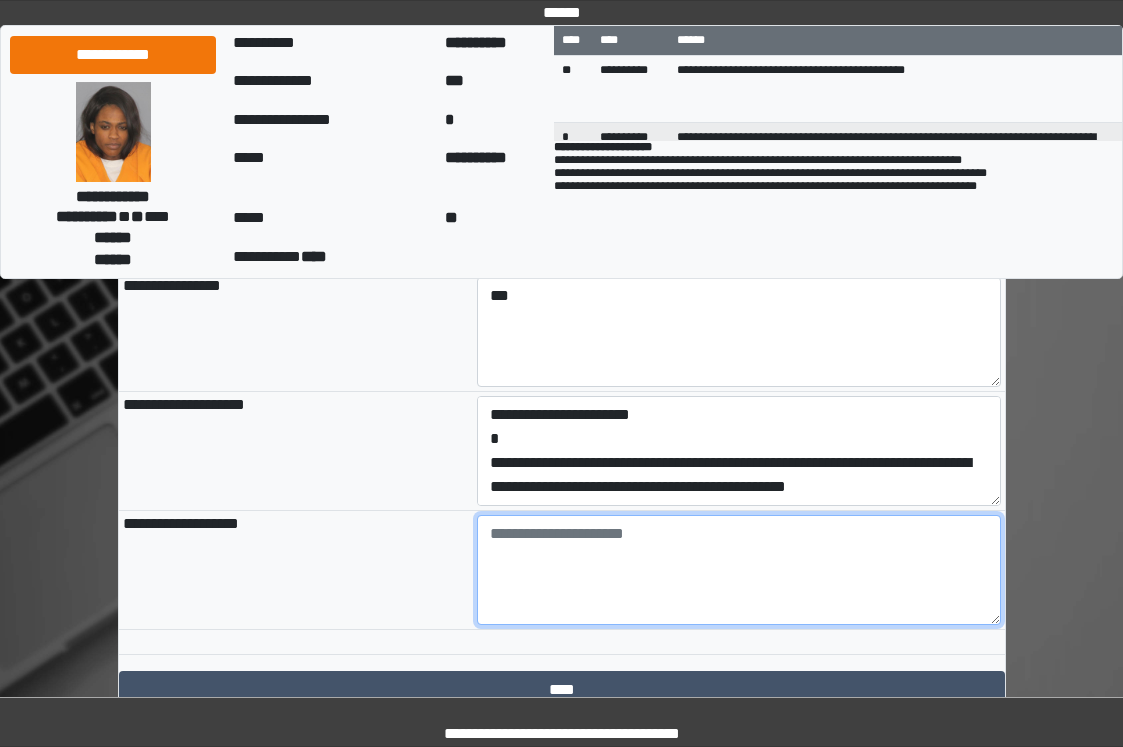 click at bounding box center [739, 570] 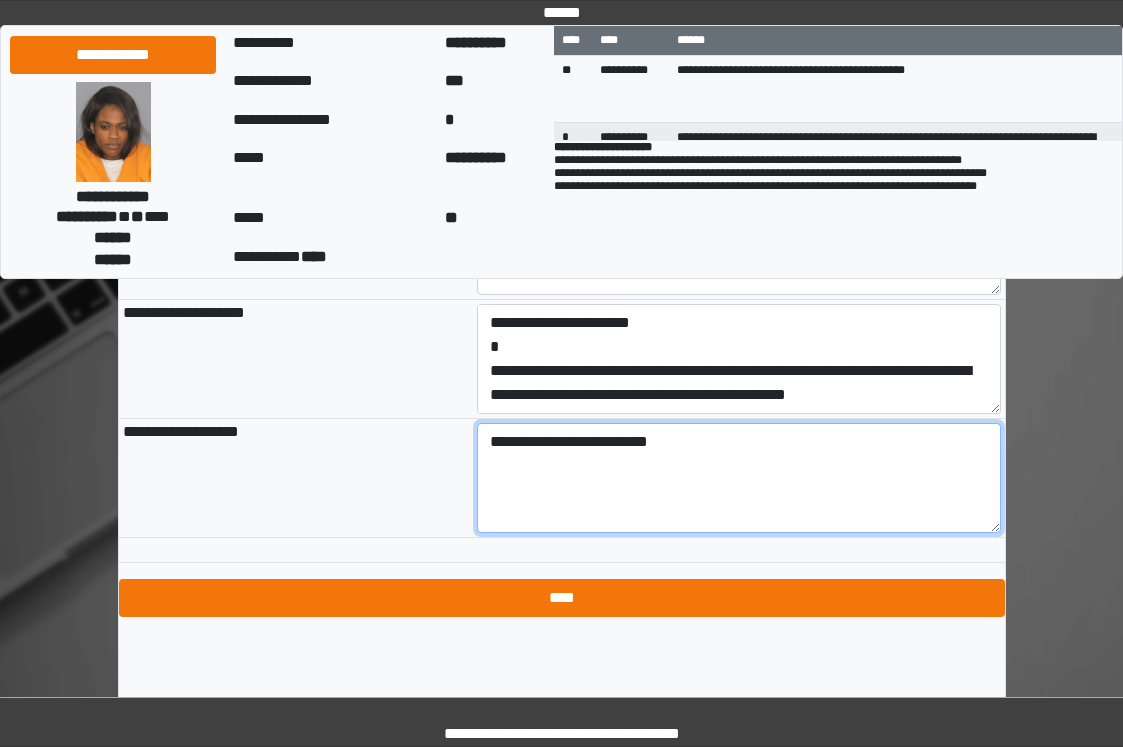 scroll, scrollTop: 2366, scrollLeft: 0, axis: vertical 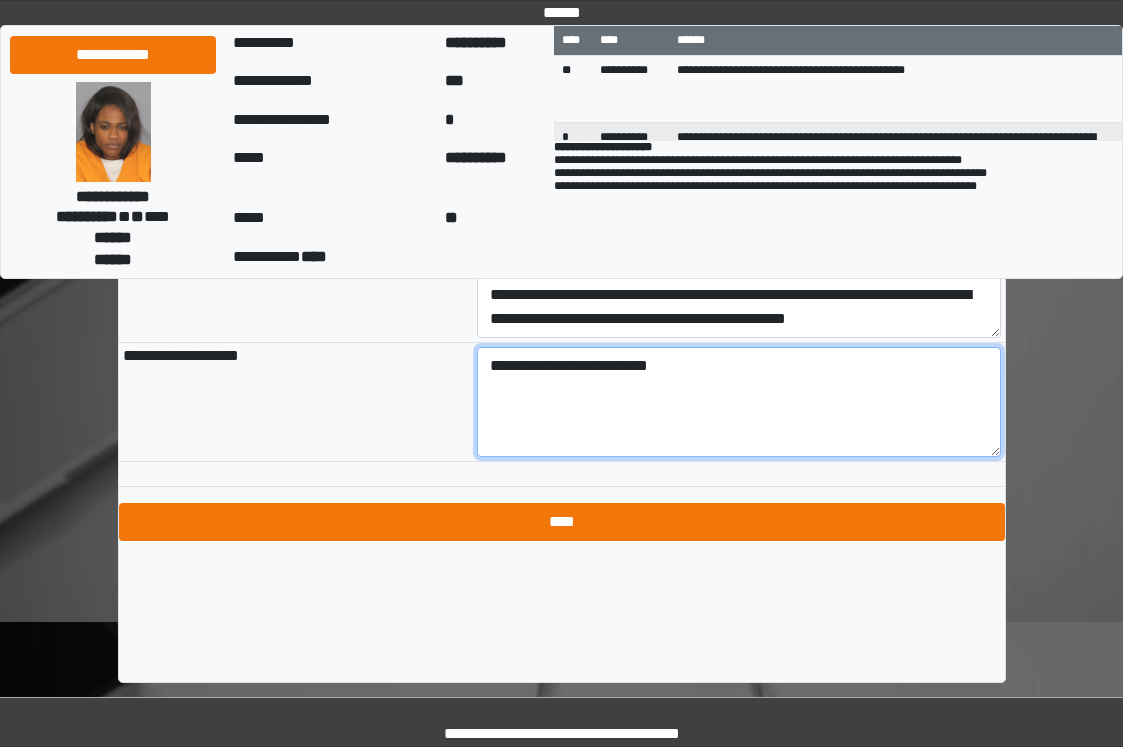 type on "**********" 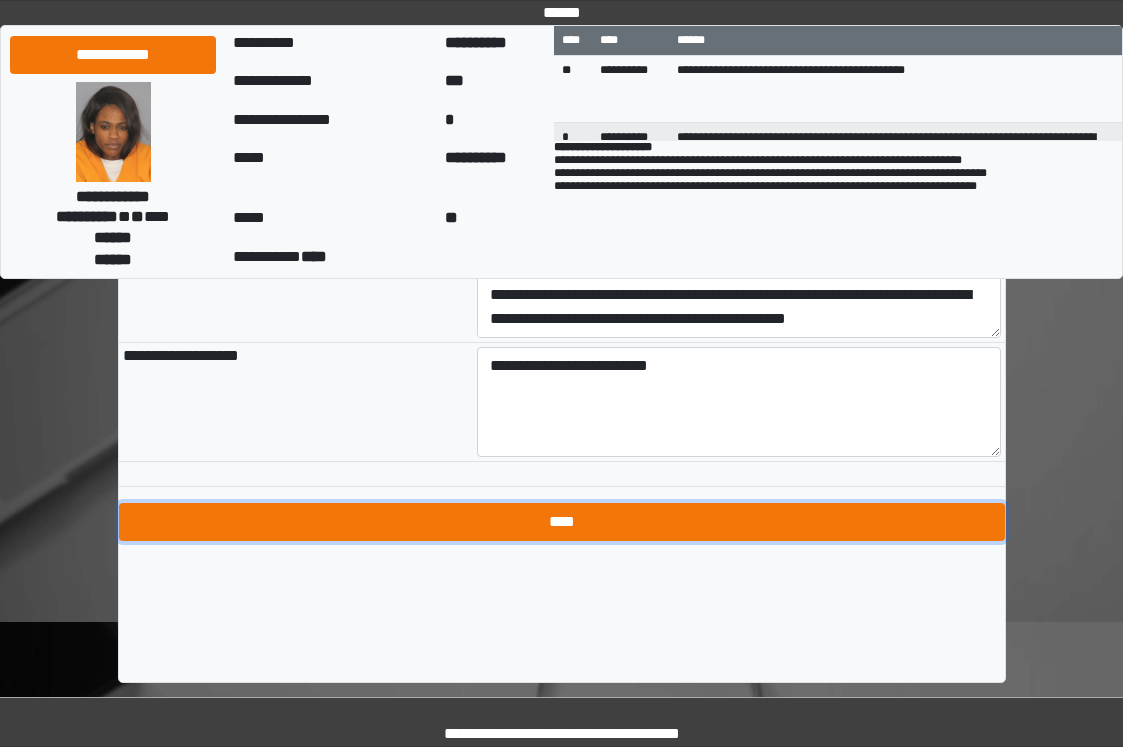 click on "****" at bounding box center (562, 522) 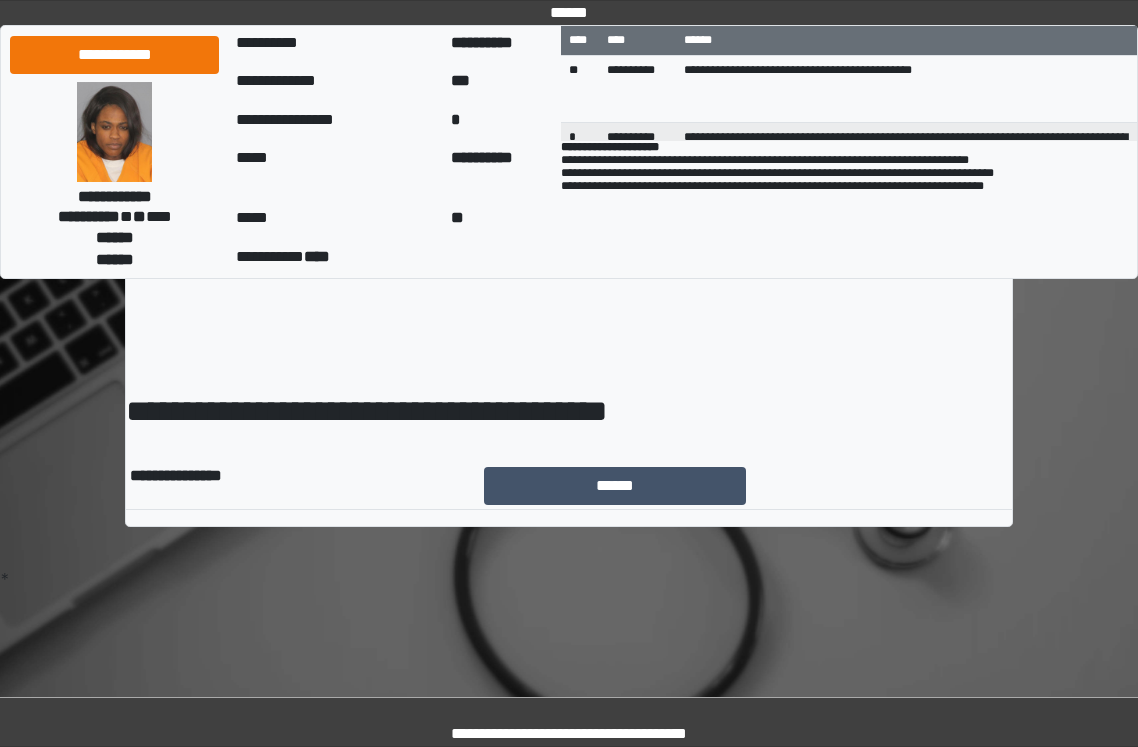 scroll, scrollTop: 0, scrollLeft: 0, axis: both 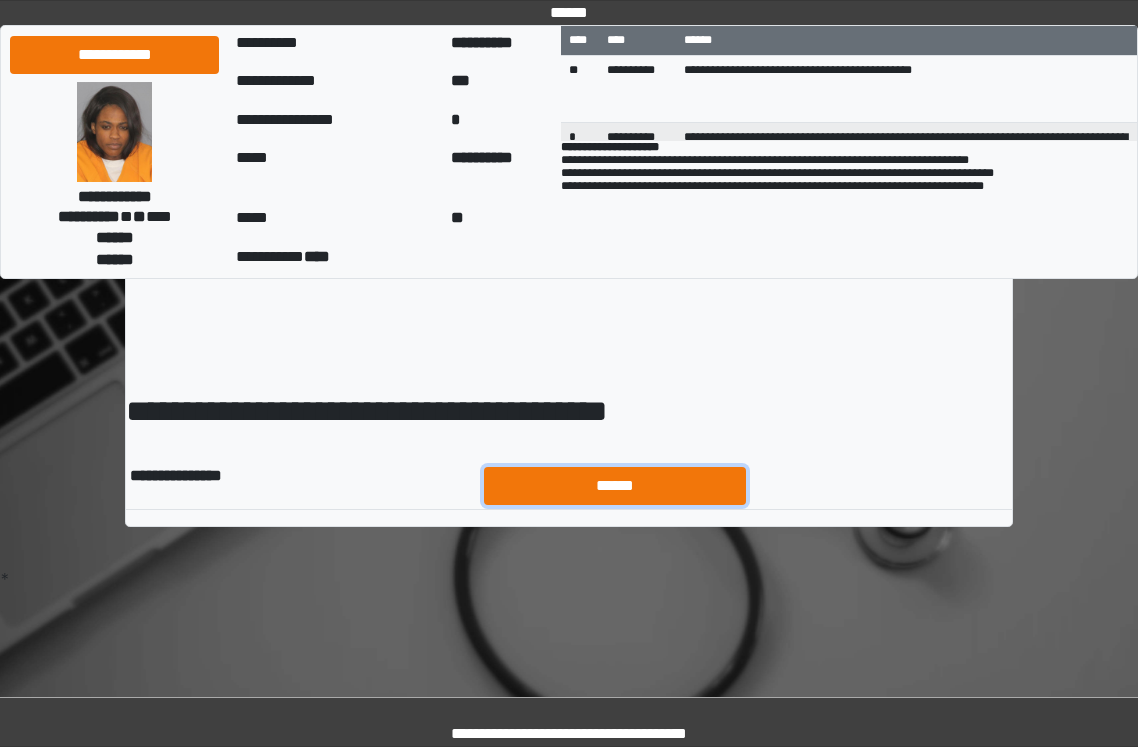 click on "******" at bounding box center [615, 486] 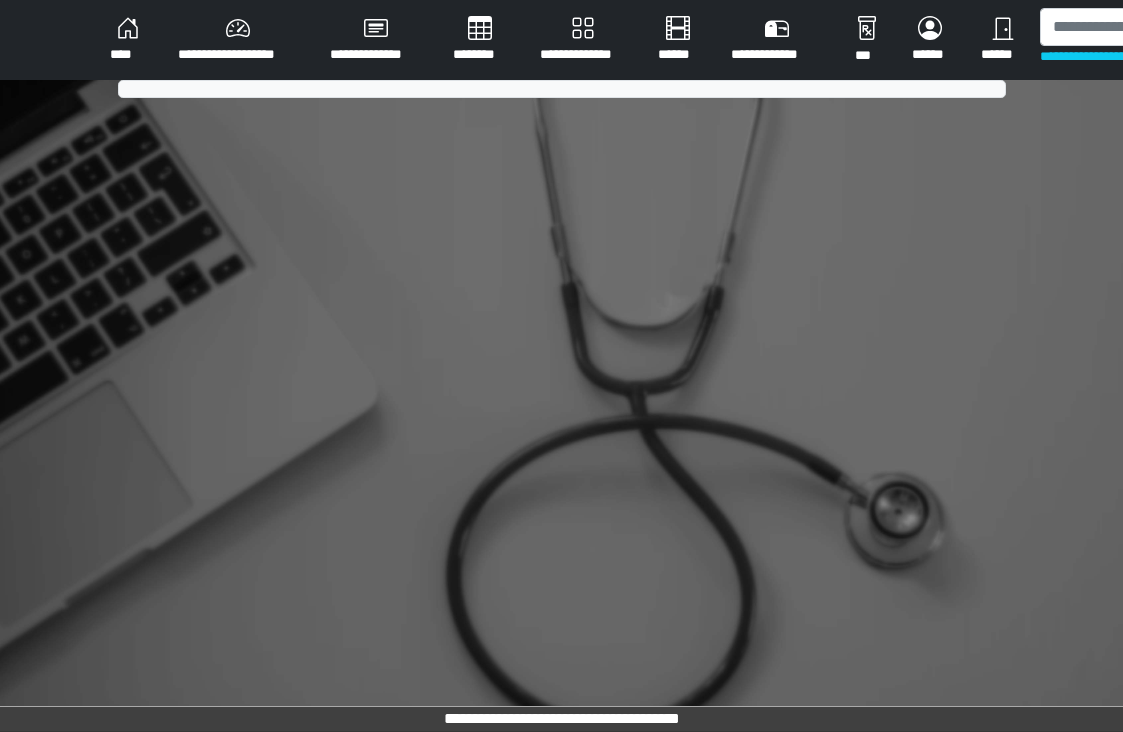 scroll, scrollTop: 0, scrollLeft: 0, axis: both 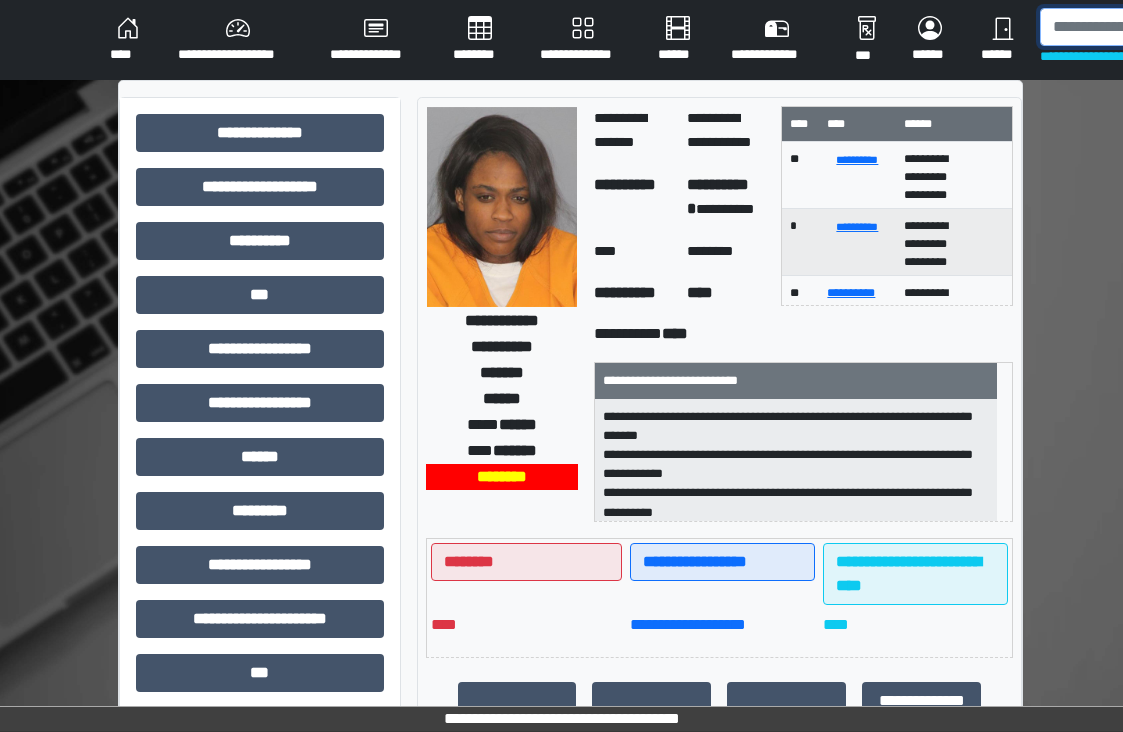 click at bounding box center (1143, 27) 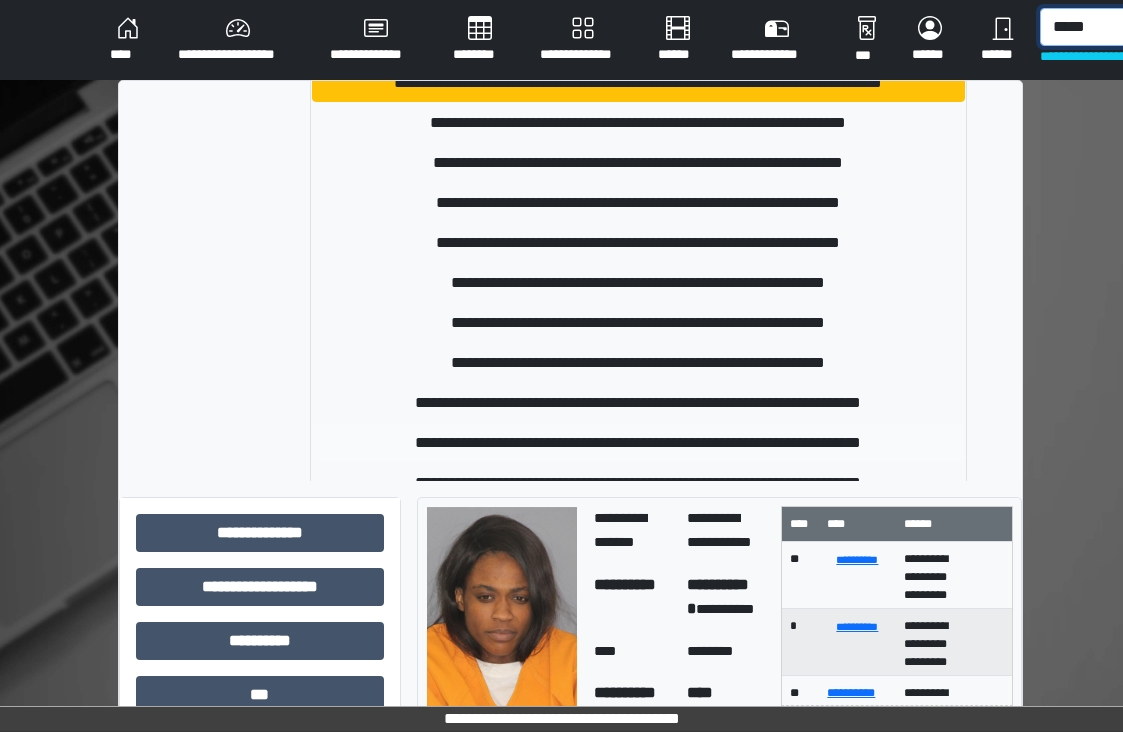 scroll, scrollTop: 378, scrollLeft: 0, axis: vertical 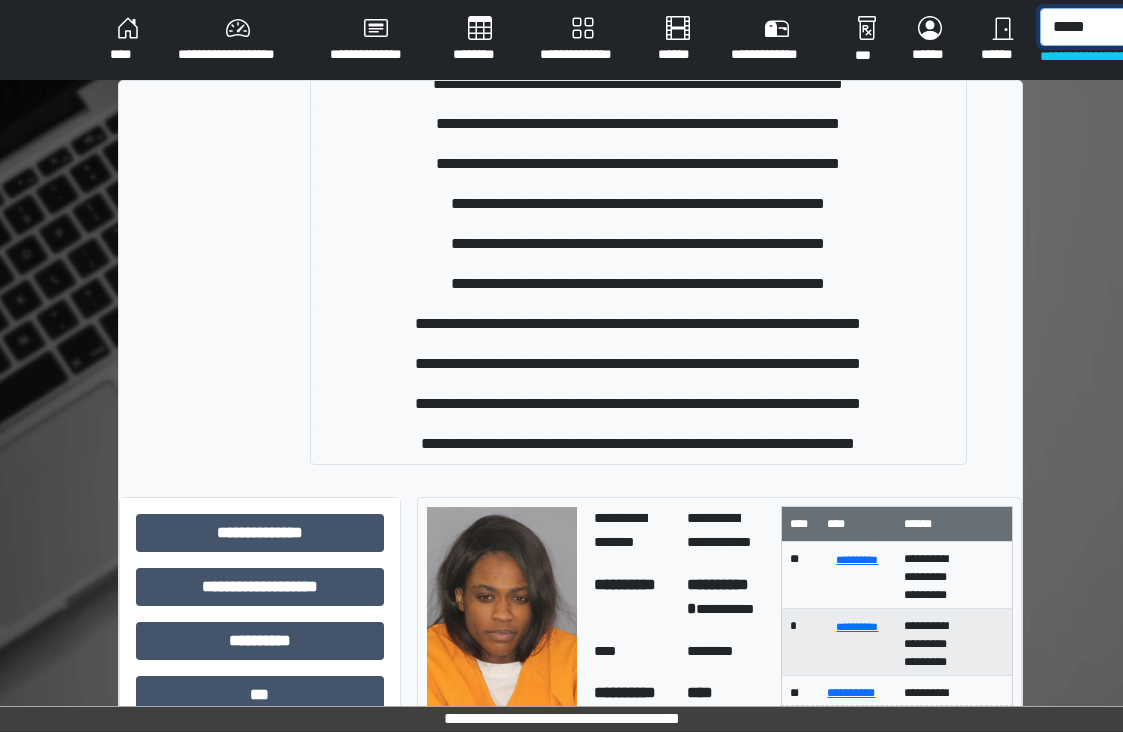 type on "*****" 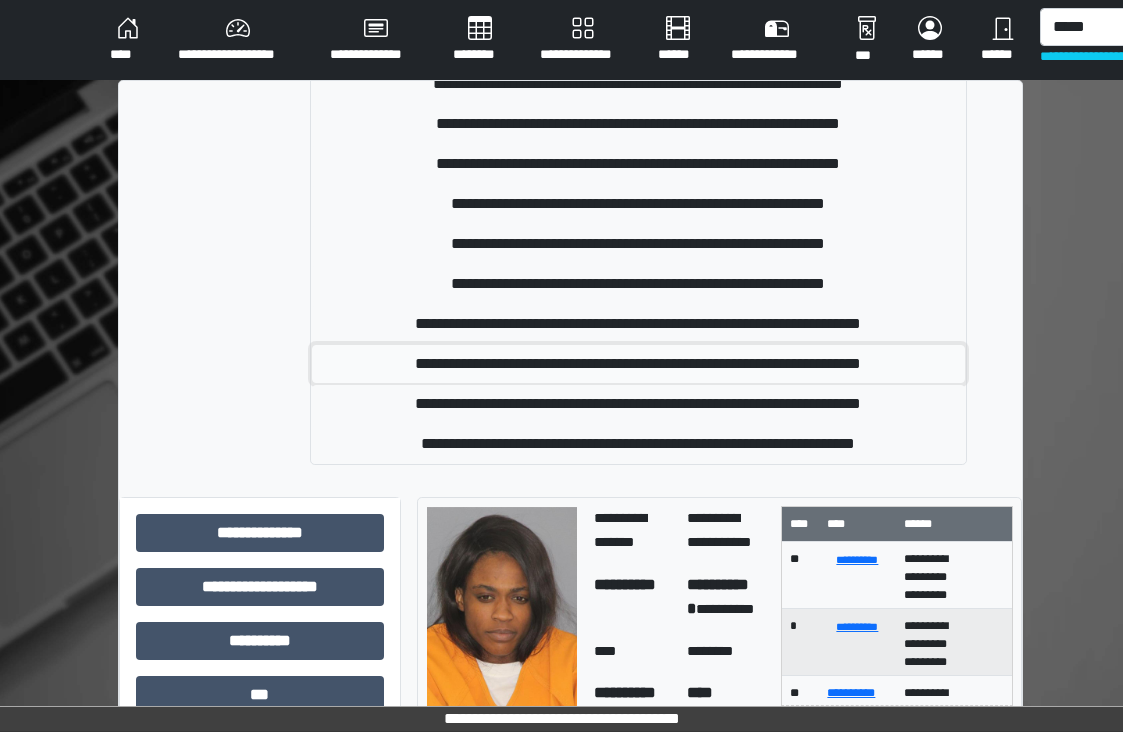 click on "**********" at bounding box center (638, 364) 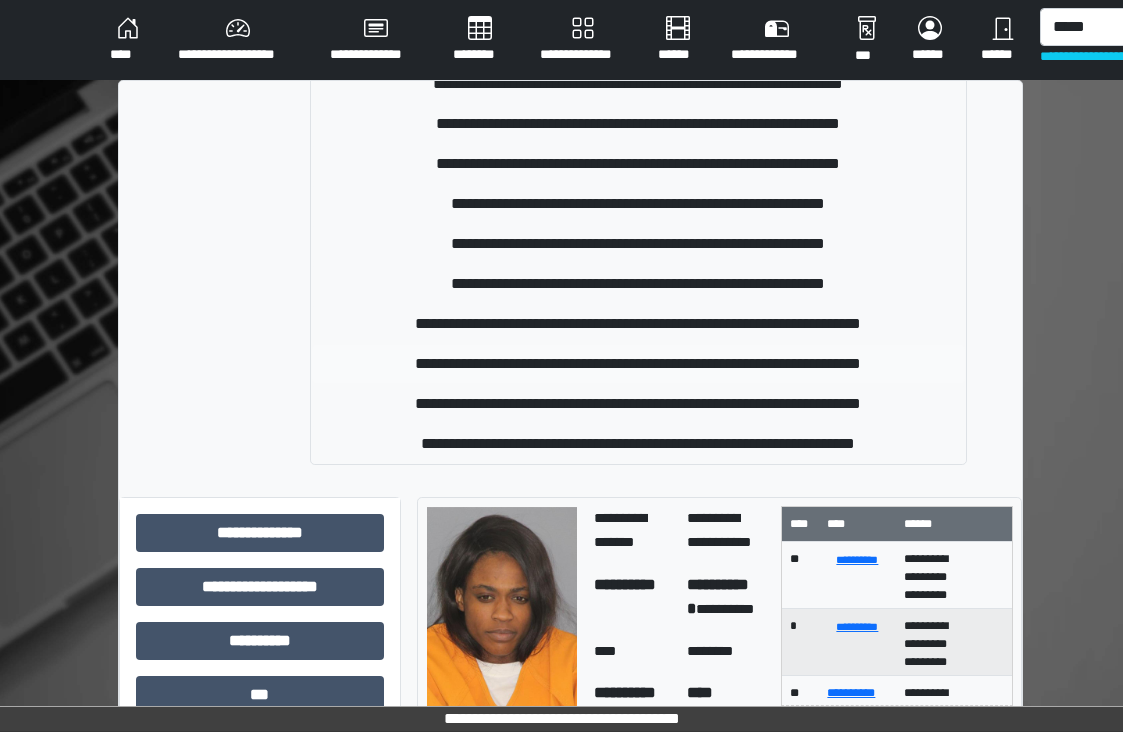 type 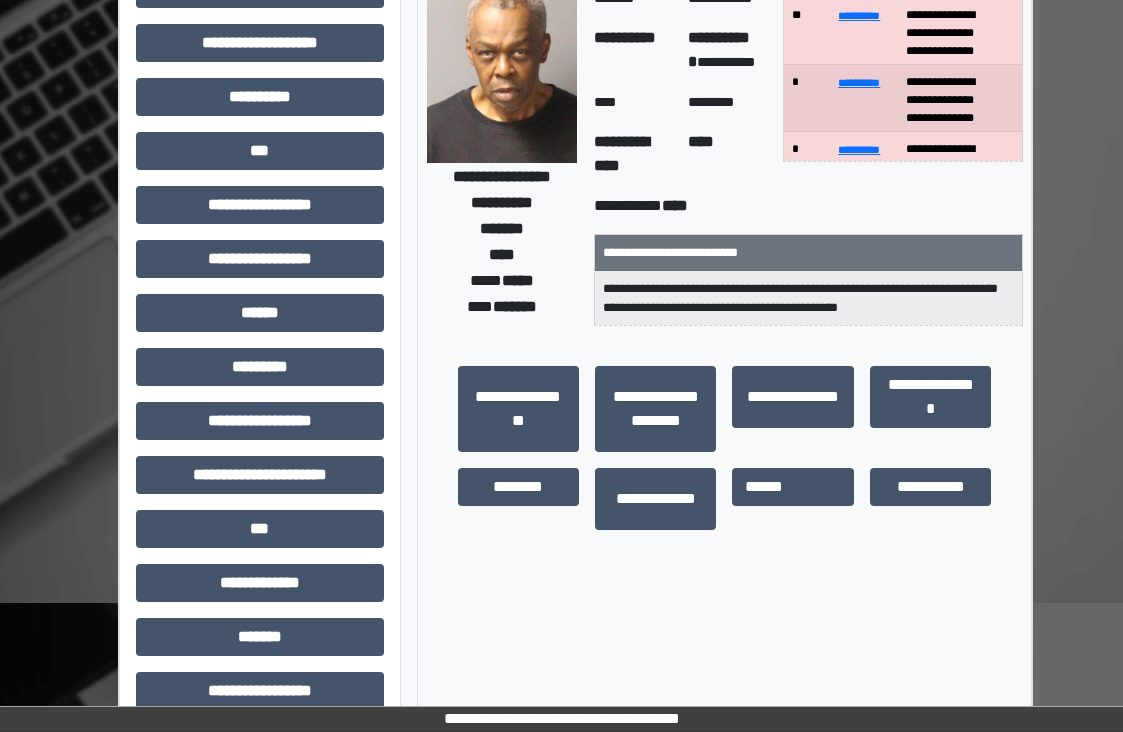 scroll, scrollTop: 442, scrollLeft: 0, axis: vertical 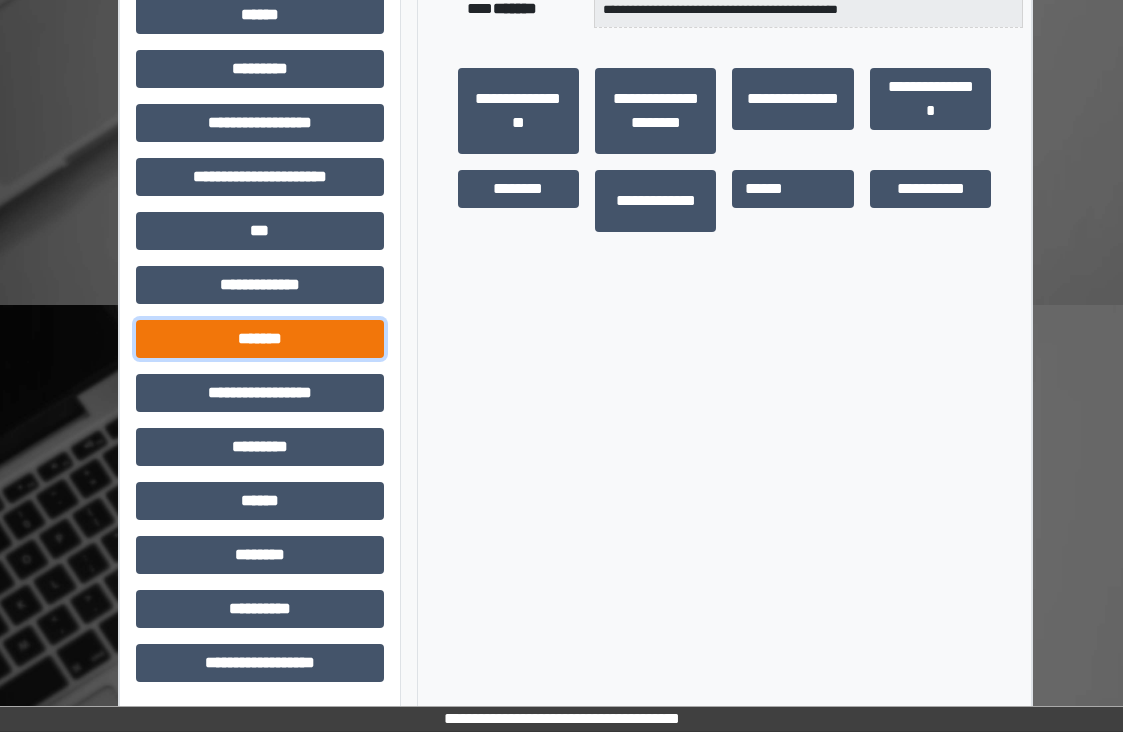 click on "*******" at bounding box center [260, 339] 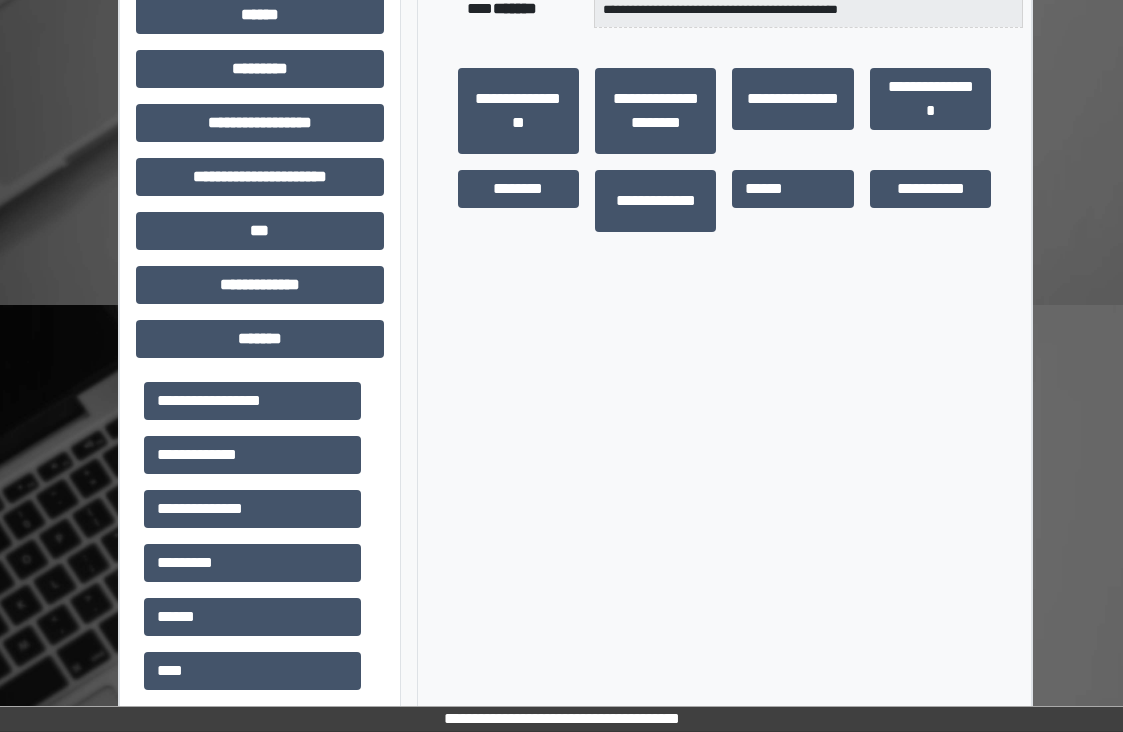 click on "**********" at bounding box center (725, 425) 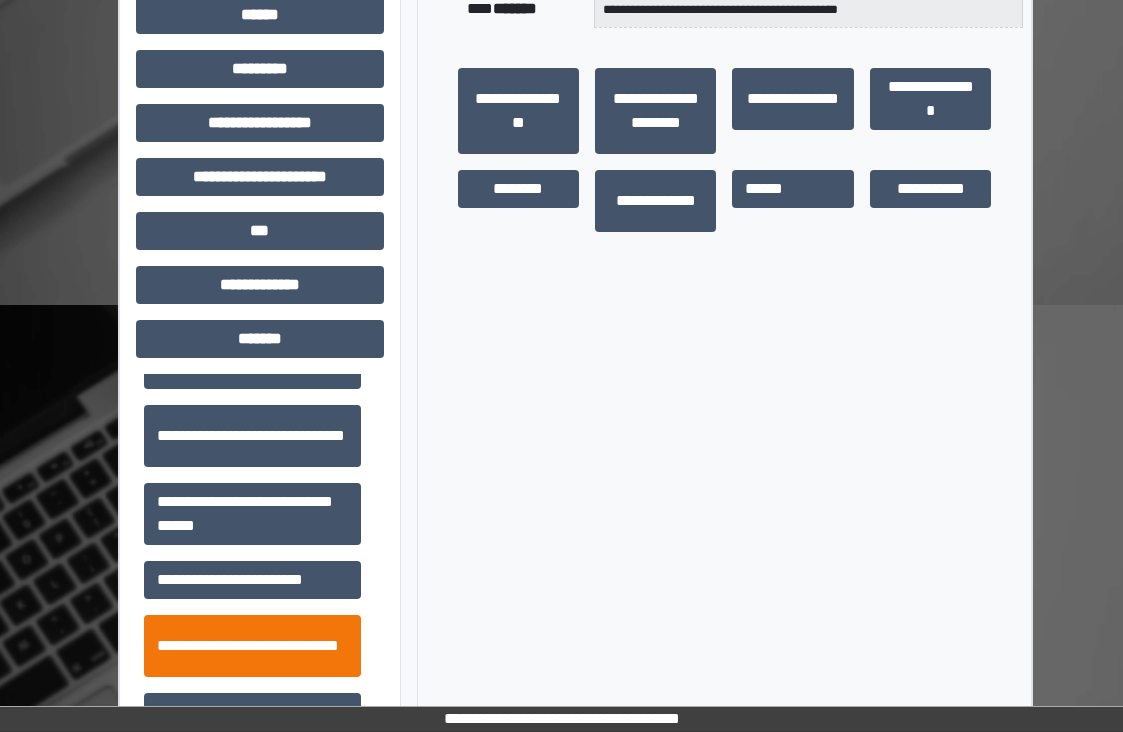 scroll, scrollTop: 722, scrollLeft: 0, axis: vertical 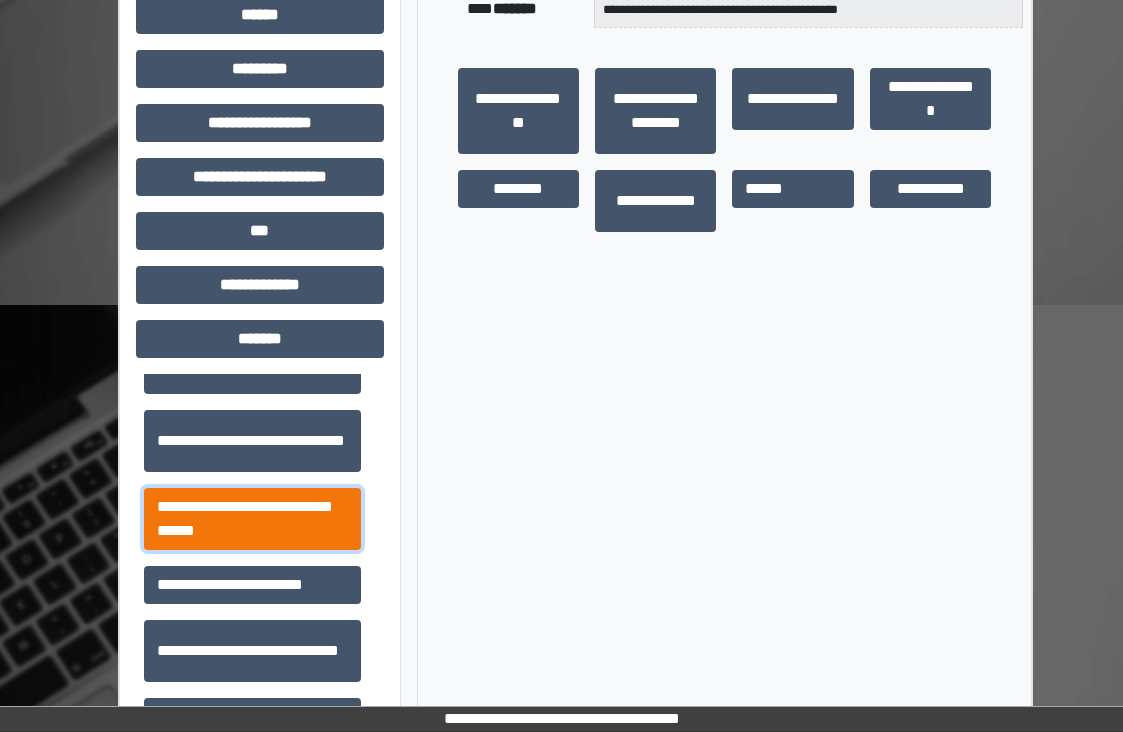 click on "**********" at bounding box center [252, 519] 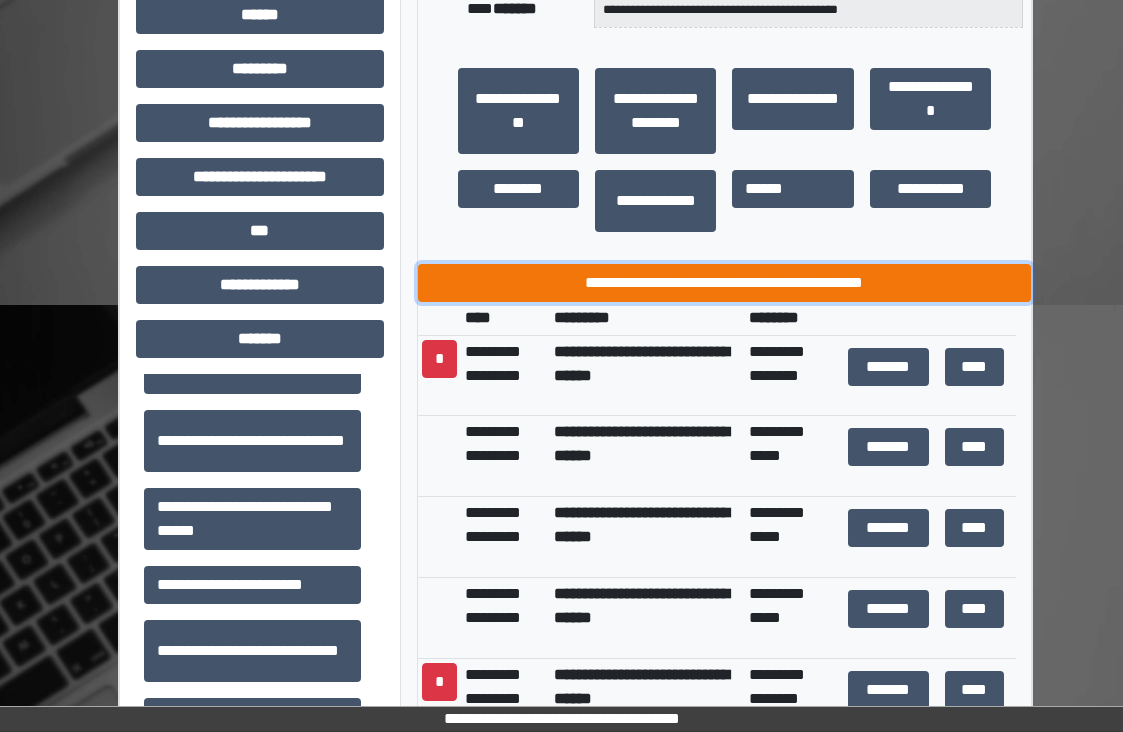 click on "**********" at bounding box center [725, 283] 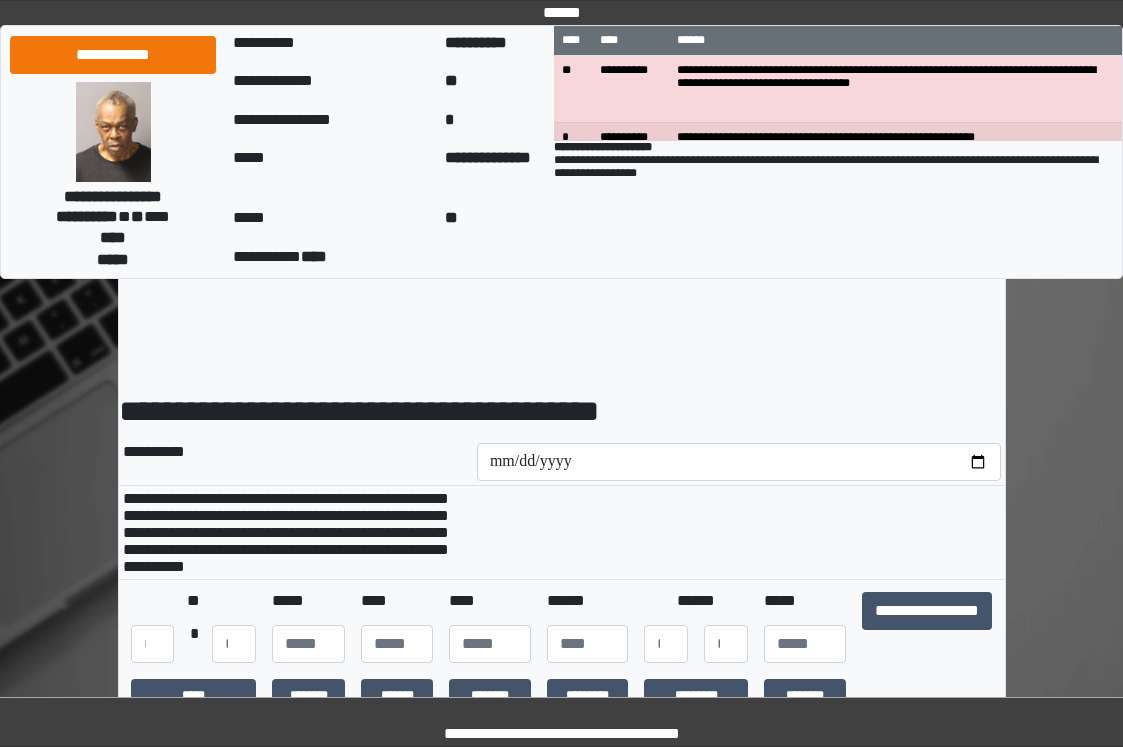 scroll, scrollTop: 0, scrollLeft: 0, axis: both 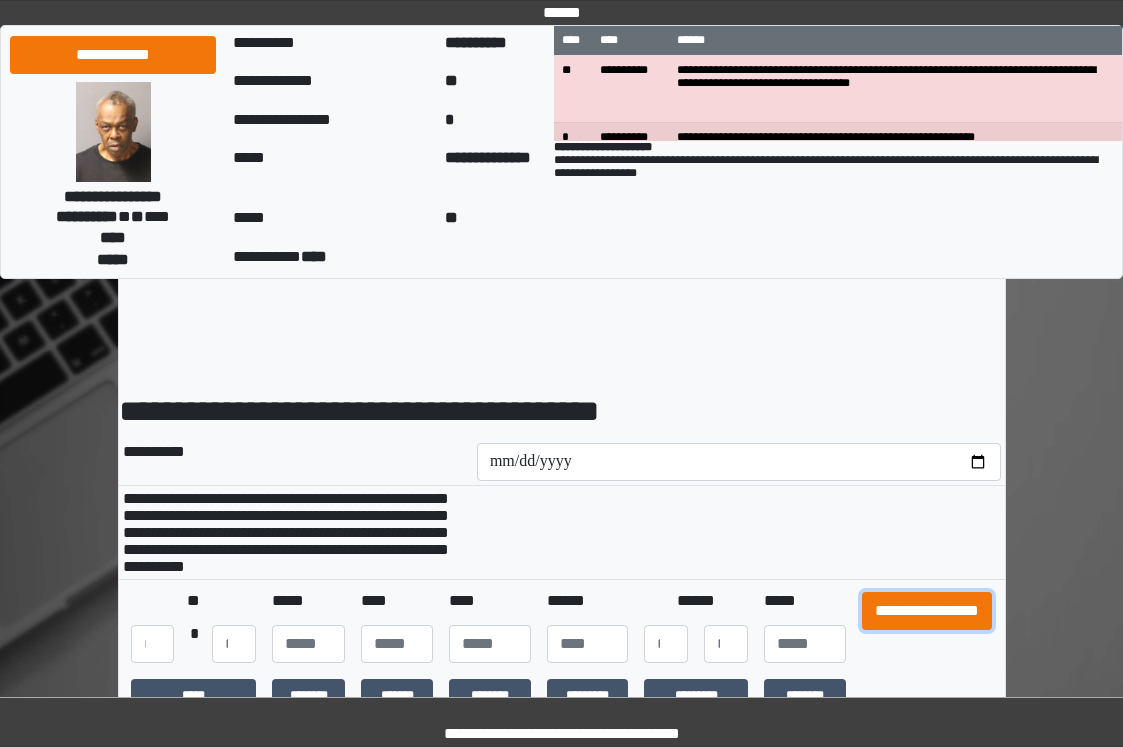 click on "**********" at bounding box center [927, 611] 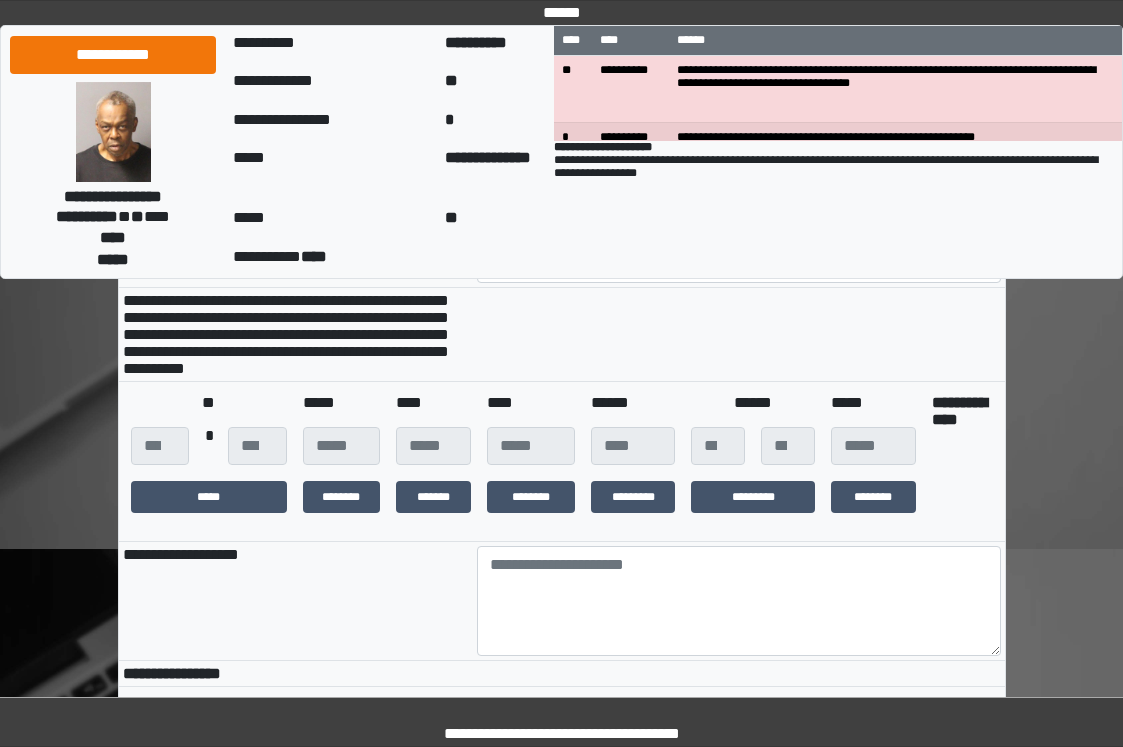scroll, scrollTop: 400, scrollLeft: 0, axis: vertical 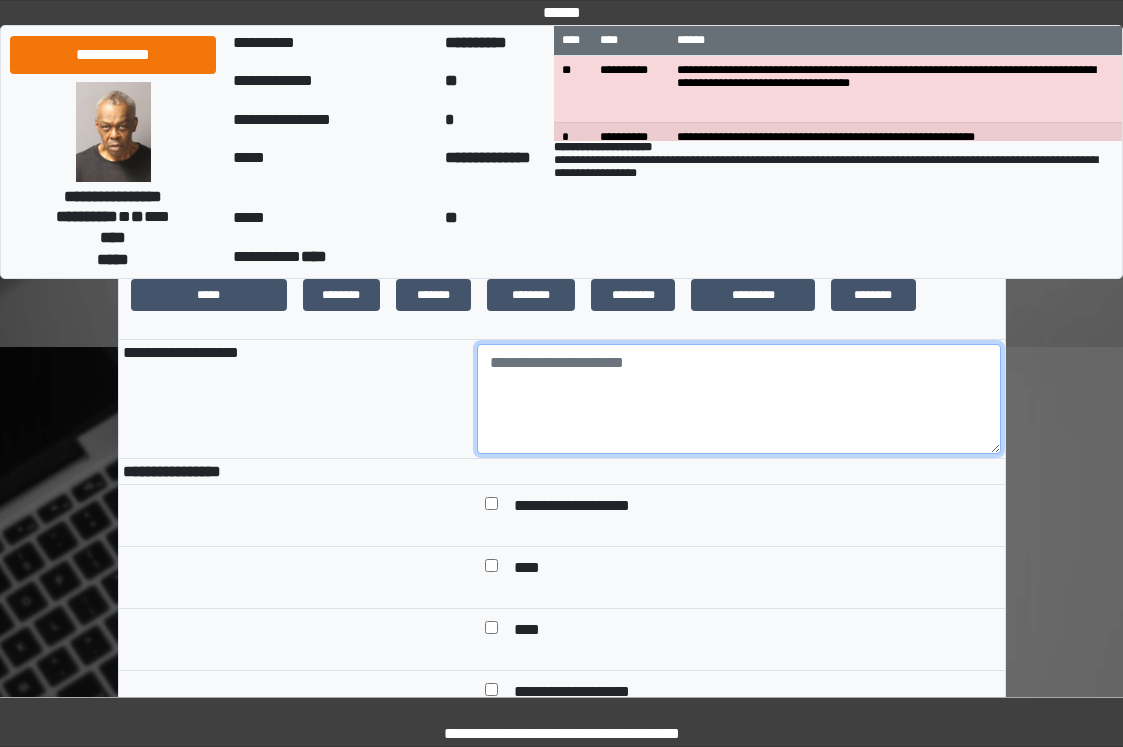 click at bounding box center (739, 399) 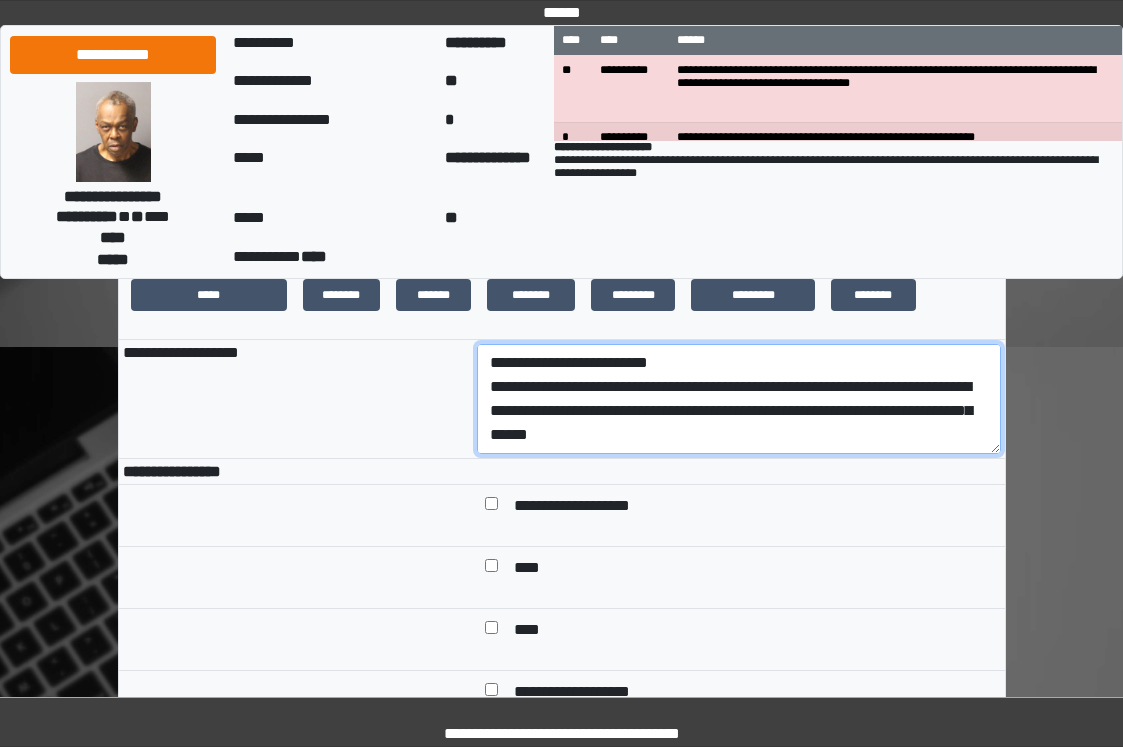 scroll, scrollTop: 136, scrollLeft: 0, axis: vertical 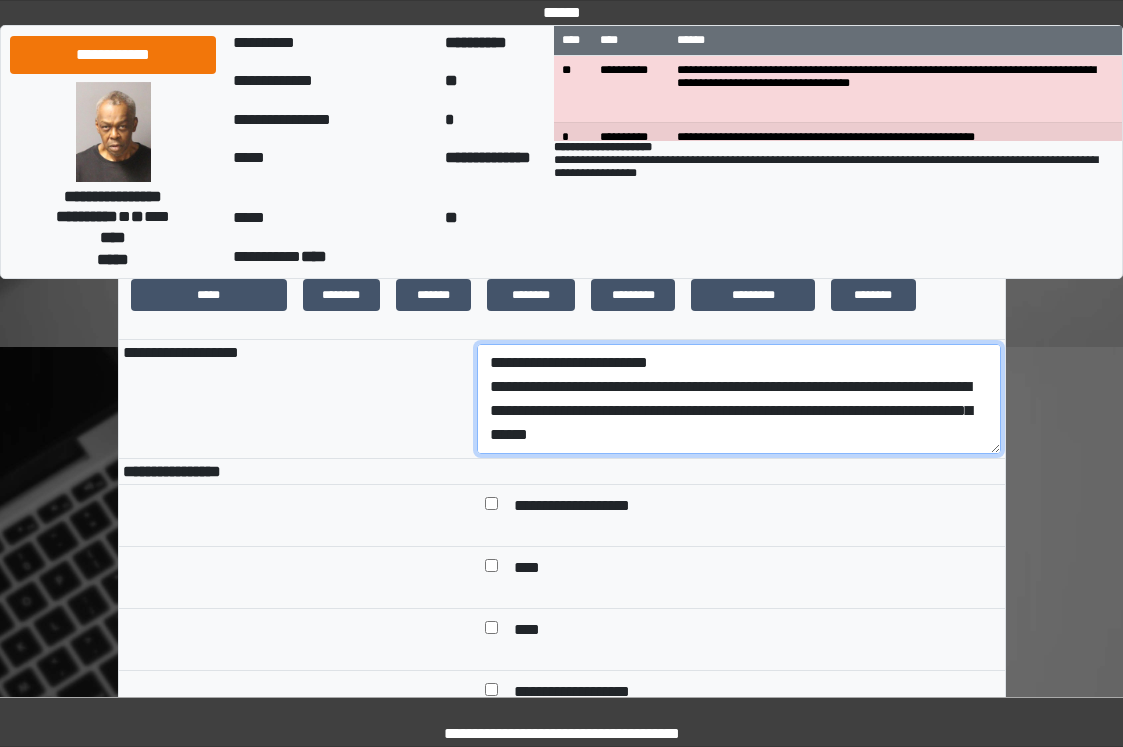 drag, startPoint x: 693, startPoint y: 440, endPoint x: 461, endPoint y: 407, distance: 234.33524 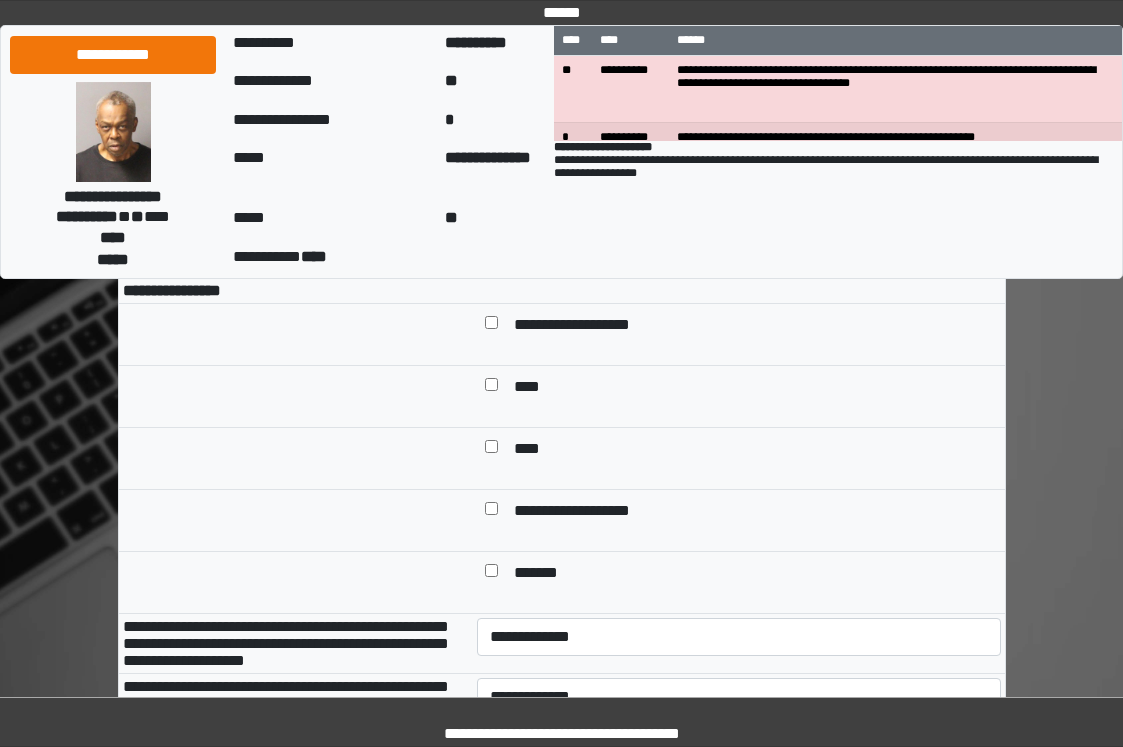 scroll, scrollTop: 600, scrollLeft: 0, axis: vertical 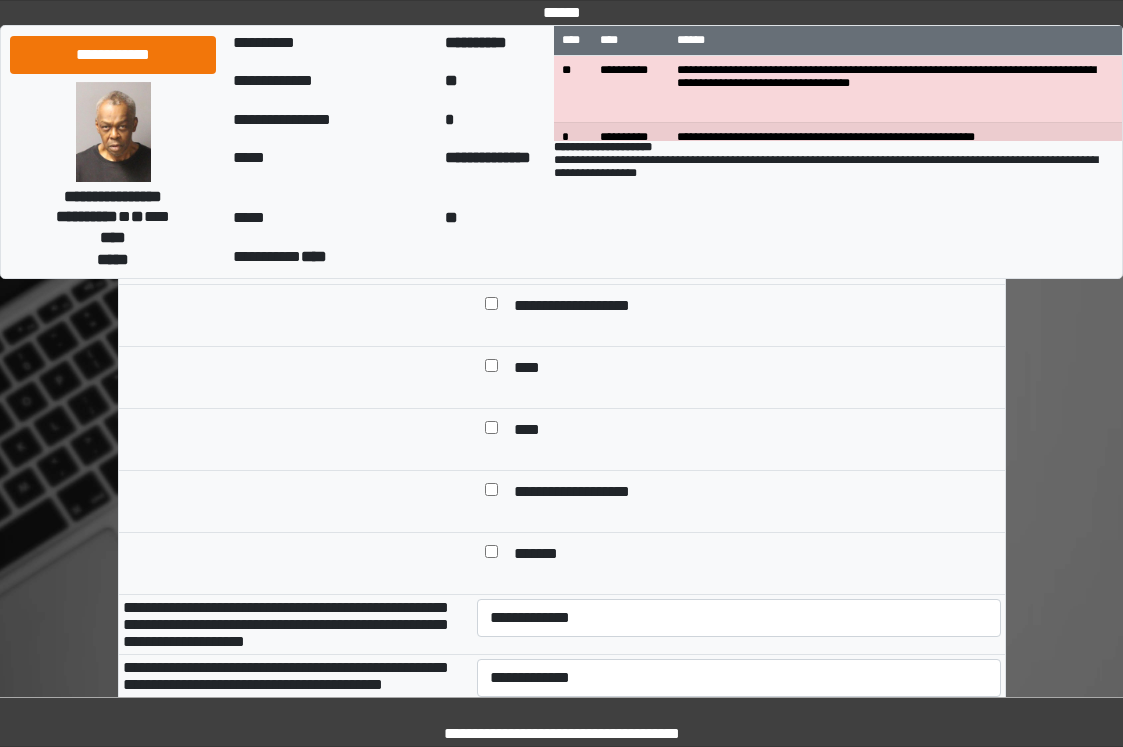 type on "**********" 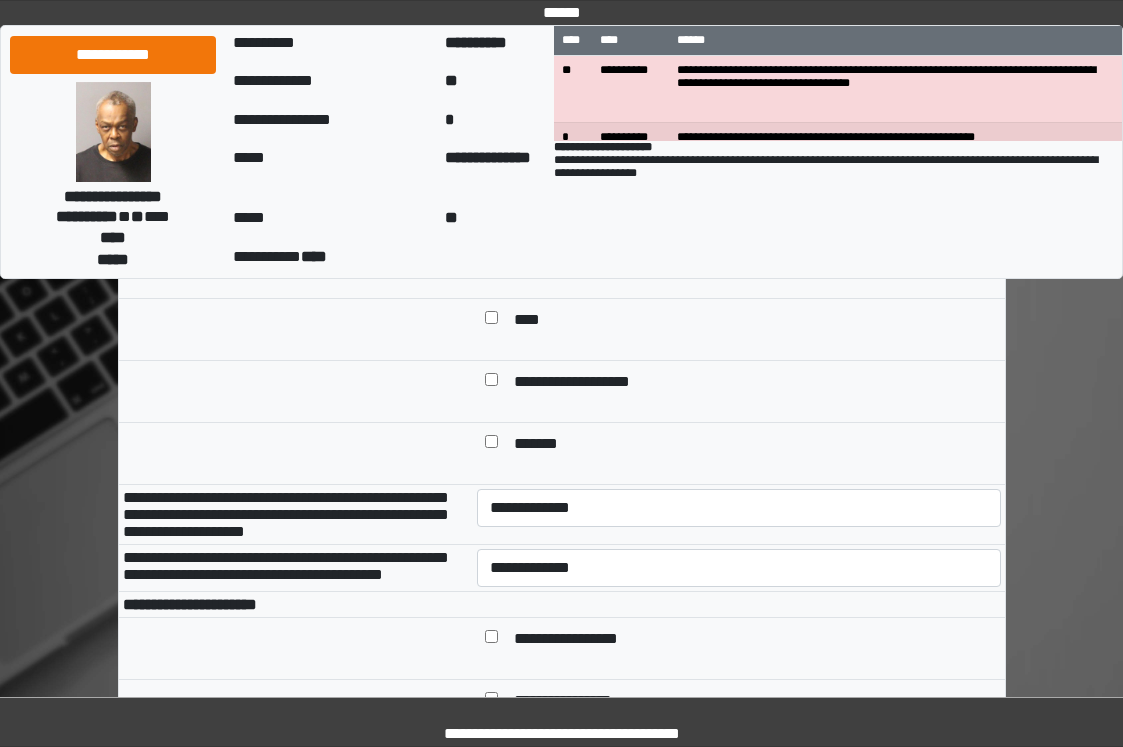 scroll, scrollTop: 900, scrollLeft: 0, axis: vertical 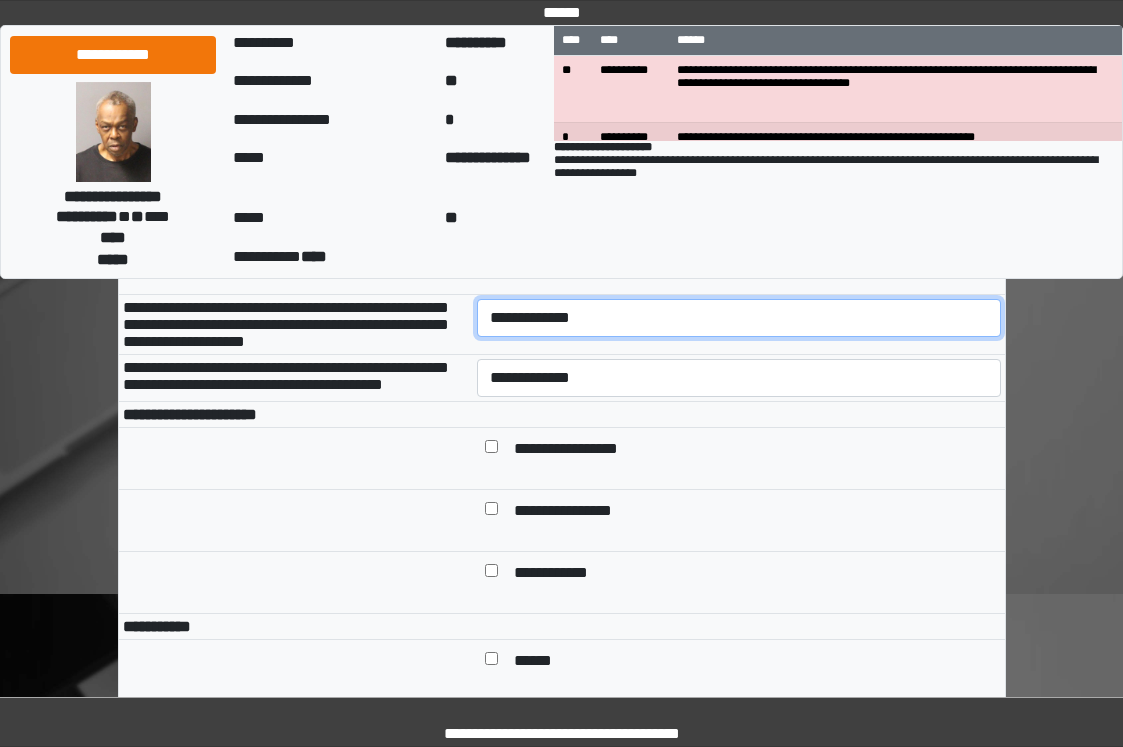drag, startPoint x: 589, startPoint y: 338, endPoint x: 589, endPoint y: 350, distance: 12 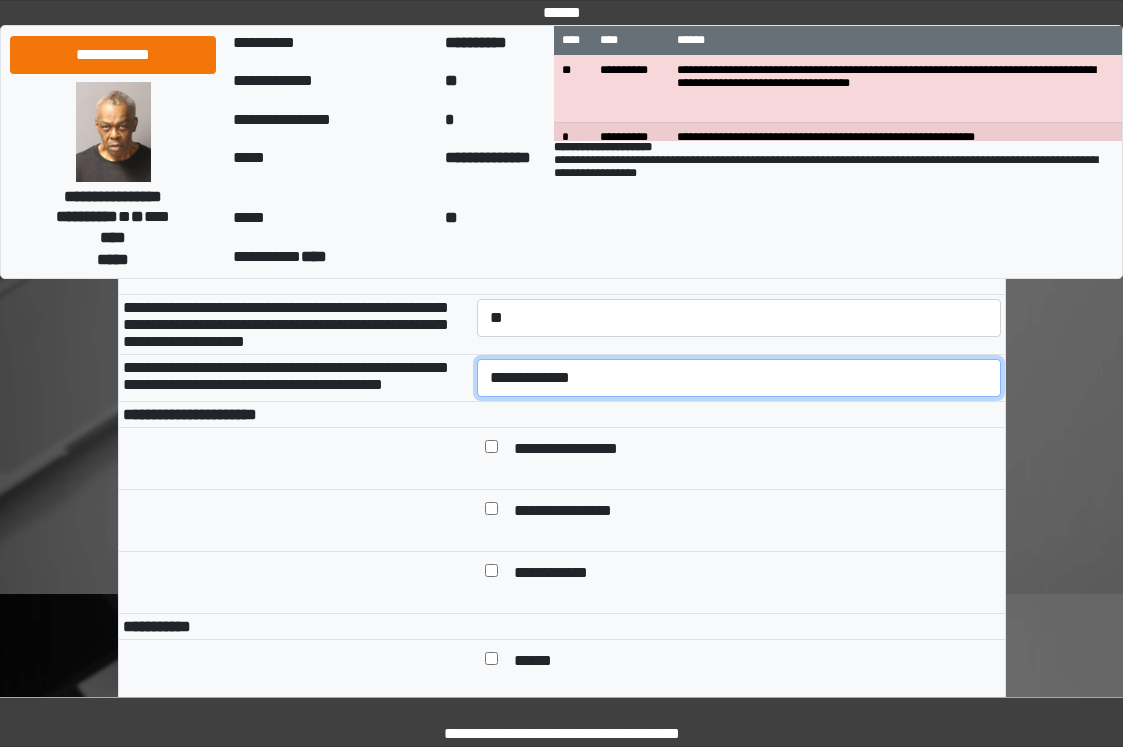 click on "**********" at bounding box center [739, 378] 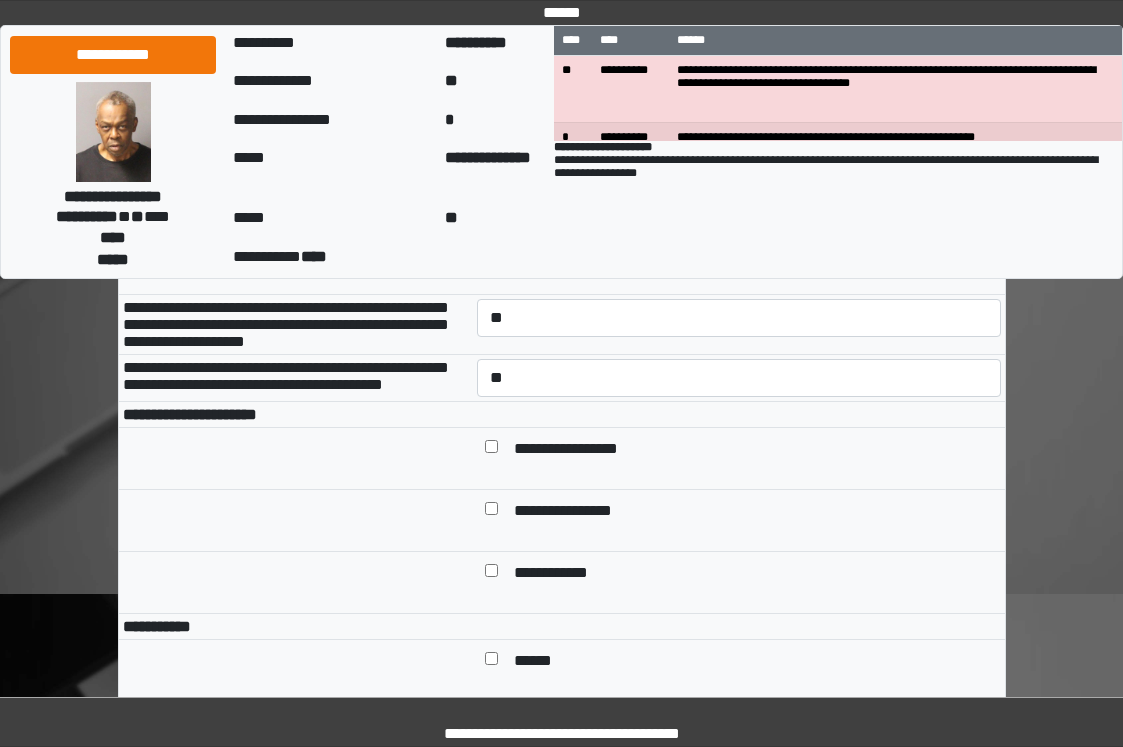click at bounding box center (739, 414) 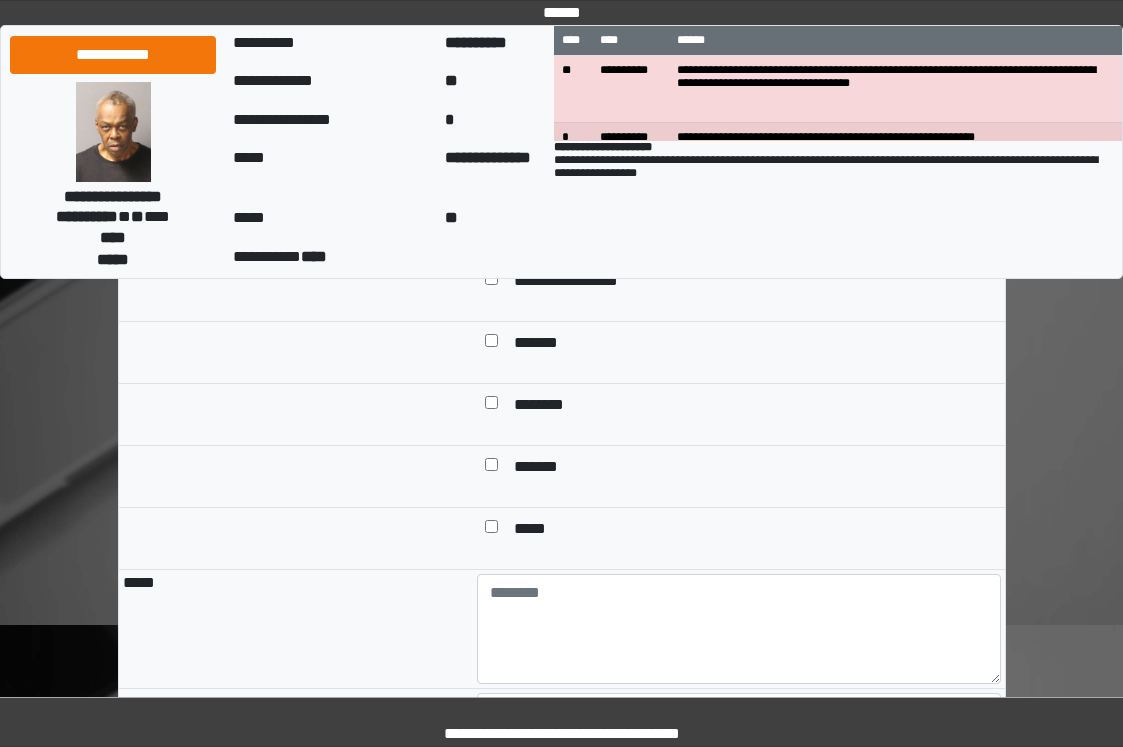 scroll, scrollTop: 1800, scrollLeft: 0, axis: vertical 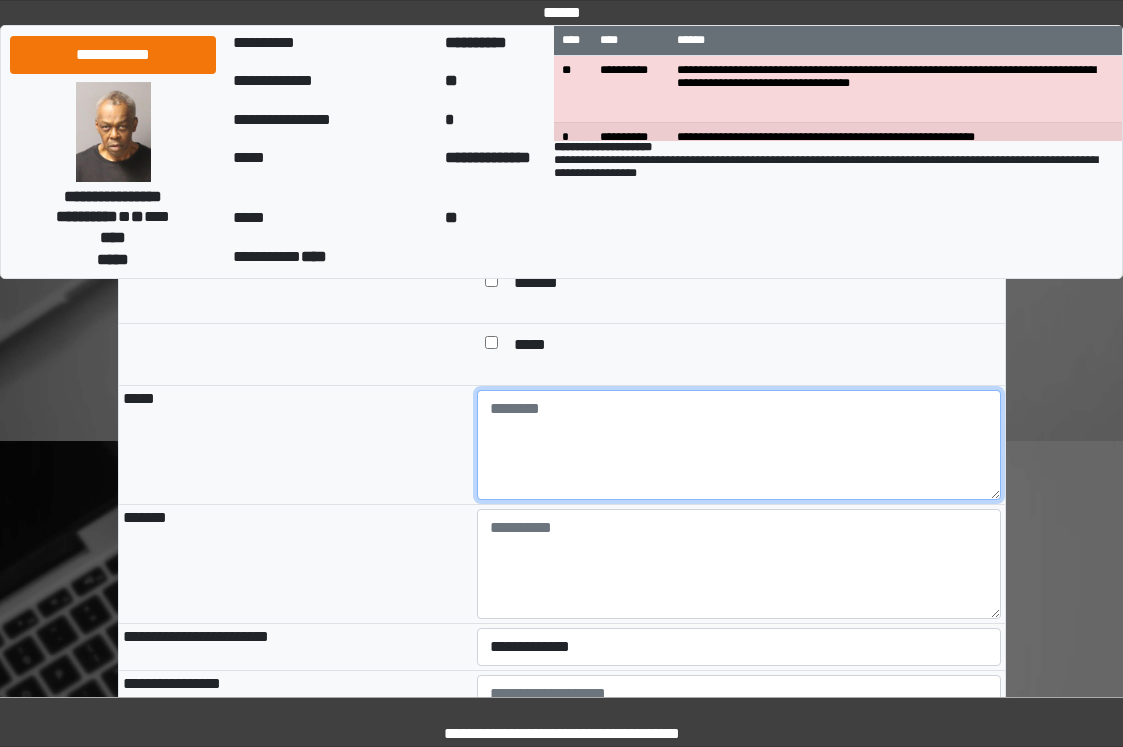 click at bounding box center [739, 445] 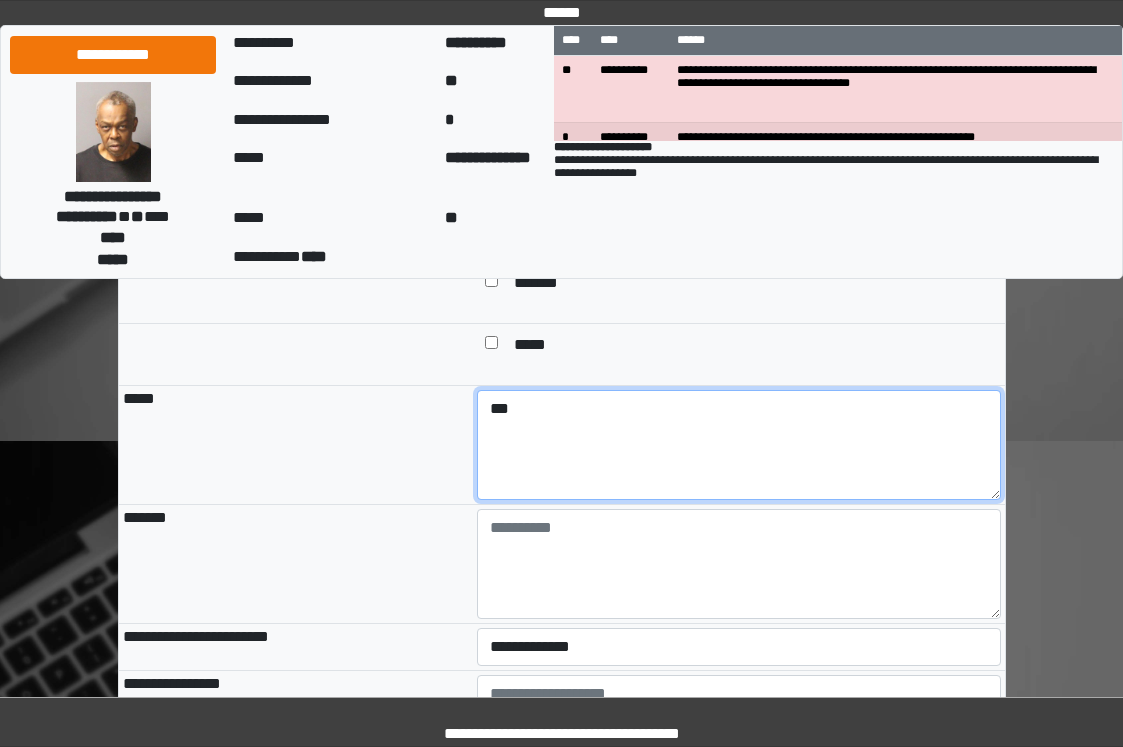 type on "***" 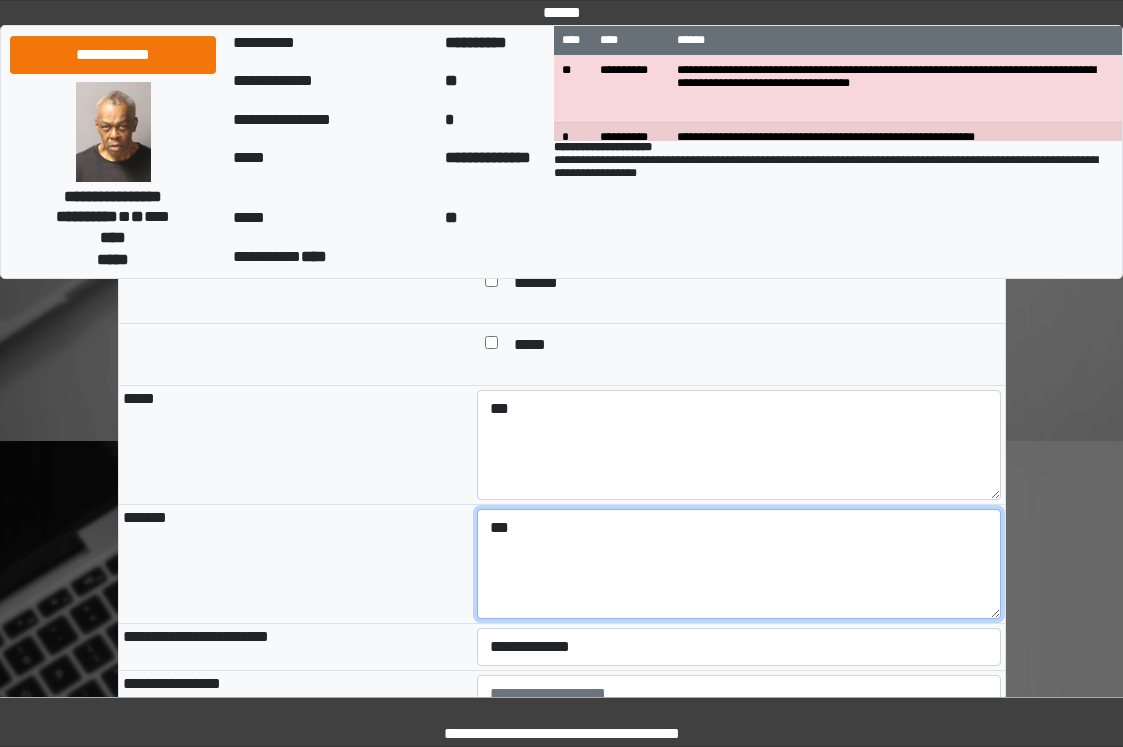 type on "***" 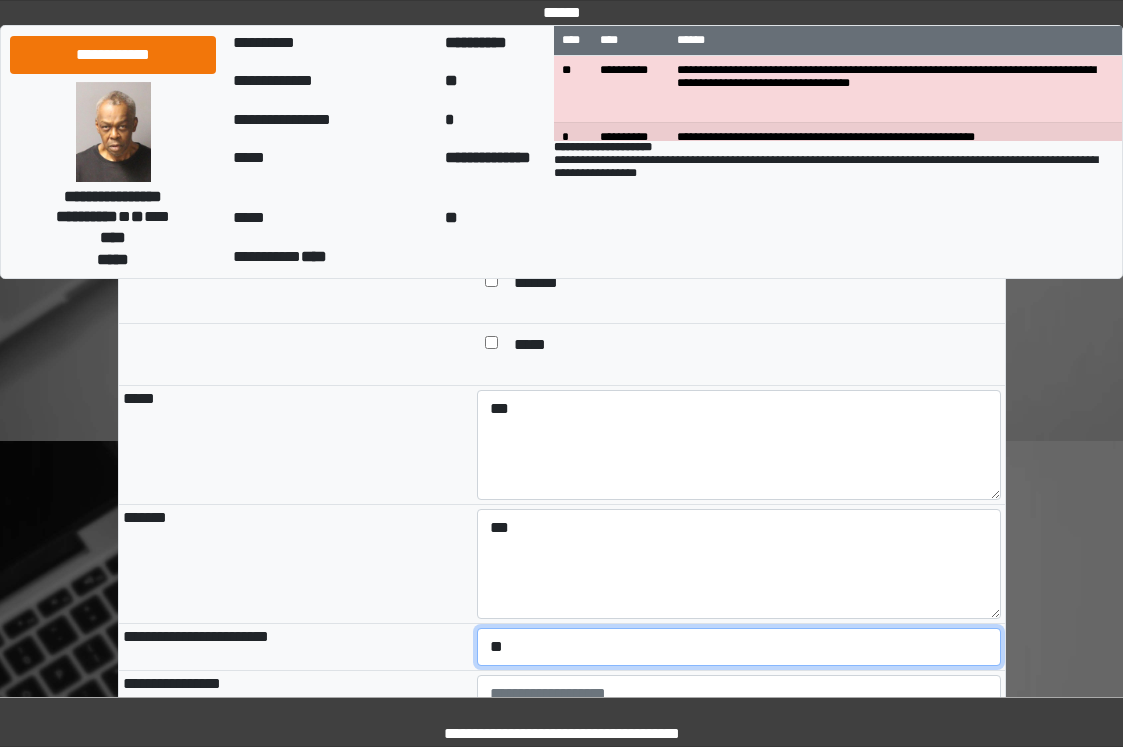 select on "*" 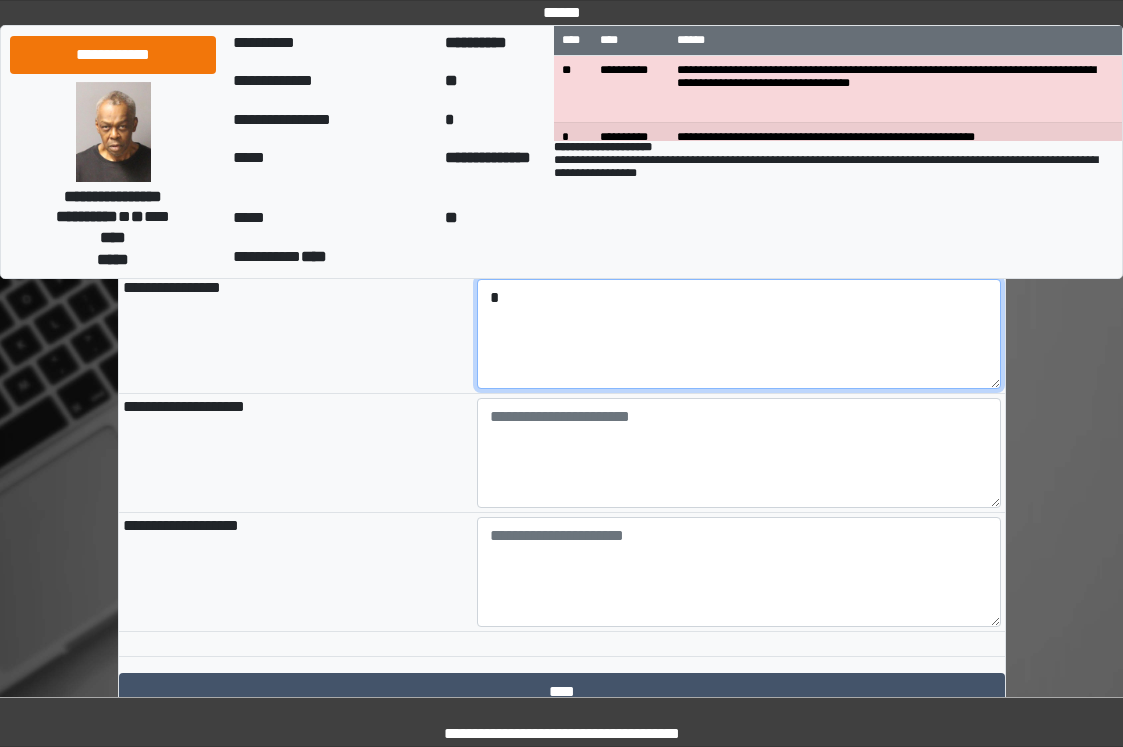scroll, scrollTop: 2198, scrollLeft: 0, axis: vertical 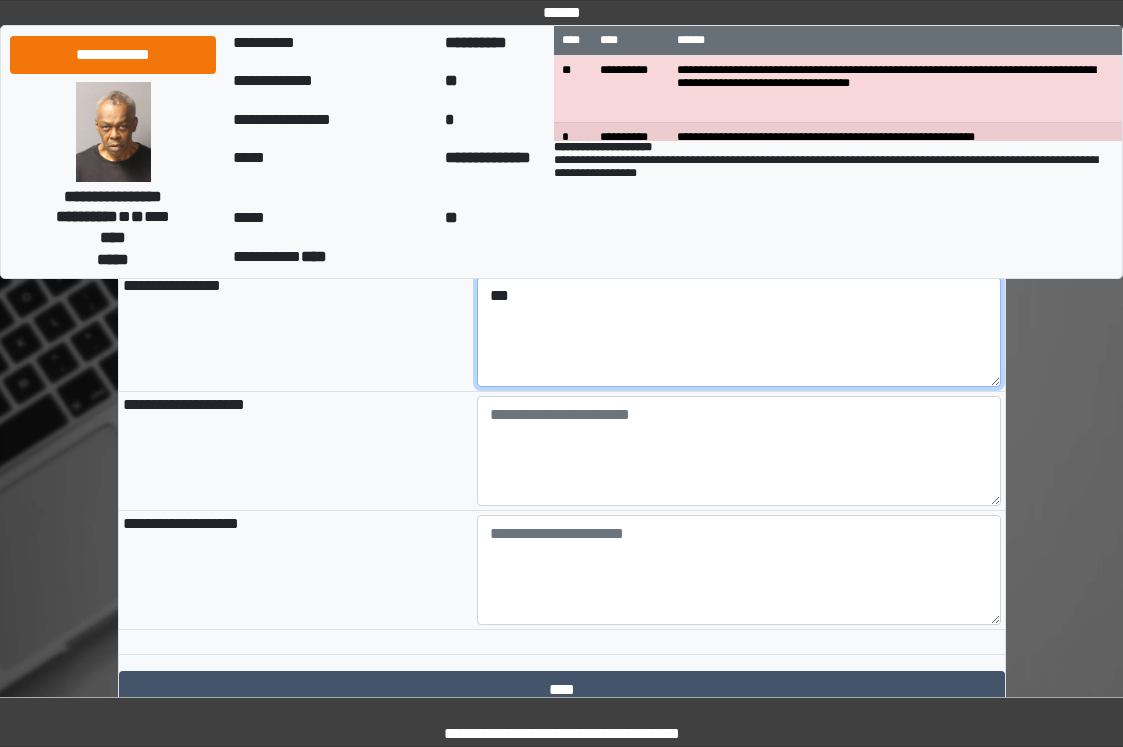type on "***" 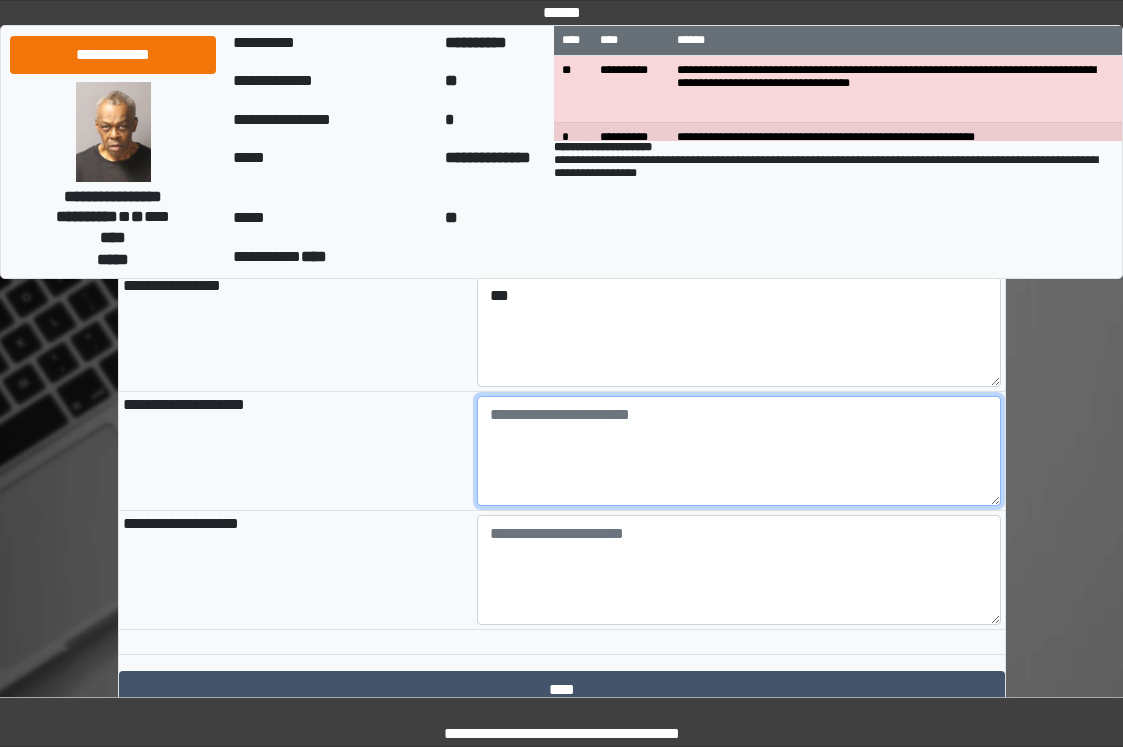 paste on "**********" 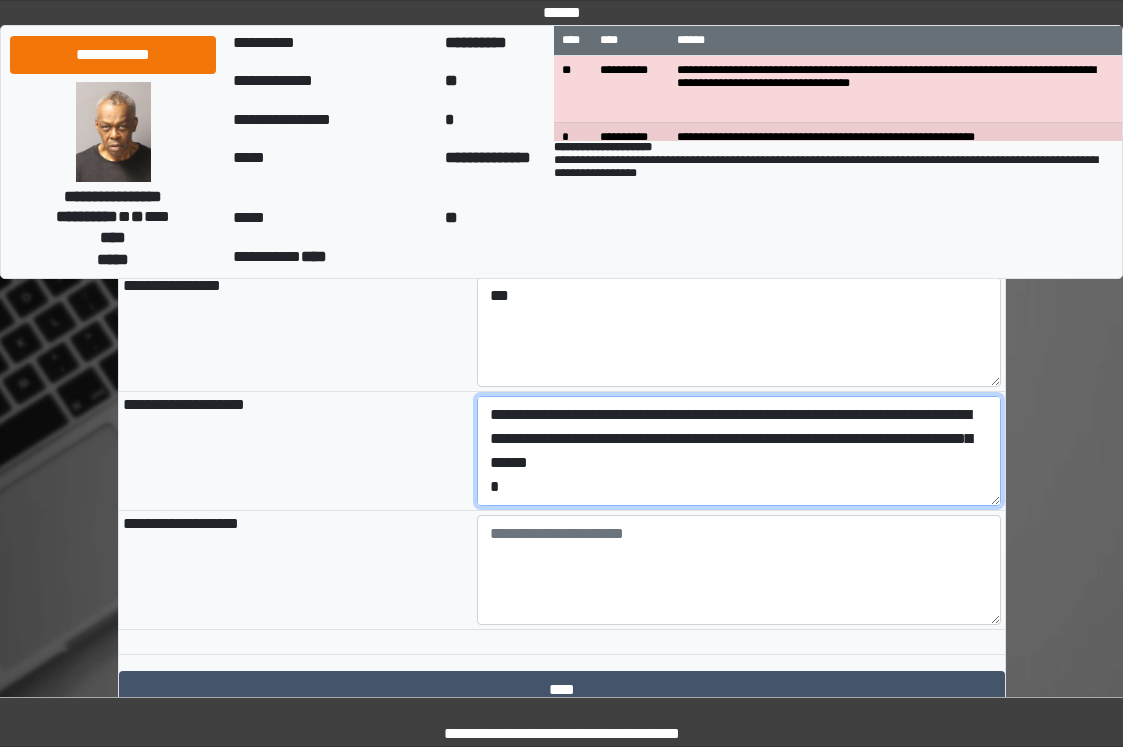 scroll, scrollTop: 88, scrollLeft: 0, axis: vertical 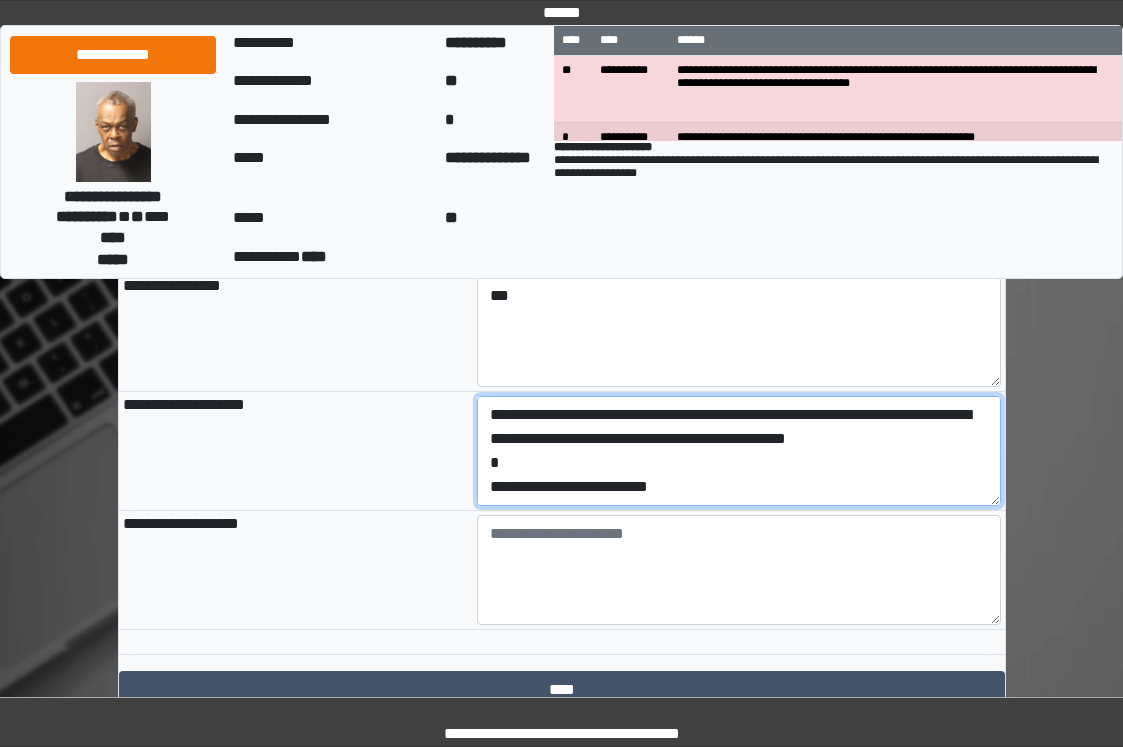 drag, startPoint x: 703, startPoint y: 577, endPoint x: 427, endPoint y: 577, distance: 276 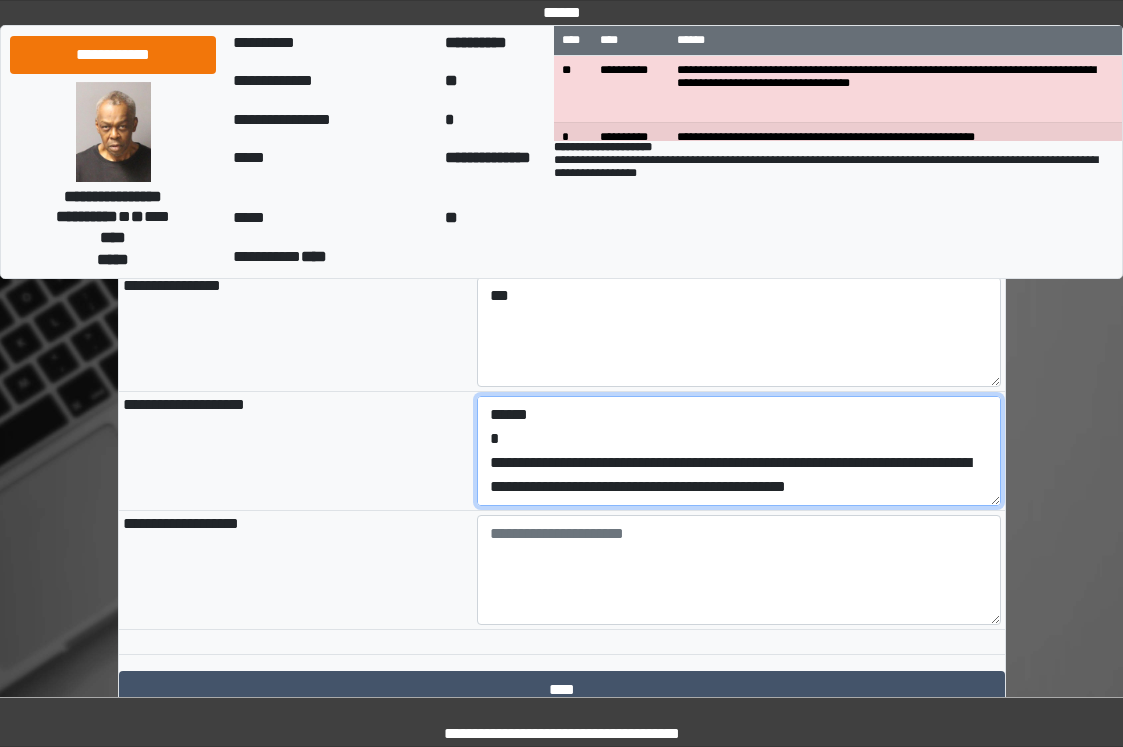 scroll, scrollTop: 48, scrollLeft: 0, axis: vertical 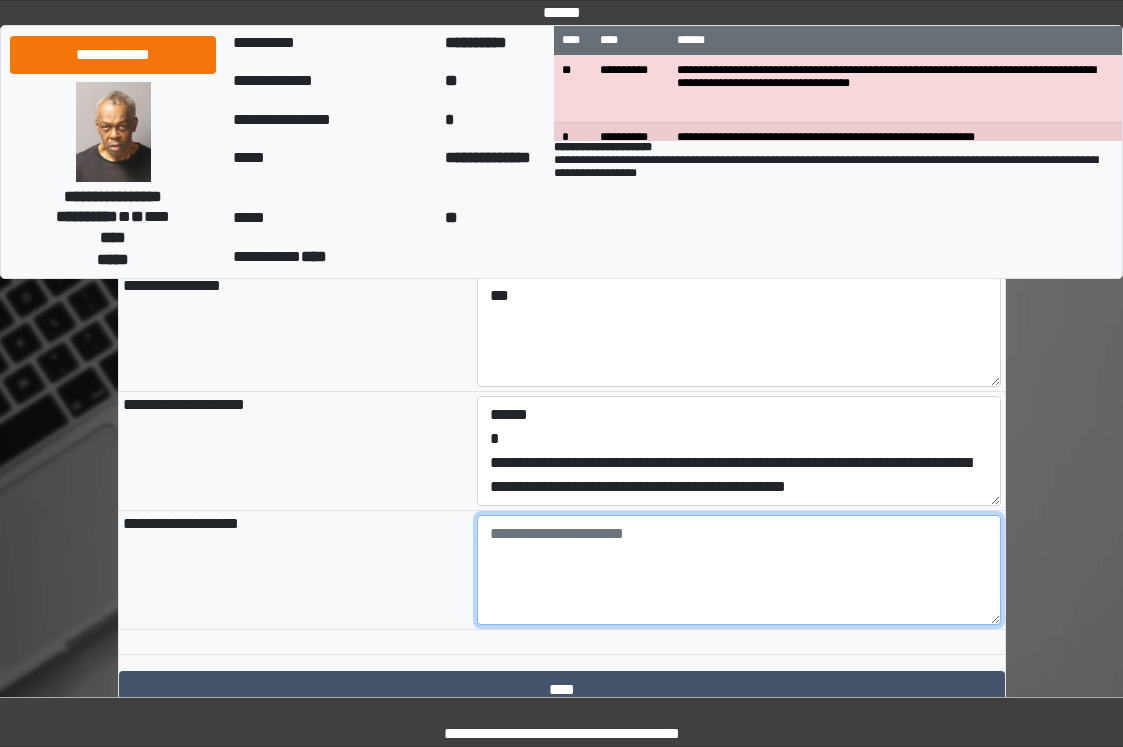click at bounding box center [739, 570] 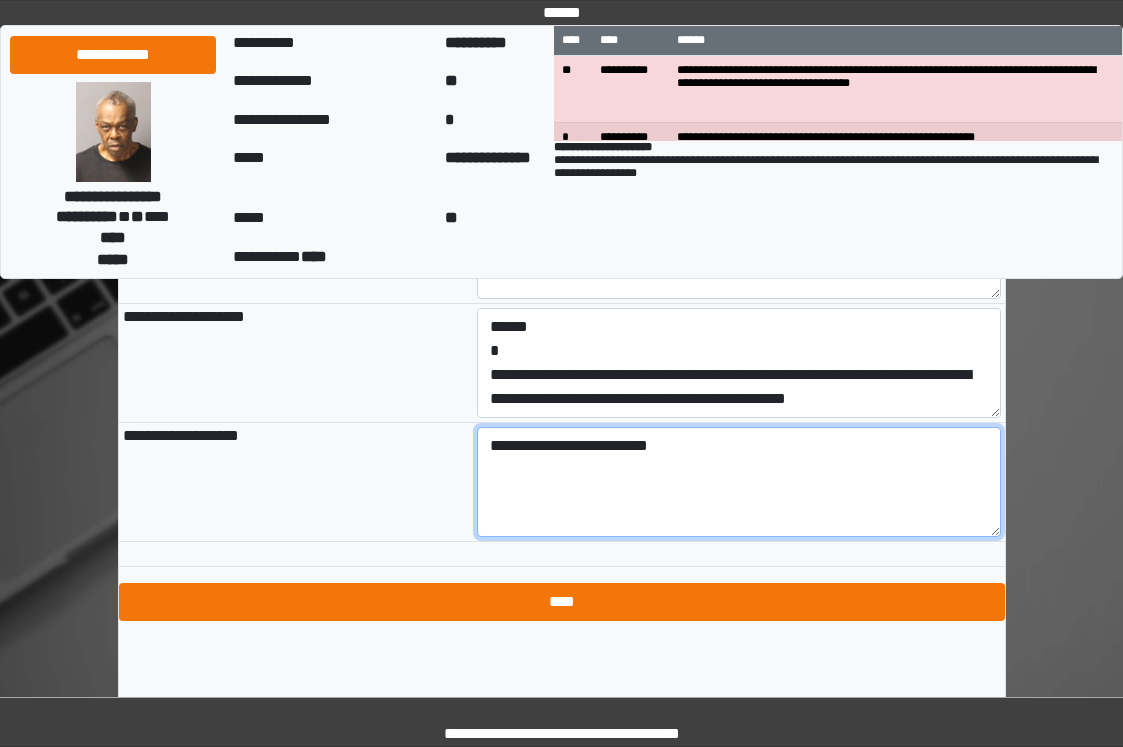 scroll, scrollTop: 2366, scrollLeft: 0, axis: vertical 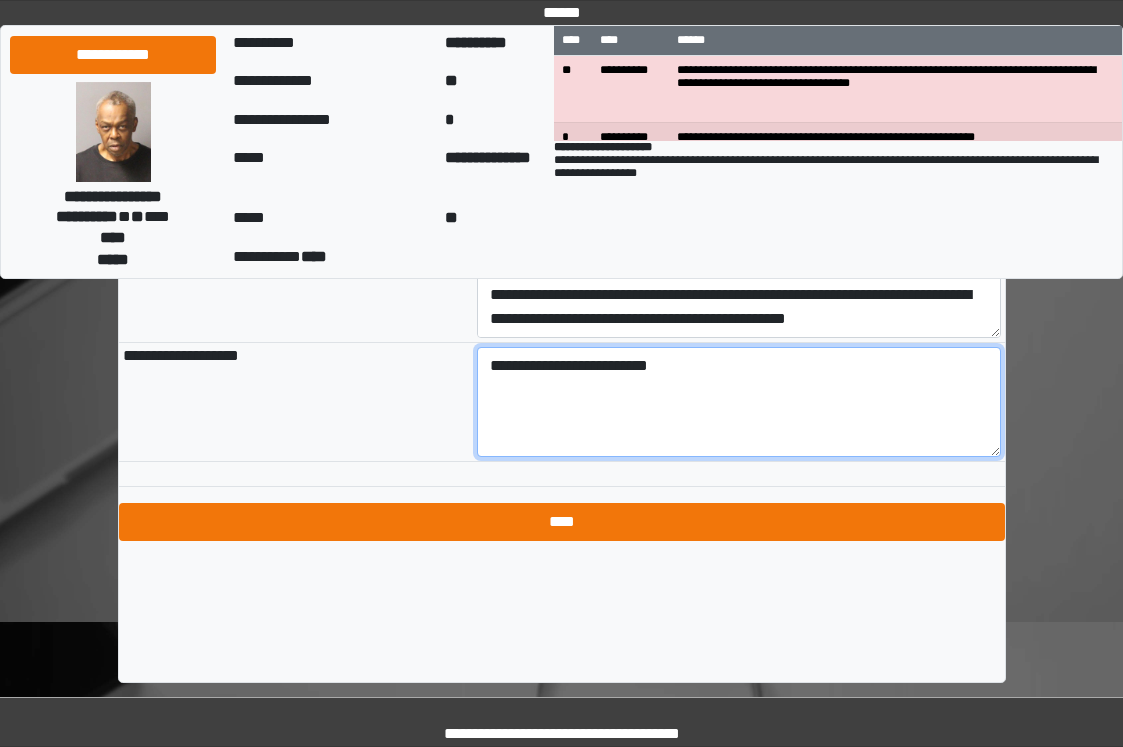 type on "**********" 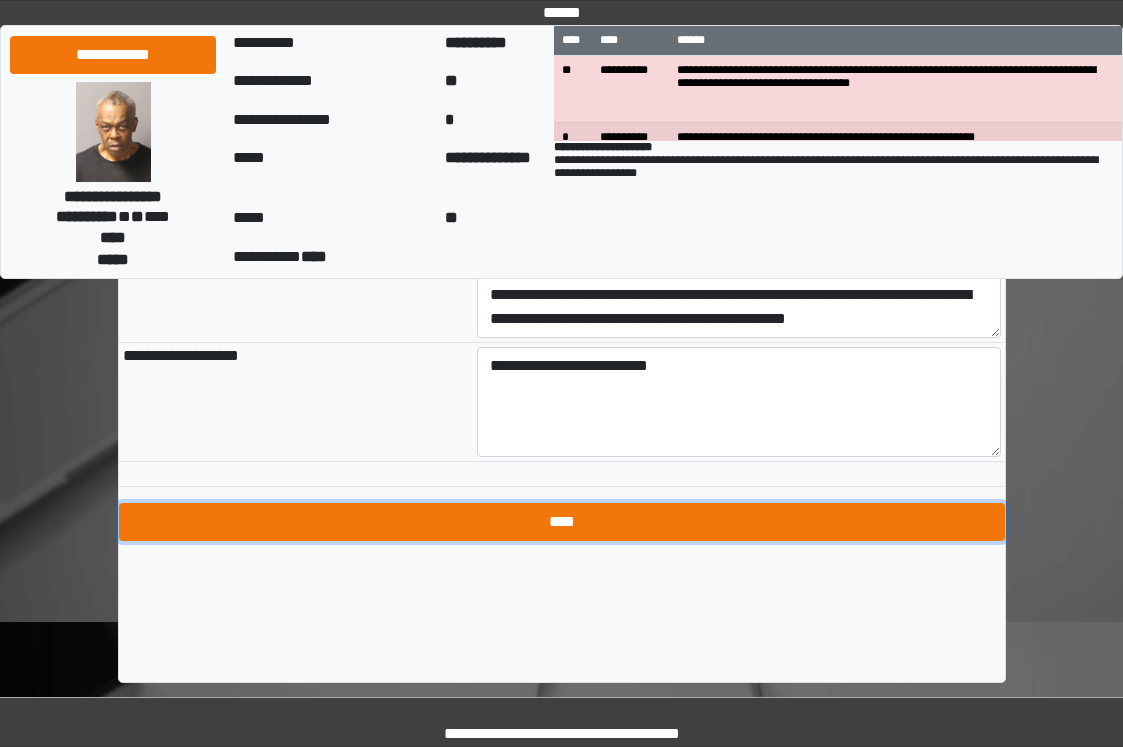 click on "****" at bounding box center [562, 522] 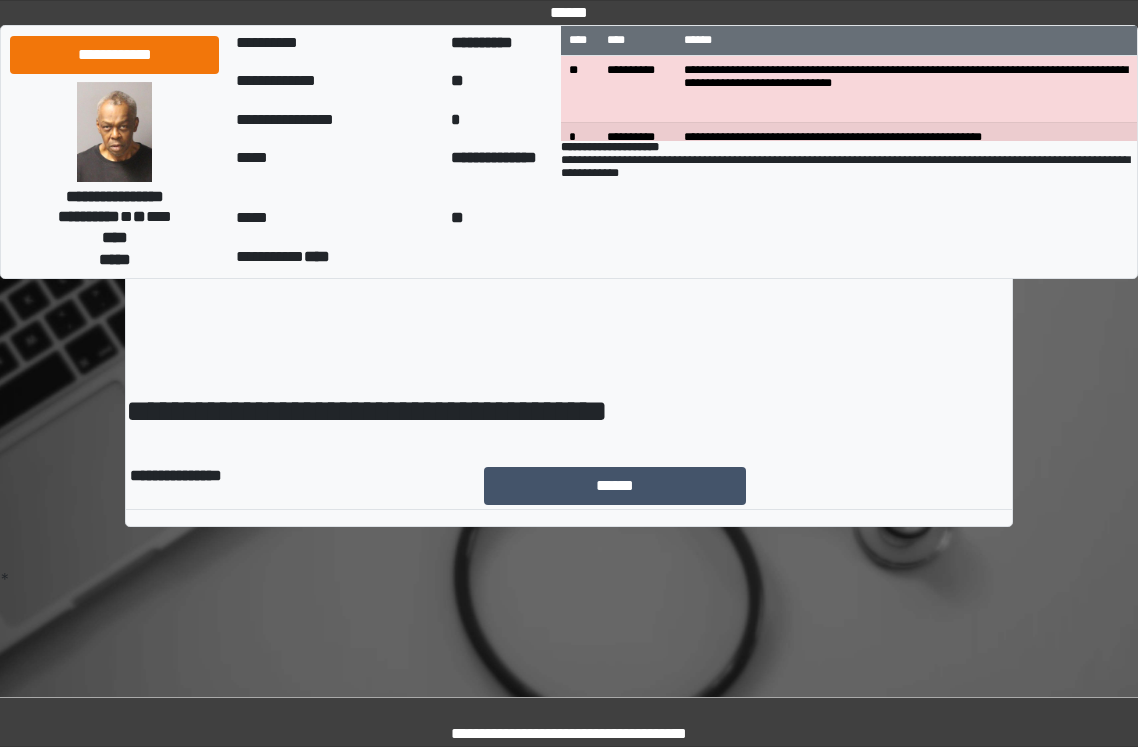 scroll, scrollTop: 0, scrollLeft: 0, axis: both 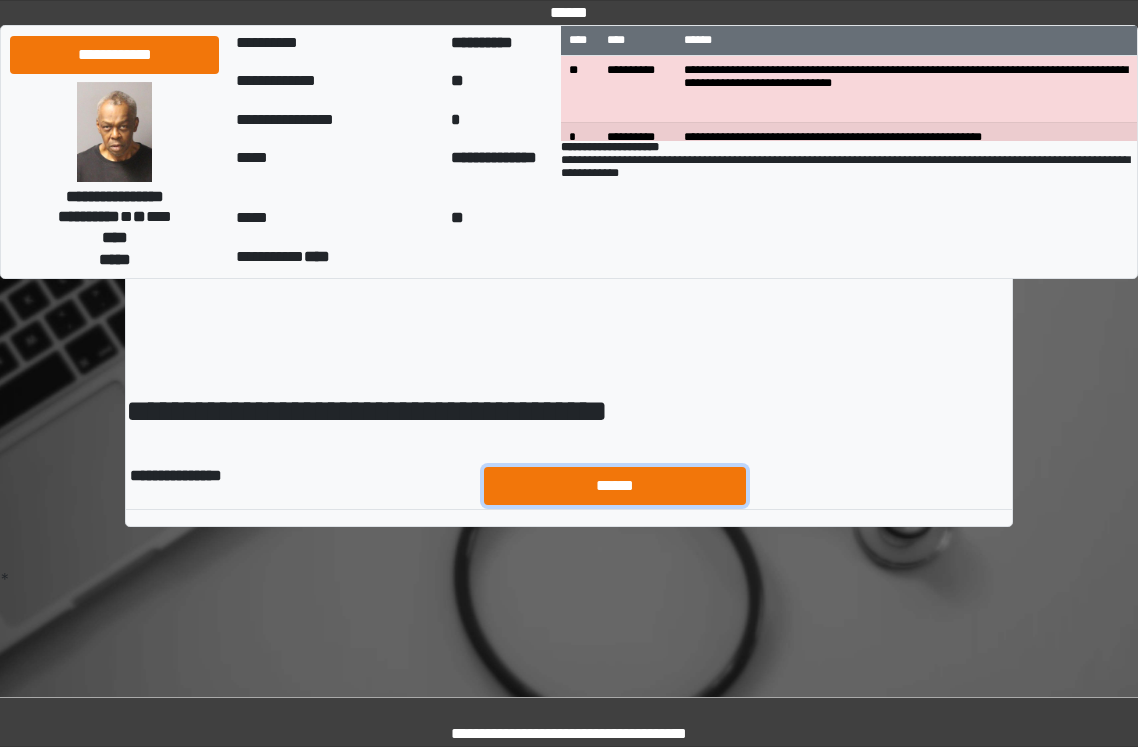 click on "******" at bounding box center (615, 486) 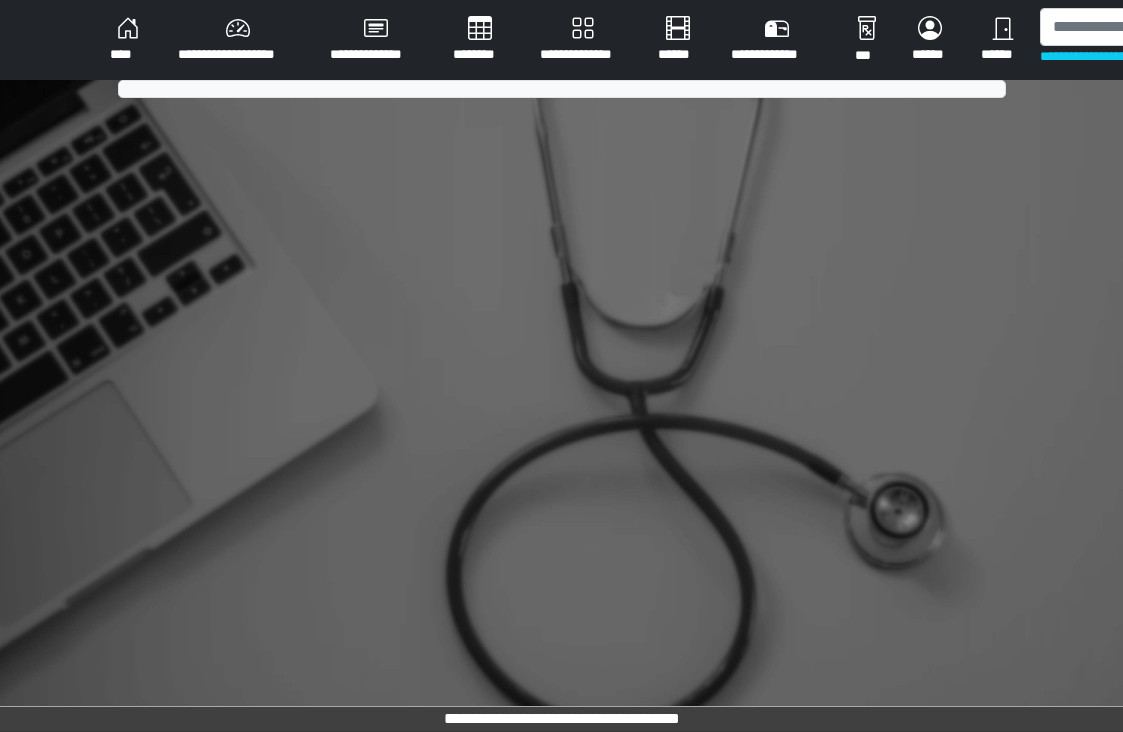 scroll, scrollTop: 0, scrollLeft: 0, axis: both 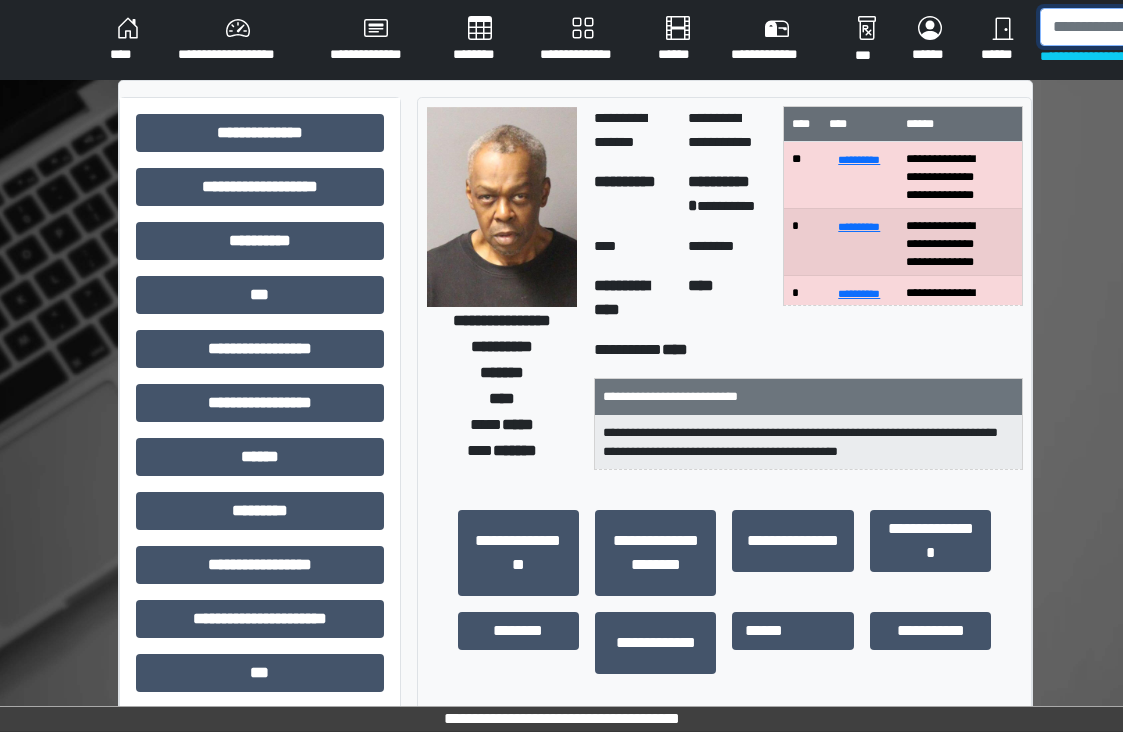 click at bounding box center (1143, 27) 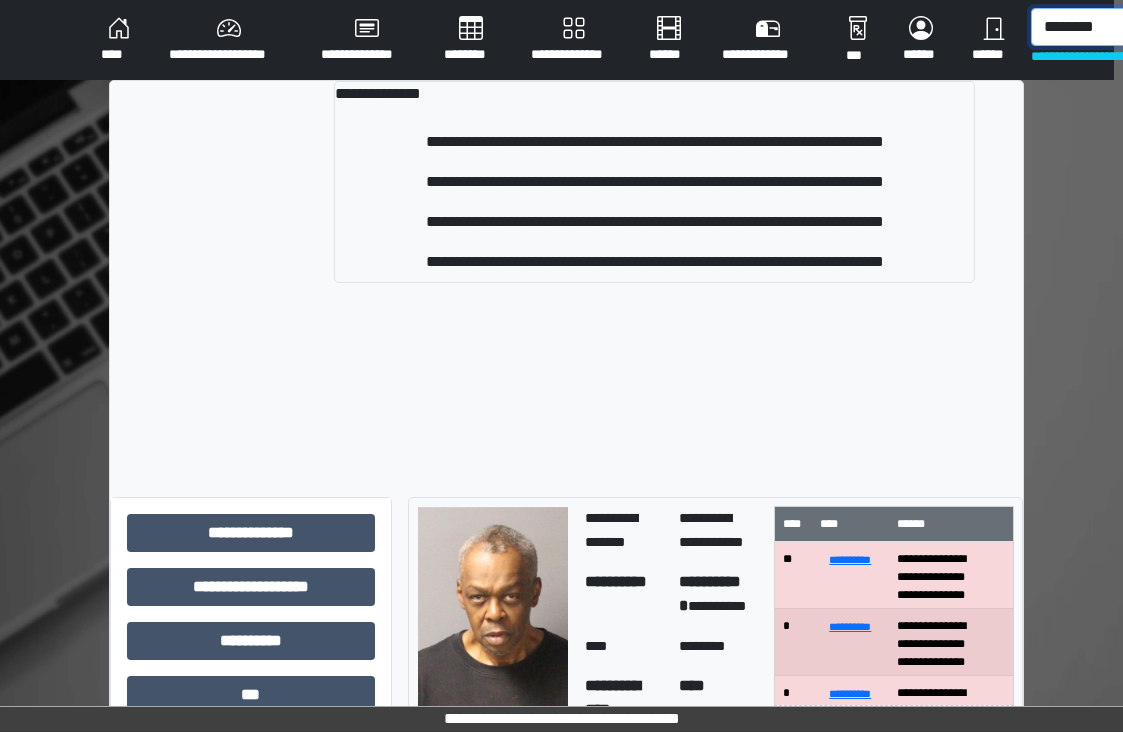 scroll, scrollTop: 0, scrollLeft: 18, axis: horizontal 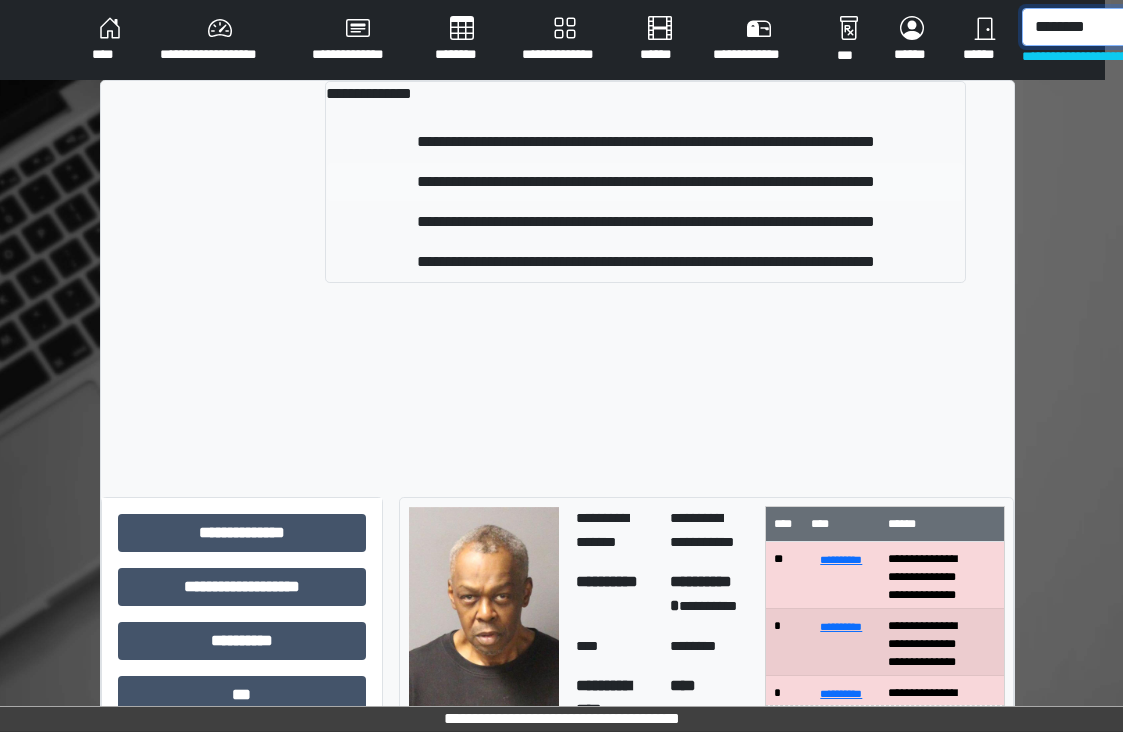 type on "********" 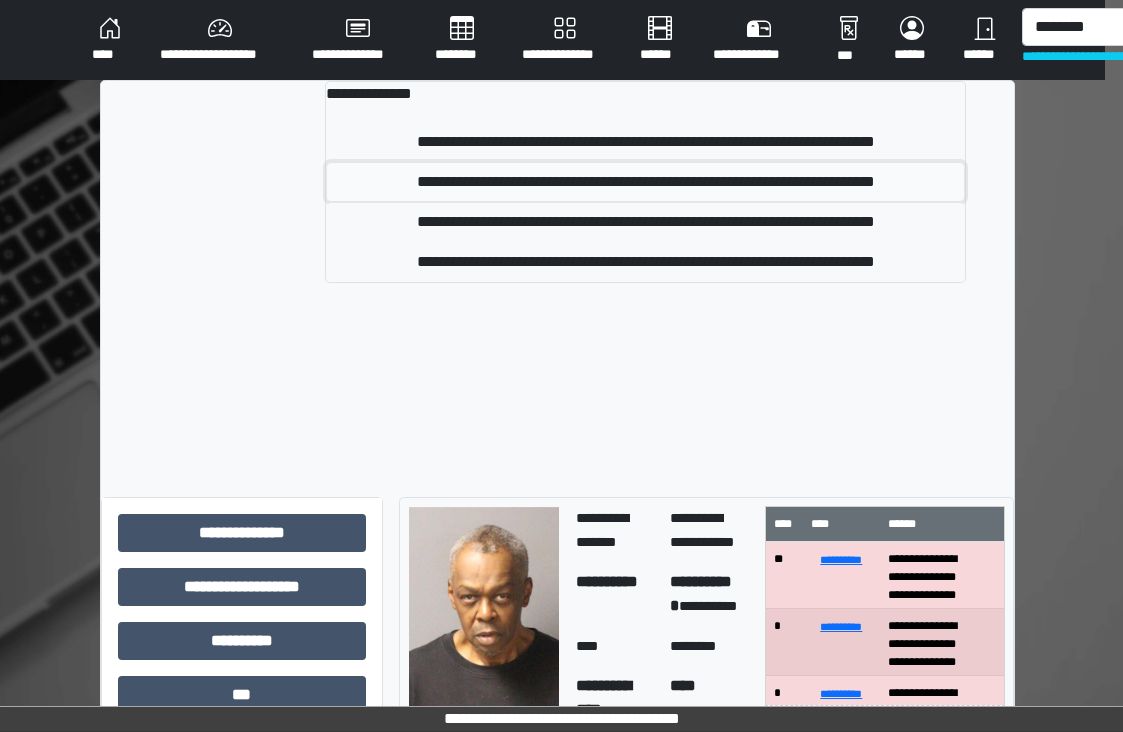click on "**********" at bounding box center (645, 182) 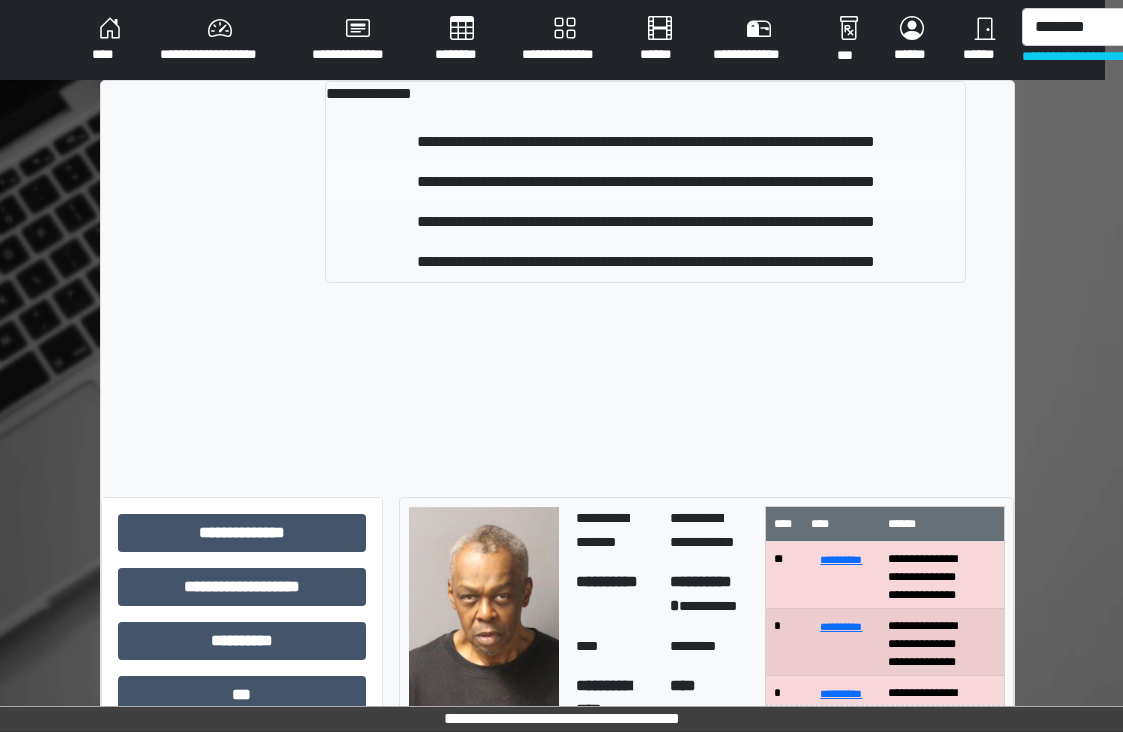 type 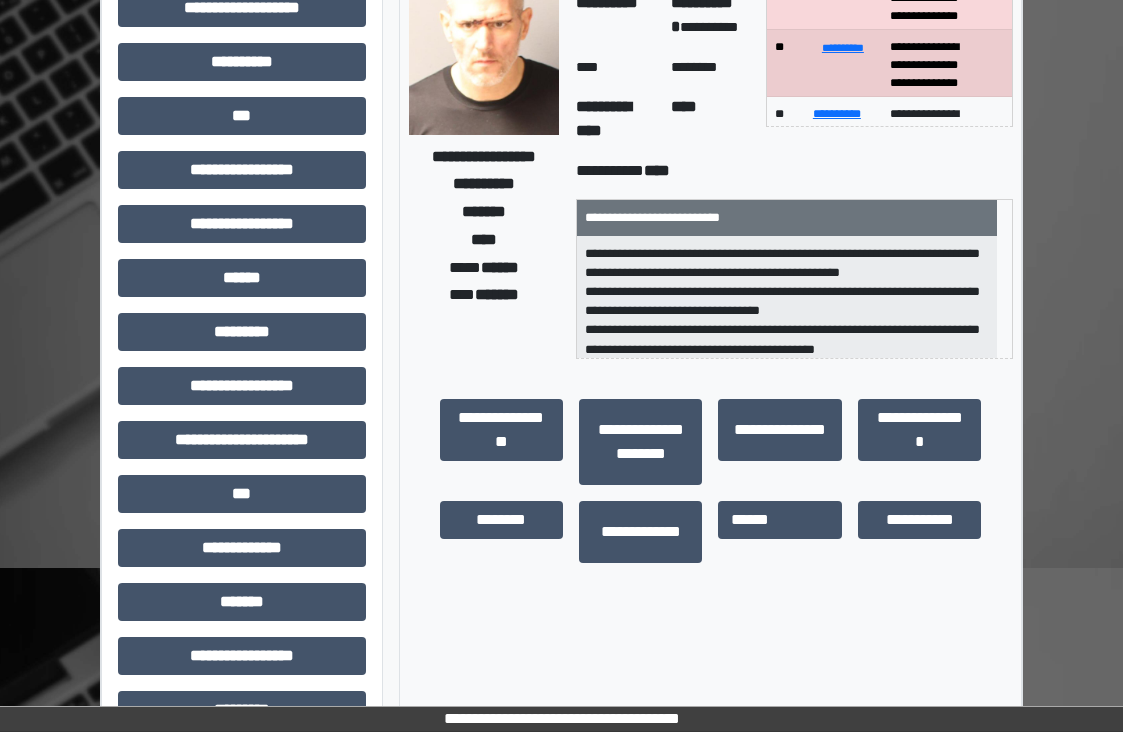 scroll, scrollTop: 442, scrollLeft: 18, axis: both 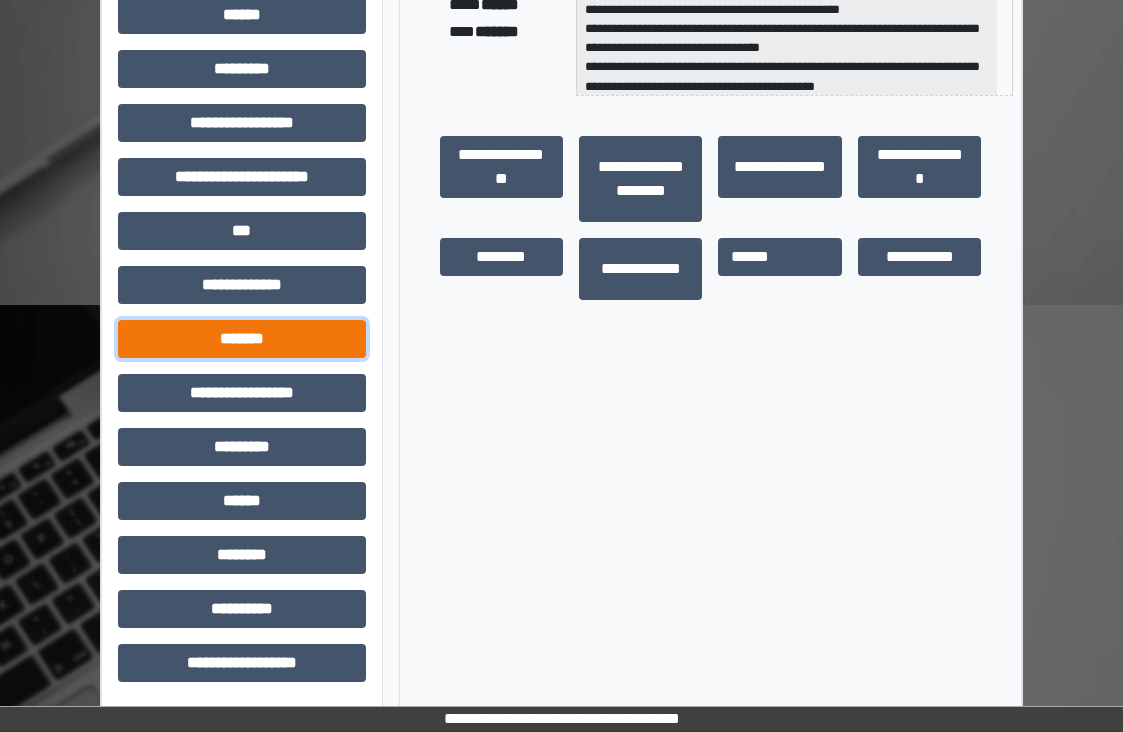 click on "*******" at bounding box center (242, 339) 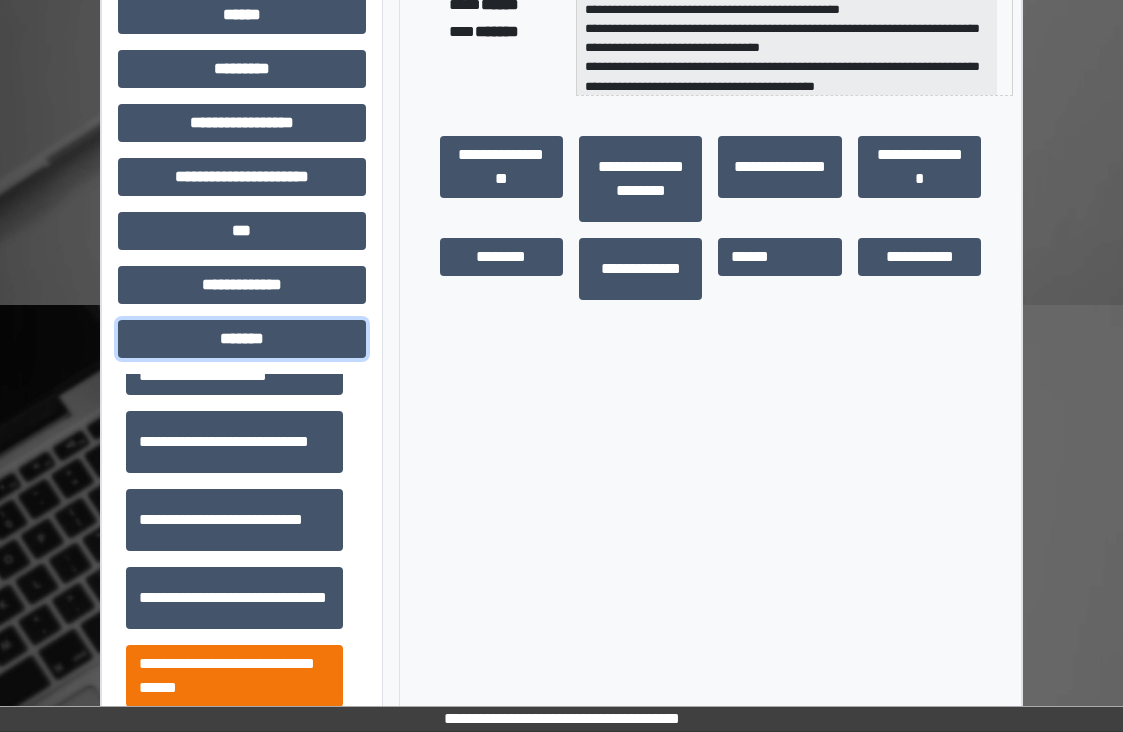 scroll, scrollTop: 600, scrollLeft: 0, axis: vertical 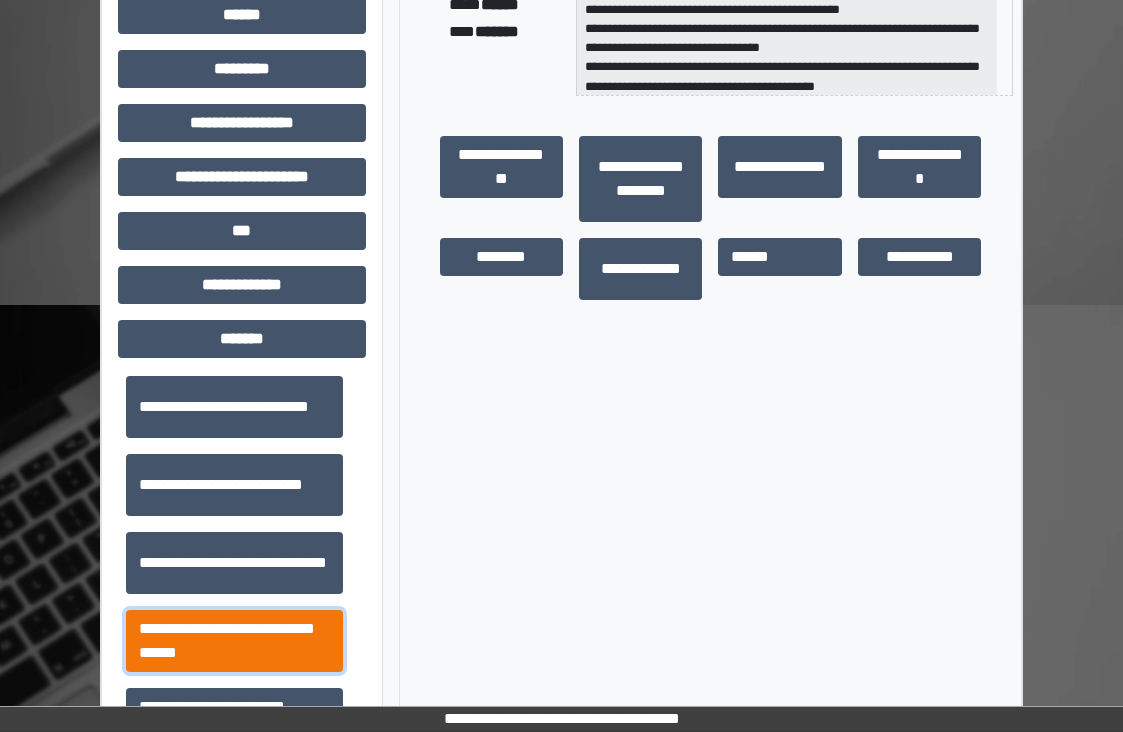 click on "**********" at bounding box center (234, 641) 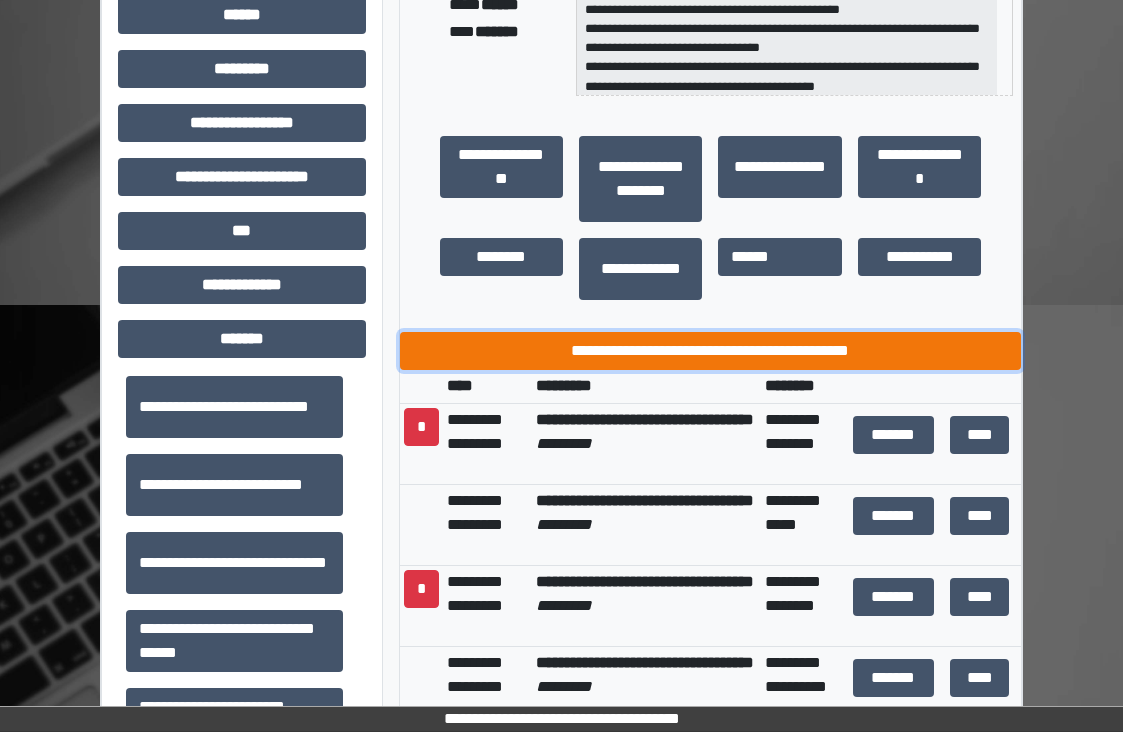 click on "**********" at bounding box center (711, 351) 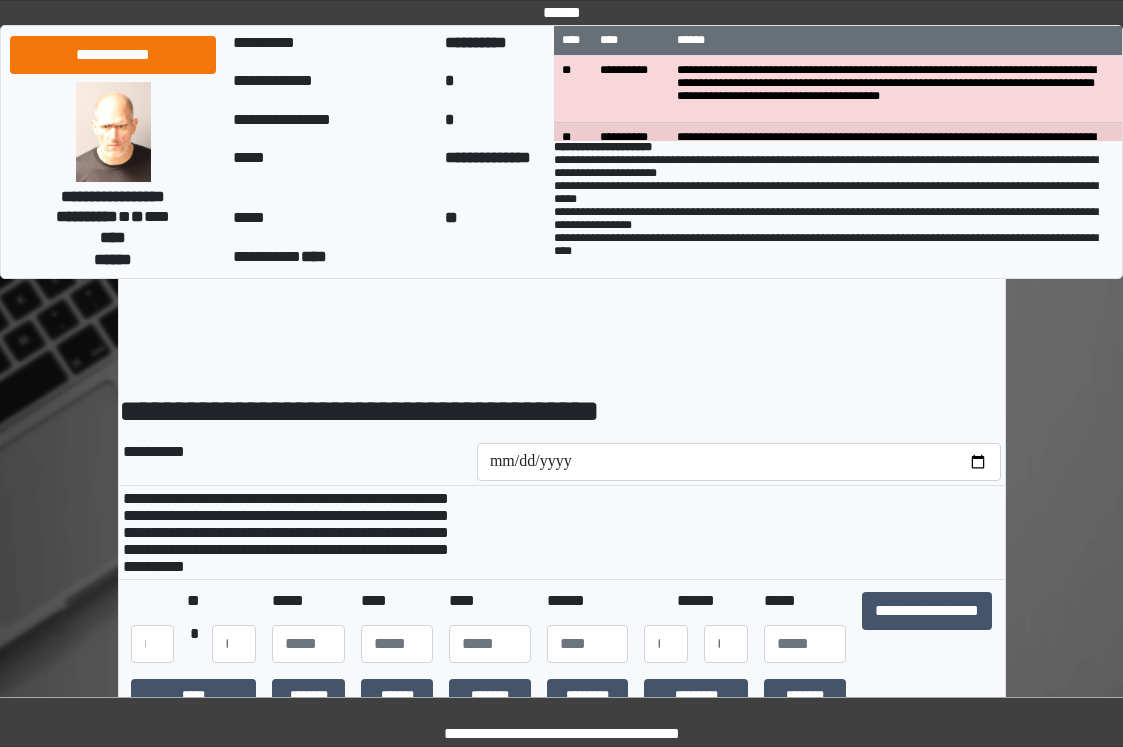 scroll, scrollTop: 0, scrollLeft: 0, axis: both 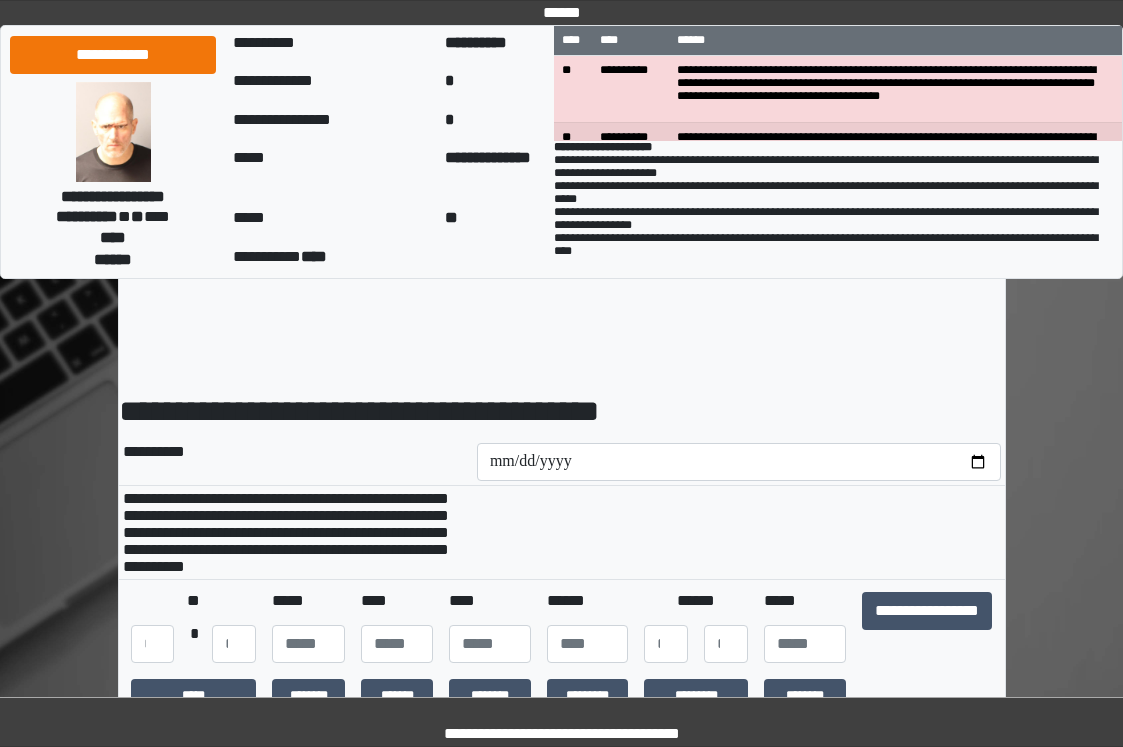 click on "**********" at bounding box center (562, 659) 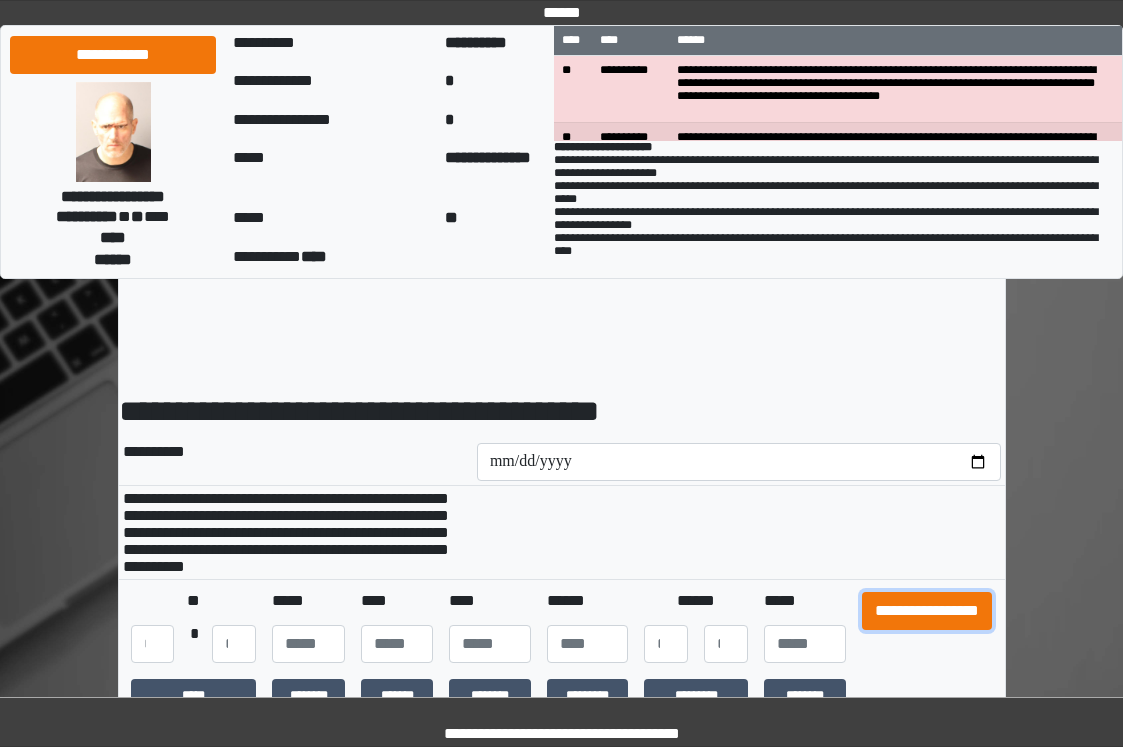 click on "**********" at bounding box center (927, 611) 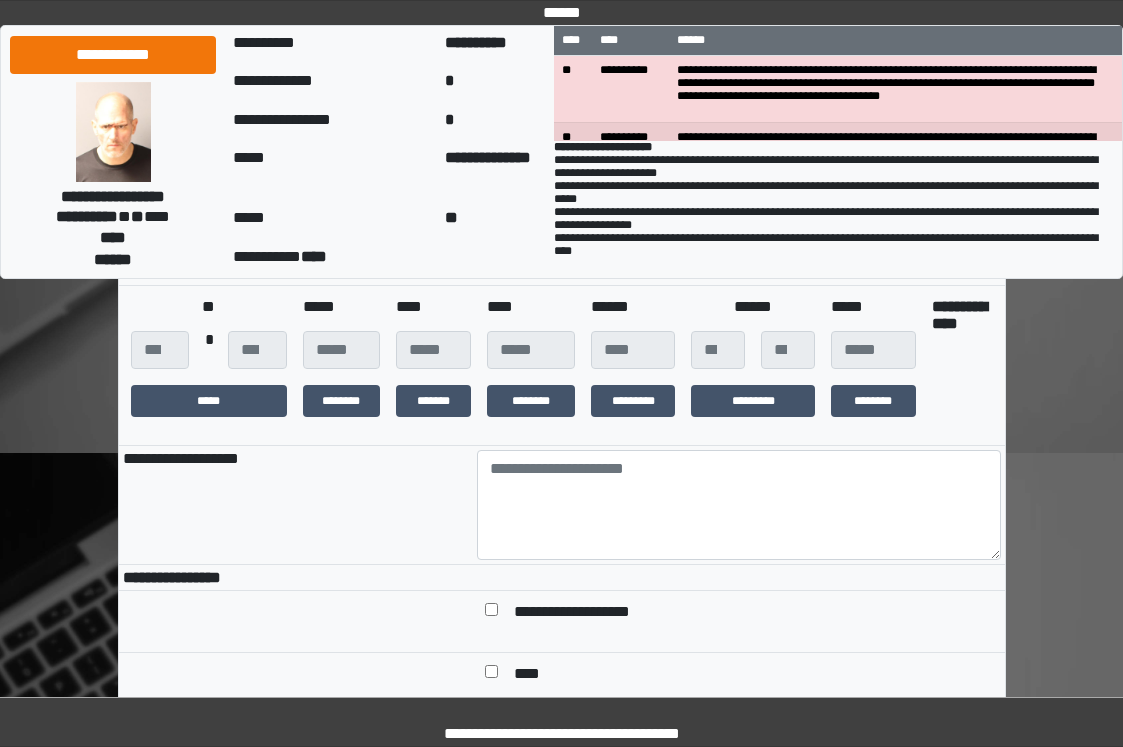 scroll, scrollTop: 300, scrollLeft: 0, axis: vertical 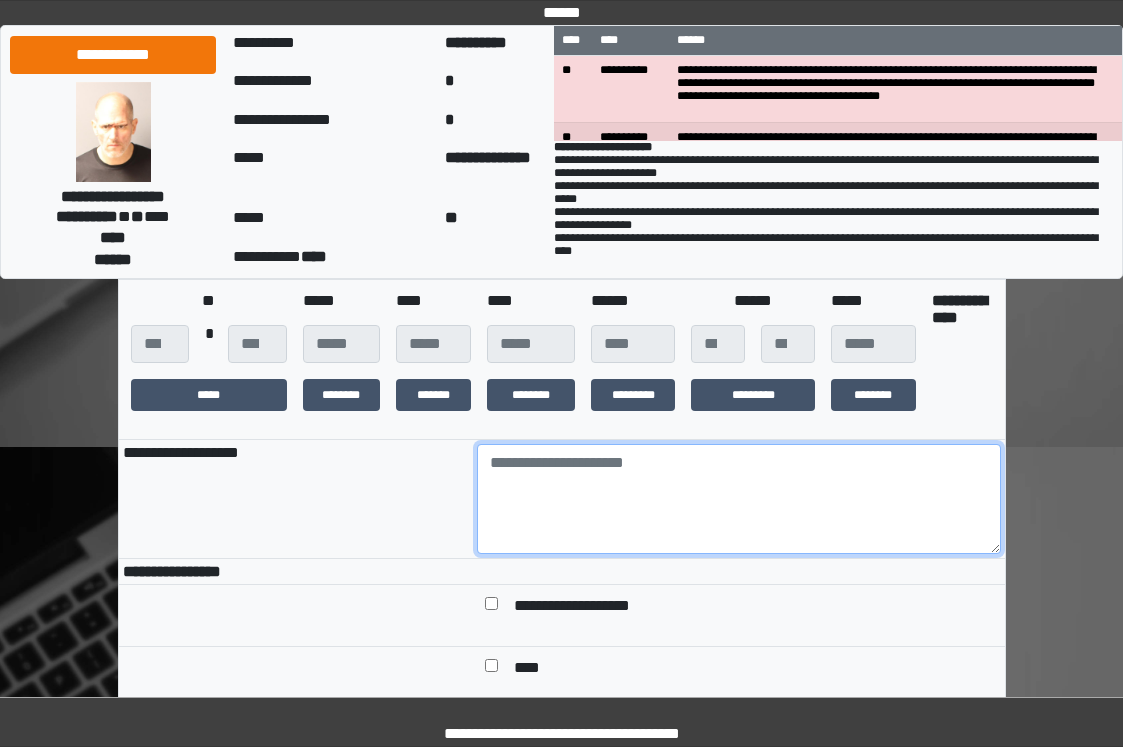 click at bounding box center (739, 499) 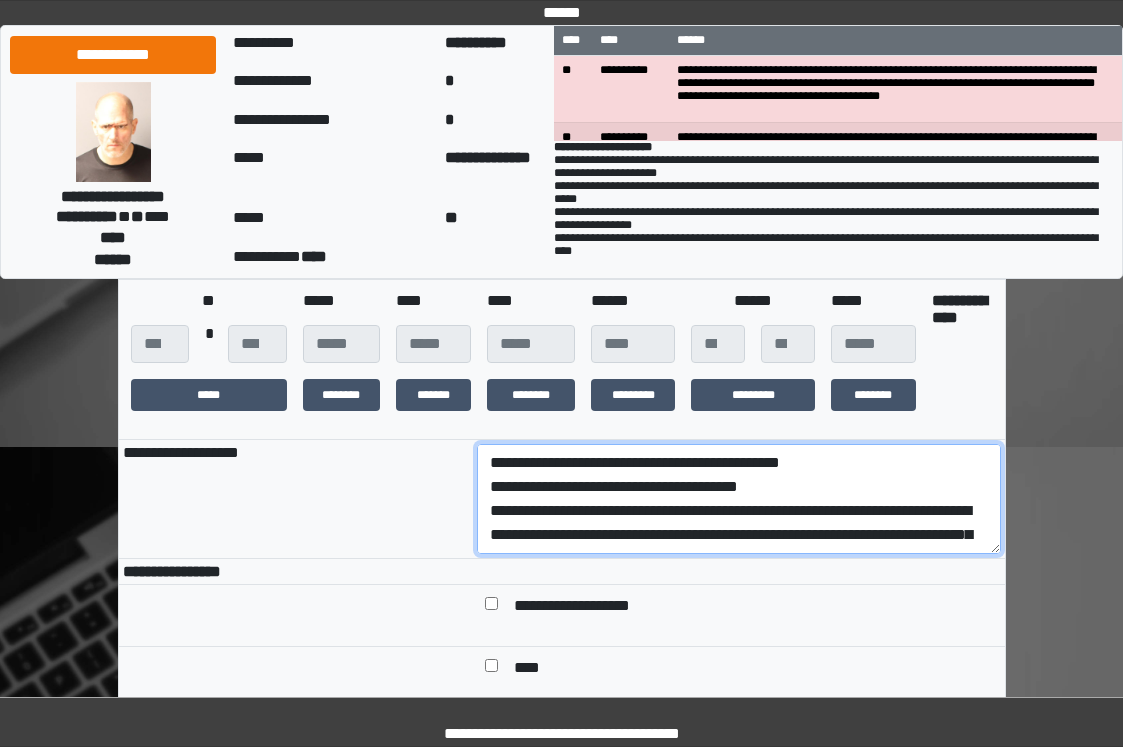 scroll, scrollTop: 256, scrollLeft: 0, axis: vertical 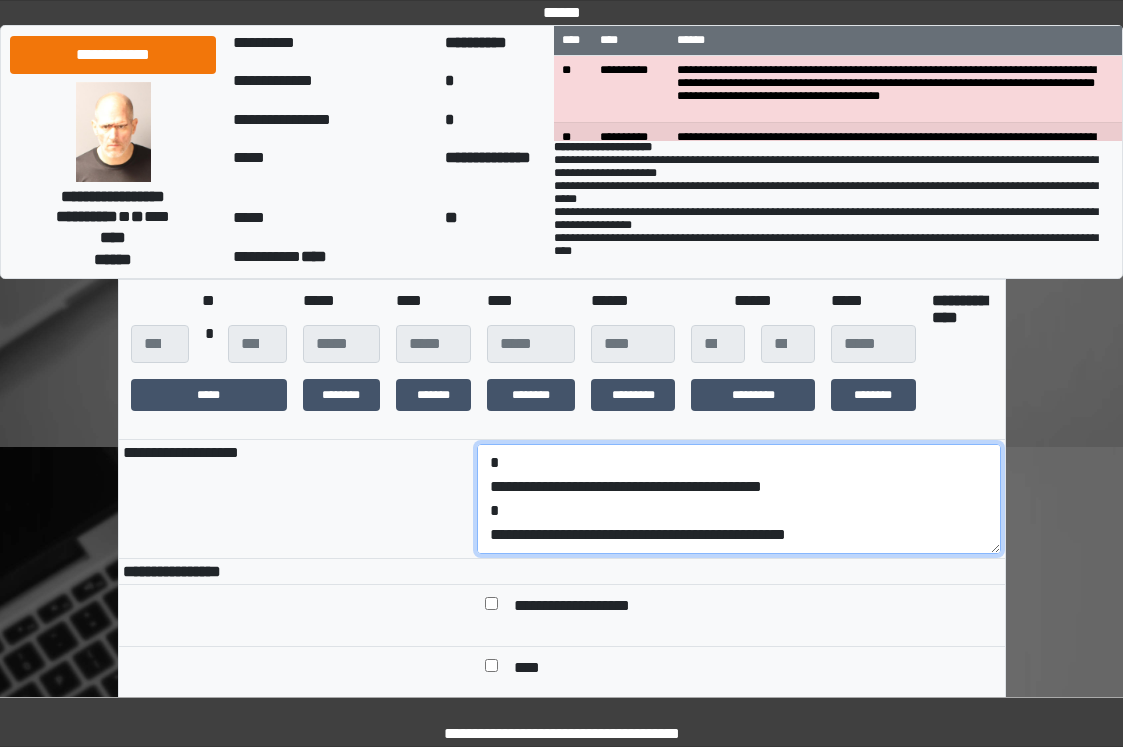 click on "**********" at bounding box center (739, 499) 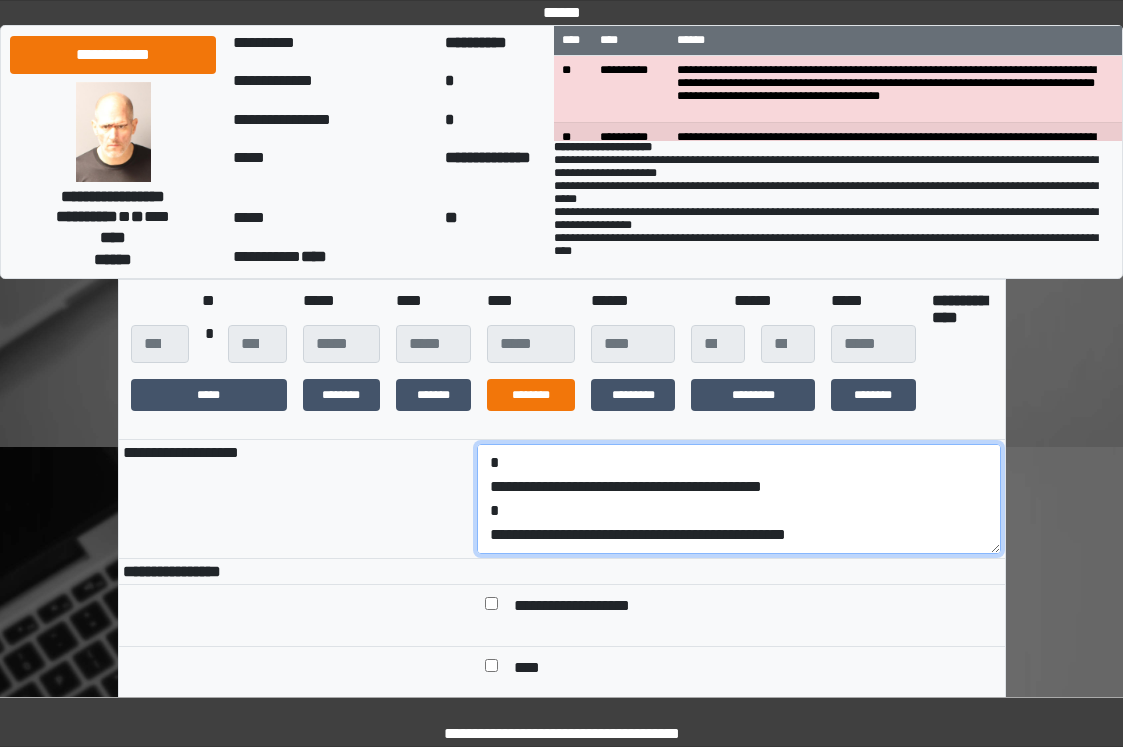scroll, scrollTop: 0, scrollLeft: 0, axis: both 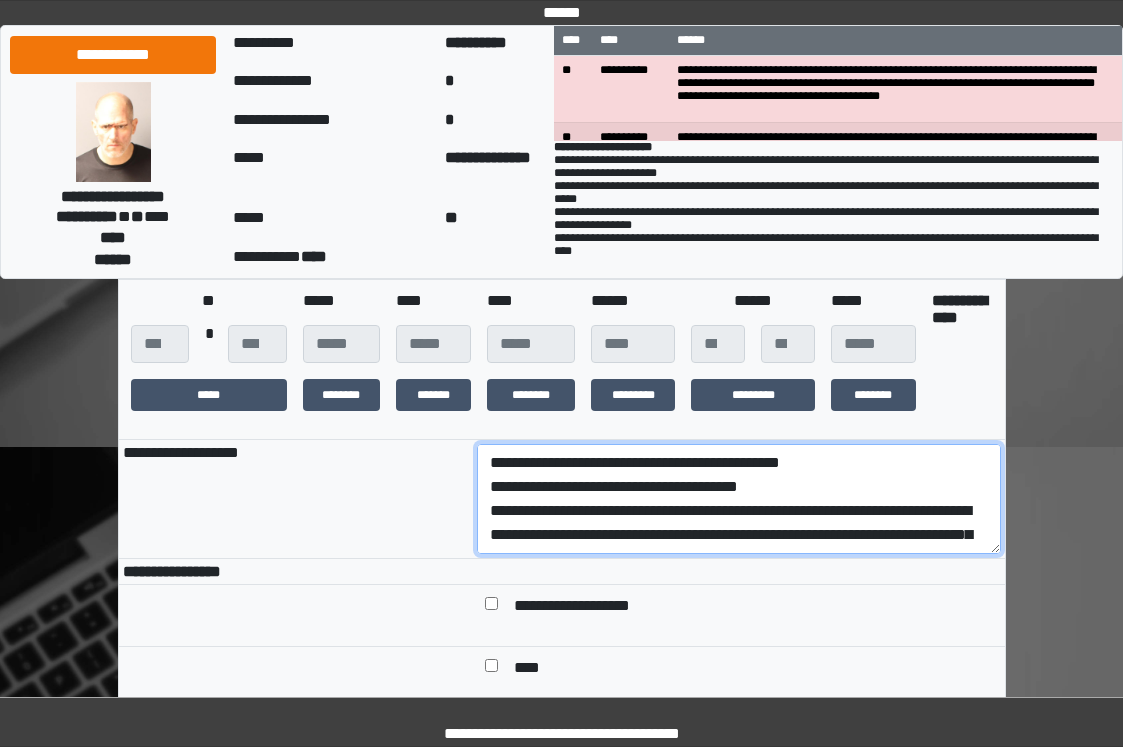 drag, startPoint x: 885, startPoint y: 551, endPoint x: 462, endPoint y: 509, distance: 425.08 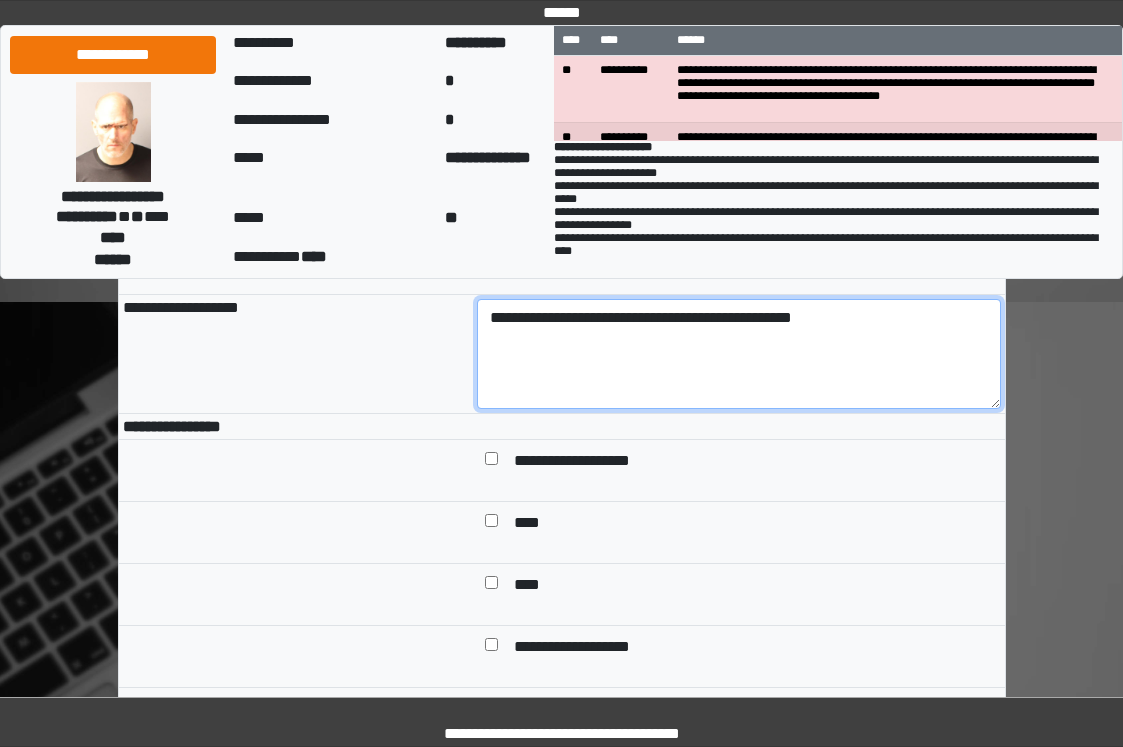 scroll, scrollTop: 700, scrollLeft: 0, axis: vertical 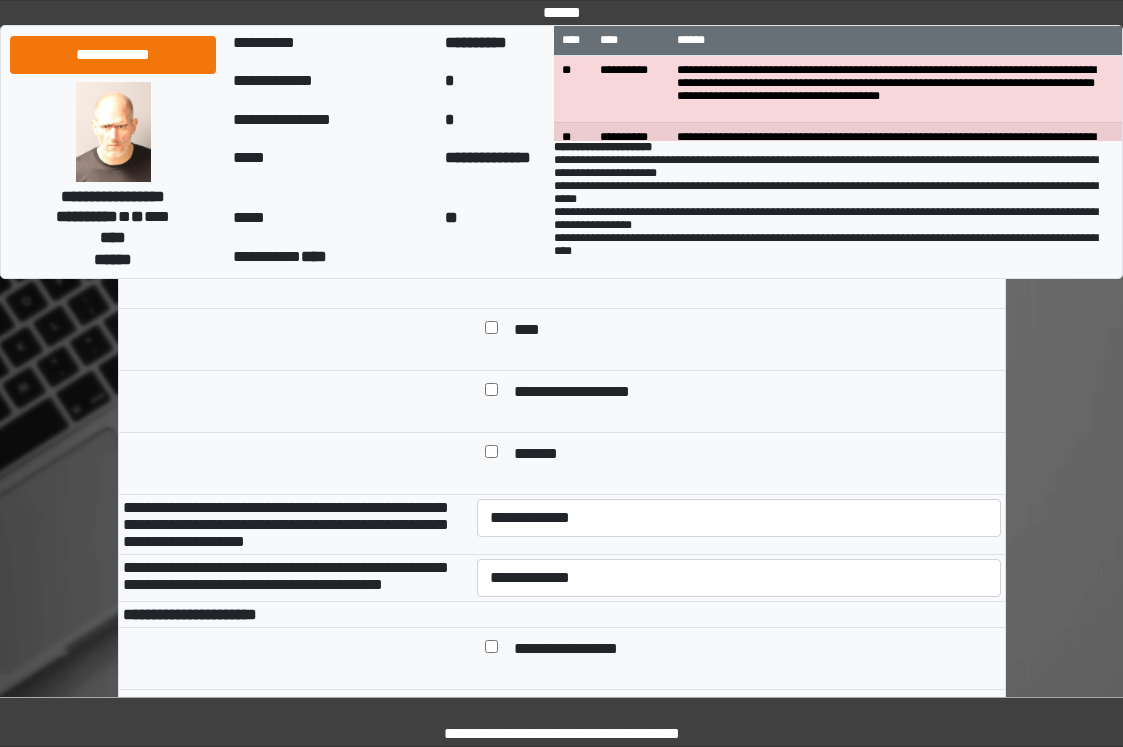 type on "**********" 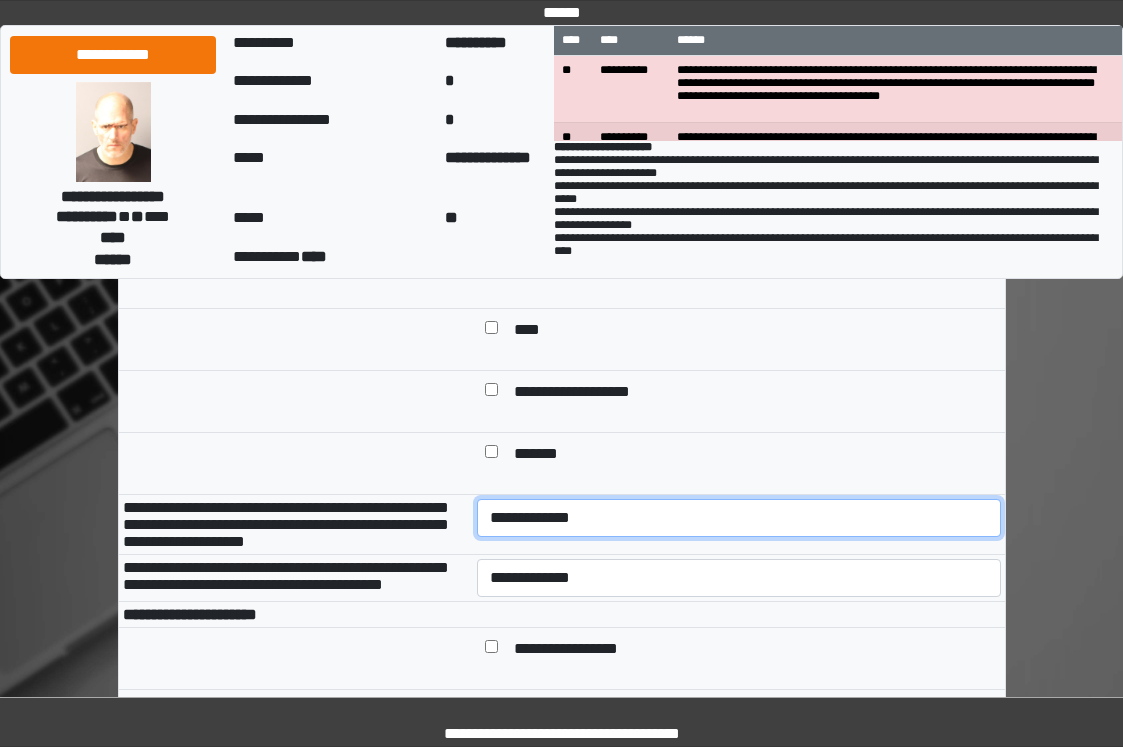 click on "**********" at bounding box center [739, 518] 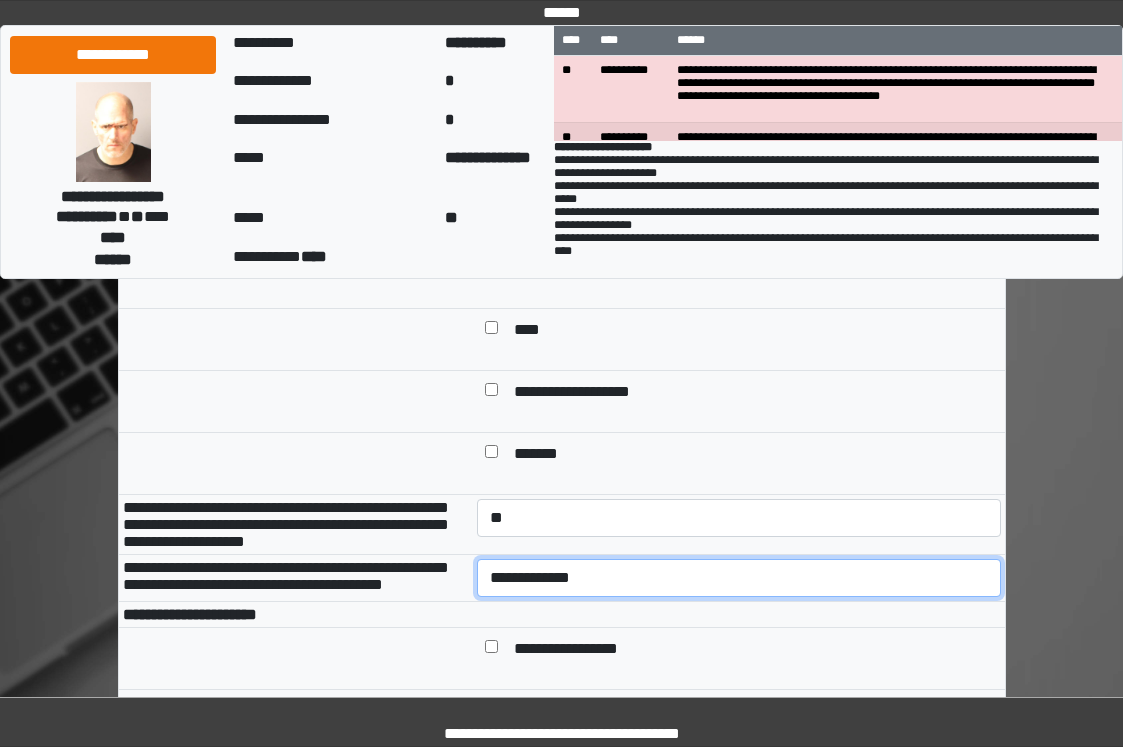 drag, startPoint x: 590, startPoint y: 622, endPoint x: 590, endPoint y: 634, distance: 12 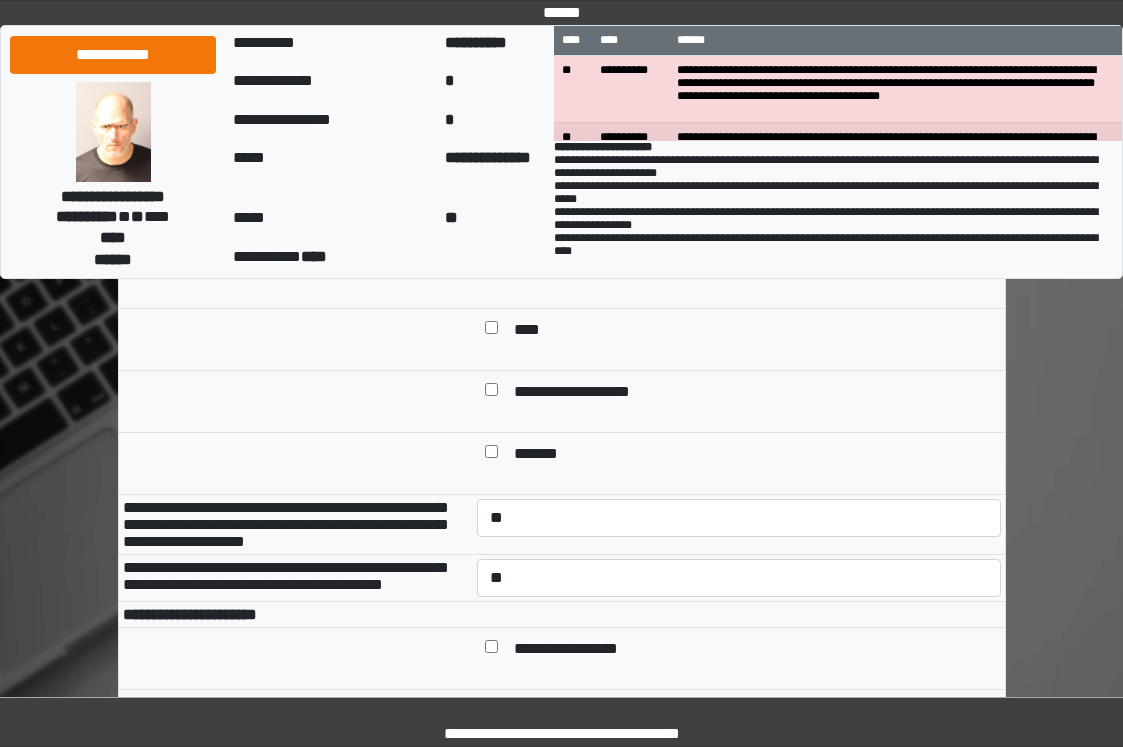 click at bounding box center [739, 614] 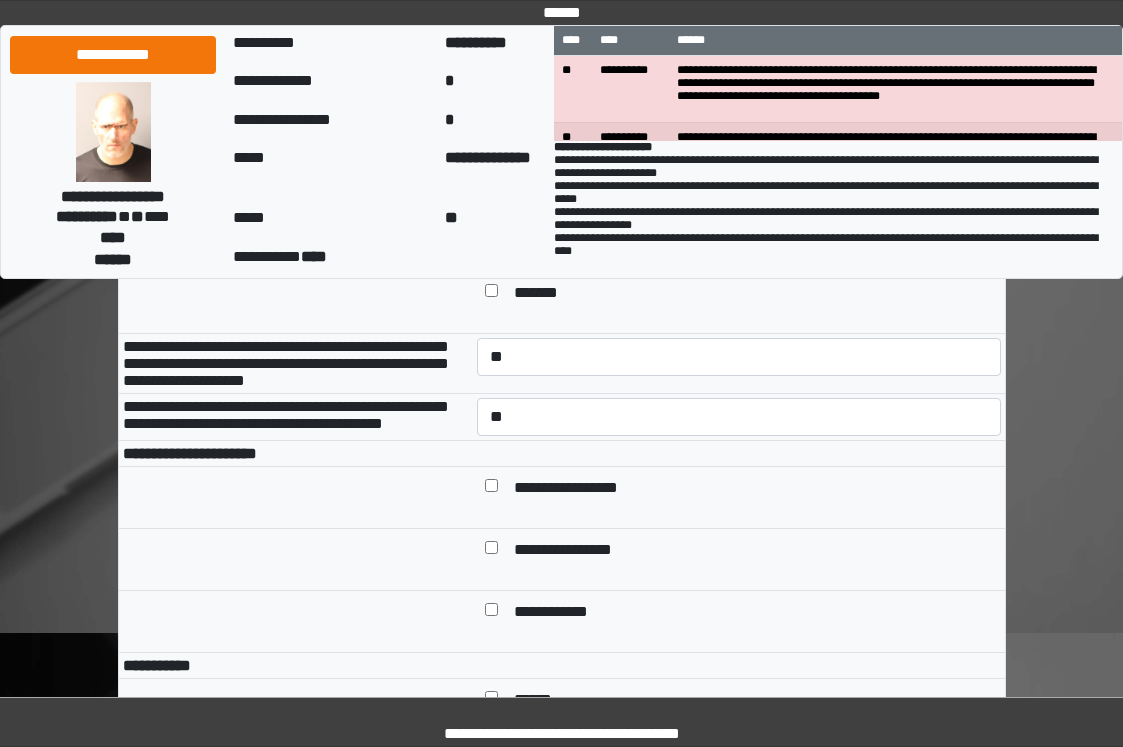scroll, scrollTop: 1100, scrollLeft: 0, axis: vertical 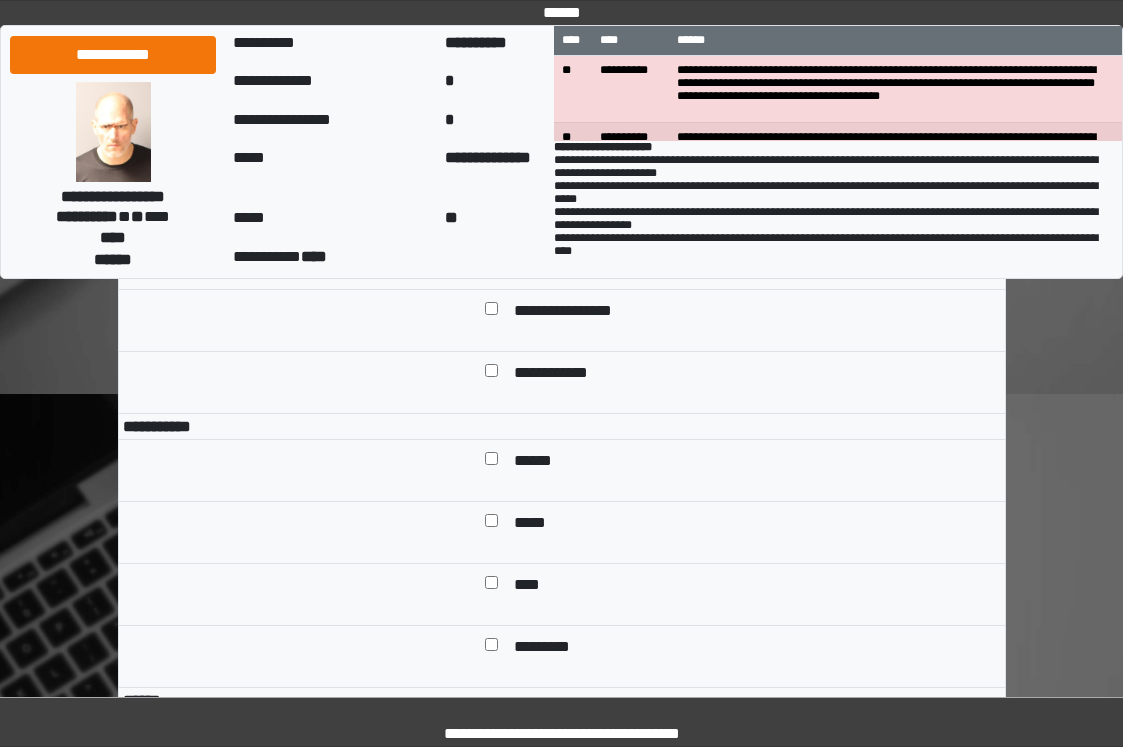 click on "**********" at bounding box center [581, 250] 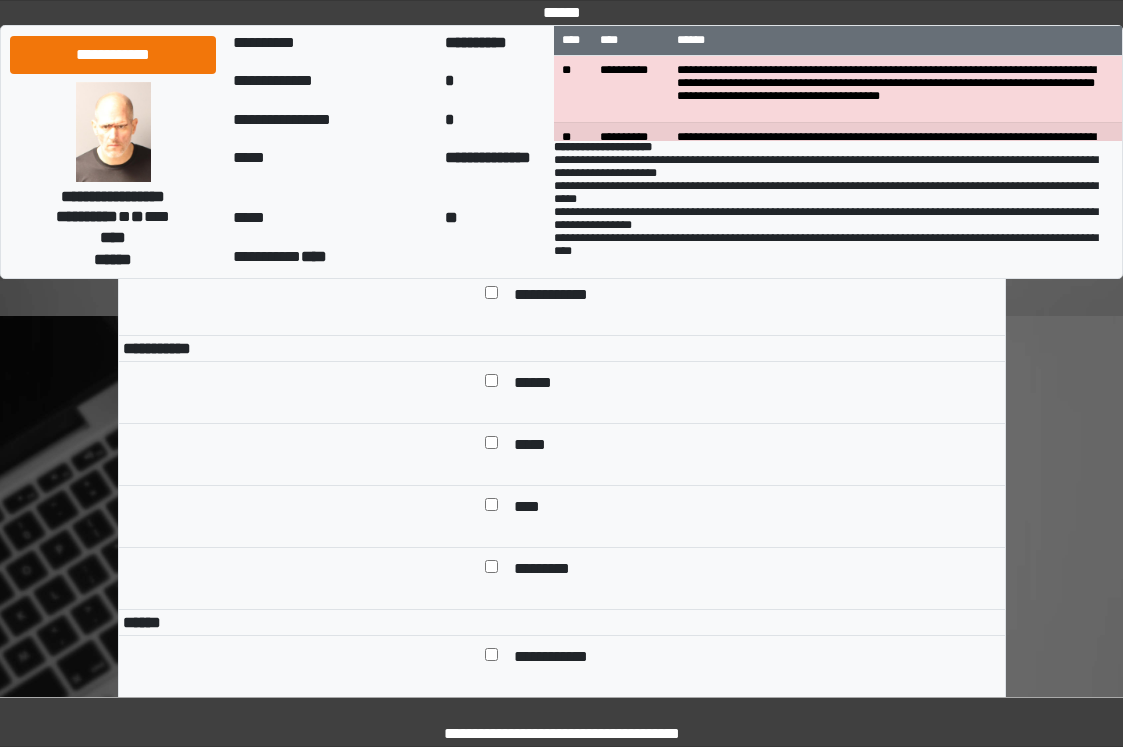 scroll, scrollTop: 1300, scrollLeft: 0, axis: vertical 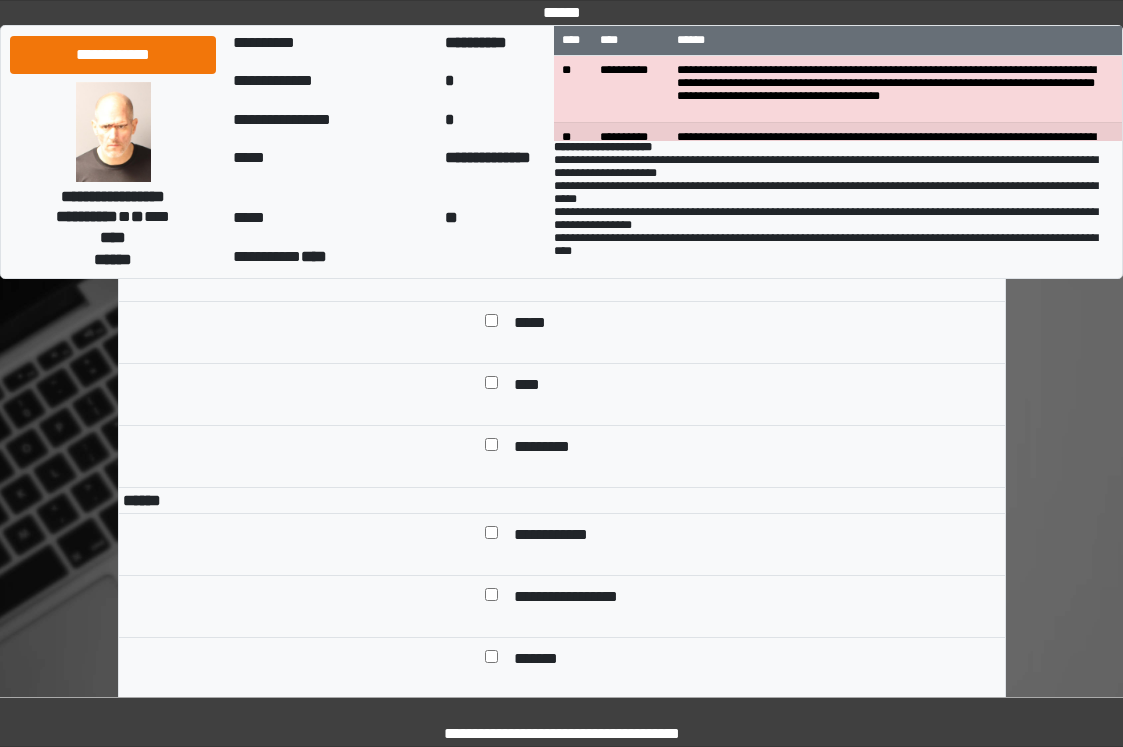 drag, startPoint x: 550, startPoint y: 308, endPoint x: 540, endPoint y: 332, distance: 26 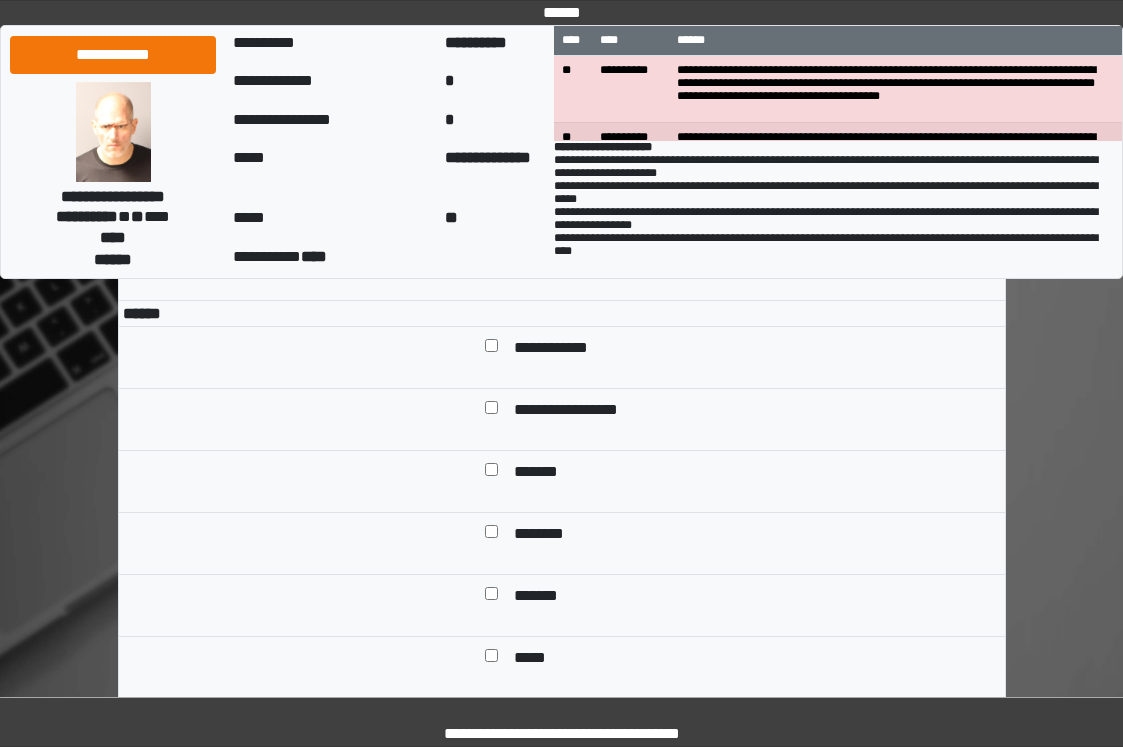 scroll, scrollTop: 1700, scrollLeft: 0, axis: vertical 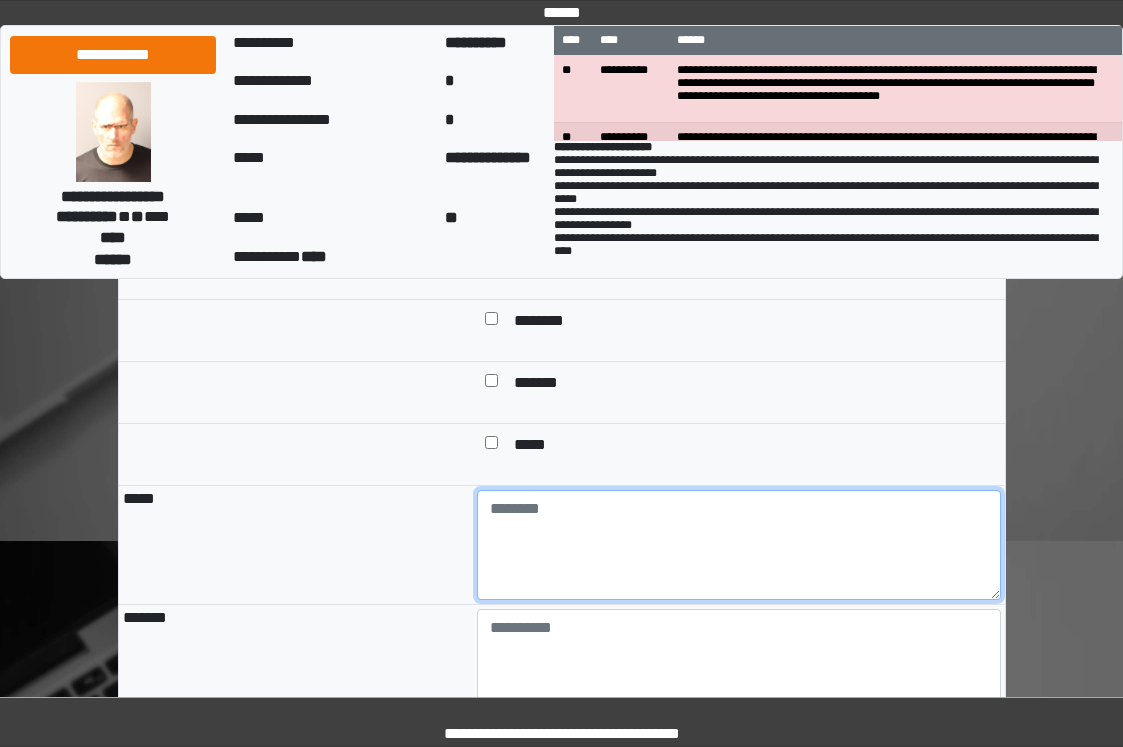 click at bounding box center [739, 545] 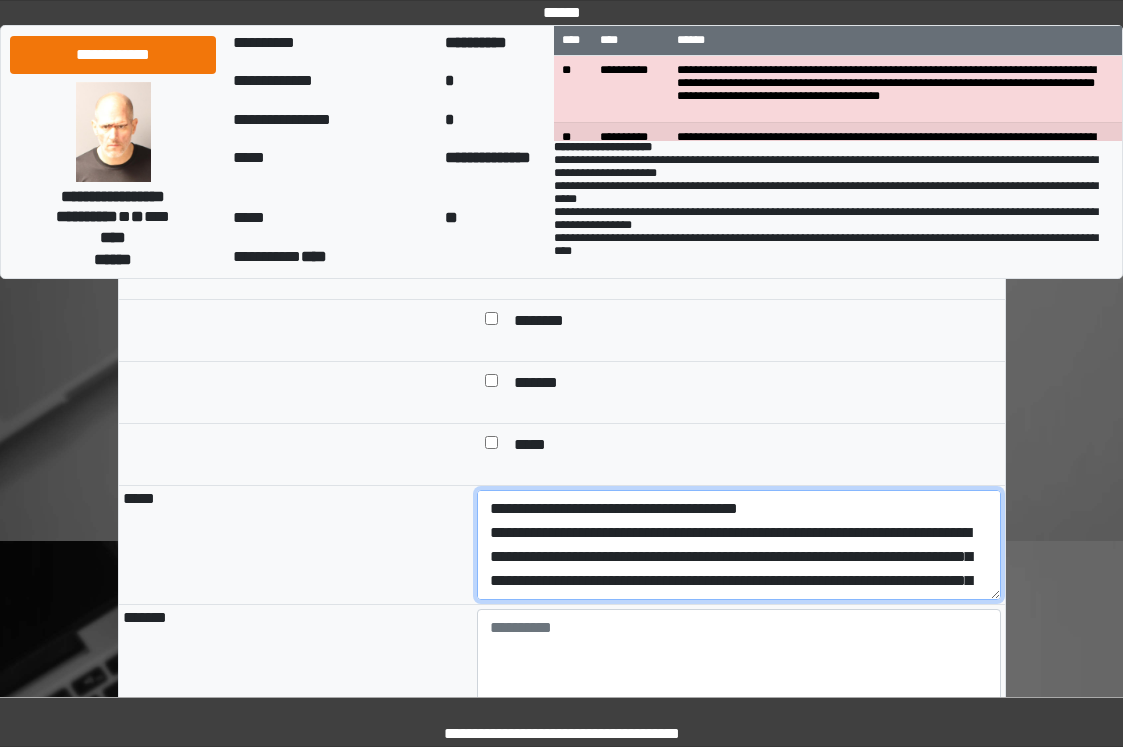 scroll, scrollTop: 208, scrollLeft: 0, axis: vertical 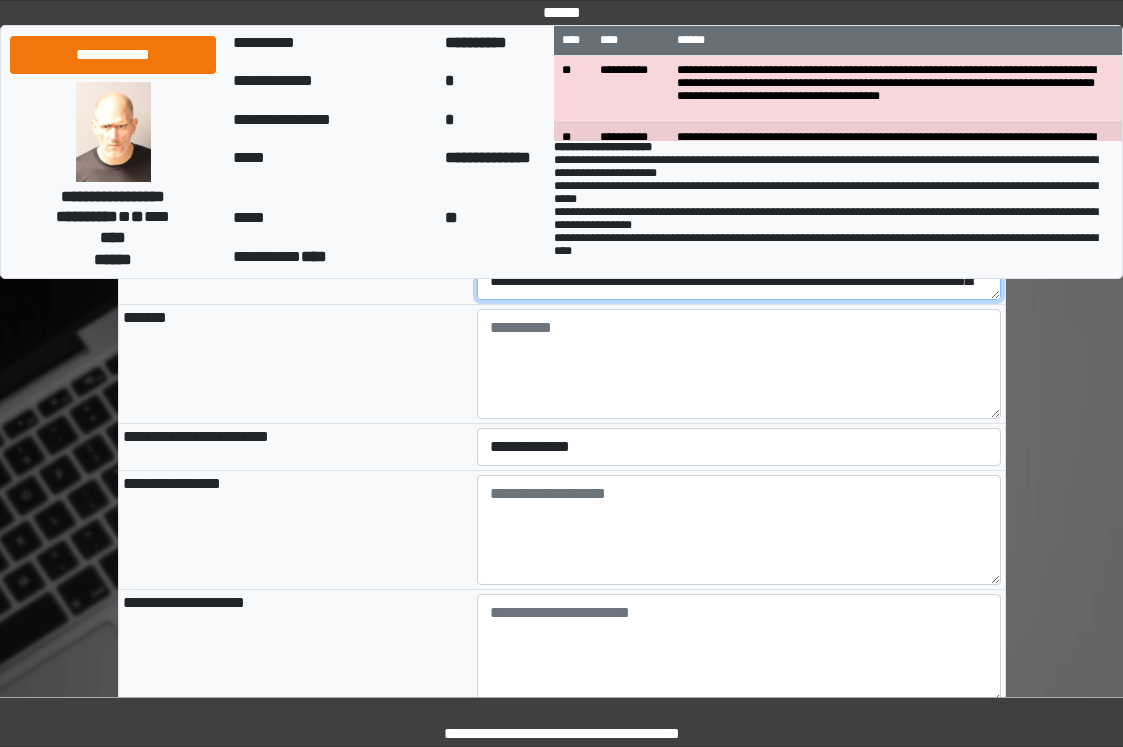 drag, startPoint x: 872, startPoint y: 368, endPoint x: 480, endPoint y: 310, distance: 396.26758 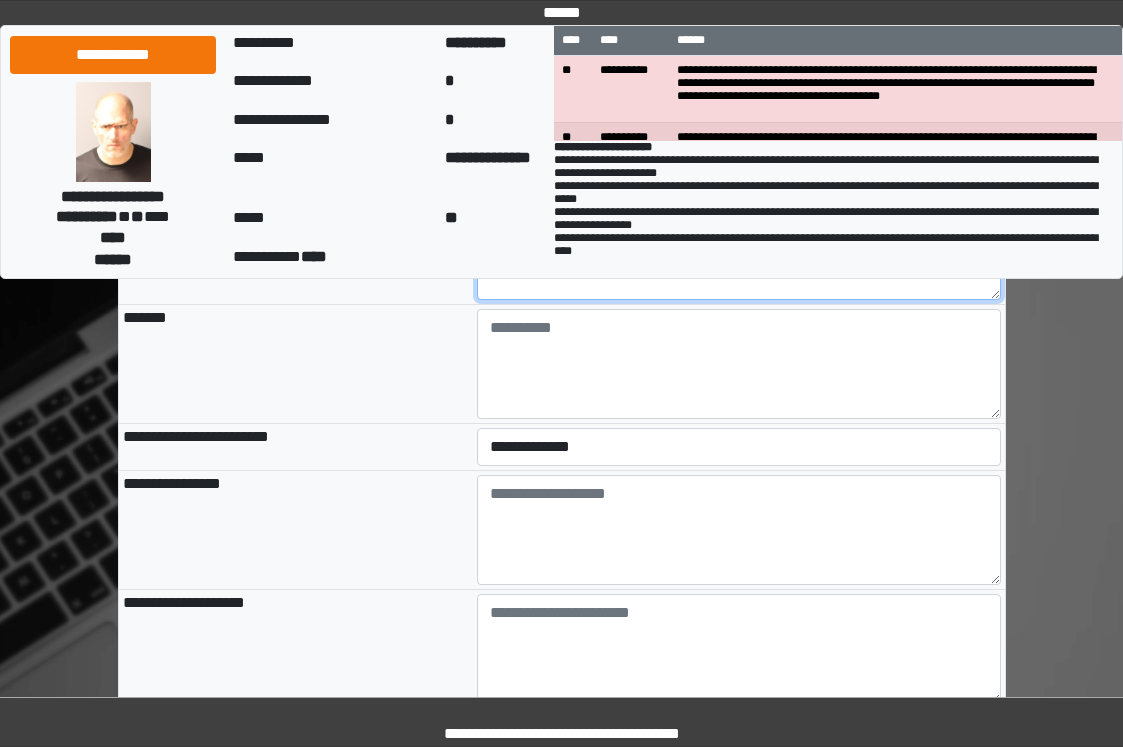 type on "**********" 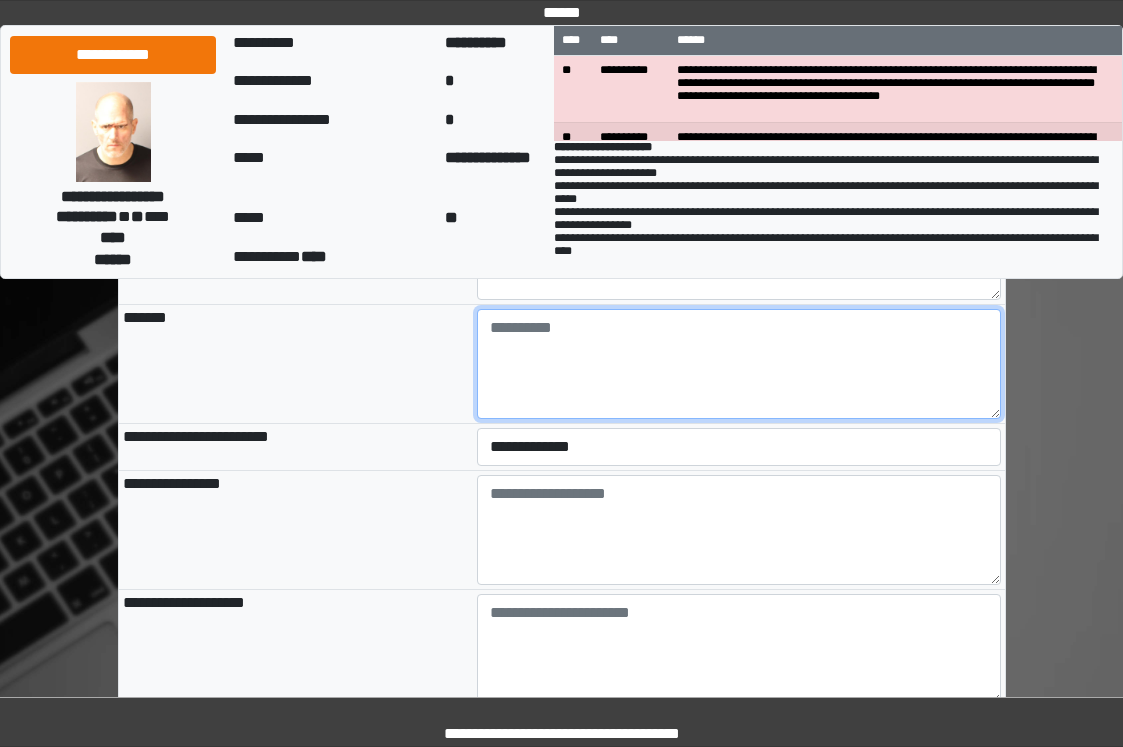 click at bounding box center [739, 364] 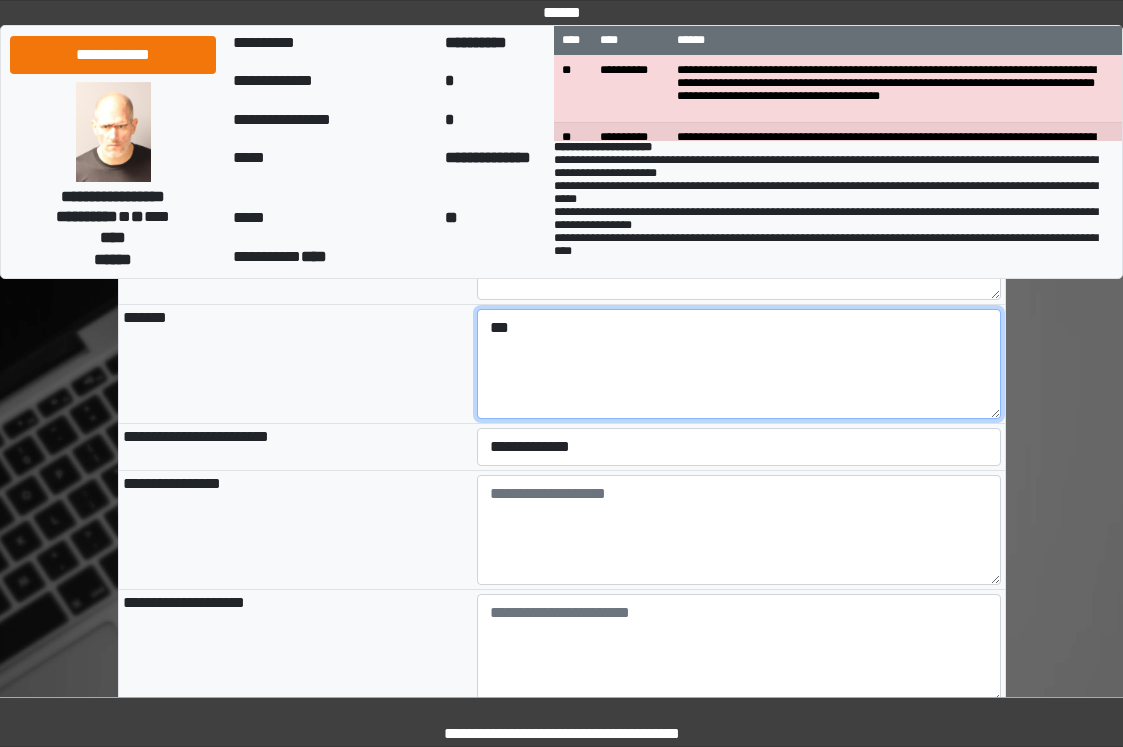type on "***" 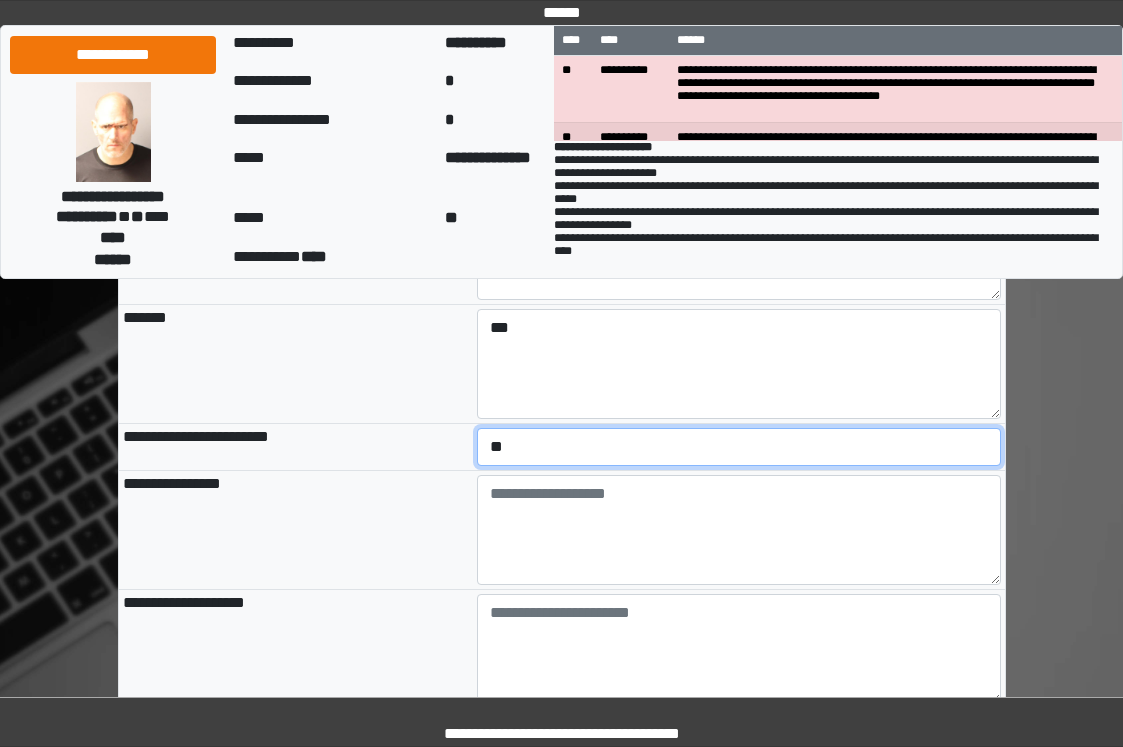 select on "*" 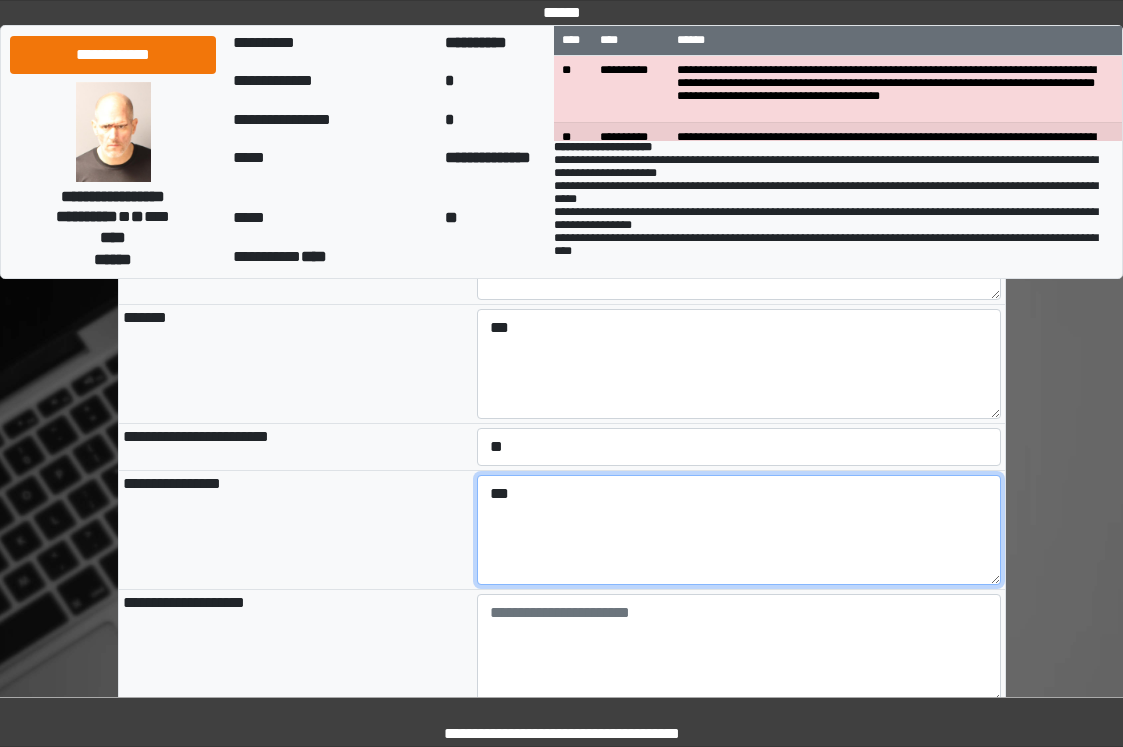 type on "***" 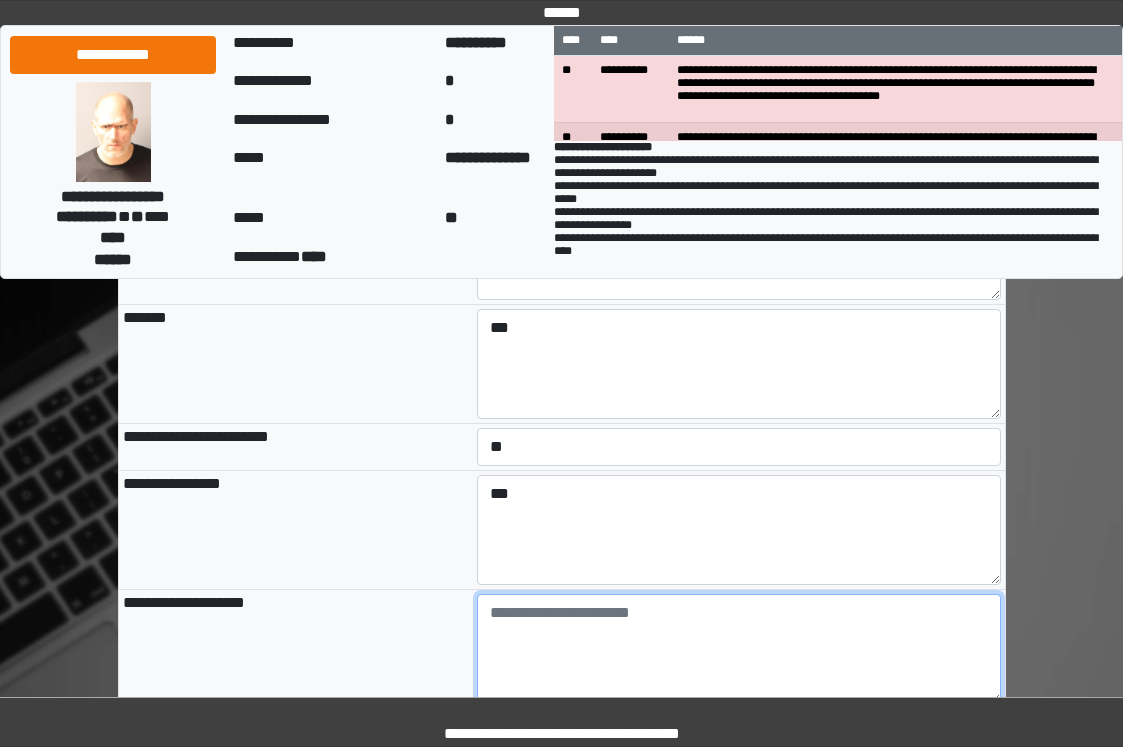 paste on "**********" 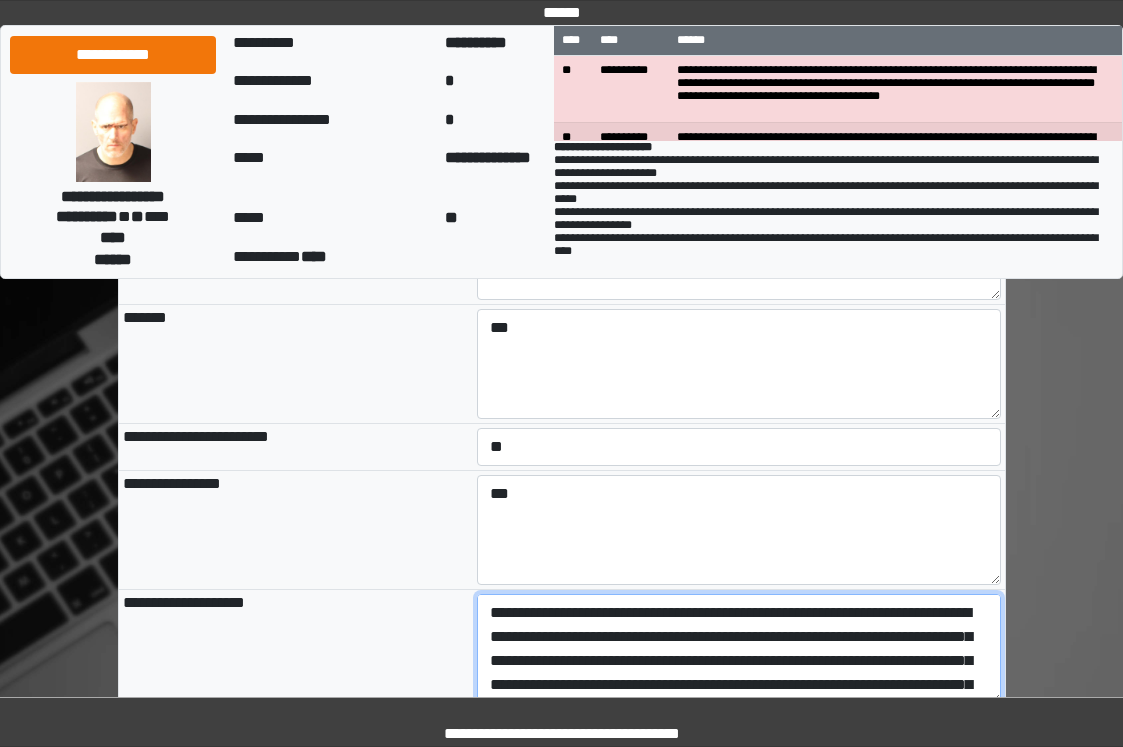 scroll, scrollTop: 2033, scrollLeft: 0, axis: vertical 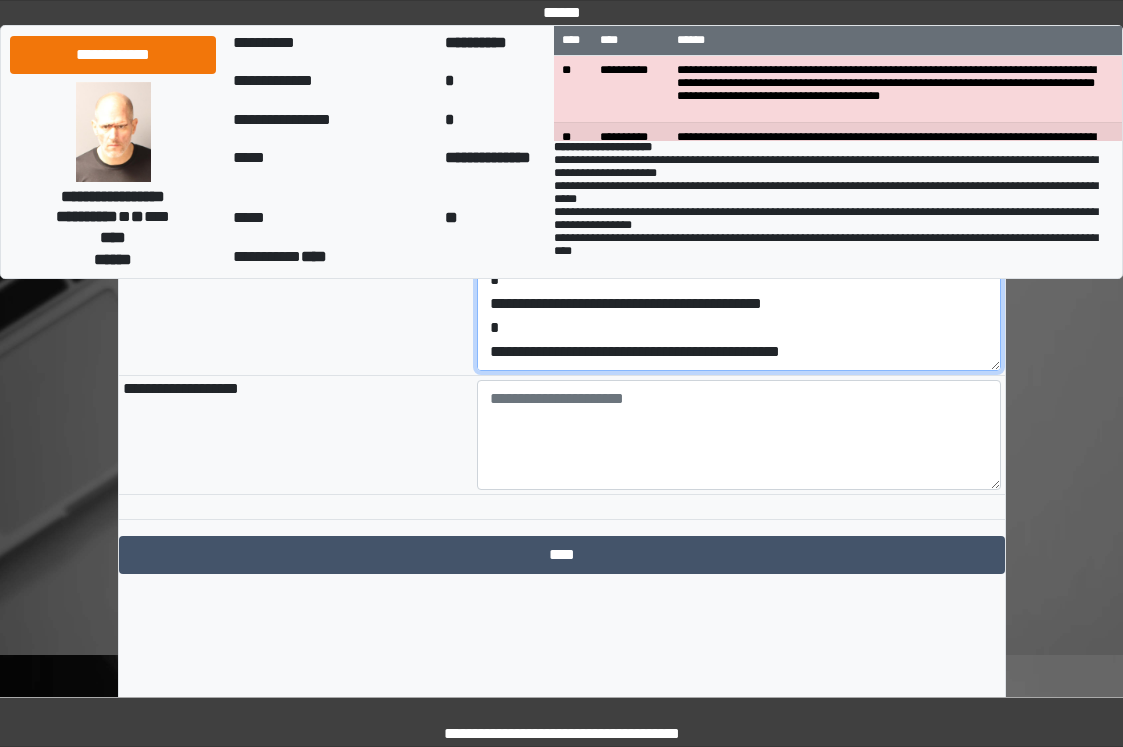 drag, startPoint x: 856, startPoint y: 438, endPoint x: 473, endPoint y: 442, distance: 383.02087 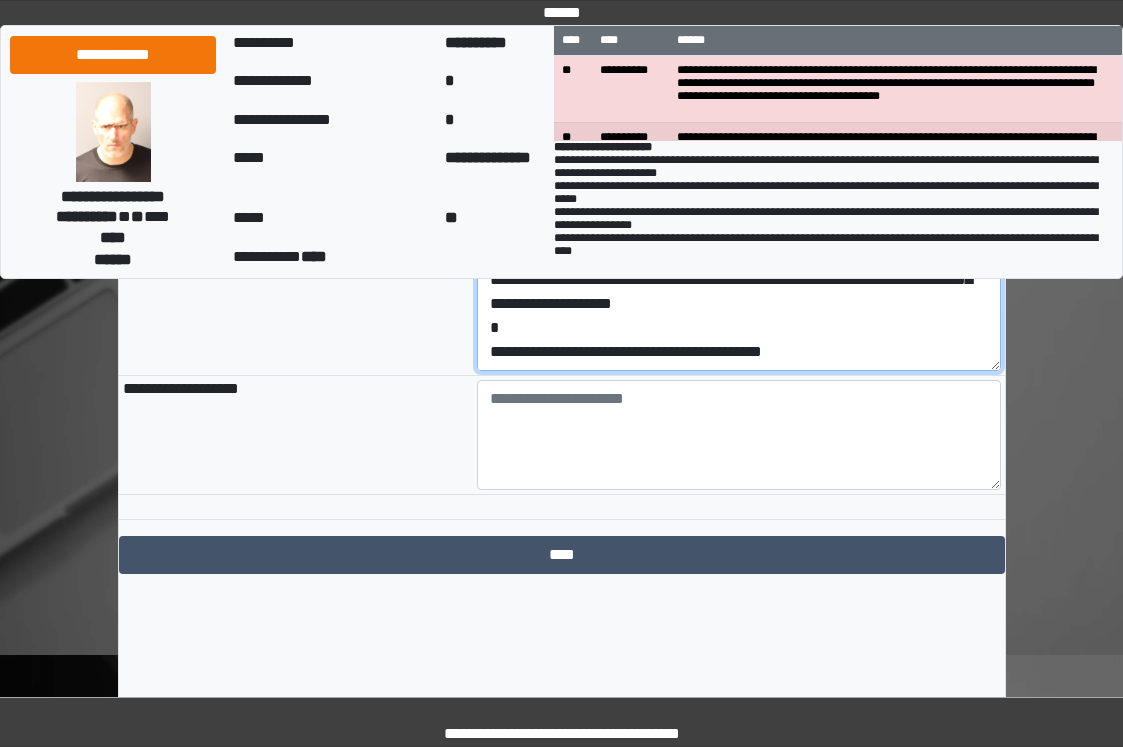 scroll, scrollTop: 144, scrollLeft: 0, axis: vertical 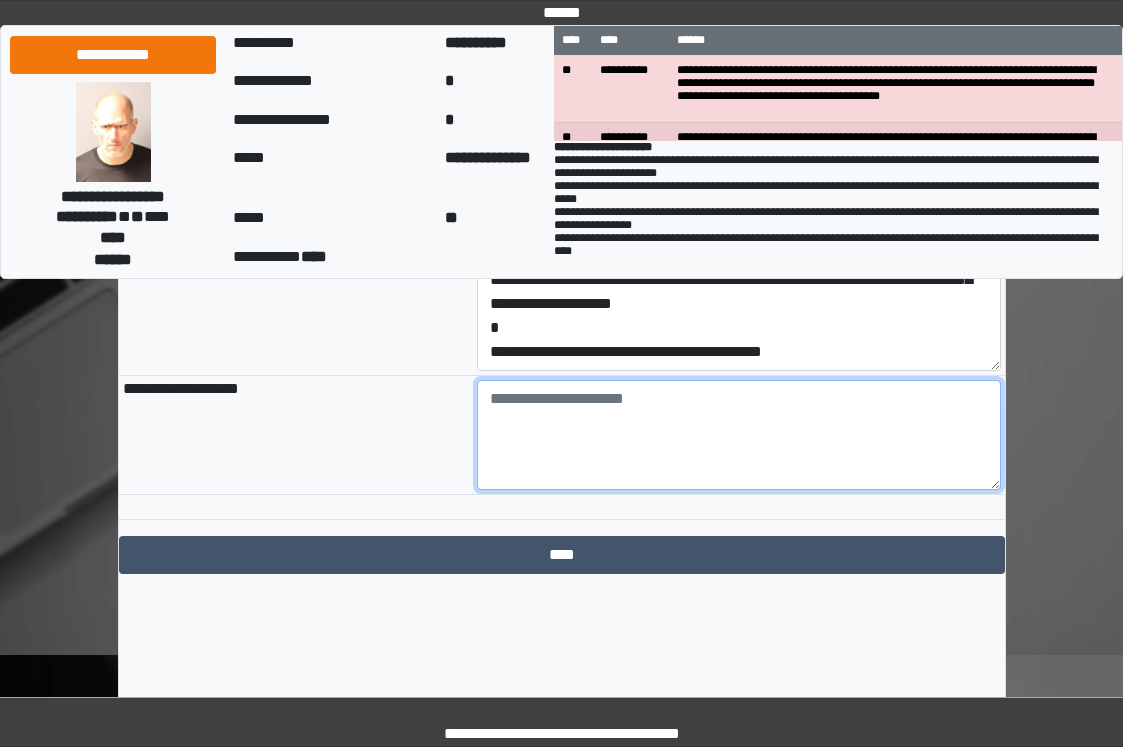 click at bounding box center [739, 435] 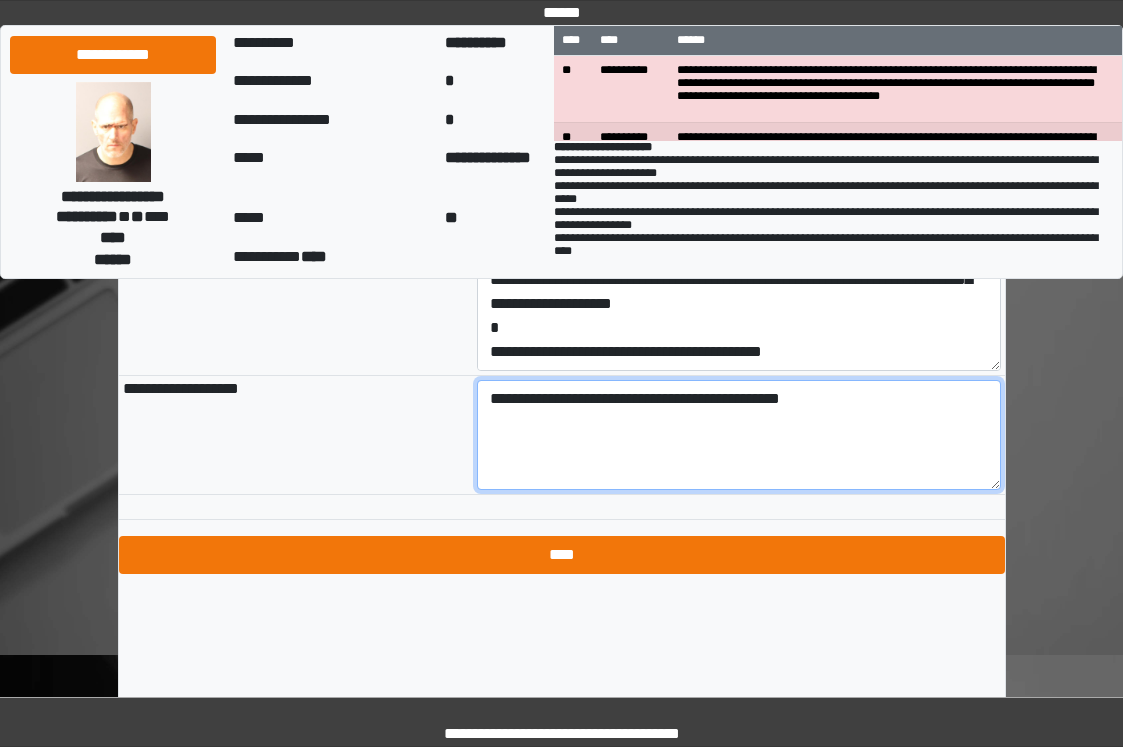 type on "**********" 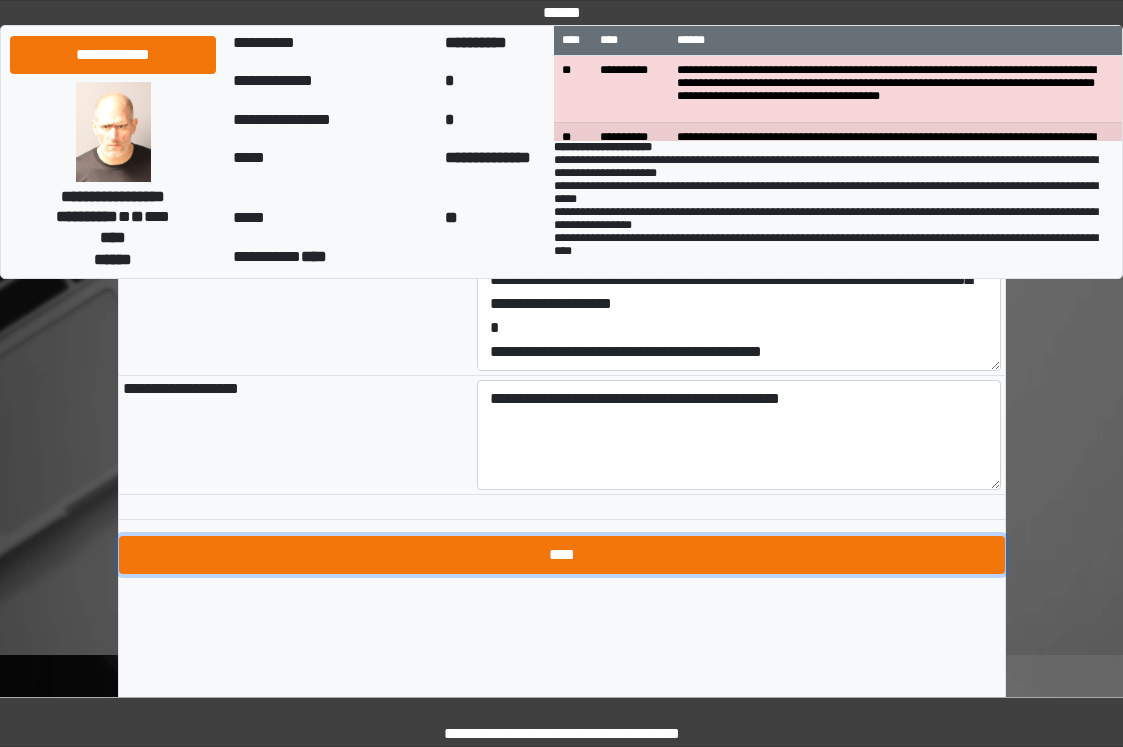 drag, startPoint x: 674, startPoint y: 621, endPoint x: 704, endPoint y: 611, distance: 31.622776 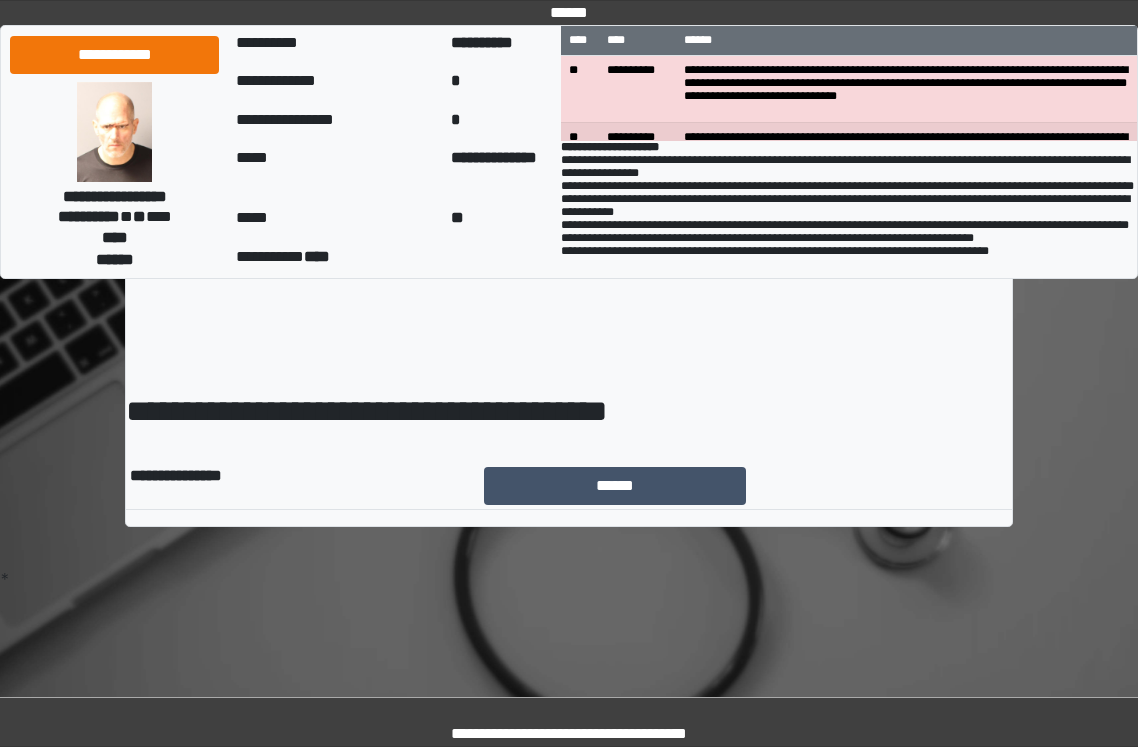 scroll, scrollTop: 0, scrollLeft: 0, axis: both 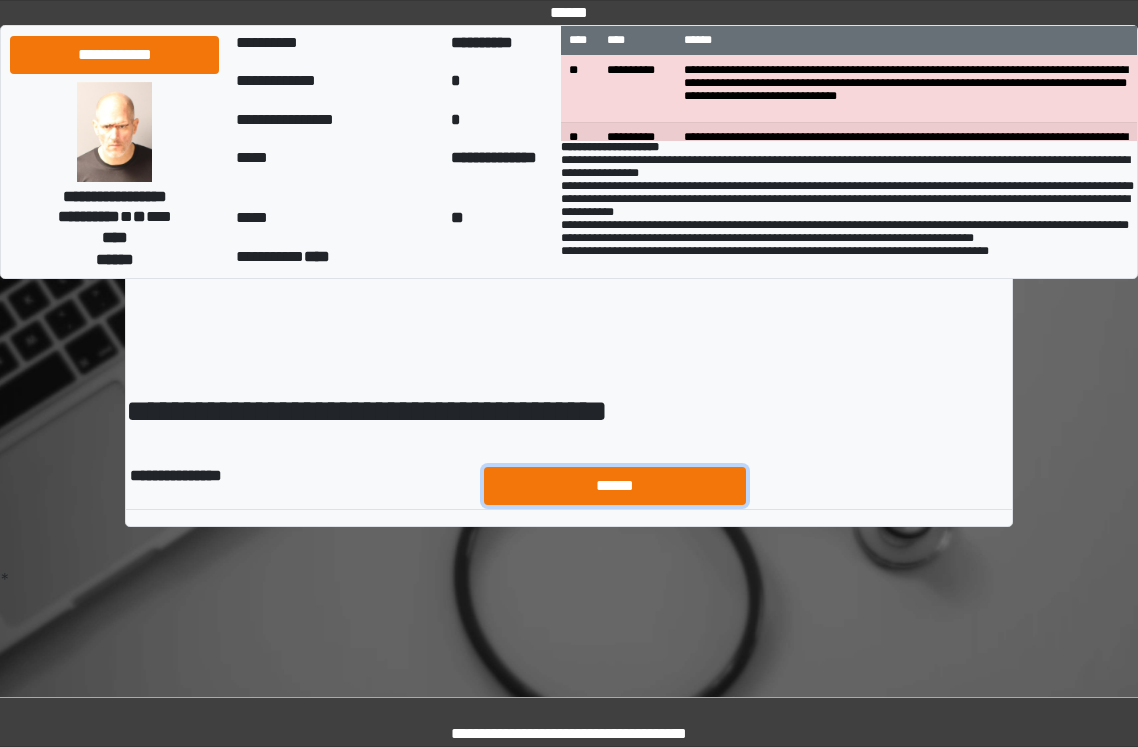 click on "******" at bounding box center [615, 486] 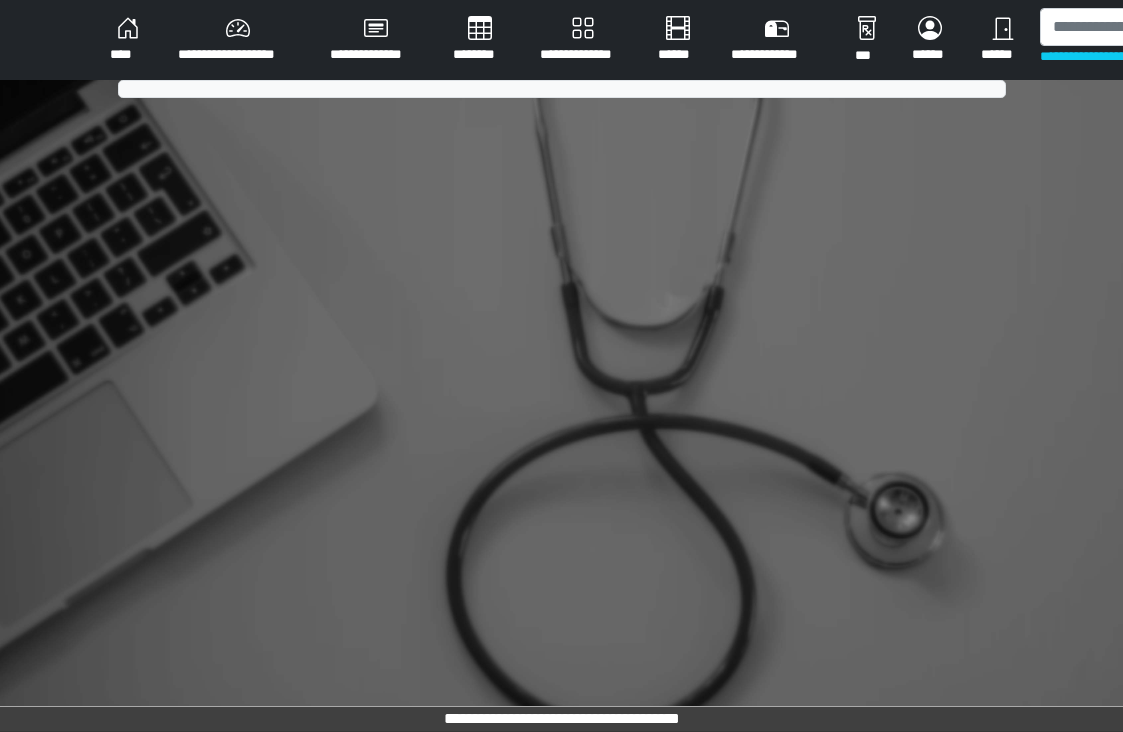 scroll, scrollTop: 0, scrollLeft: 0, axis: both 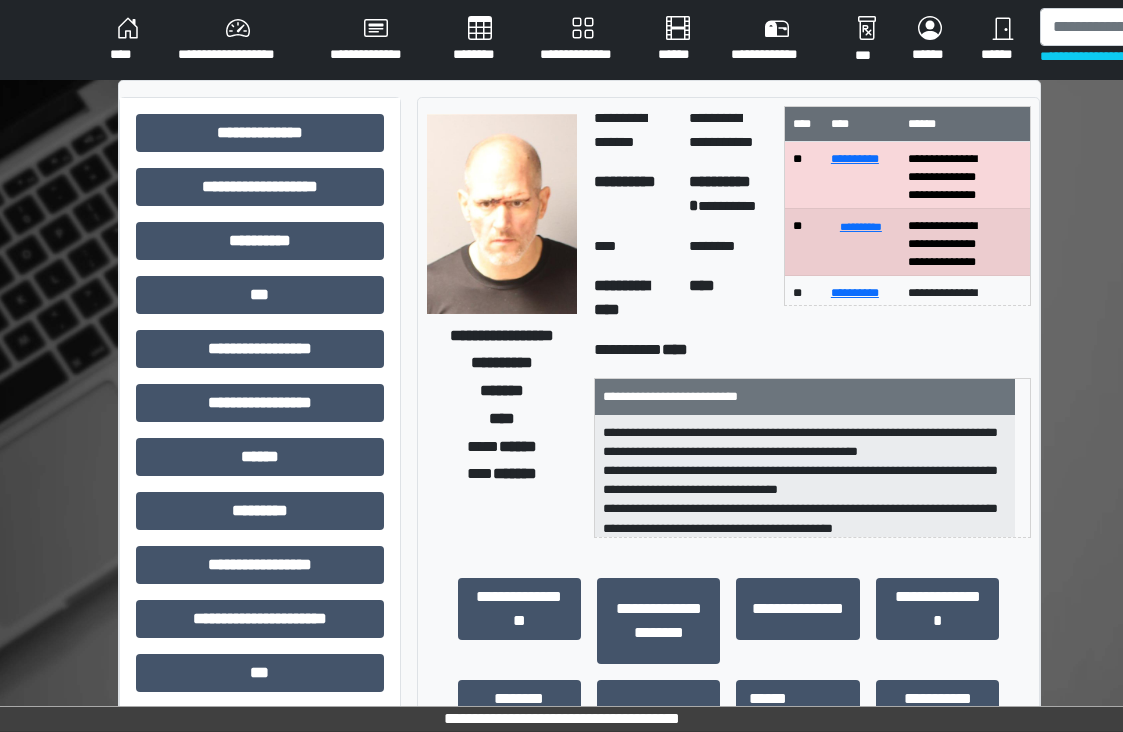 click on "**********" at bounding box center [238, 40] 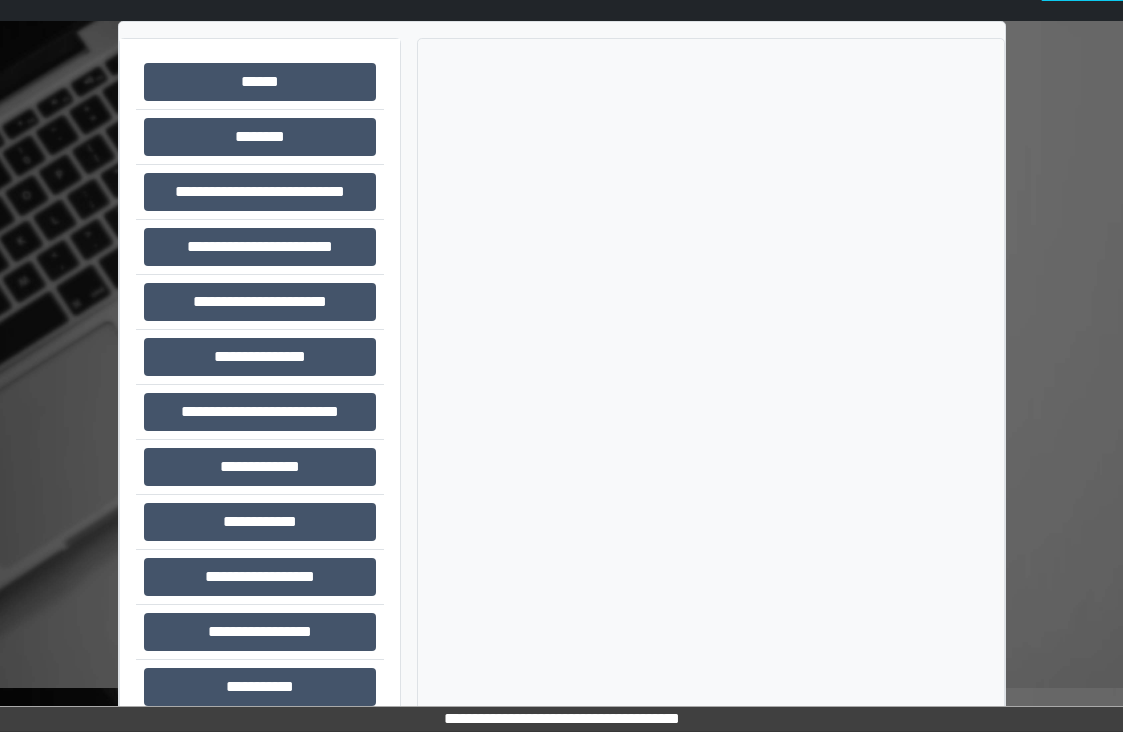 scroll, scrollTop: 92, scrollLeft: 0, axis: vertical 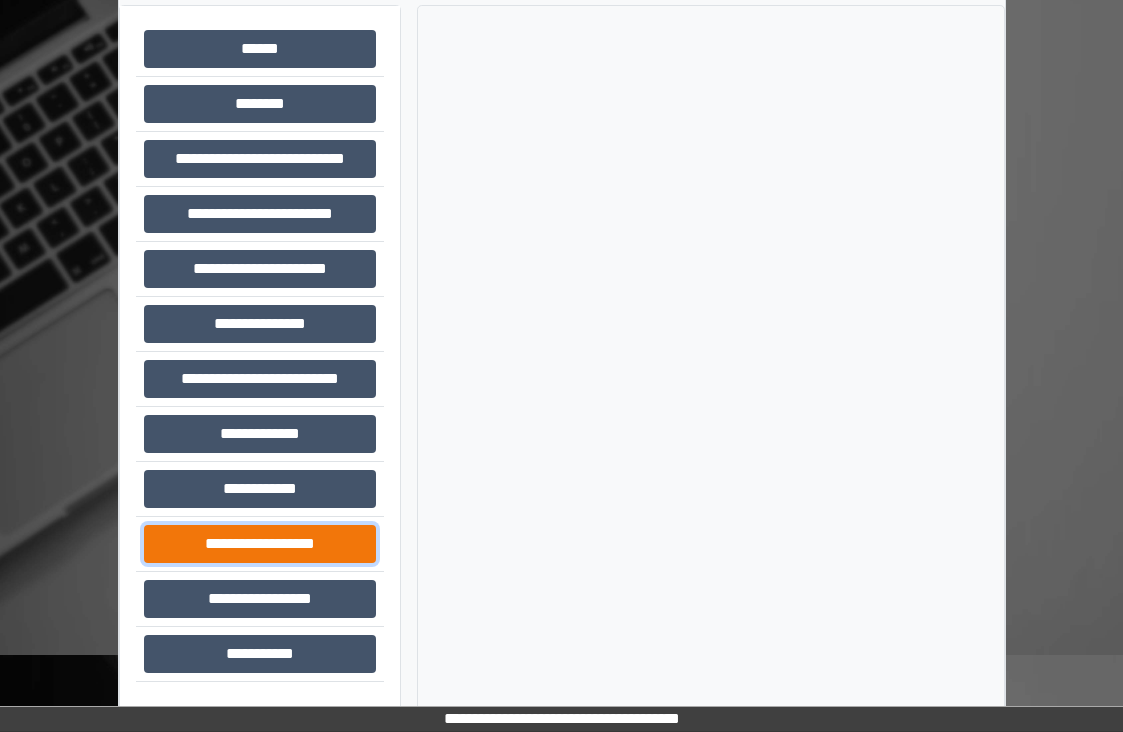 click on "**********" at bounding box center (260, 544) 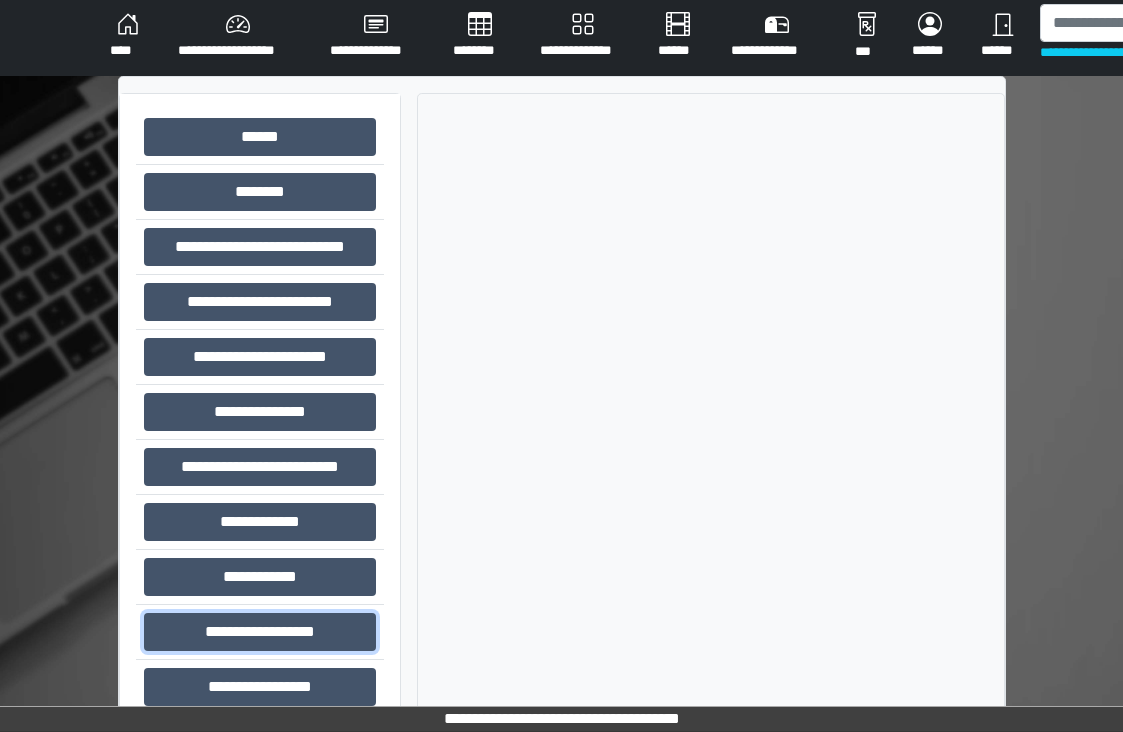 scroll, scrollTop: 0, scrollLeft: 0, axis: both 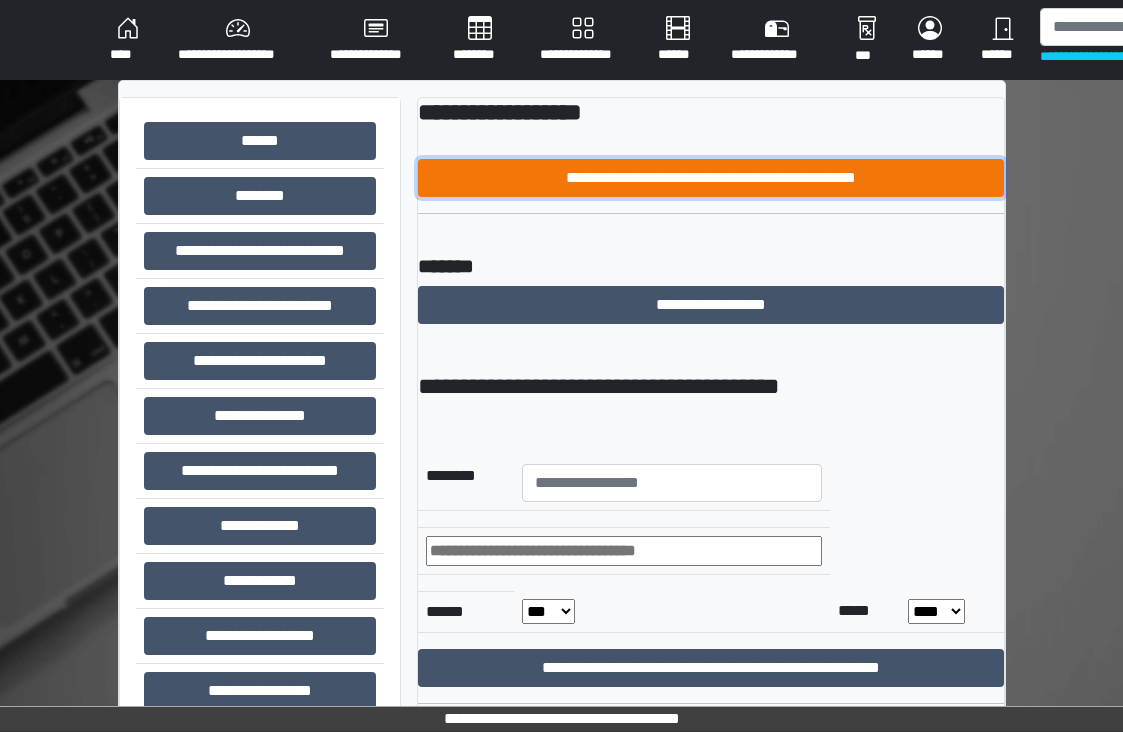 click on "**********" at bounding box center (711, 178) 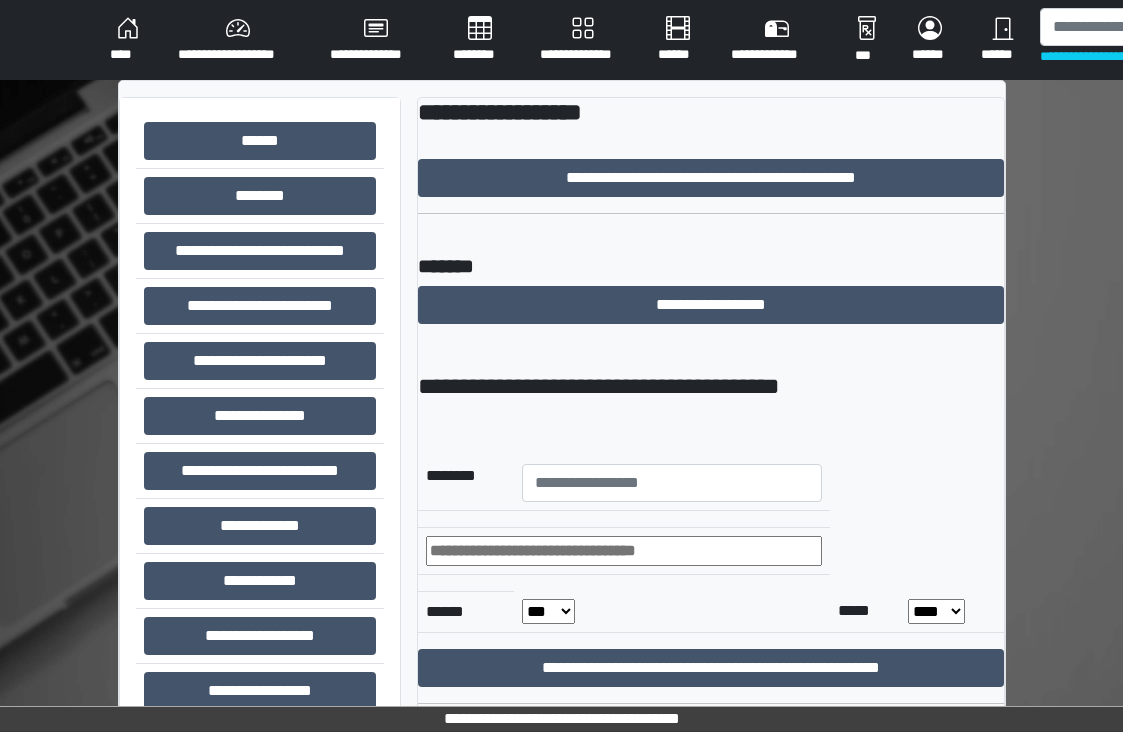 click on "**********" at bounding box center [562, 492] 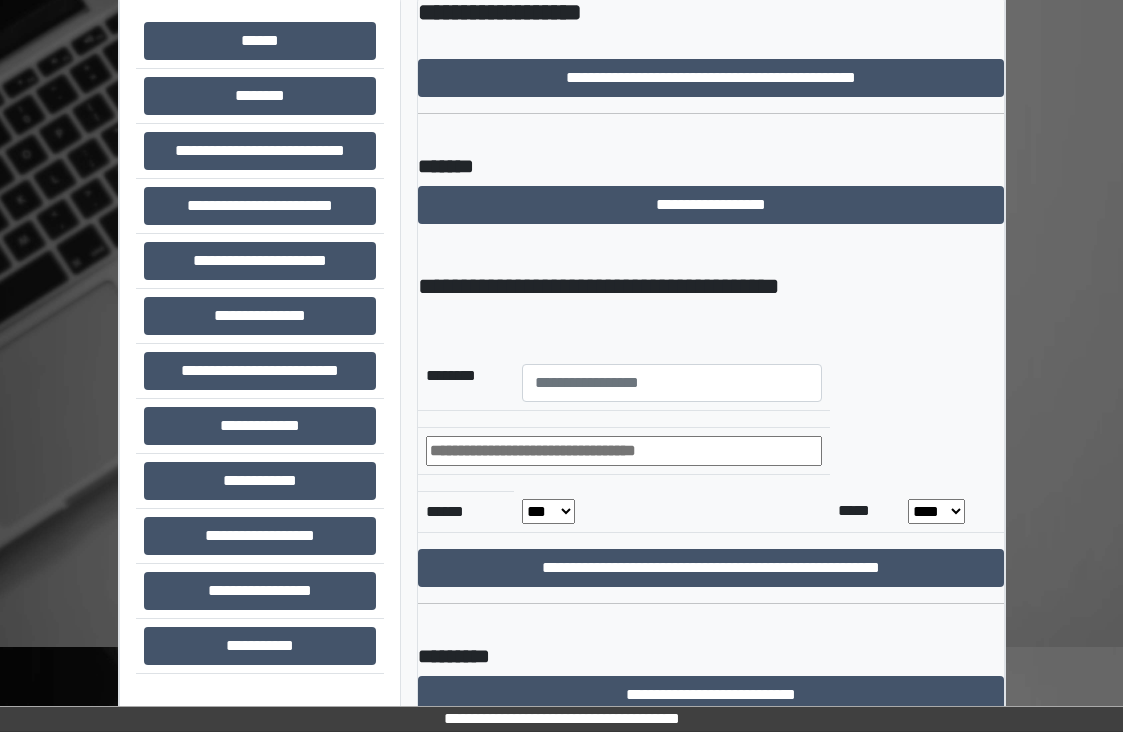 scroll, scrollTop: 0, scrollLeft: 0, axis: both 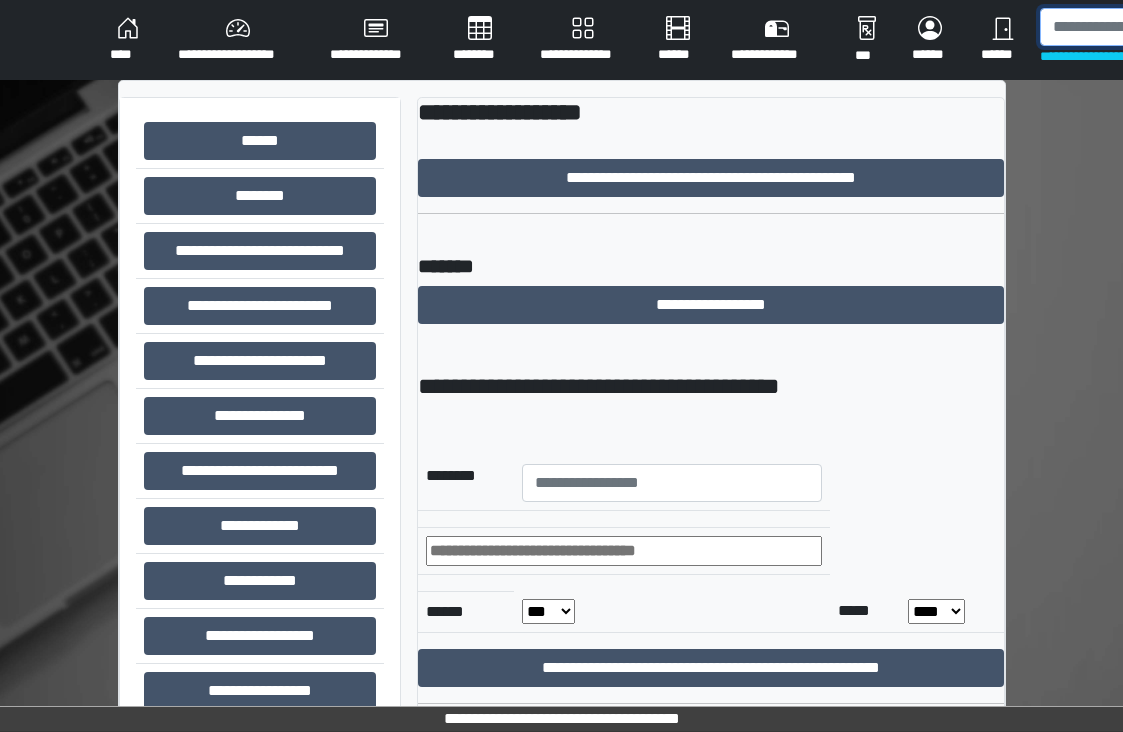 click at bounding box center [1143, 27] 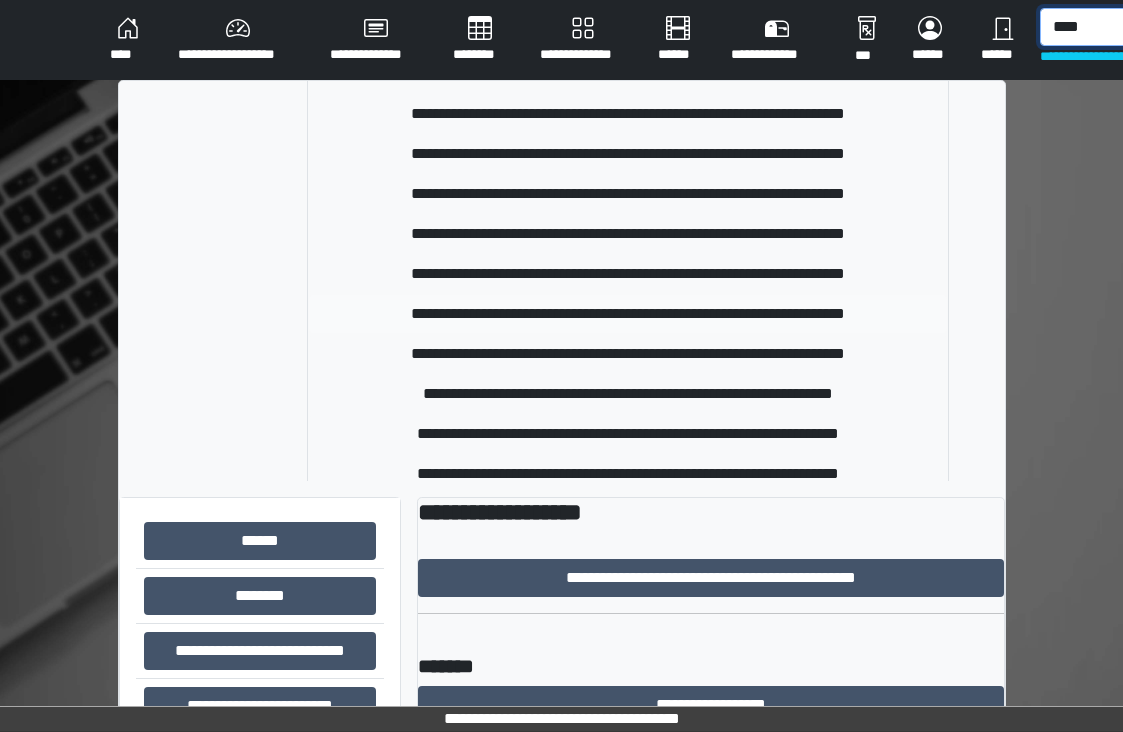scroll, scrollTop: 500, scrollLeft: 0, axis: vertical 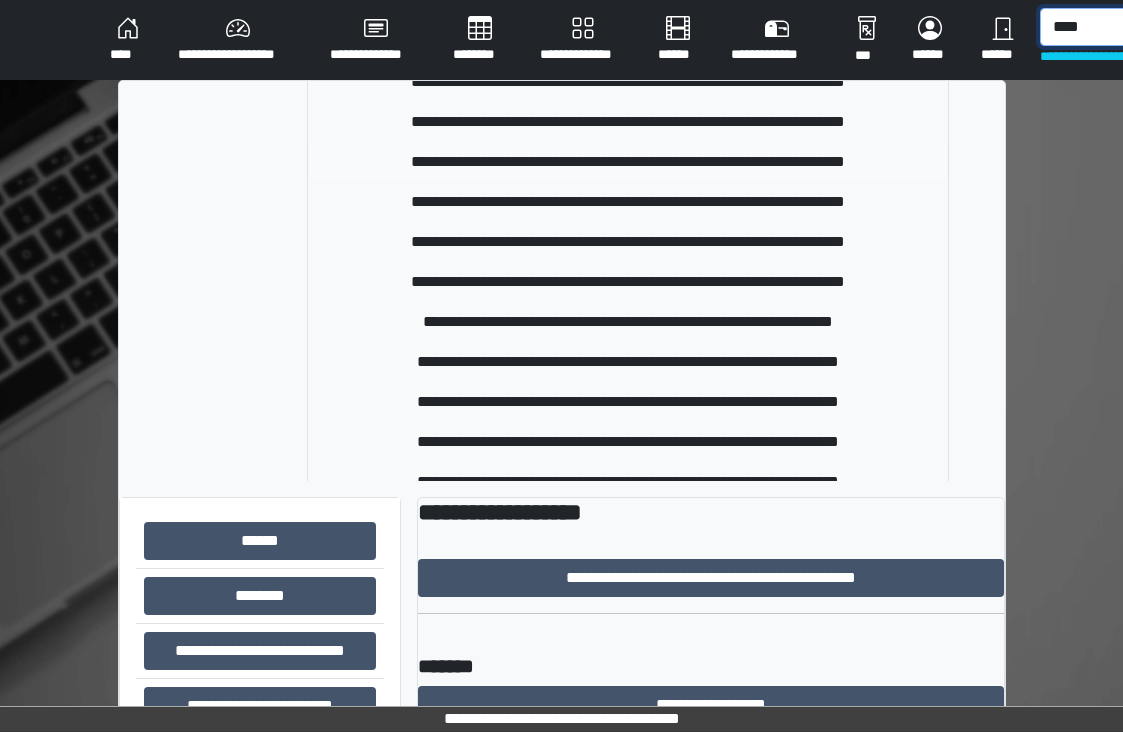 type on "****" 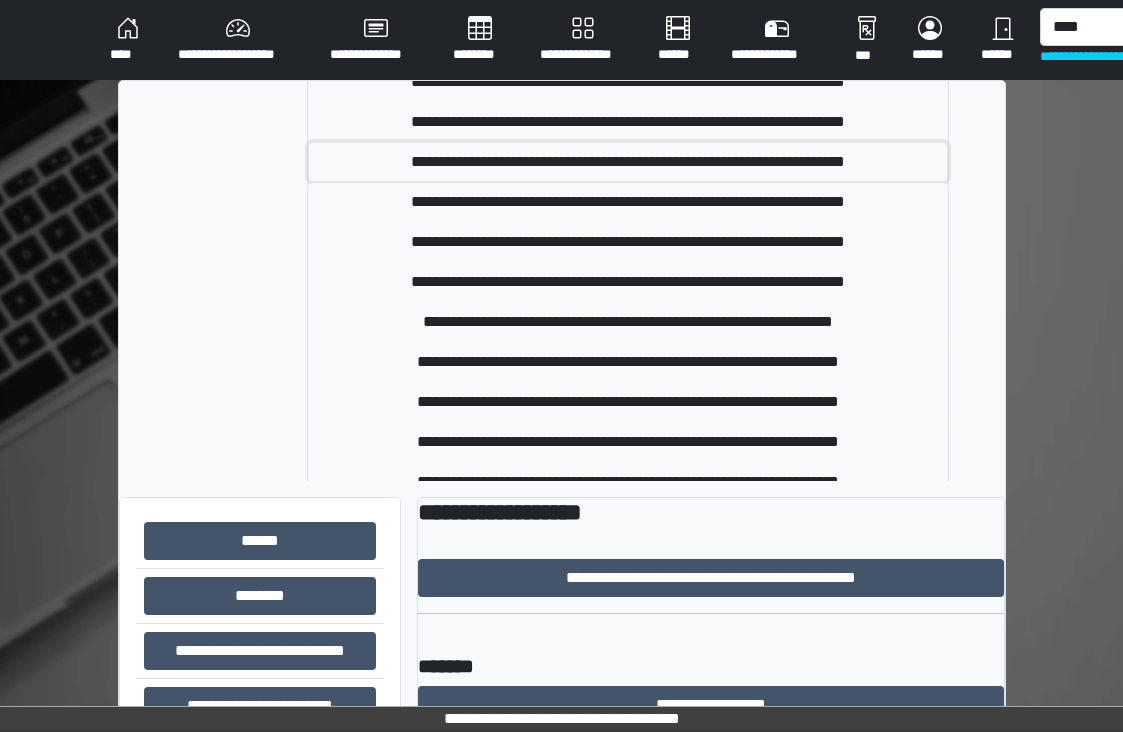 click on "**********" at bounding box center (628, 162) 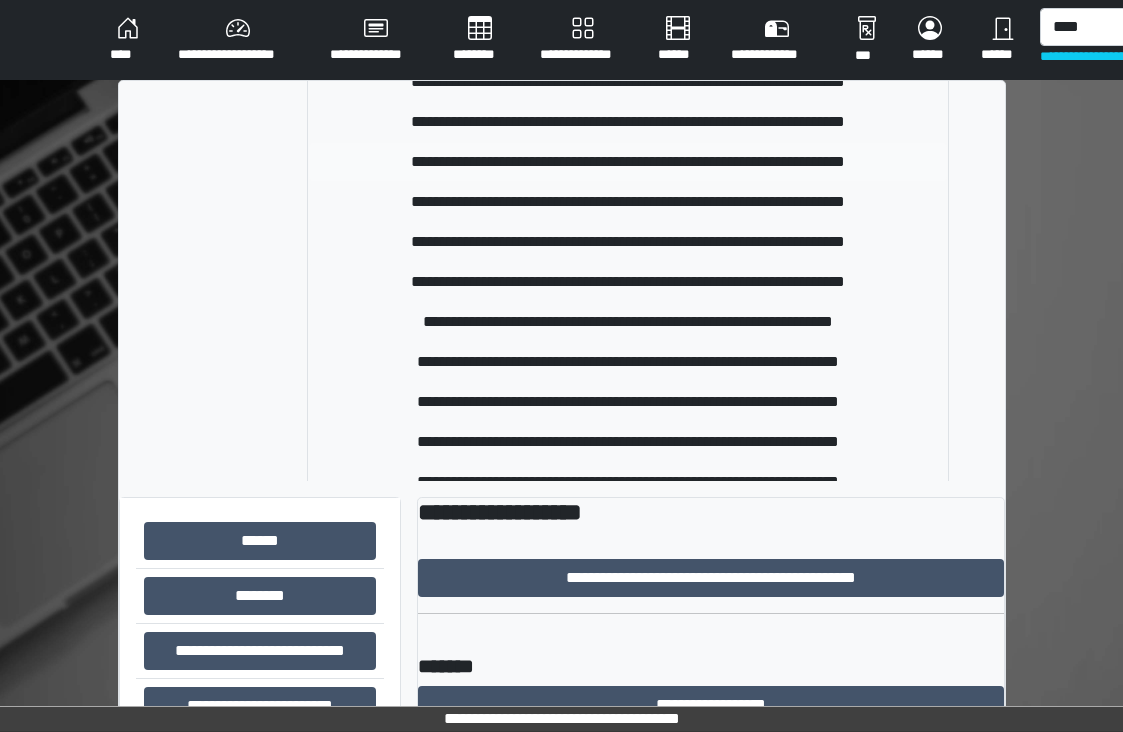 type 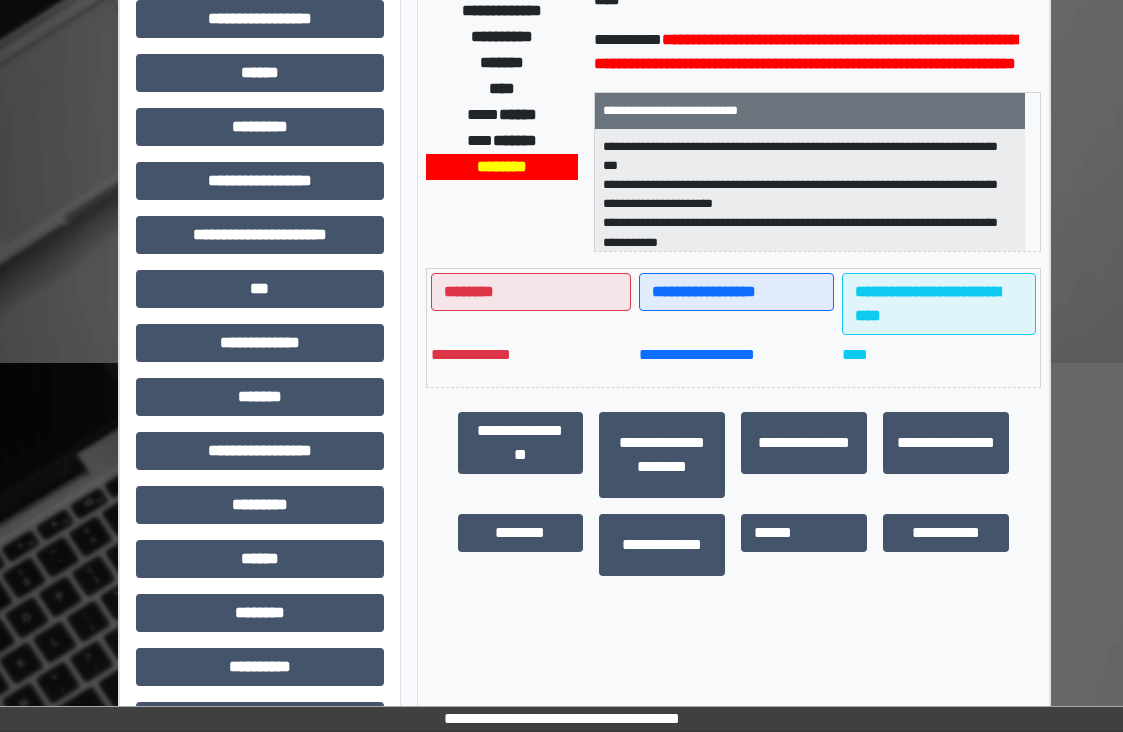scroll, scrollTop: 442, scrollLeft: 0, axis: vertical 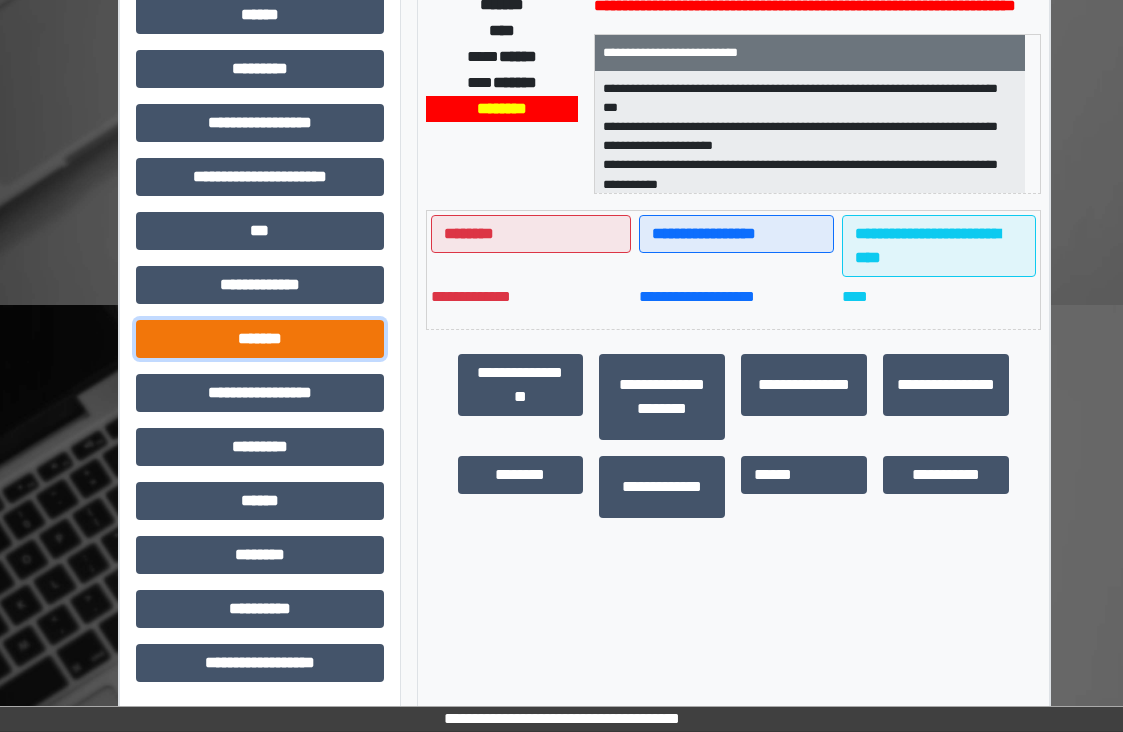 click on "*******" at bounding box center (260, 339) 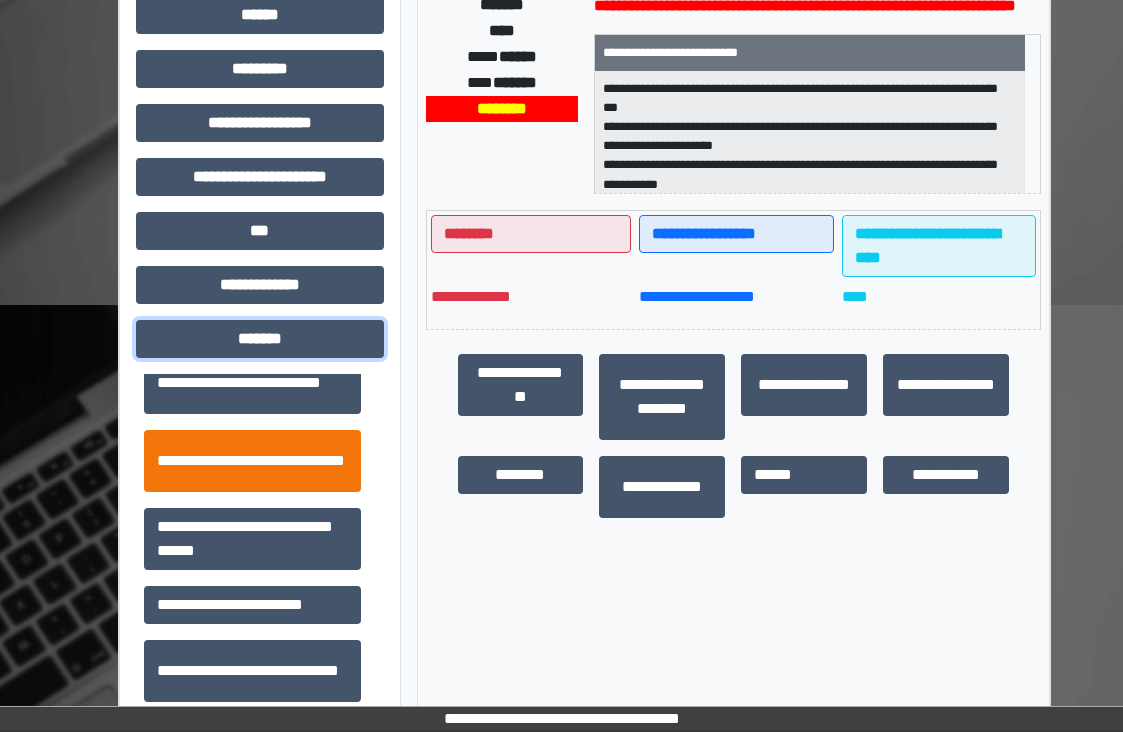 scroll, scrollTop: 700, scrollLeft: 0, axis: vertical 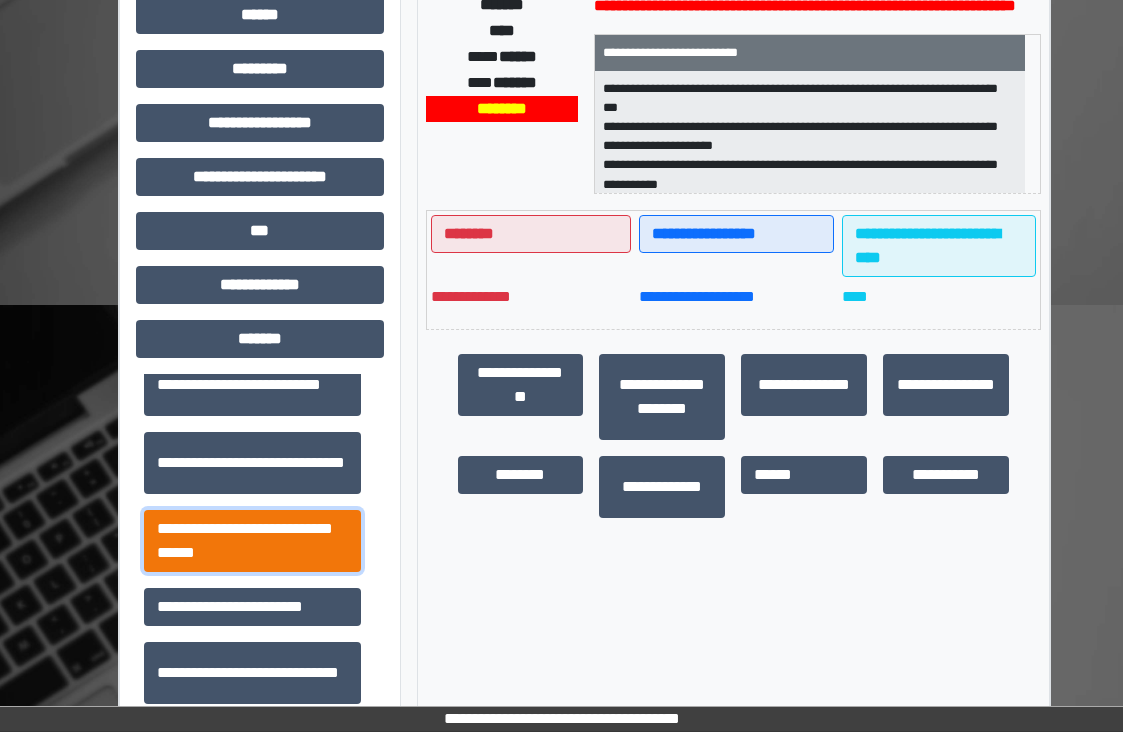 click on "**********" at bounding box center (252, 541) 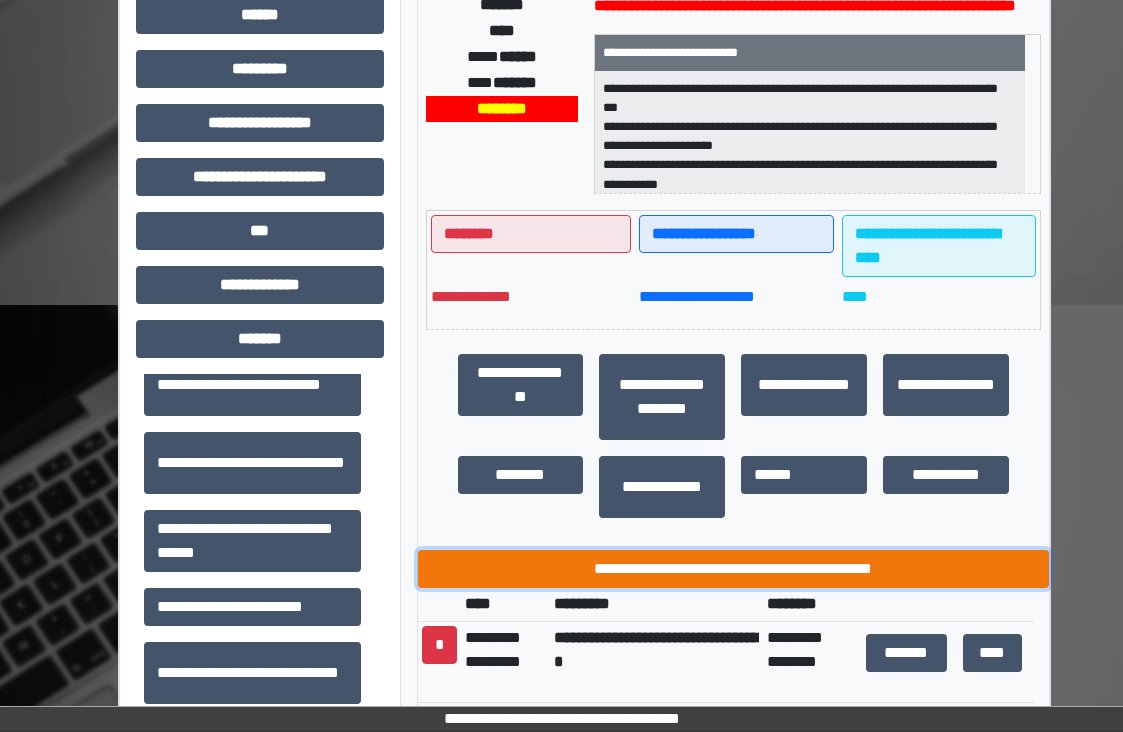 click on "**********" at bounding box center [734, 569] 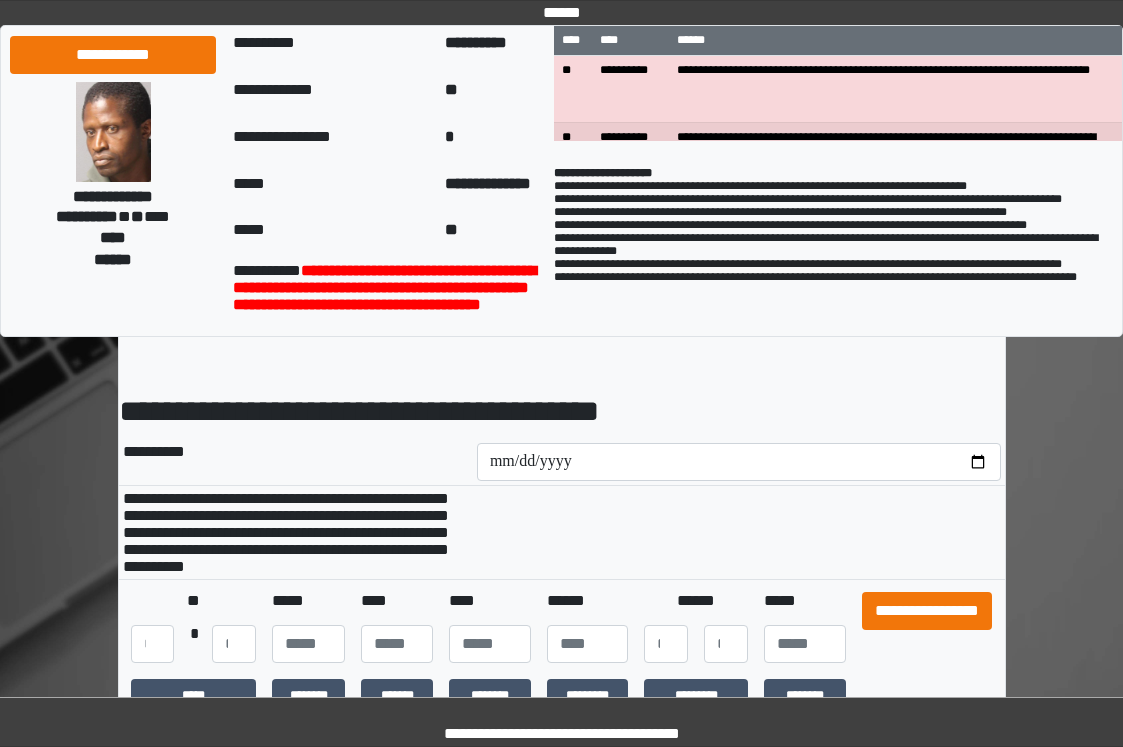 scroll, scrollTop: 0, scrollLeft: 0, axis: both 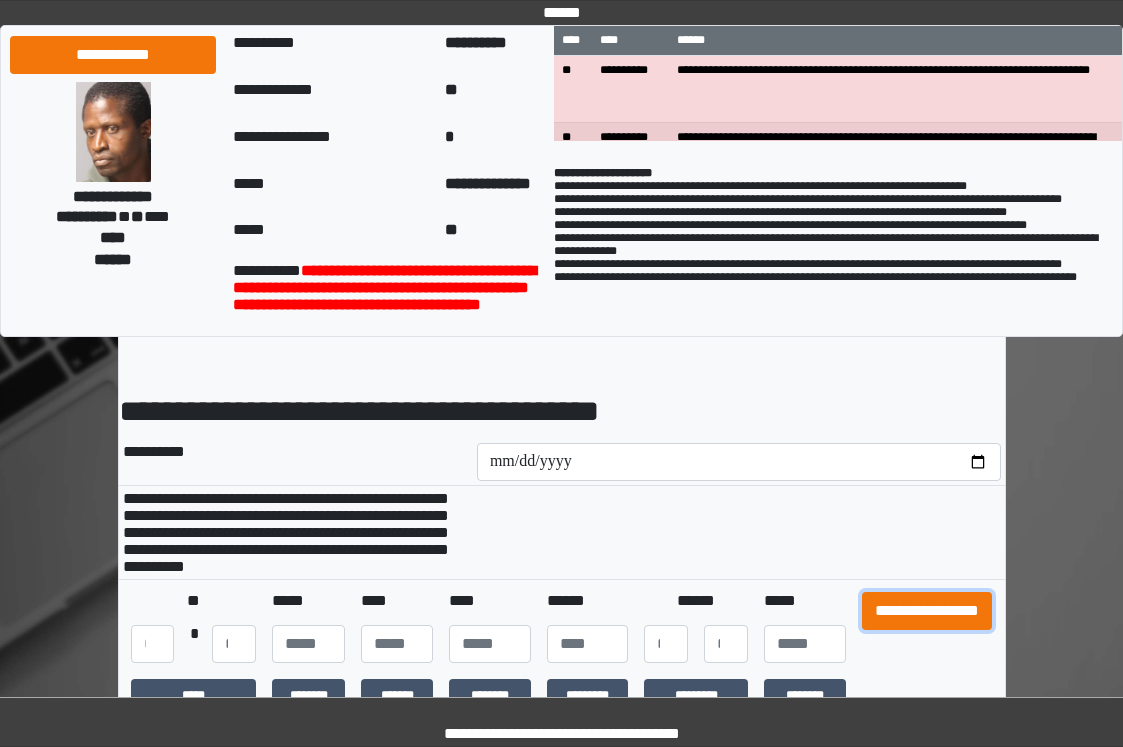 click on "**********" at bounding box center [927, 611] 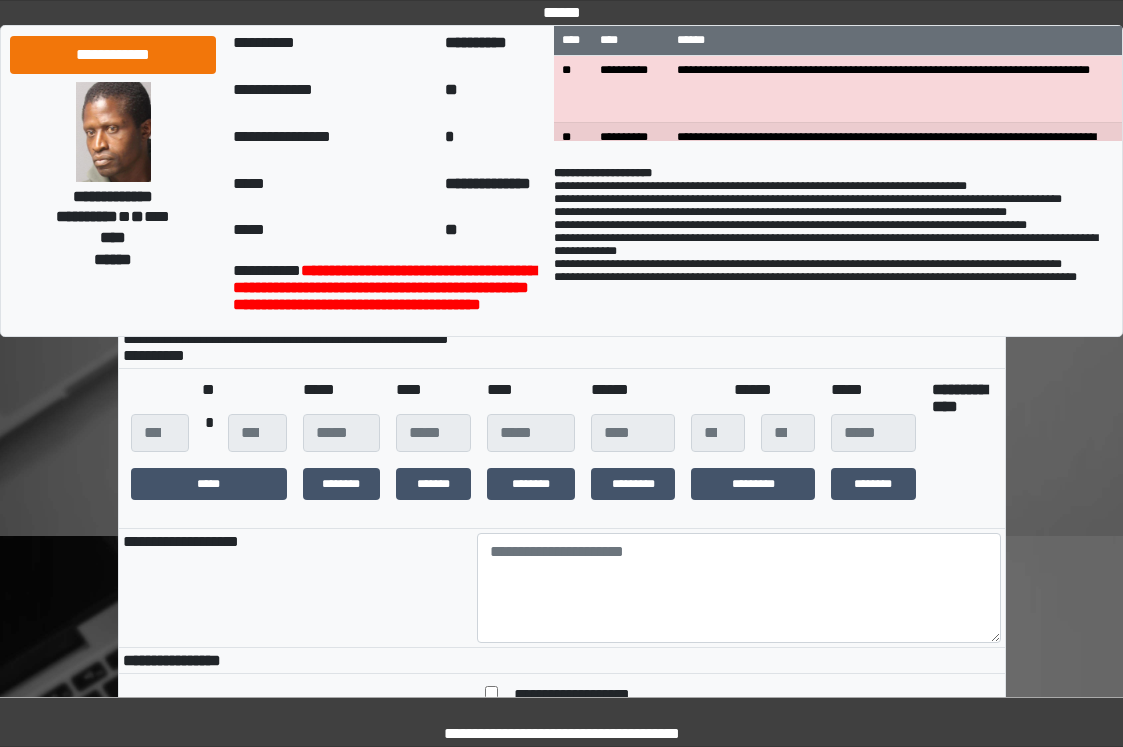 scroll, scrollTop: 400, scrollLeft: 0, axis: vertical 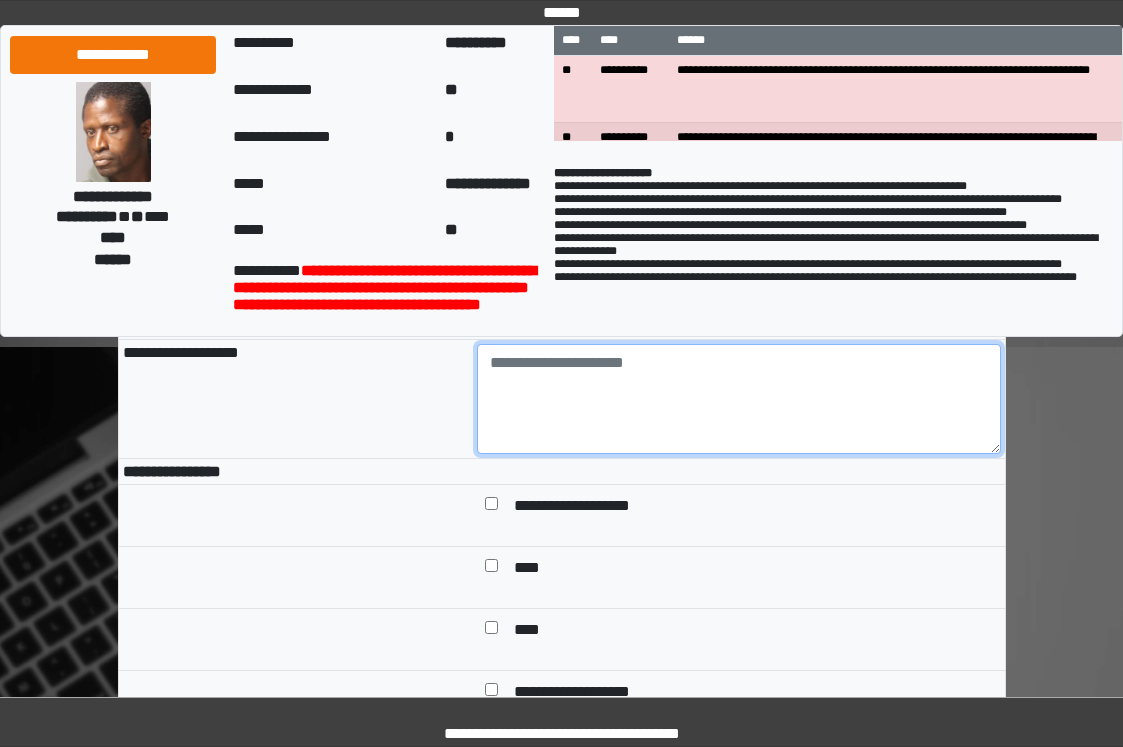 click at bounding box center [739, 399] 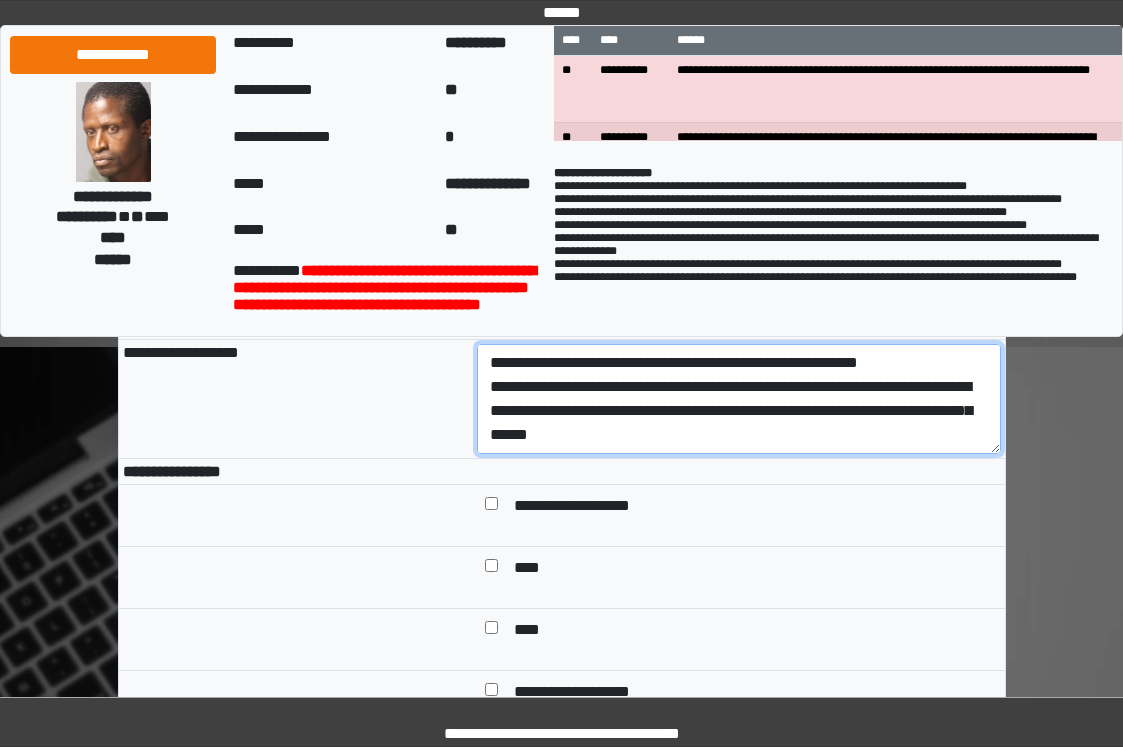 scroll, scrollTop: 136, scrollLeft: 0, axis: vertical 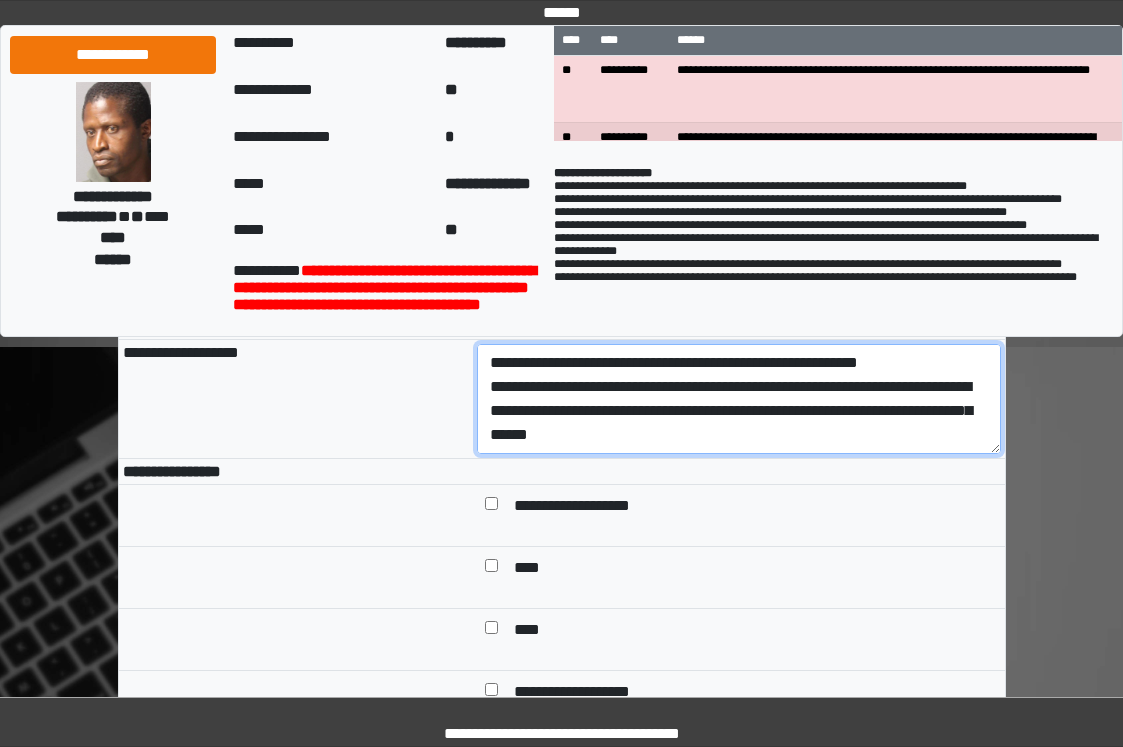 drag, startPoint x: 777, startPoint y: 463, endPoint x: 481, endPoint y: 413, distance: 300.19327 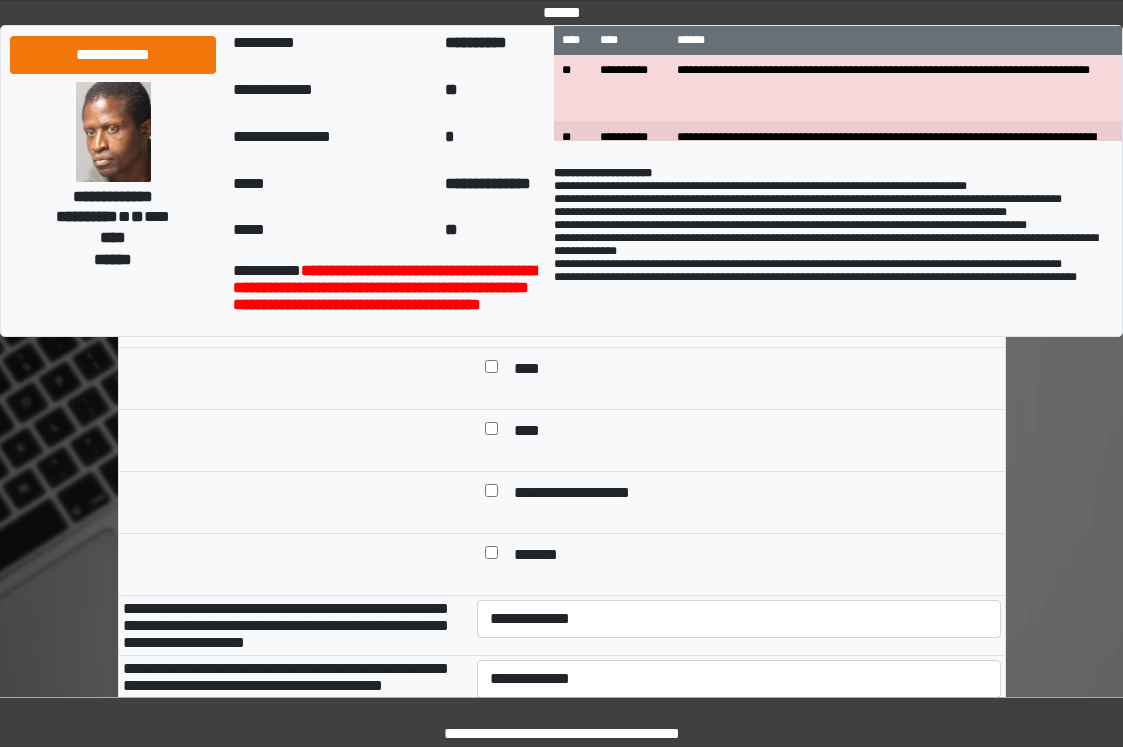 scroll, scrollTop: 600, scrollLeft: 0, axis: vertical 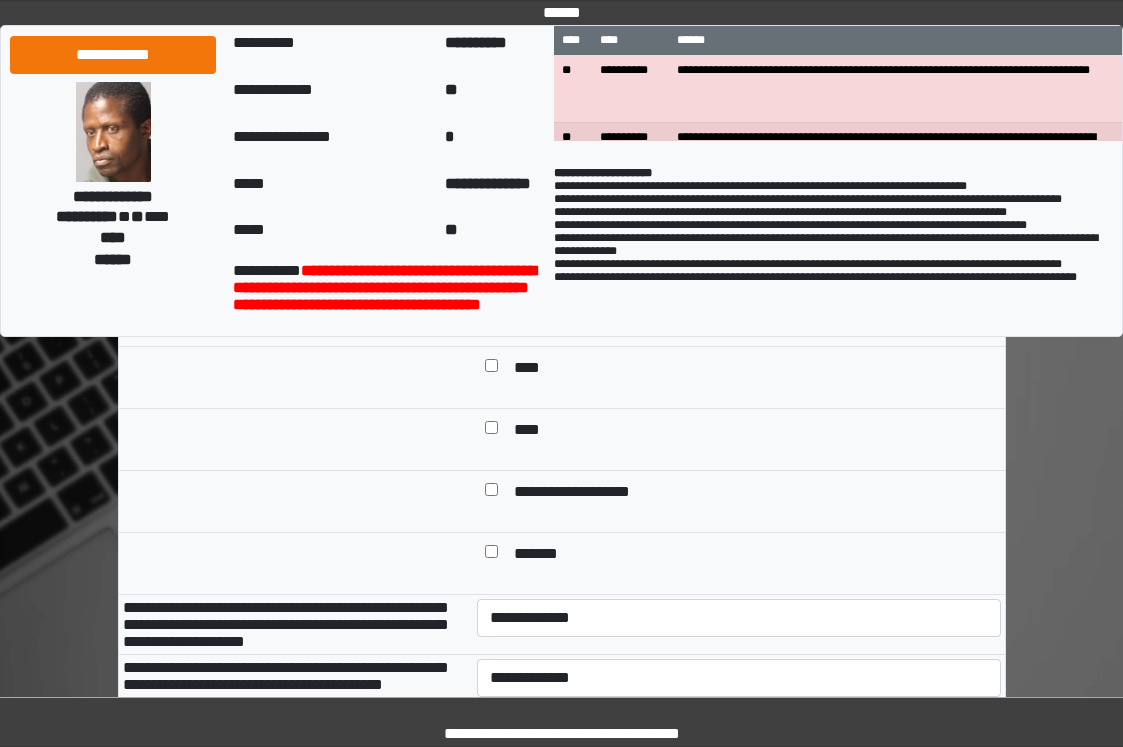 type on "**********" 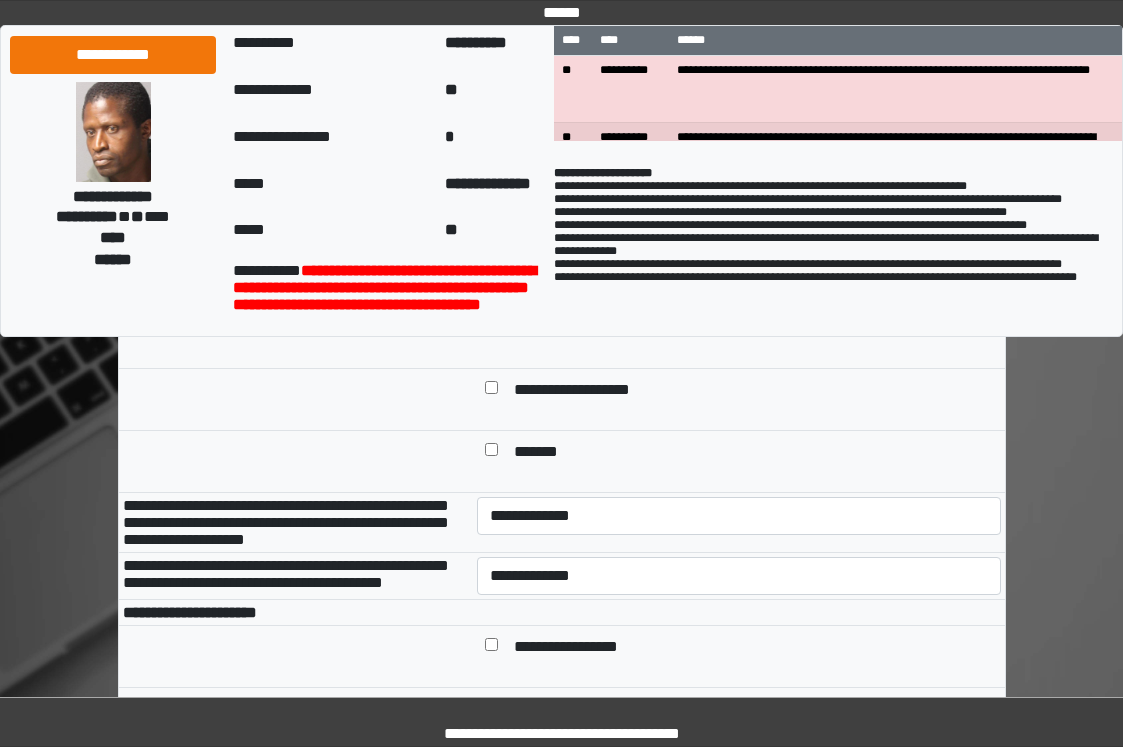 scroll, scrollTop: 800, scrollLeft: 0, axis: vertical 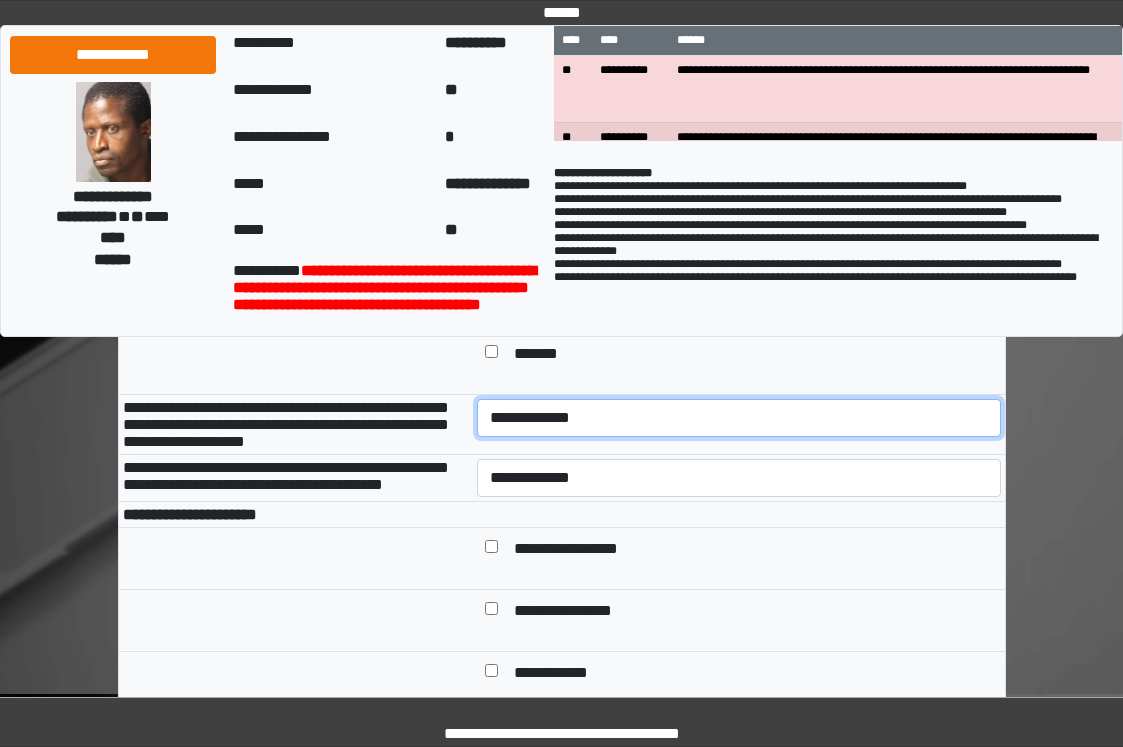 click on "**********" at bounding box center [739, 418] 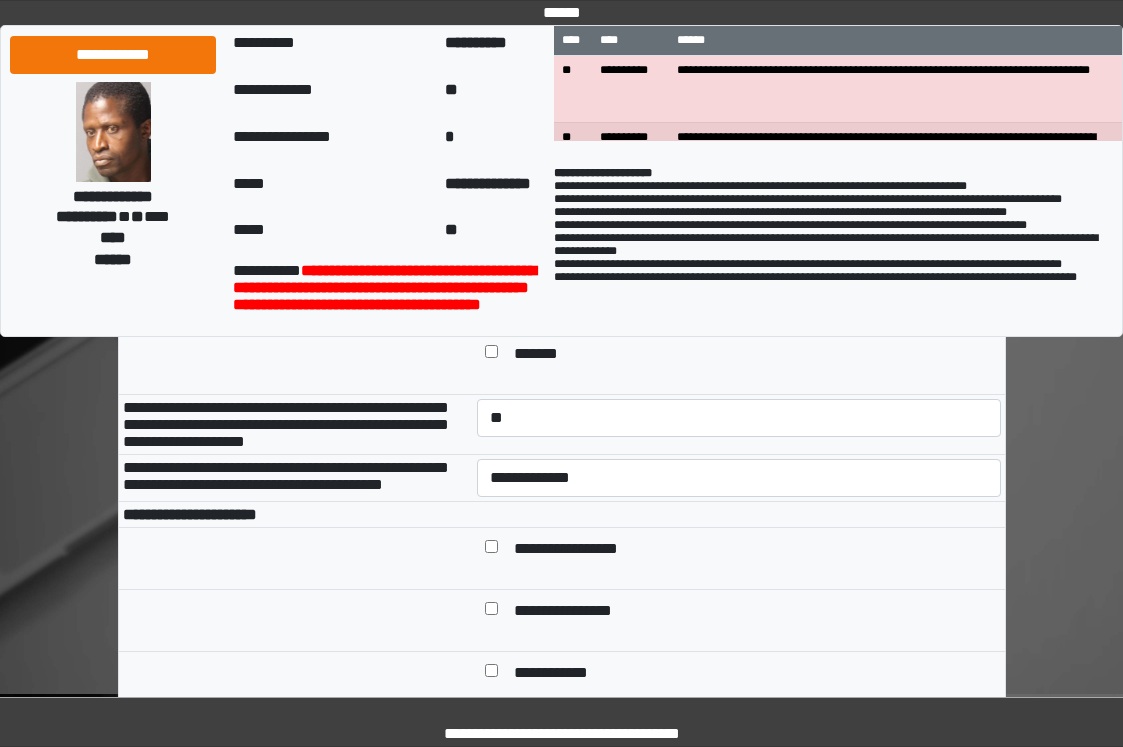 click on "**********" at bounding box center (739, 424) 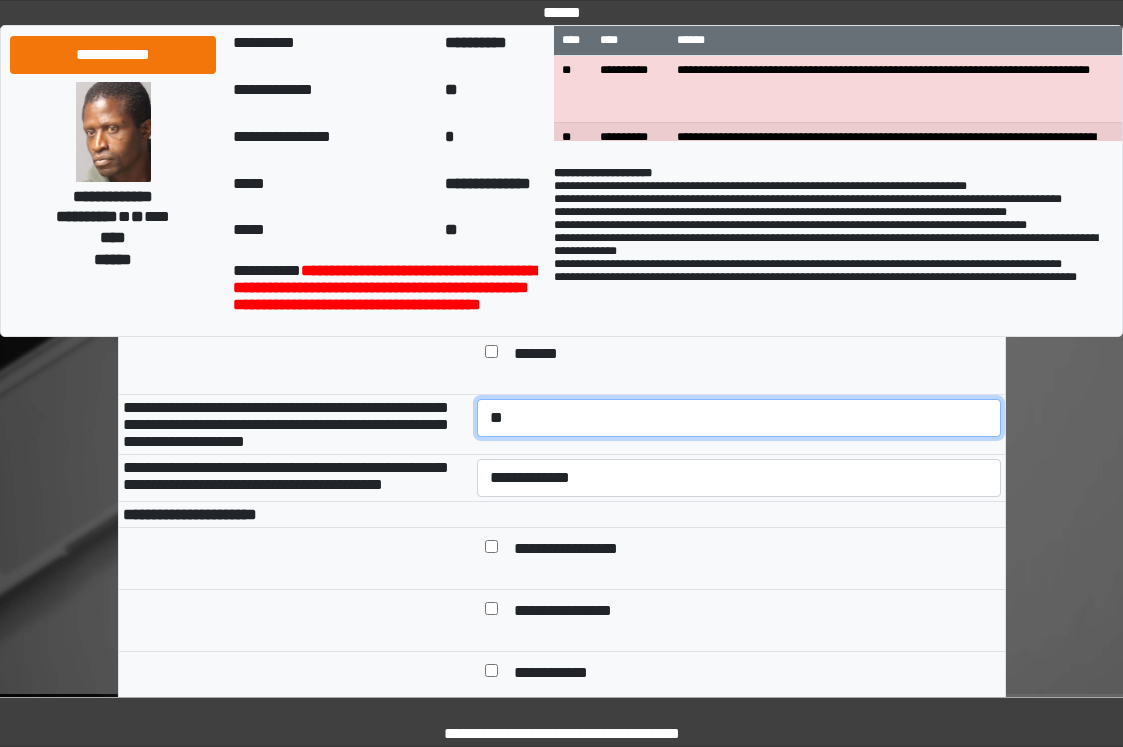 drag, startPoint x: 555, startPoint y: 453, endPoint x: 553, endPoint y: 463, distance: 10.198039 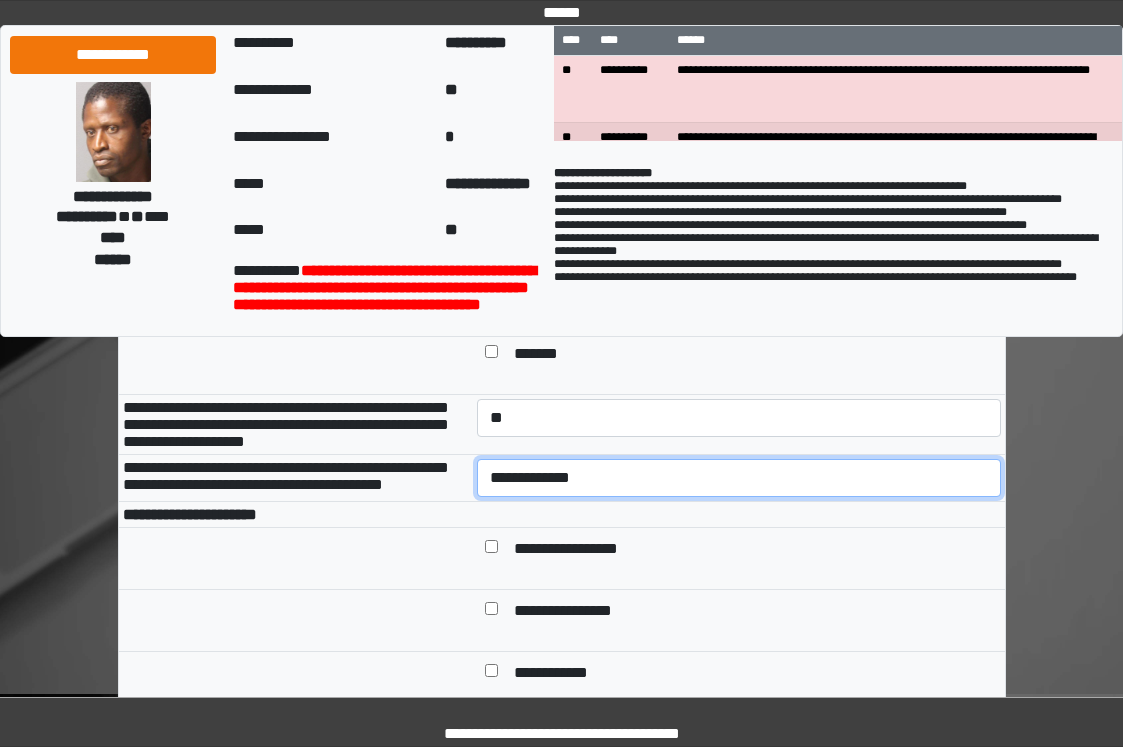 click on "**********" at bounding box center (739, 478) 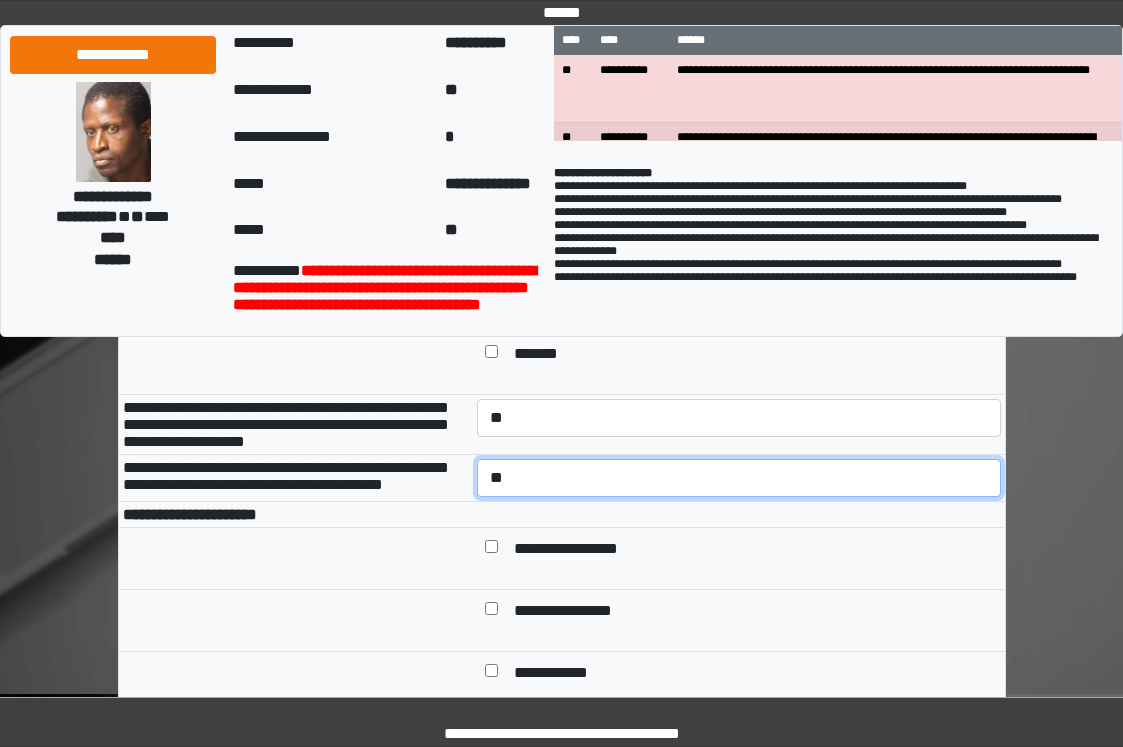 click on "**********" at bounding box center (739, 478) 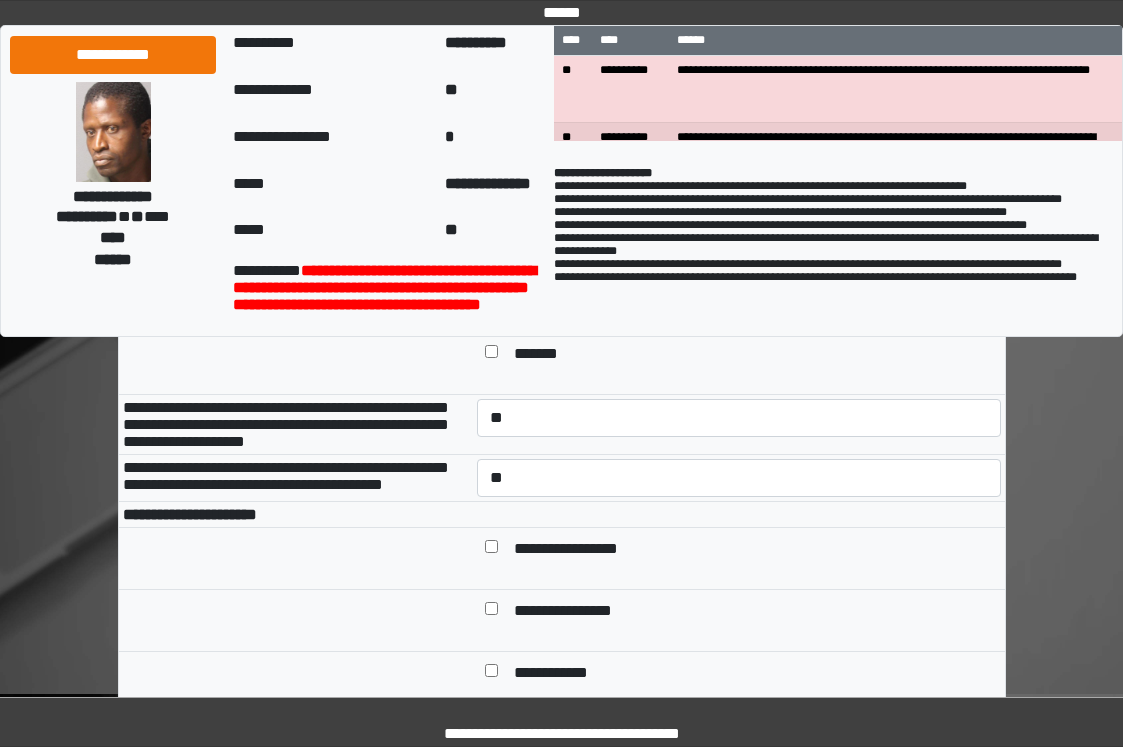 click on "**********" at bounding box center (561, 744) 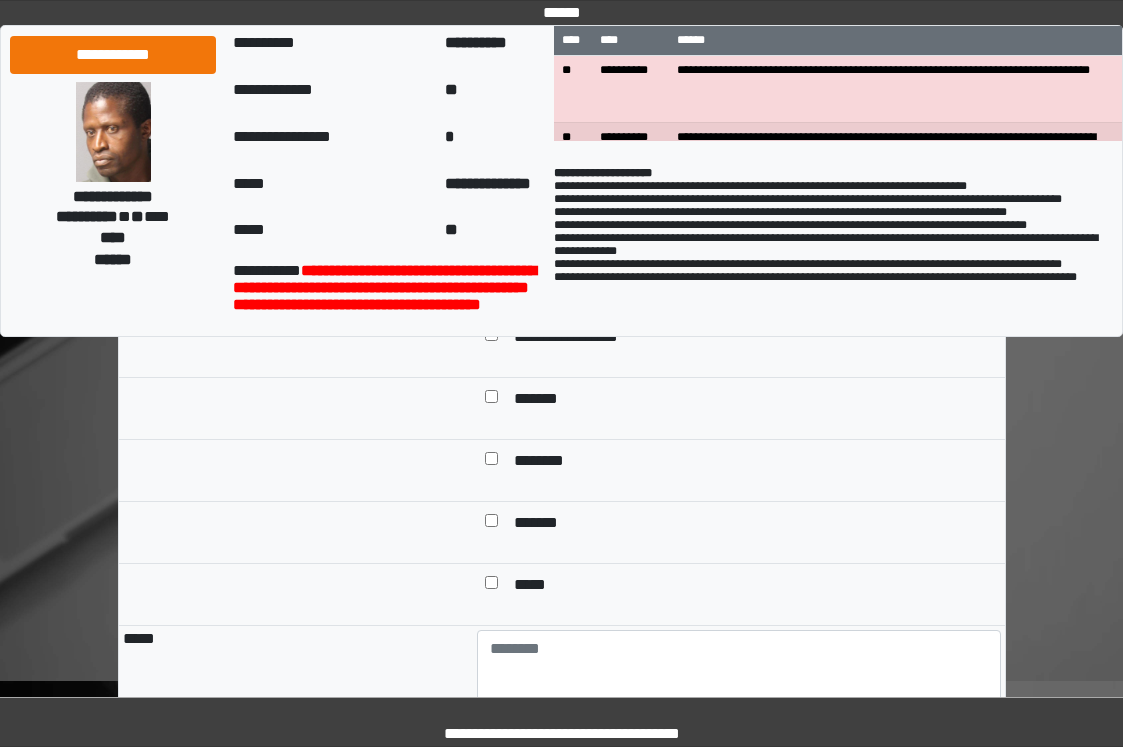 scroll, scrollTop: 1700, scrollLeft: 0, axis: vertical 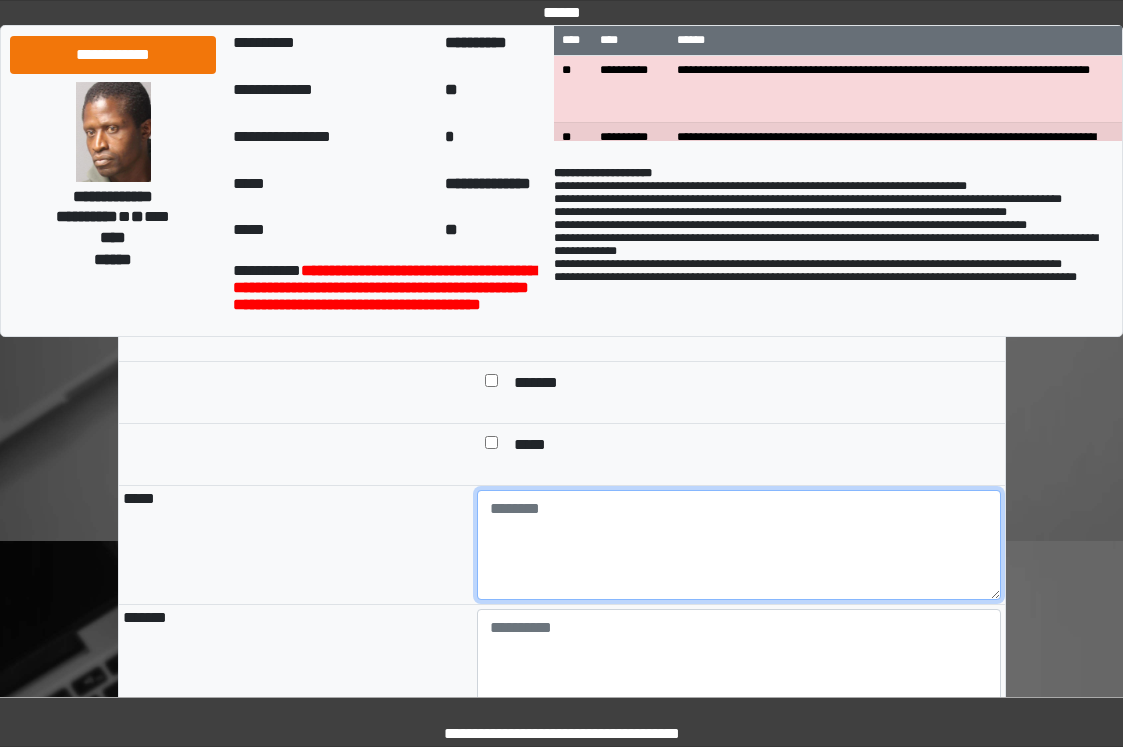 click at bounding box center [739, 545] 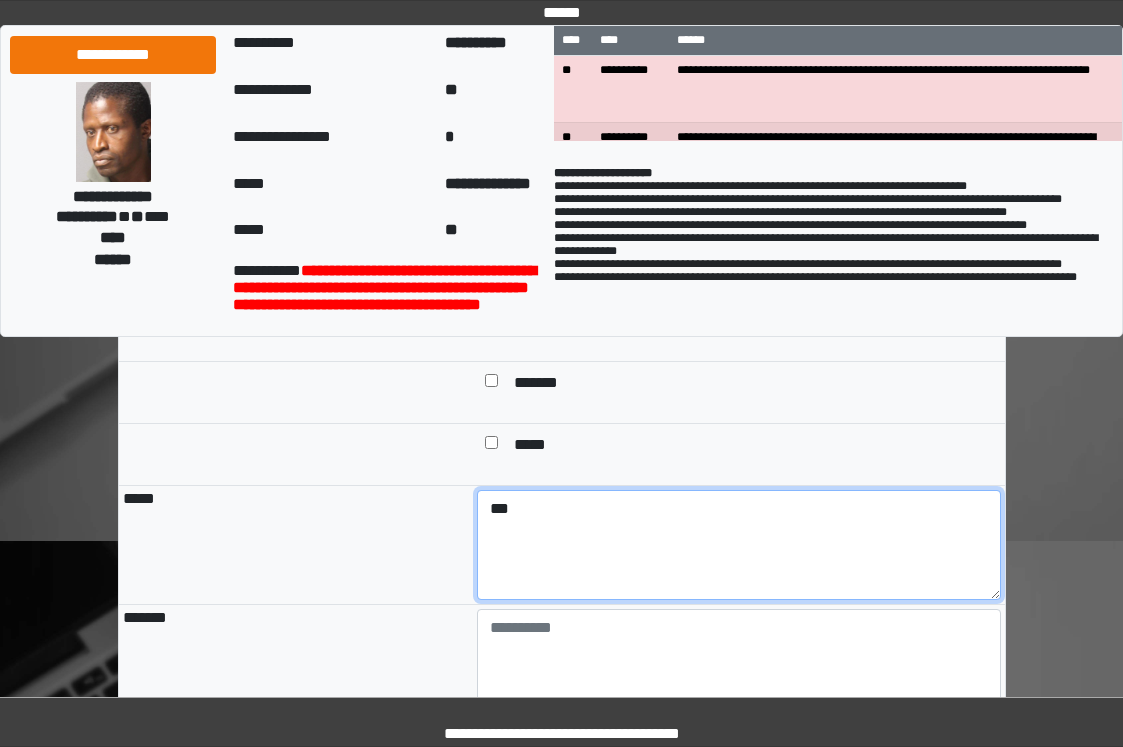 type on "***" 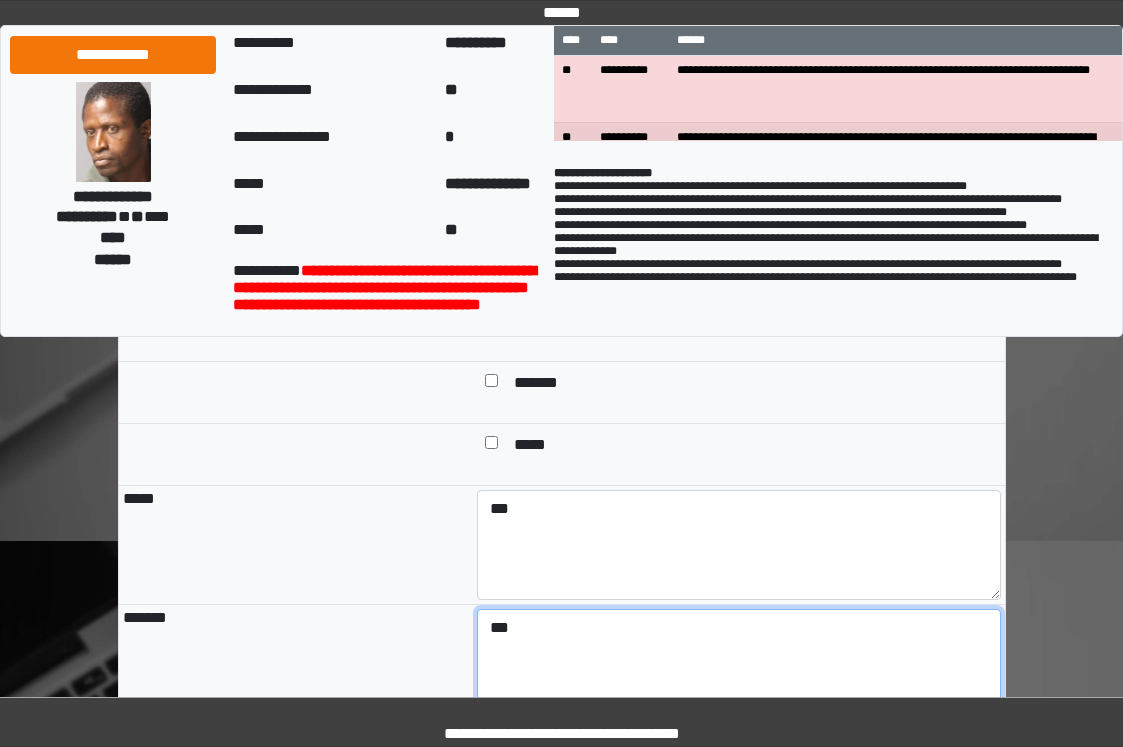 type on "***" 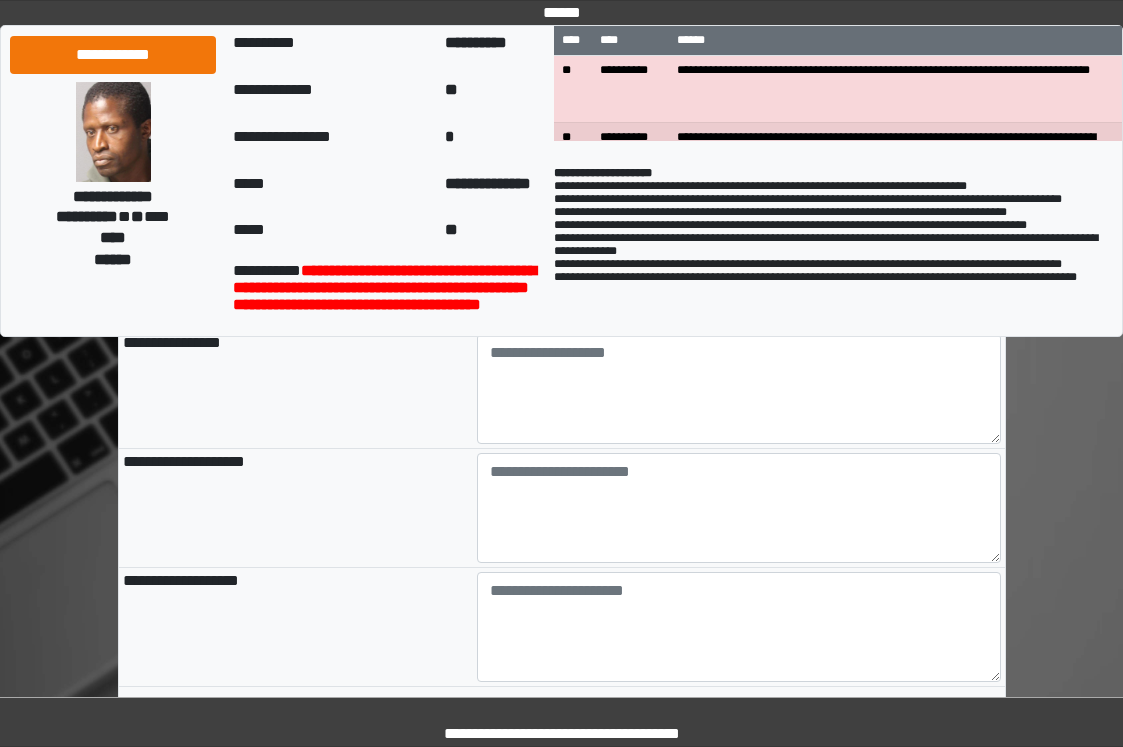 scroll, scrollTop: 2150, scrollLeft: 0, axis: vertical 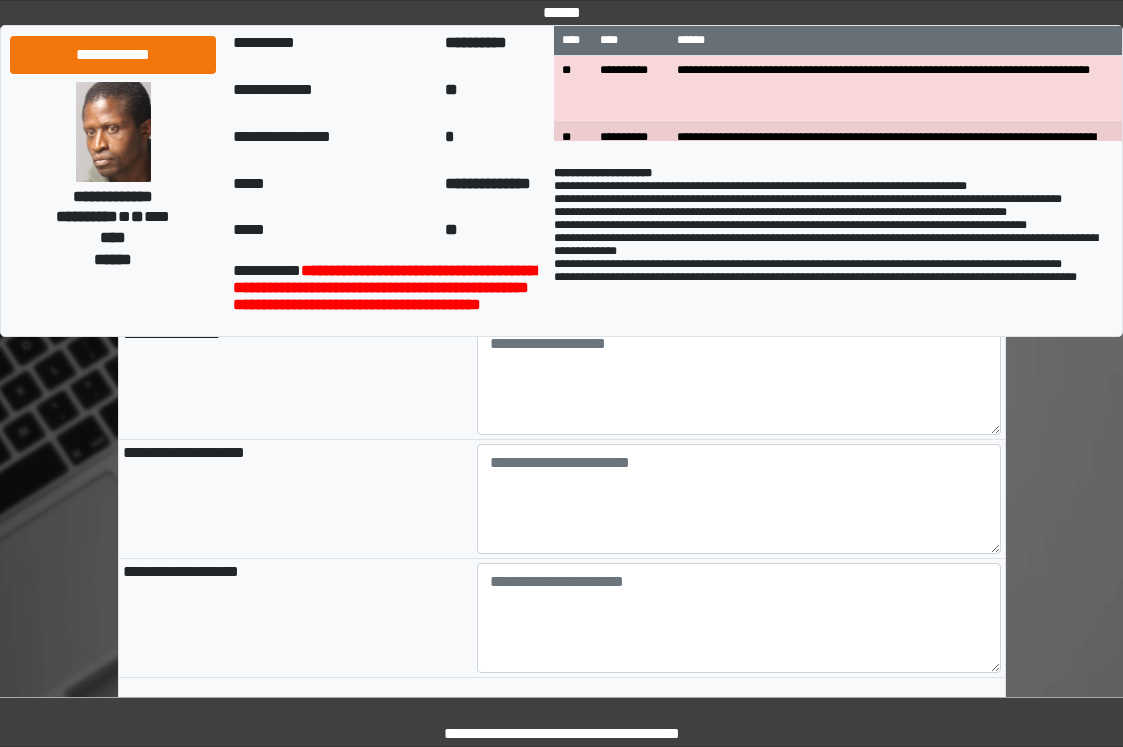 select on "*" 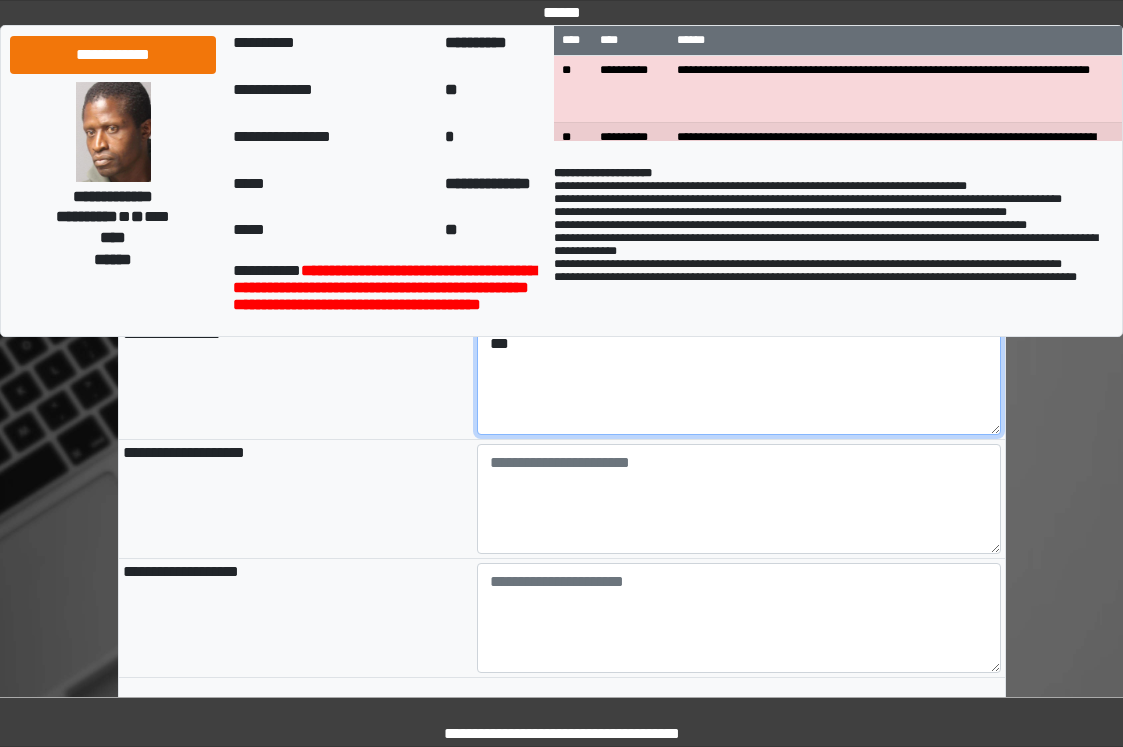 type on "***" 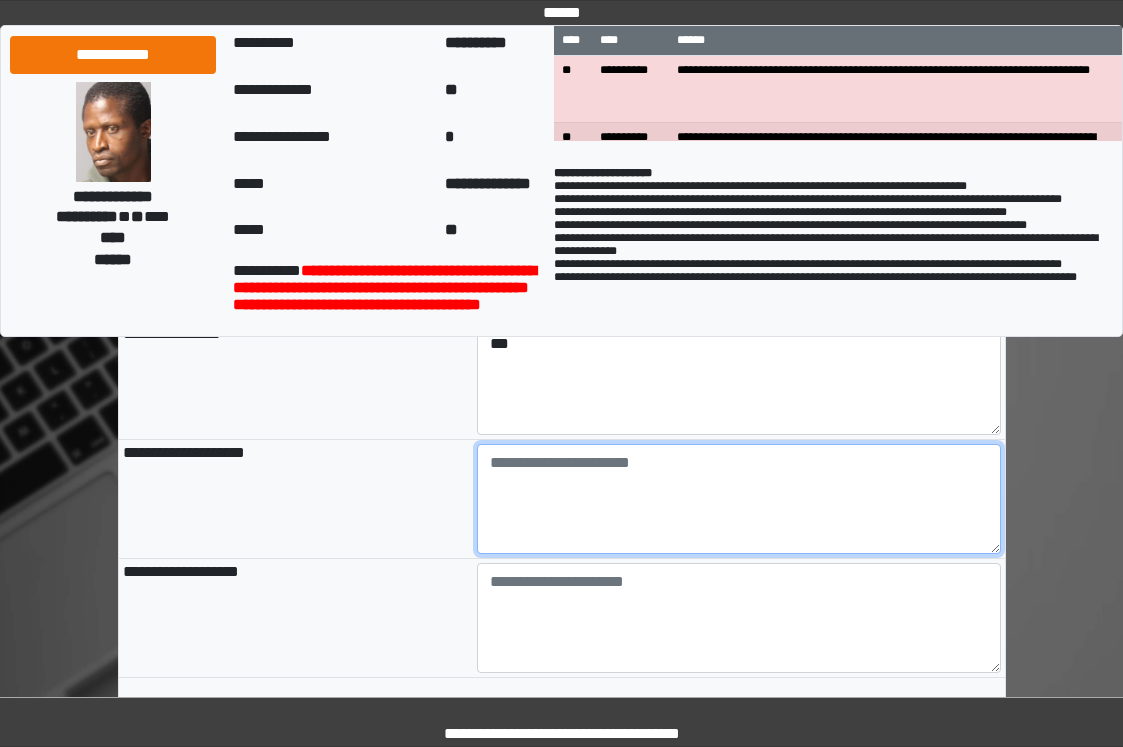 paste on "**********" 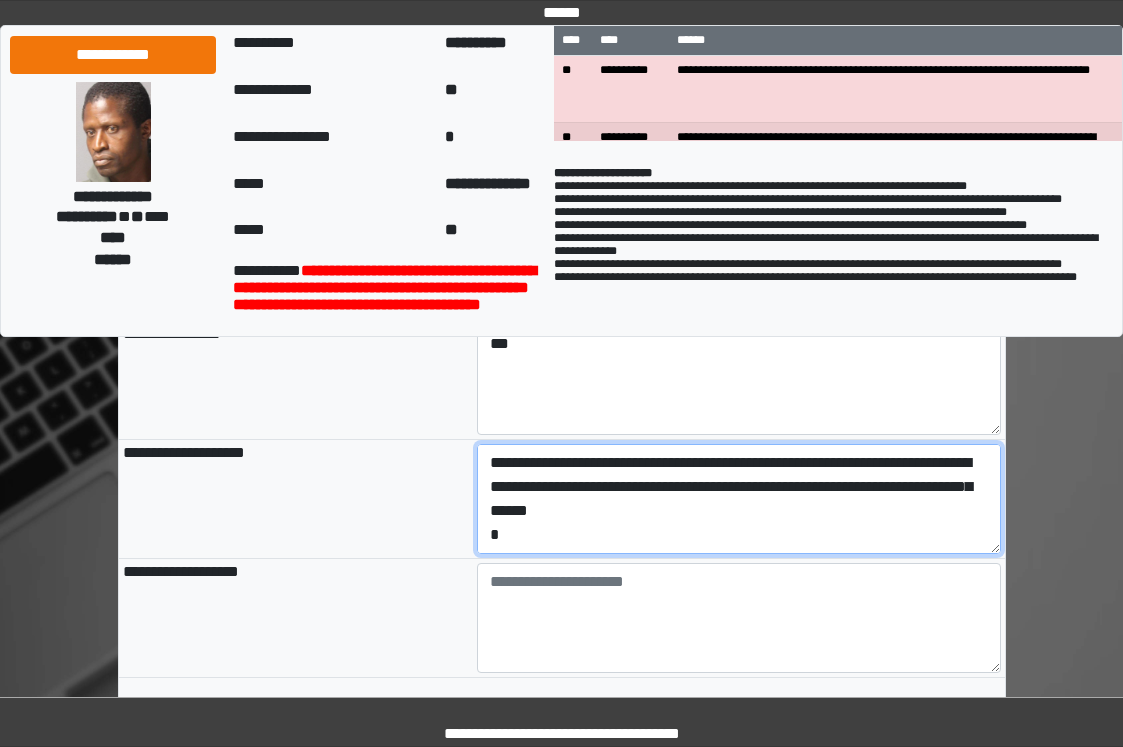 scroll, scrollTop: 112, scrollLeft: 0, axis: vertical 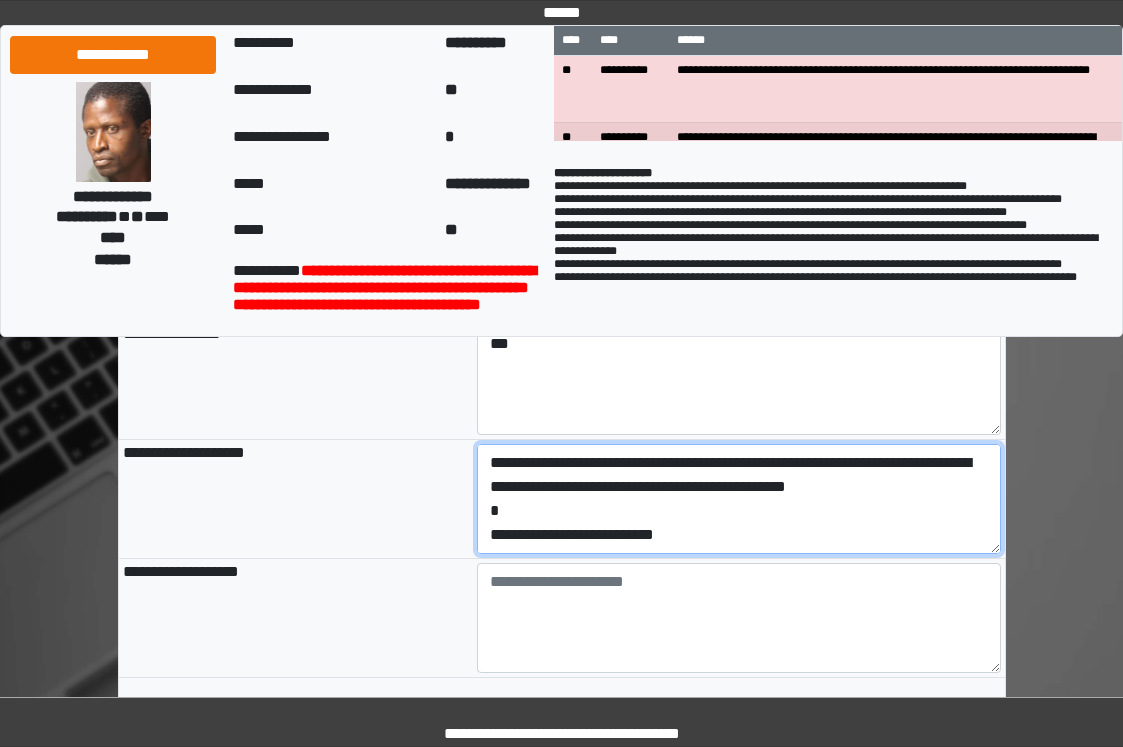 drag, startPoint x: 721, startPoint y: 604, endPoint x: 448, endPoint y: 603, distance: 273.00183 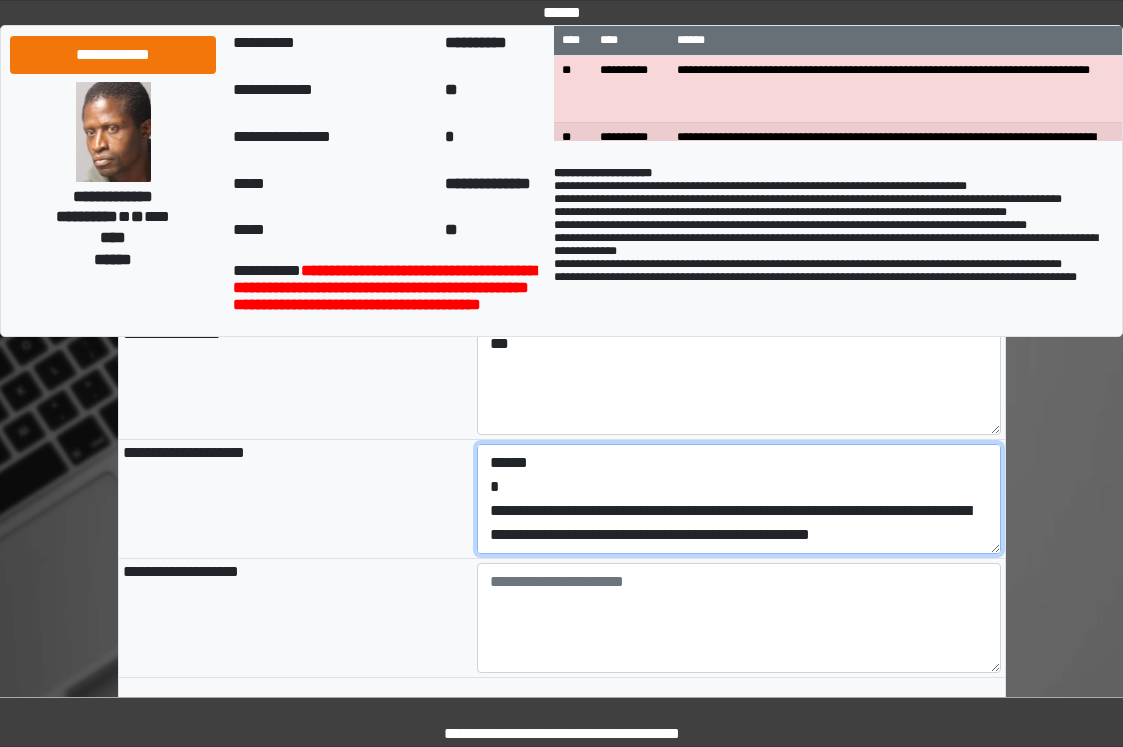 click on "**********" at bounding box center (739, 499) 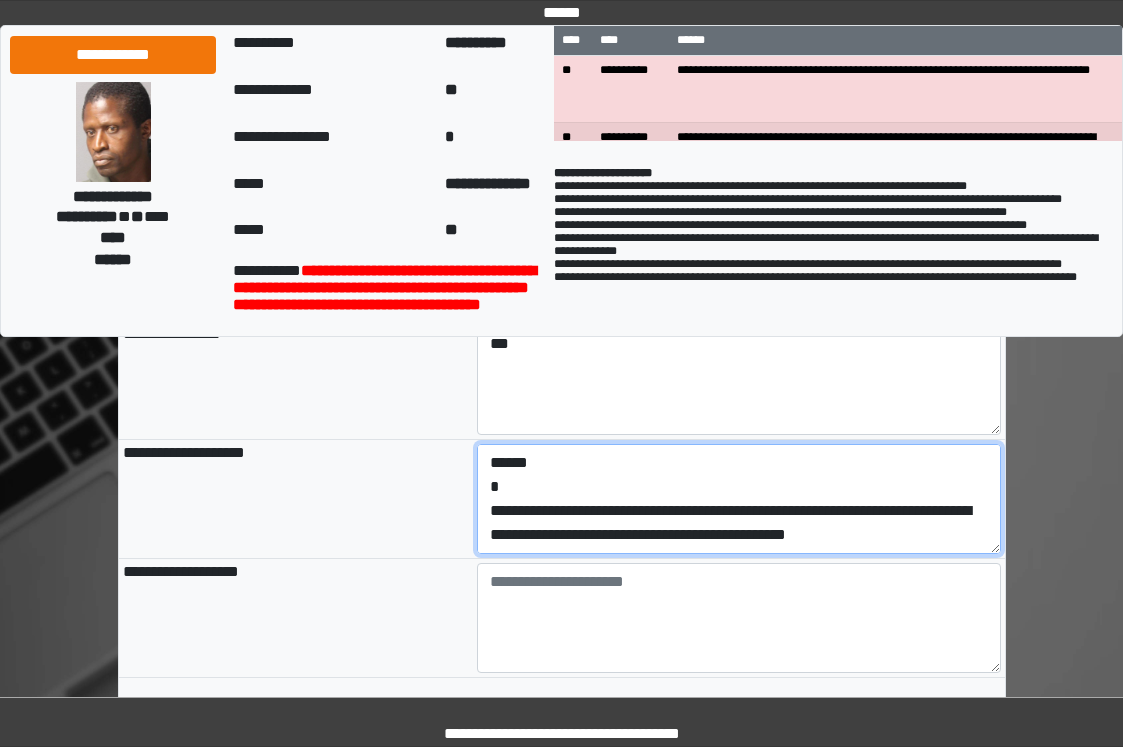 scroll, scrollTop: 48, scrollLeft: 0, axis: vertical 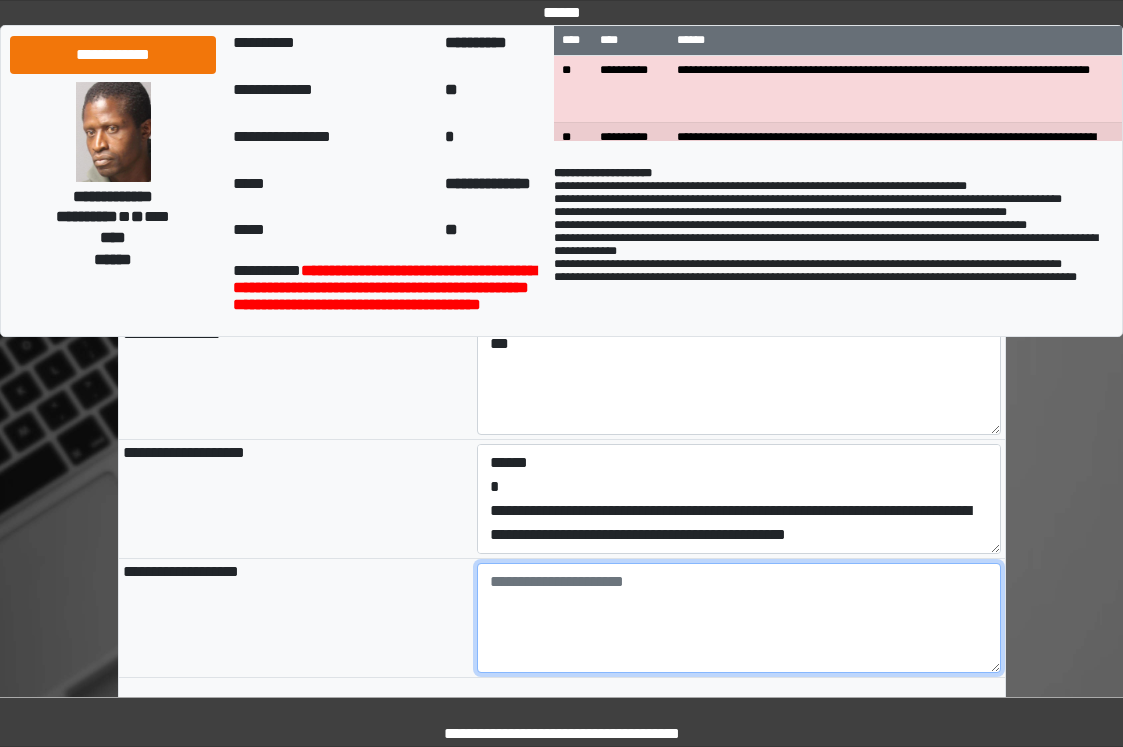 click at bounding box center [739, 618] 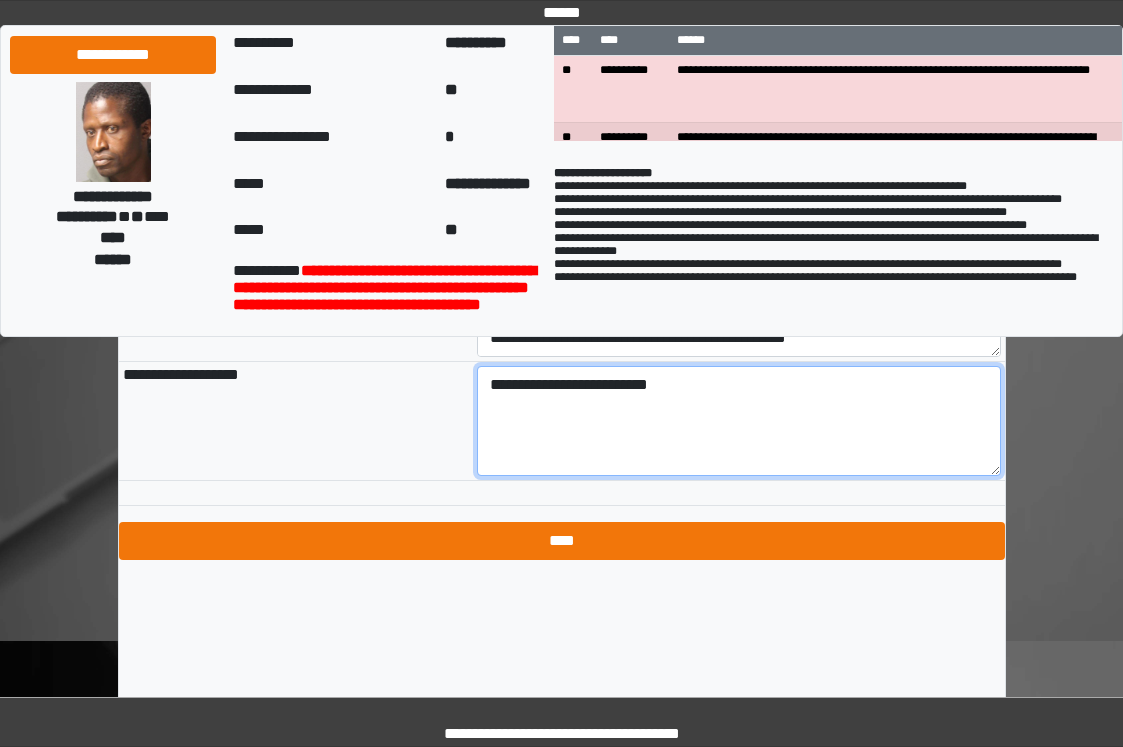 scroll, scrollTop: 2366, scrollLeft: 0, axis: vertical 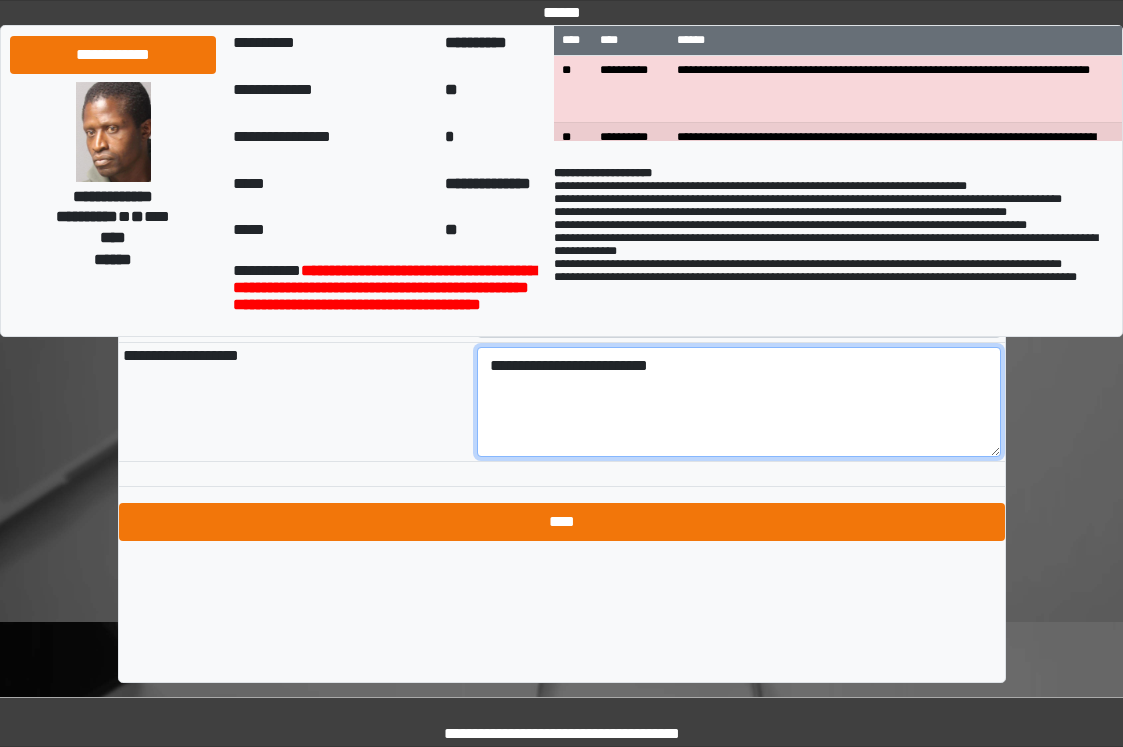 type on "**********" 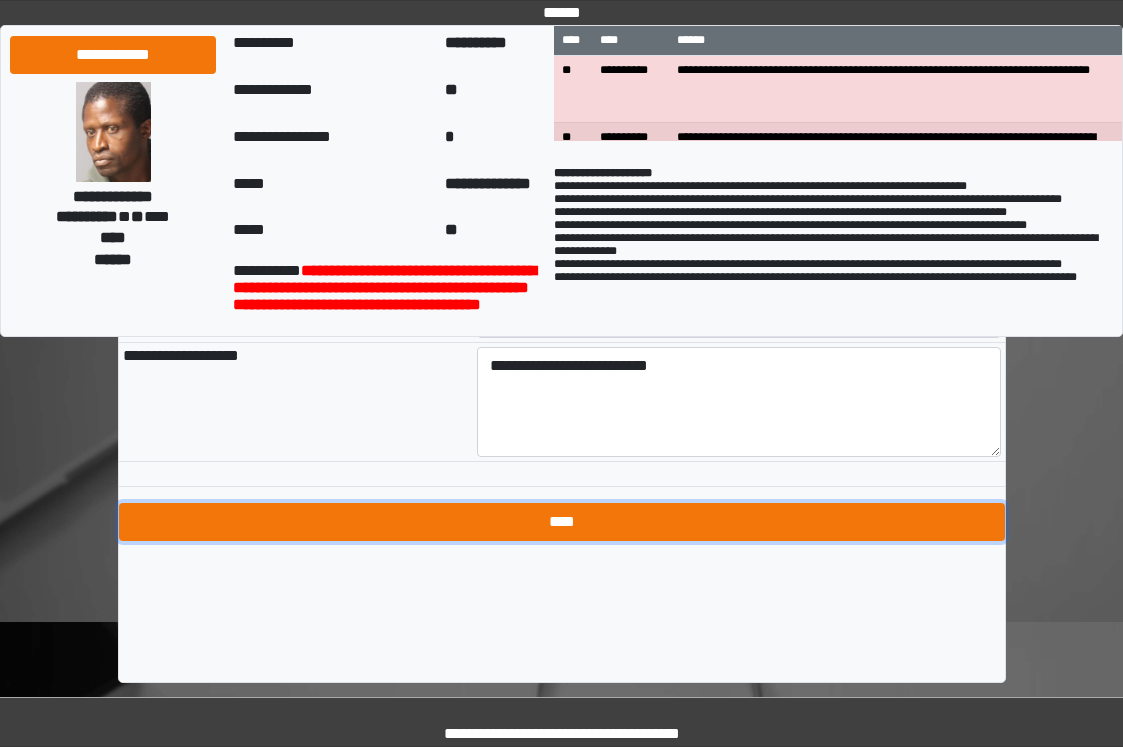 click on "****" at bounding box center (562, 522) 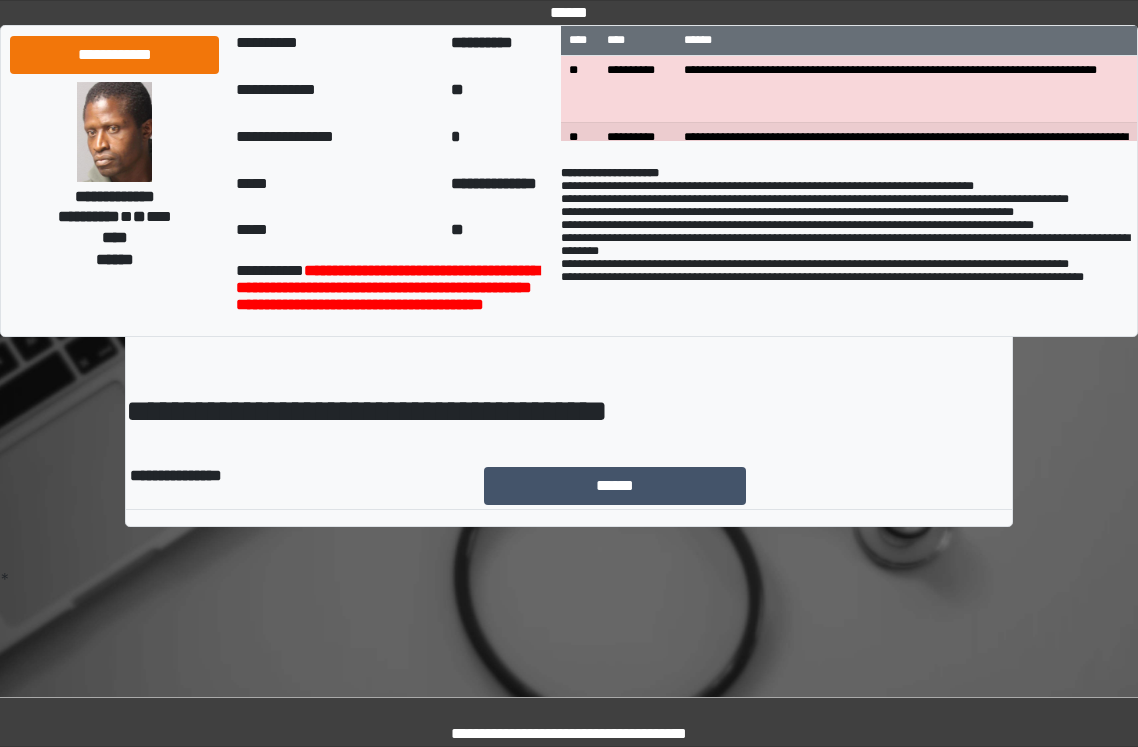 scroll, scrollTop: 0, scrollLeft: 0, axis: both 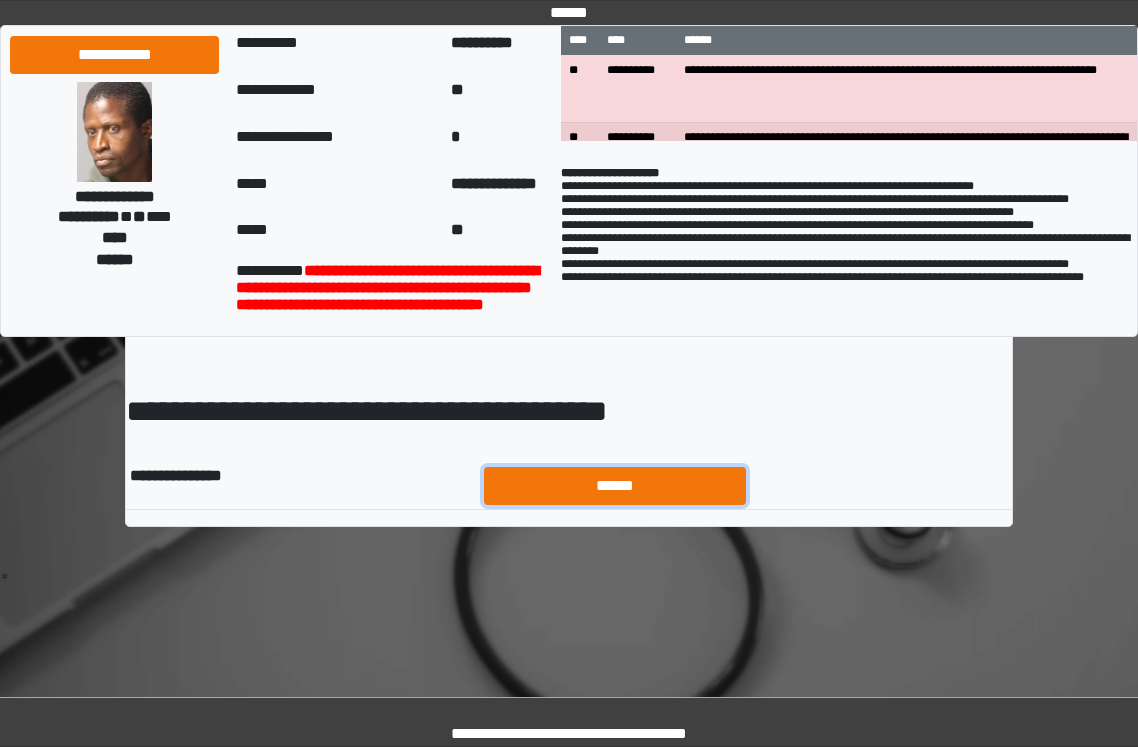 drag, startPoint x: 632, startPoint y: 486, endPoint x: 645, endPoint y: 483, distance: 13.341664 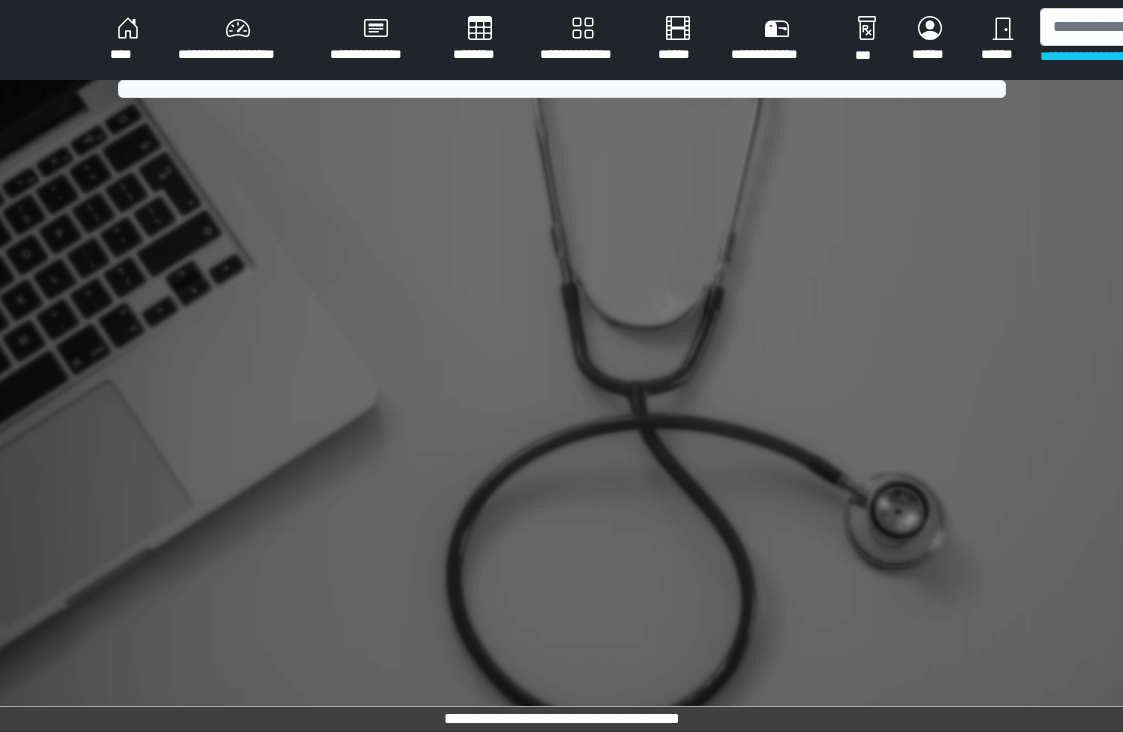 scroll, scrollTop: 0, scrollLeft: 0, axis: both 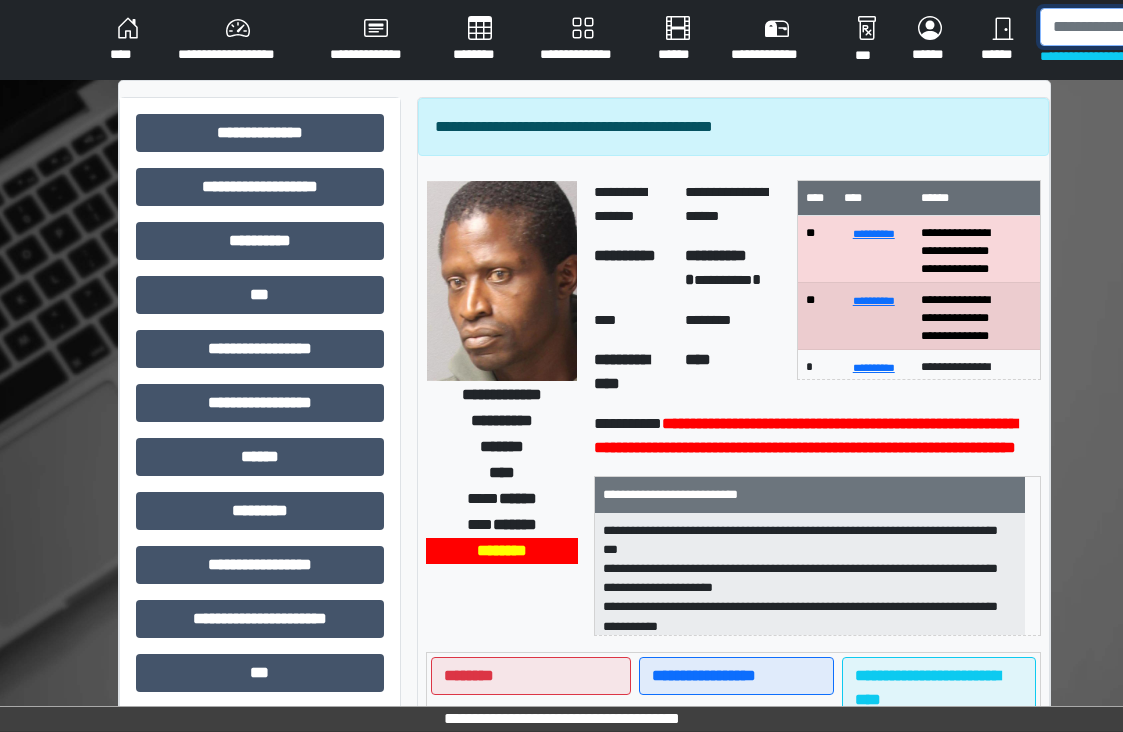 click at bounding box center (1143, 27) 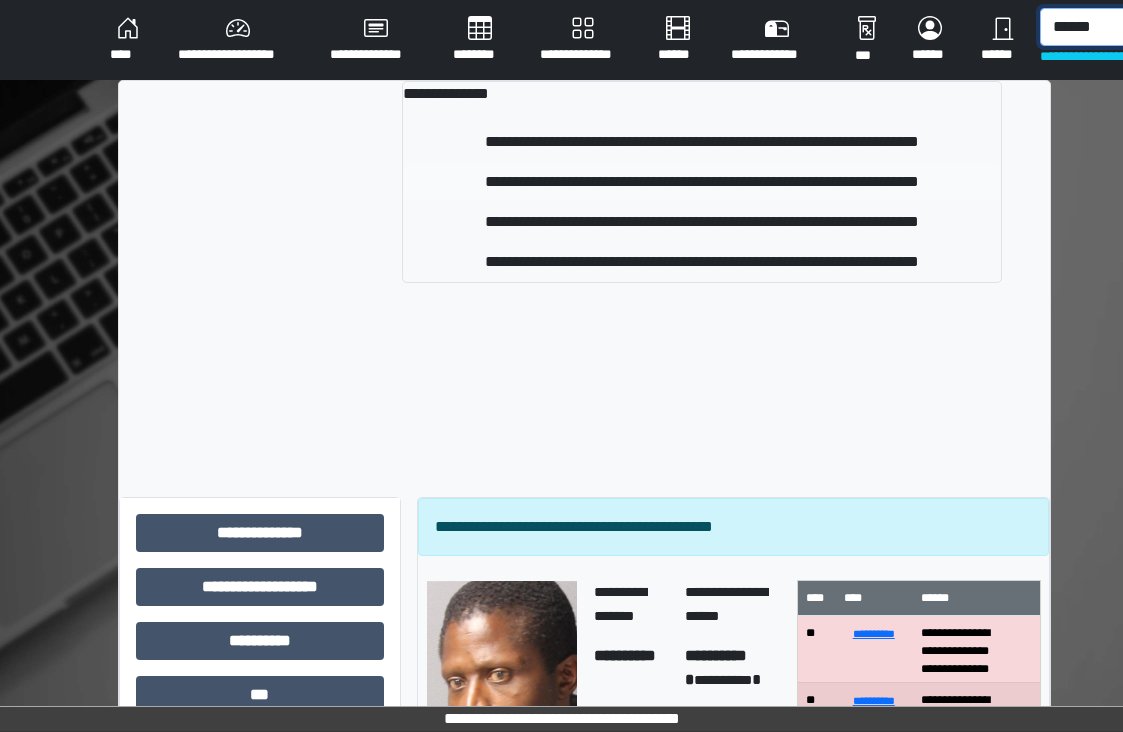 type on "******" 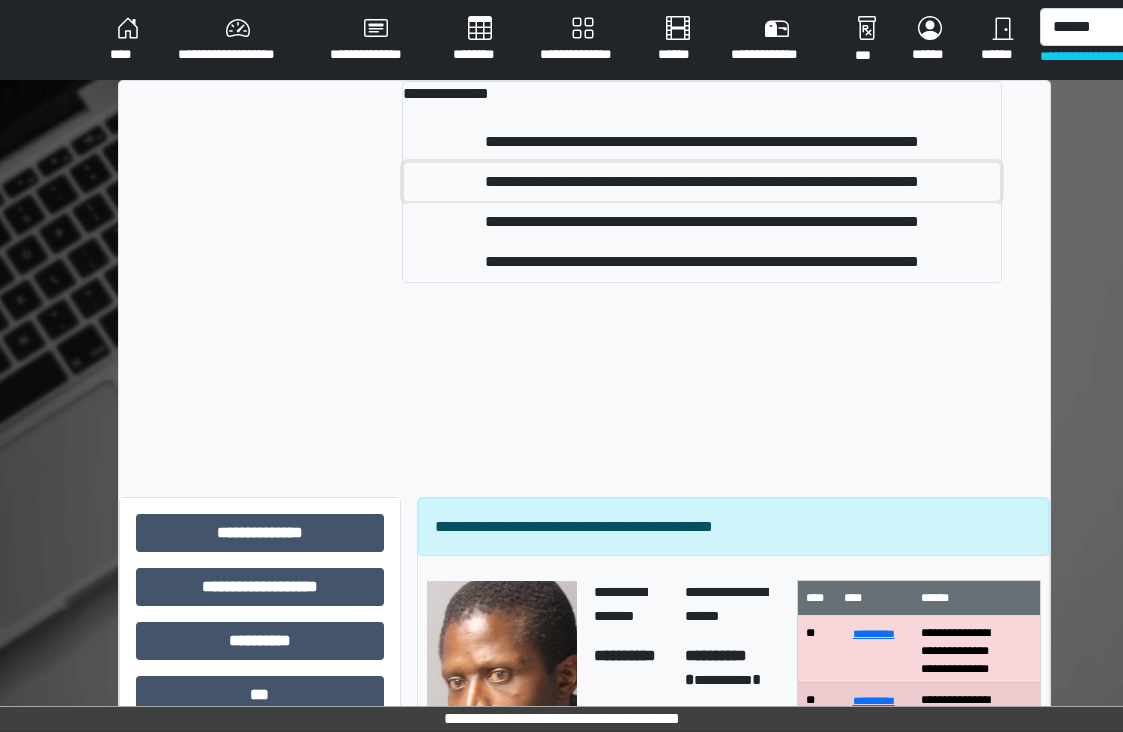 click on "**********" at bounding box center [702, 182] 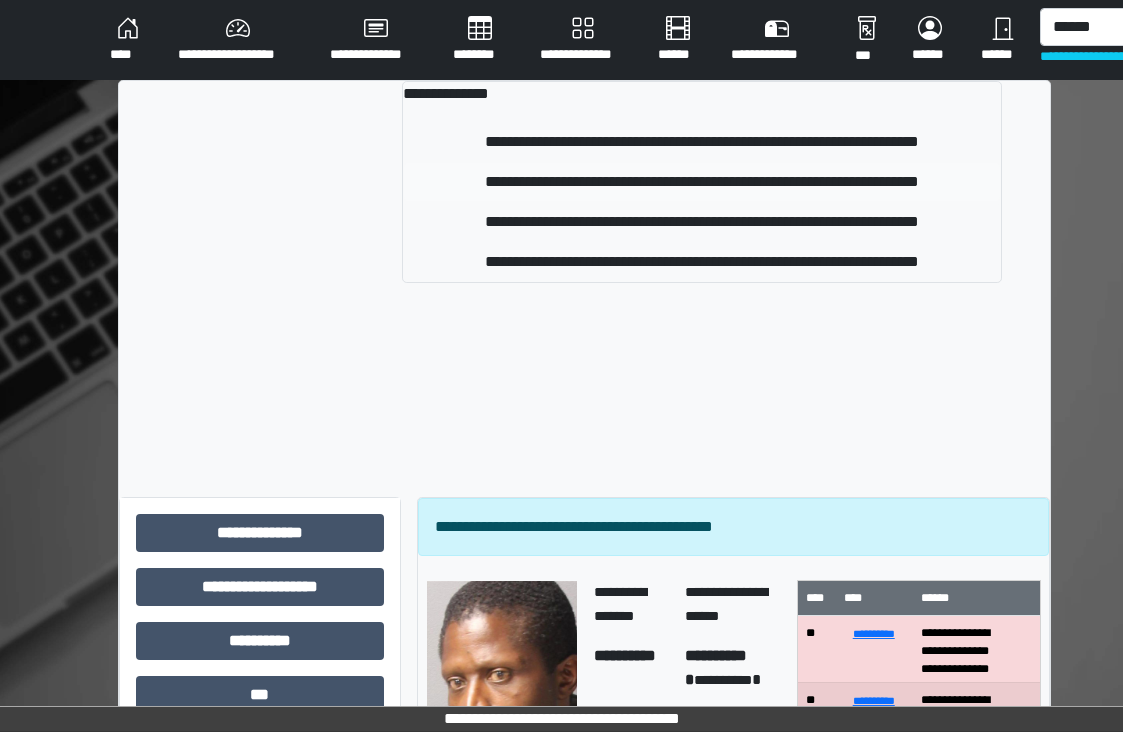 type 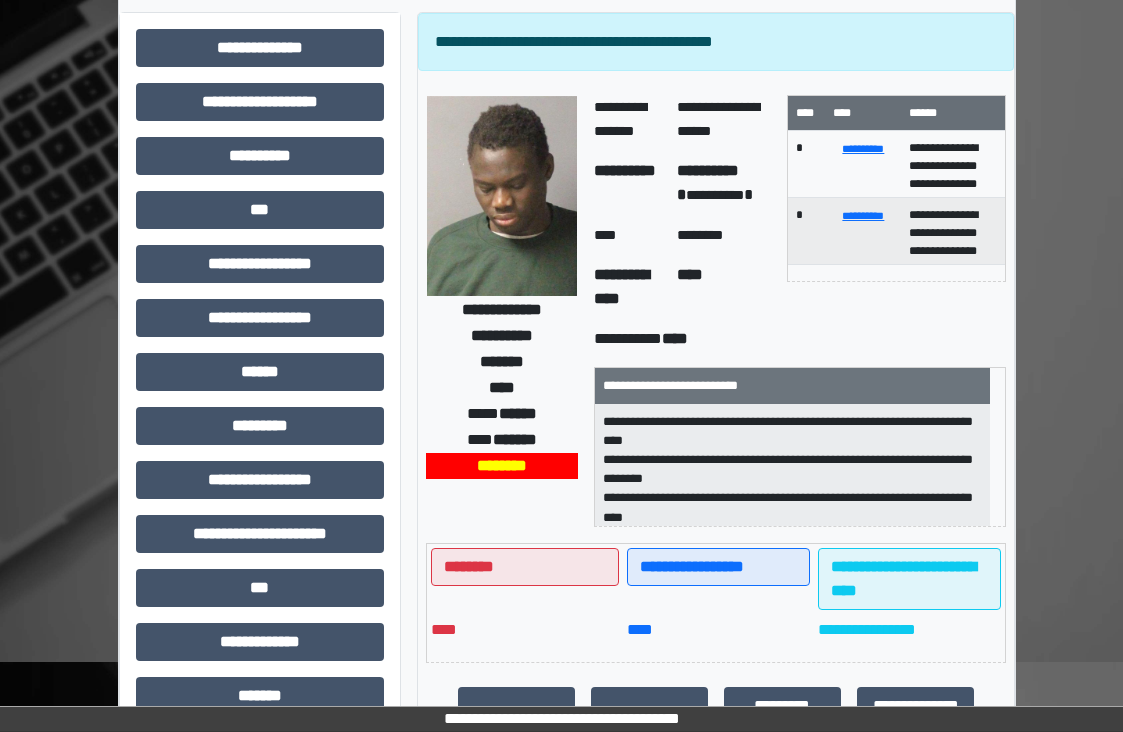 scroll, scrollTop: 300, scrollLeft: 0, axis: vertical 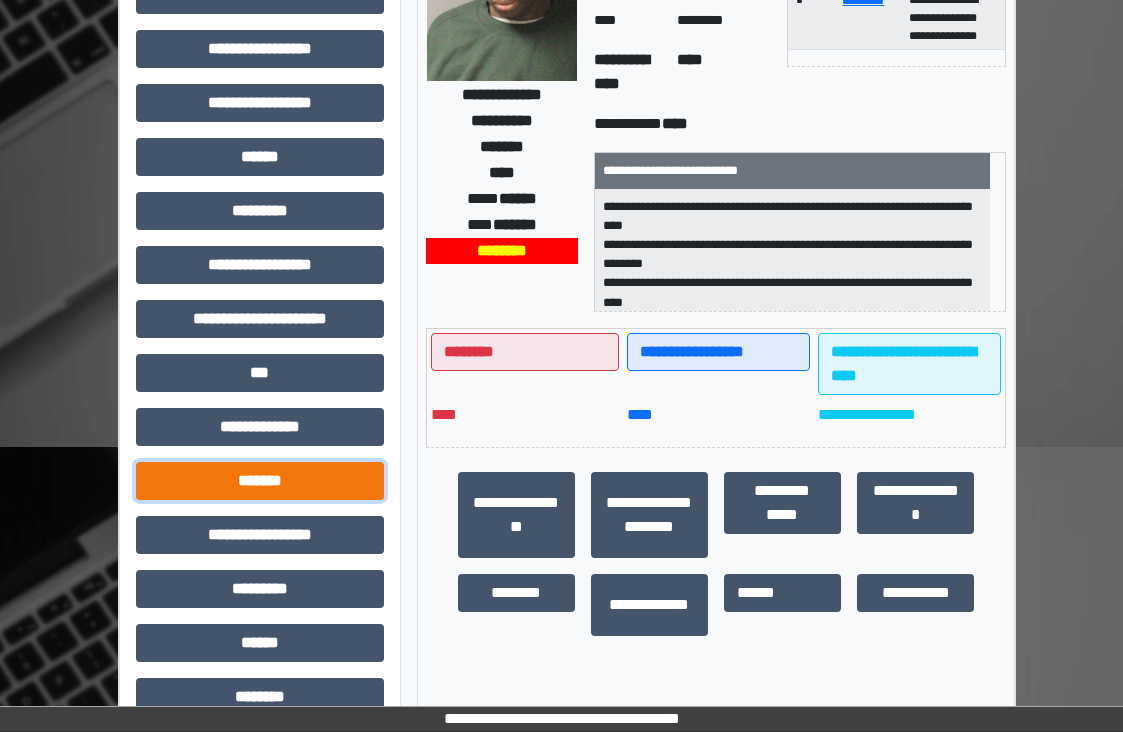 click on "*******" at bounding box center (260, 481) 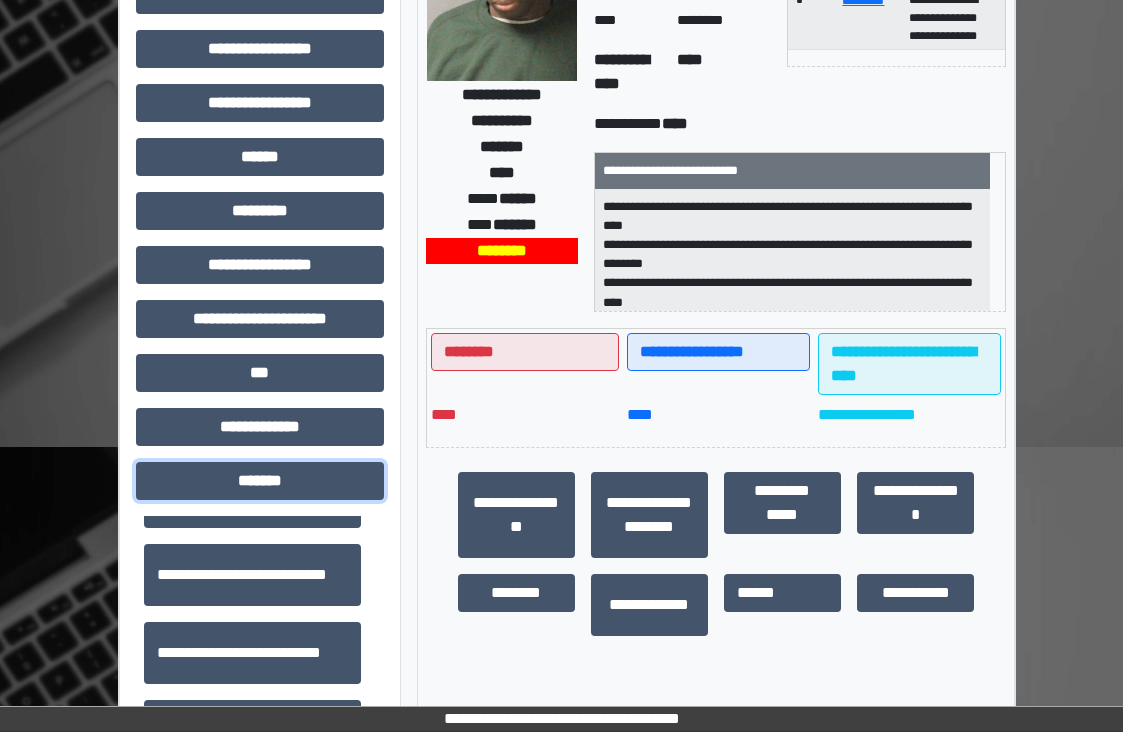 scroll, scrollTop: 700, scrollLeft: 0, axis: vertical 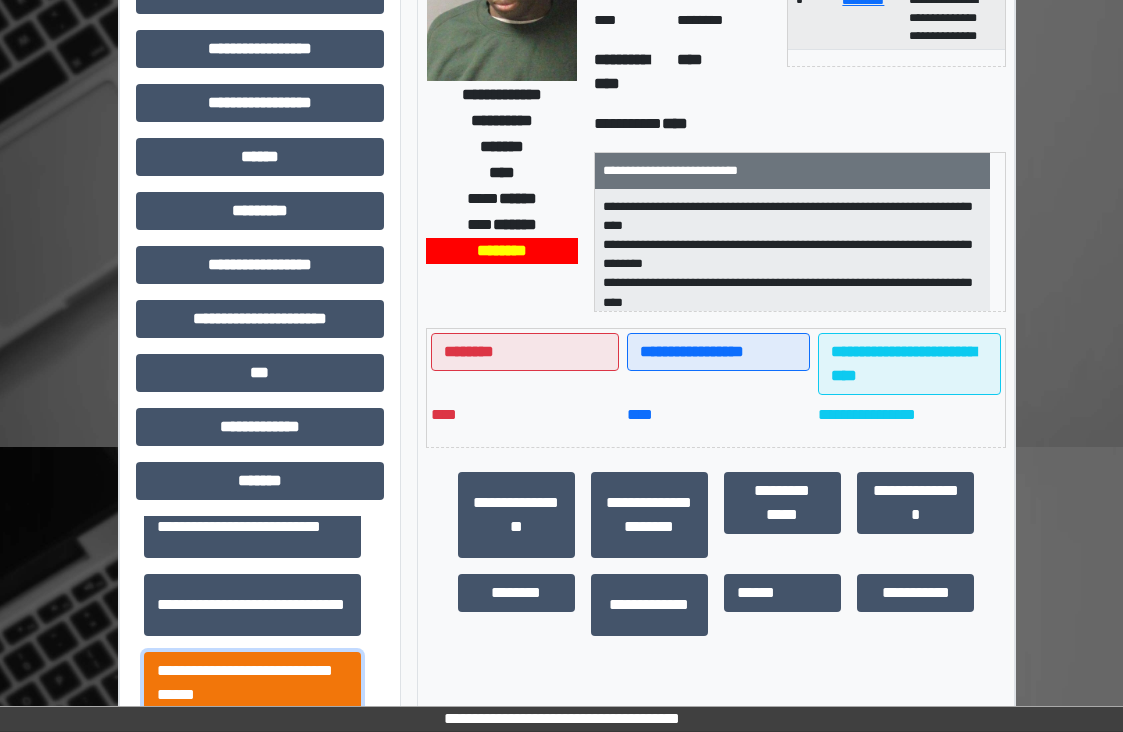 click on "**********" at bounding box center [252, 683] 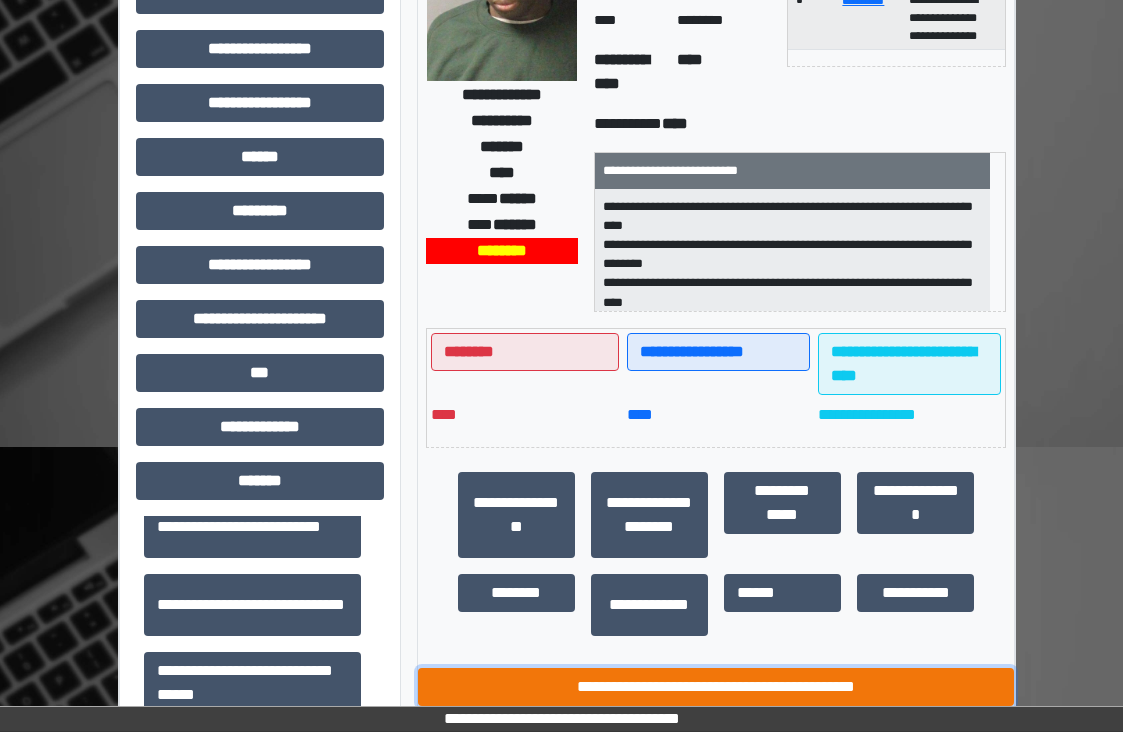 click on "**********" at bounding box center [716, 687] 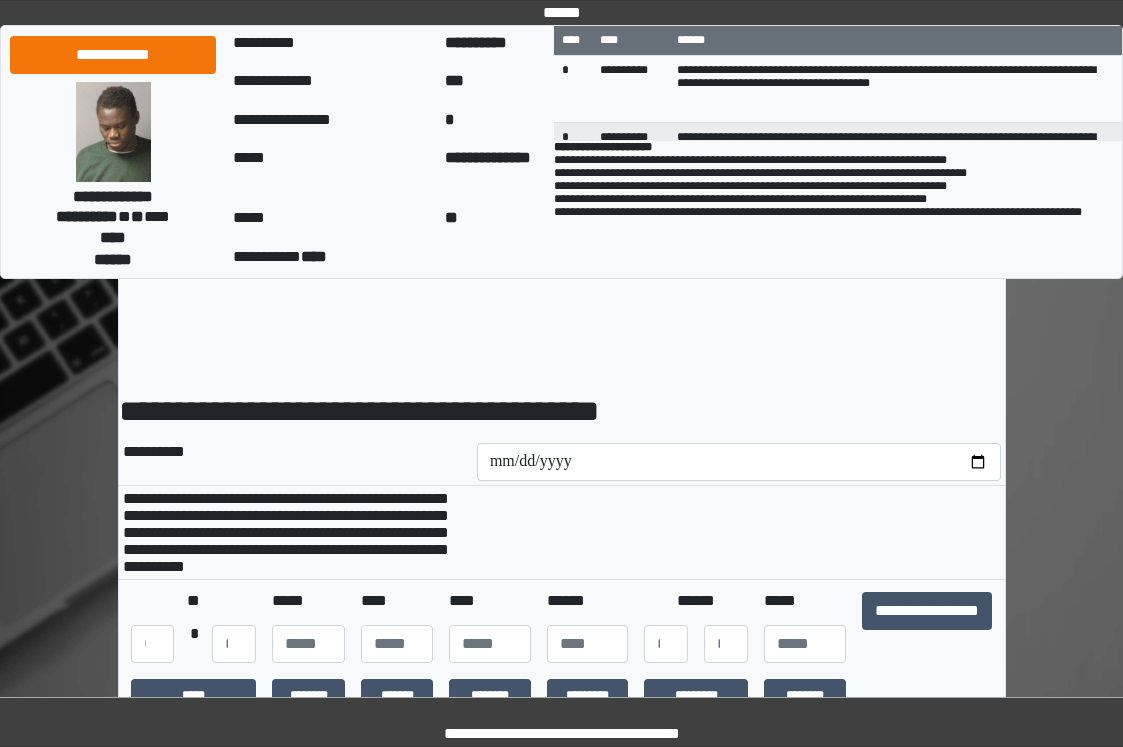 scroll, scrollTop: 0, scrollLeft: 0, axis: both 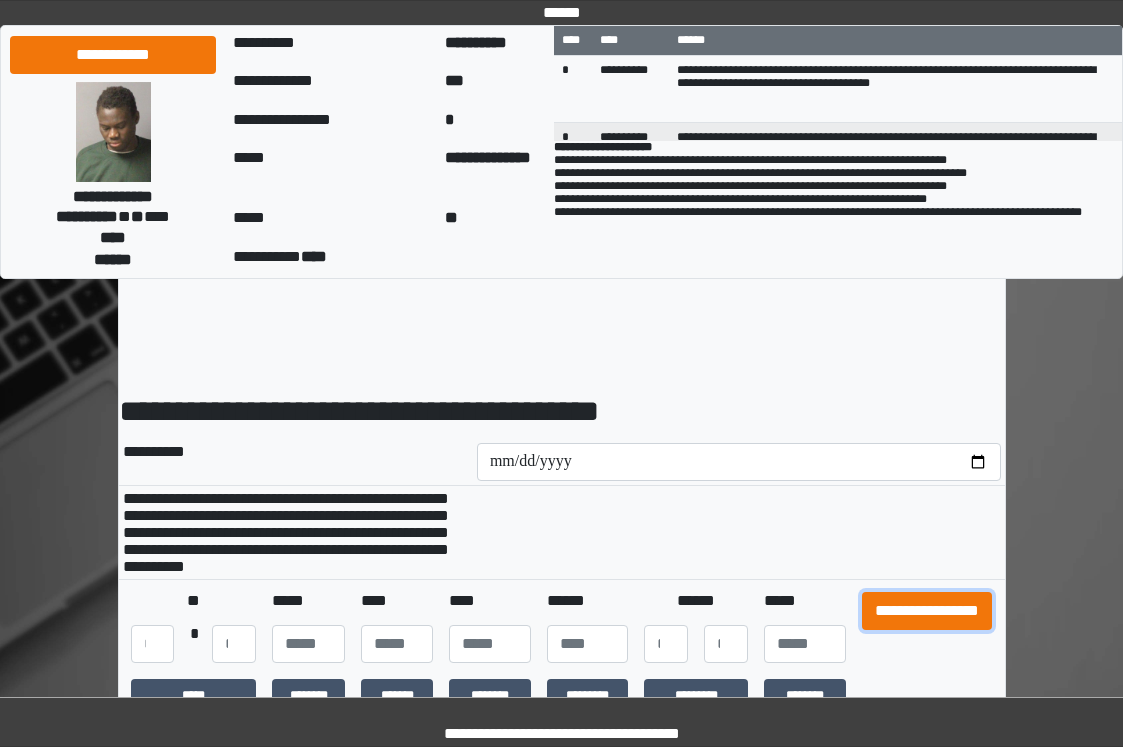 click on "**********" at bounding box center [927, 611] 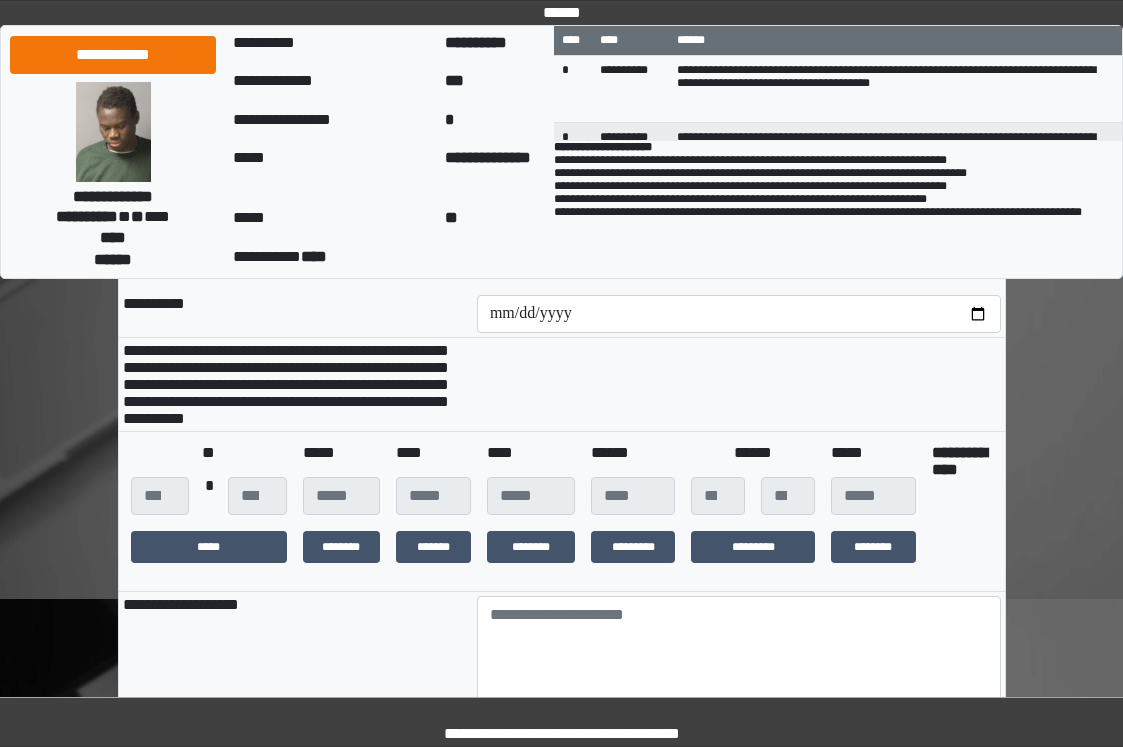 scroll, scrollTop: 400, scrollLeft: 0, axis: vertical 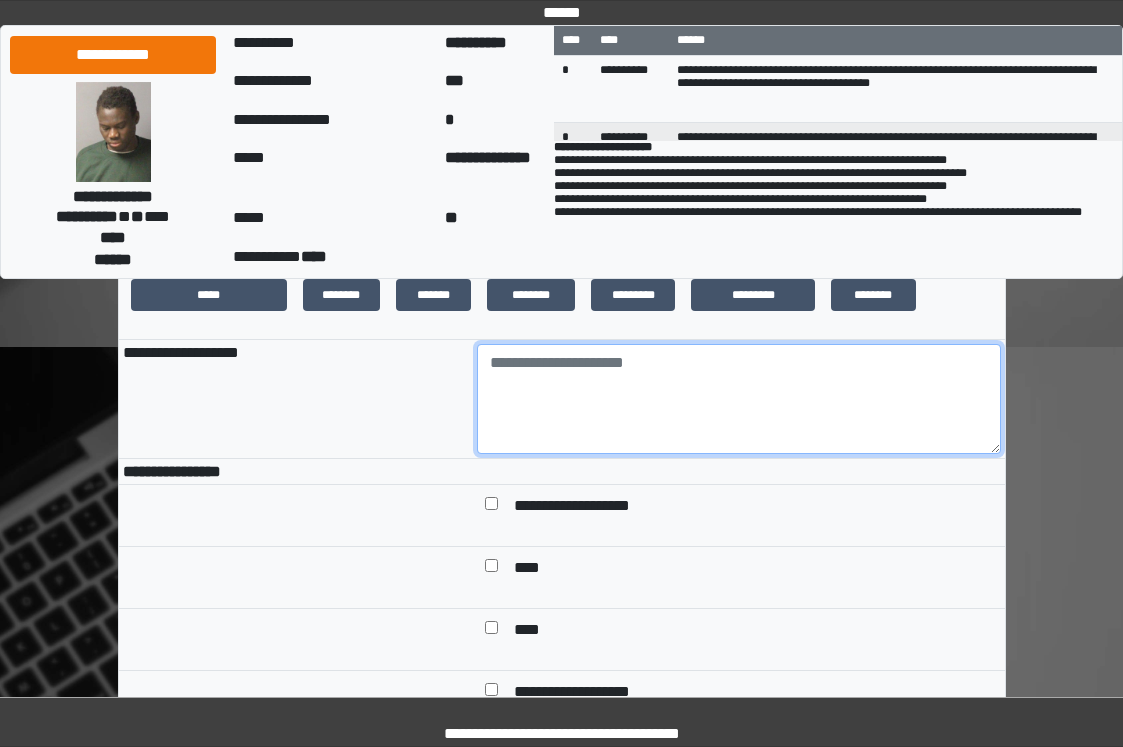 click at bounding box center (739, 399) 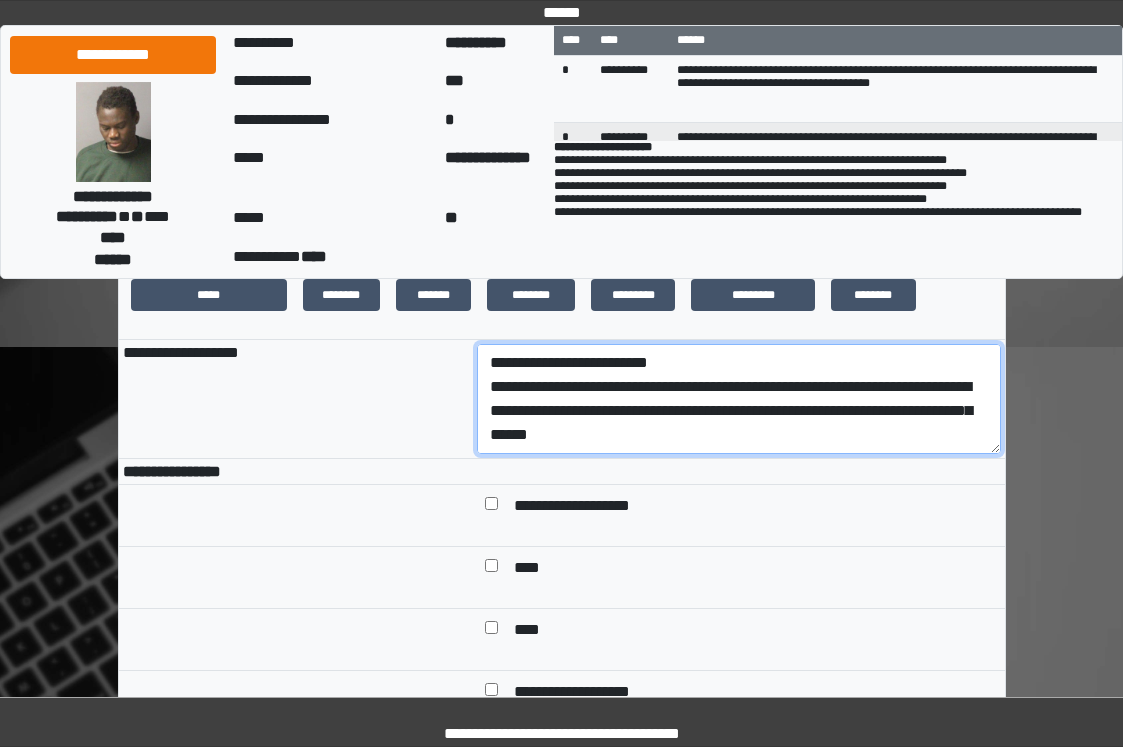 scroll, scrollTop: 136, scrollLeft: 0, axis: vertical 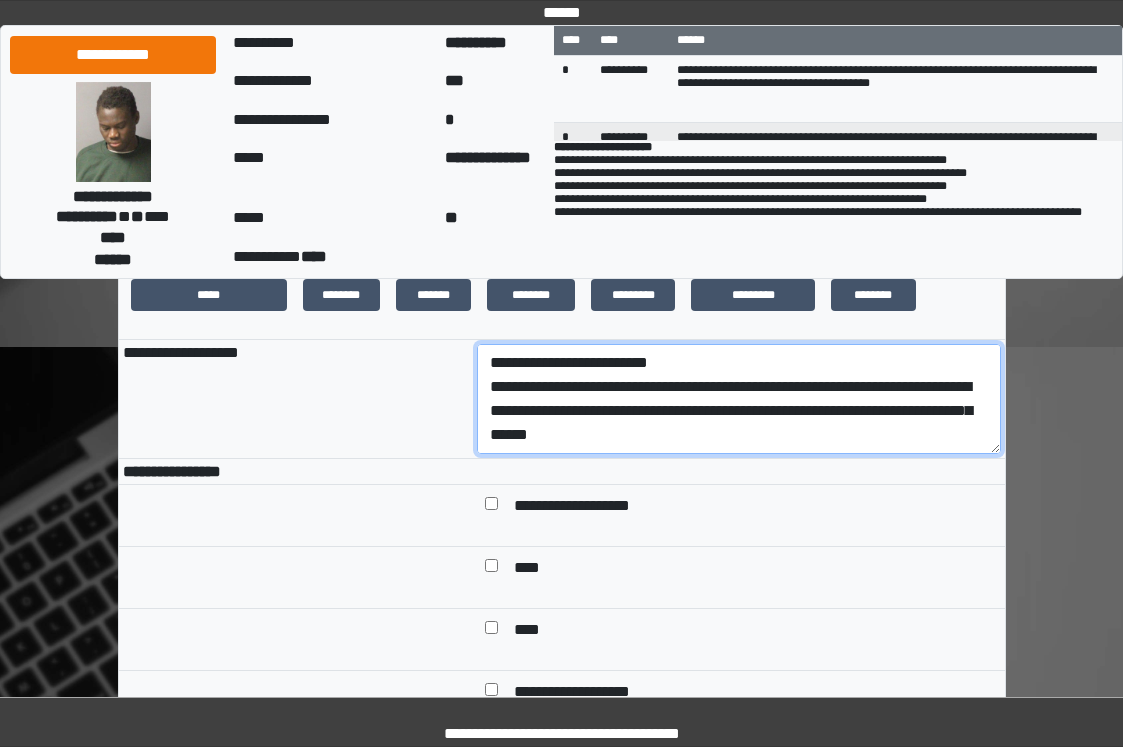 drag, startPoint x: 717, startPoint y: 442, endPoint x: 458, endPoint y: 405, distance: 261.62952 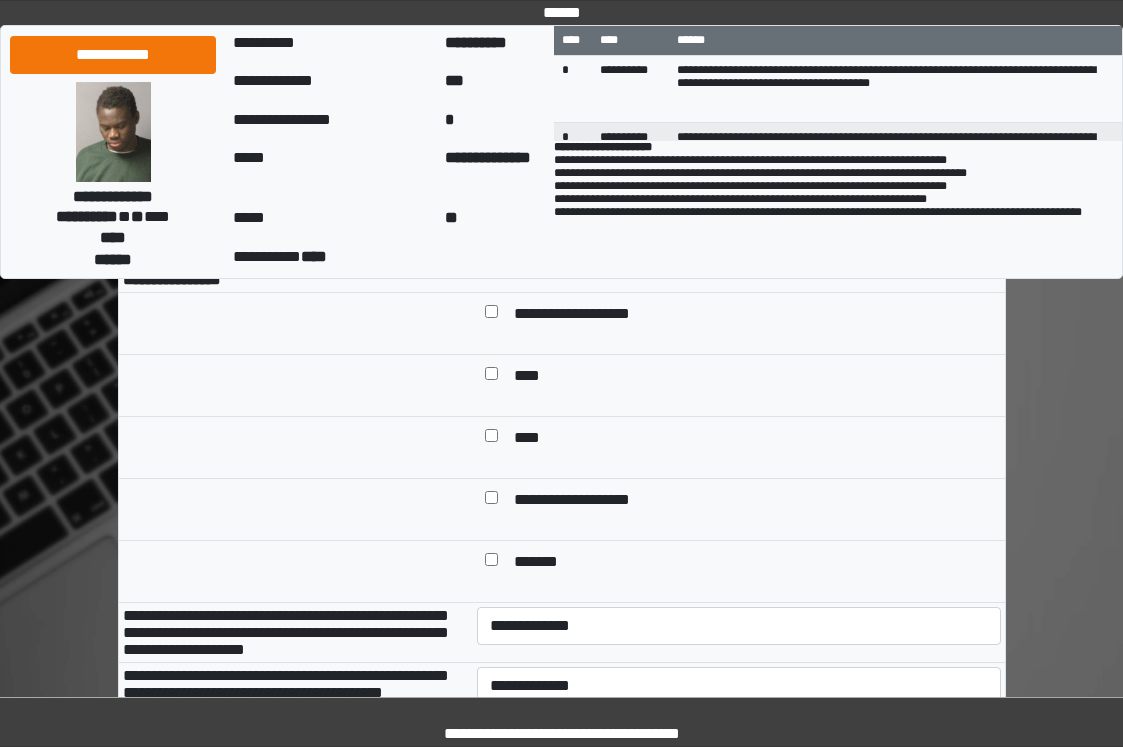 scroll, scrollTop: 600, scrollLeft: 0, axis: vertical 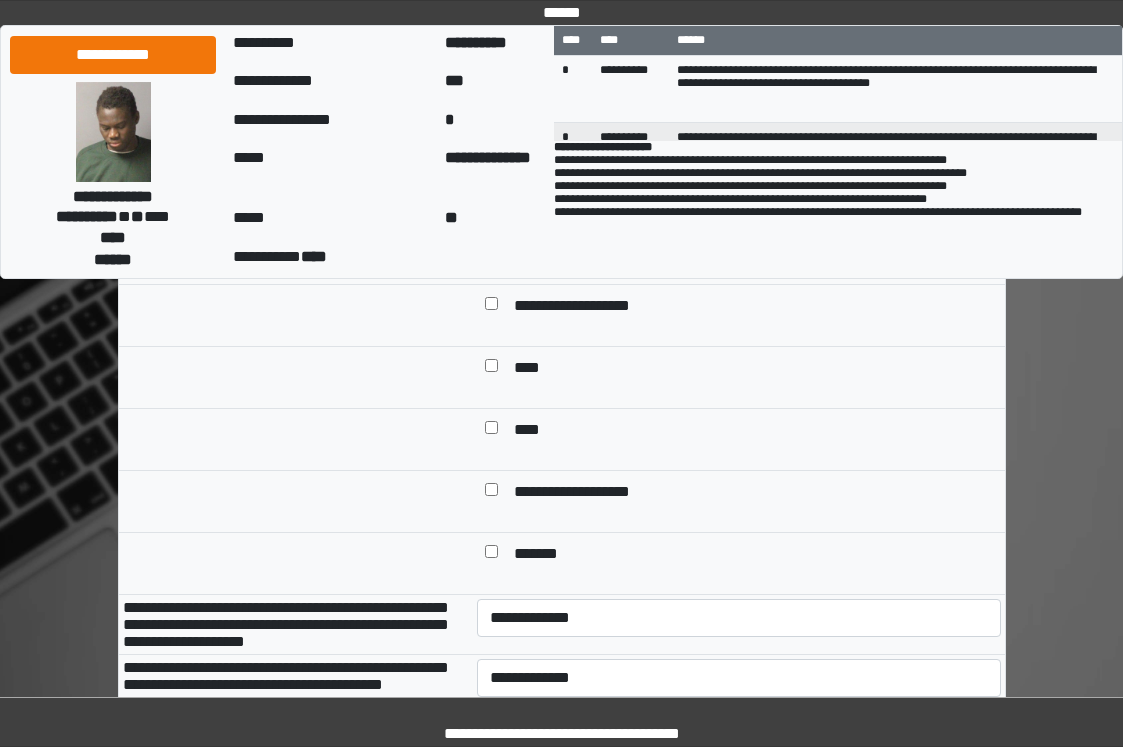 type on "**********" 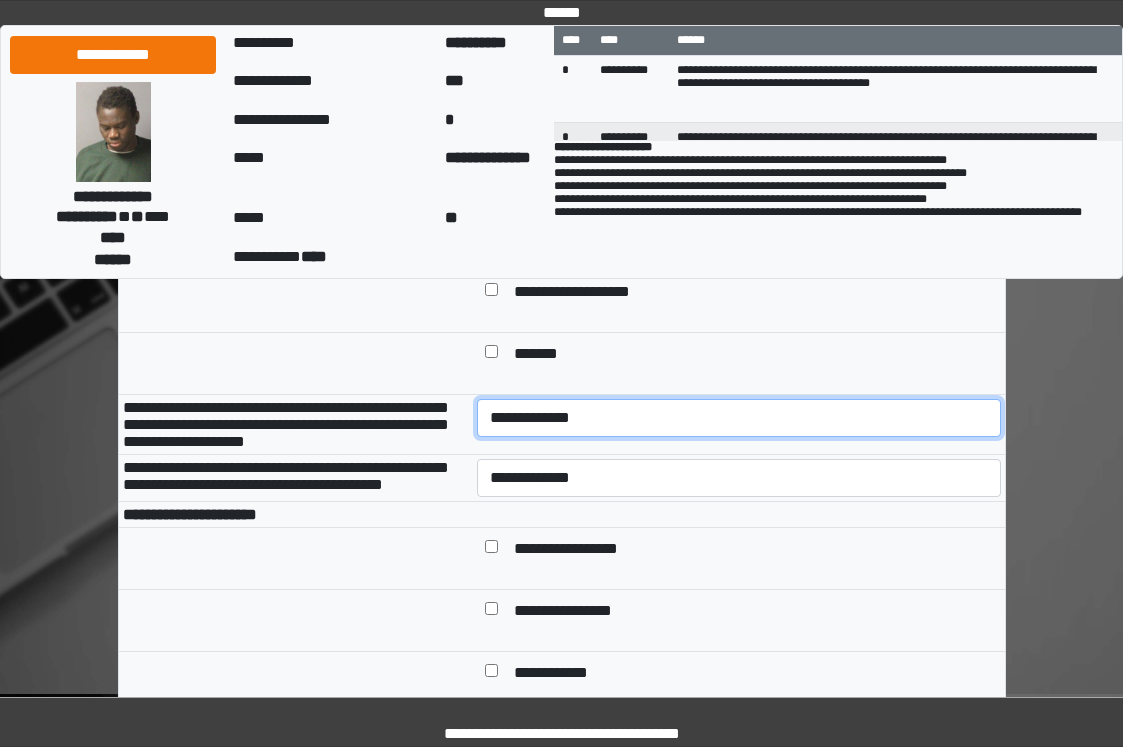 click on "**********" at bounding box center (739, 418) 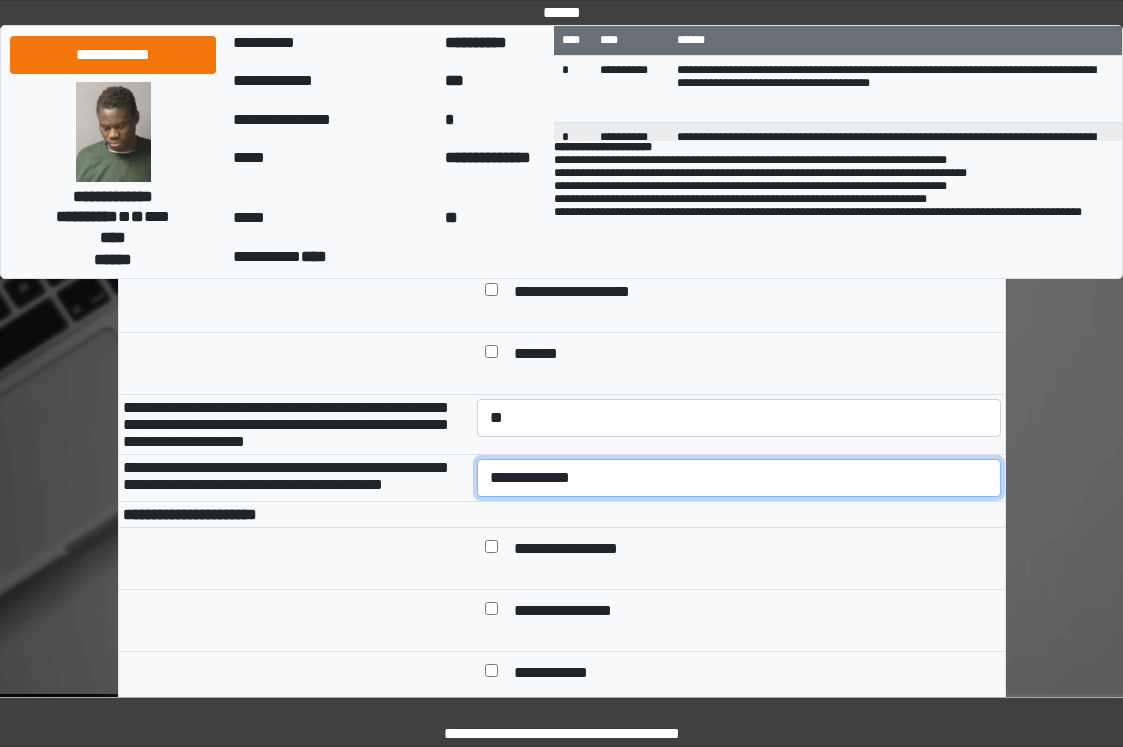 drag, startPoint x: 598, startPoint y: 518, endPoint x: 602, endPoint y: 534, distance: 16.492422 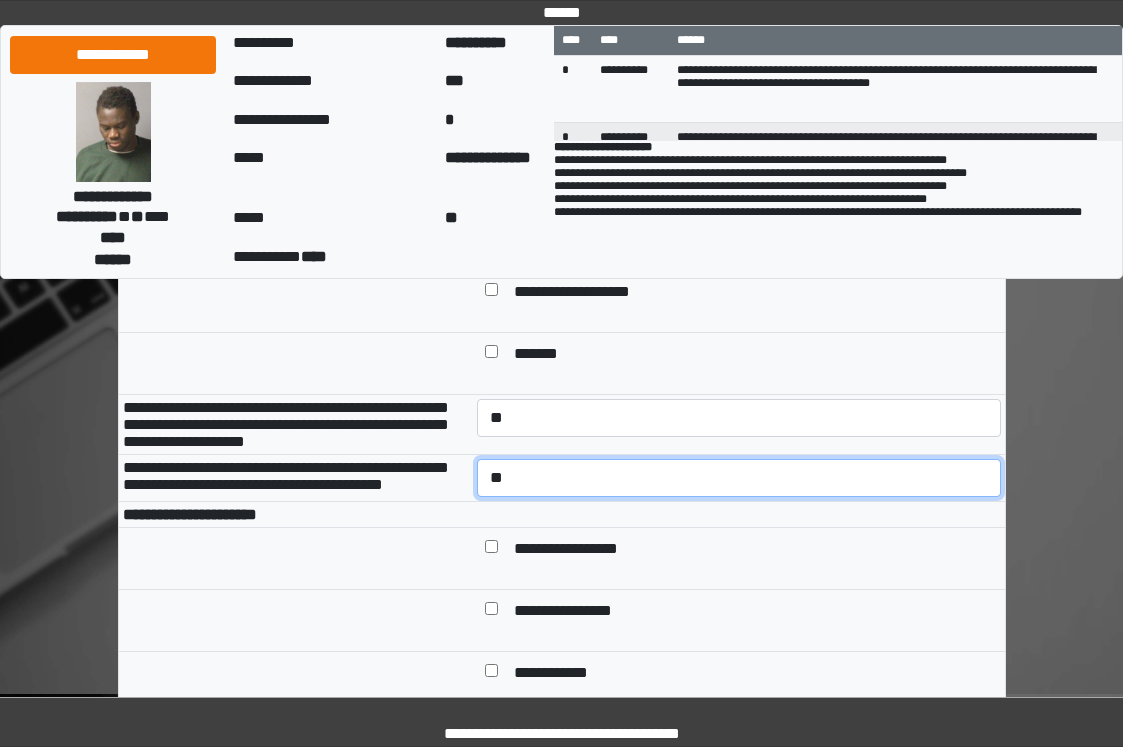 click on "**********" at bounding box center [739, 478] 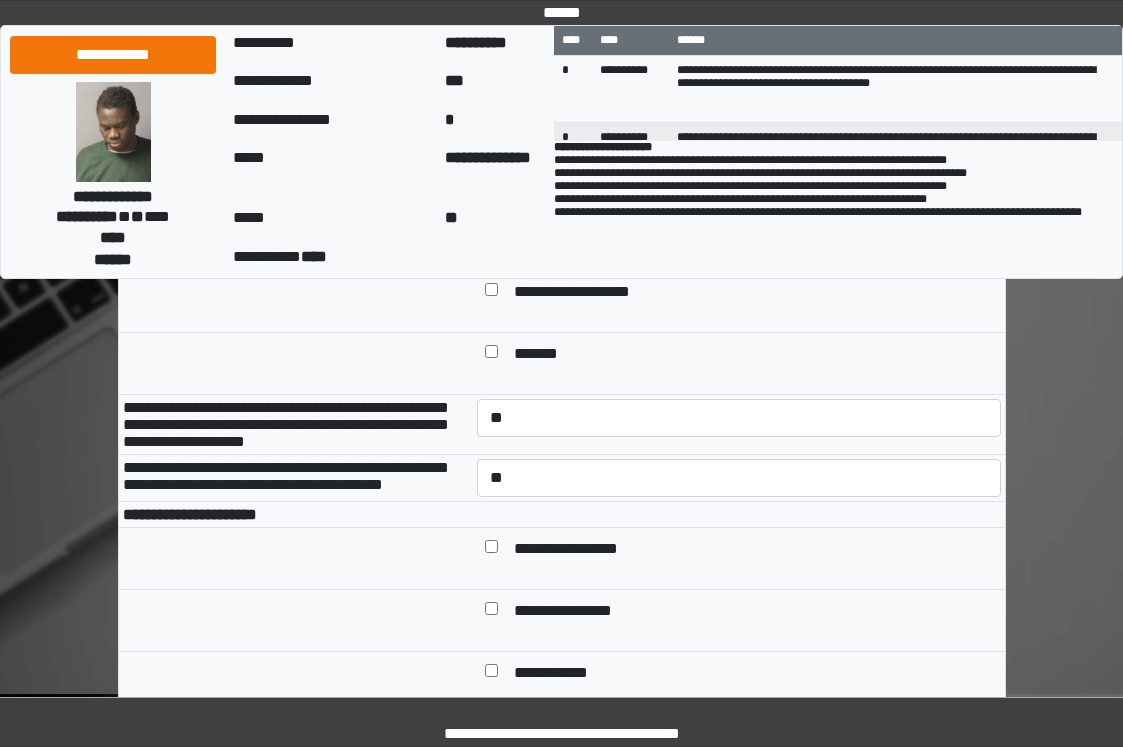 click at bounding box center [739, 514] 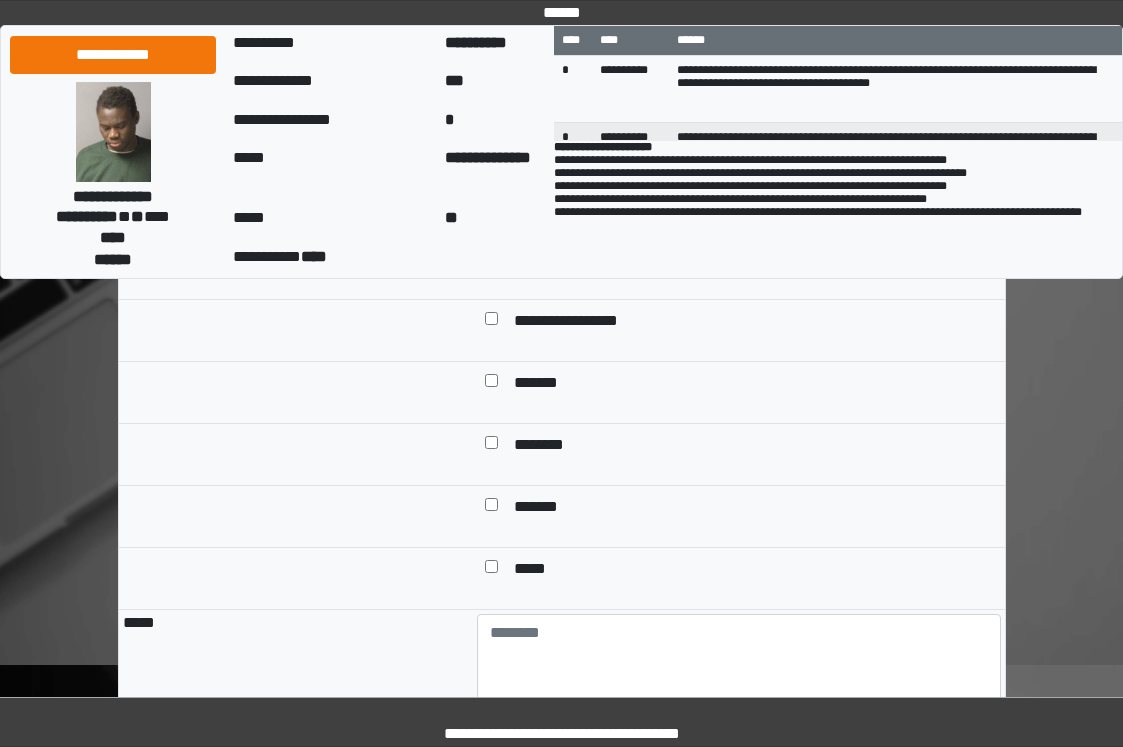 scroll, scrollTop: 1700, scrollLeft: 0, axis: vertical 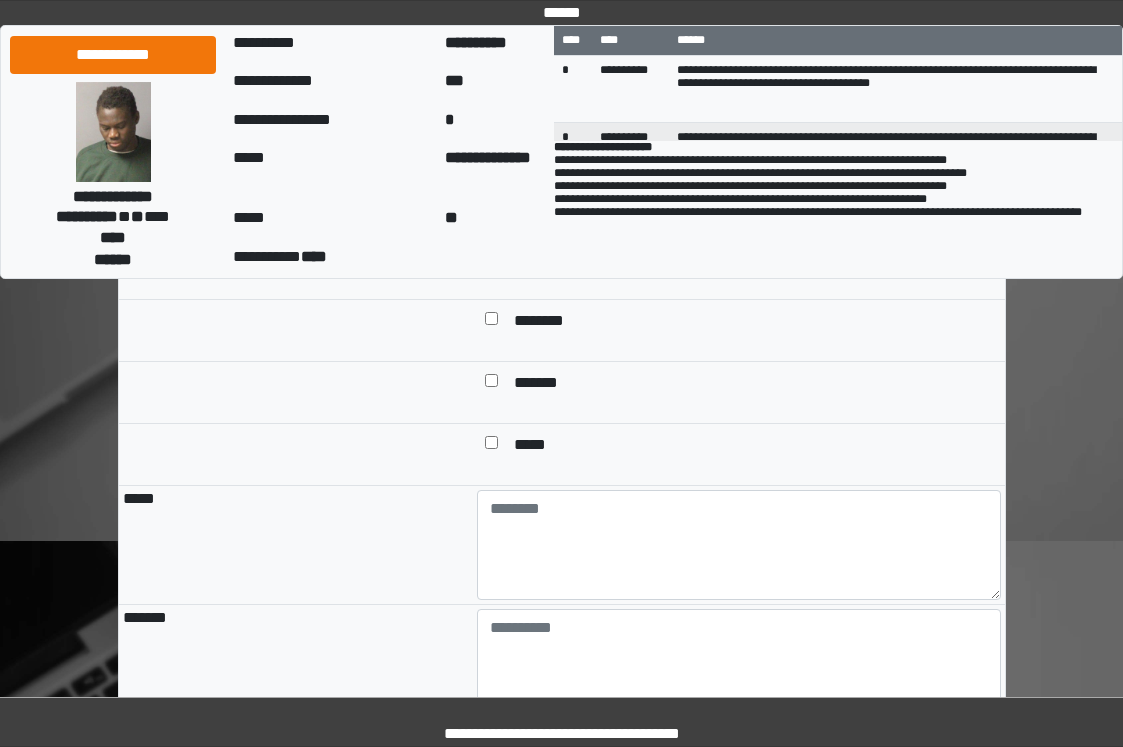click on "**********" at bounding box center (561, -156) 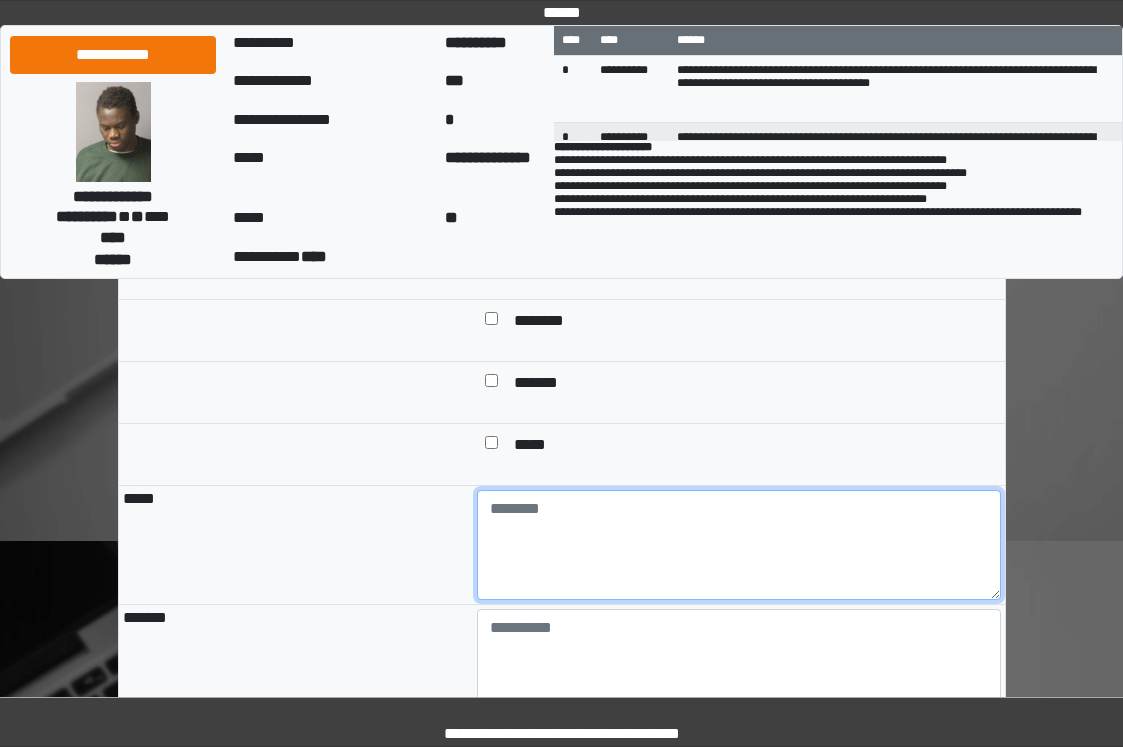 click at bounding box center [739, 545] 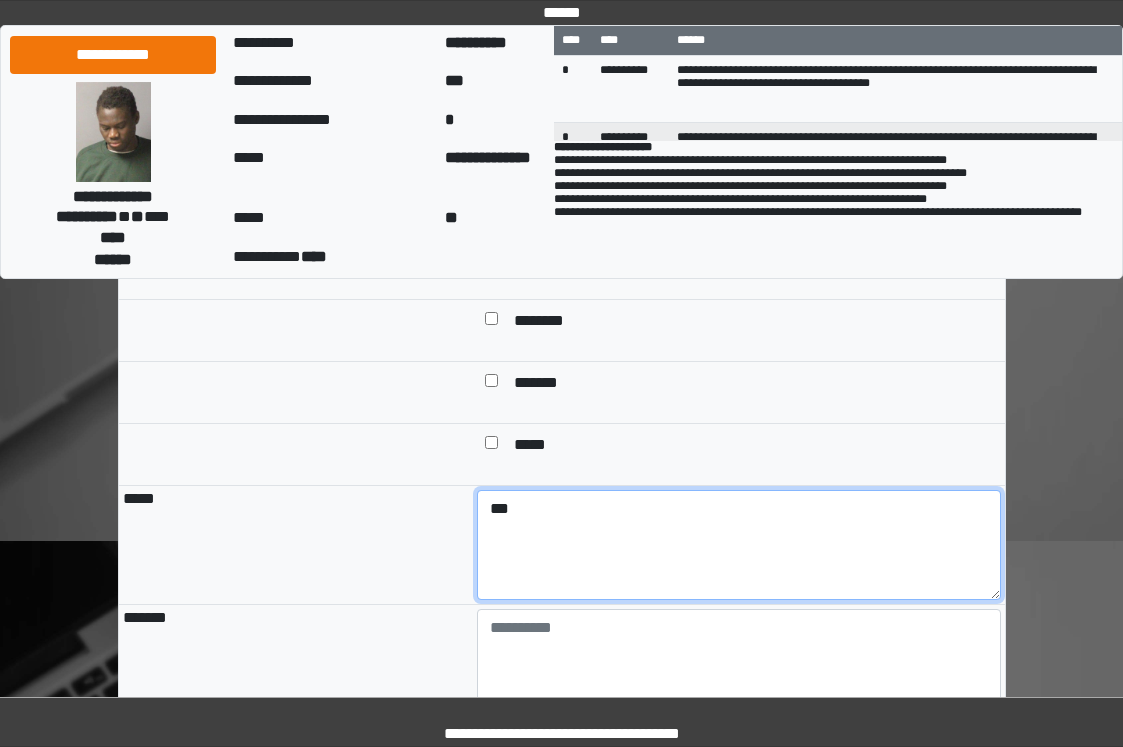 type on "***" 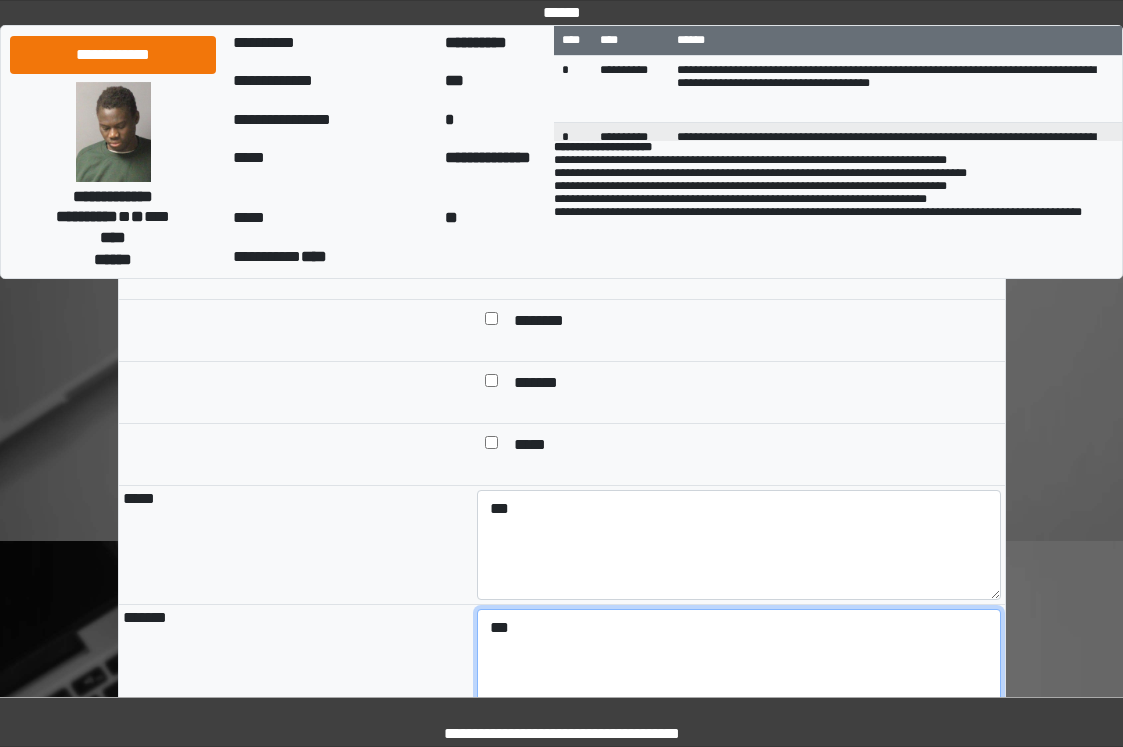 type on "***" 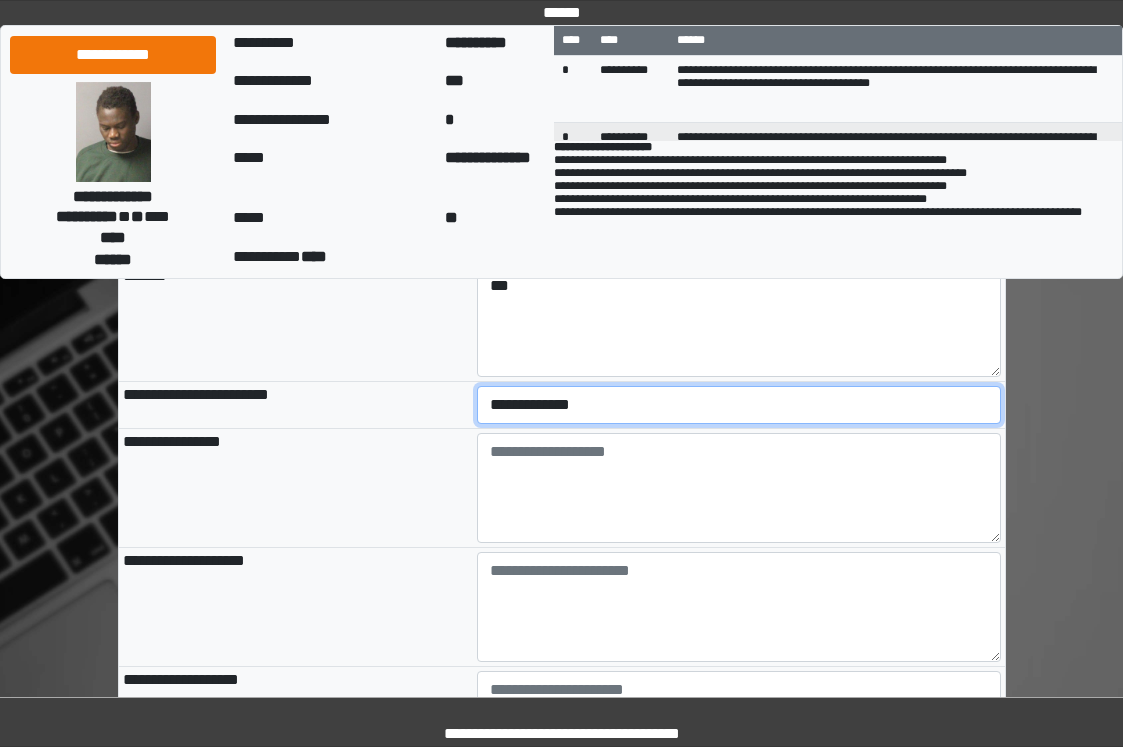 scroll, scrollTop: 2150, scrollLeft: 0, axis: vertical 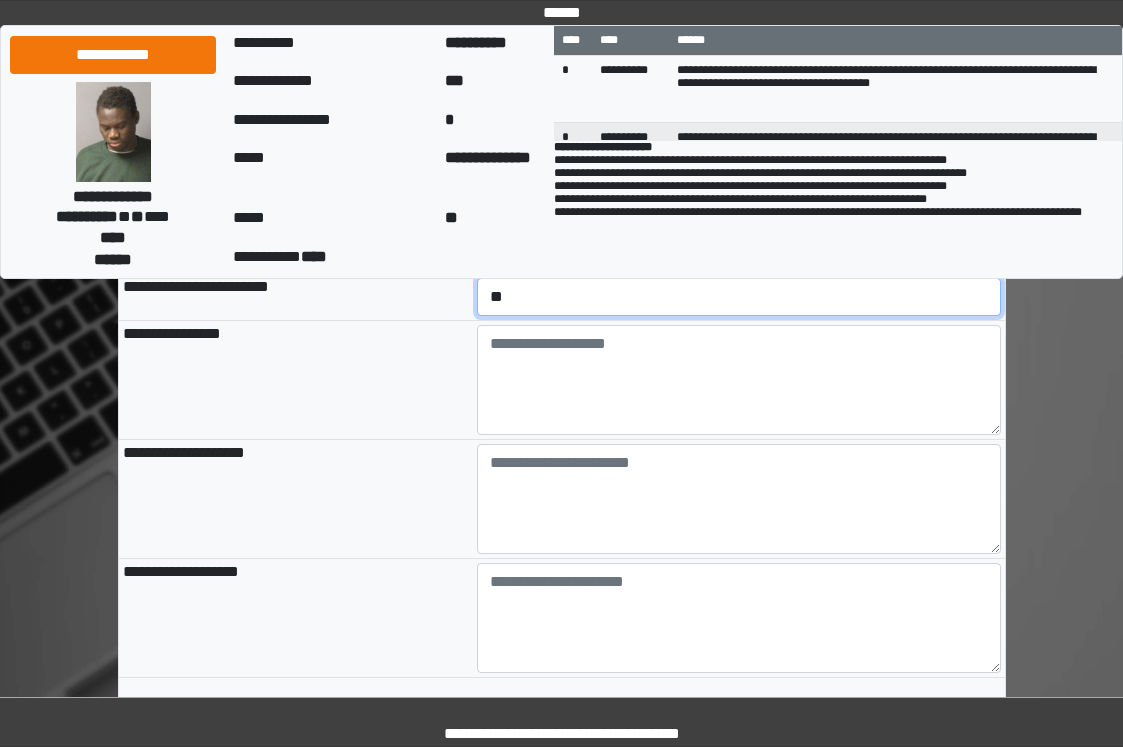 select on "*" 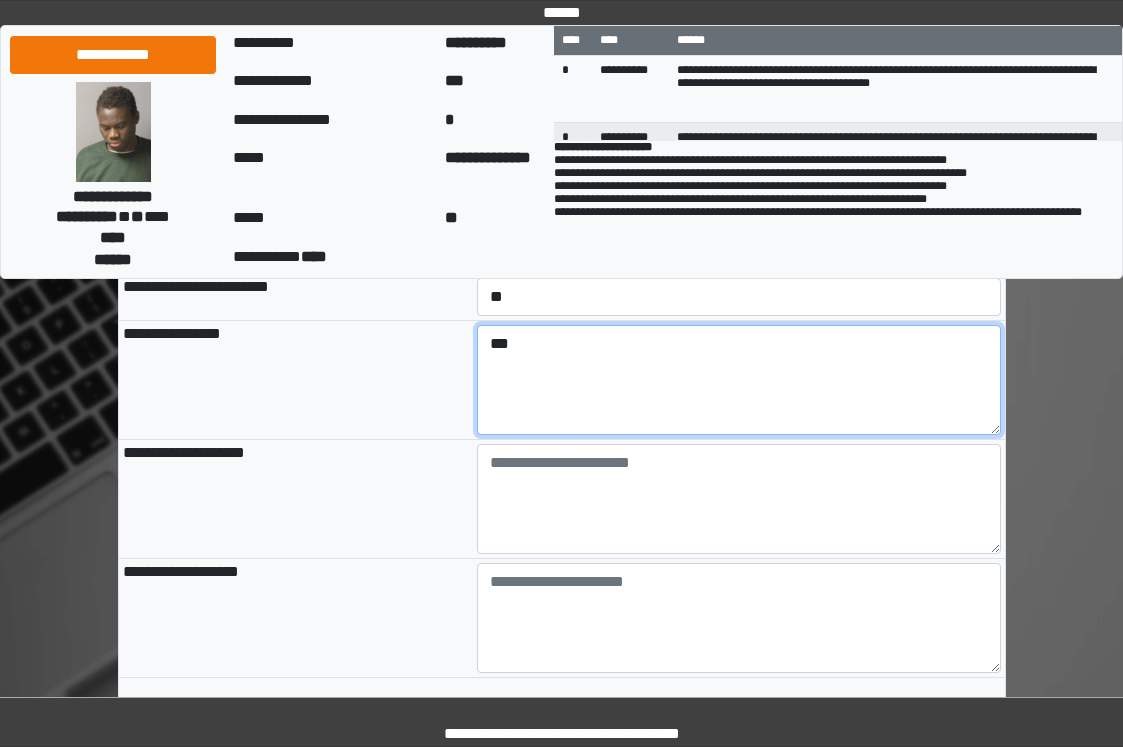 type on "***" 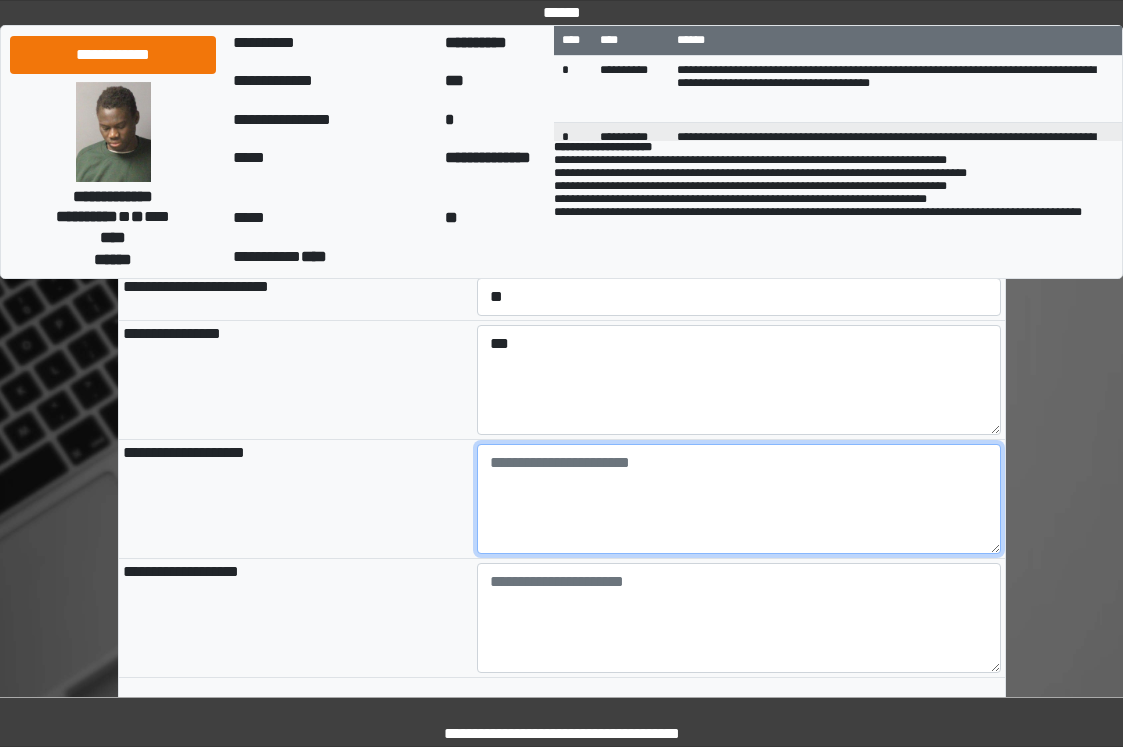 paste on "**********" 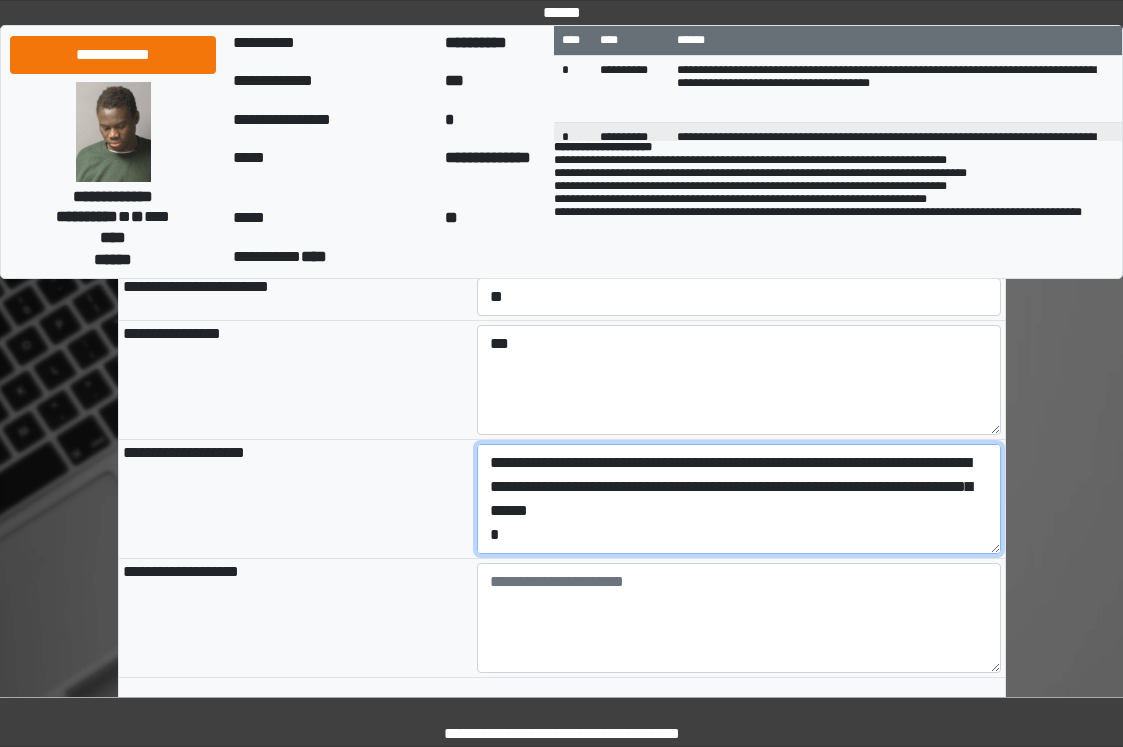 scroll, scrollTop: 88, scrollLeft: 0, axis: vertical 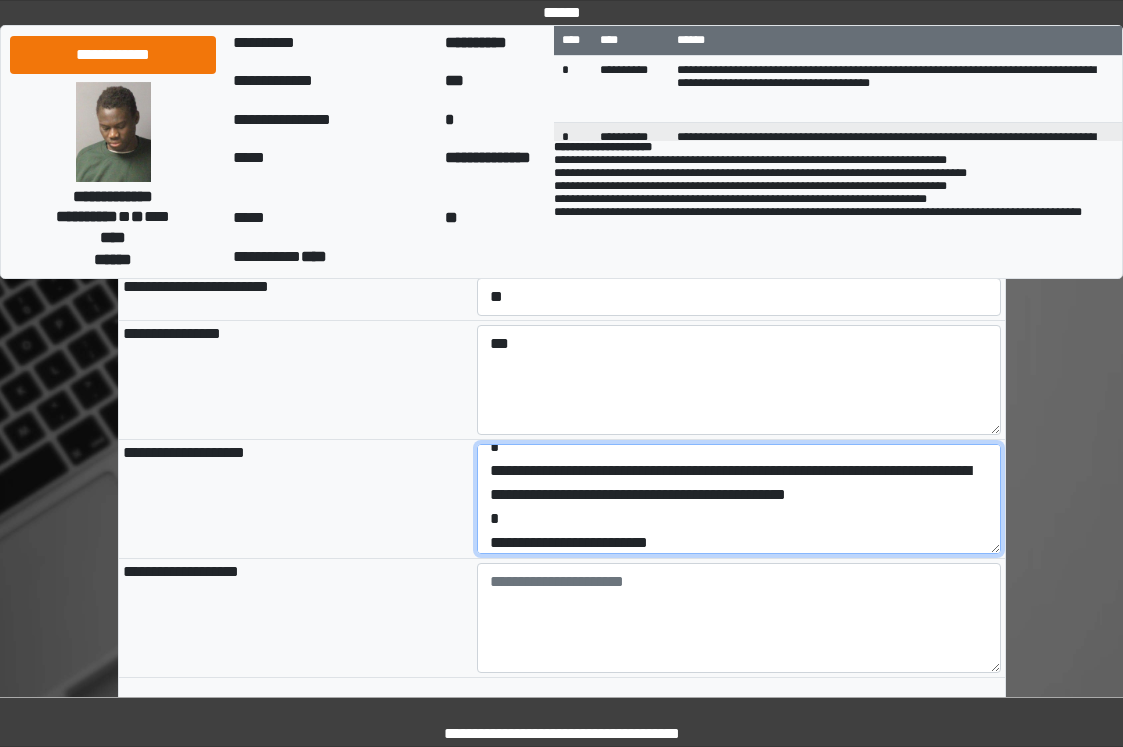 drag, startPoint x: 734, startPoint y: 625, endPoint x: 495, endPoint y: 618, distance: 239.1025 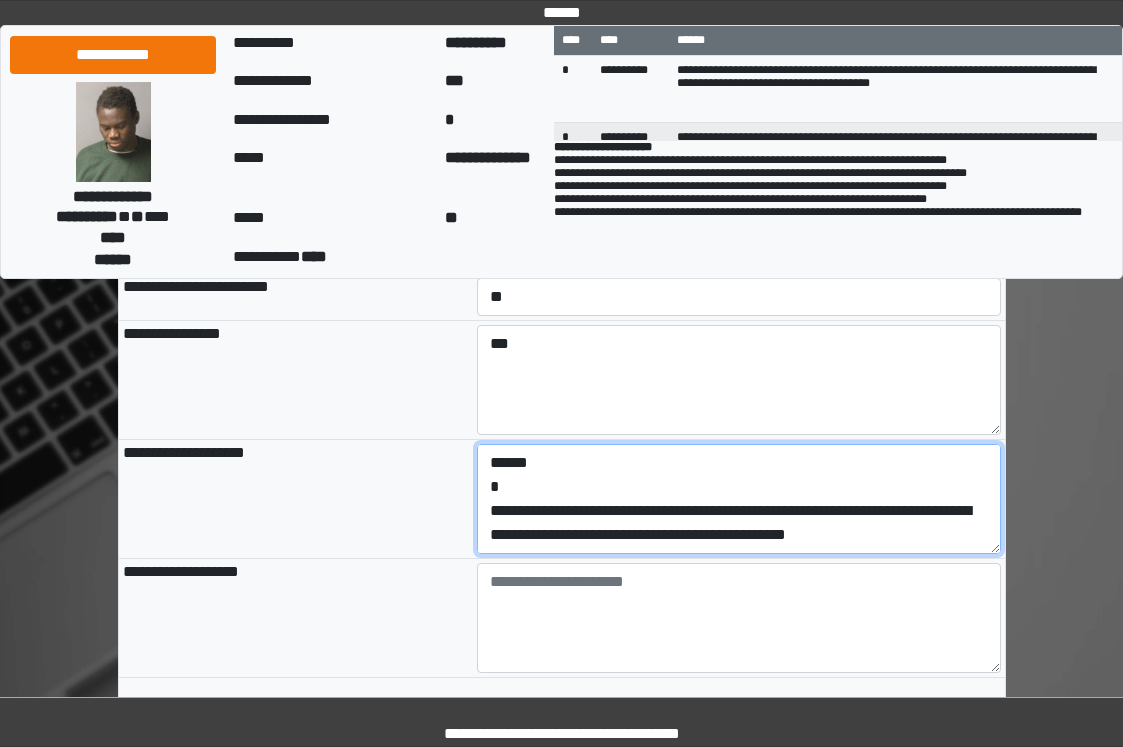scroll, scrollTop: 48, scrollLeft: 0, axis: vertical 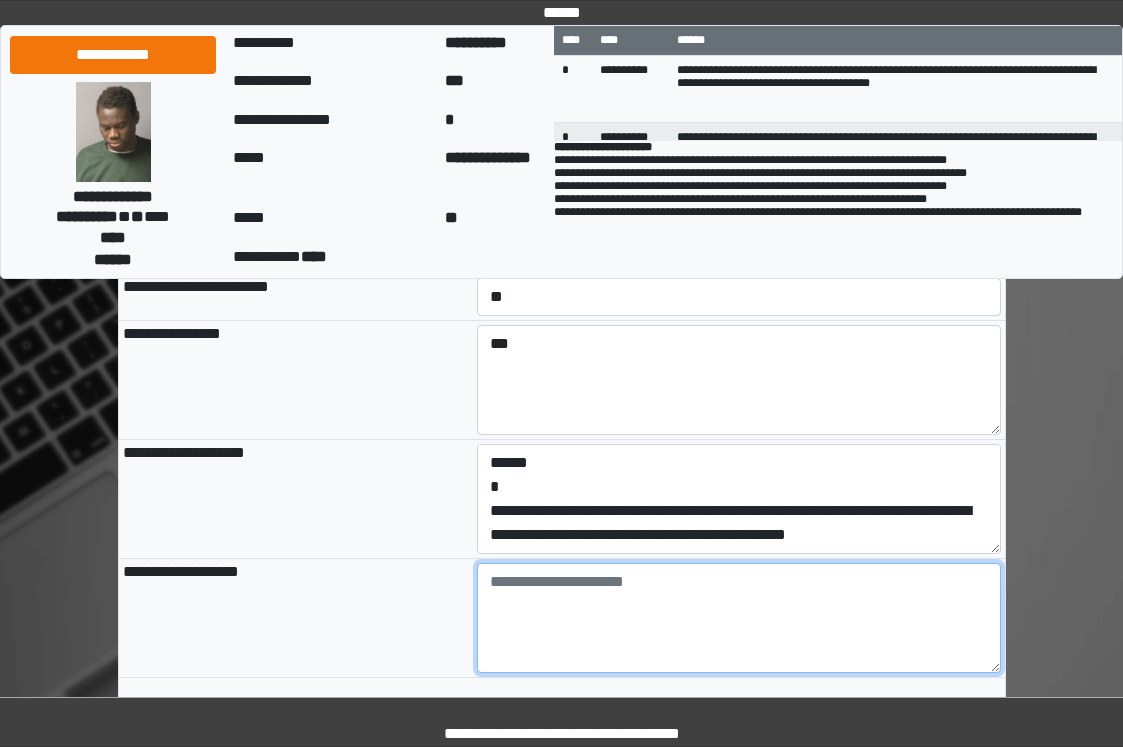 click at bounding box center [739, 618] 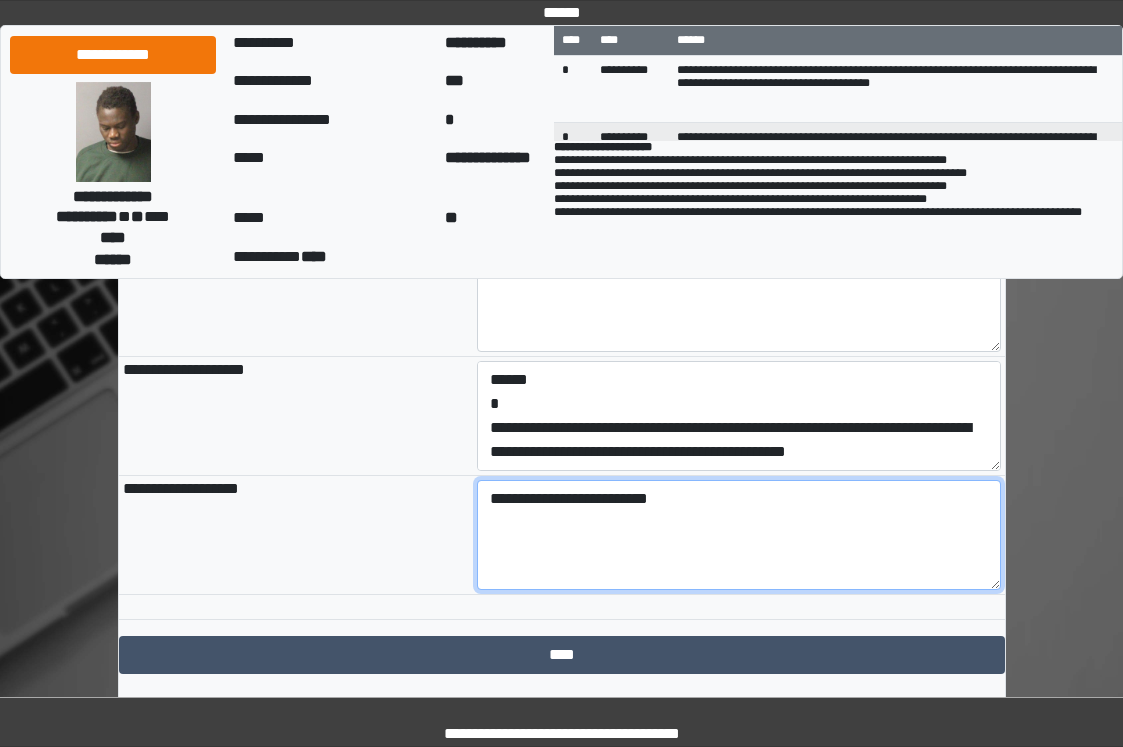 scroll, scrollTop: 2366, scrollLeft: 0, axis: vertical 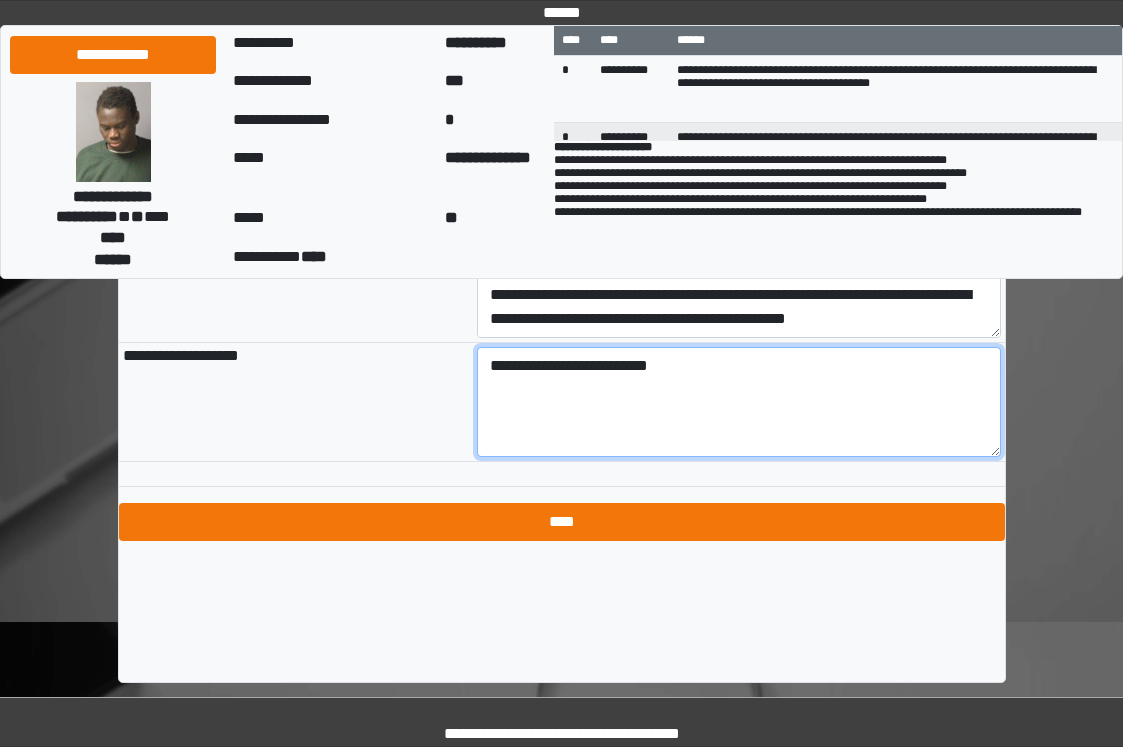 type on "**********" 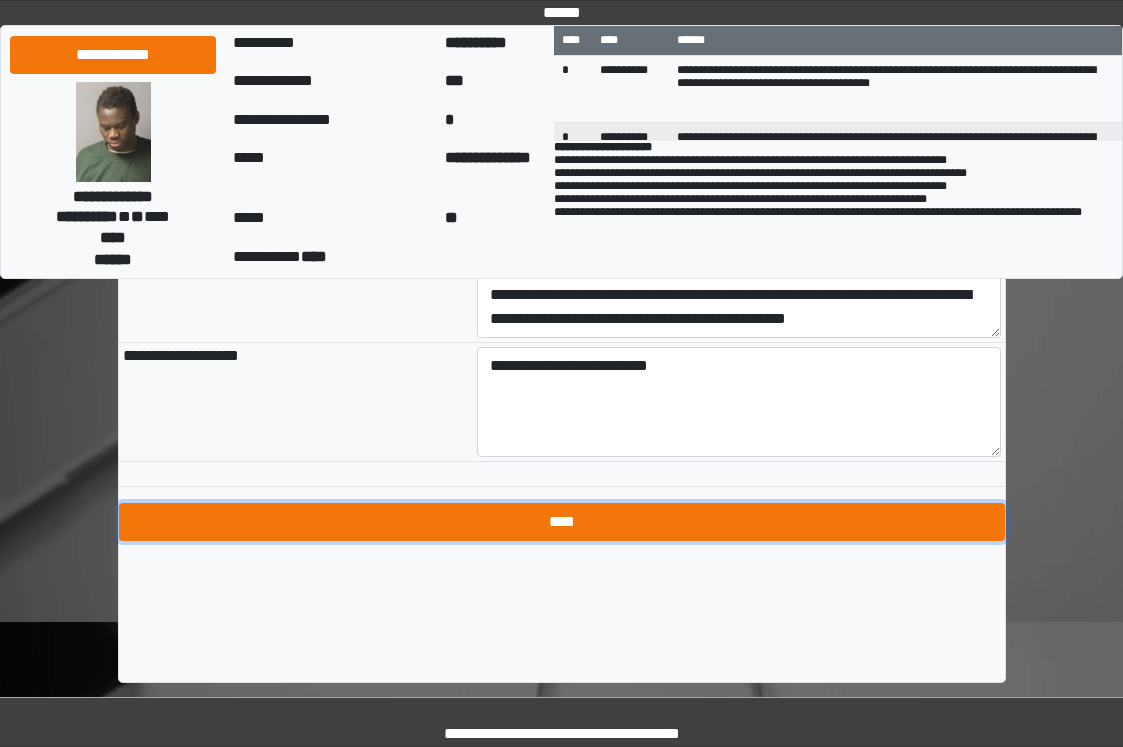 click on "****" at bounding box center [562, 522] 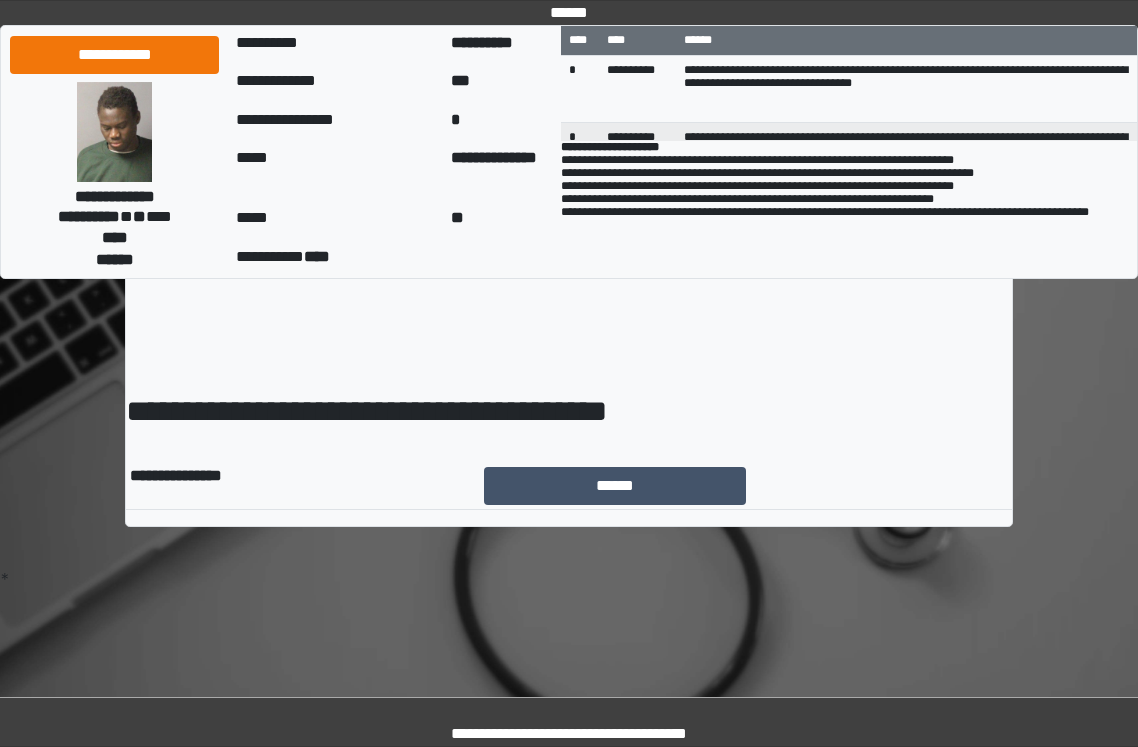 scroll, scrollTop: 0, scrollLeft: 0, axis: both 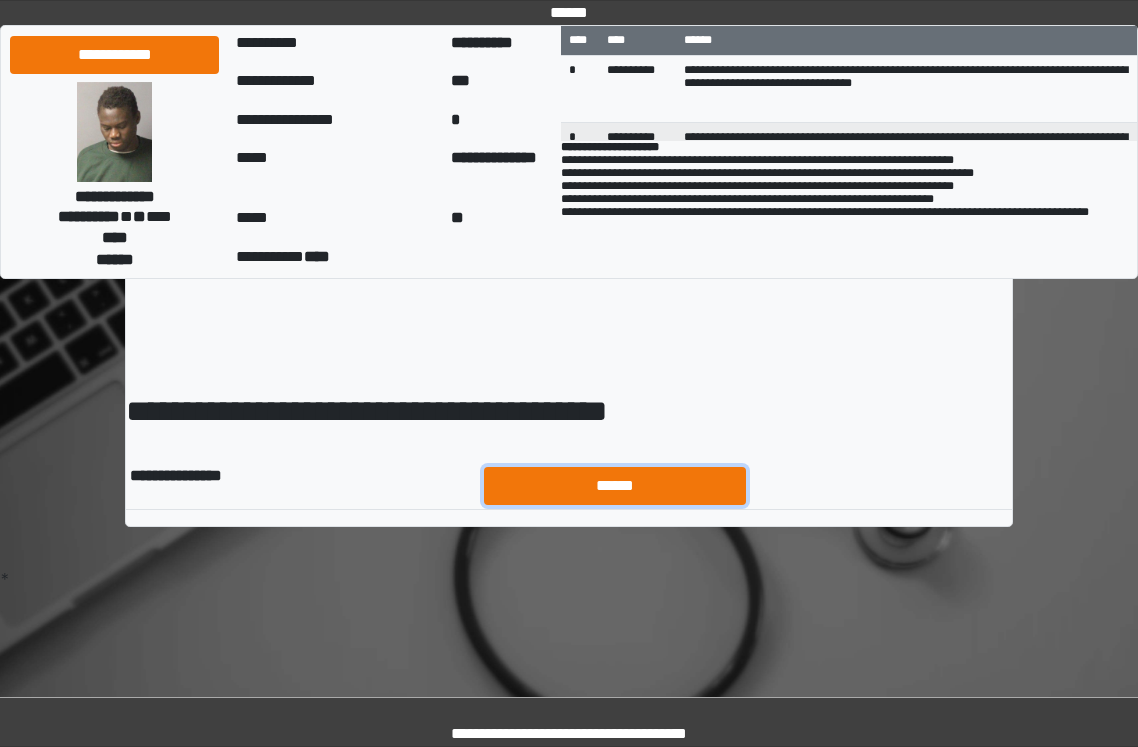 click on "******" at bounding box center (615, 486) 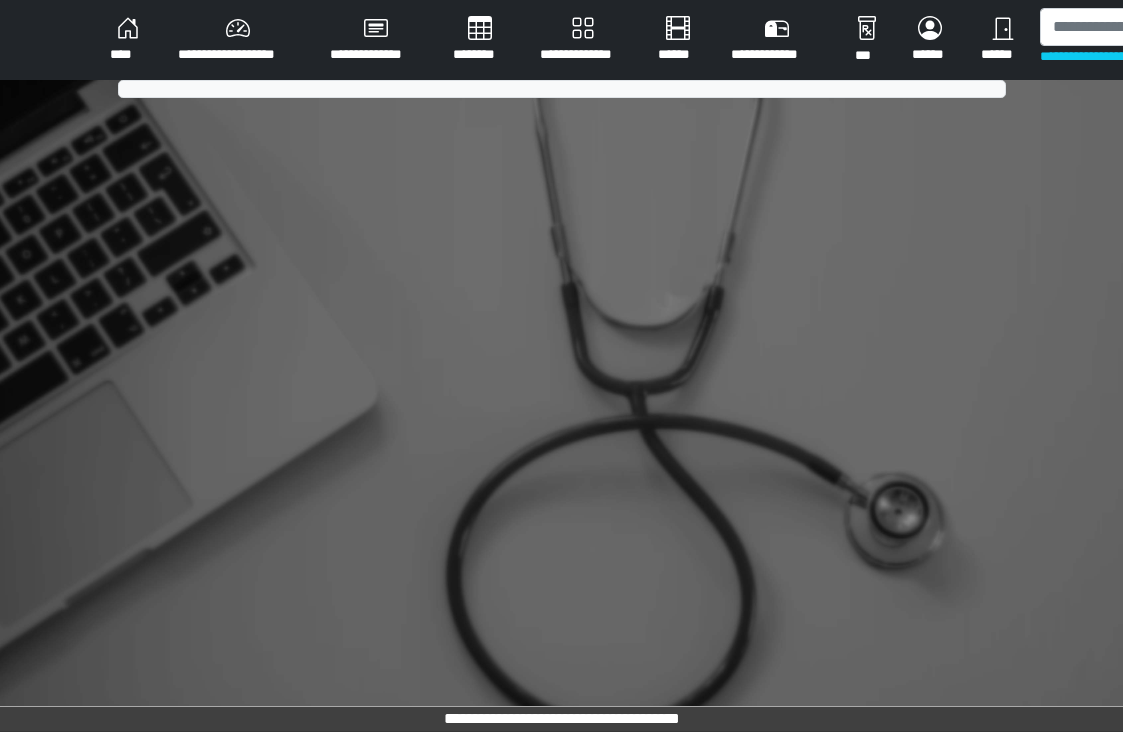 scroll, scrollTop: 0, scrollLeft: 0, axis: both 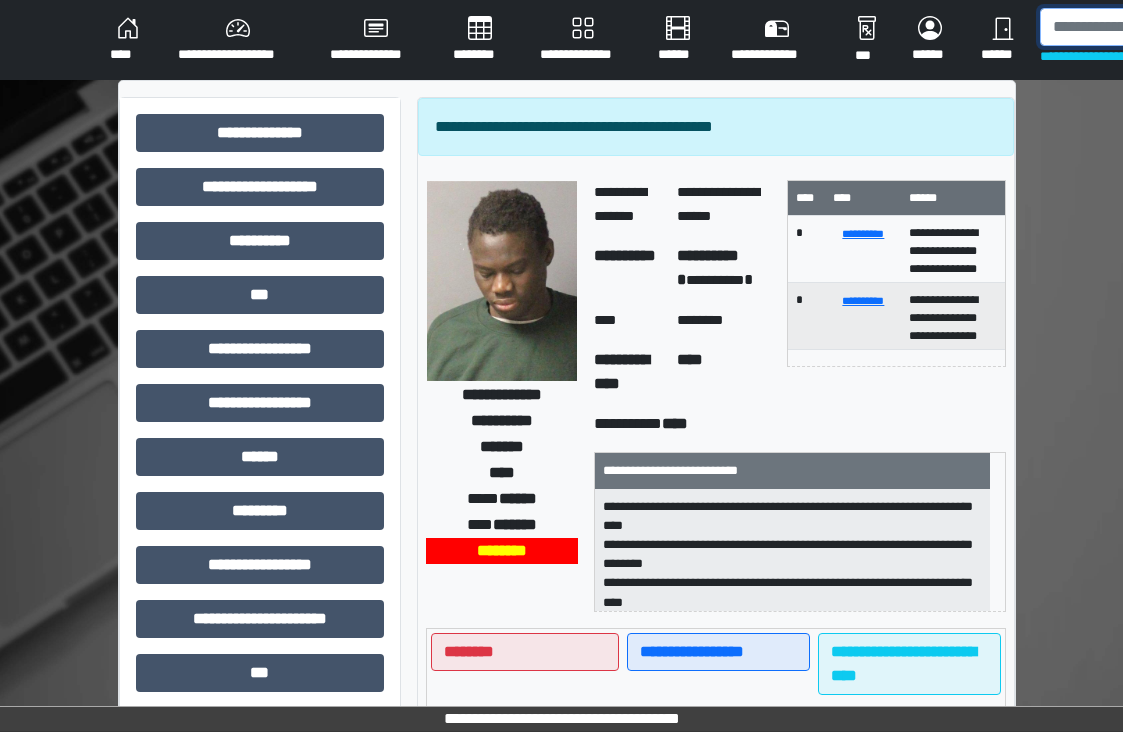 click at bounding box center (1143, 27) 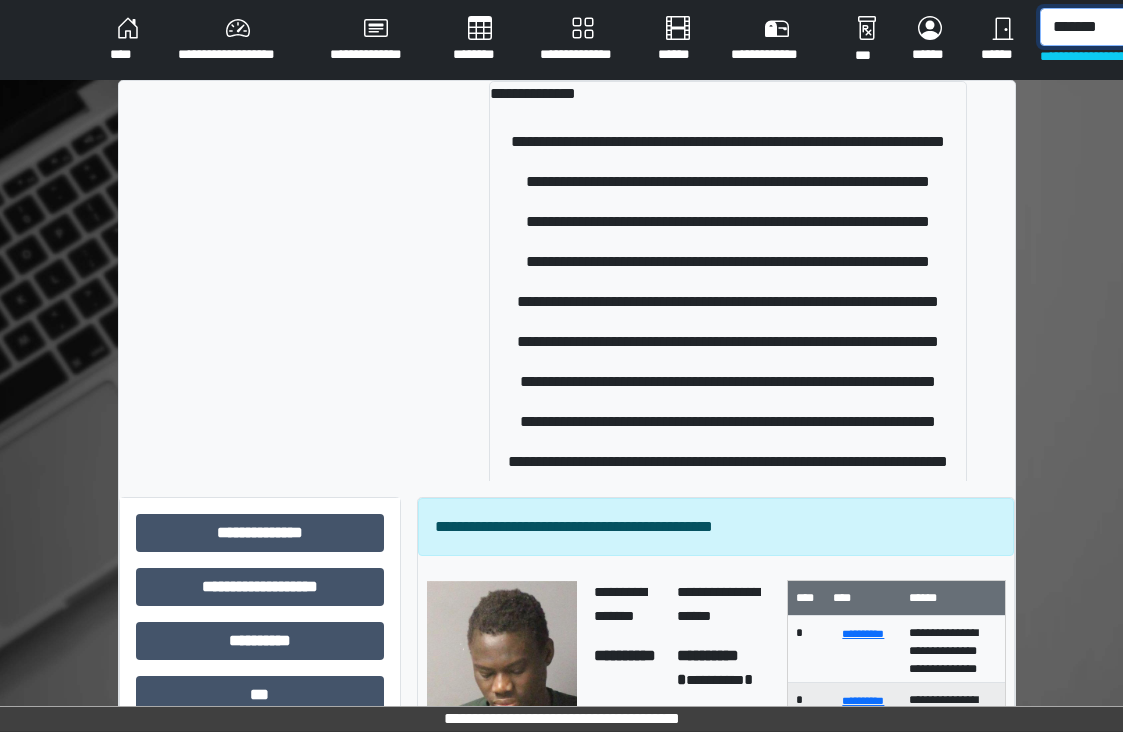 scroll, scrollTop: 0, scrollLeft: 4, axis: horizontal 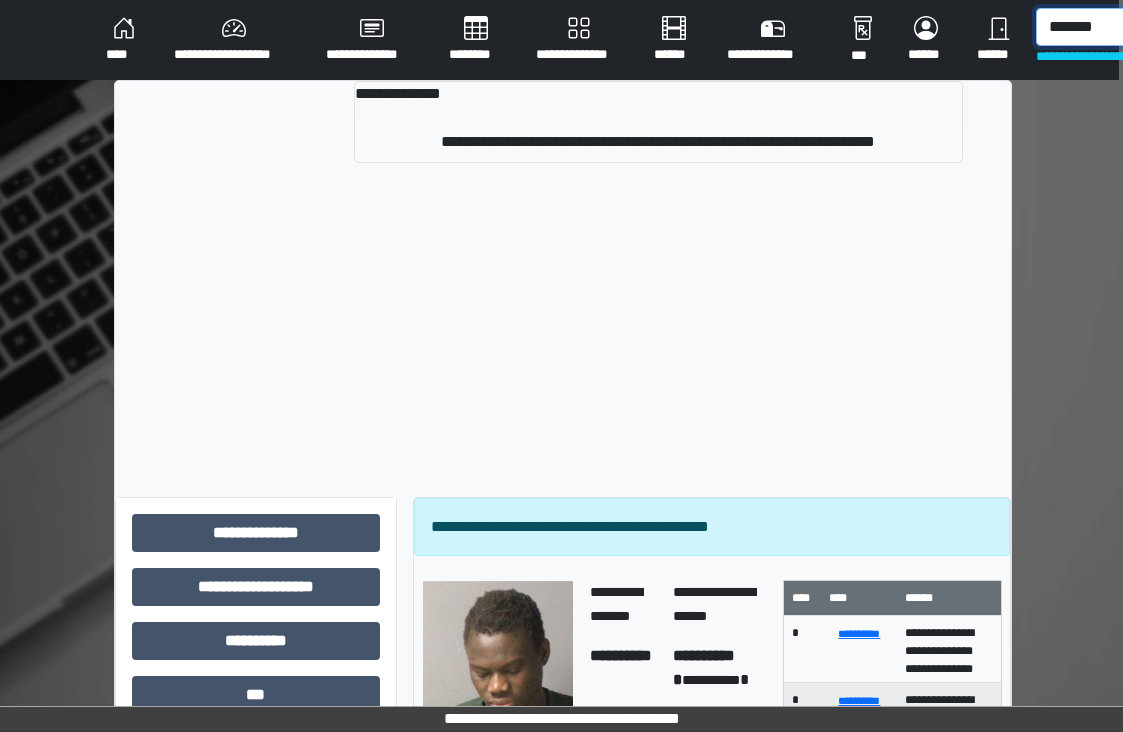 type on "*******" 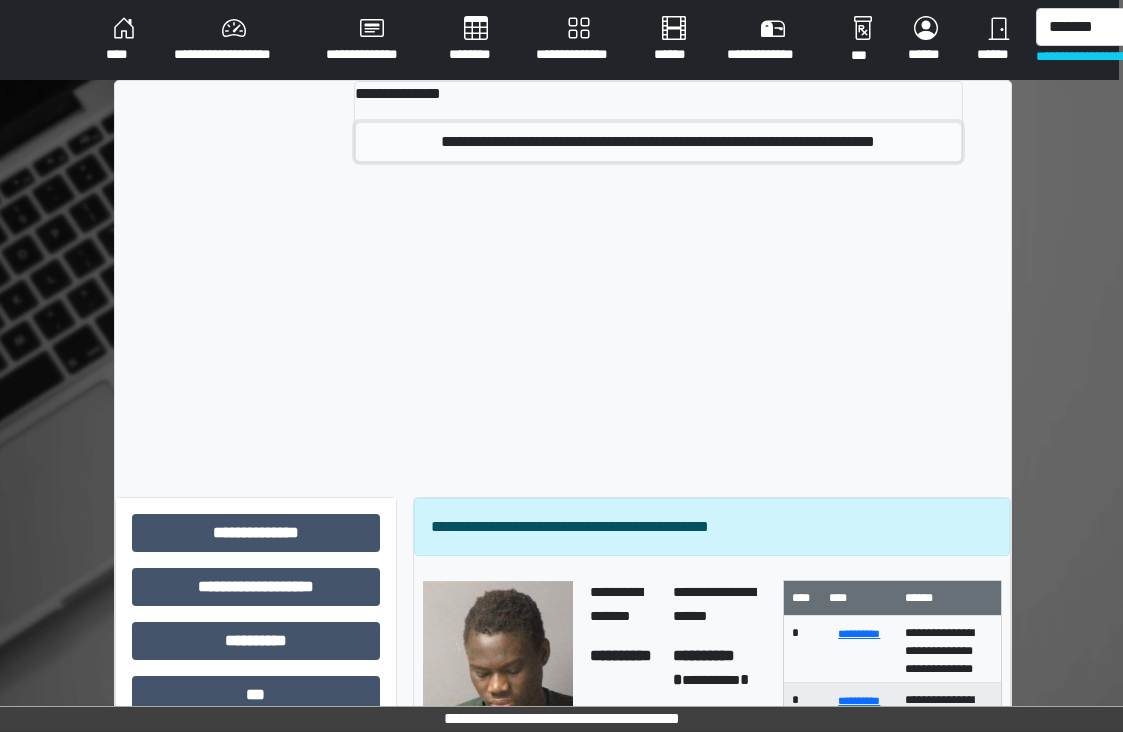 click on "**********" at bounding box center [658, 142] 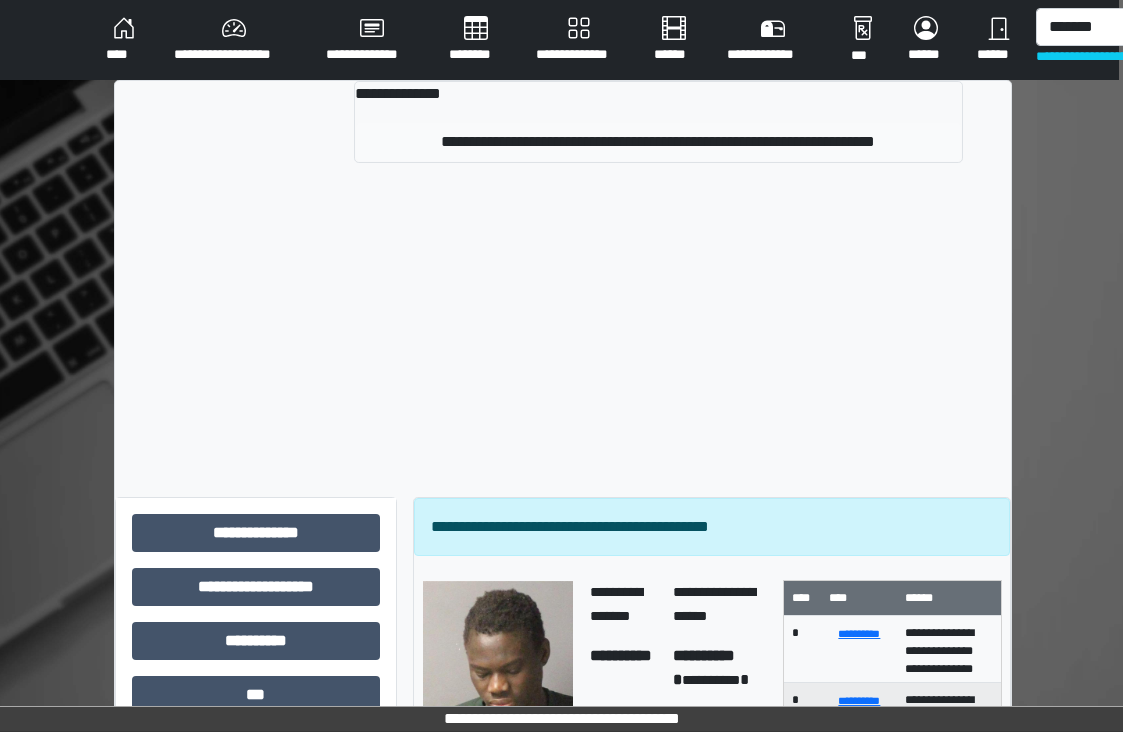 type 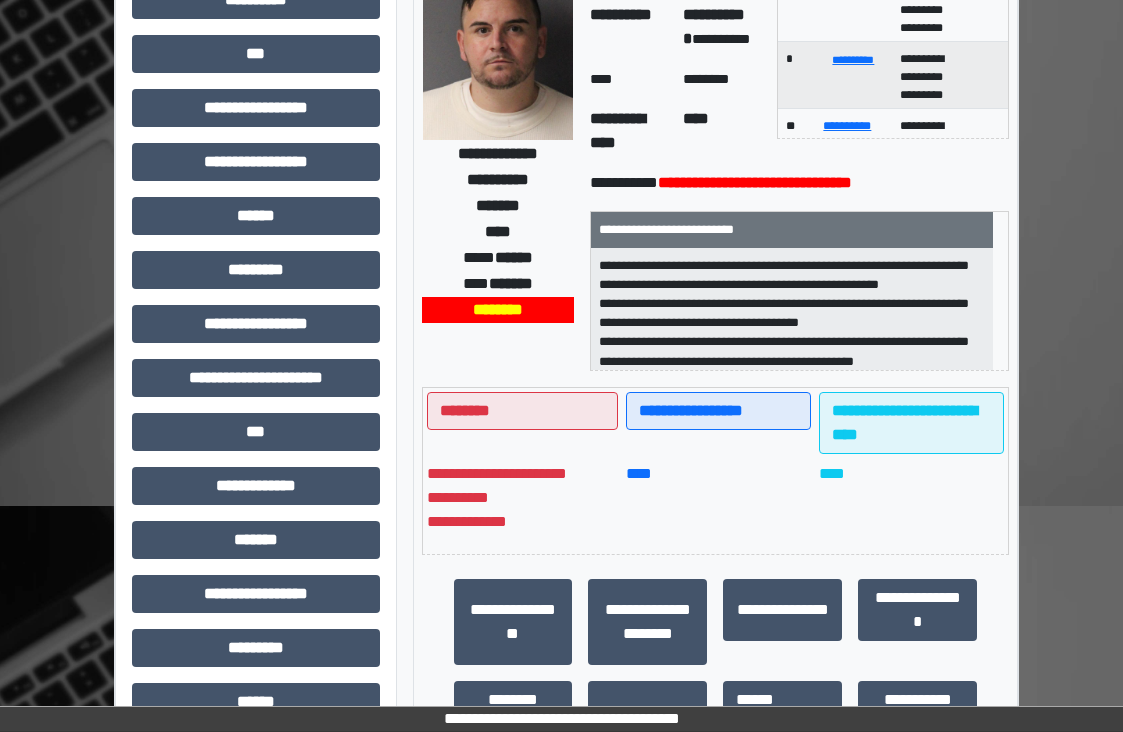 scroll, scrollTop: 442, scrollLeft: 4, axis: both 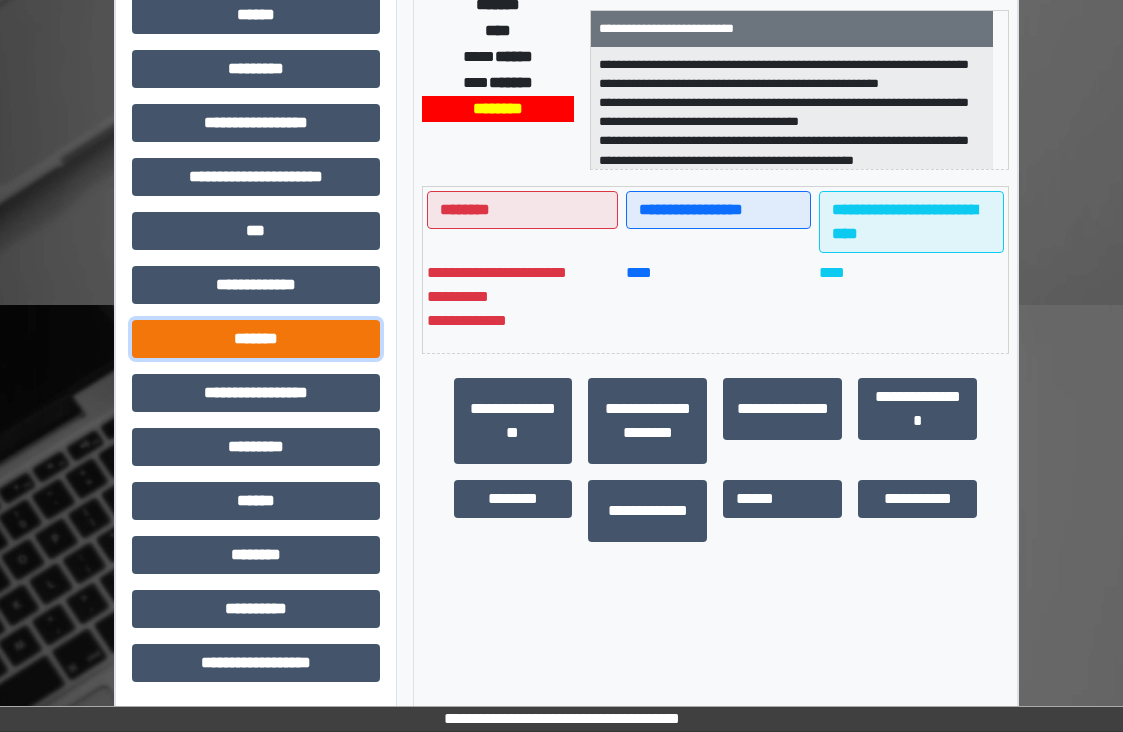 click on "*******" at bounding box center [256, 339] 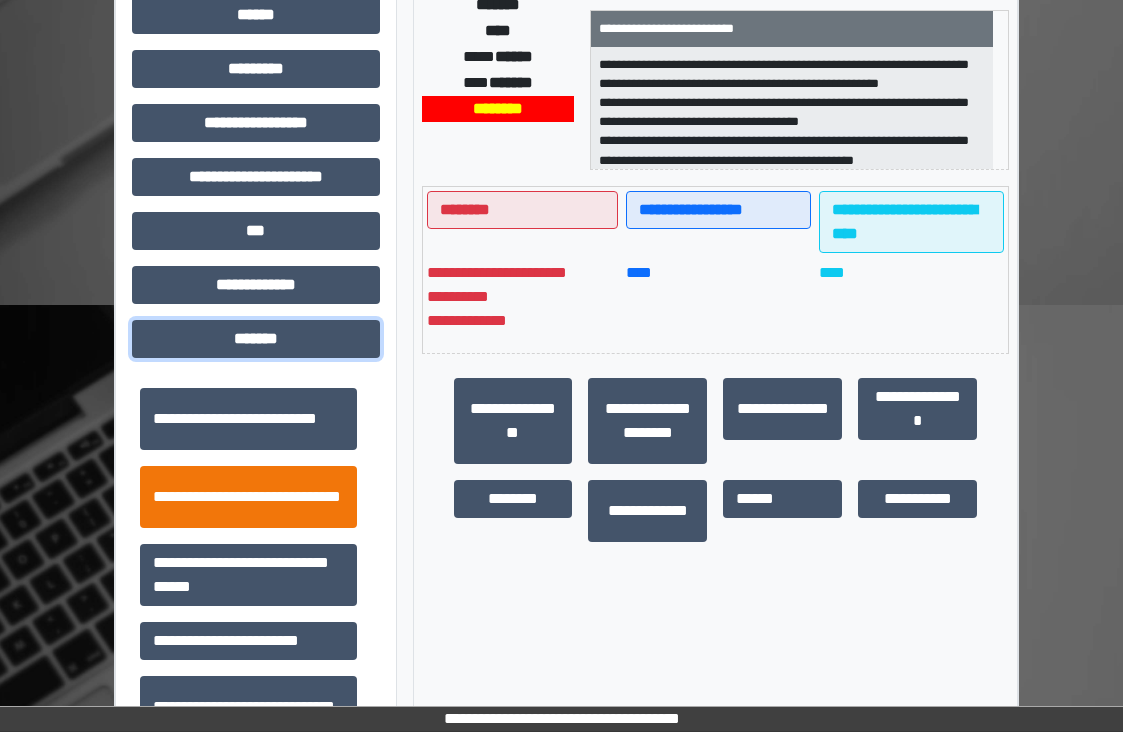 scroll, scrollTop: 800, scrollLeft: 0, axis: vertical 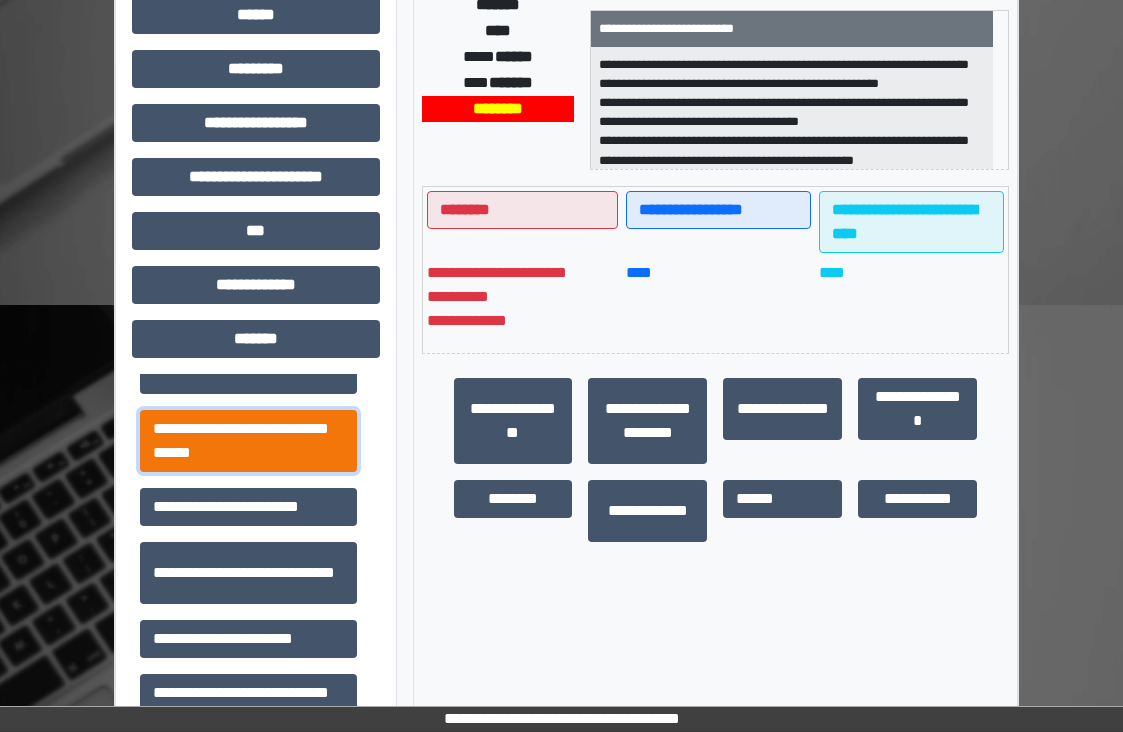 click on "**********" at bounding box center [248, 441] 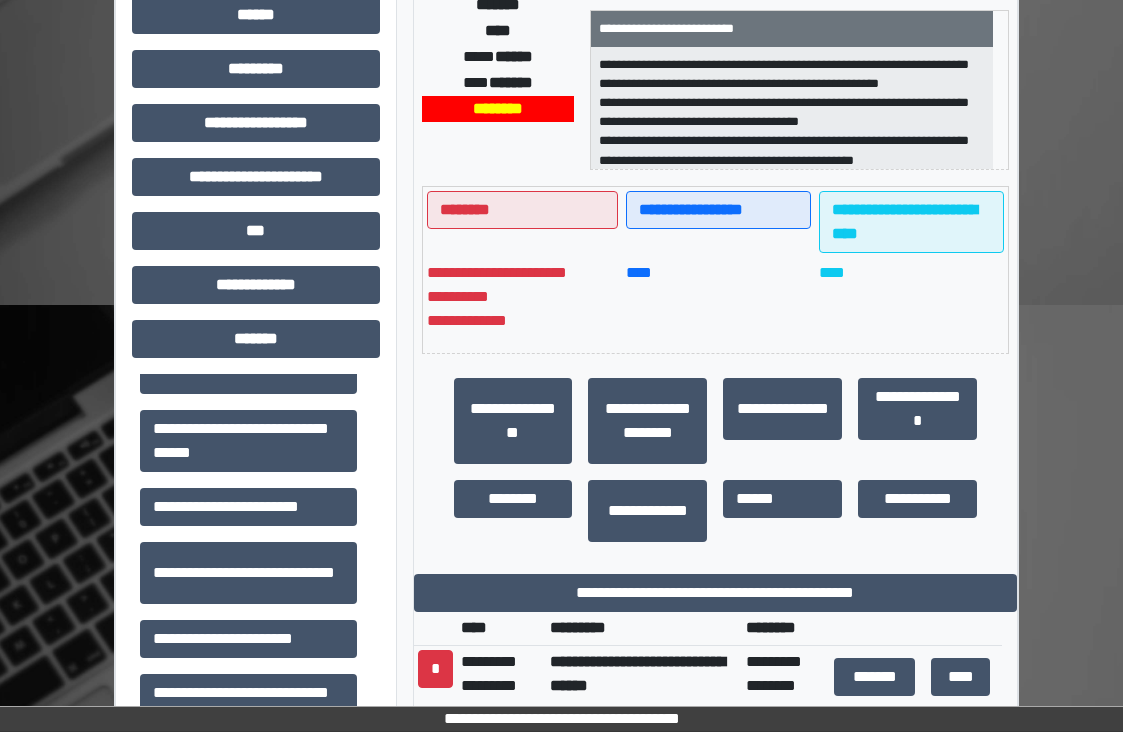 click on "**********" at bounding box center (716, 425) 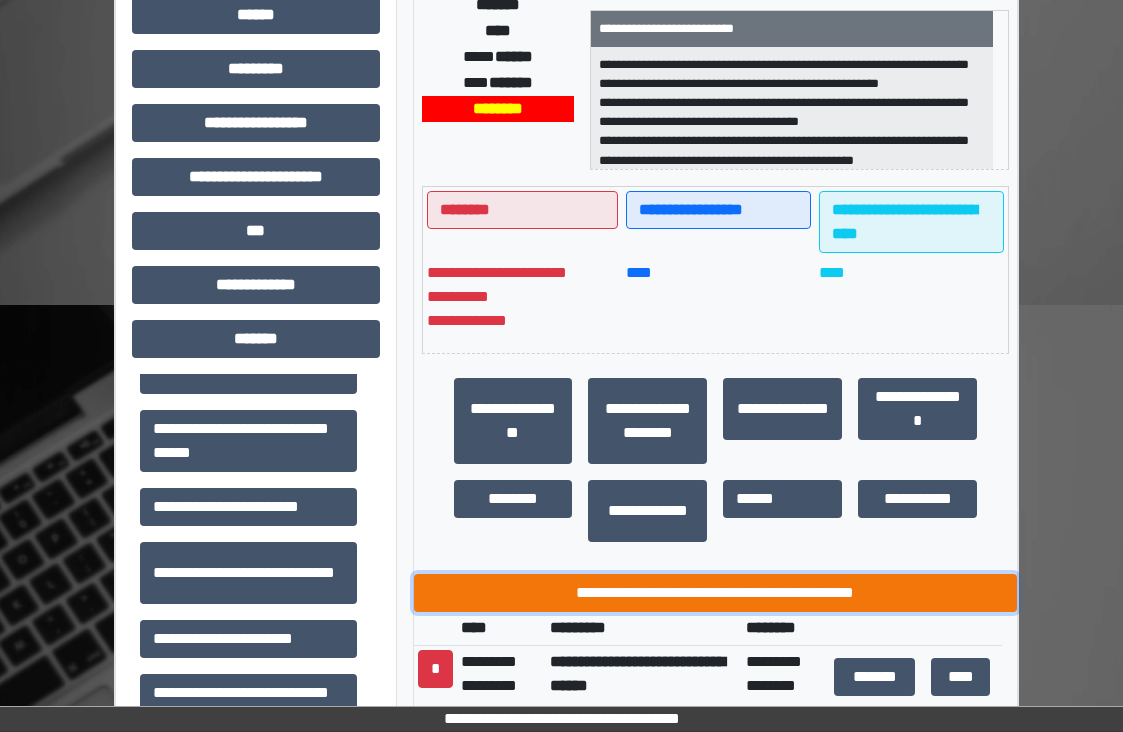 click on "**********" at bounding box center [716, 593] 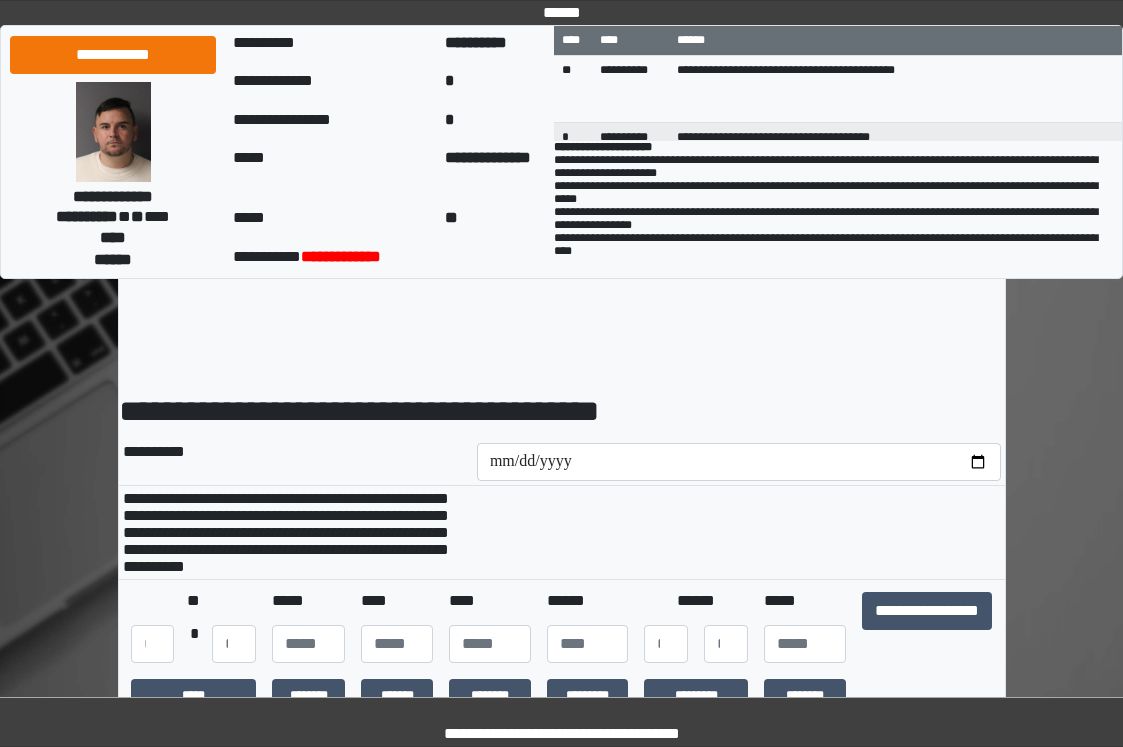 scroll, scrollTop: 0, scrollLeft: 0, axis: both 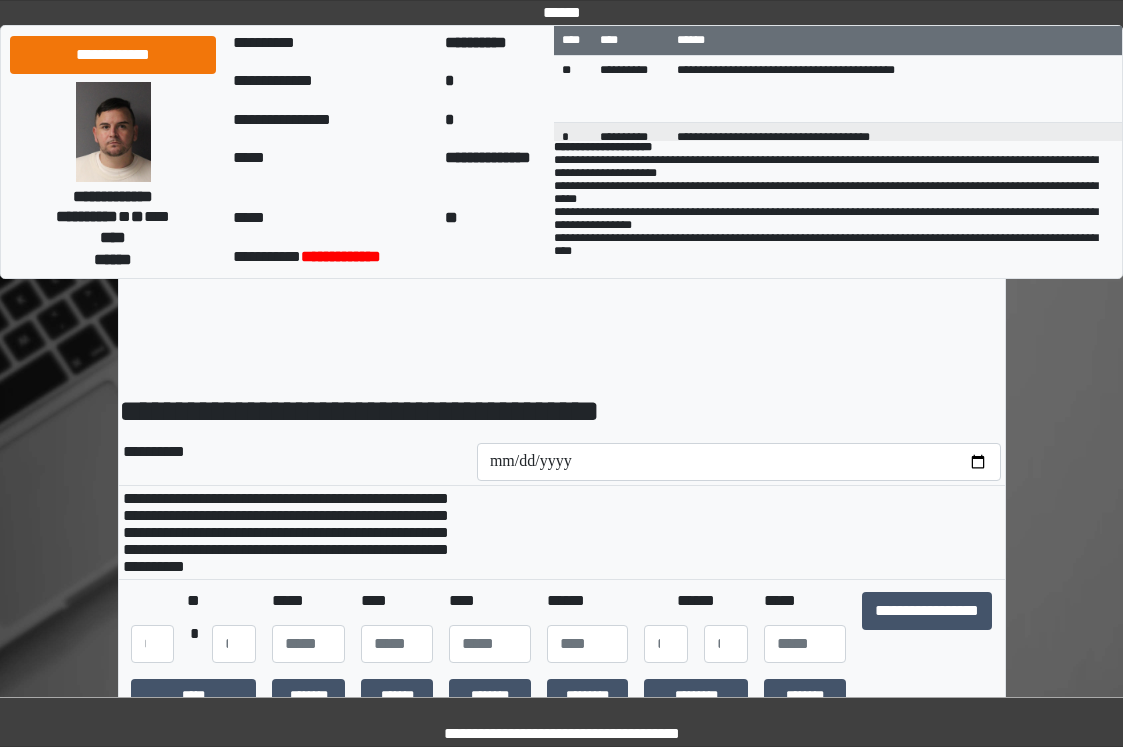 click on "**********" at bounding box center [927, 627] 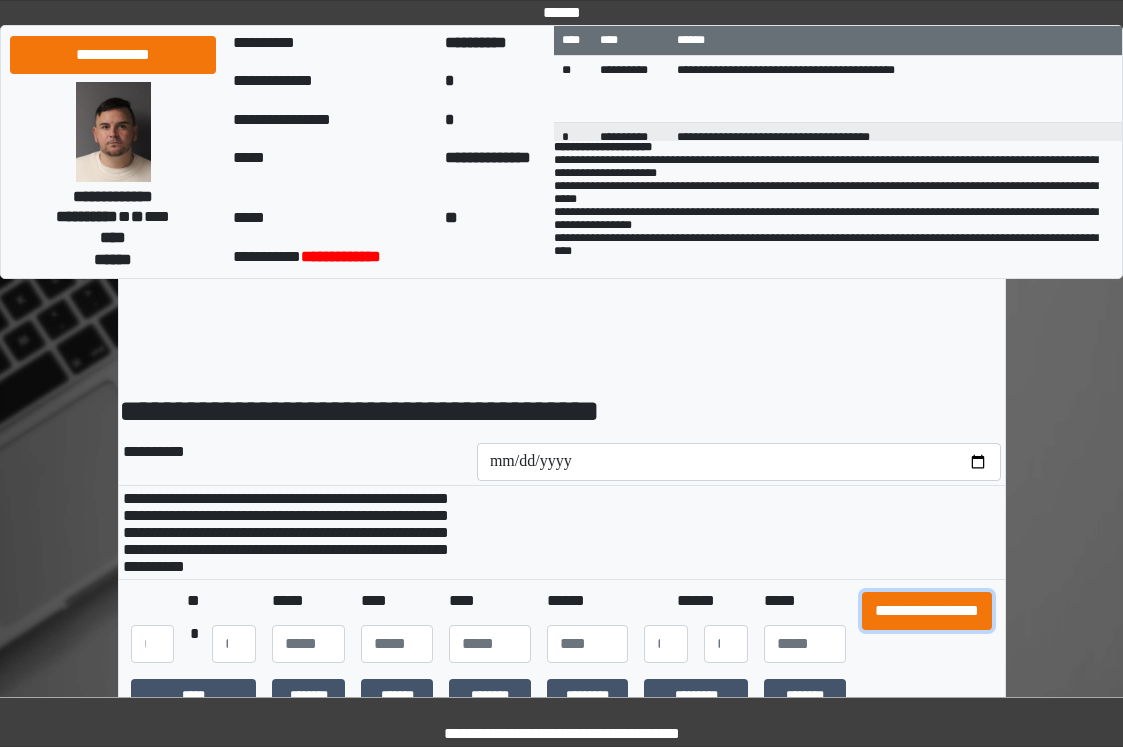 click on "**********" at bounding box center [927, 611] 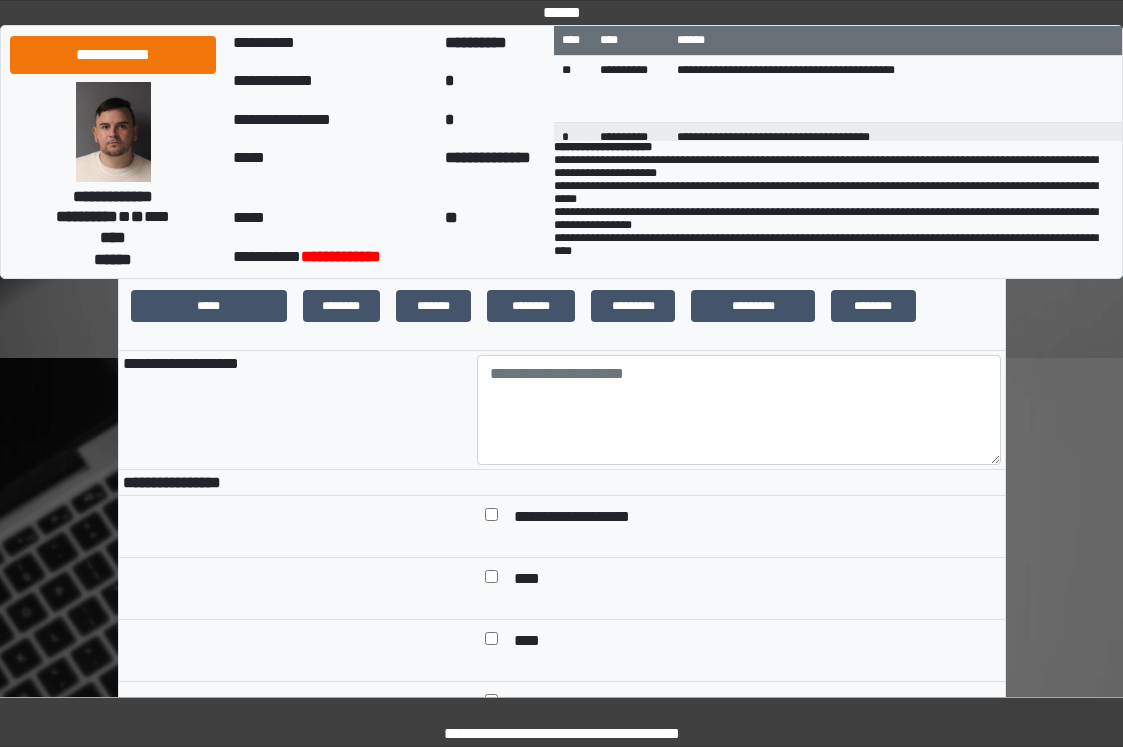 scroll, scrollTop: 400, scrollLeft: 0, axis: vertical 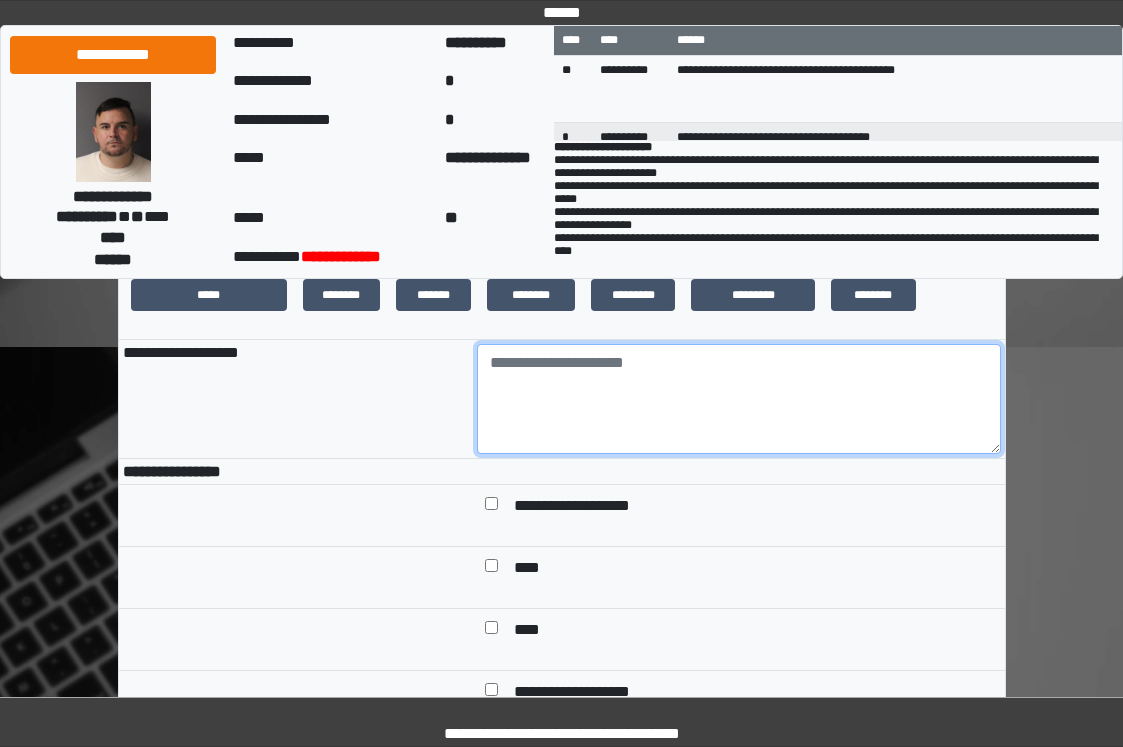 click at bounding box center (739, 399) 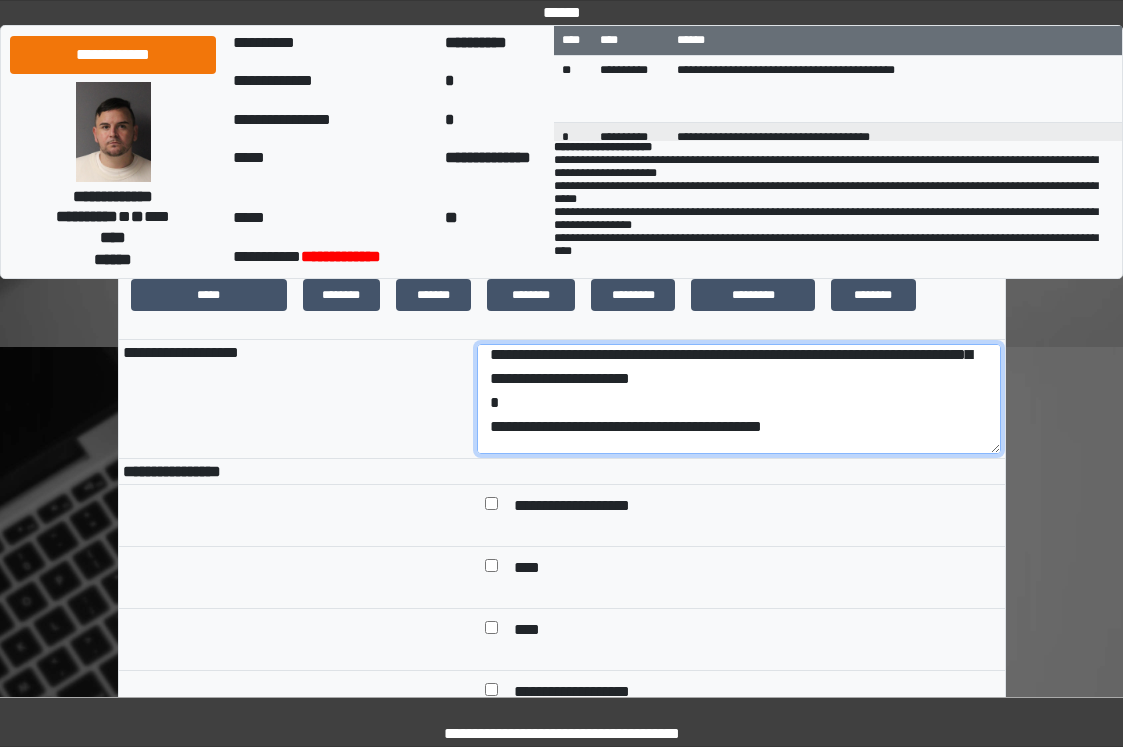 scroll, scrollTop: 0, scrollLeft: 0, axis: both 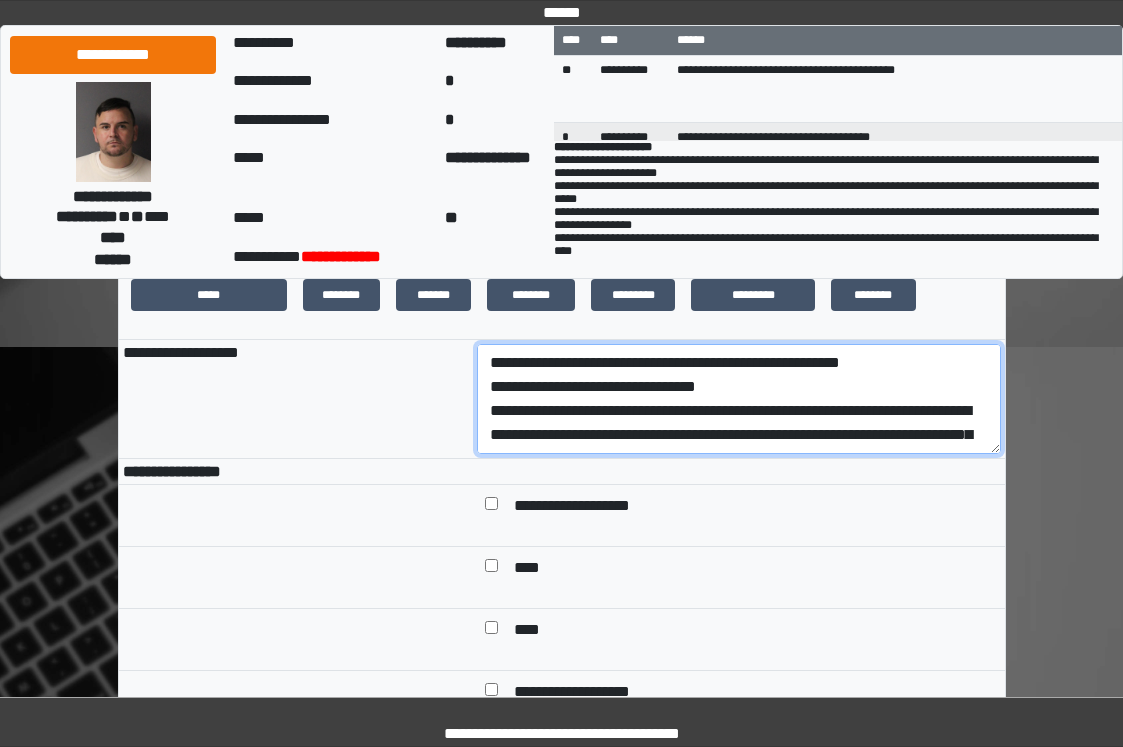 drag, startPoint x: 885, startPoint y: 447, endPoint x: 386, endPoint y: 406, distance: 500.68155 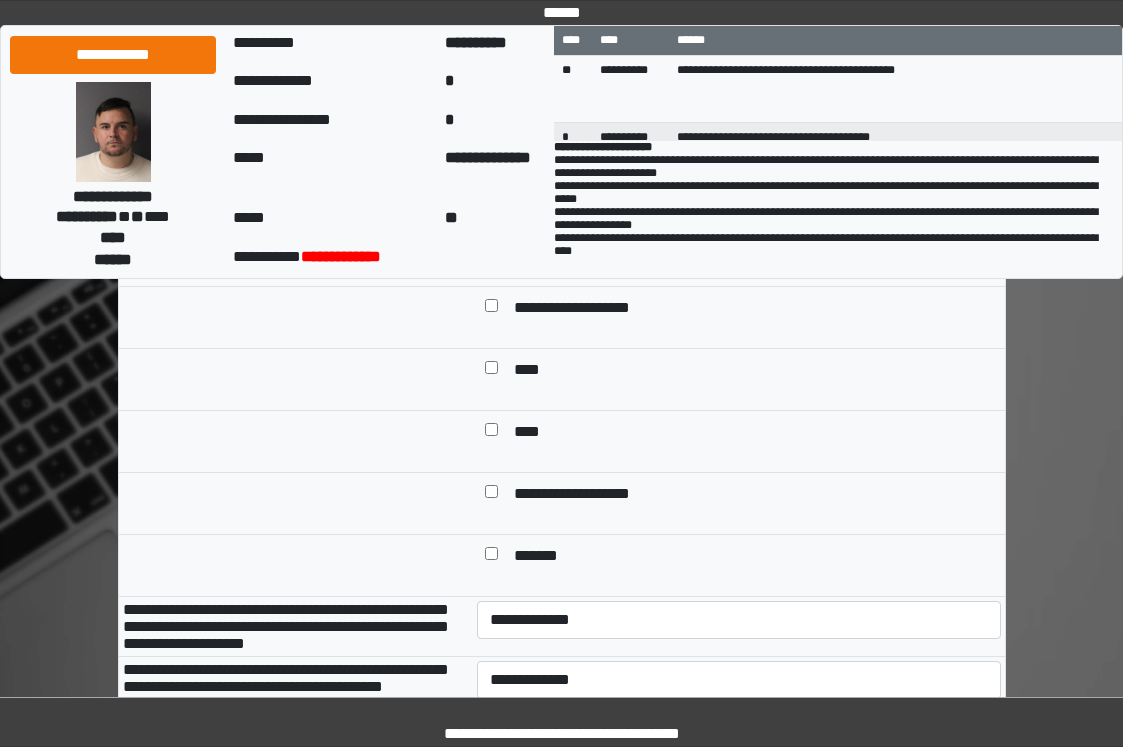 scroll, scrollTop: 600, scrollLeft: 0, axis: vertical 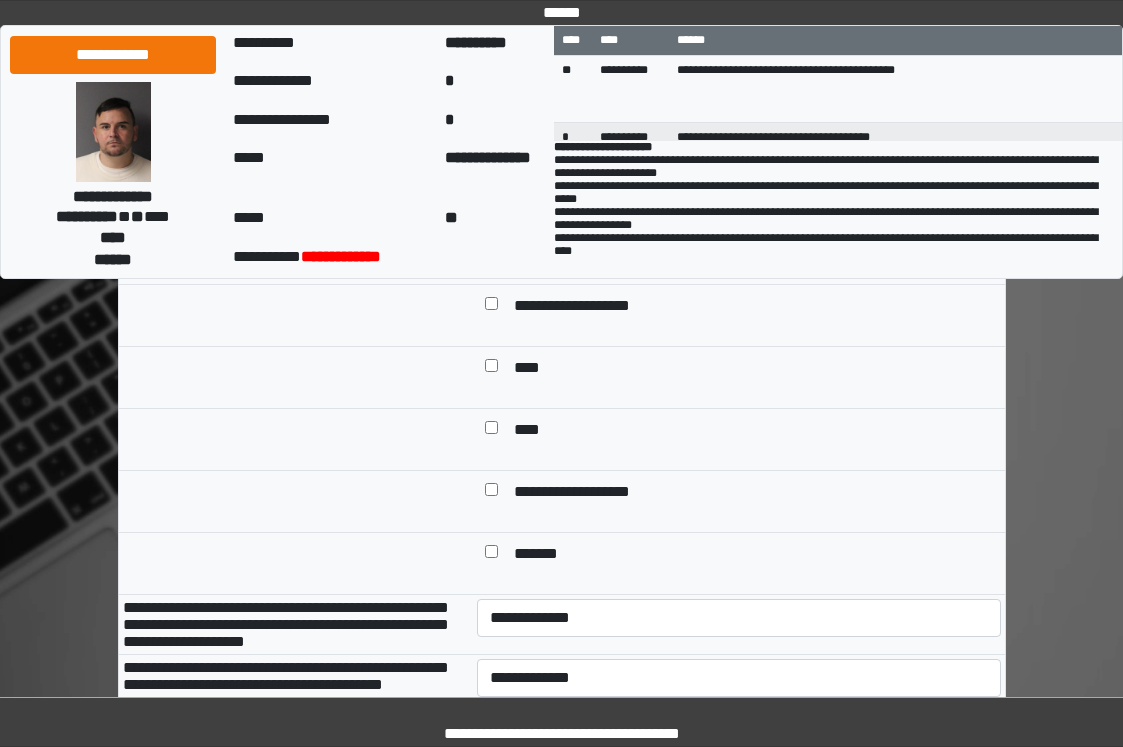 type on "**********" 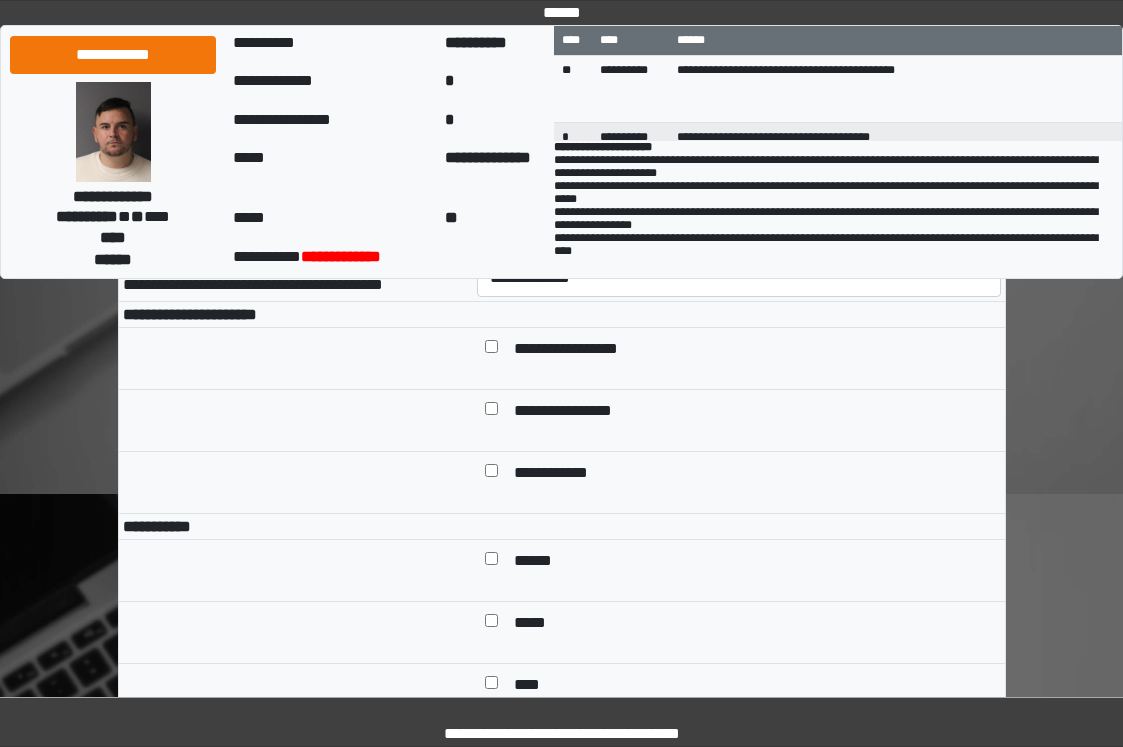 scroll, scrollTop: 900, scrollLeft: 0, axis: vertical 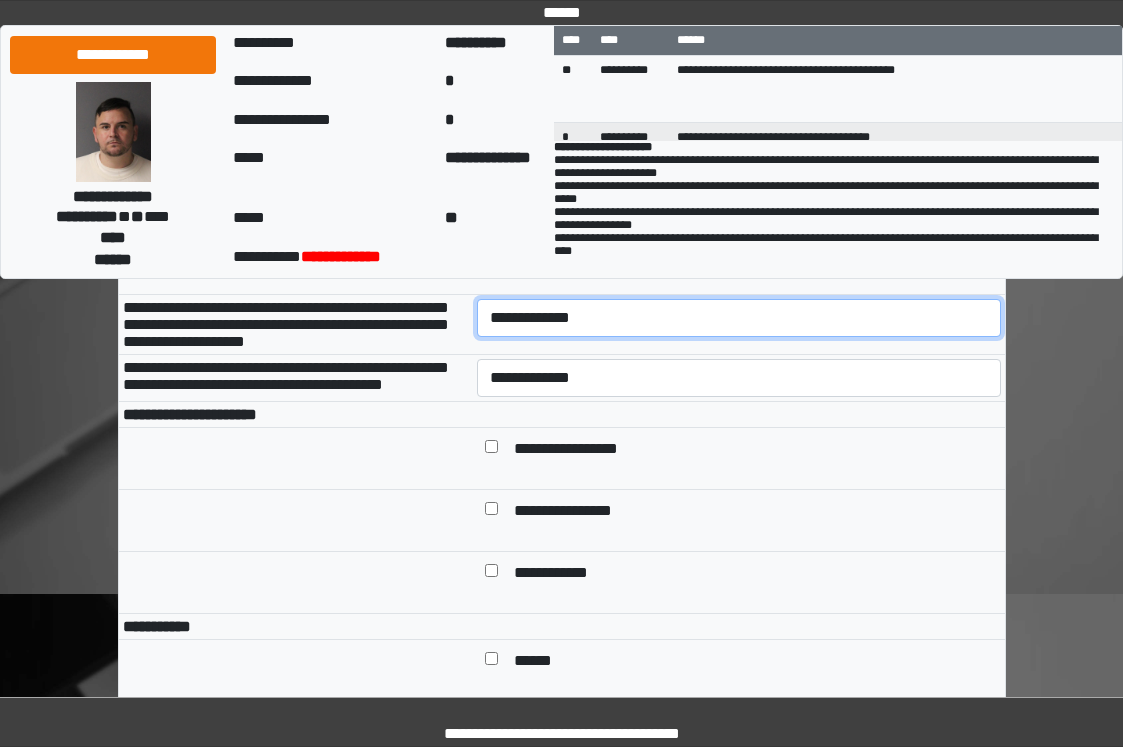 click on "**********" at bounding box center [739, 318] 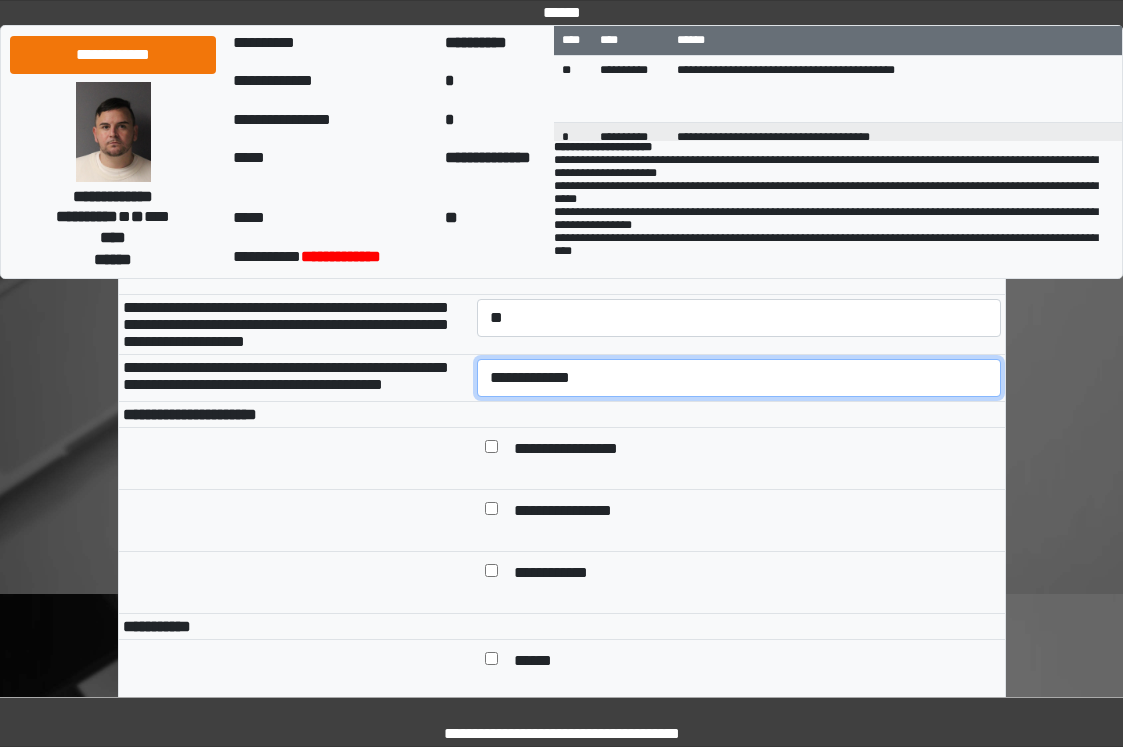 click on "**********" at bounding box center [739, 378] 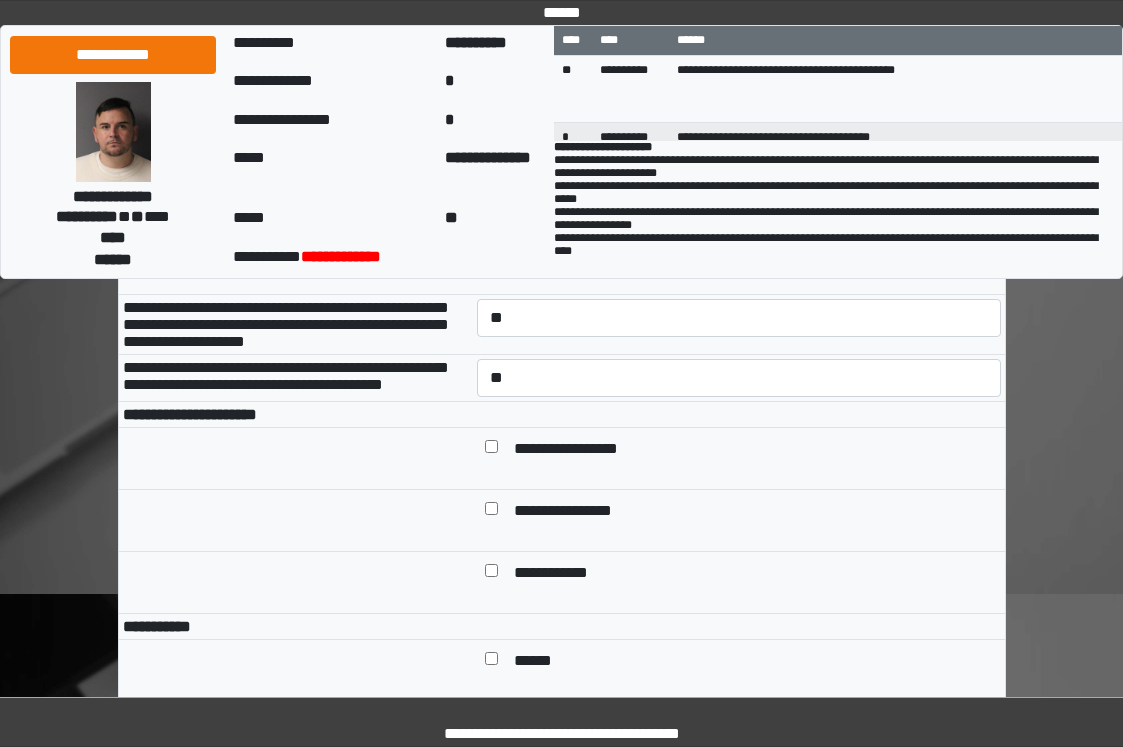 click at bounding box center (739, 414) 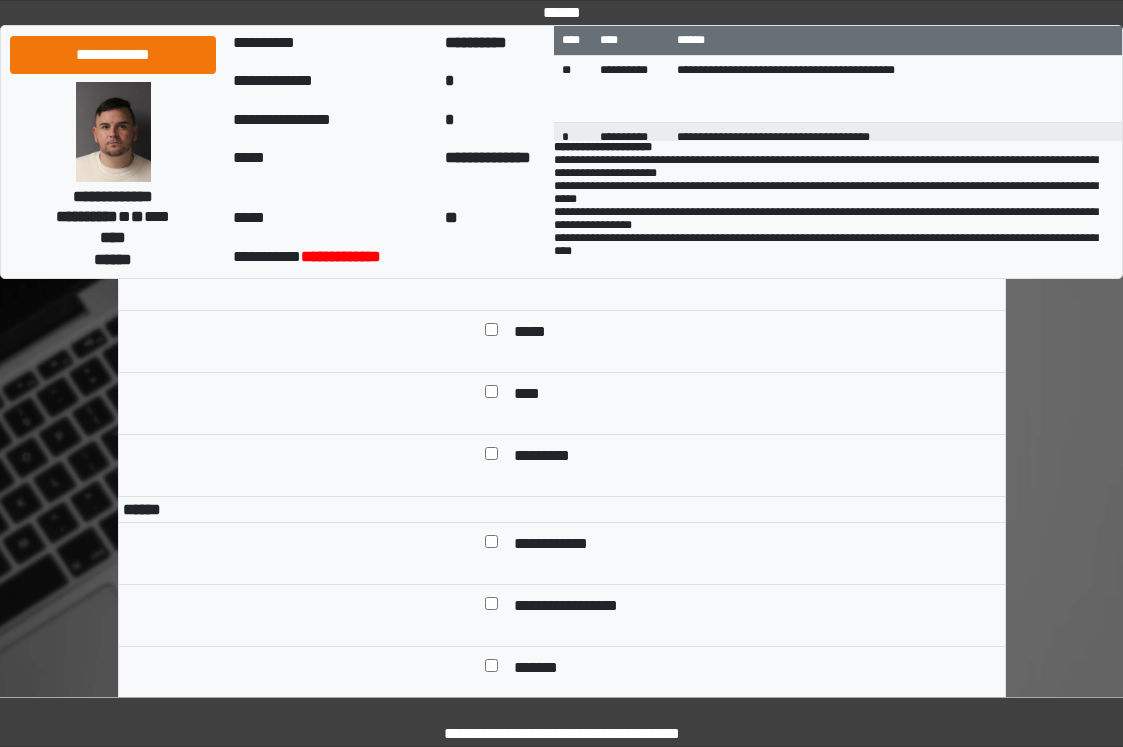 scroll, scrollTop: 1300, scrollLeft: 0, axis: vertical 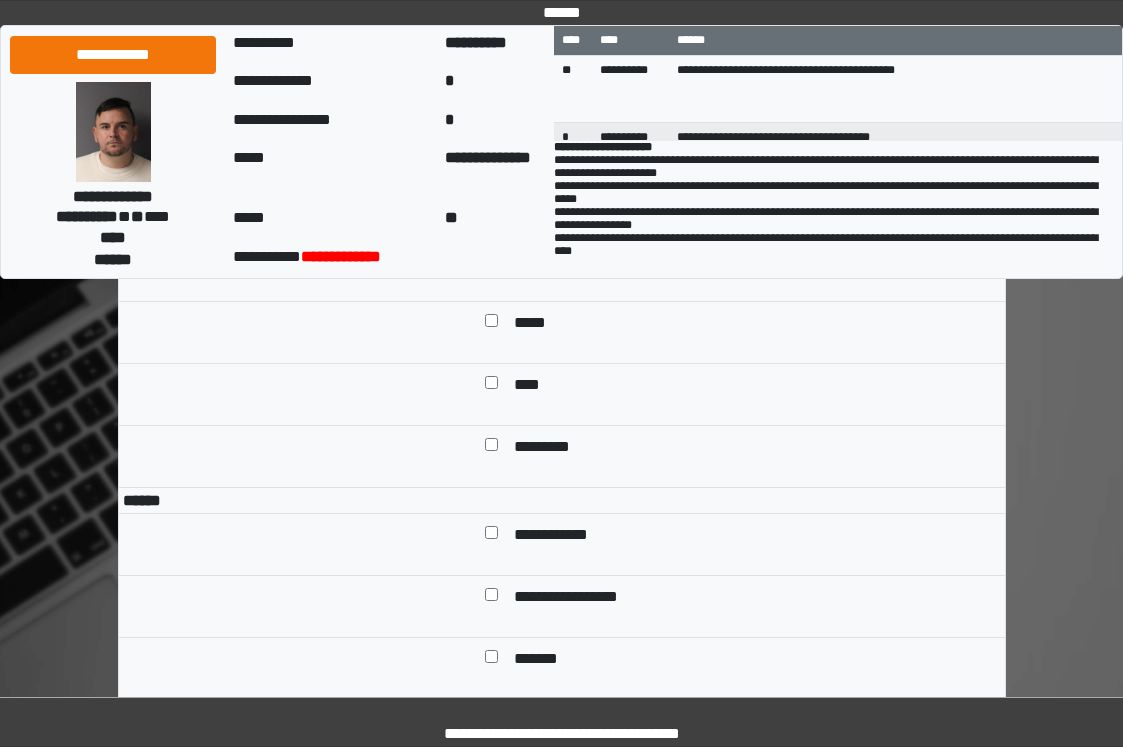 click on "******" at bounding box center [540, 262] 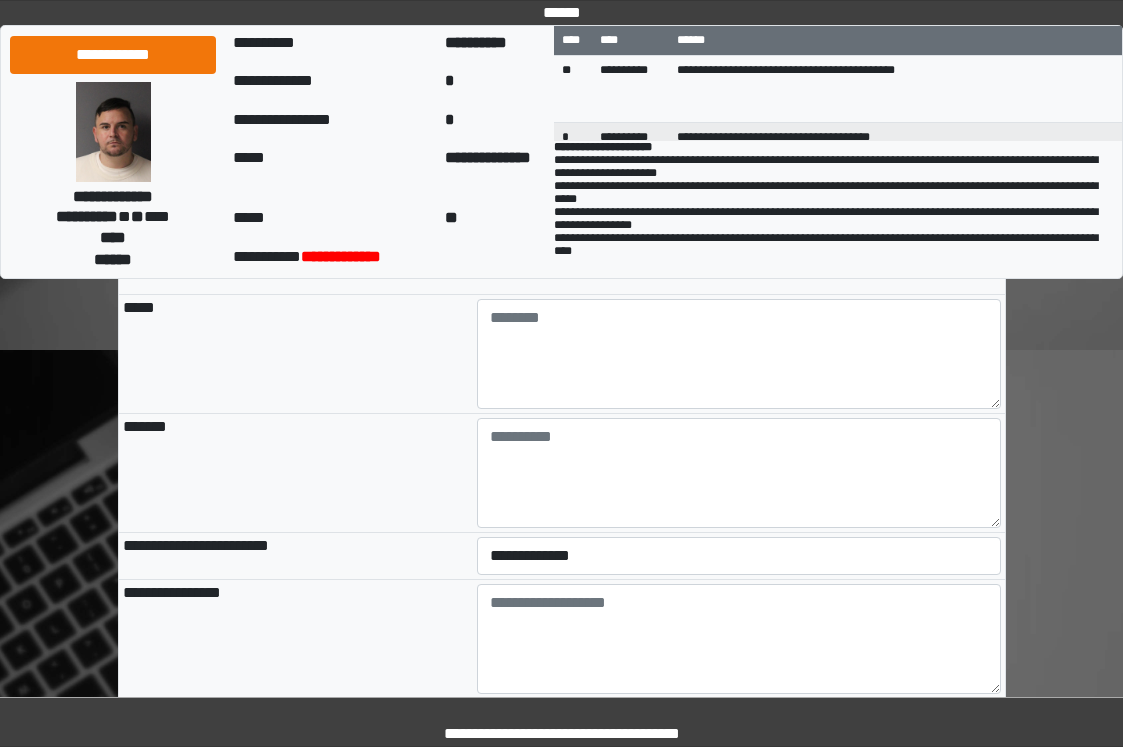 scroll, scrollTop: 1900, scrollLeft: 0, axis: vertical 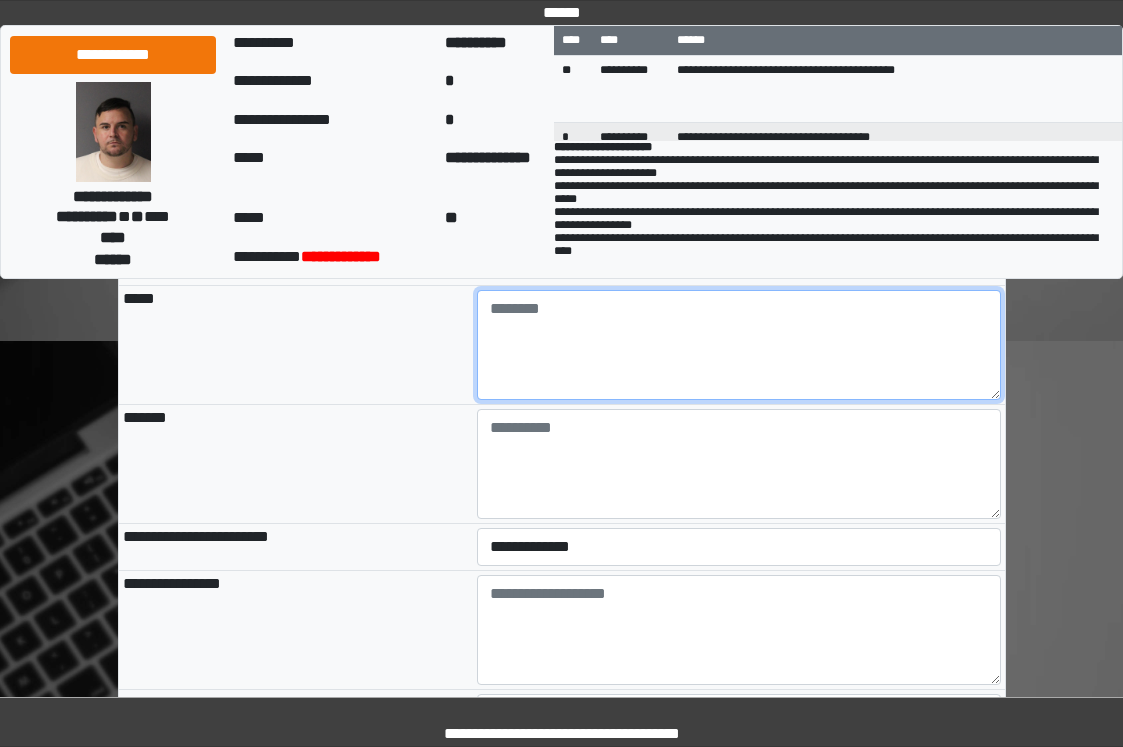 click at bounding box center (739, 345) 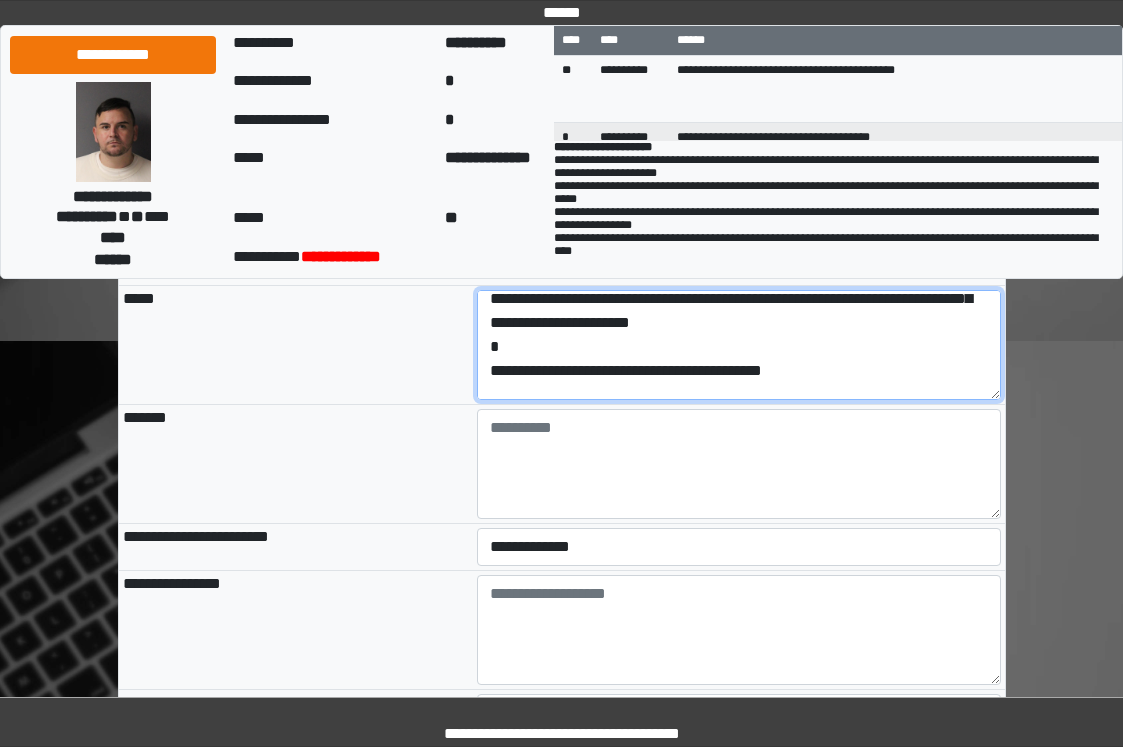 scroll, scrollTop: 0, scrollLeft: 0, axis: both 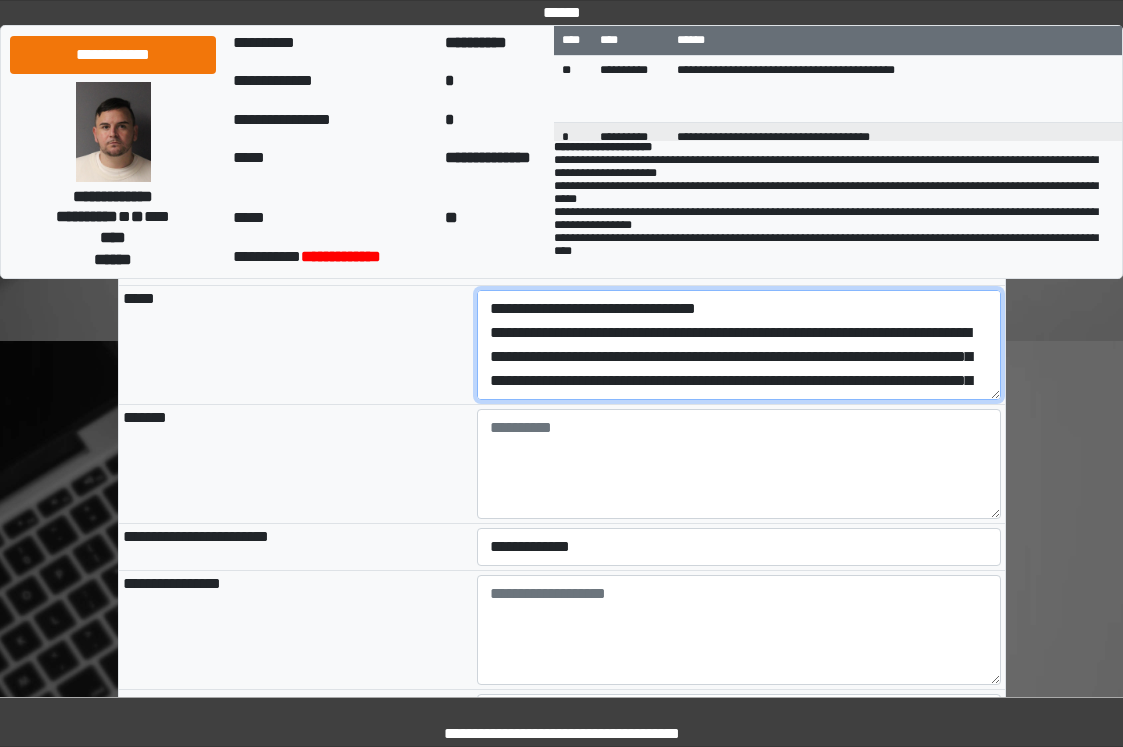 drag, startPoint x: 864, startPoint y: 465, endPoint x: 484, endPoint y: 406, distance: 384.55298 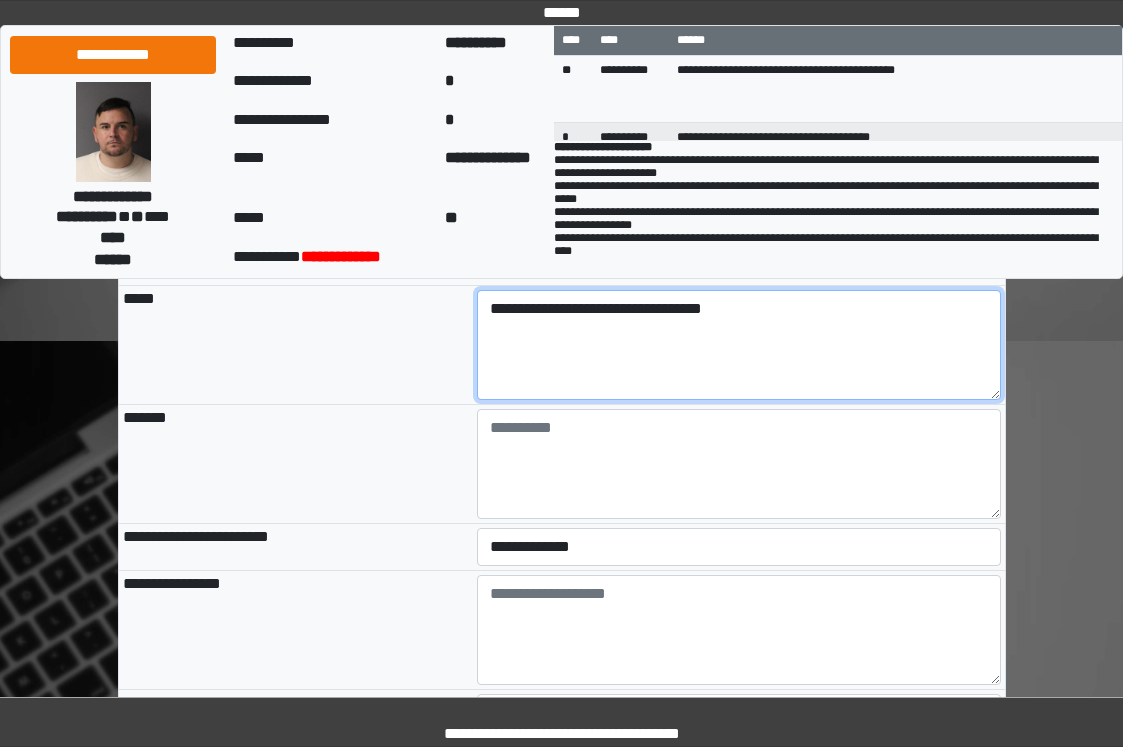 type on "**********" 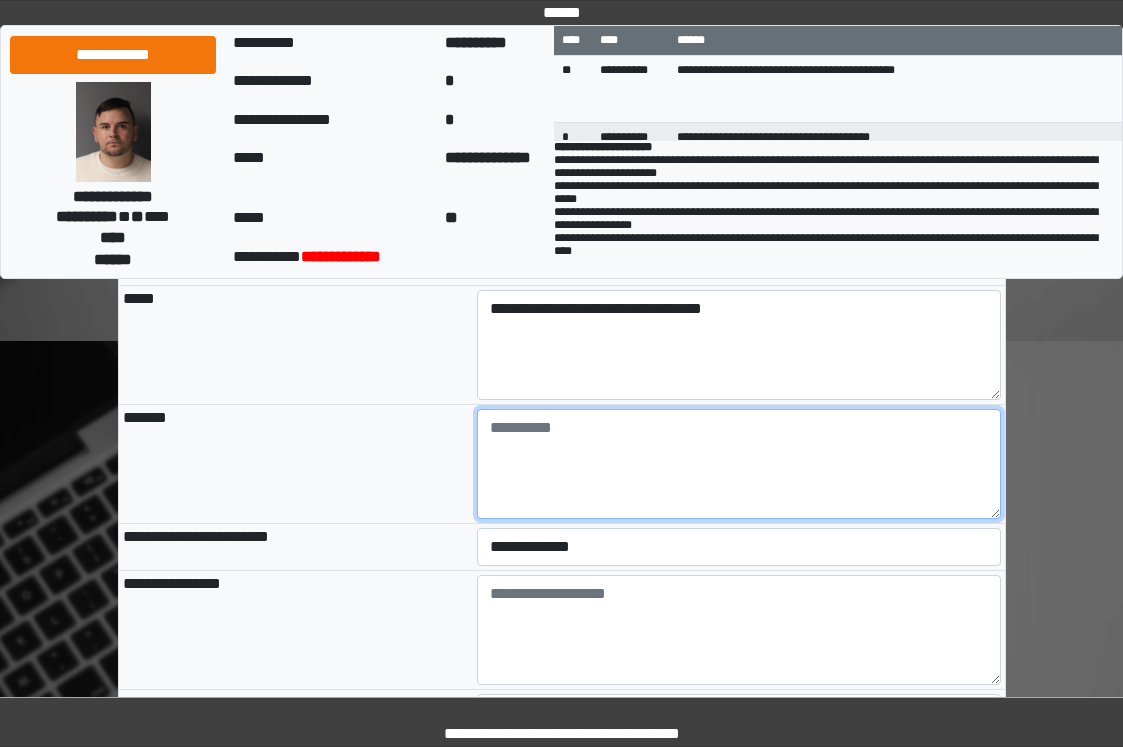click at bounding box center [739, 464] 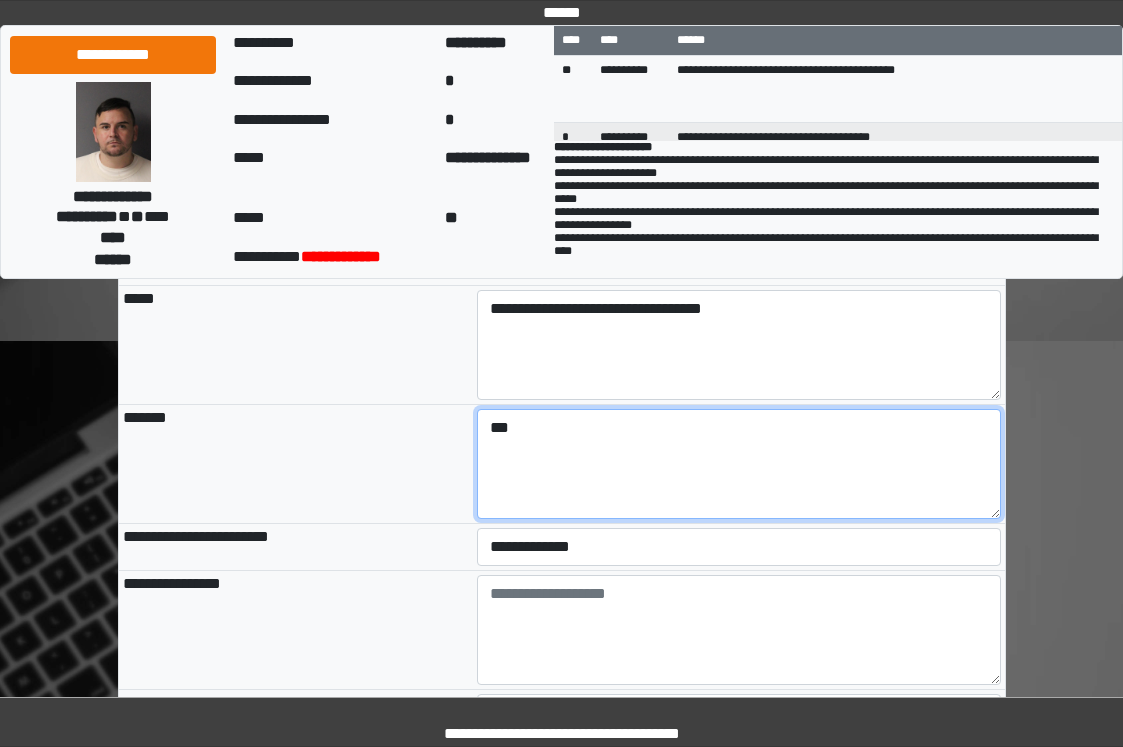 type on "***" 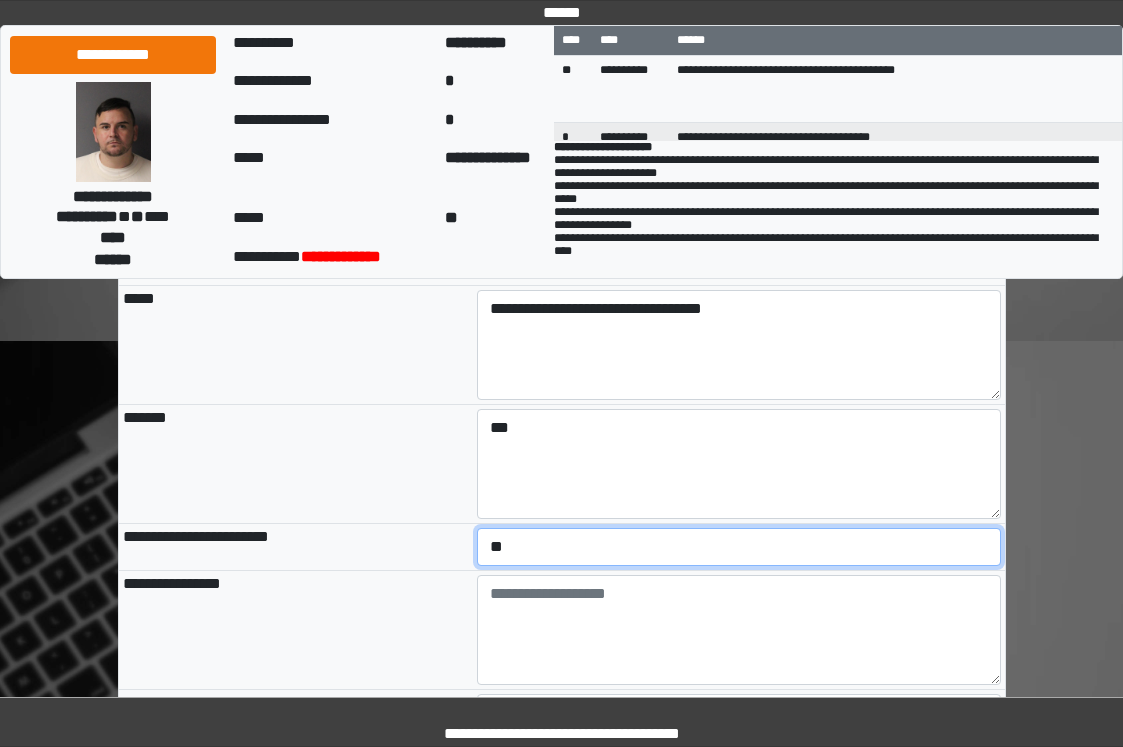 select on "*" 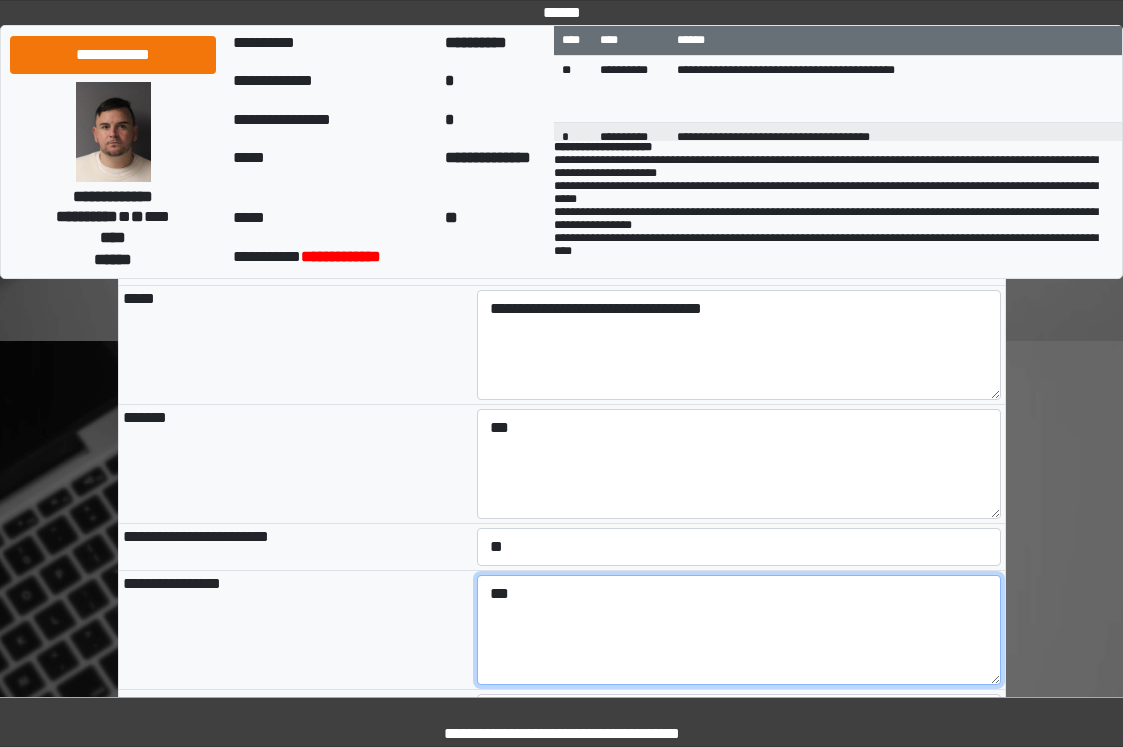 type on "***" 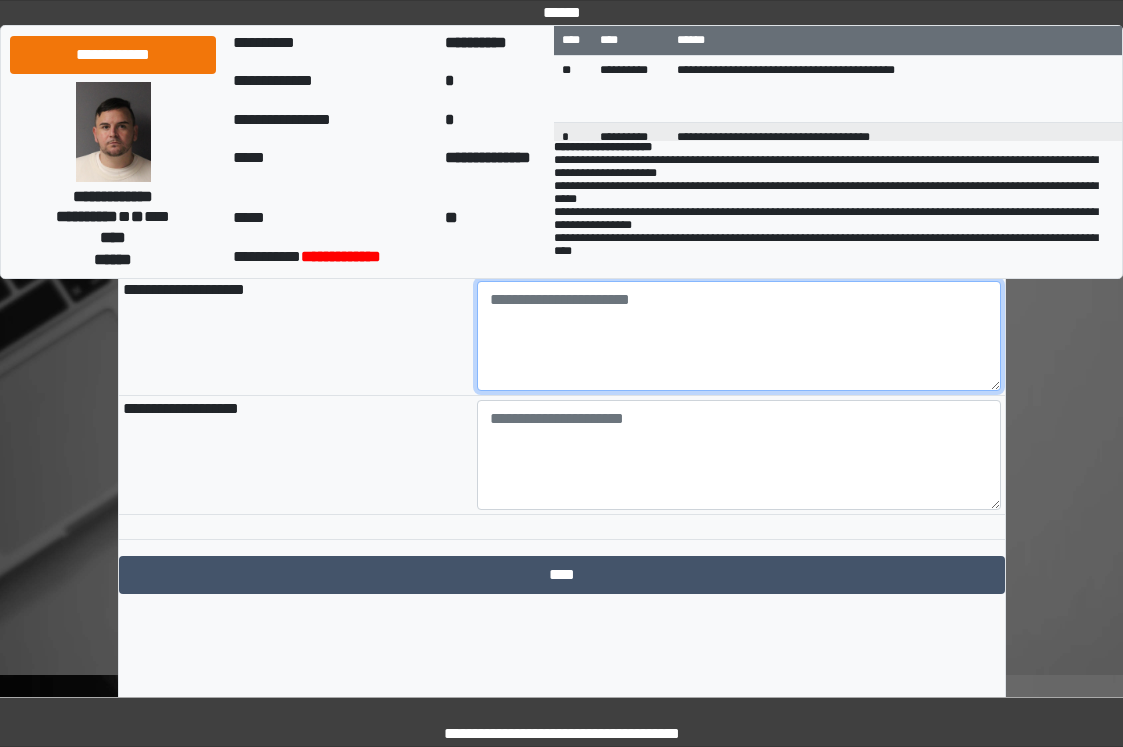 paste on "**********" 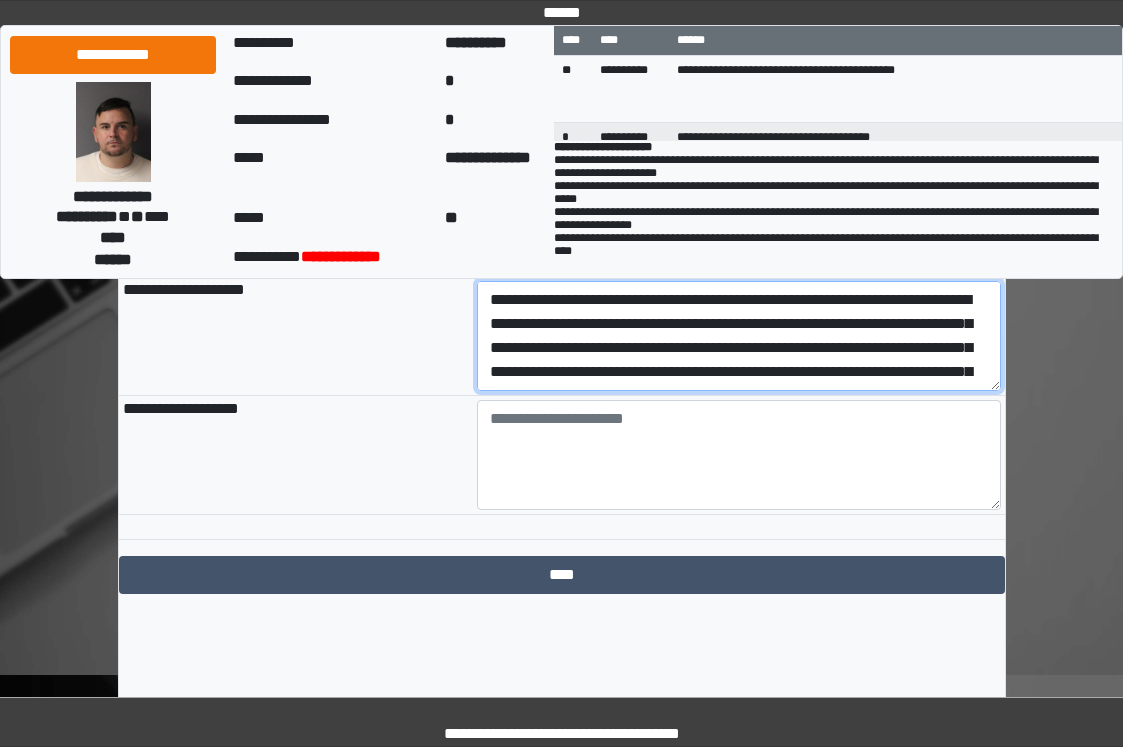 scroll, scrollTop: 2317, scrollLeft: 0, axis: vertical 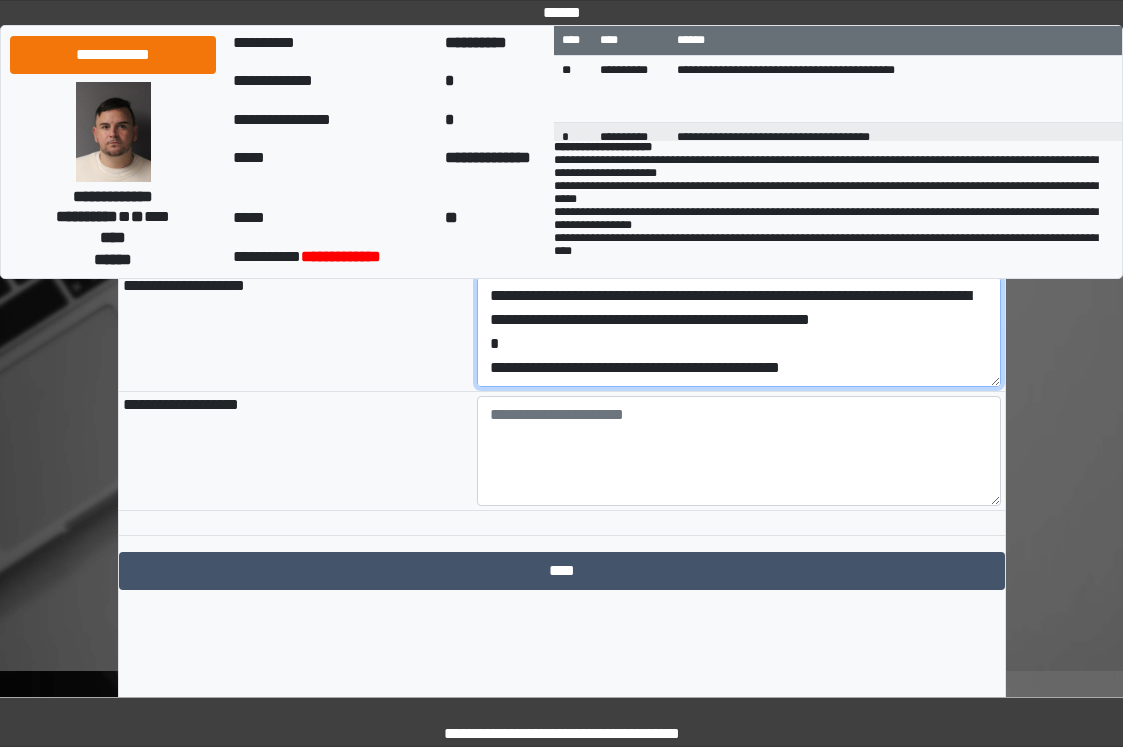 drag, startPoint x: 893, startPoint y: 447, endPoint x: 460, endPoint y: 472, distance: 433.7211 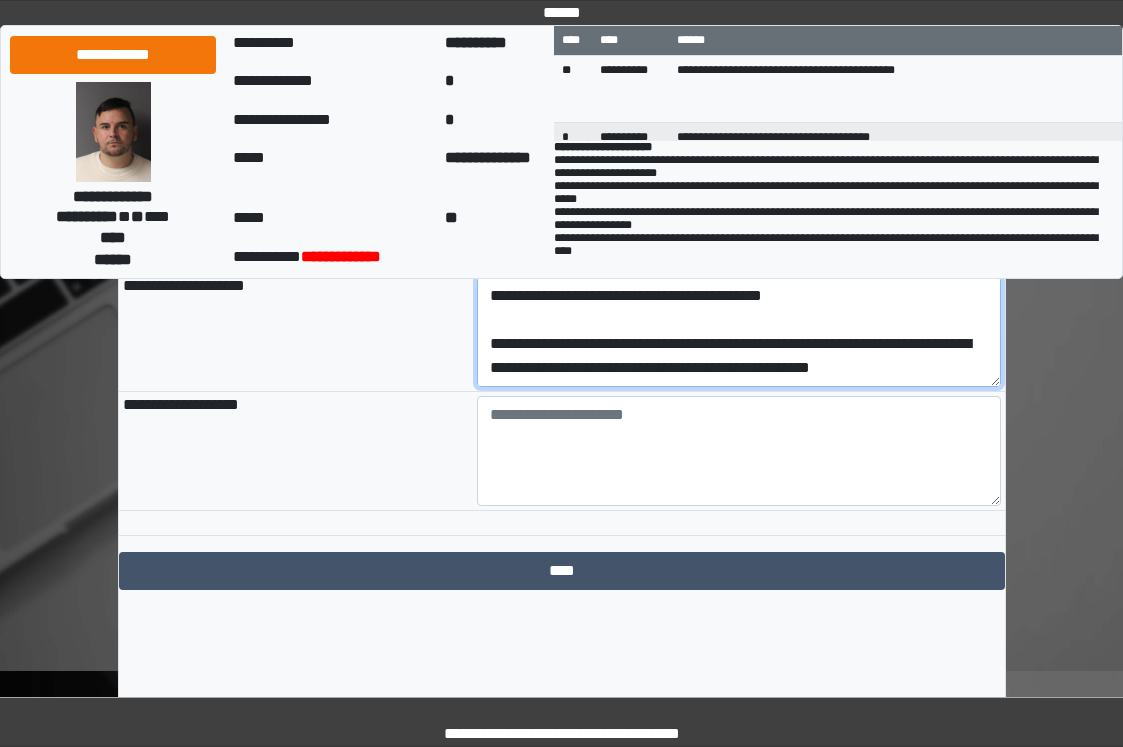 scroll, scrollTop: 168, scrollLeft: 0, axis: vertical 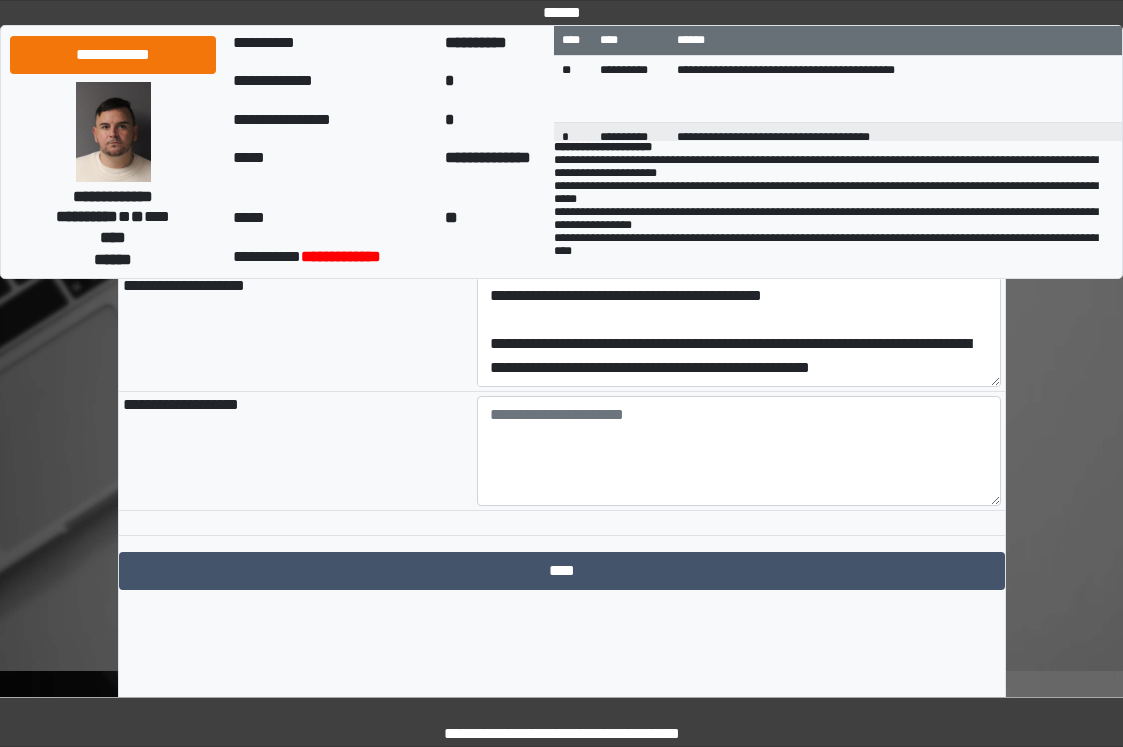 click at bounding box center [739, 450] 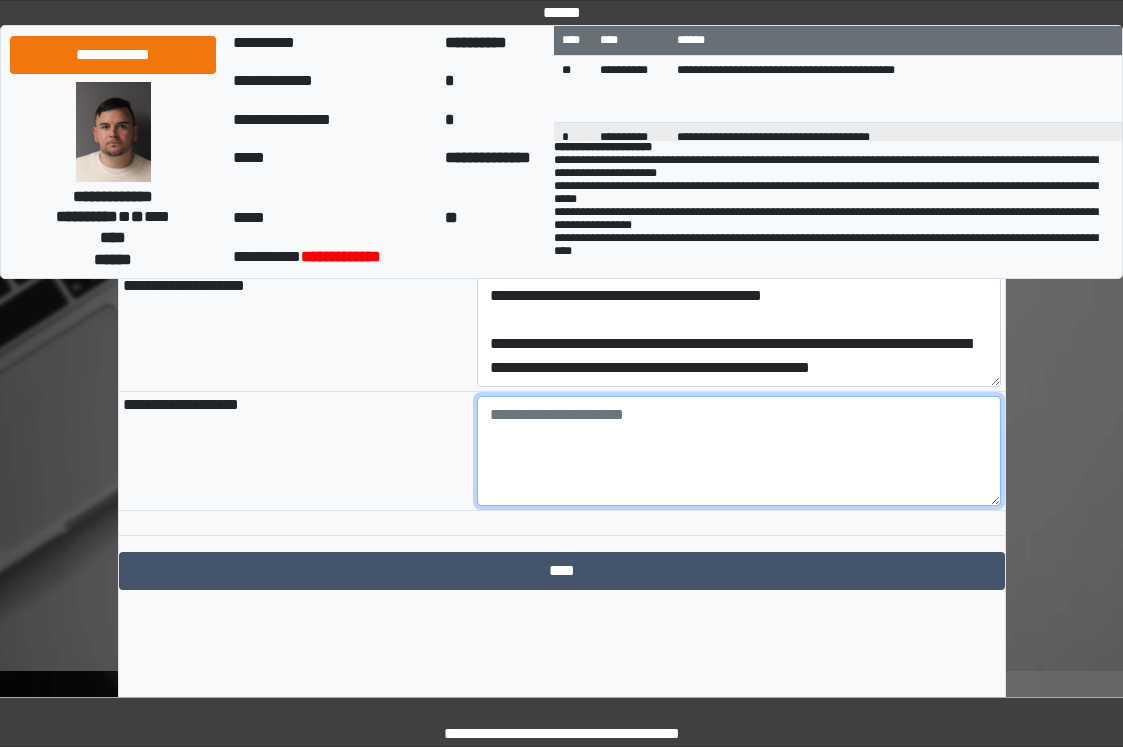 click at bounding box center (739, 451) 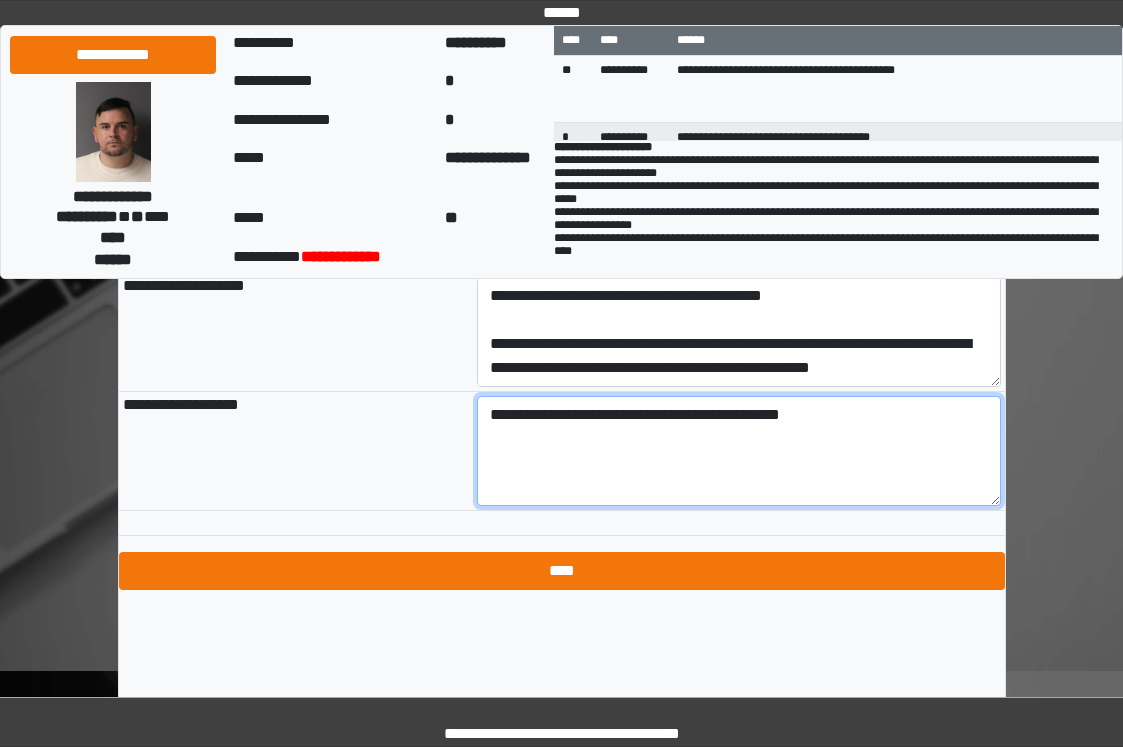 type on "**********" 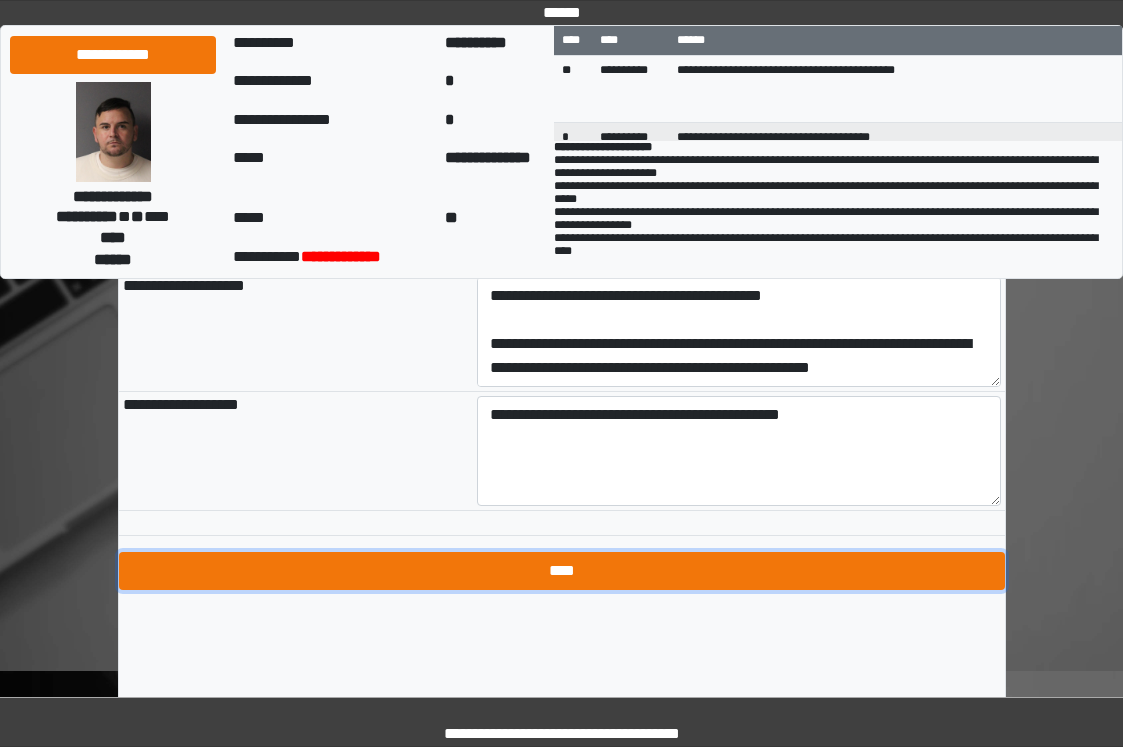 click on "****" at bounding box center [562, 571] 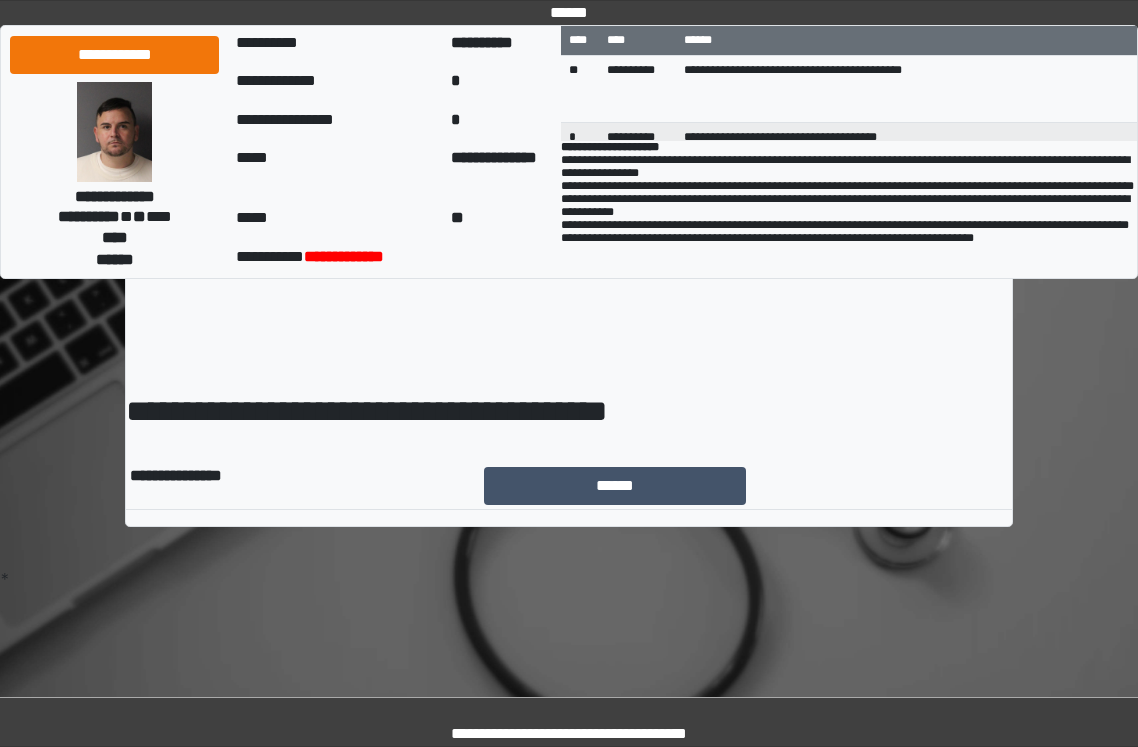 scroll, scrollTop: 0, scrollLeft: 0, axis: both 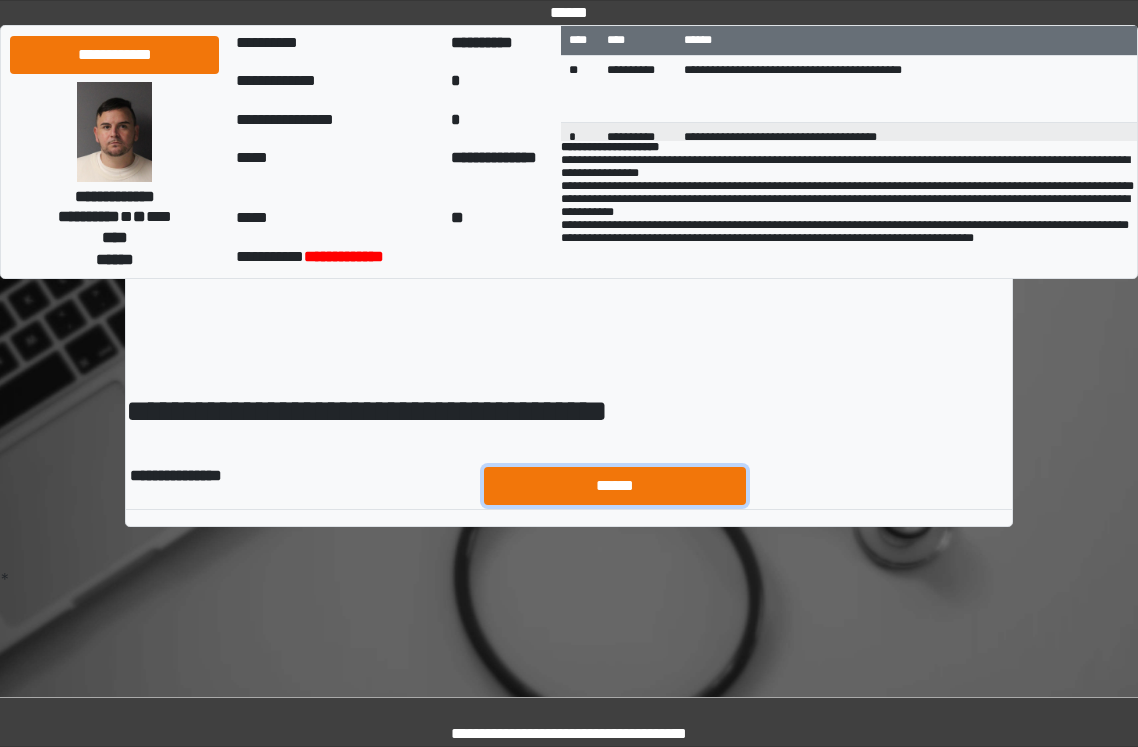 click on "******" at bounding box center [615, 486] 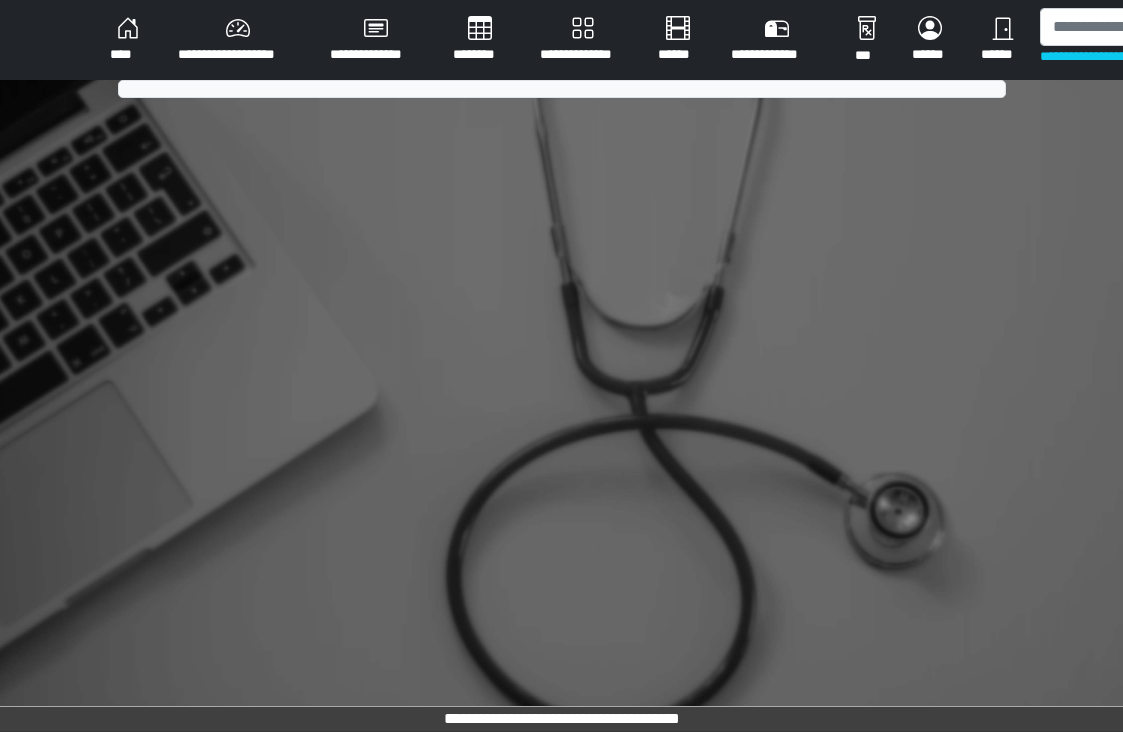 scroll, scrollTop: 0, scrollLeft: 0, axis: both 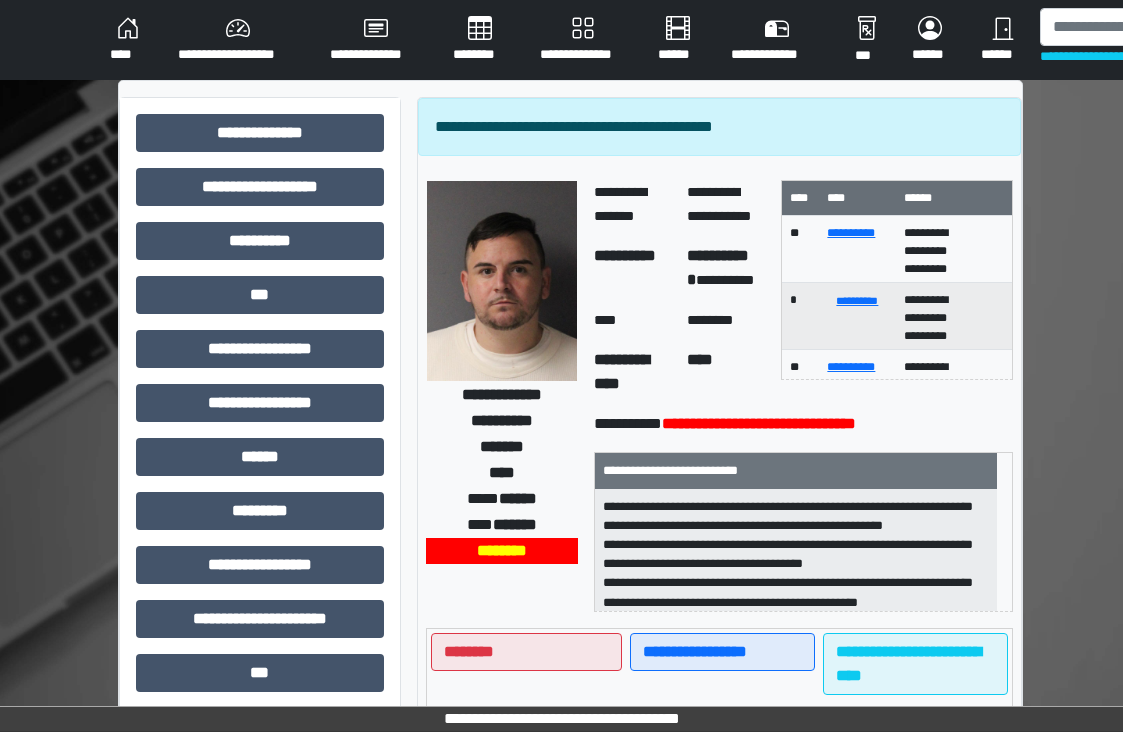 click on "******" at bounding box center (1002, 40) 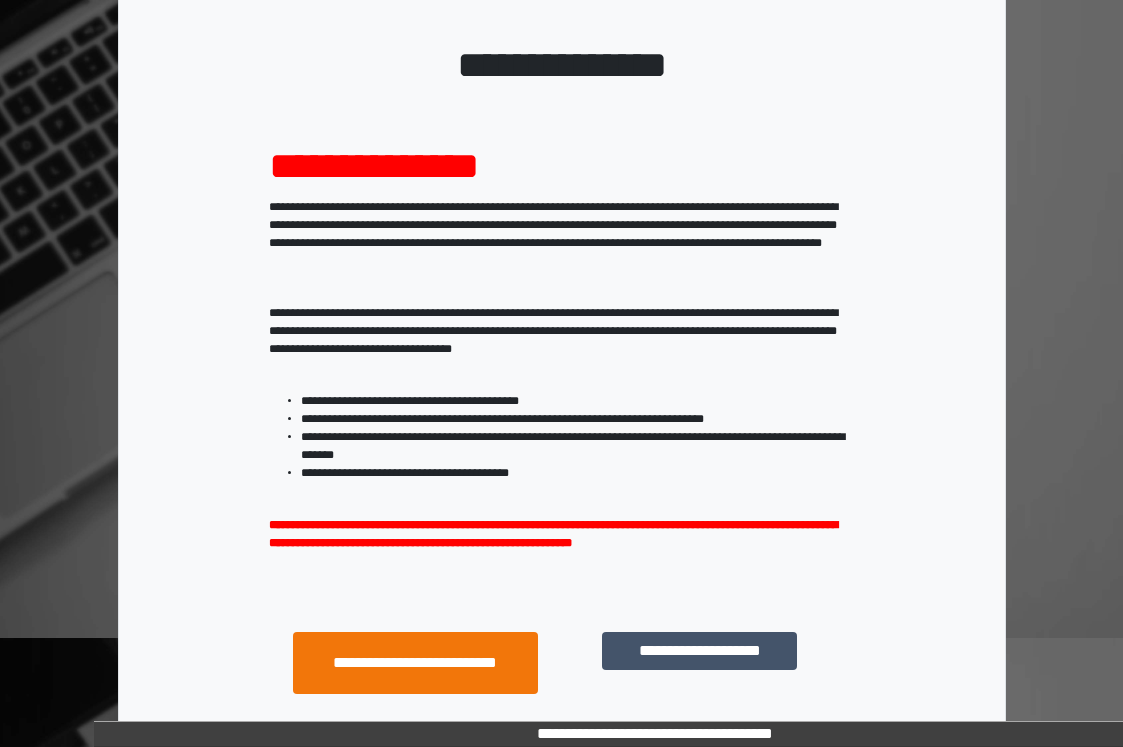 scroll, scrollTop: 256, scrollLeft: 0, axis: vertical 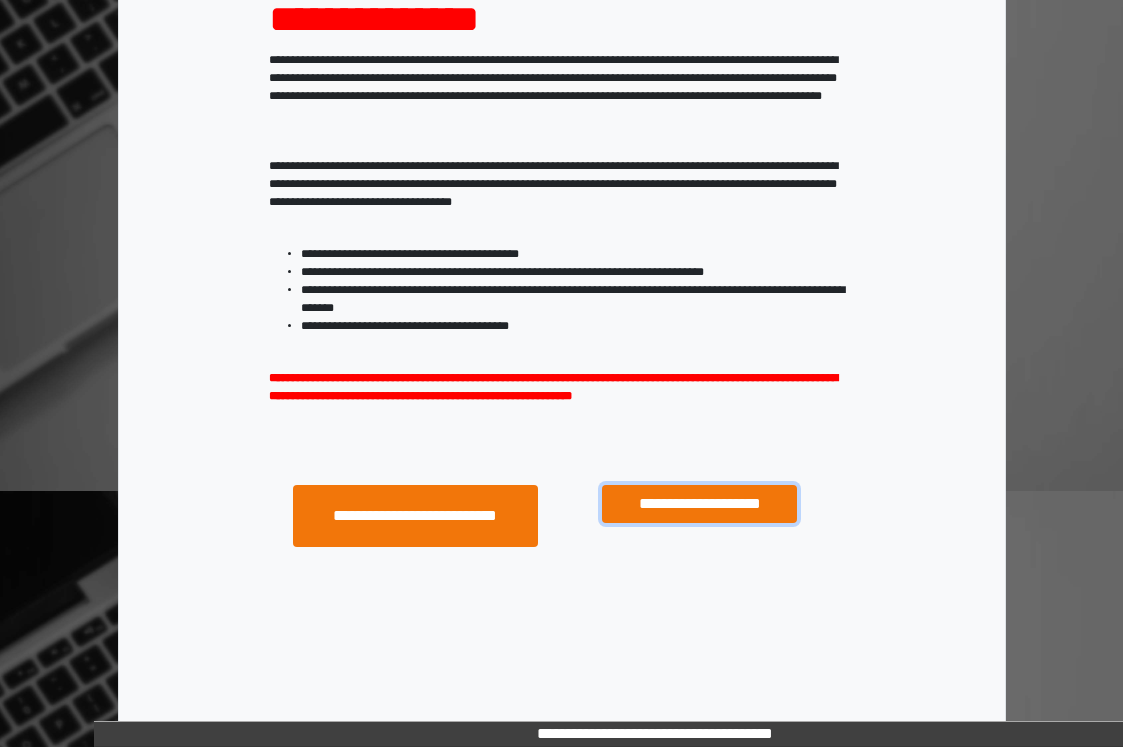 click on "**********" at bounding box center (699, 504) 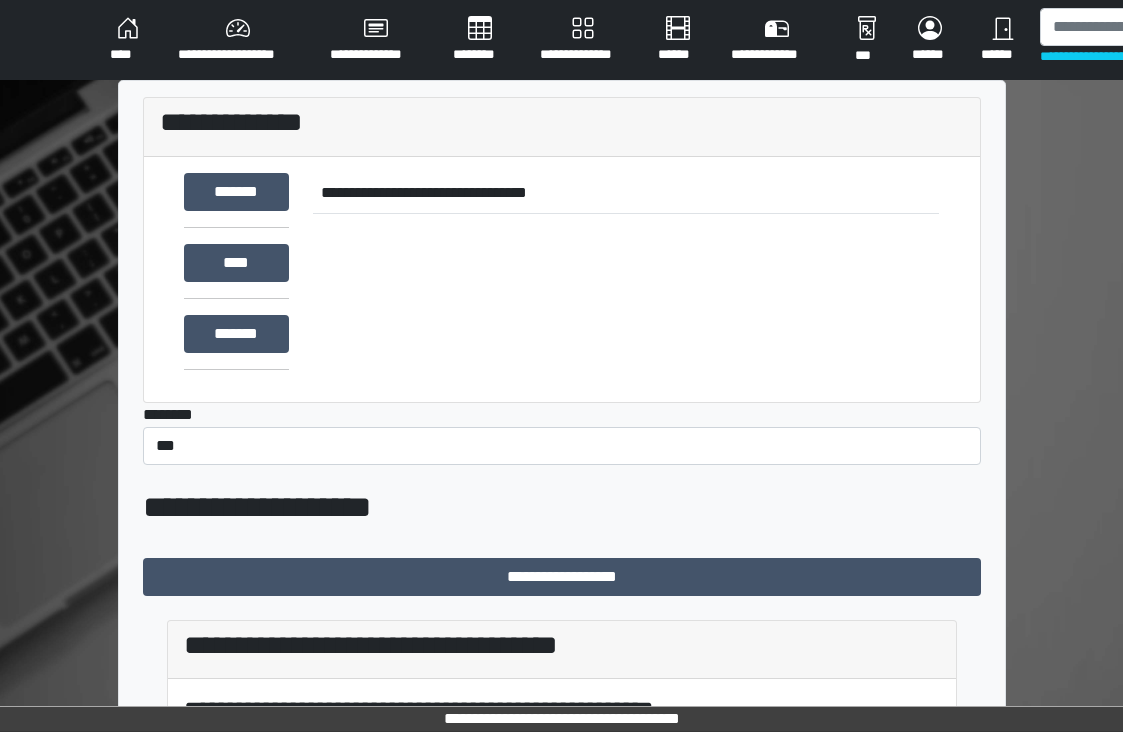 scroll, scrollTop: 0, scrollLeft: 0, axis: both 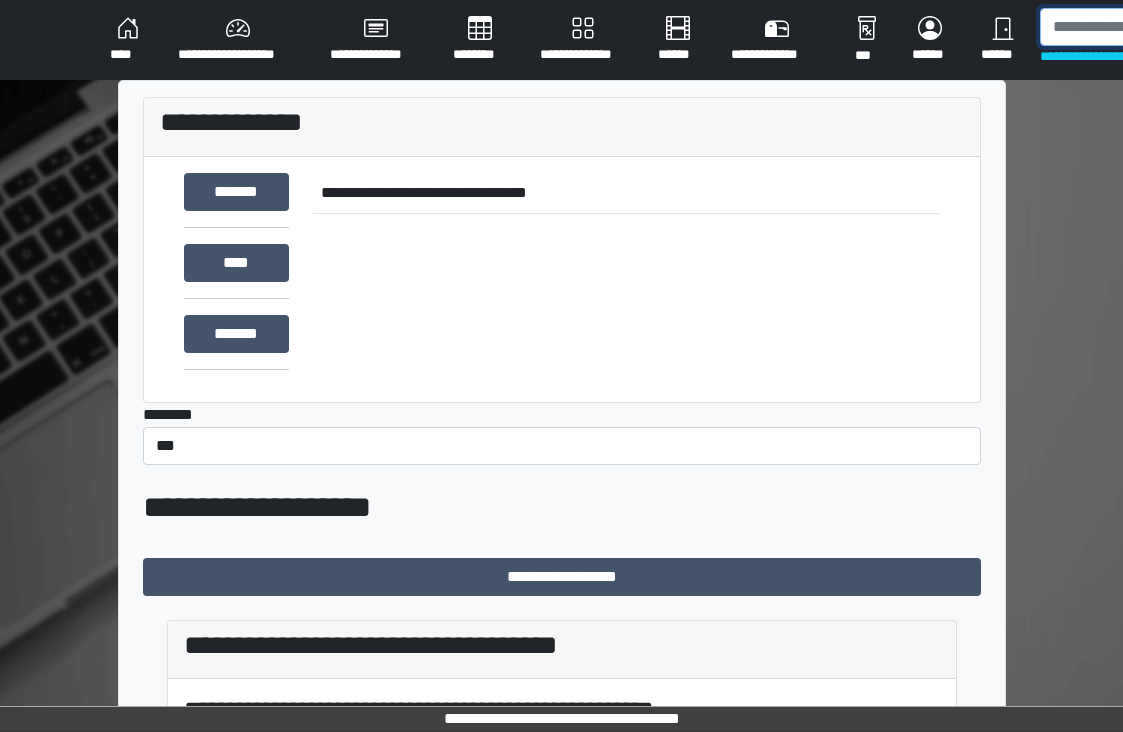 click at bounding box center (1143, 27) 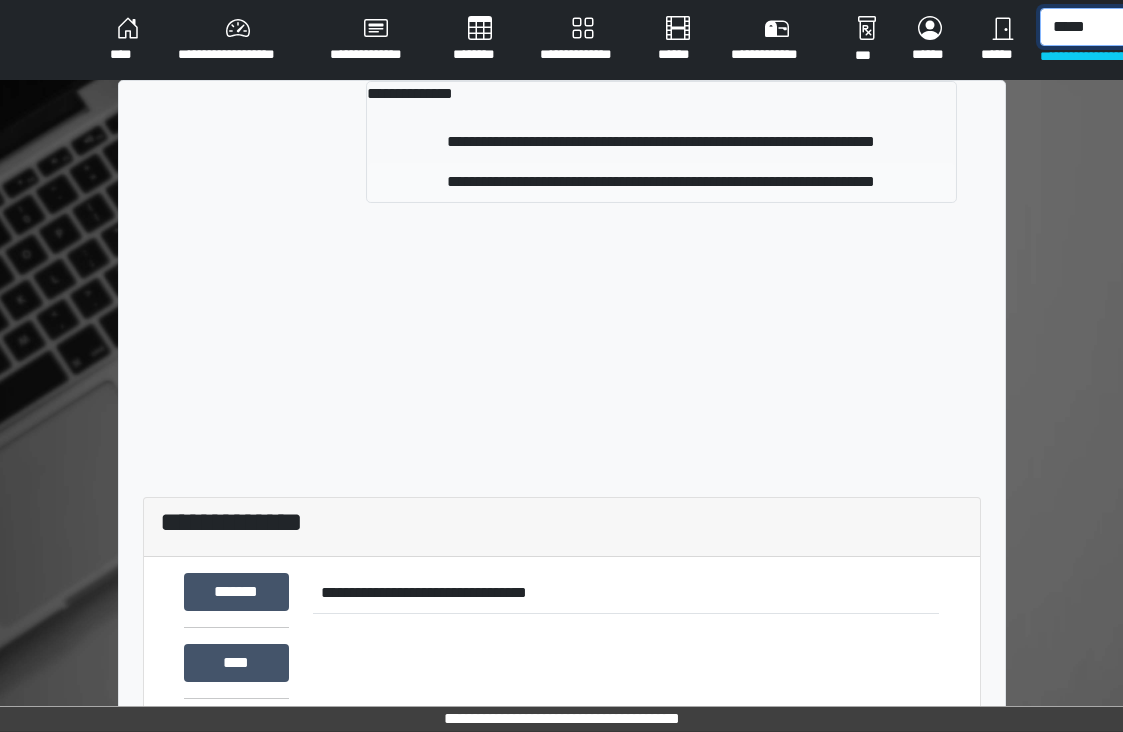 type on "*****" 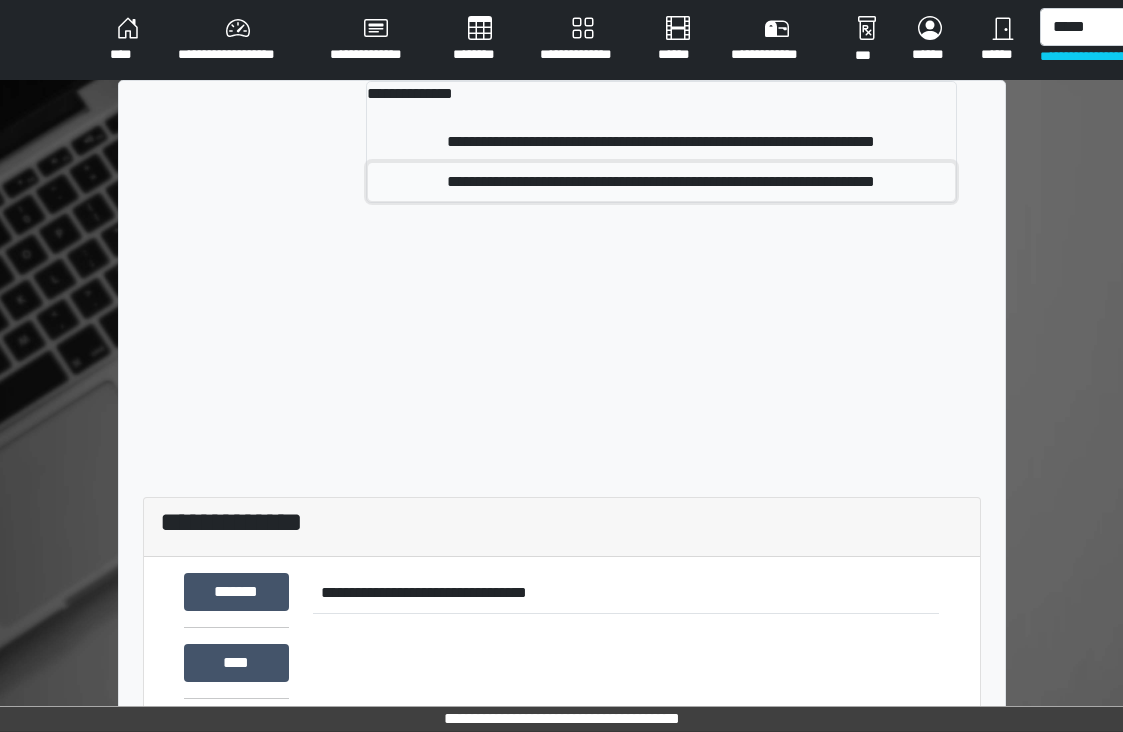 click on "**********" at bounding box center (661, 182) 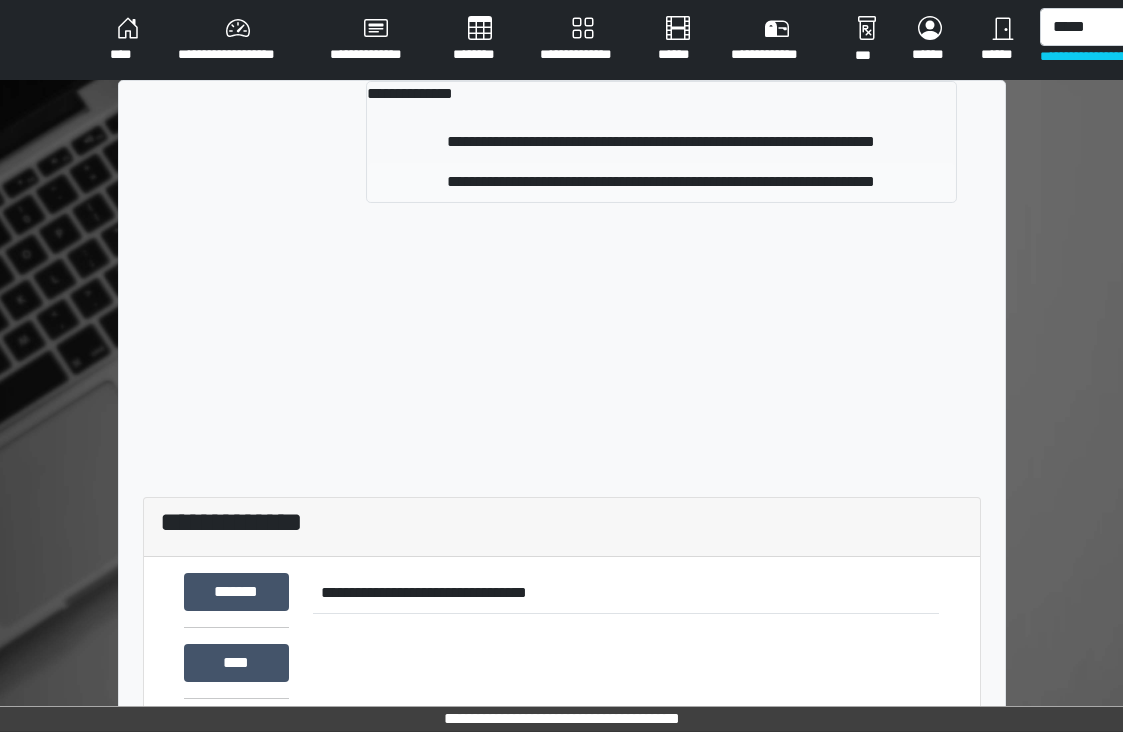 type 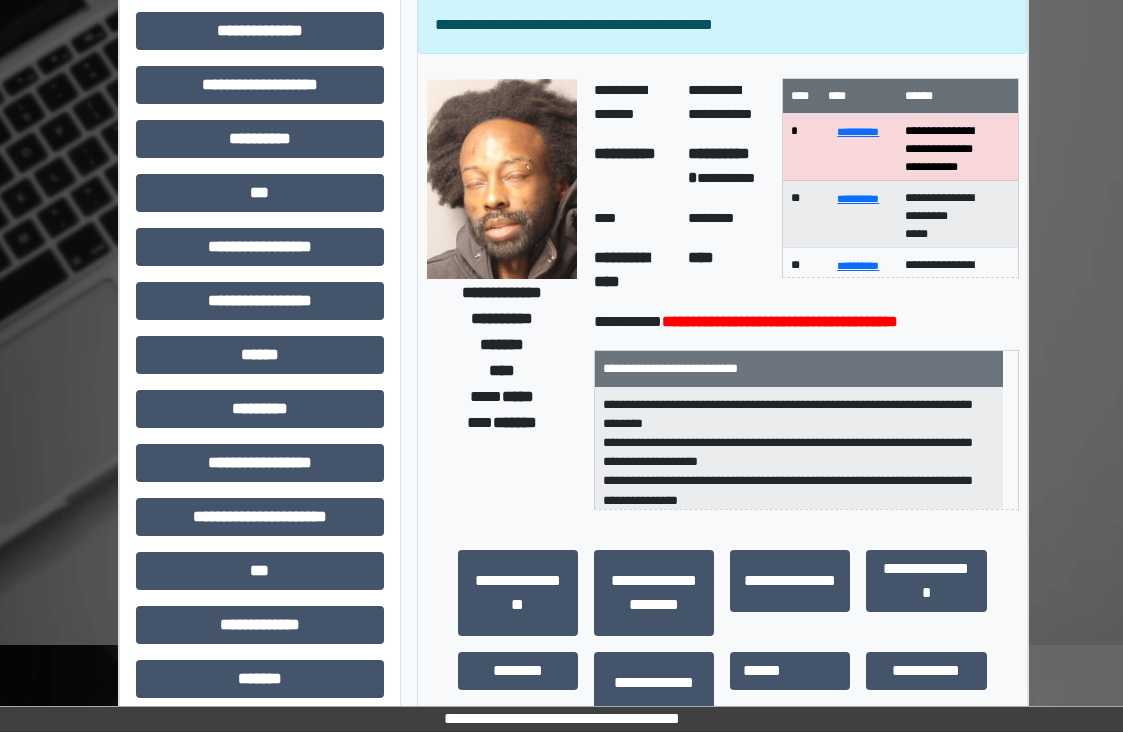 scroll, scrollTop: 400, scrollLeft: 0, axis: vertical 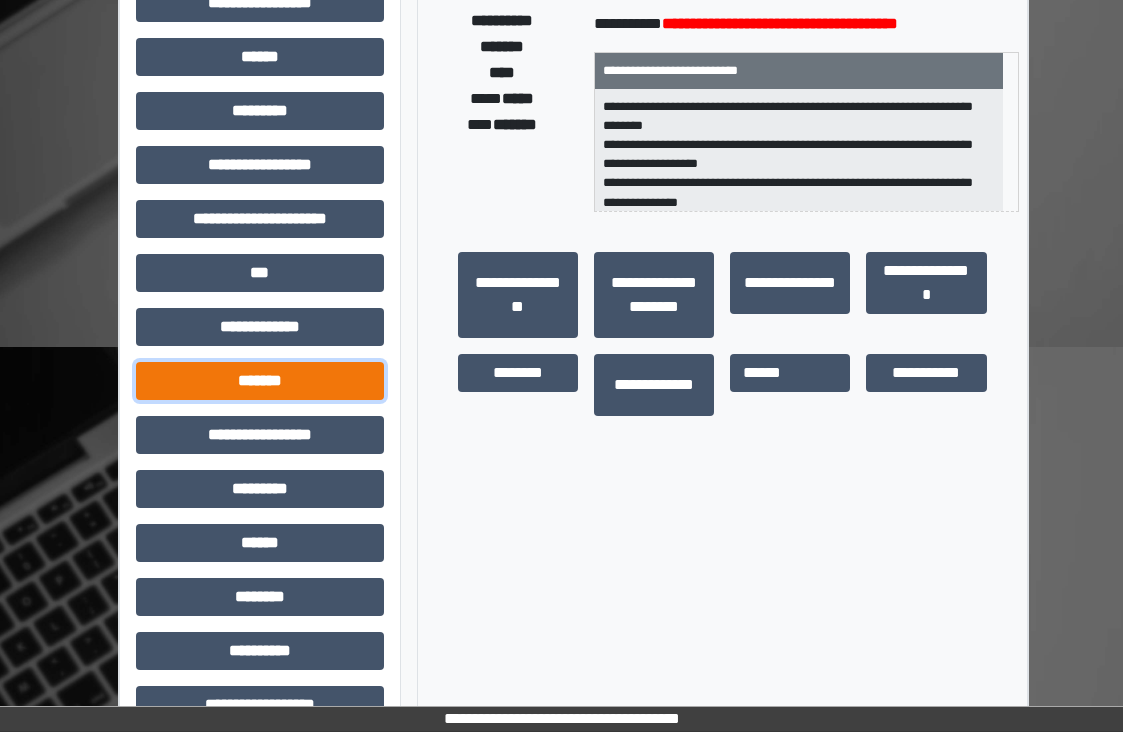 click on "*******" at bounding box center [260, 381] 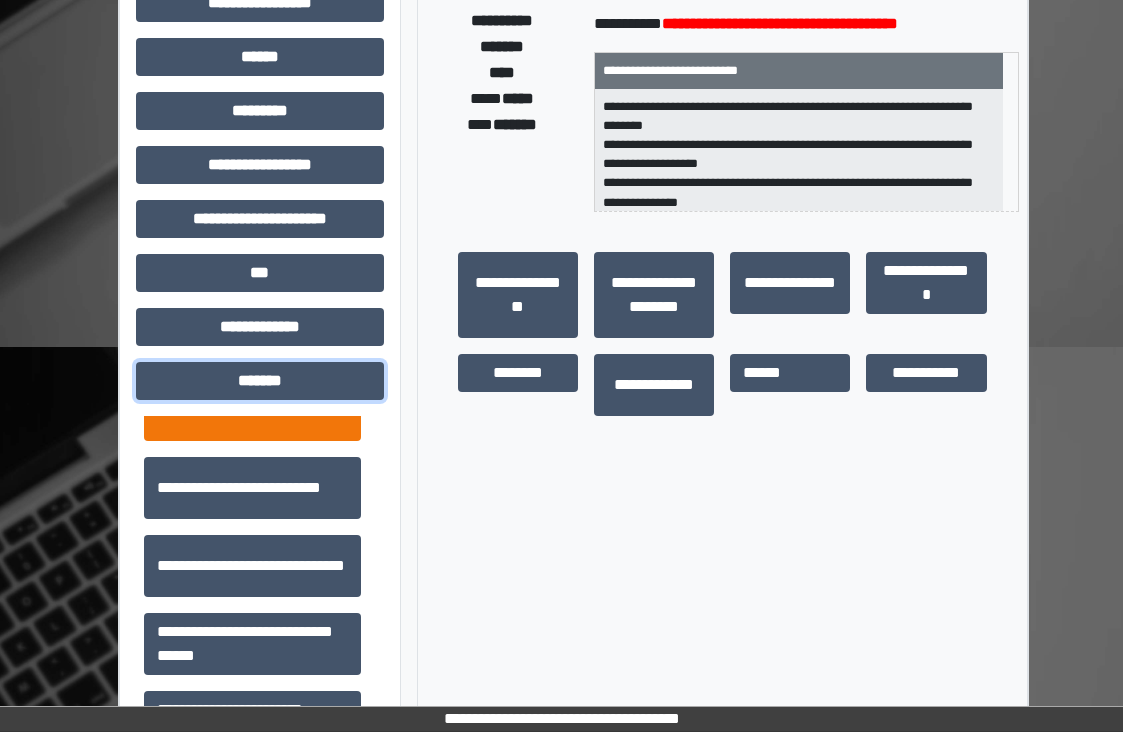 scroll, scrollTop: 800, scrollLeft: 0, axis: vertical 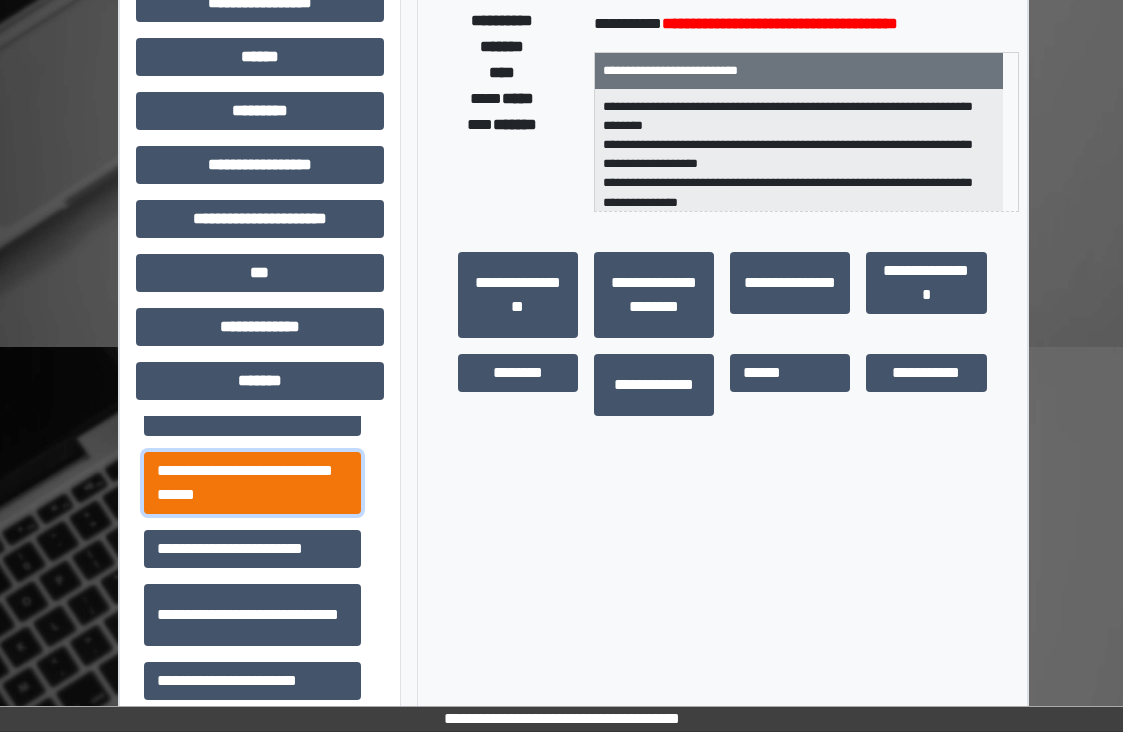 click on "**********" at bounding box center [252, 483] 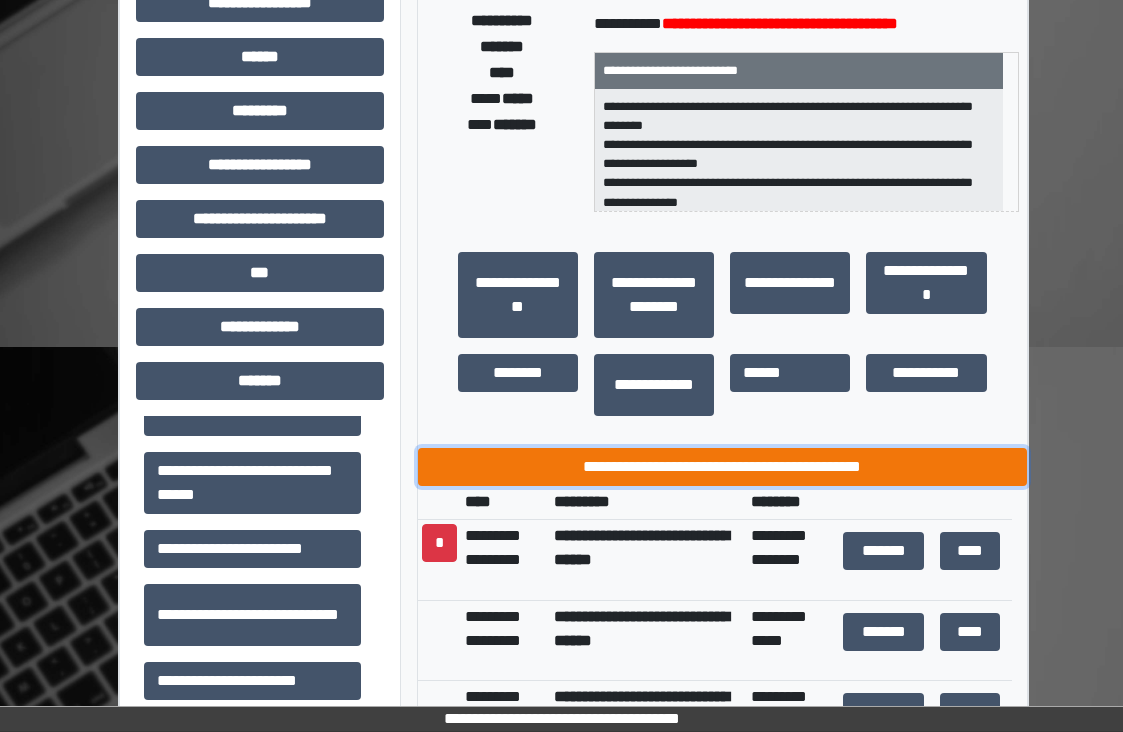 click on "**********" at bounding box center (722, 467) 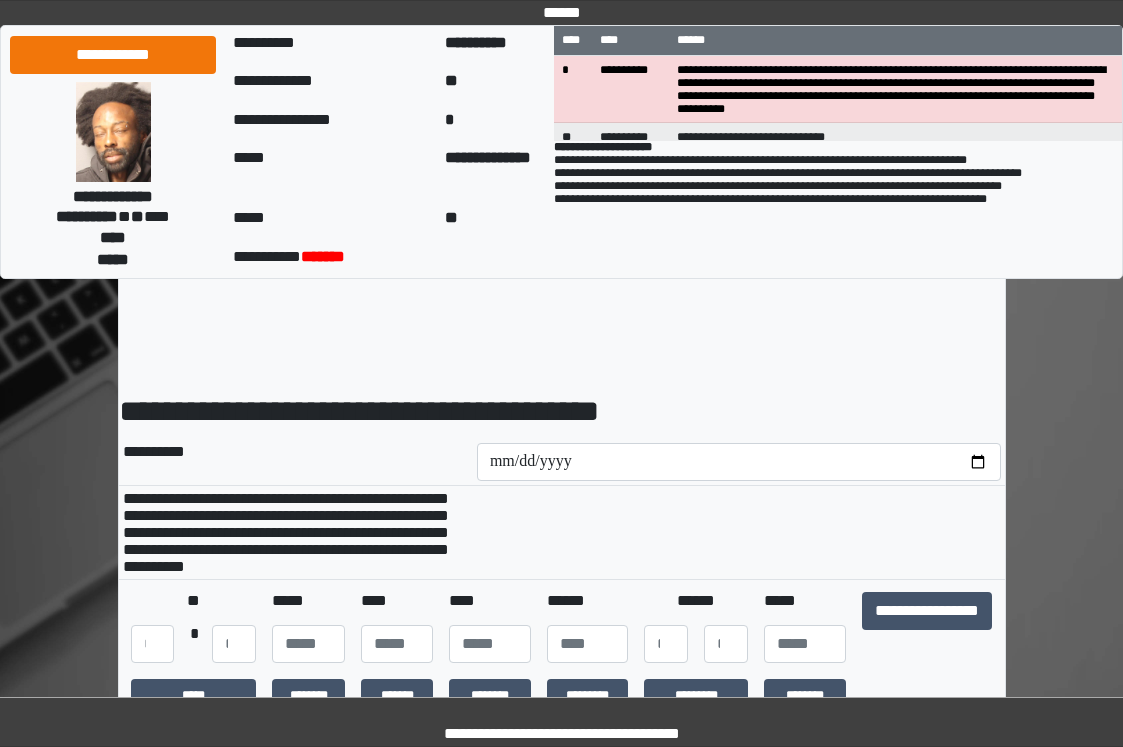 scroll, scrollTop: 0, scrollLeft: 0, axis: both 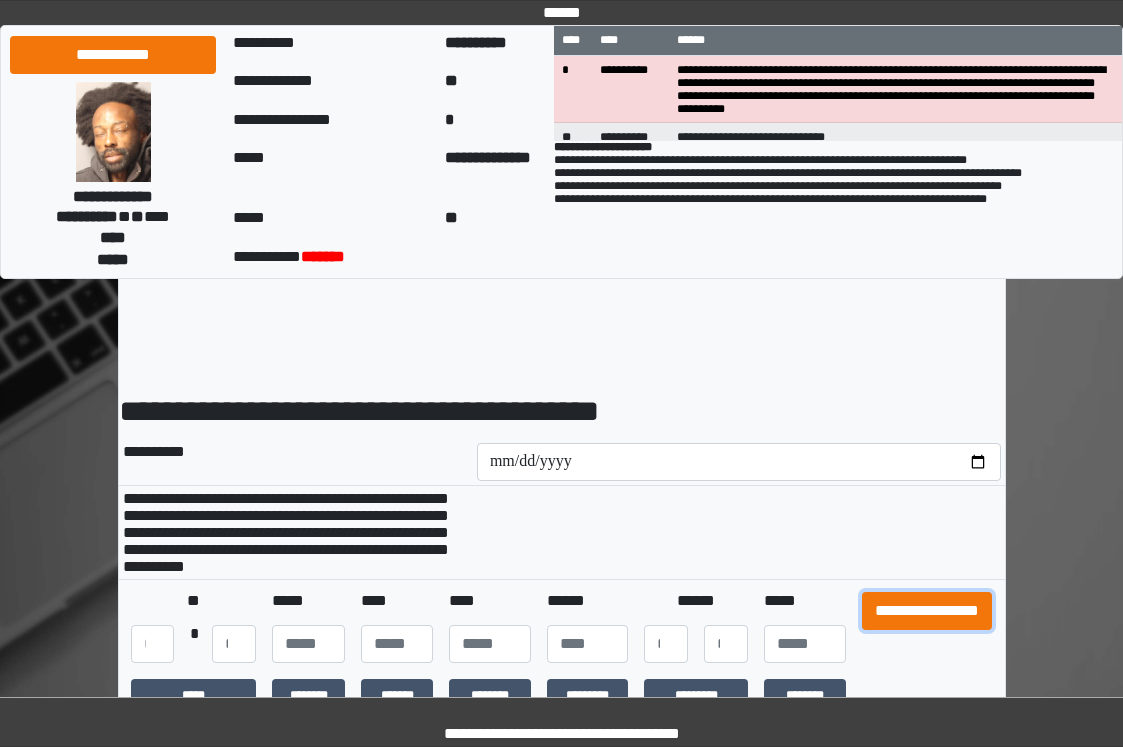 click on "**********" at bounding box center (927, 611) 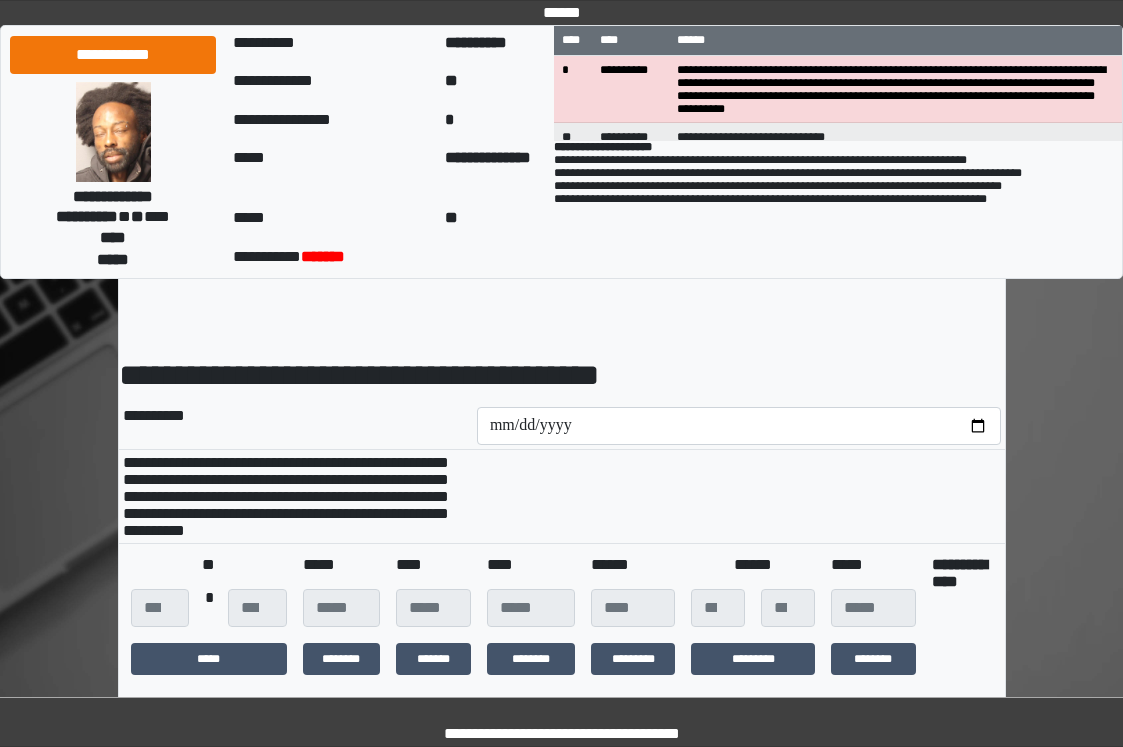 scroll, scrollTop: 400, scrollLeft: 0, axis: vertical 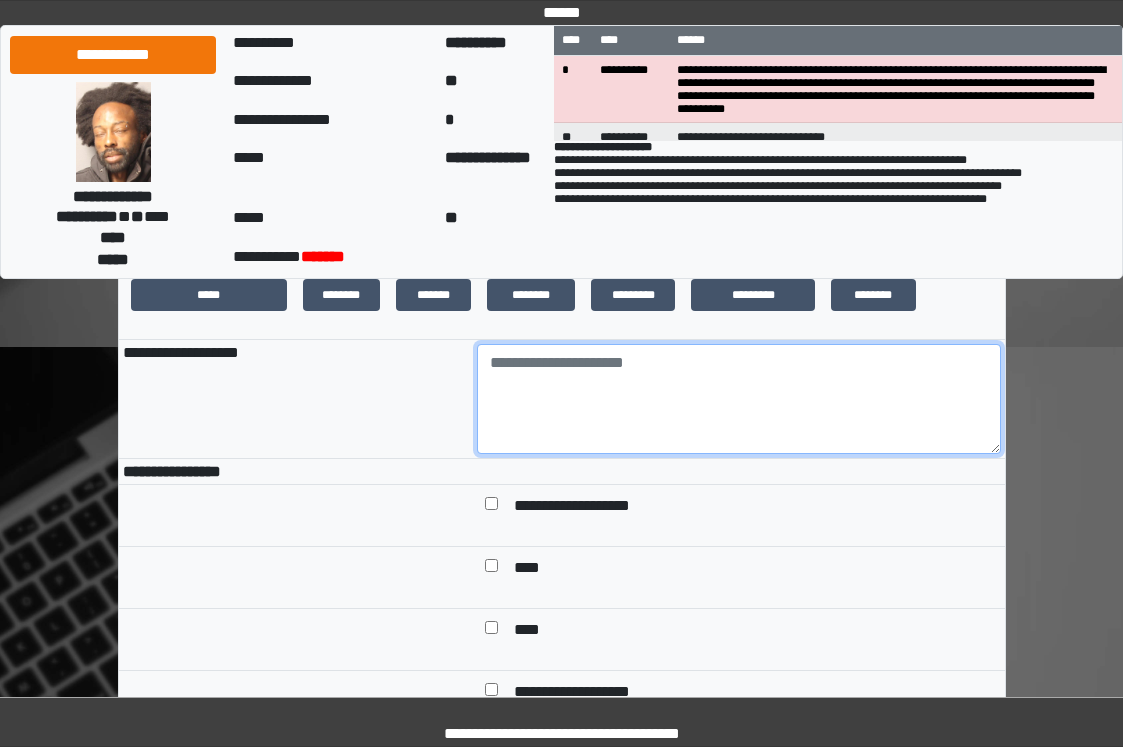 click at bounding box center [739, 399] 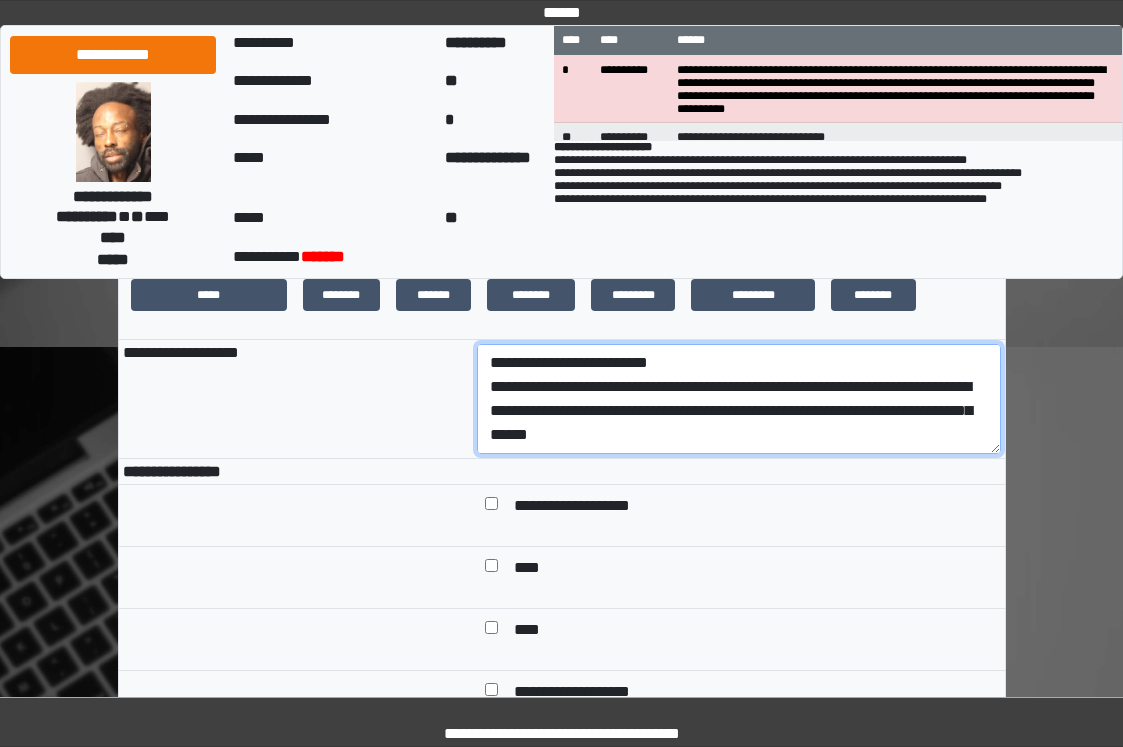 scroll, scrollTop: 136, scrollLeft: 0, axis: vertical 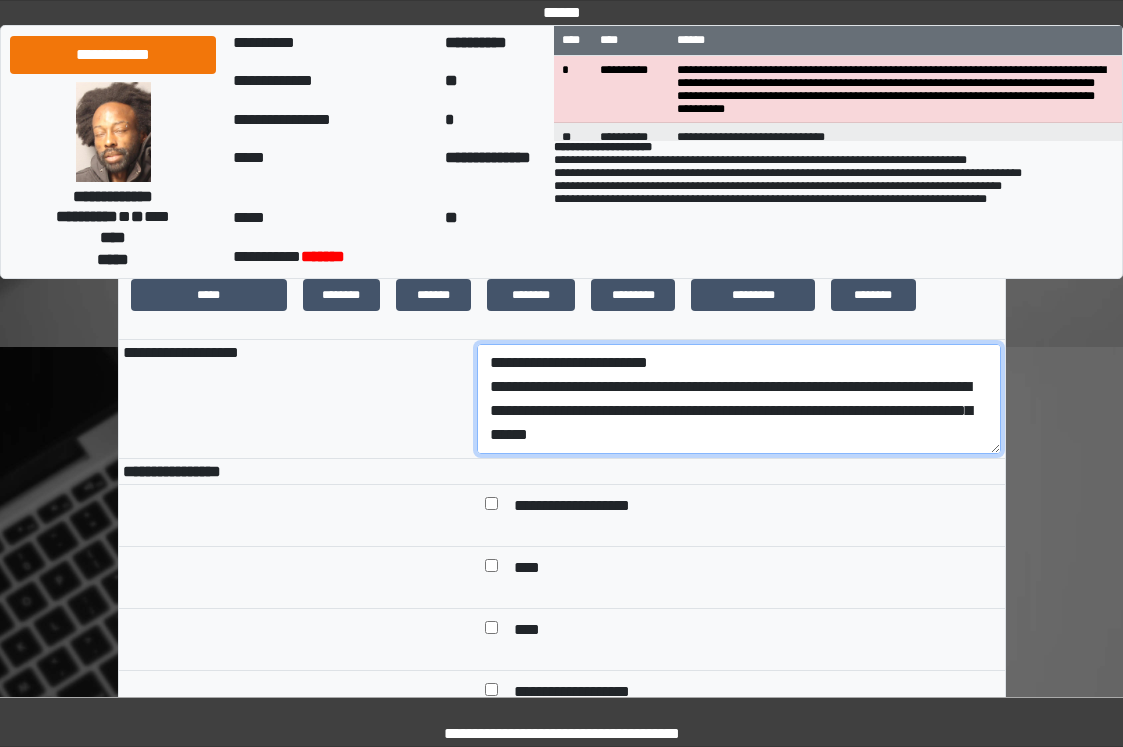 drag, startPoint x: 733, startPoint y: 453, endPoint x: 435, endPoint y: 402, distance: 302.3326 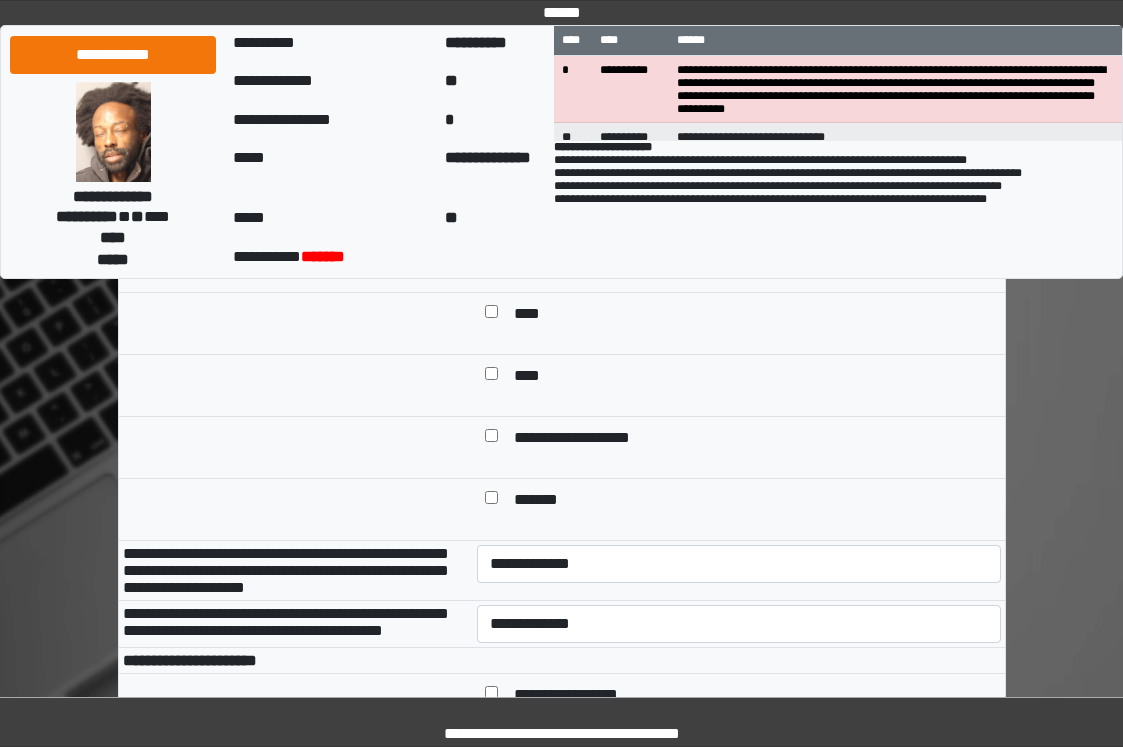 scroll, scrollTop: 800, scrollLeft: 0, axis: vertical 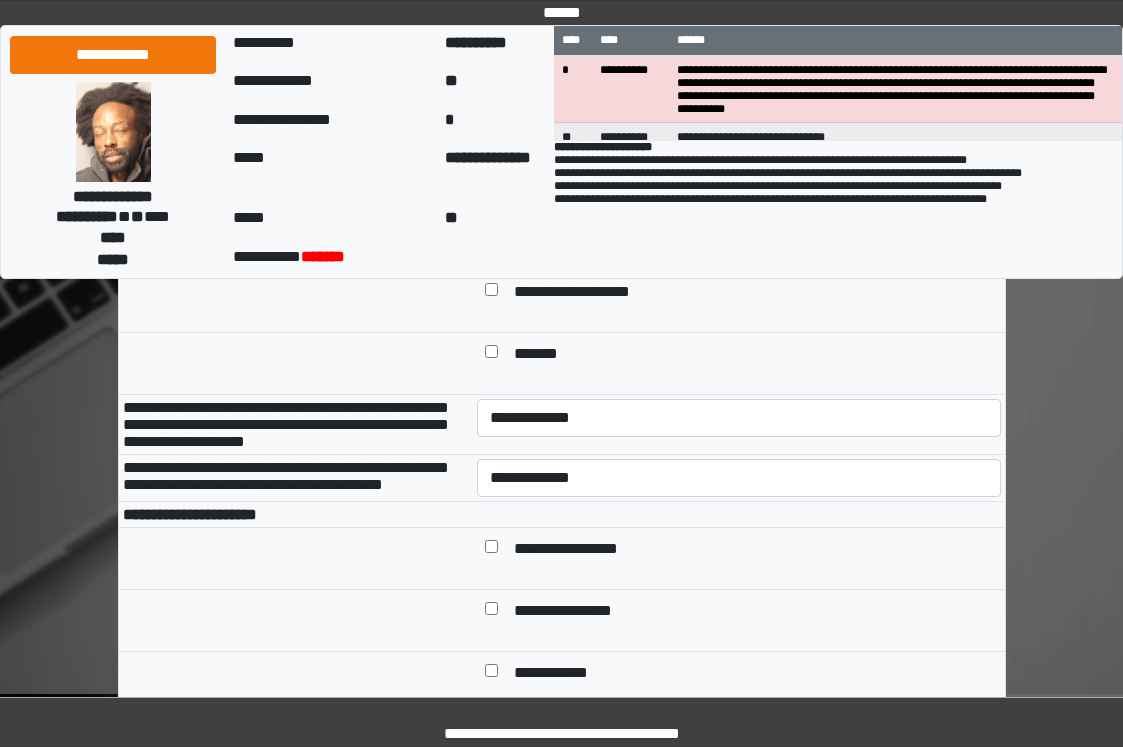 type on "**********" 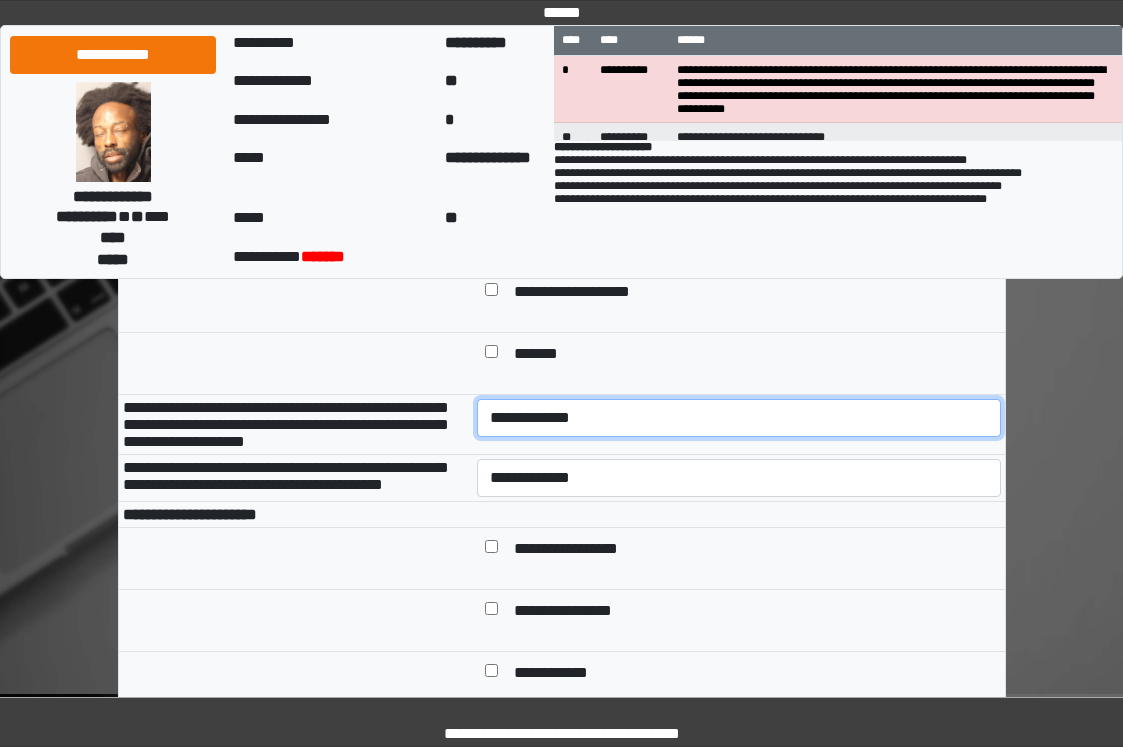 drag, startPoint x: 574, startPoint y: 436, endPoint x: 575, endPoint y: 464, distance: 28.01785 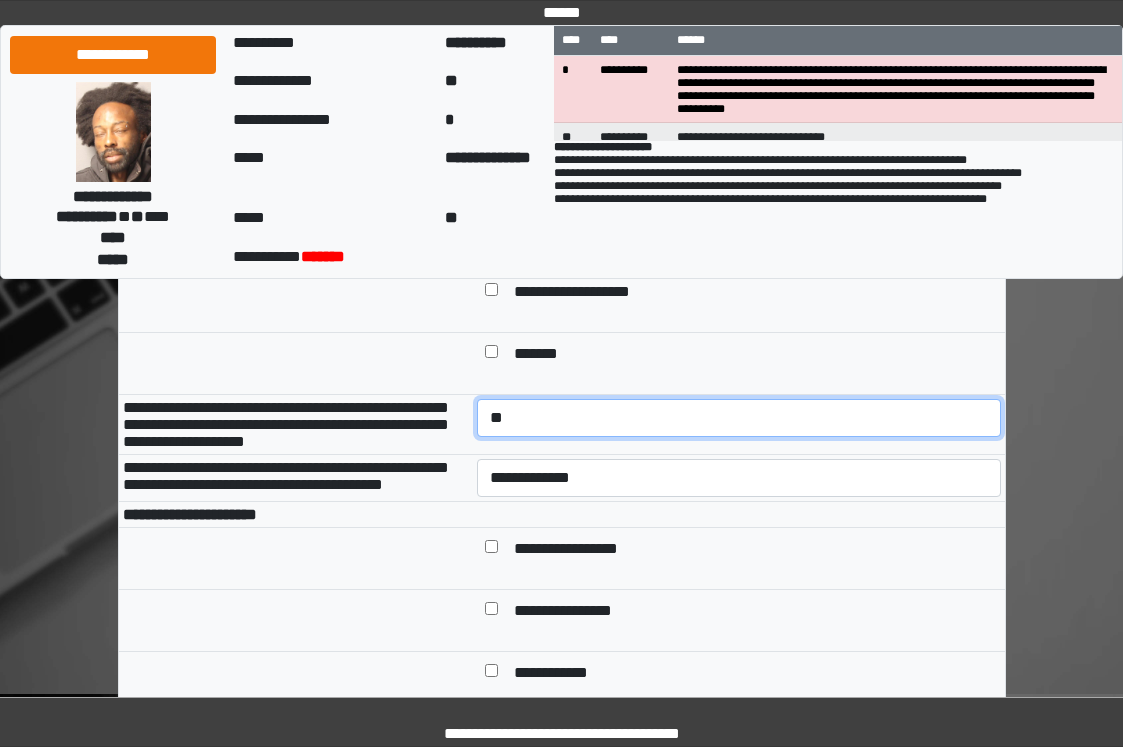 click on "**********" at bounding box center [739, 418] 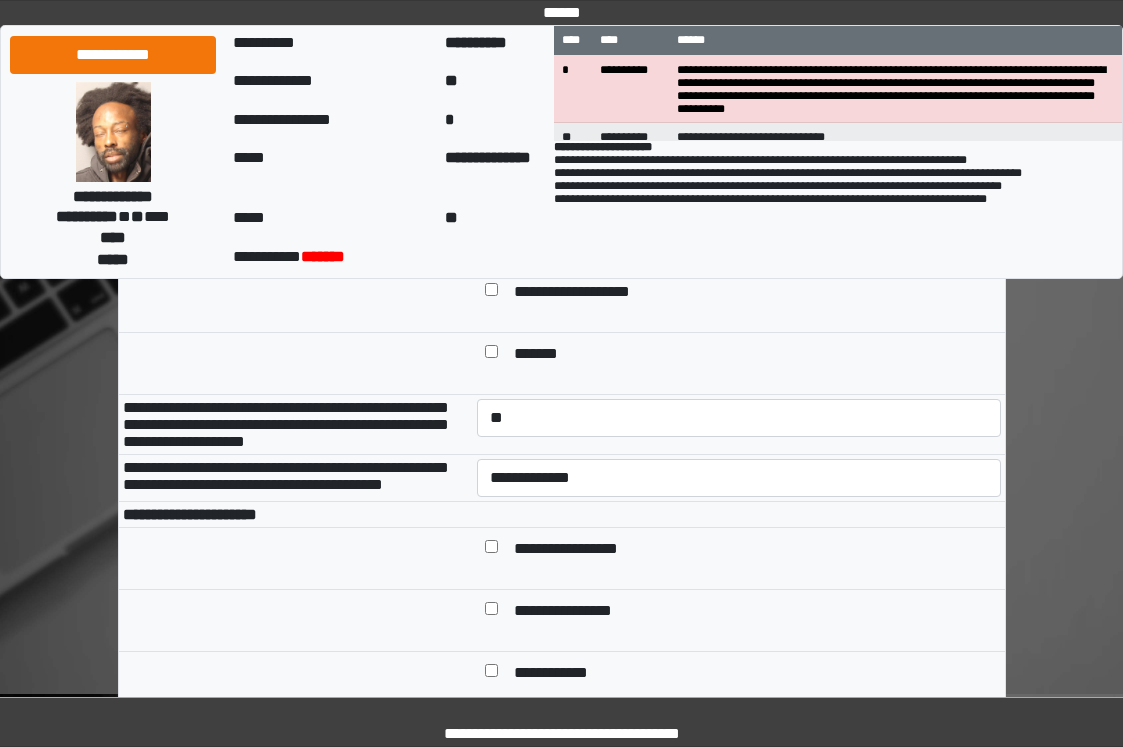 click on "**********" at bounding box center [739, 477] 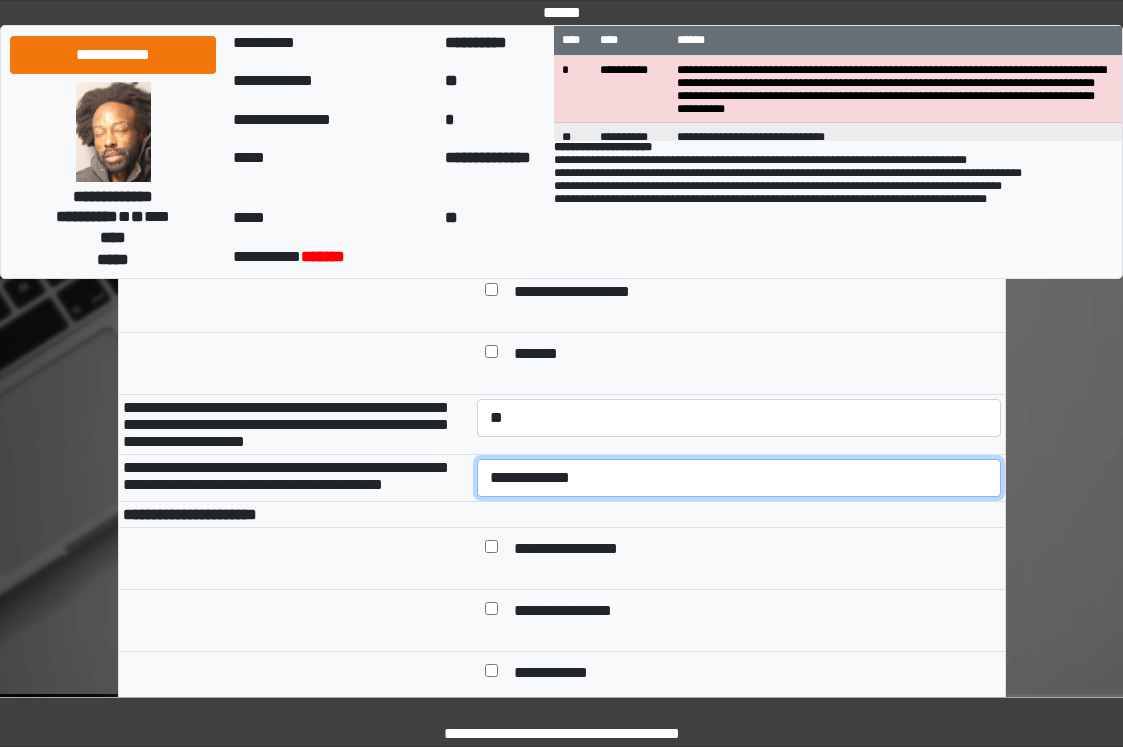 click on "**********" at bounding box center (739, 478) 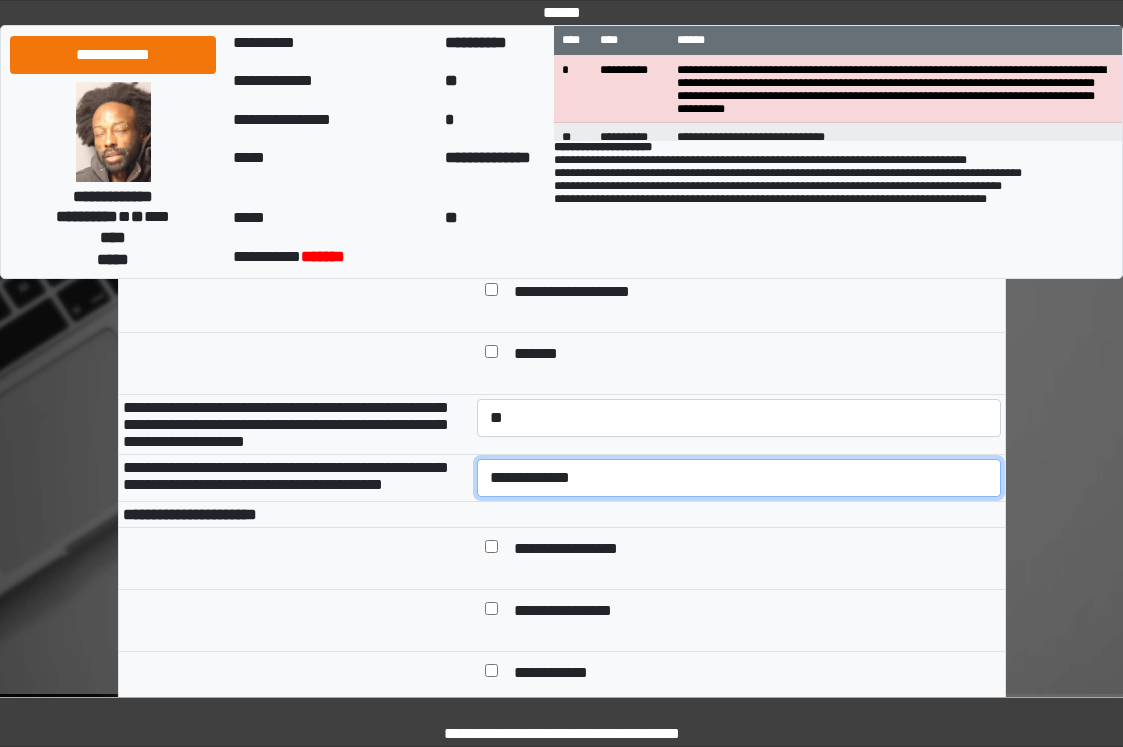 select on "*" 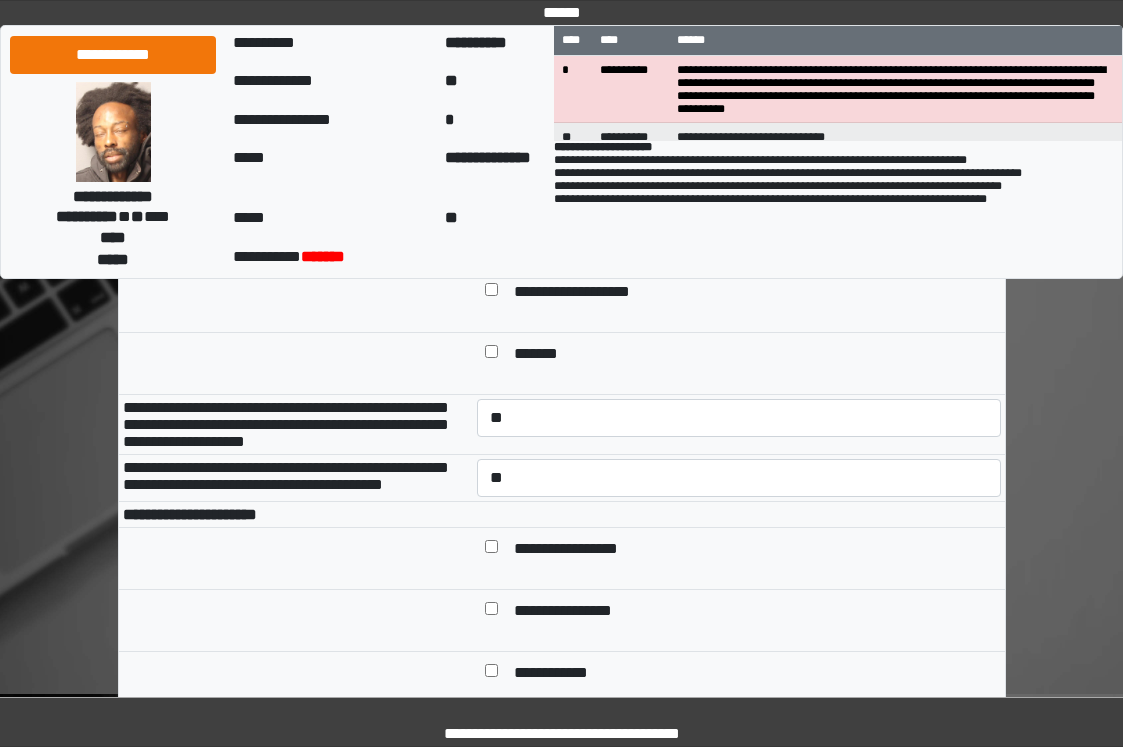 click on "**********" at bounding box center [753, 550] 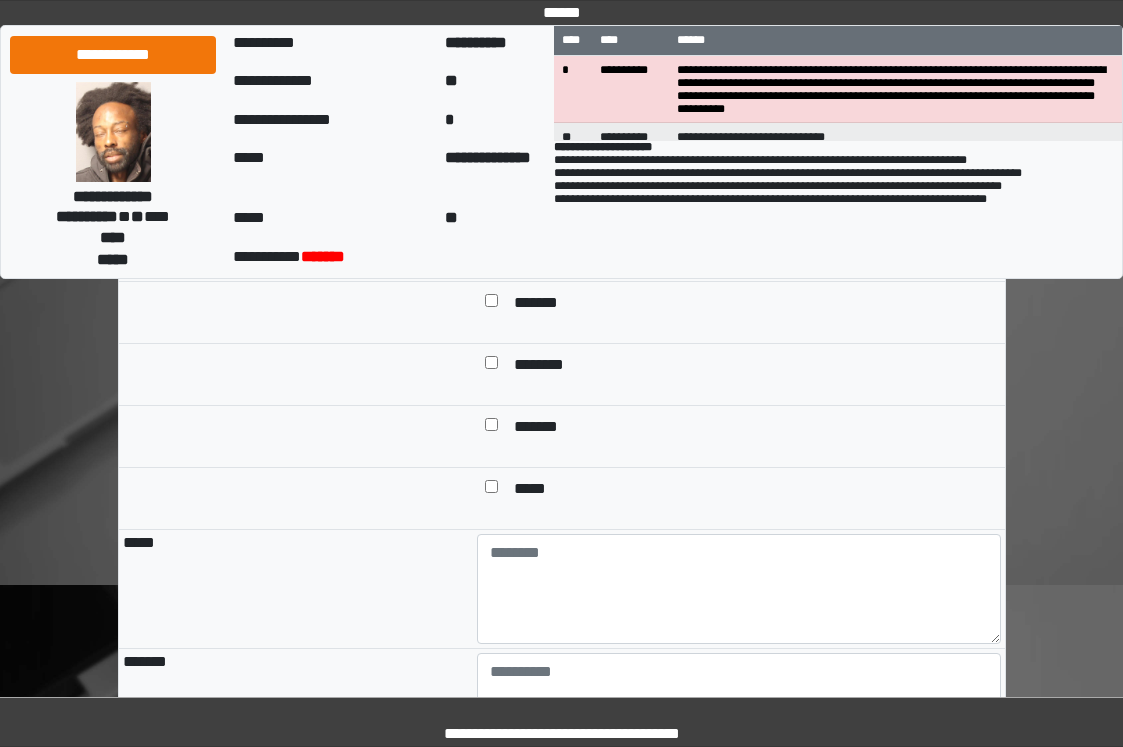 scroll, scrollTop: 1900, scrollLeft: 0, axis: vertical 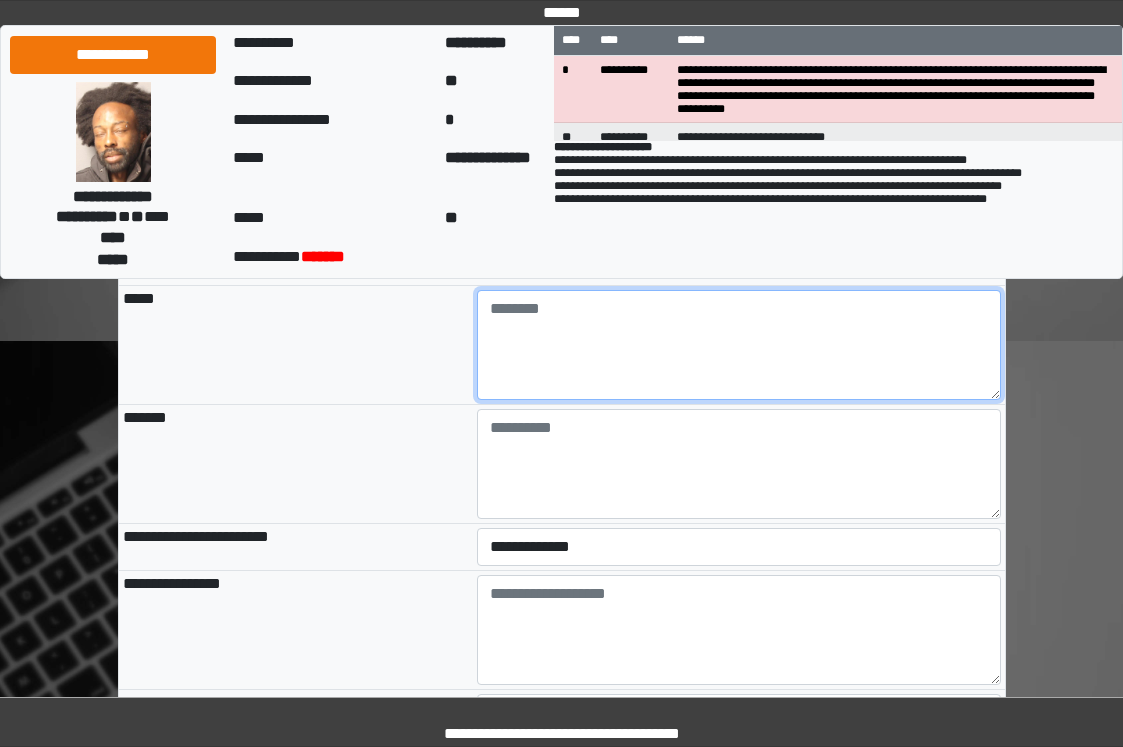 click at bounding box center [739, 345] 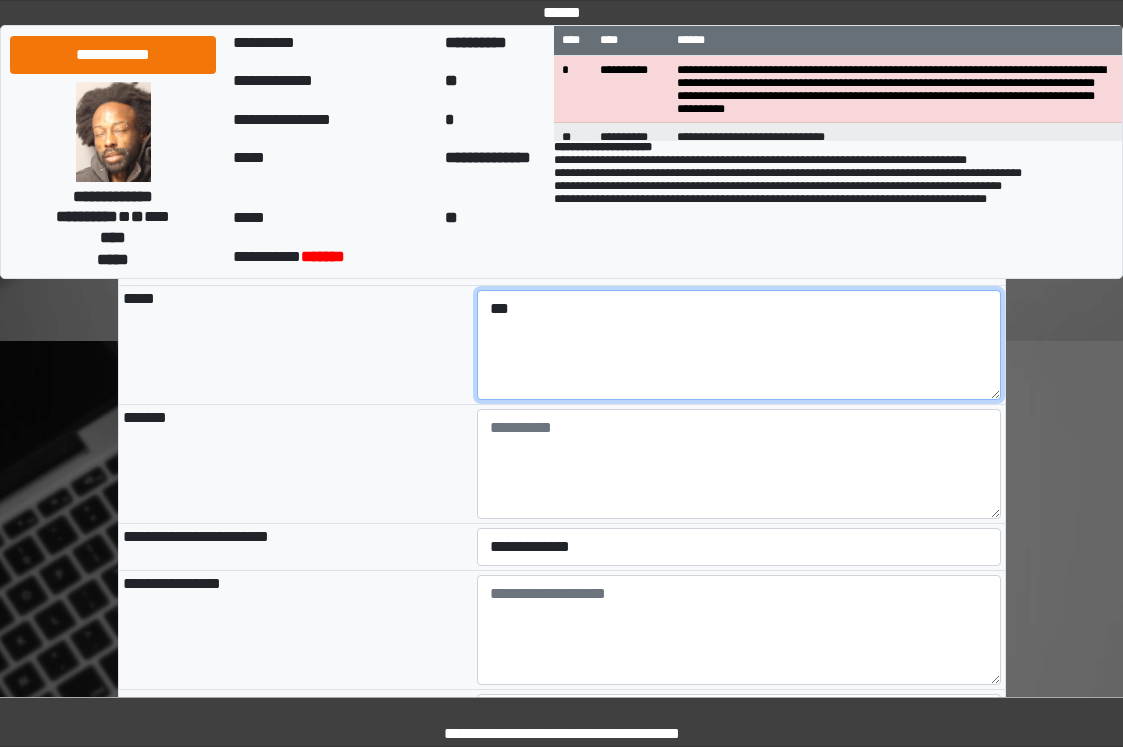 drag, startPoint x: 578, startPoint y: 371, endPoint x: 354, endPoint y: 397, distance: 225.50388 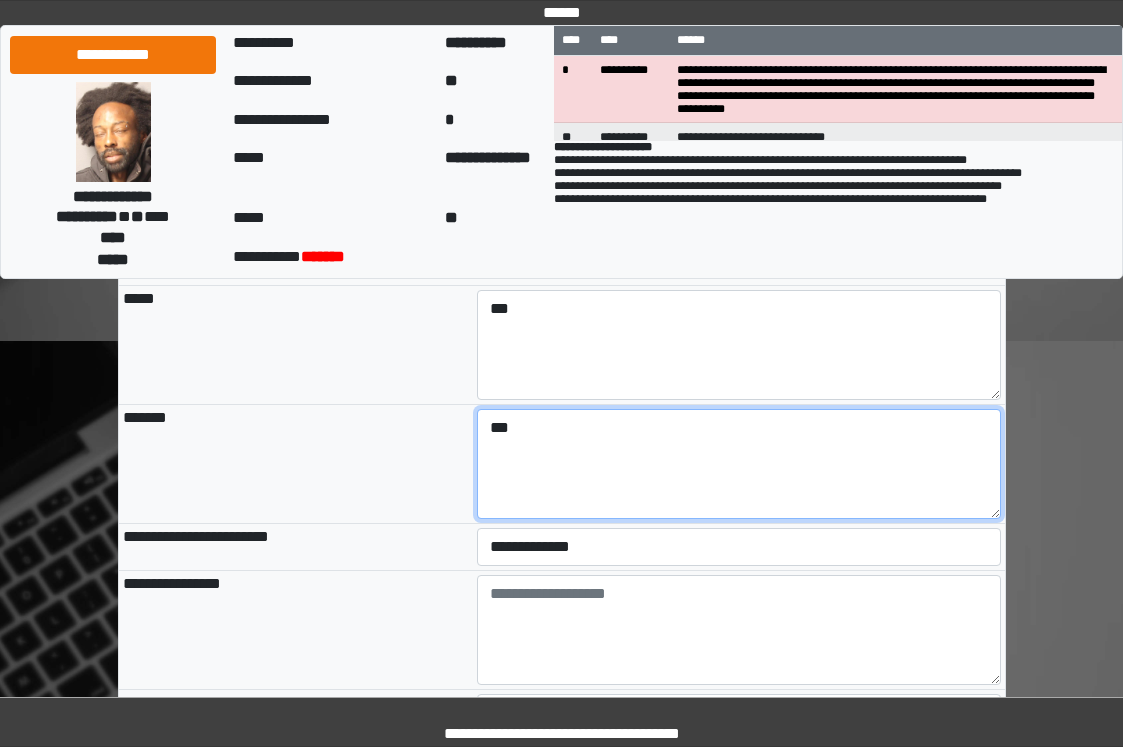type on "***" 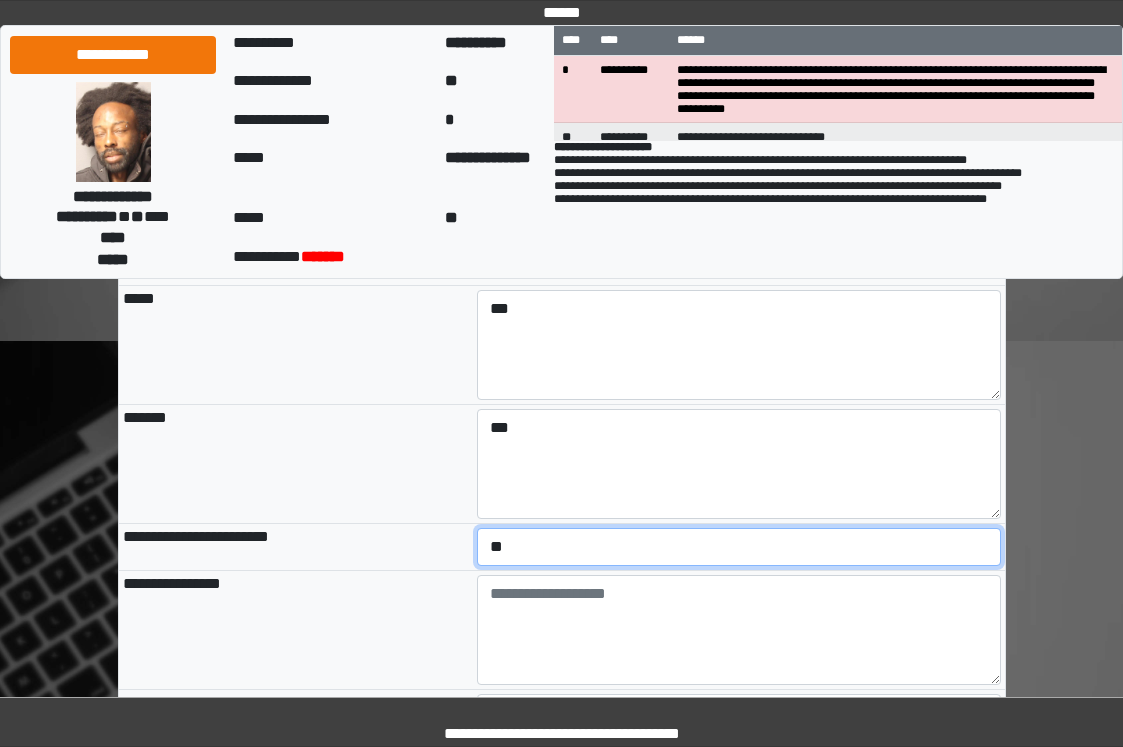 select on "*" 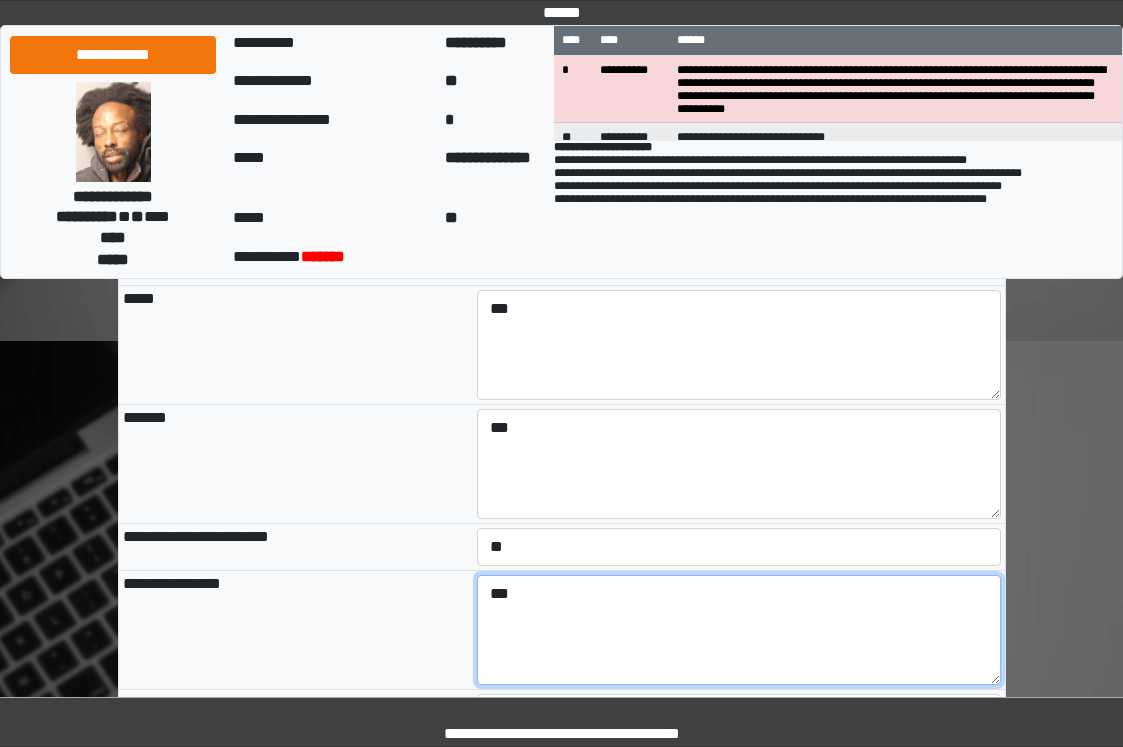 type on "***" 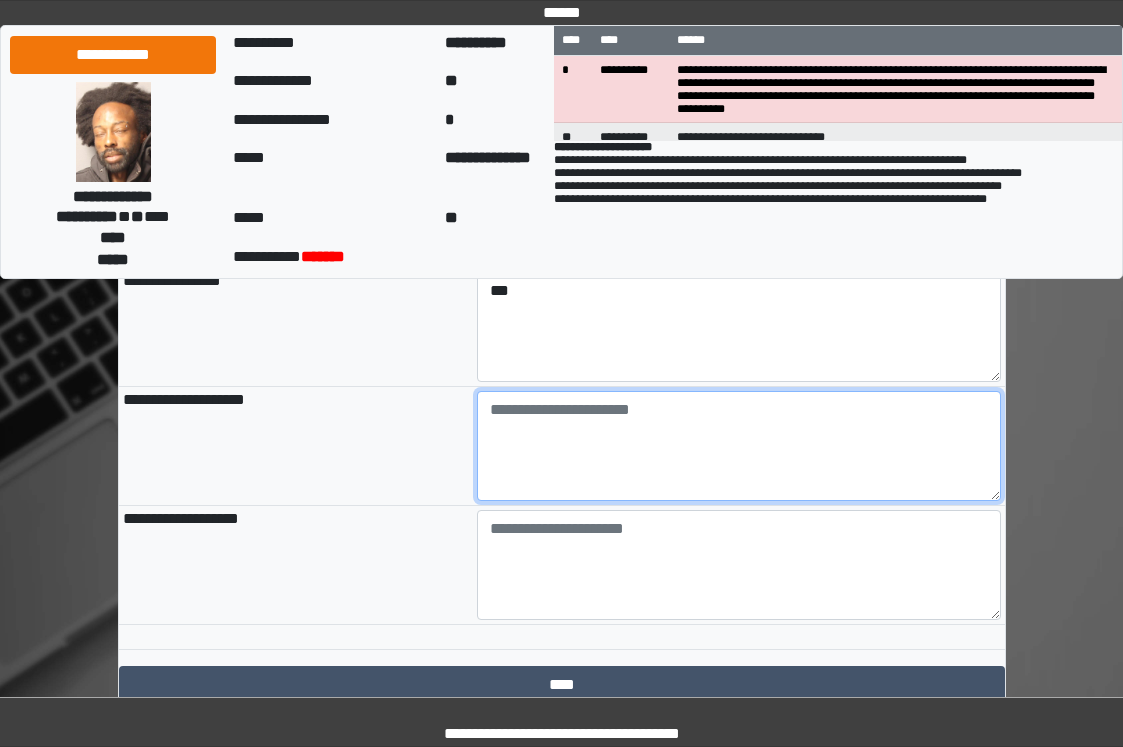 scroll, scrollTop: 2317, scrollLeft: 0, axis: vertical 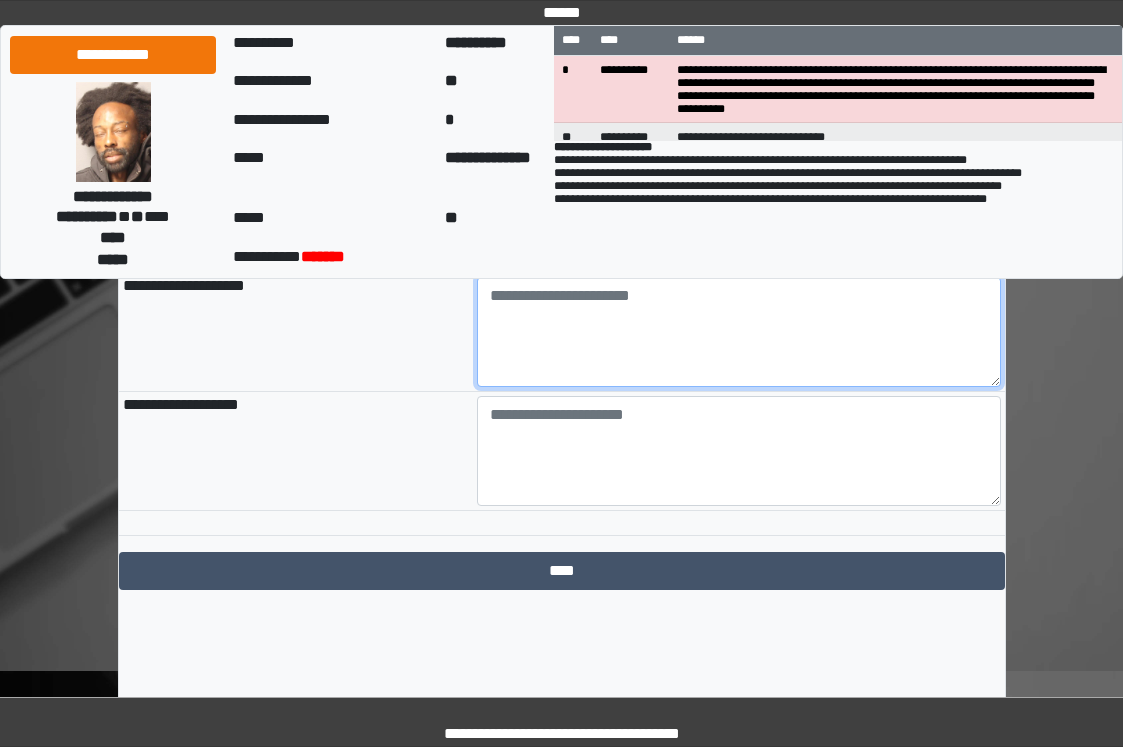 paste on "**********" 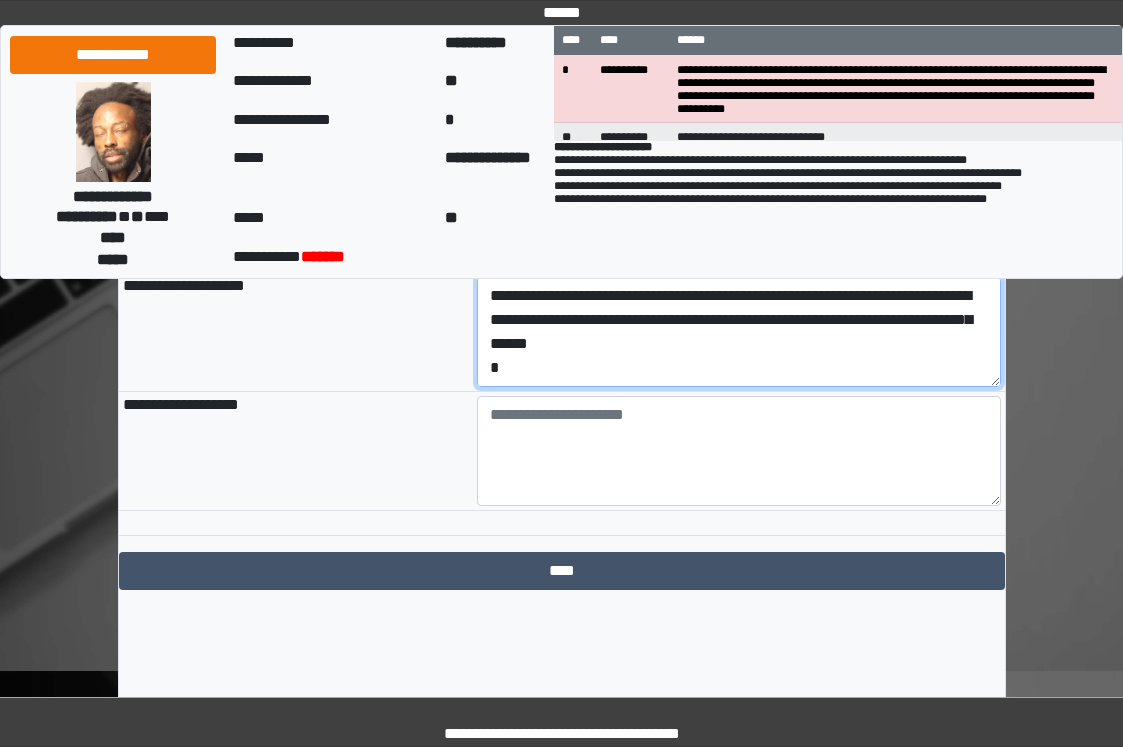 scroll, scrollTop: 88, scrollLeft: 0, axis: vertical 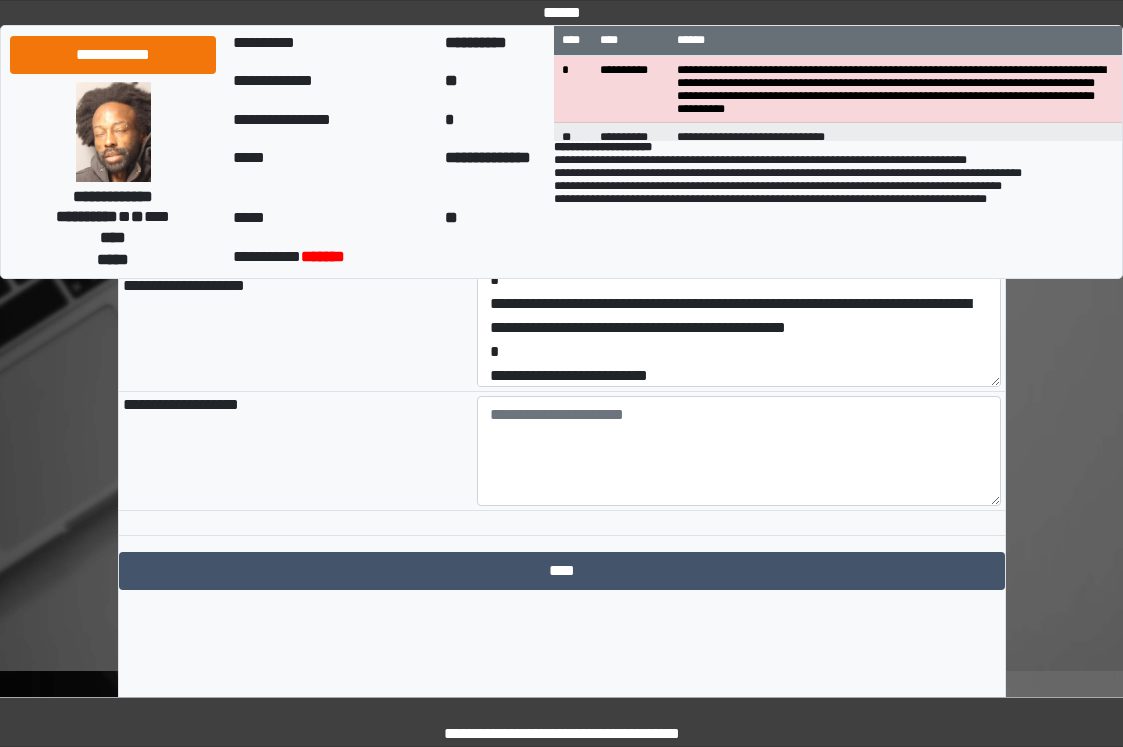 drag, startPoint x: 757, startPoint y: 467, endPoint x: 724, endPoint y: 443, distance: 40.804413 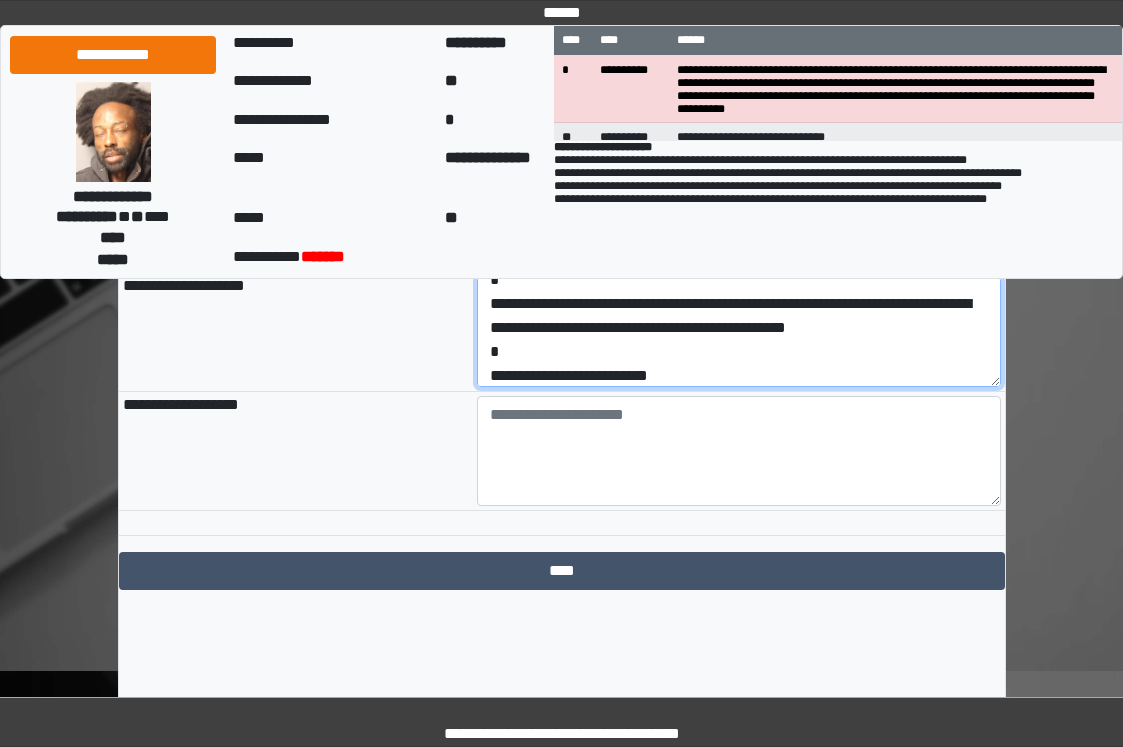 click on "**********" at bounding box center (739, 332) 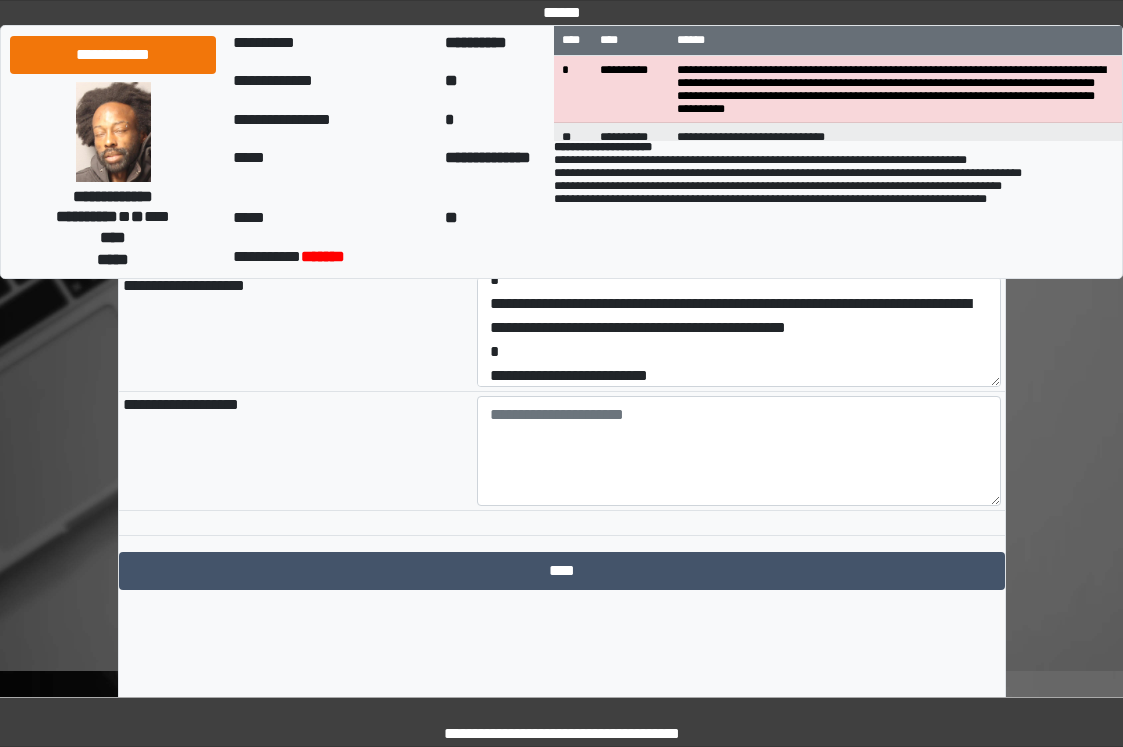 drag, startPoint x: 605, startPoint y: 438, endPoint x: 1017, endPoint y: 431, distance: 412.05945 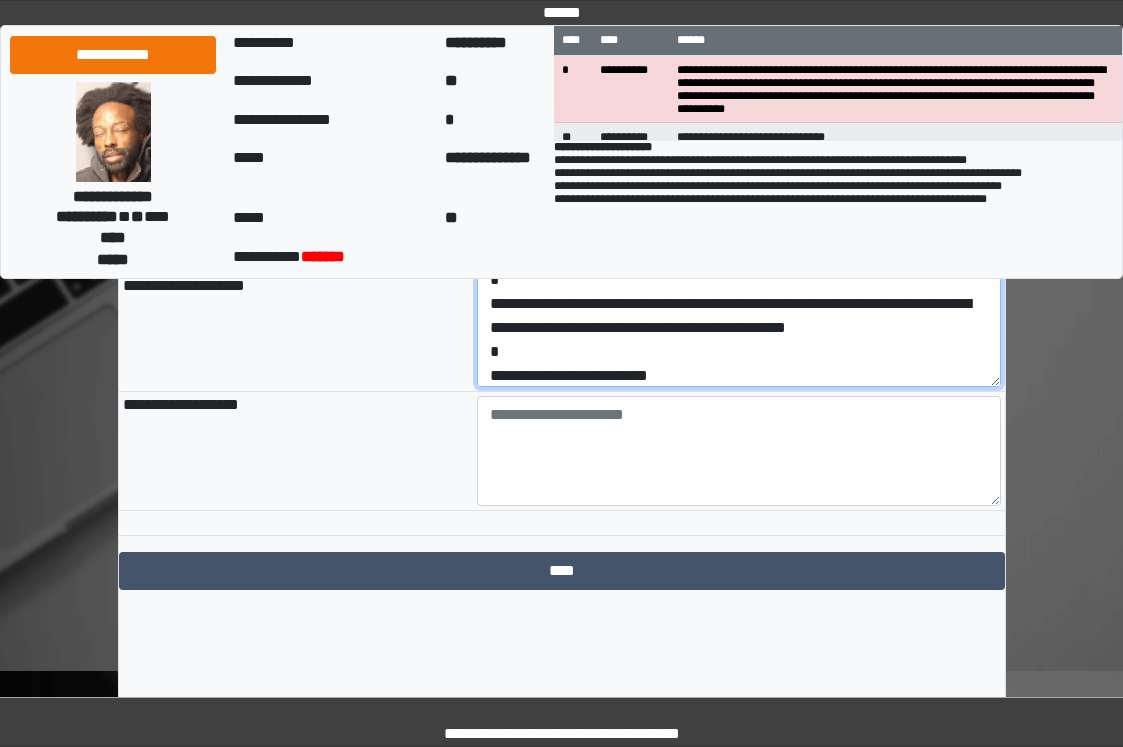 drag, startPoint x: 775, startPoint y: 455, endPoint x: 311, endPoint y: 479, distance: 464.62027 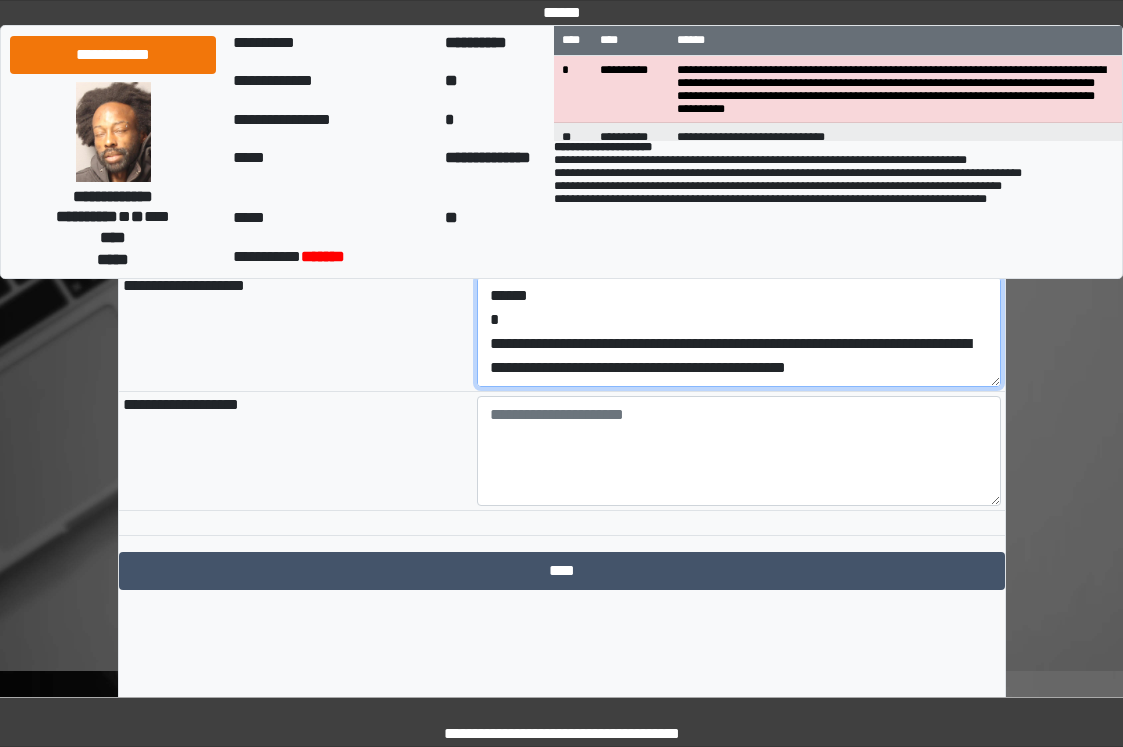 scroll, scrollTop: 48, scrollLeft: 0, axis: vertical 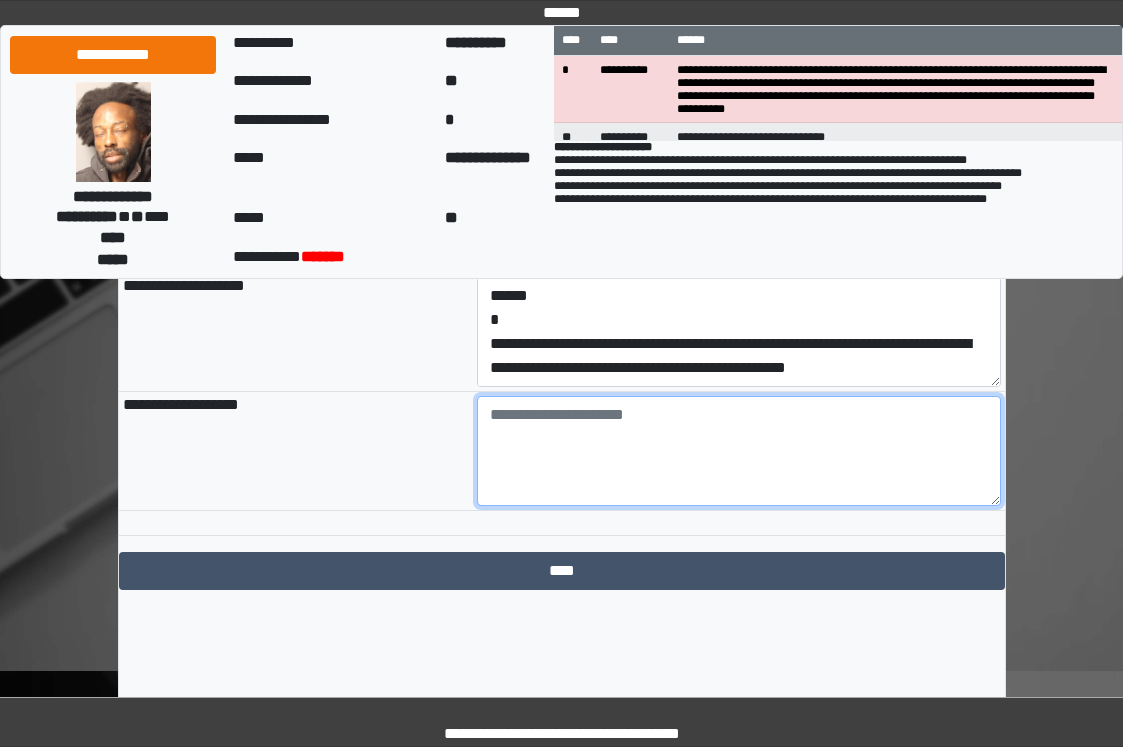 click at bounding box center (739, 451) 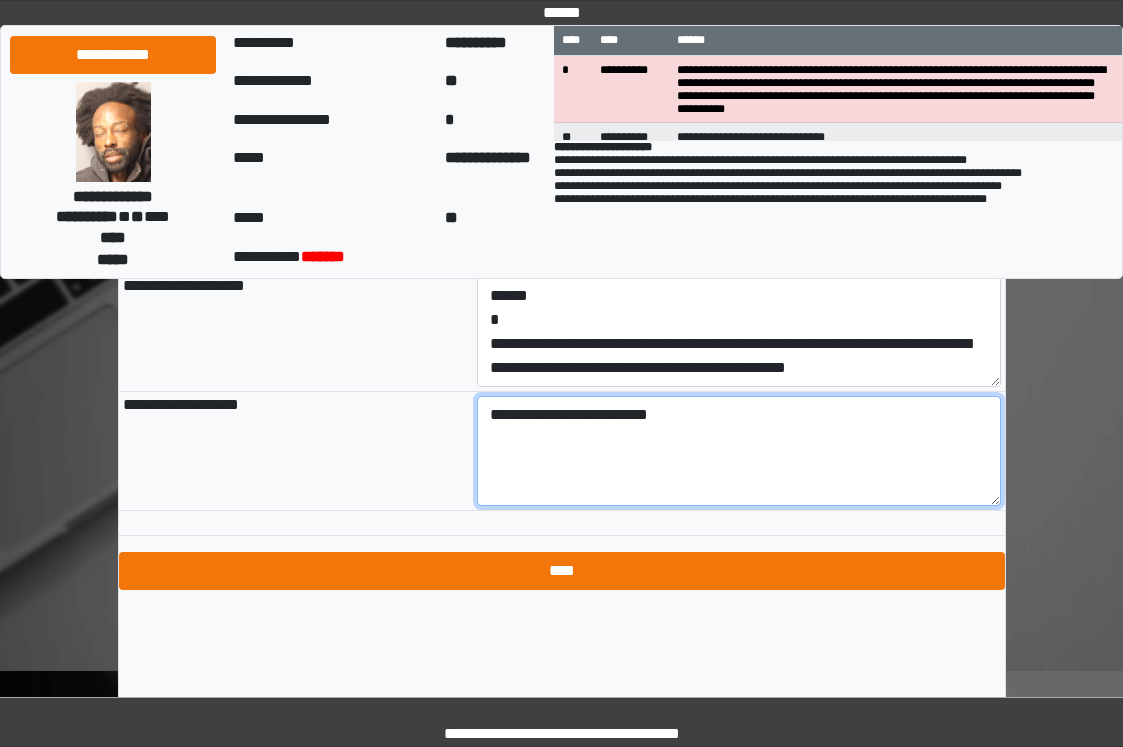 type on "**********" 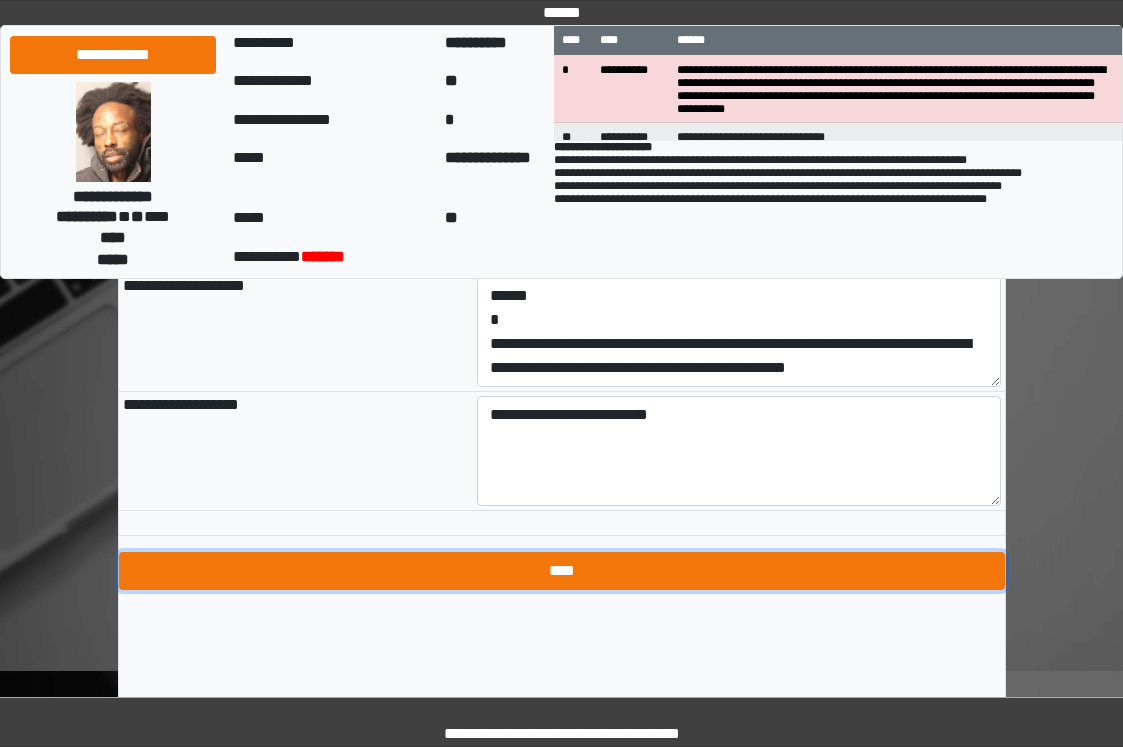 click on "****" at bounding box center [562, 571] 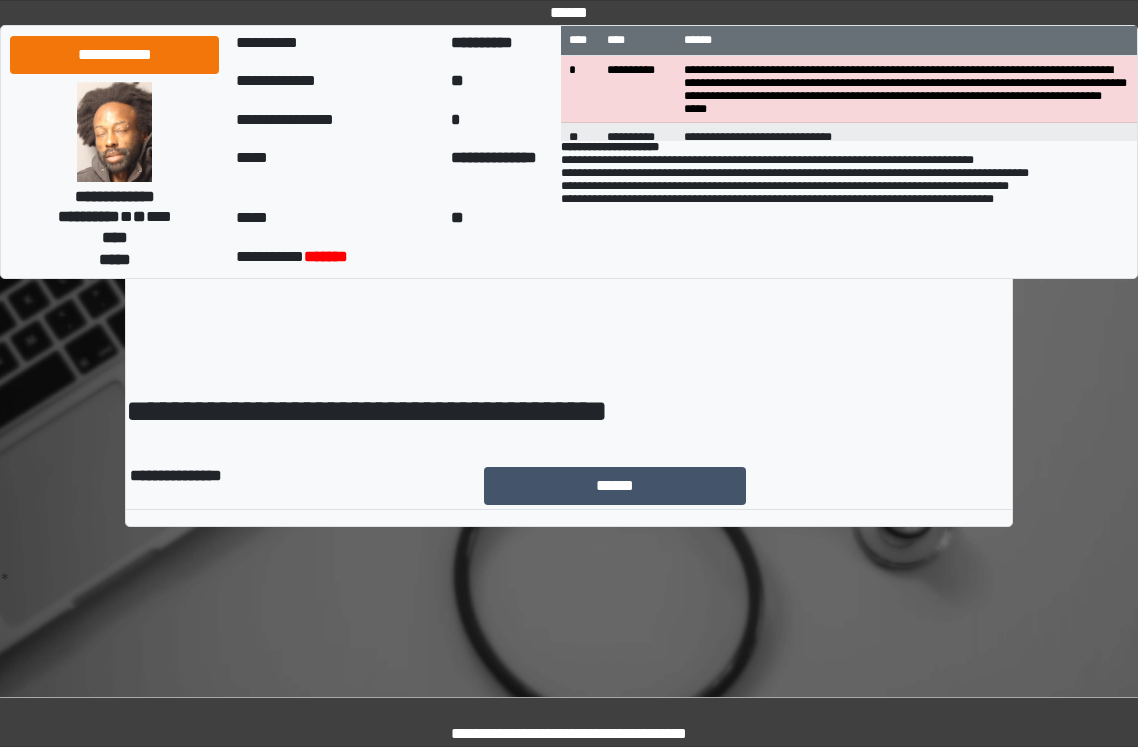 scroll, scrollTop: 0, scrollLeft: 0, axis: both 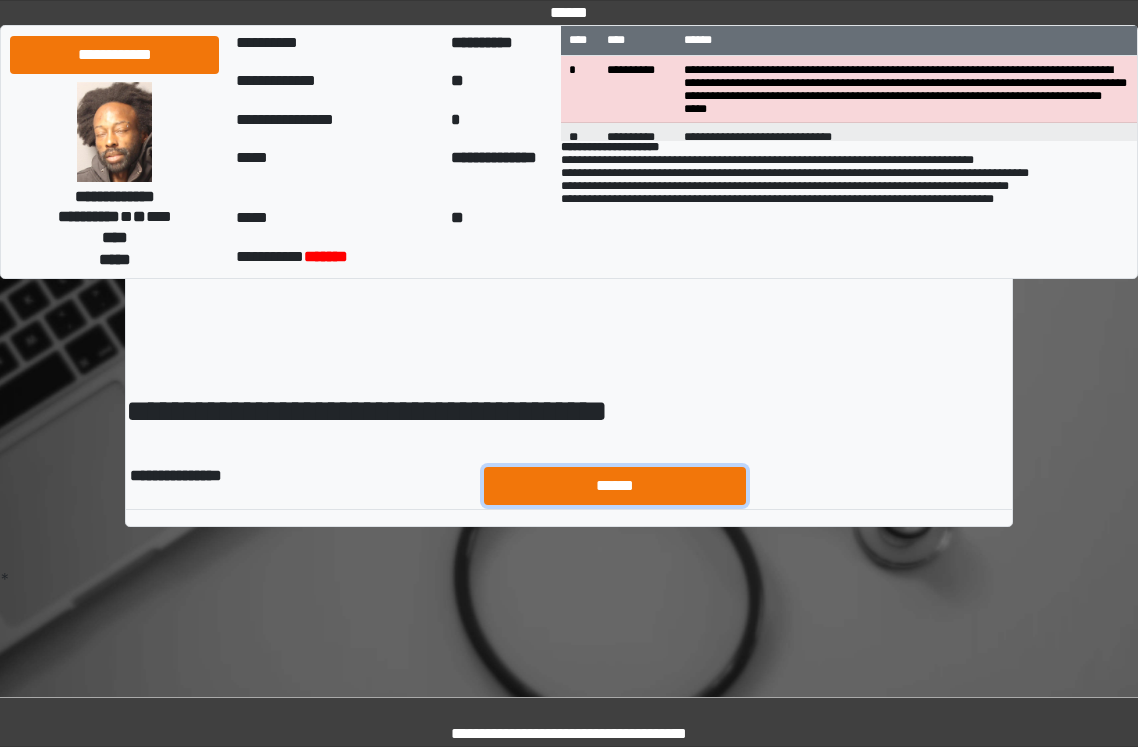 click on "******" at bounding box center [615, 486] 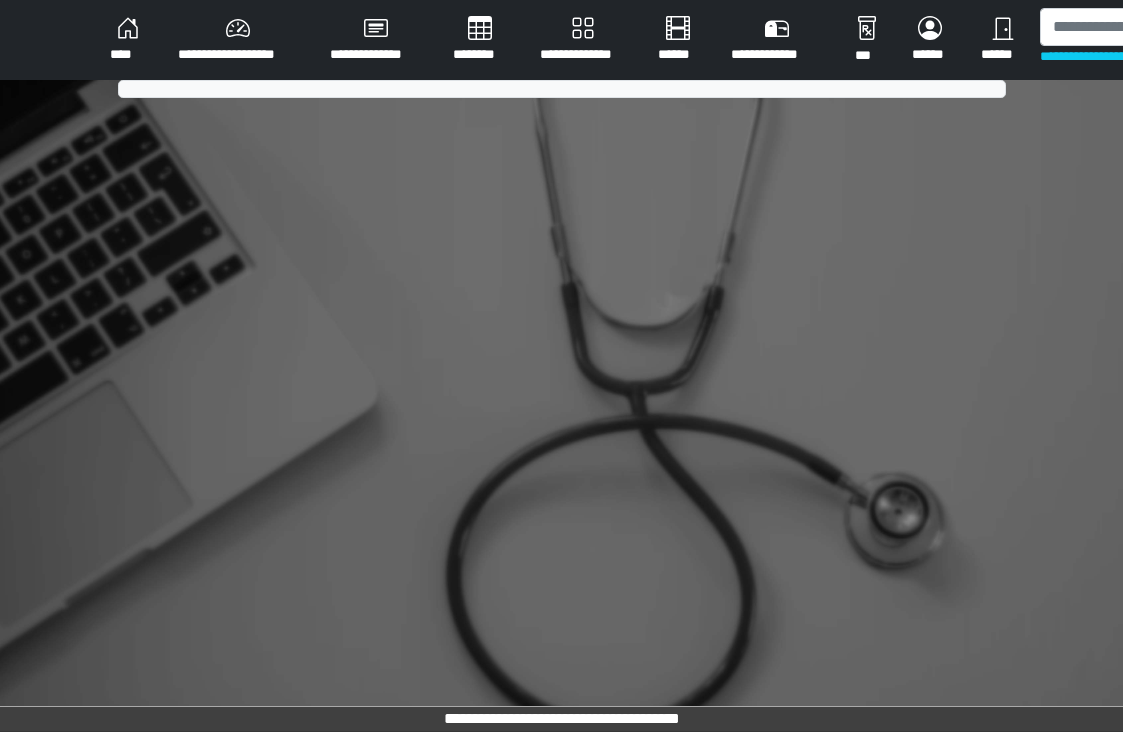 scroll, scrollTop: 0, scrollLeft: 0, axis: both 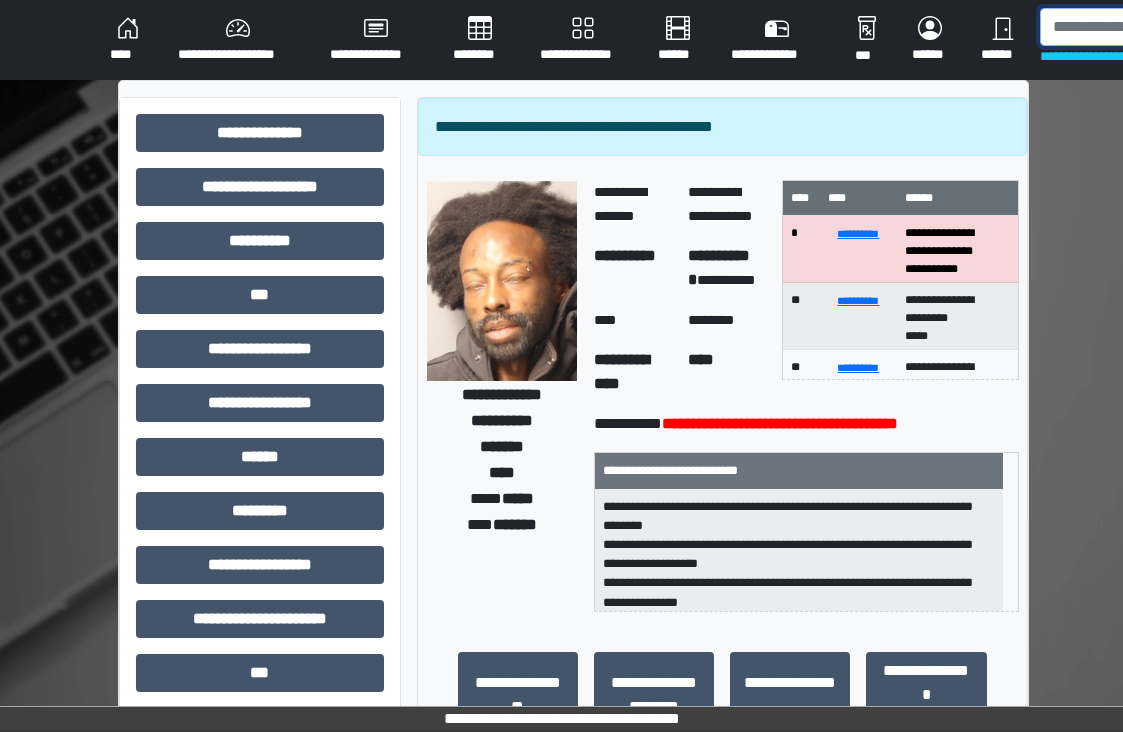 click at bounding box center [1143, 27] 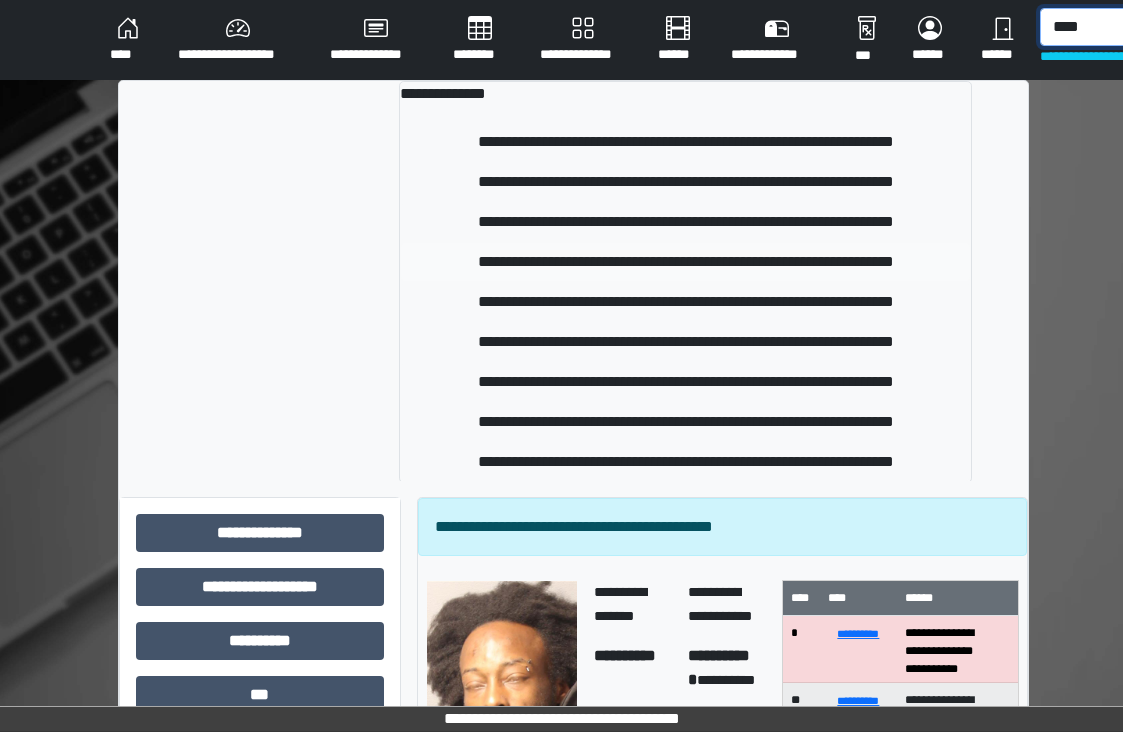 type on "****" 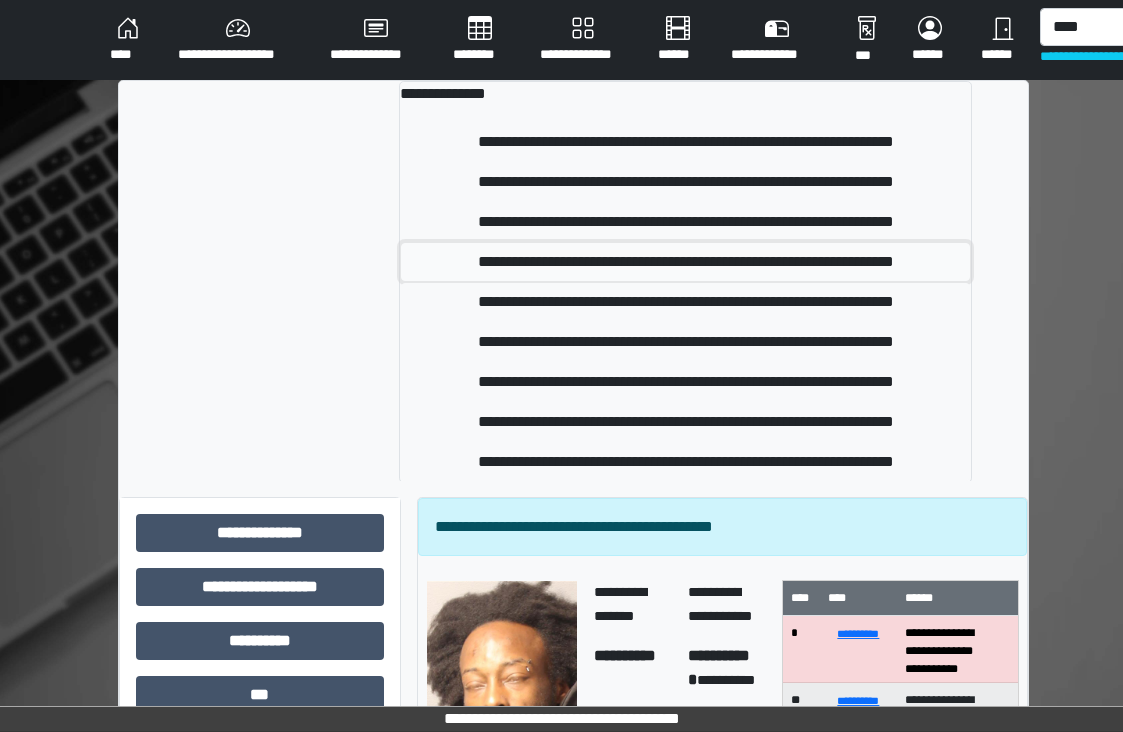 click on "**********" at bounding box center [685, 262] 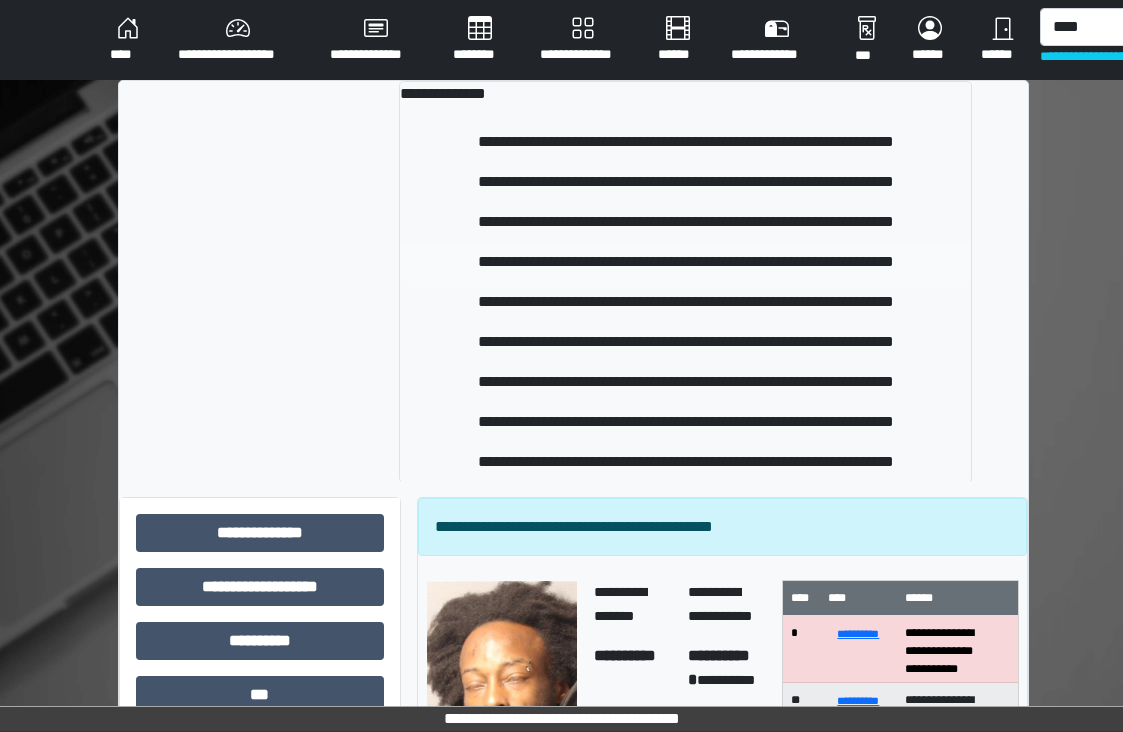 type 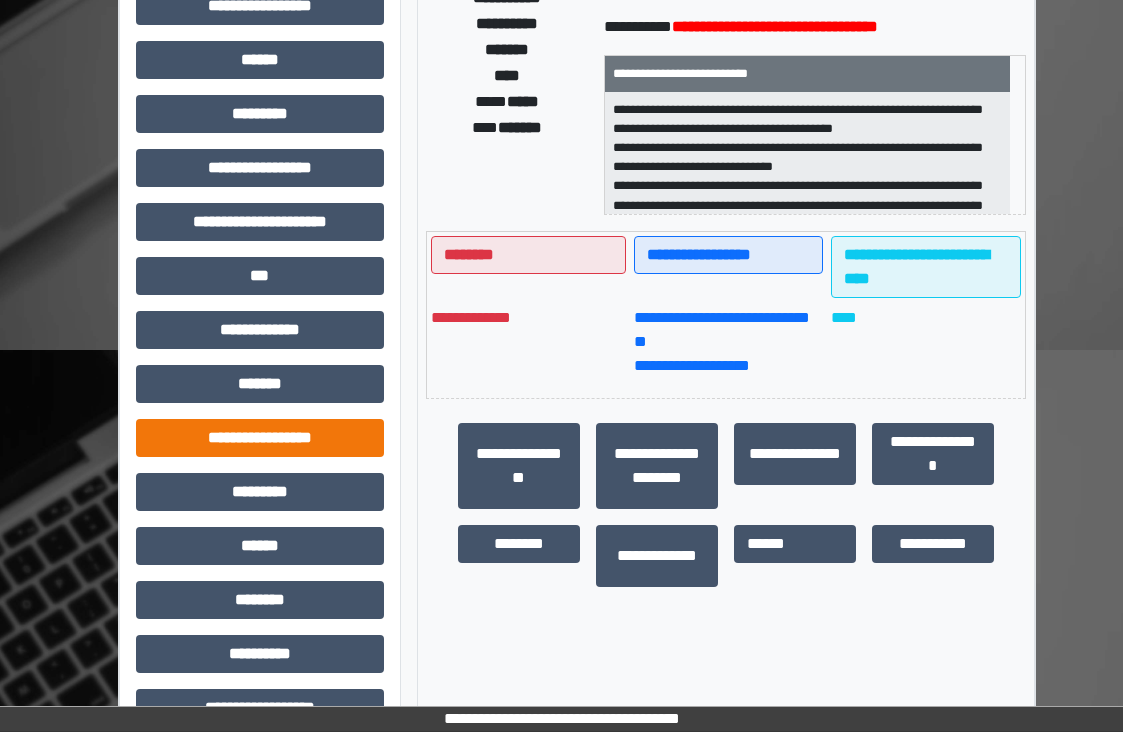 scroll, scrollTop: 400, scrollLeft: 0, axis: vertical 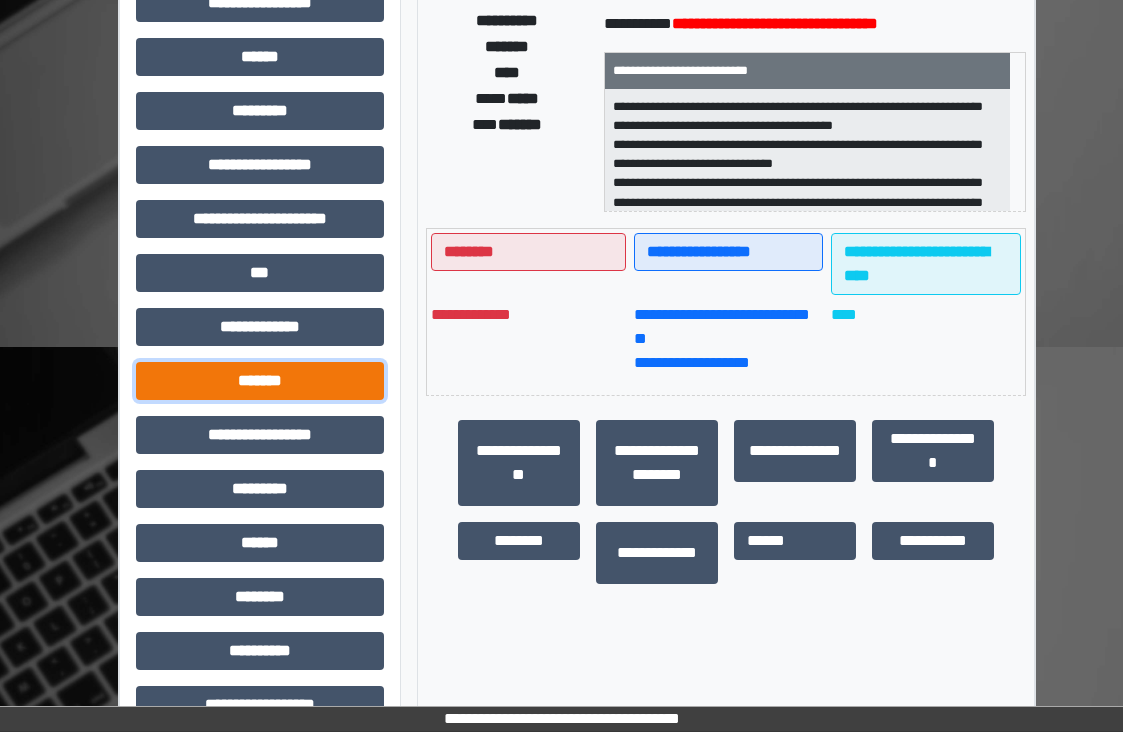 click on "*******" at bounding box center [260, 381] 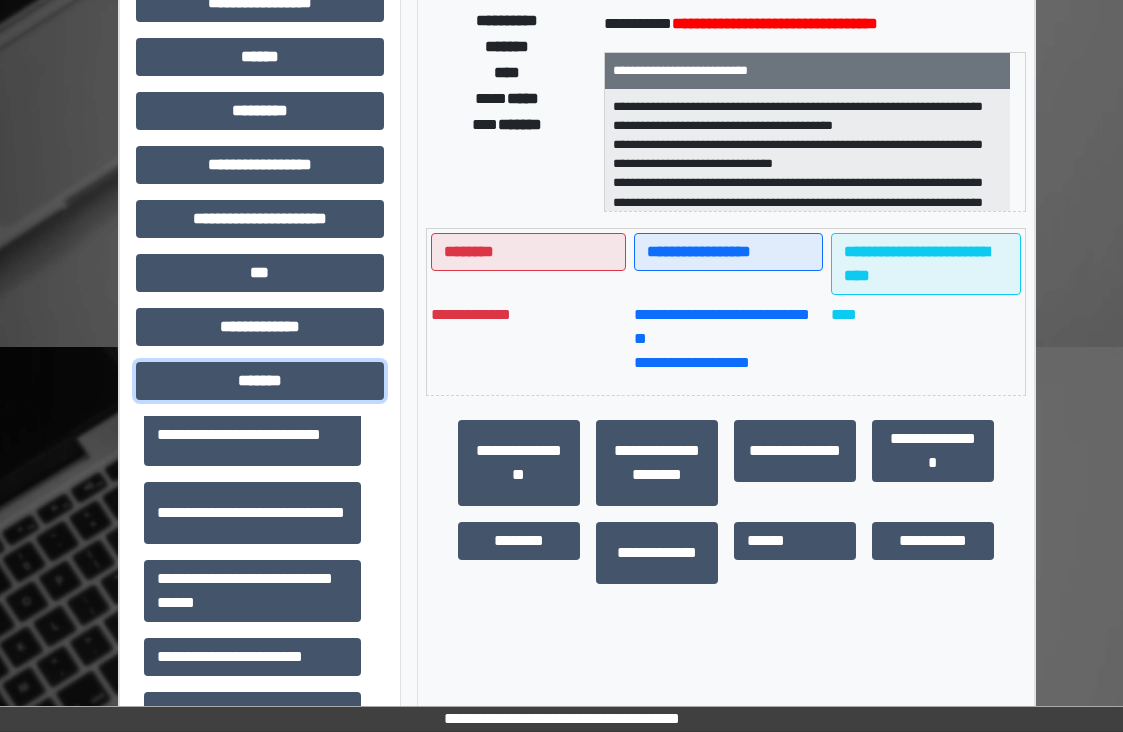 scroll, scrollTop: 700, scrollLeft: 0, axis: vertical 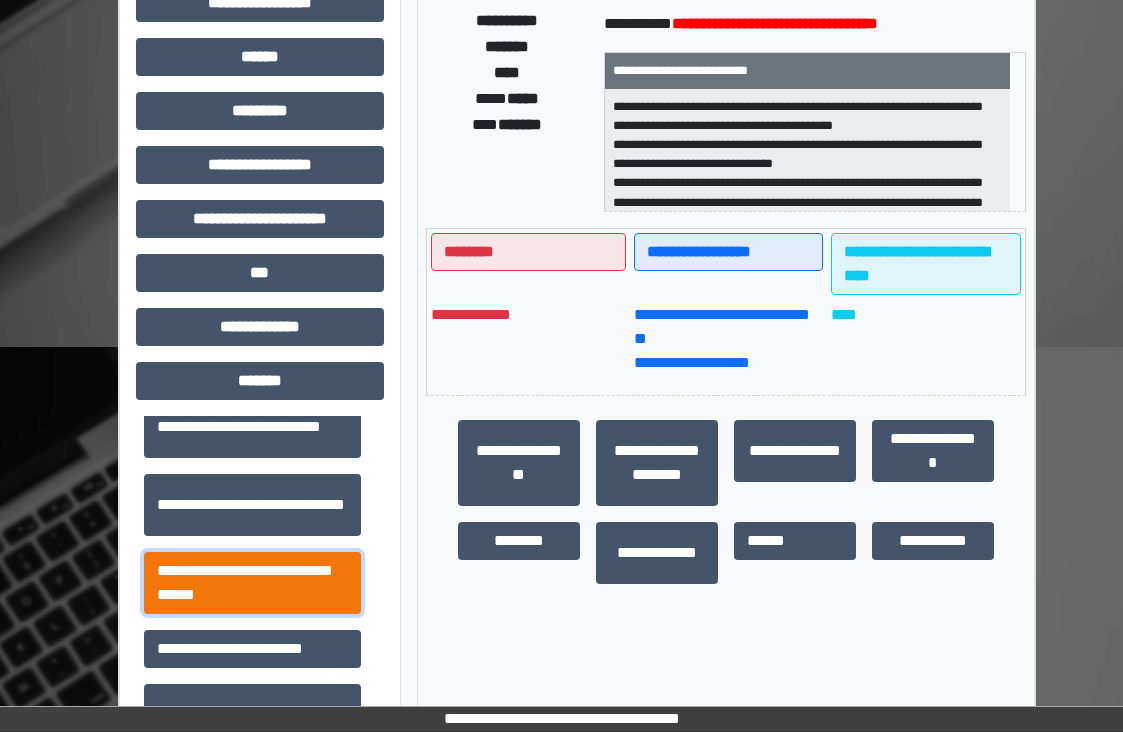 click on "**********" at bounding box center (252, 583) 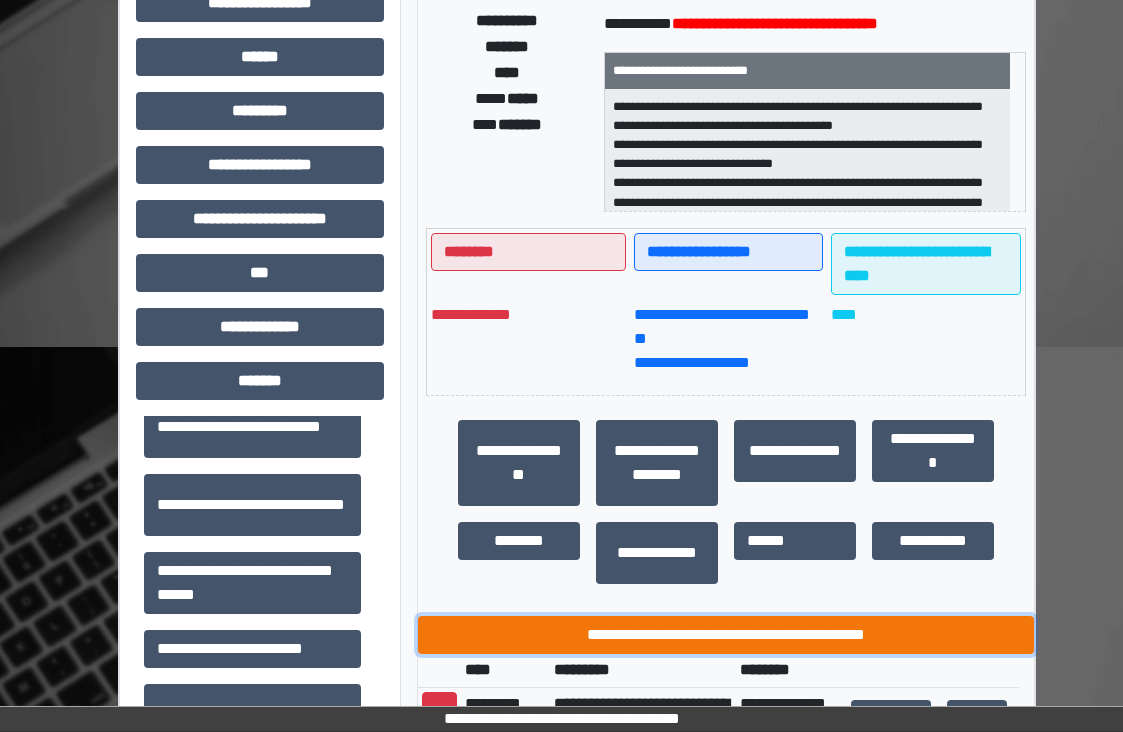 click on "**********" at bounding box center [726, 635] 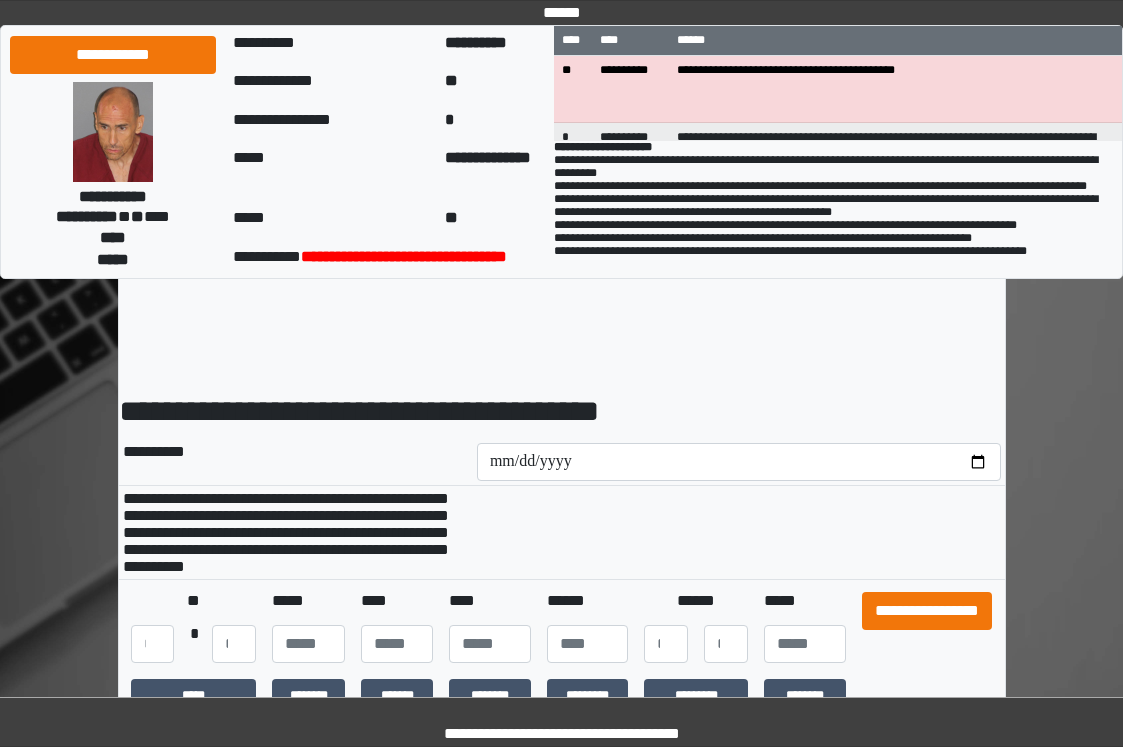 scroll, scrollTop: 0, scrollLeft: 0, axis: both 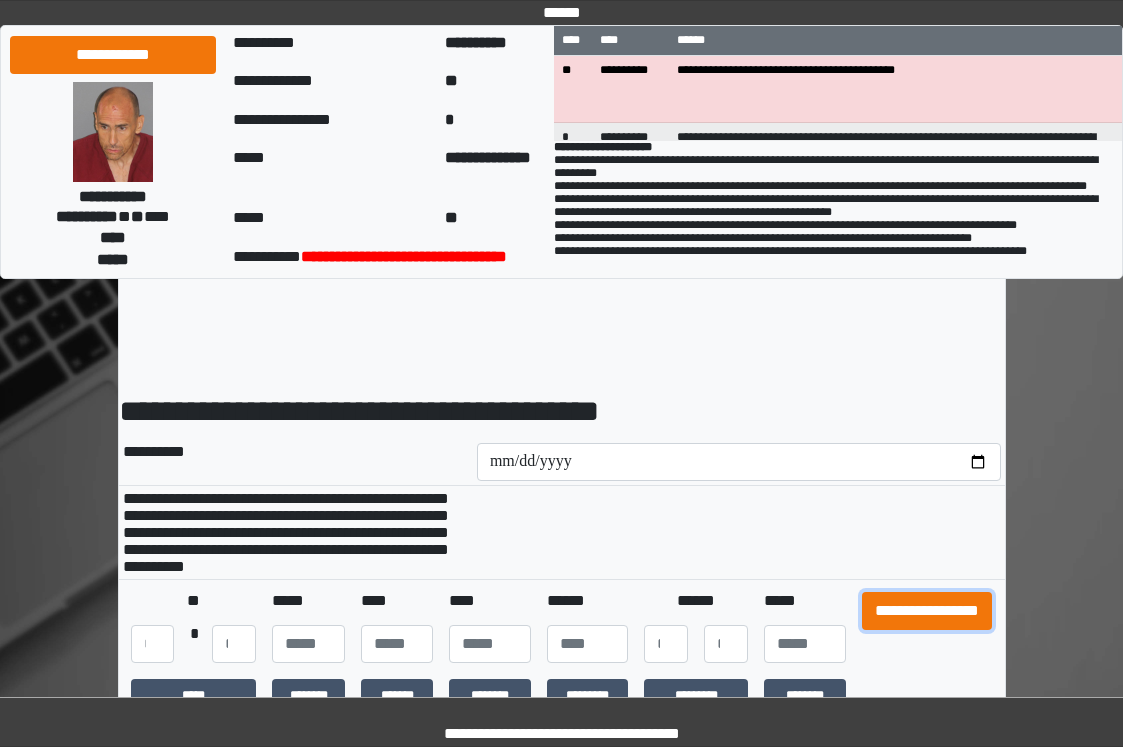 click on "**********" at bounding box center [927, 611] 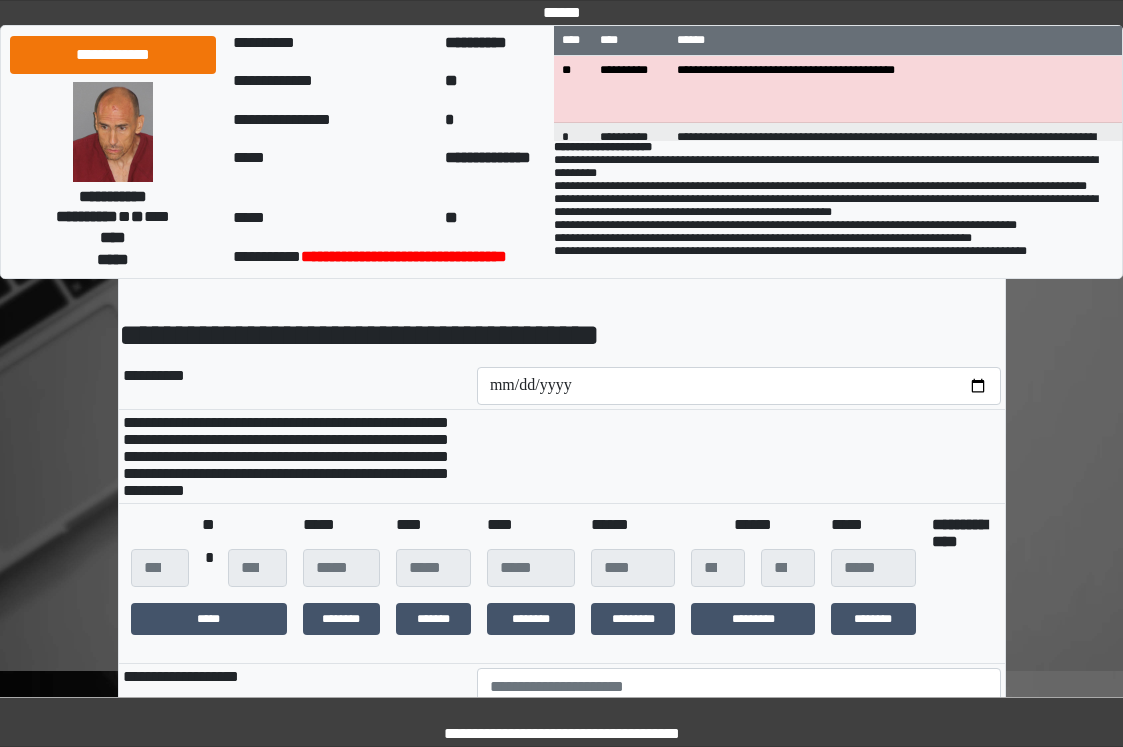 scroll, scrollTop: 400, scrollLeft: 0, axis: vertical 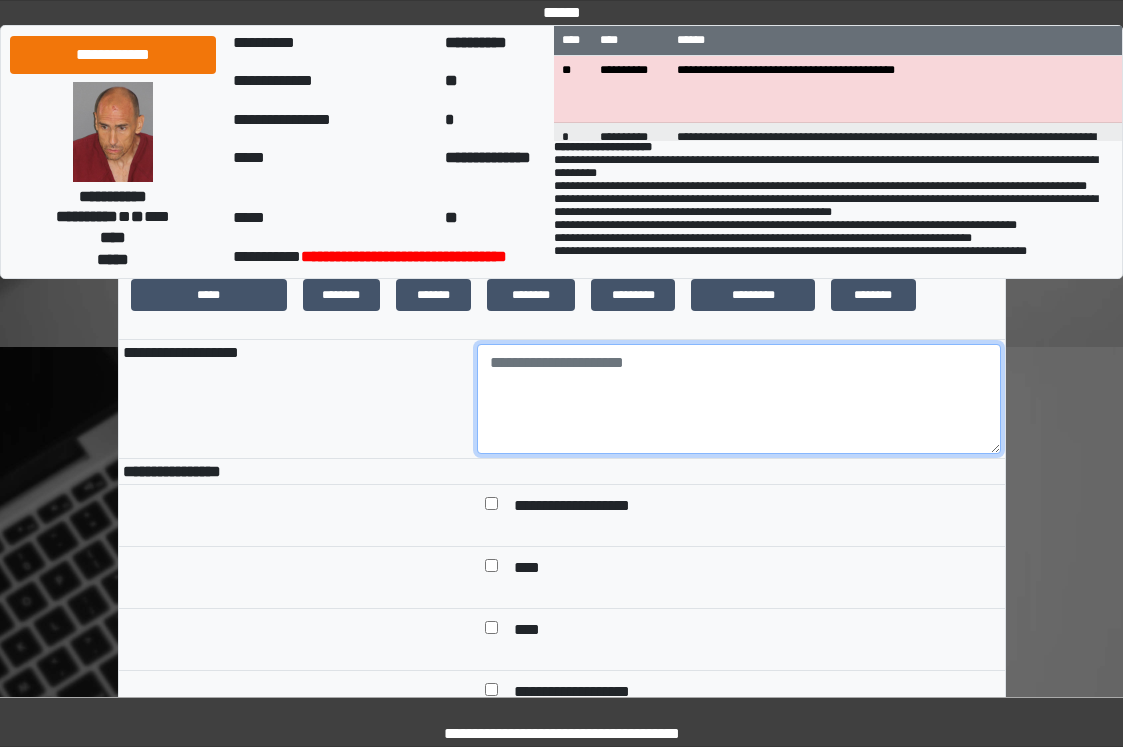 click at bounding box center (739, 399) 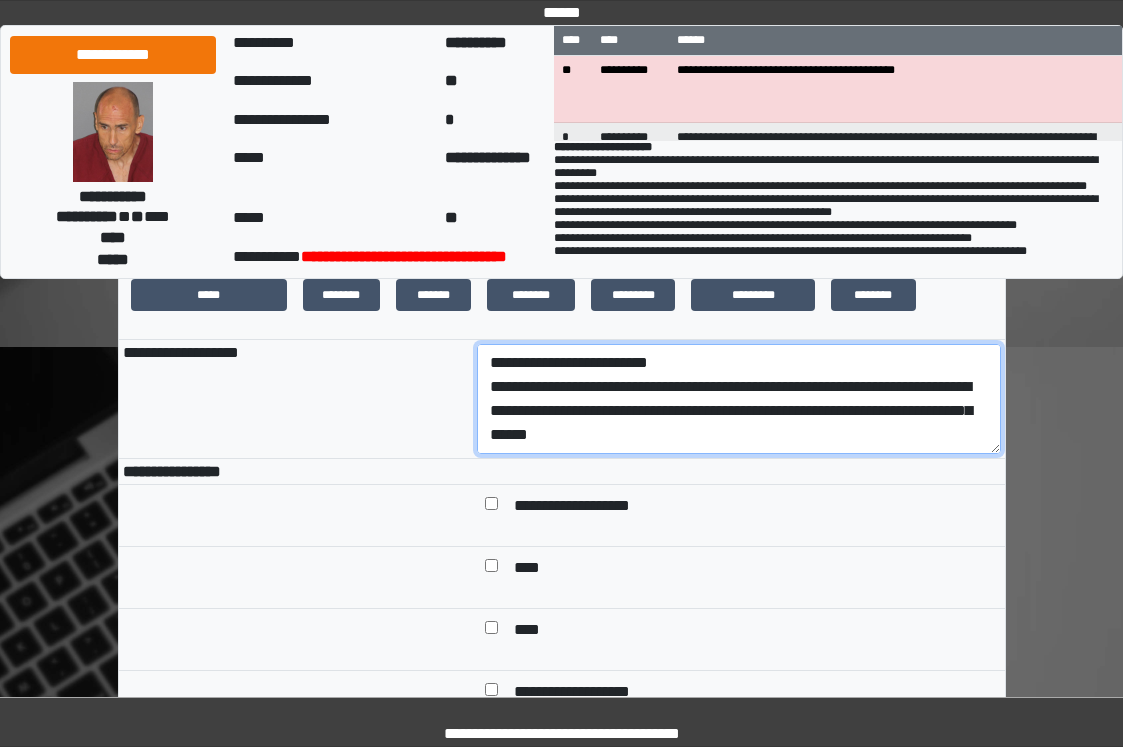 scroll, scrollTop: 136, scrollLeft: 0, axis: vertical 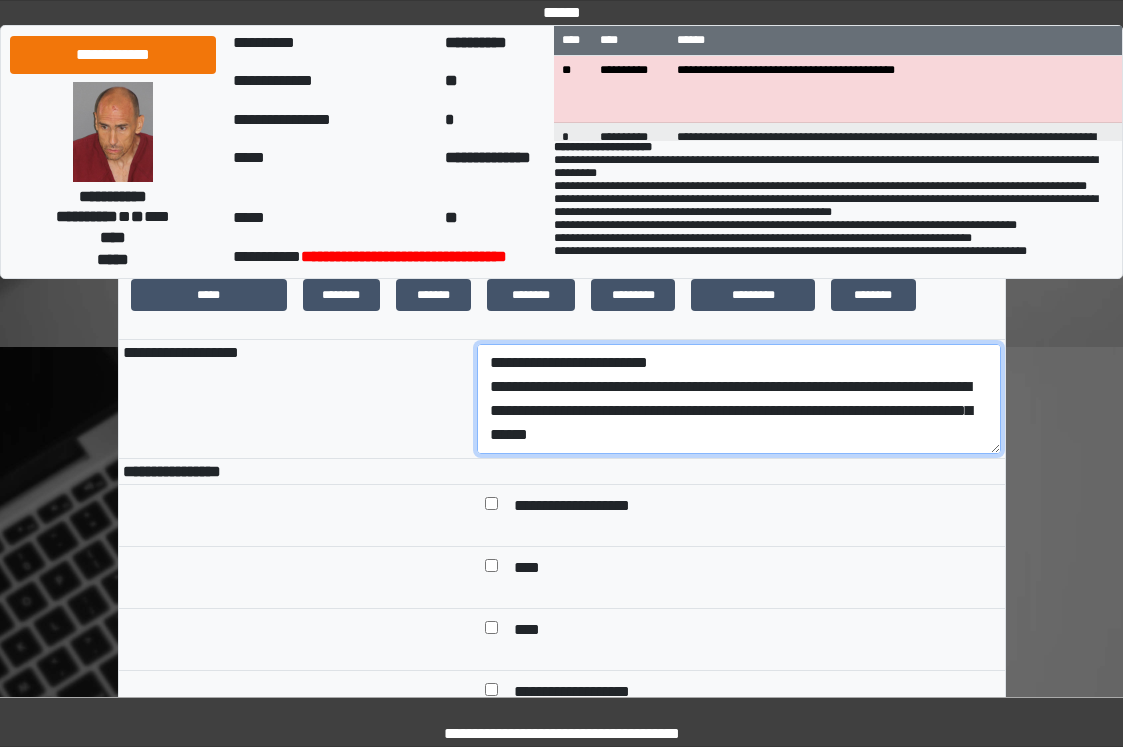 drag, startPoint x: 741, startPoint y: 447, endPoint x: 400, endPoint y: 421, distance: 341.98978 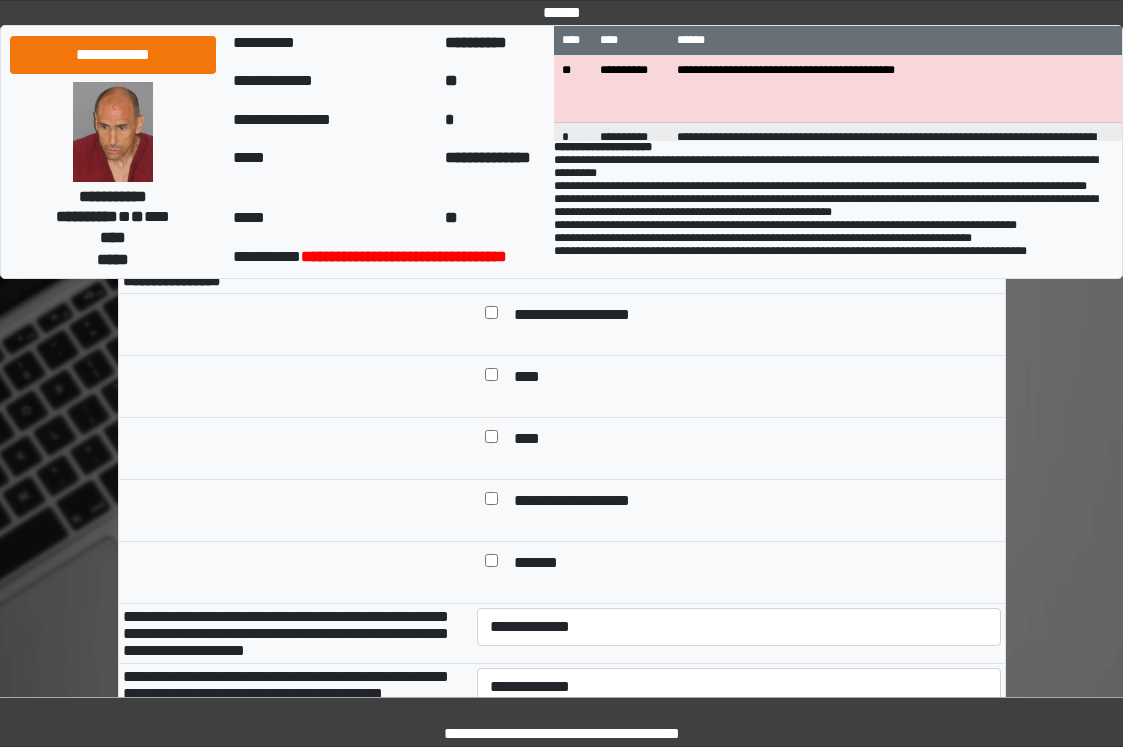 scroll, scrollTop: 600, scrollLeft: 0, axis: vertical 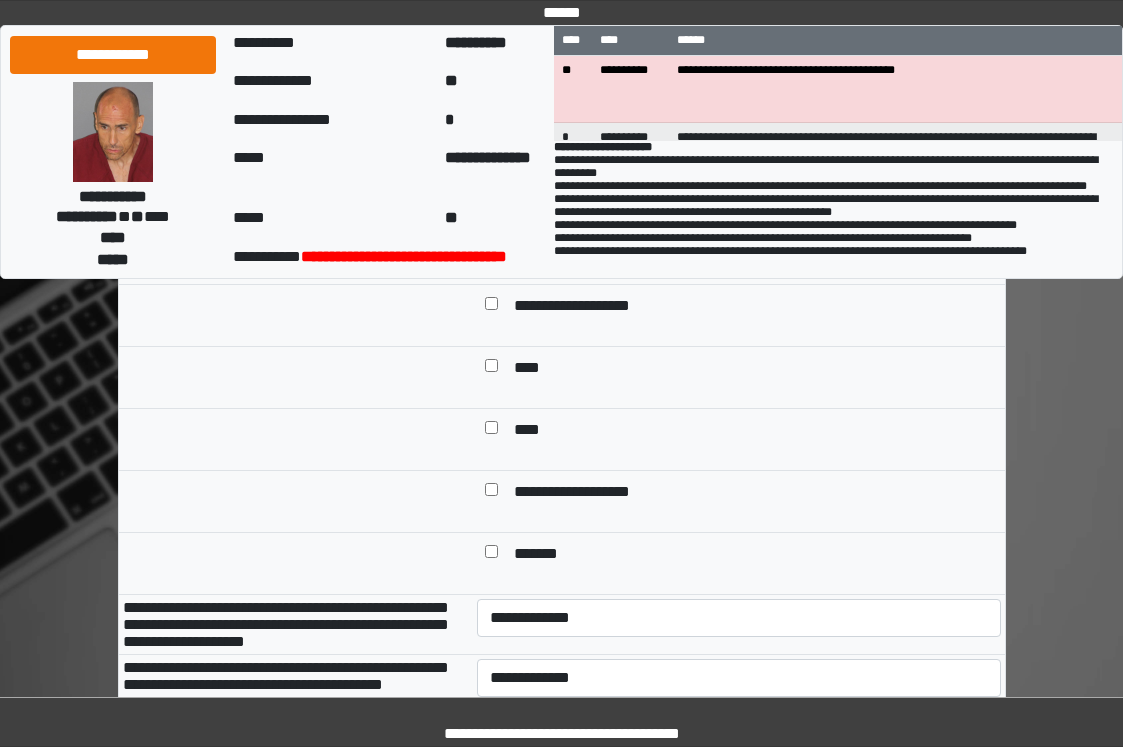 type on "**********" 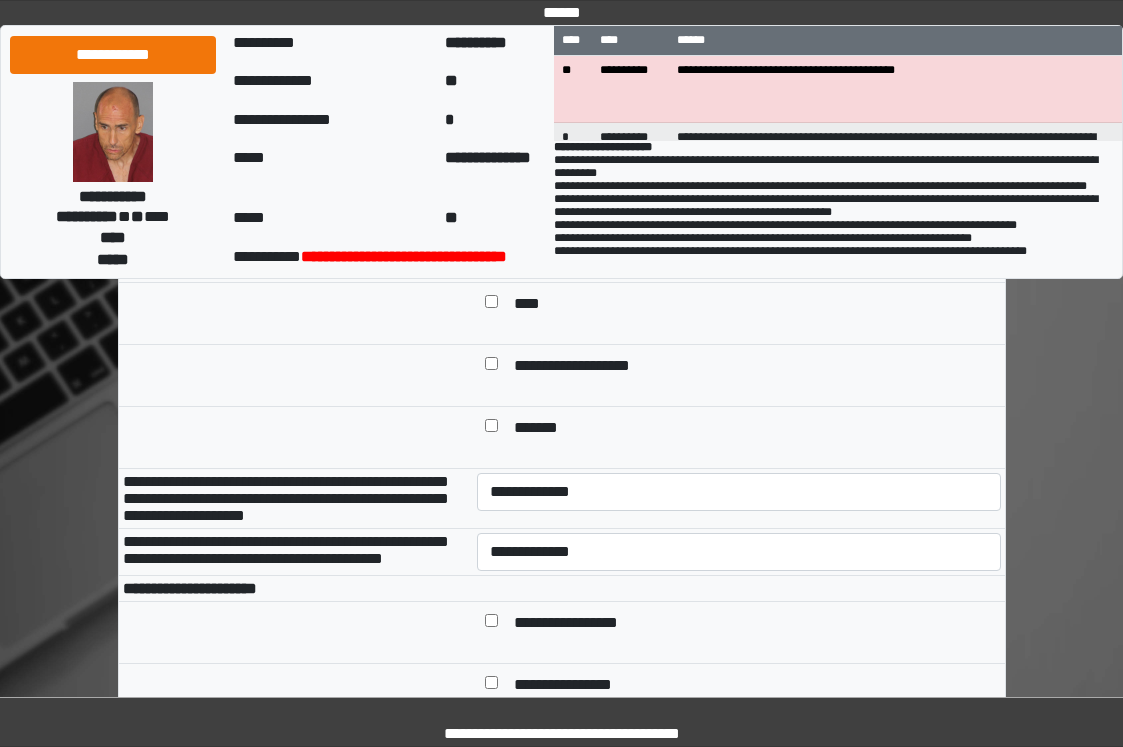 scroll, scrollTop: 900, scrollLeft: 0, axis: vertical 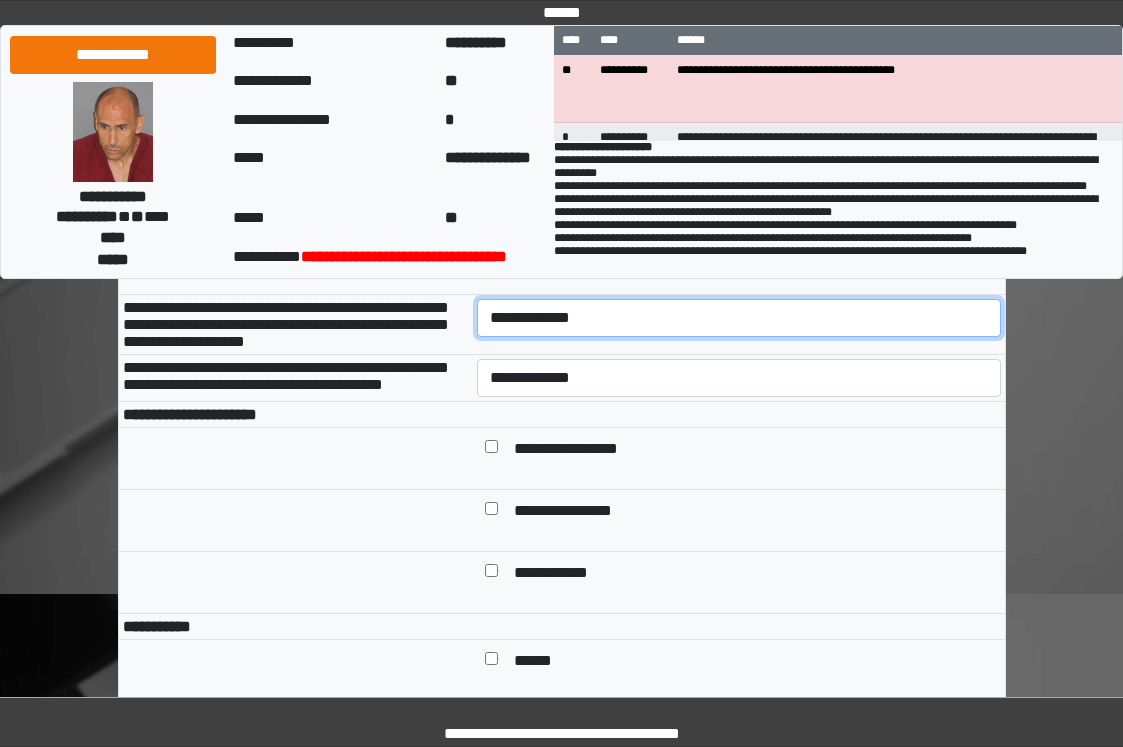 click on "**********" at bounding box center (739, 318) 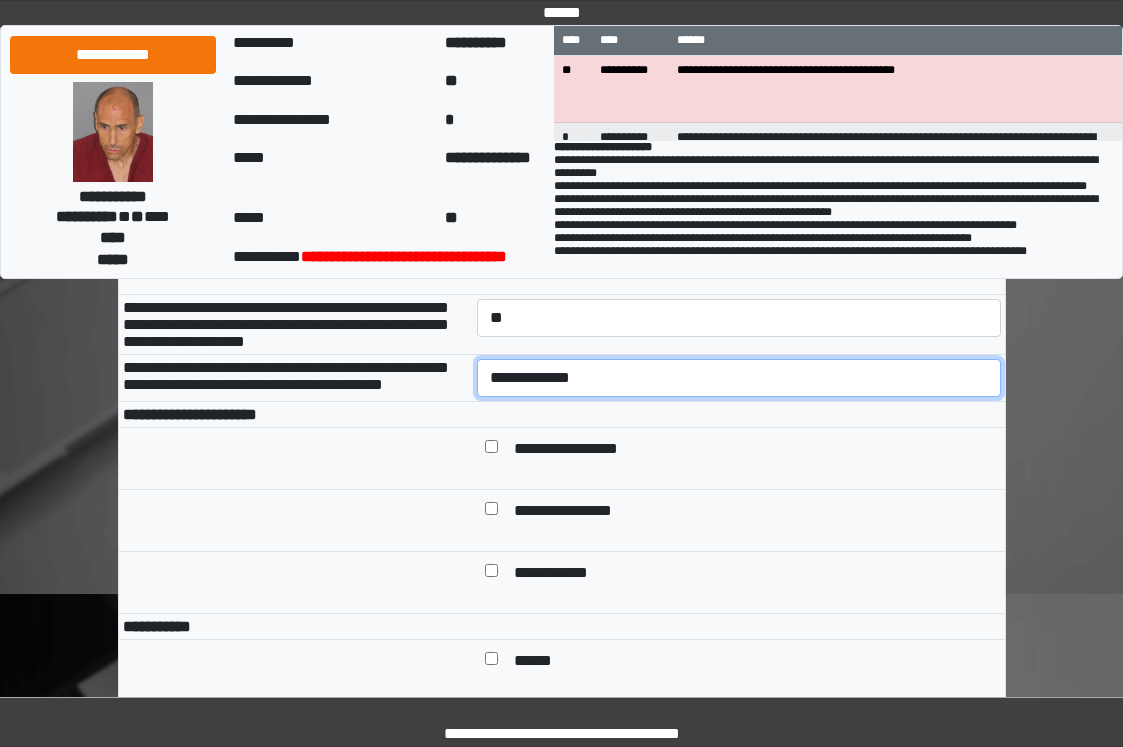 drag, startPoint x: 576, startPoint y: 418, endPoint x: 580, endPoint y: 434, distance: 16.492422 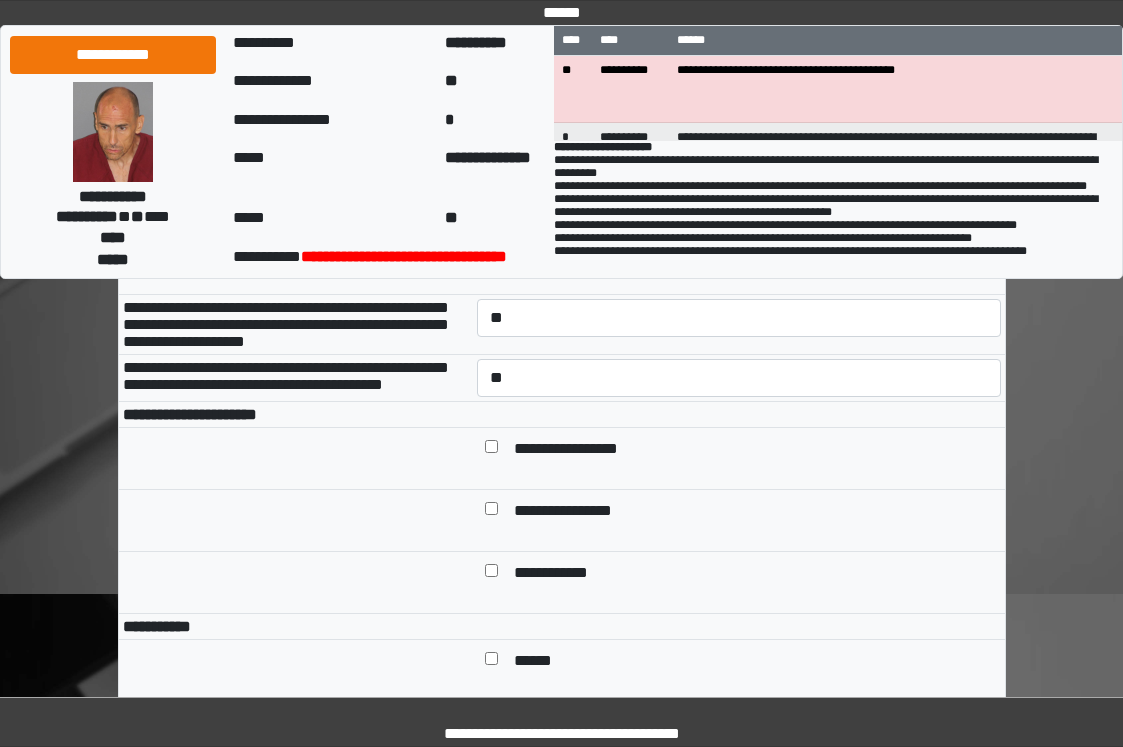click at bounding box center (739, 414) 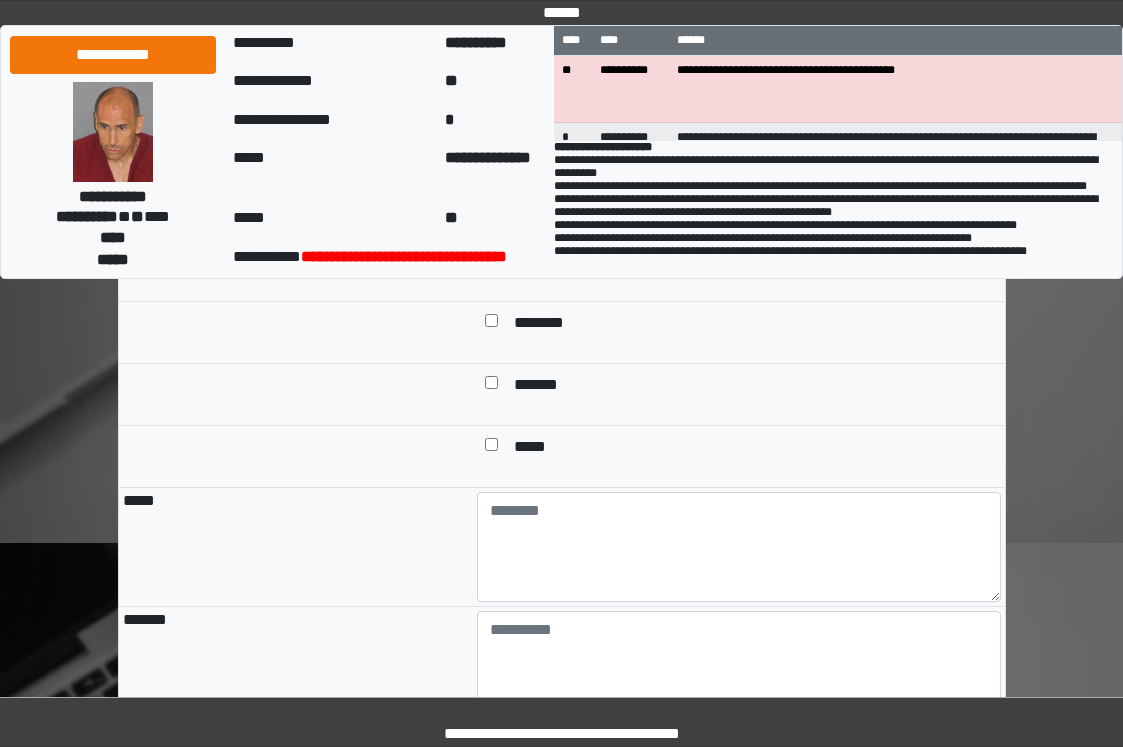 scroll, scrollTop: 1900, scrollLeft: 0, axis: vertical 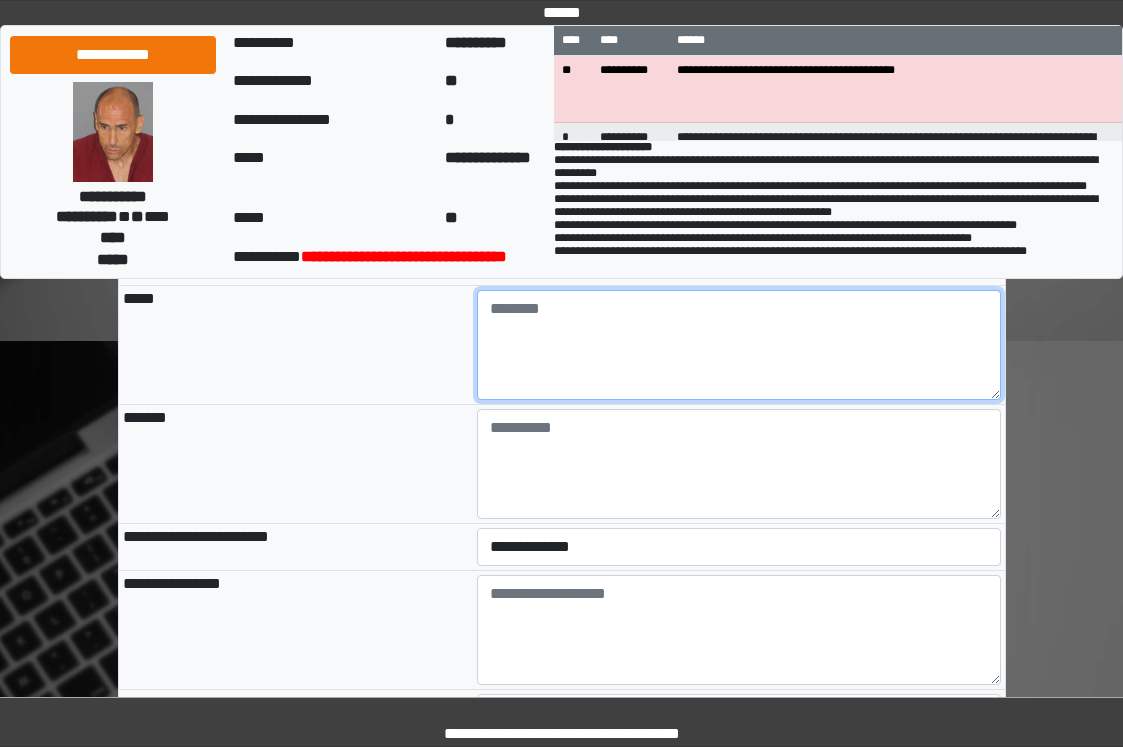 click at bounding box center [739, 345] 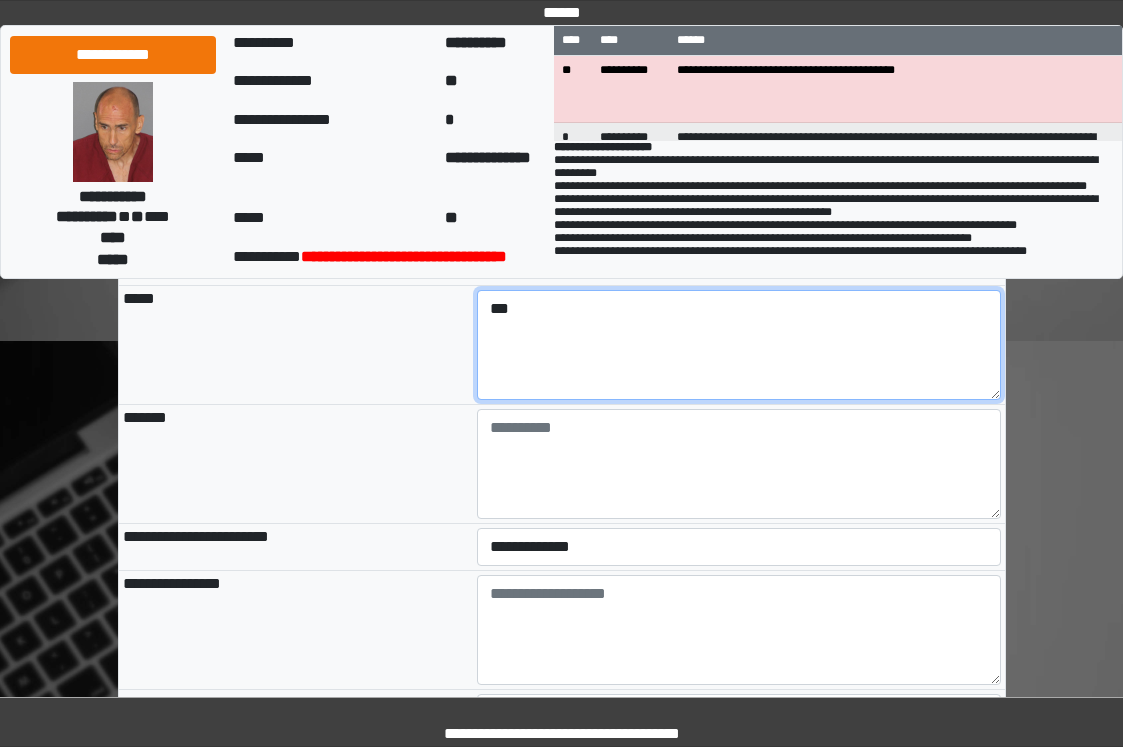 type on "***" 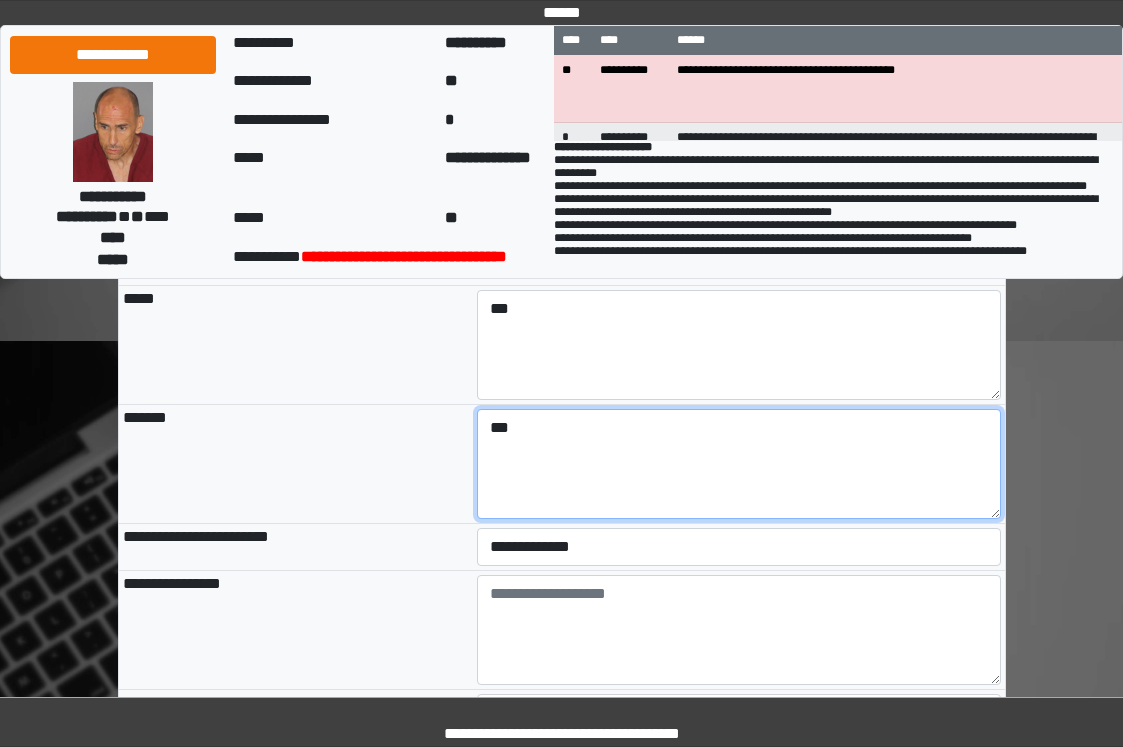 type on "***" 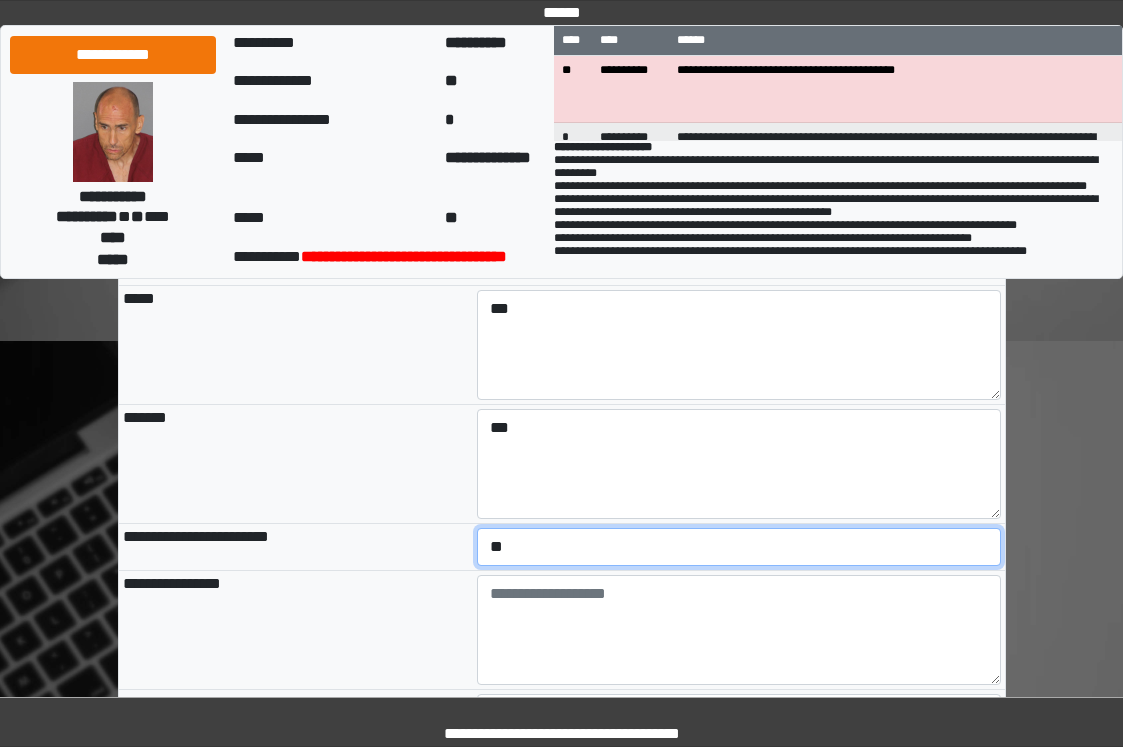 select on "*" 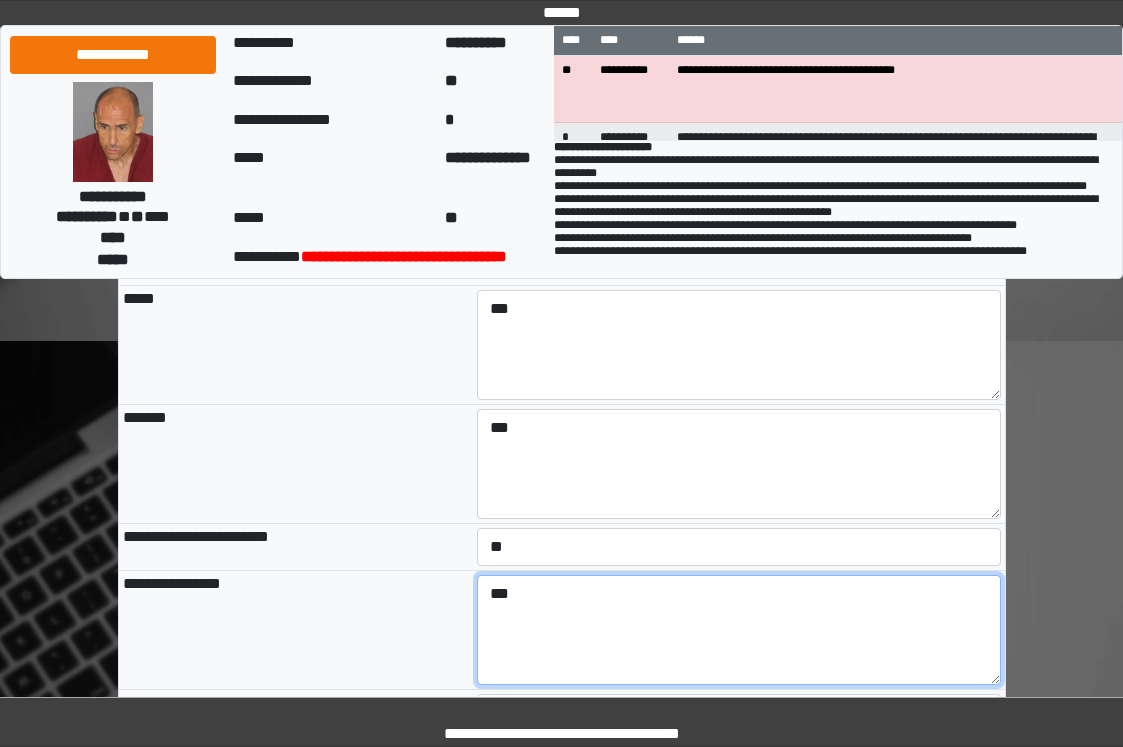 type on "***" 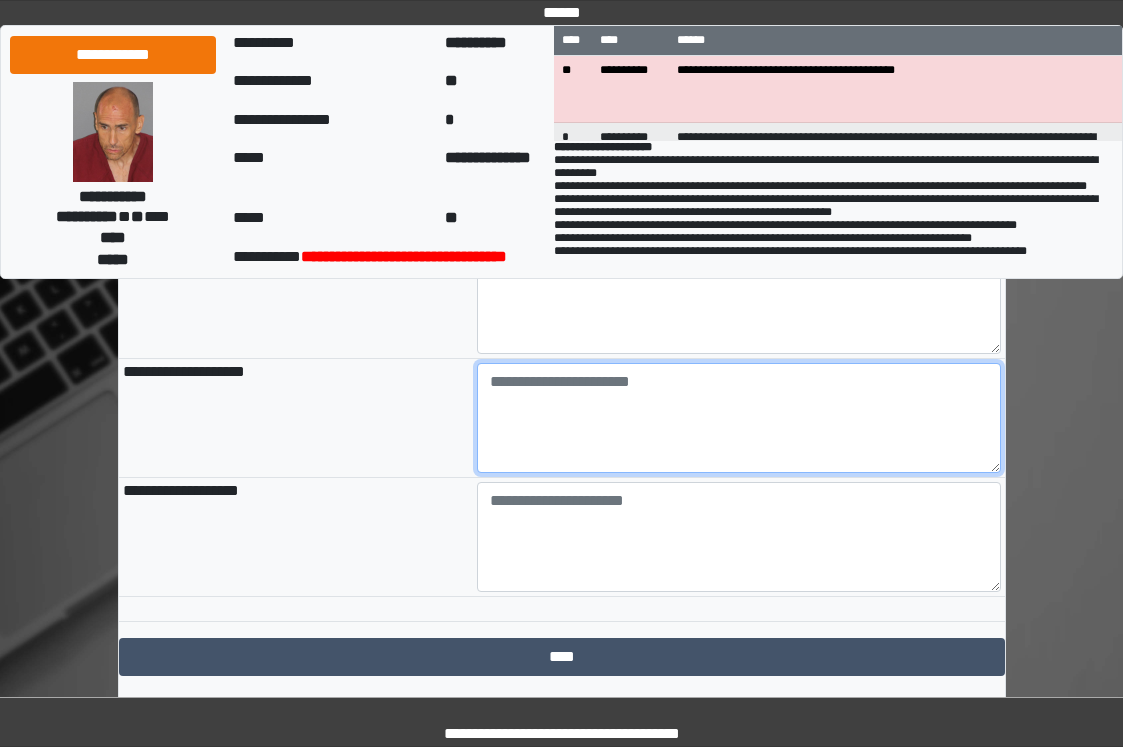 scroll, scrollTop: 2317, scrollLeft: 0, axis: vertical 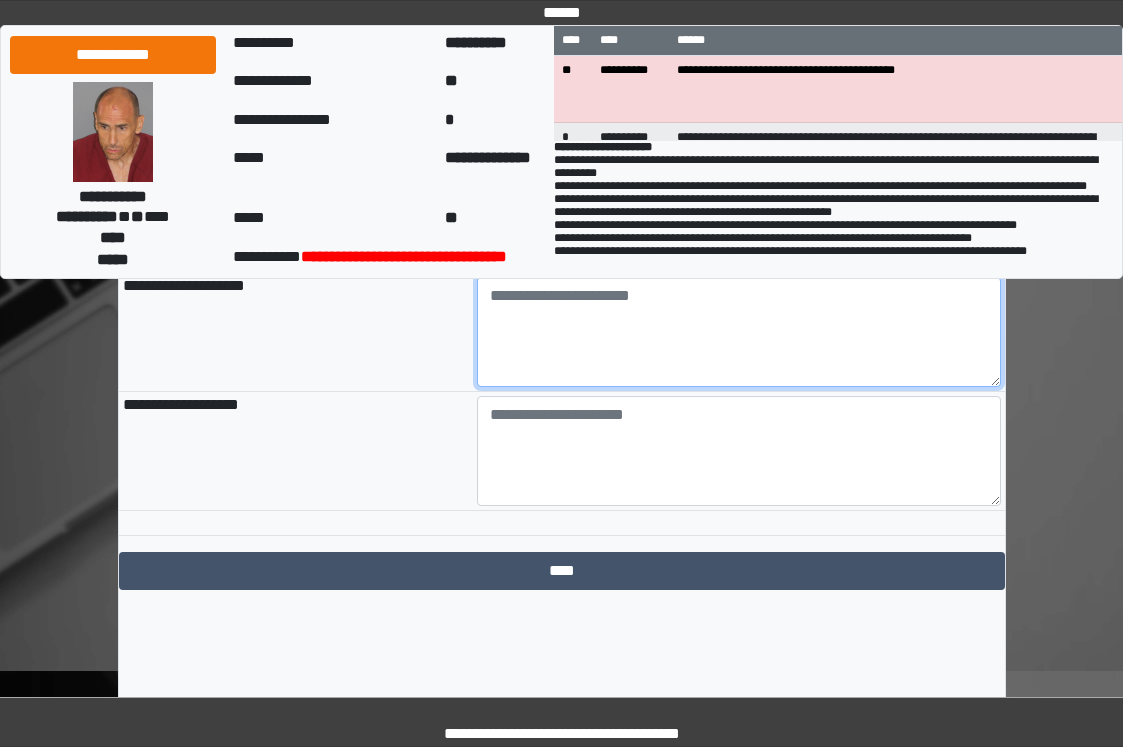 paste on "**********" 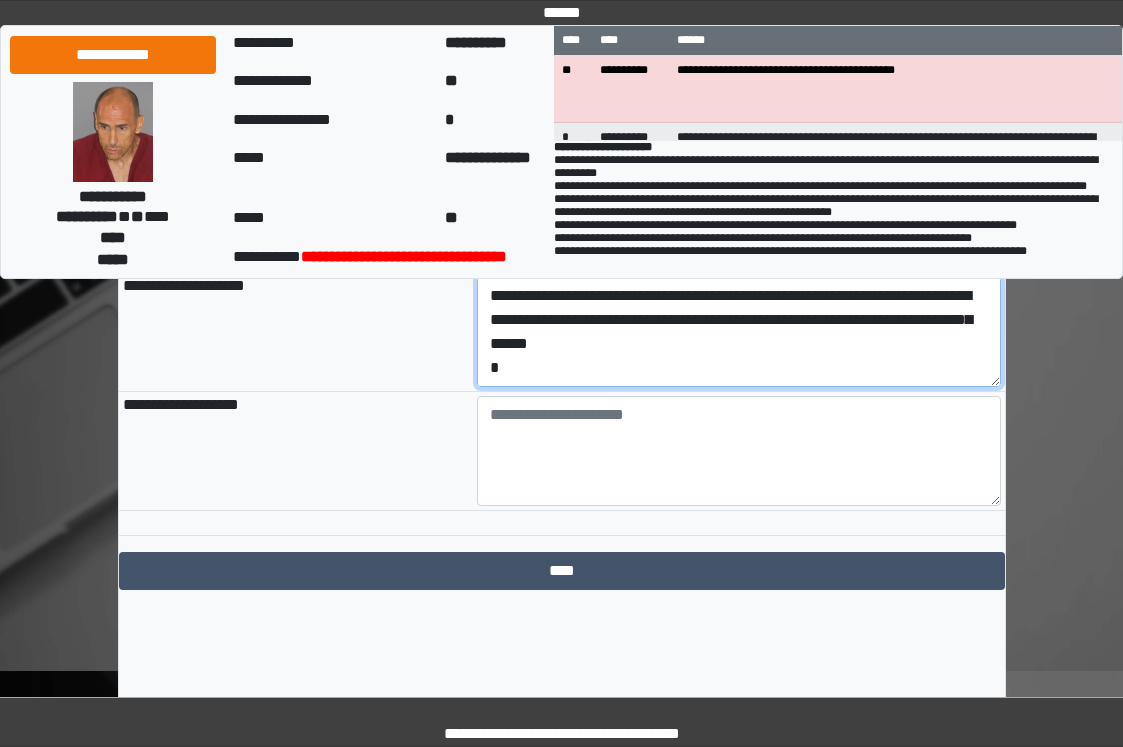 scroll, scrollTop: 88, scrollLeft: 0, axis: vertical 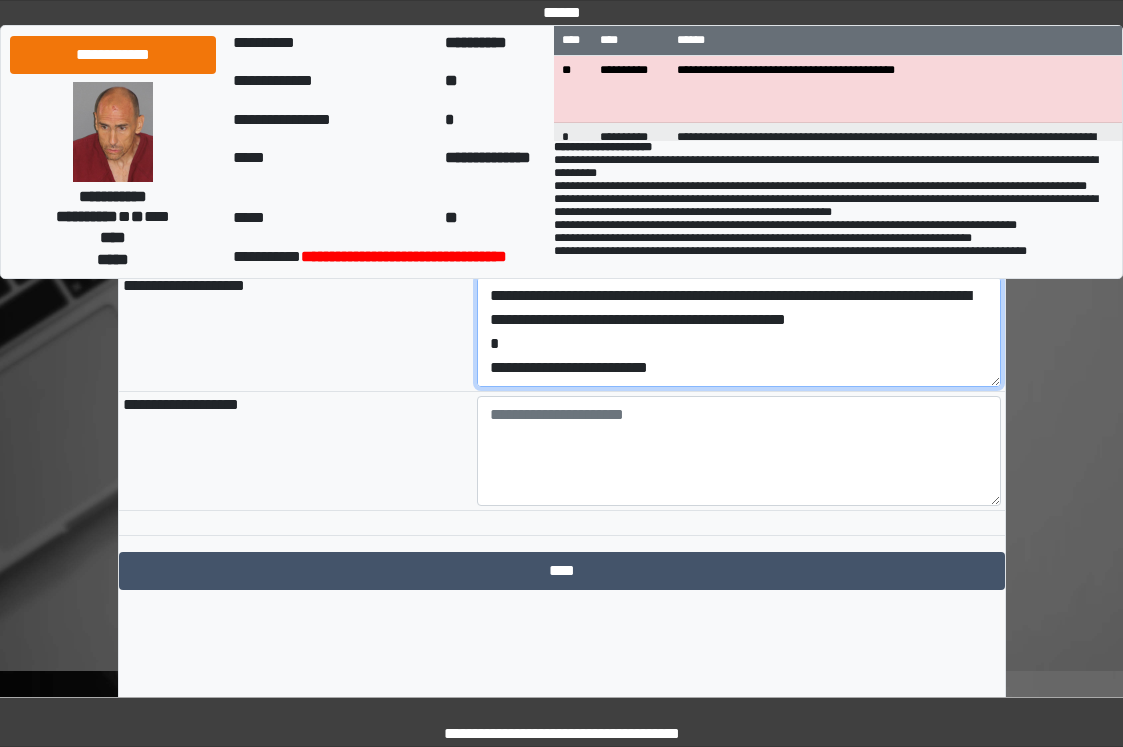 drag, startPoint x: 706, startPoint y: 461, endPoint x: 457, endPoint y: 460, distance: 249.00201 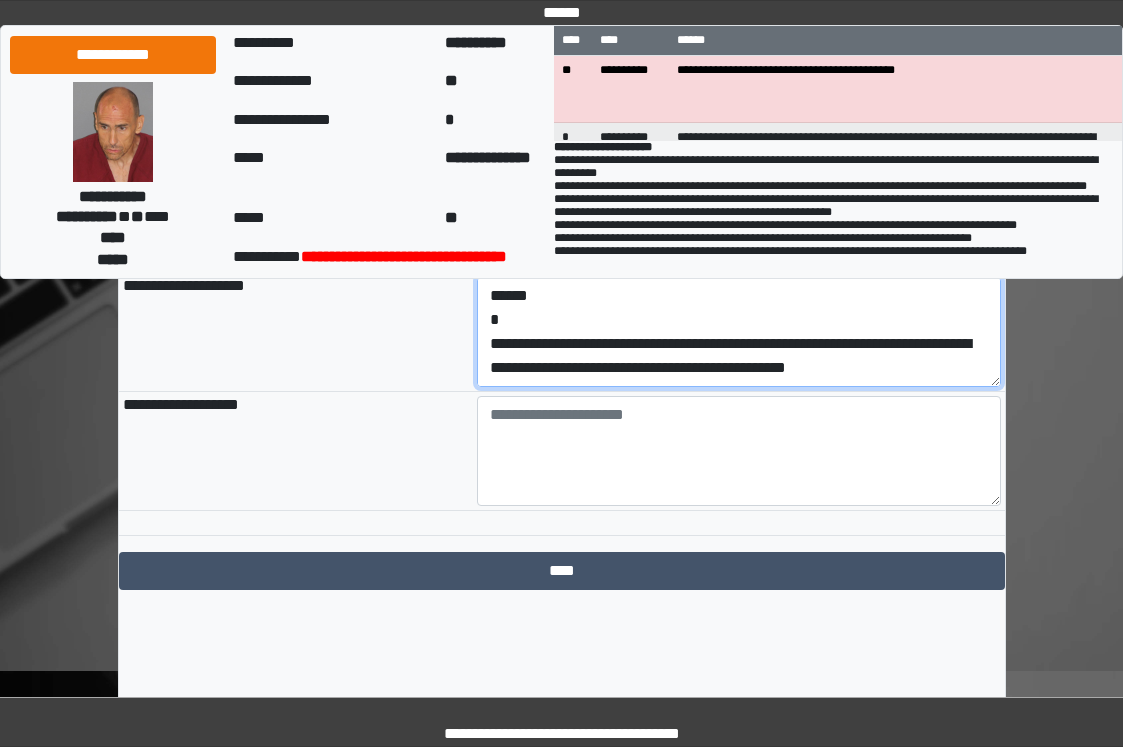 scroll, scrollTop: 48, scrollLeft: 0, axis: vertical 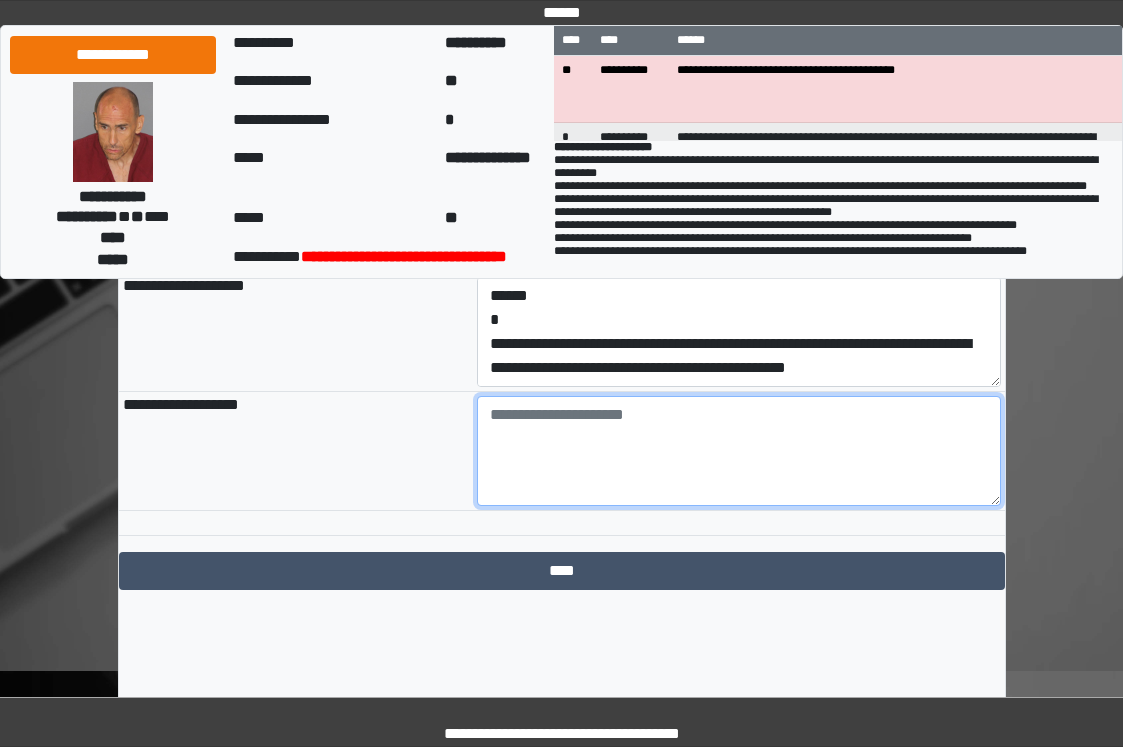 click at bounding box center (739, 451) 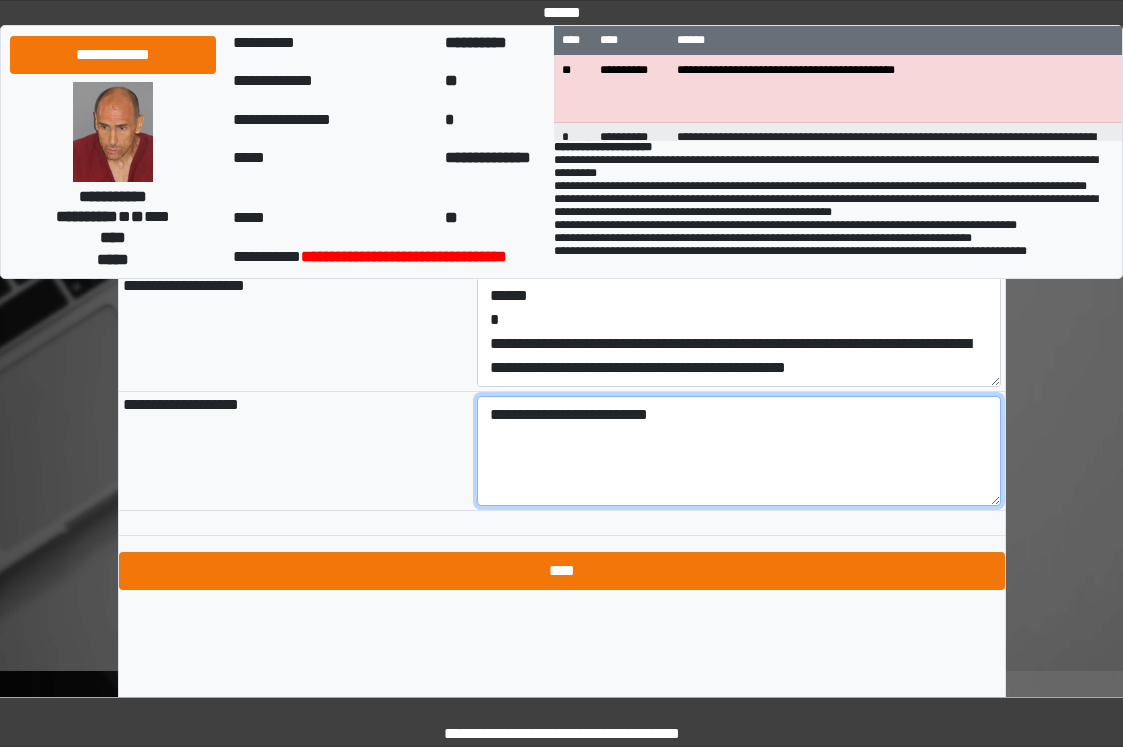 type on "**********" 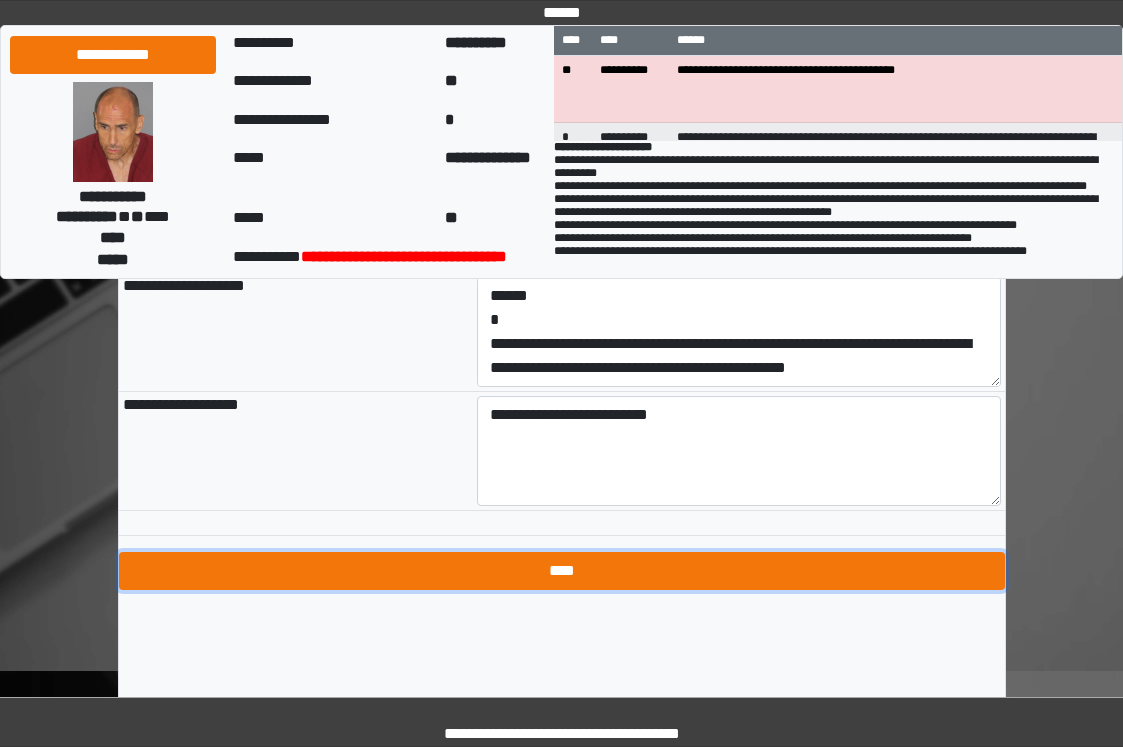 click on "****" at bounding box center [562, 571] 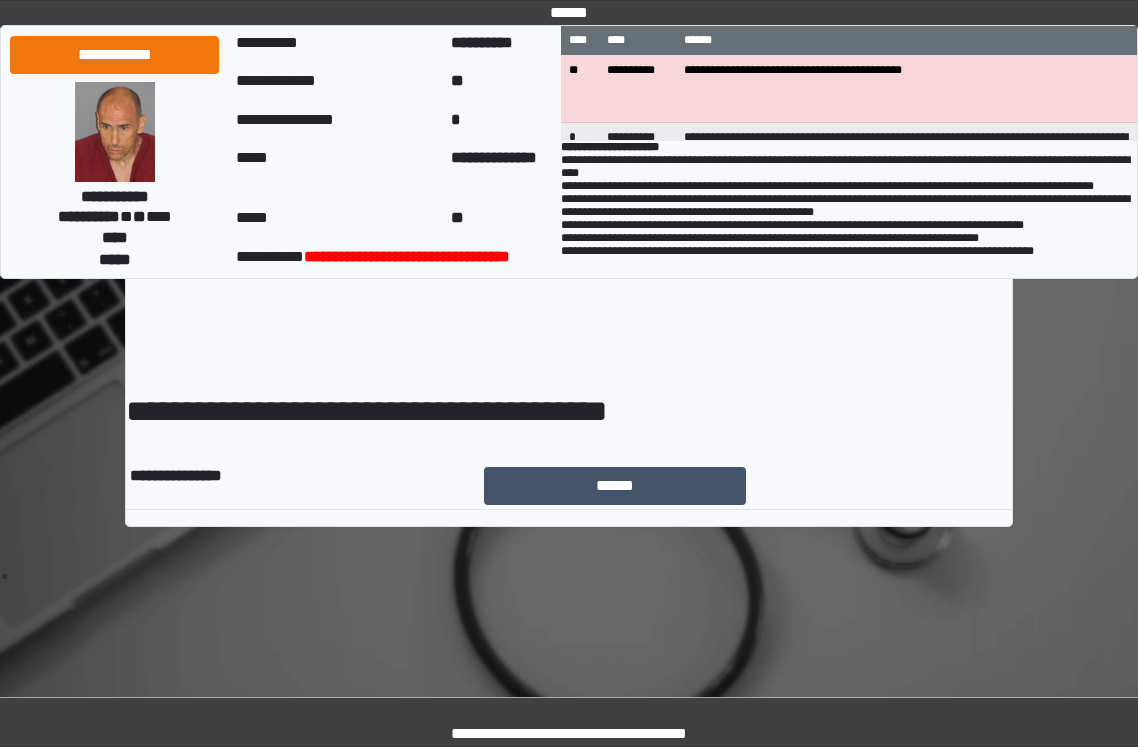 scroll, scrollTop: 0, scrollLeft: 0, axis: both 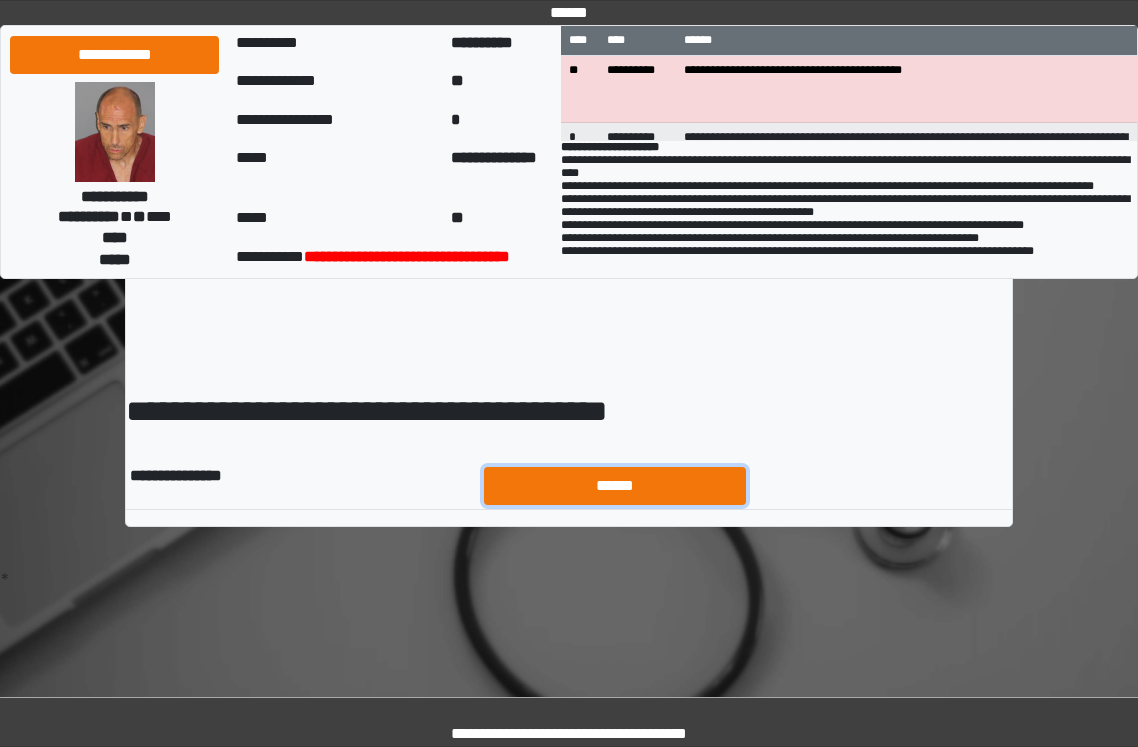 click on "******" at bounding box center [615, 486] 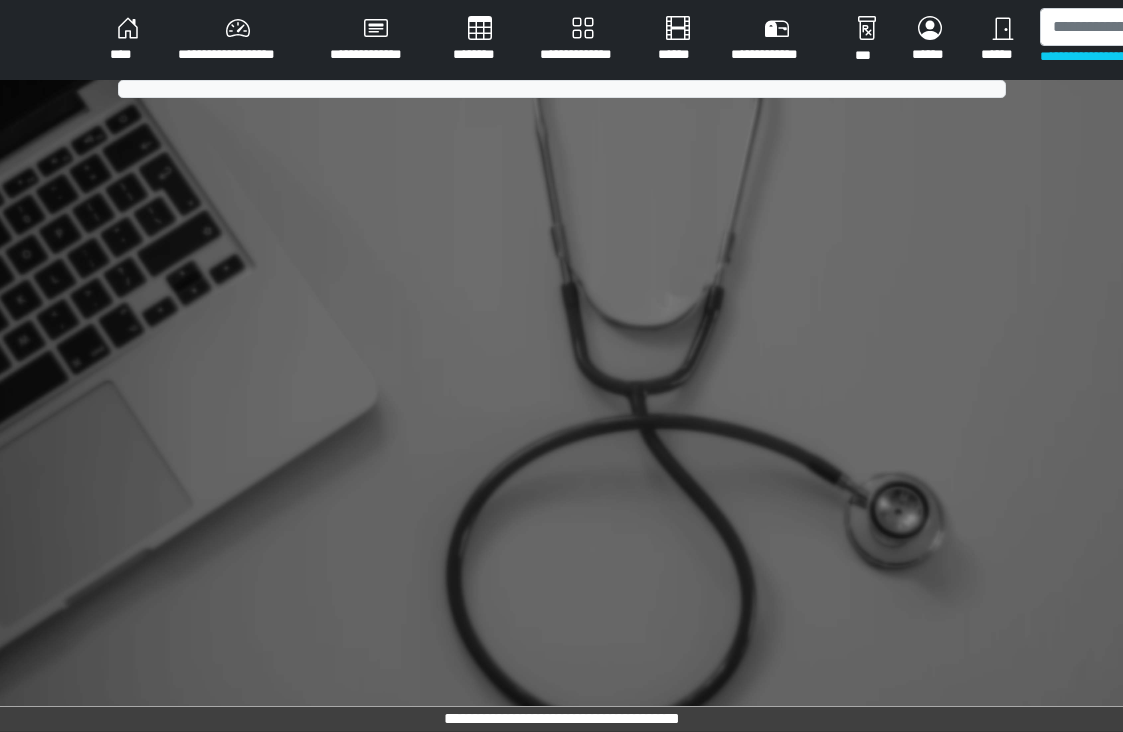 scroll, scrollTop: 0, scrollLeft: 0, axis: both 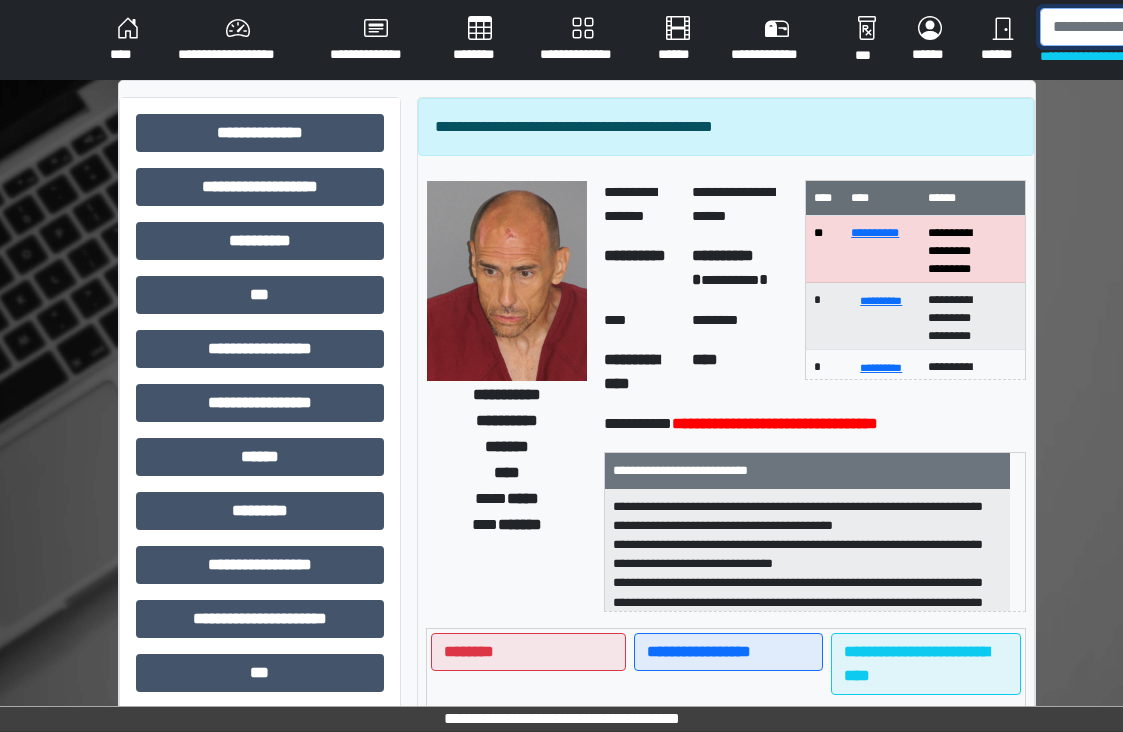 click at bounding box center [1143, 27] 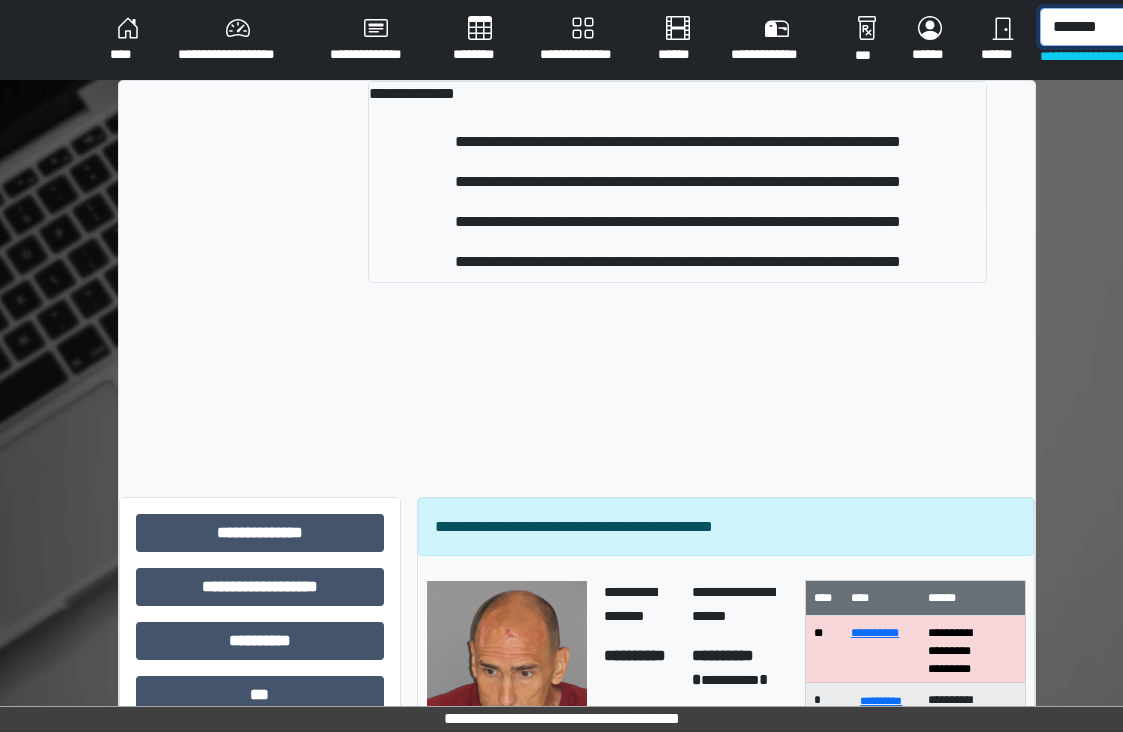 type on "*******" 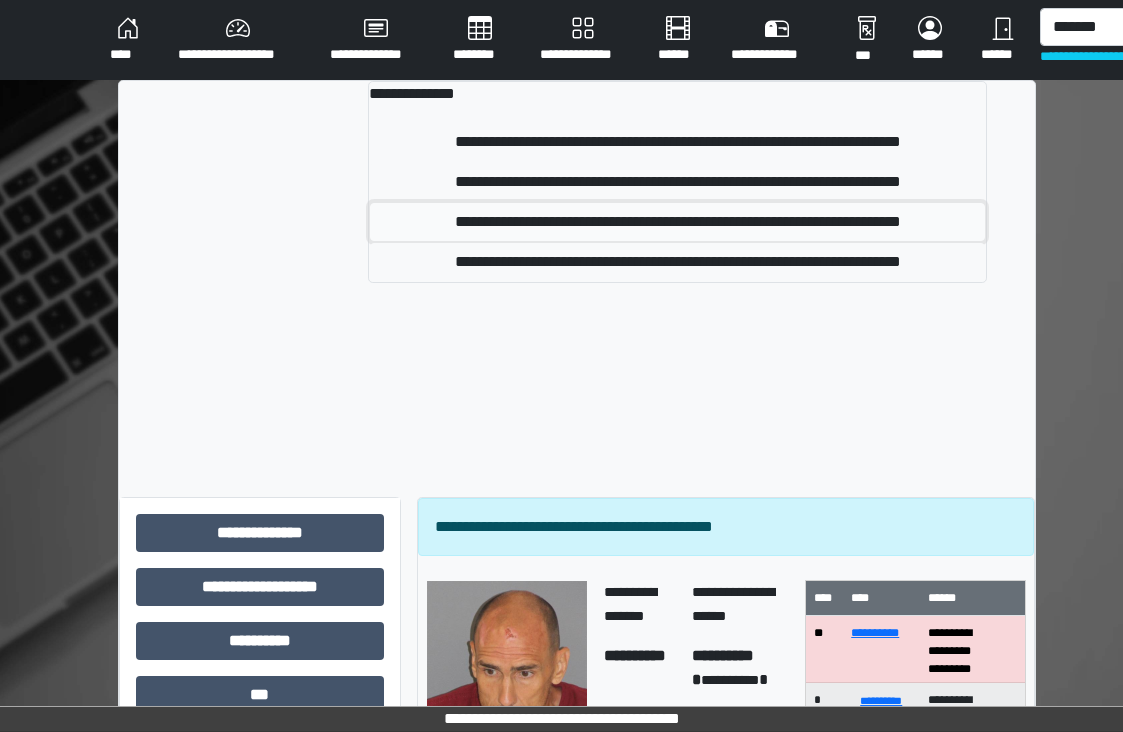 click on "**********" at bounding box center [677, 222] 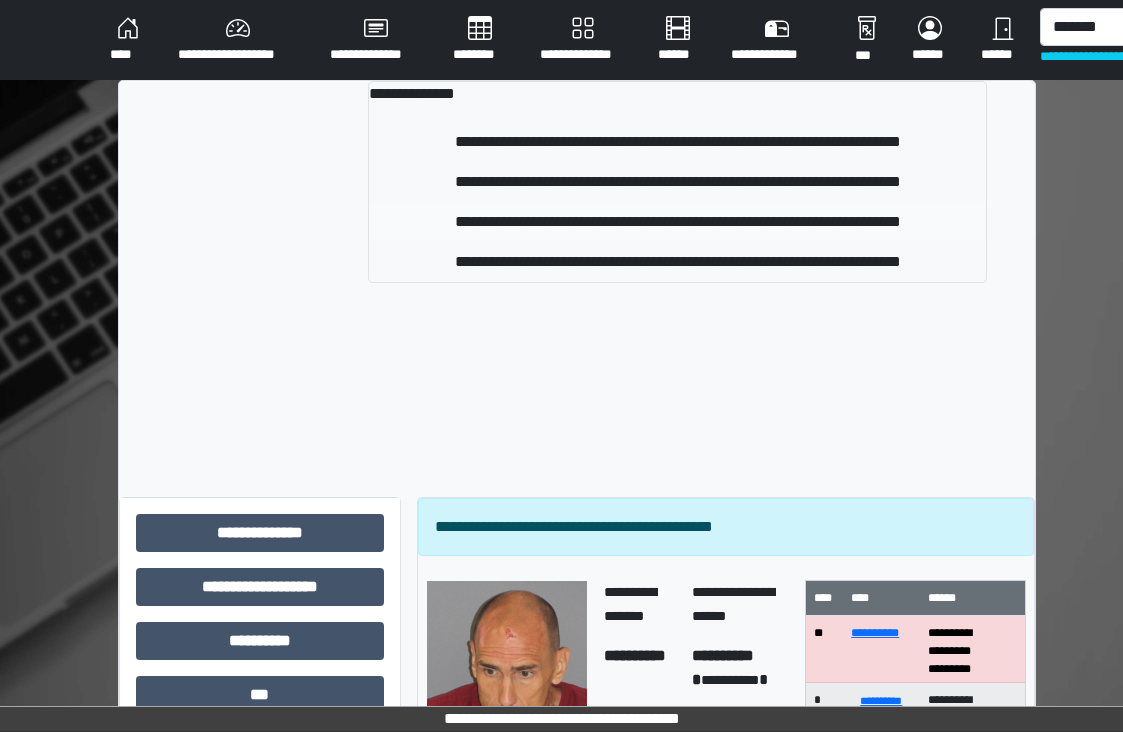 type 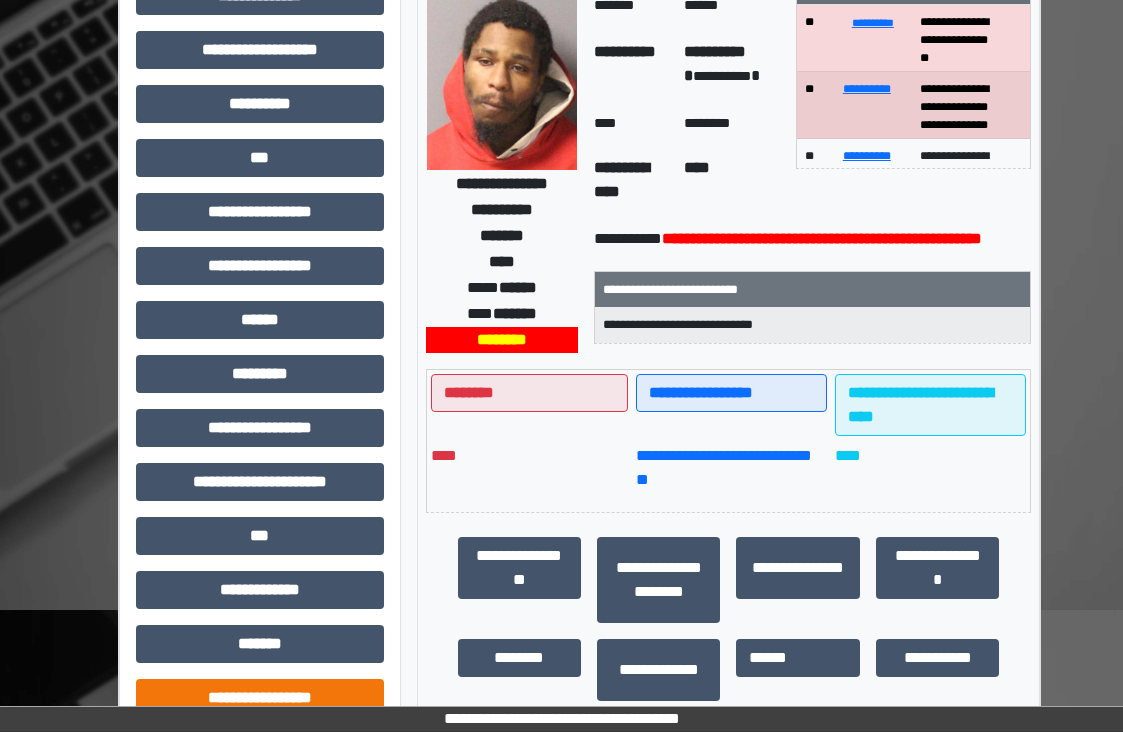 scroll, scrollTop: 442, scrollLeft: 0, axis: vertical 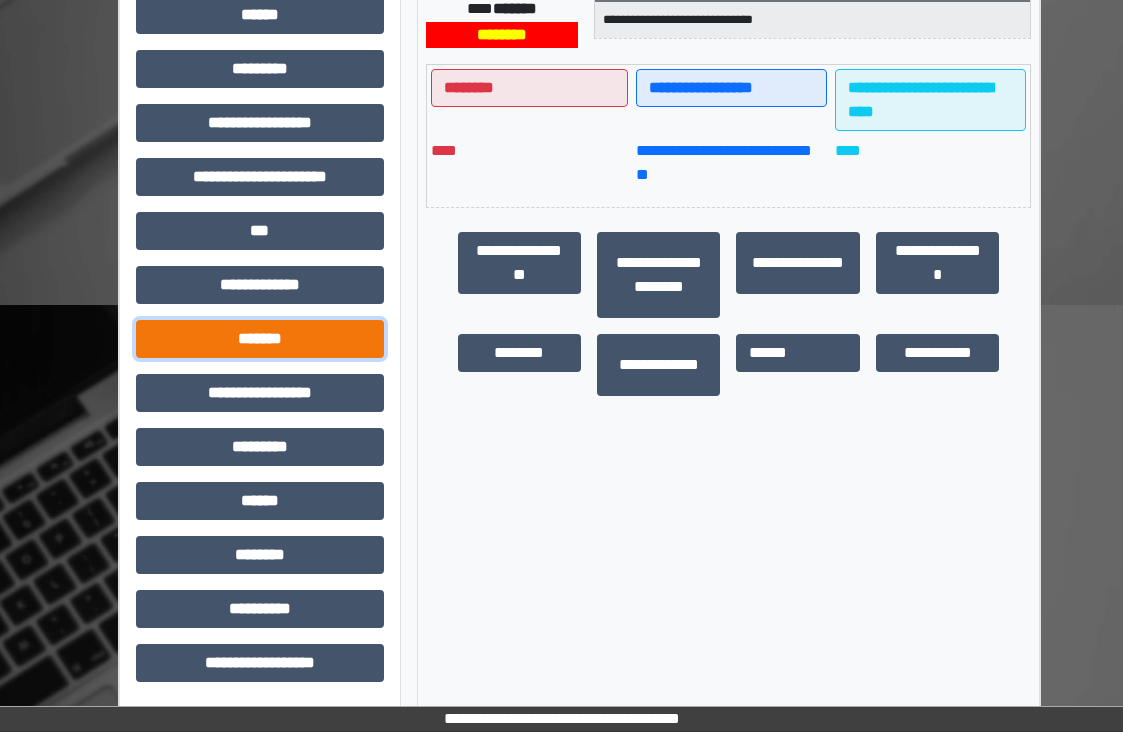 click on "*******" at bounding box center (260, 339) 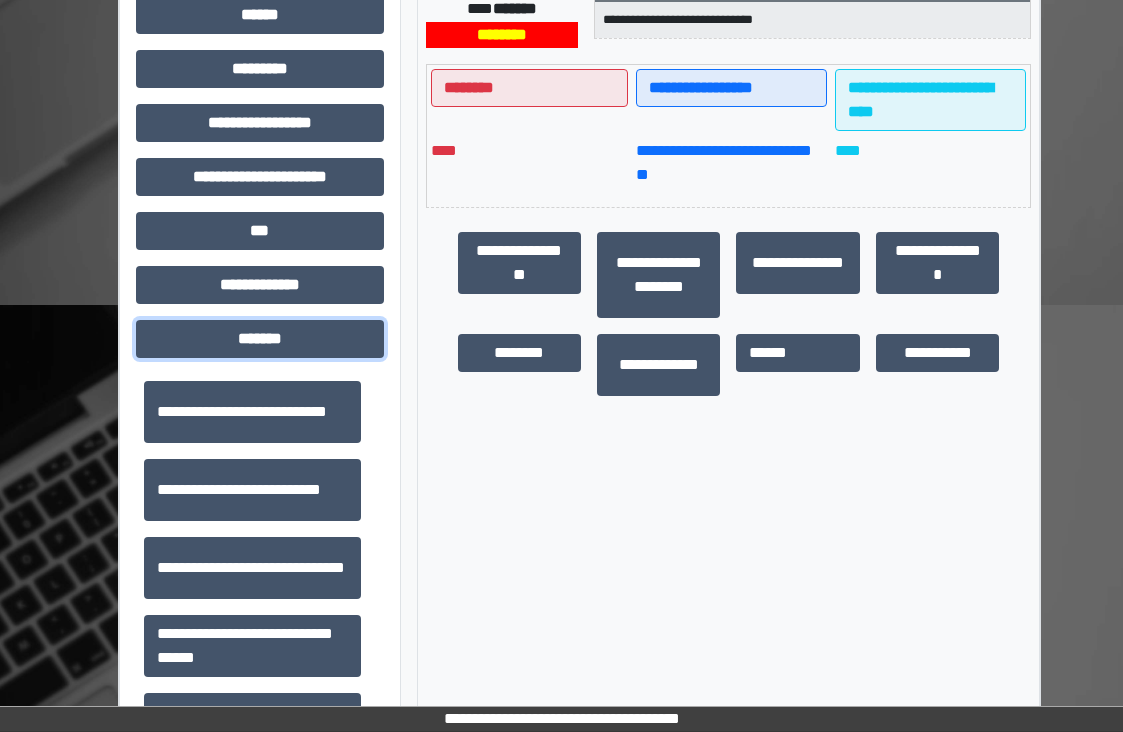 scroll, scrollTop: 800, scrollLeft: 0, axis: vertical 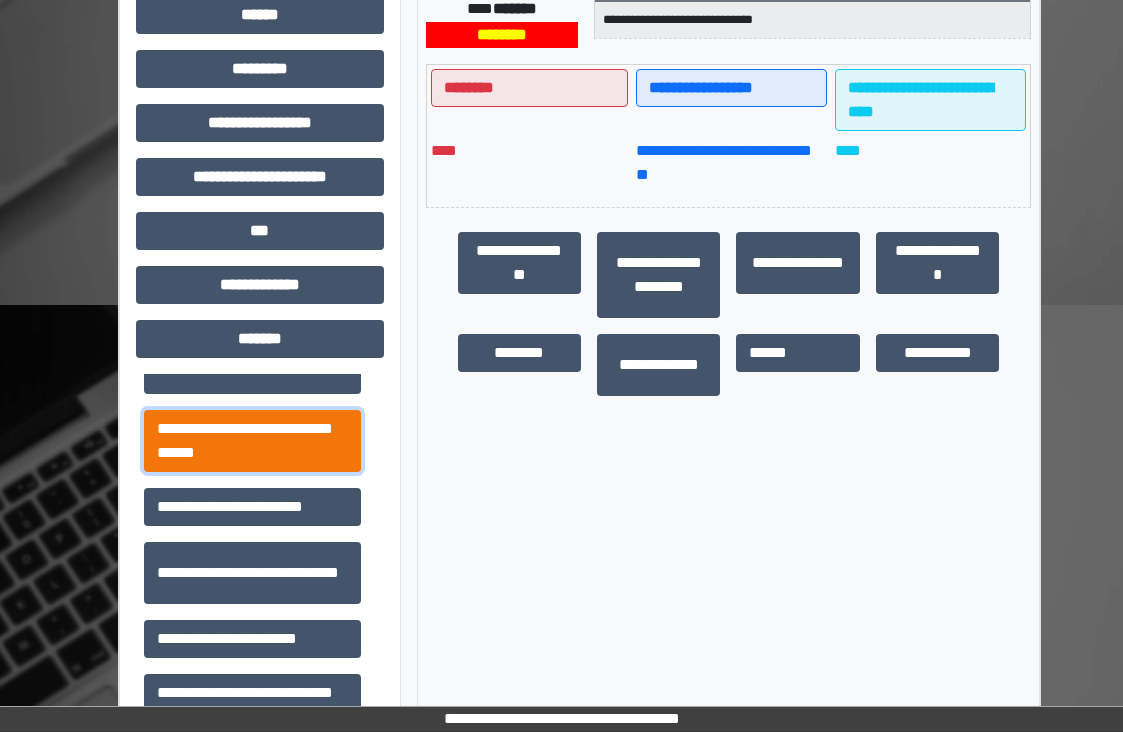 click on "**********" at bounding box center [252, 441] 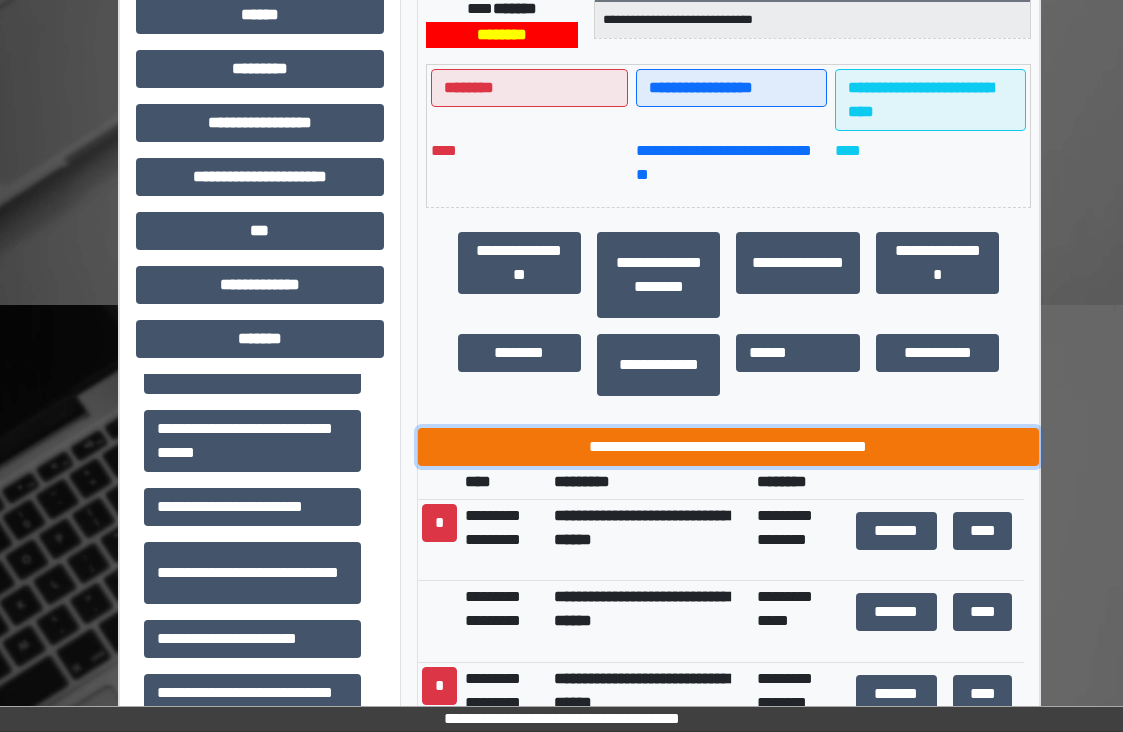 click on "**********" at bounding box center (729, 447) 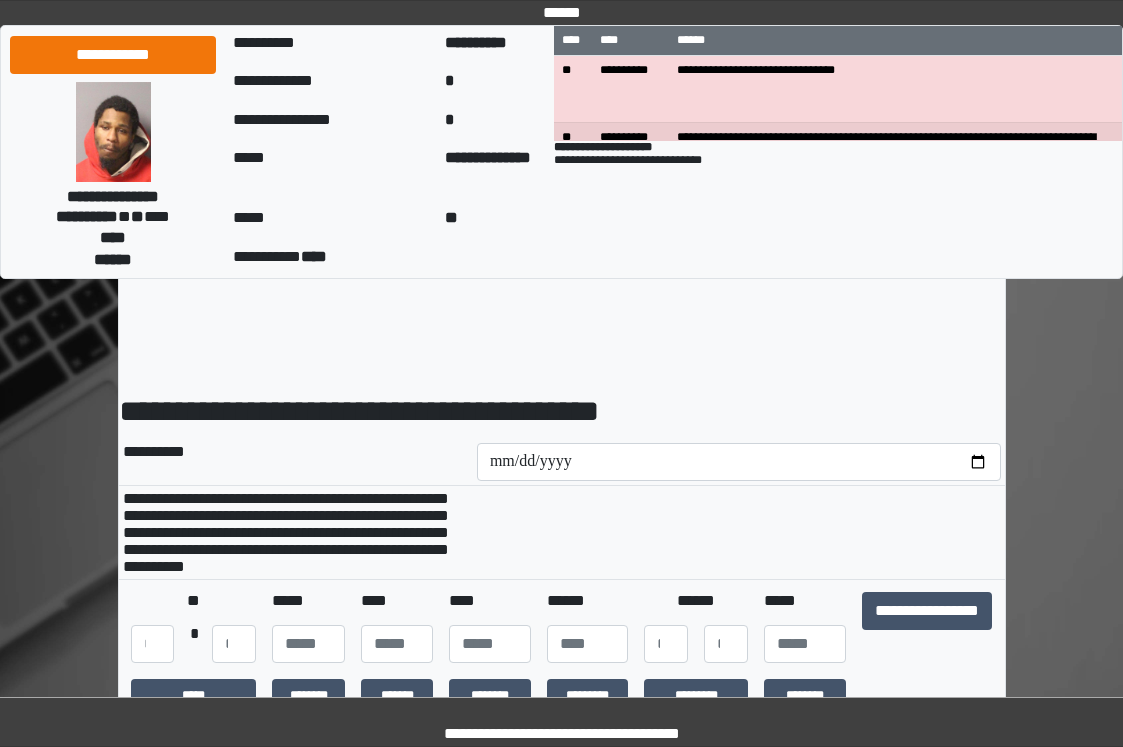 scroll, scrollTop: 0, scrollLeft: 0, axis: both 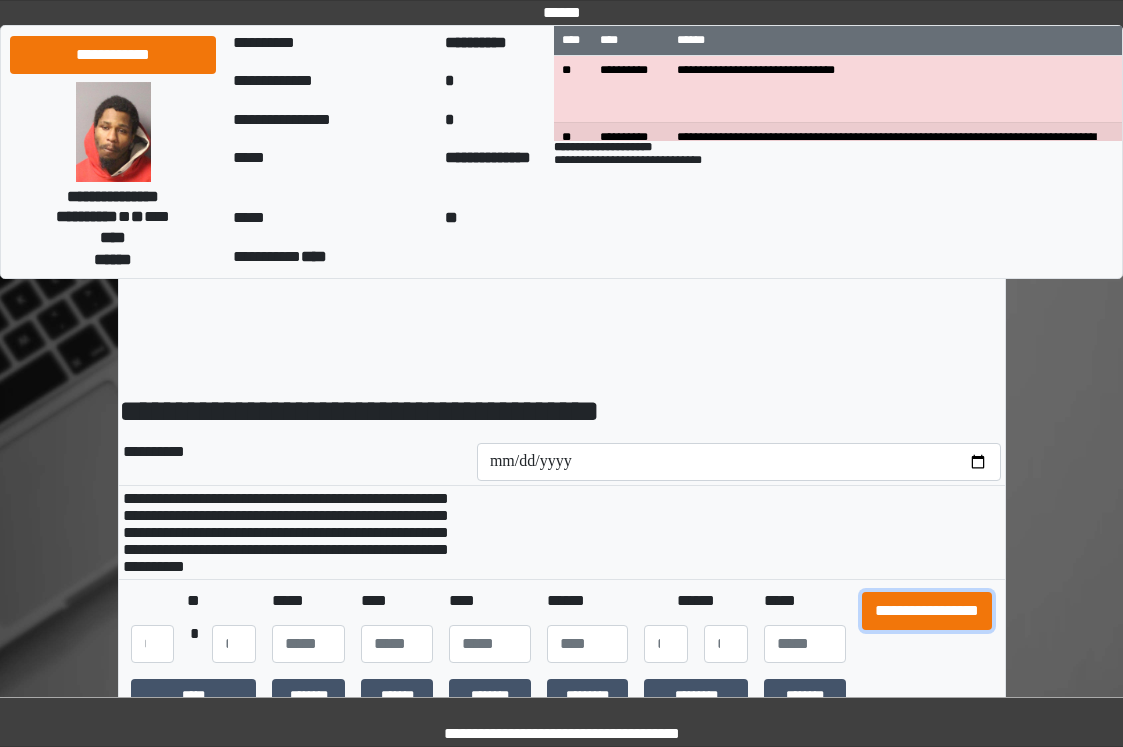 click on "**********" at bounding box center [927, 611] 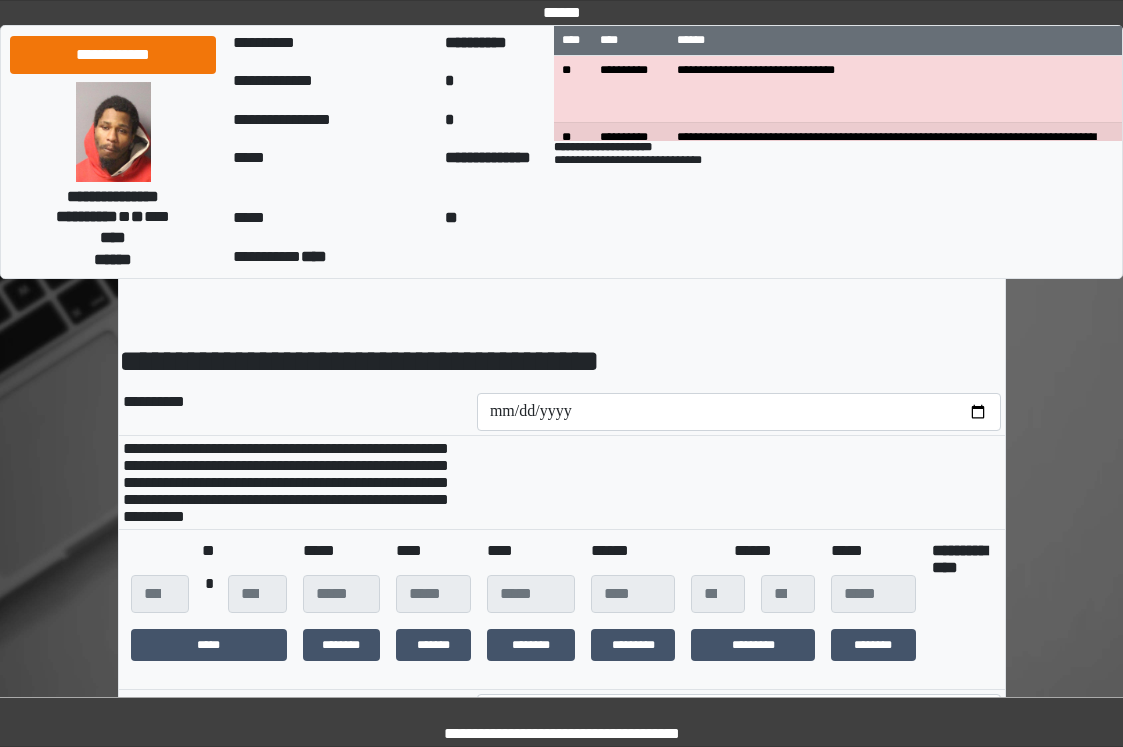 scroll, scrollTop: 300, scrollLeft: 0, axis: vertical 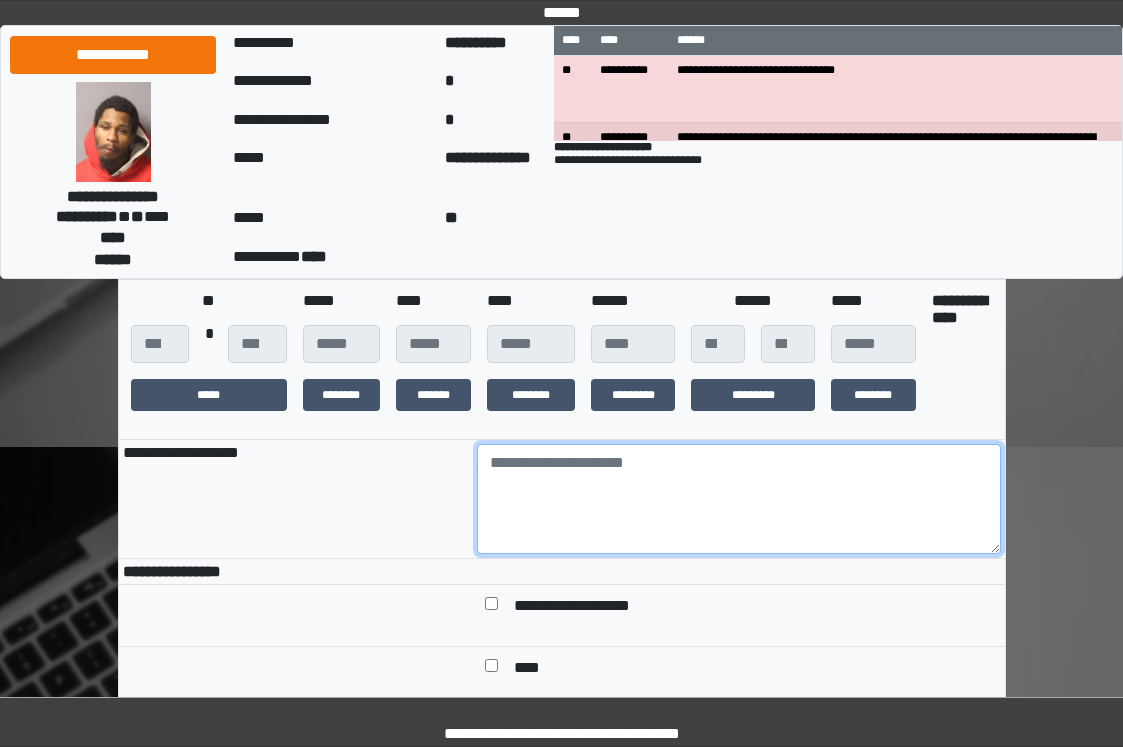 click at bounding box center (739, 499) 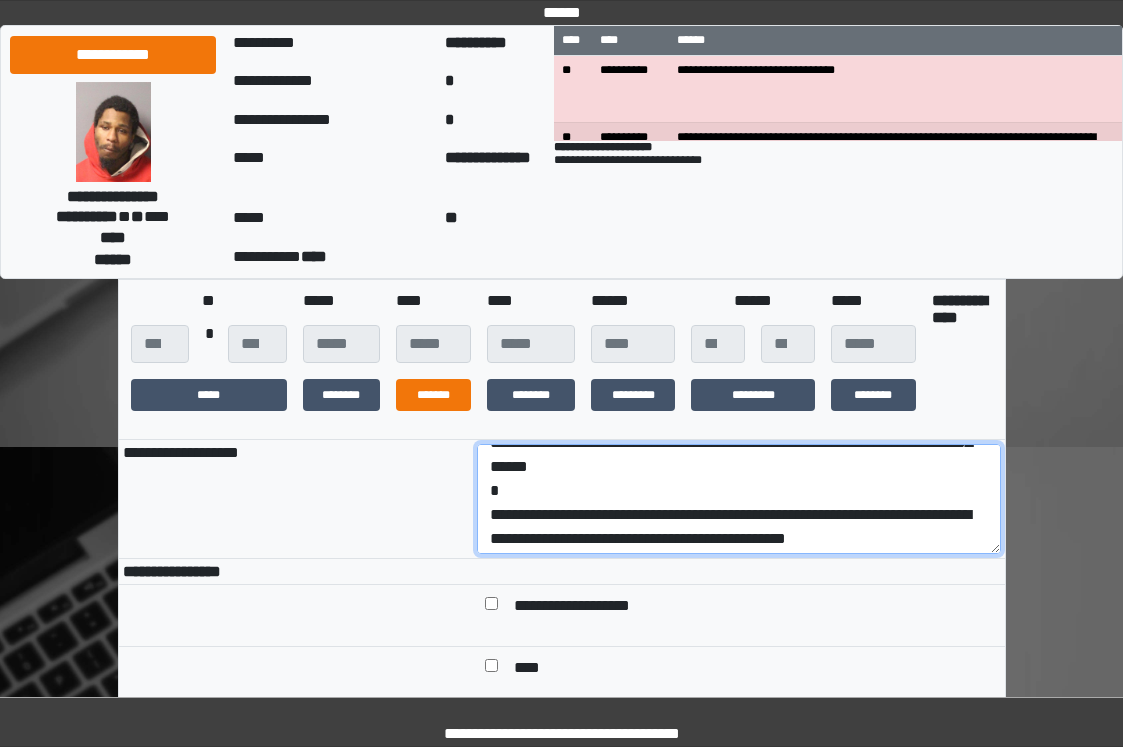 scroll, scrollTop: 0, scrollLeft: 0, axis: both 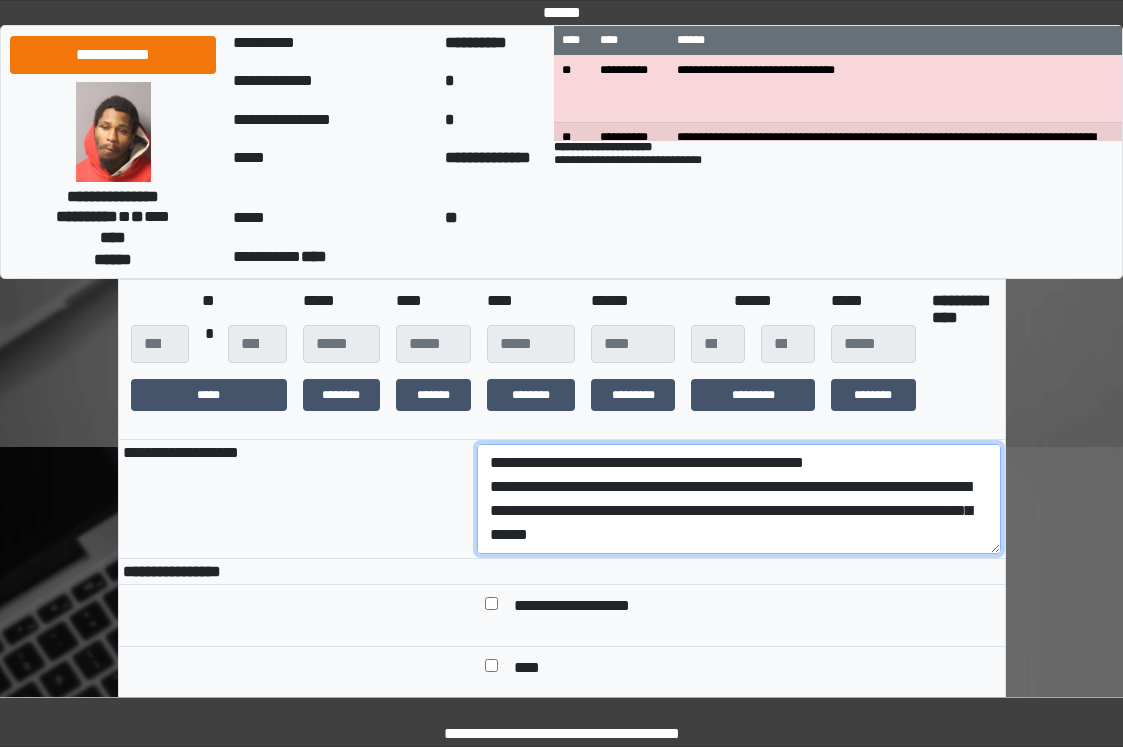 drag, startPoint x: 730, startPoint y: 543, endPoint x: 410, endPoint y: 514, distance: 321.31137 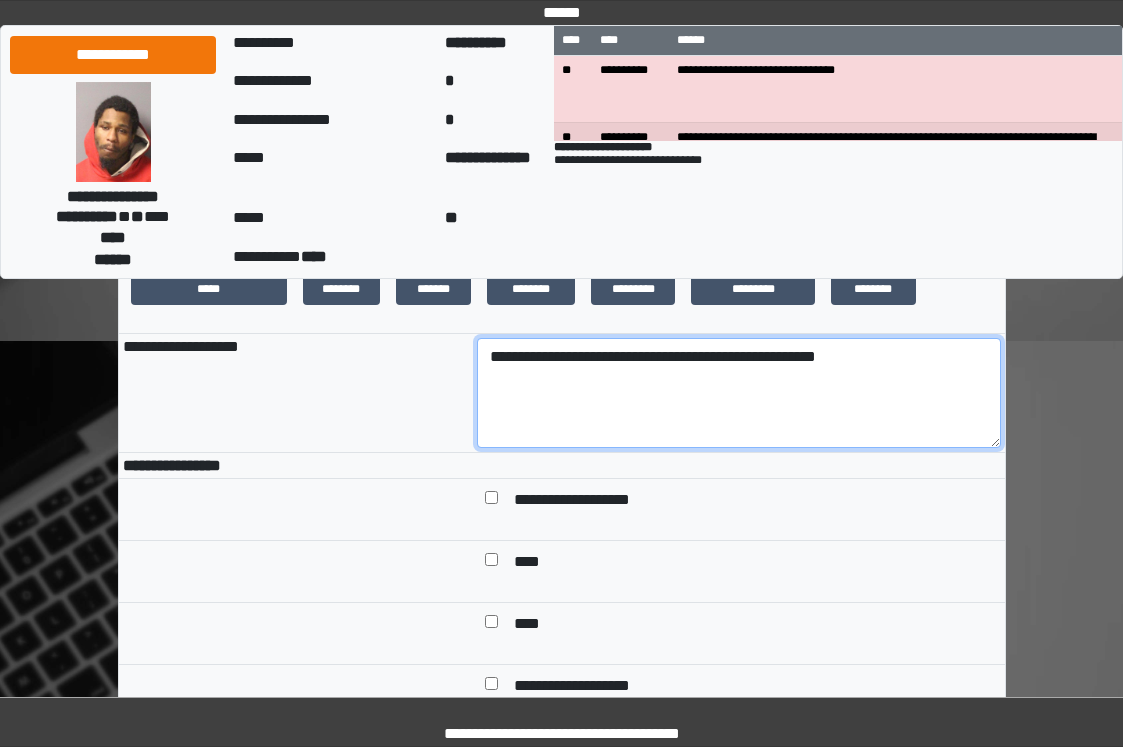 scroll, scrollTop: 600, scrollLeft: 0, axis: vertical 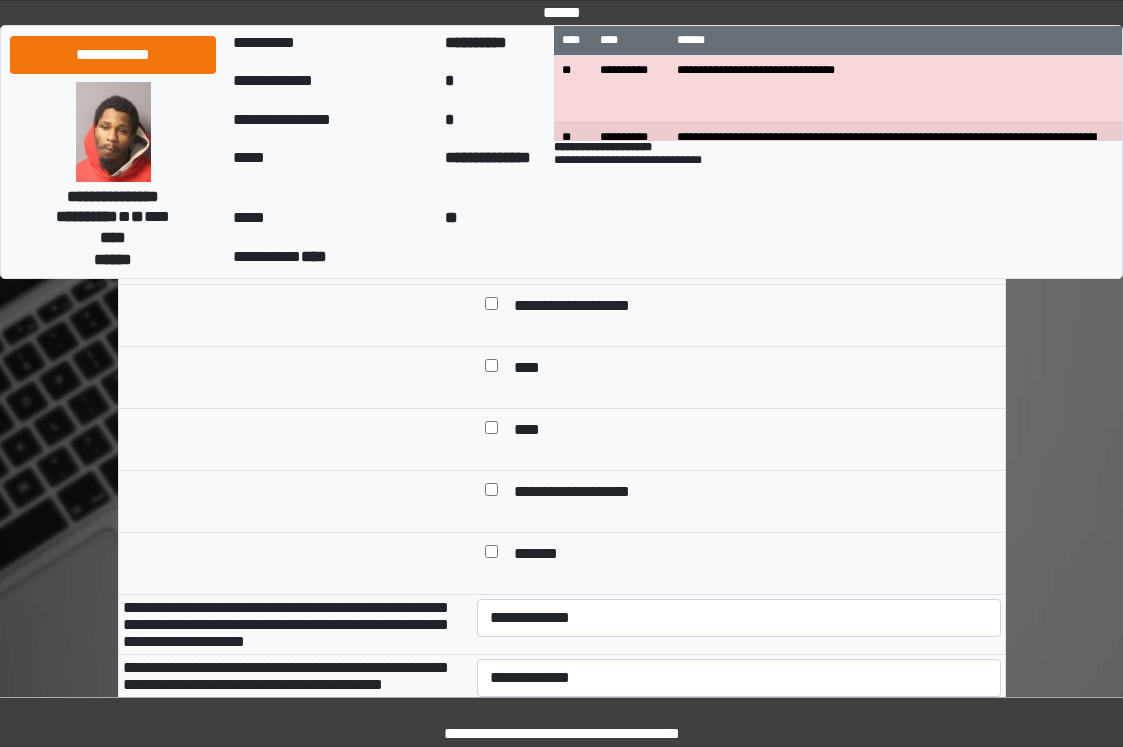 type on "**********" 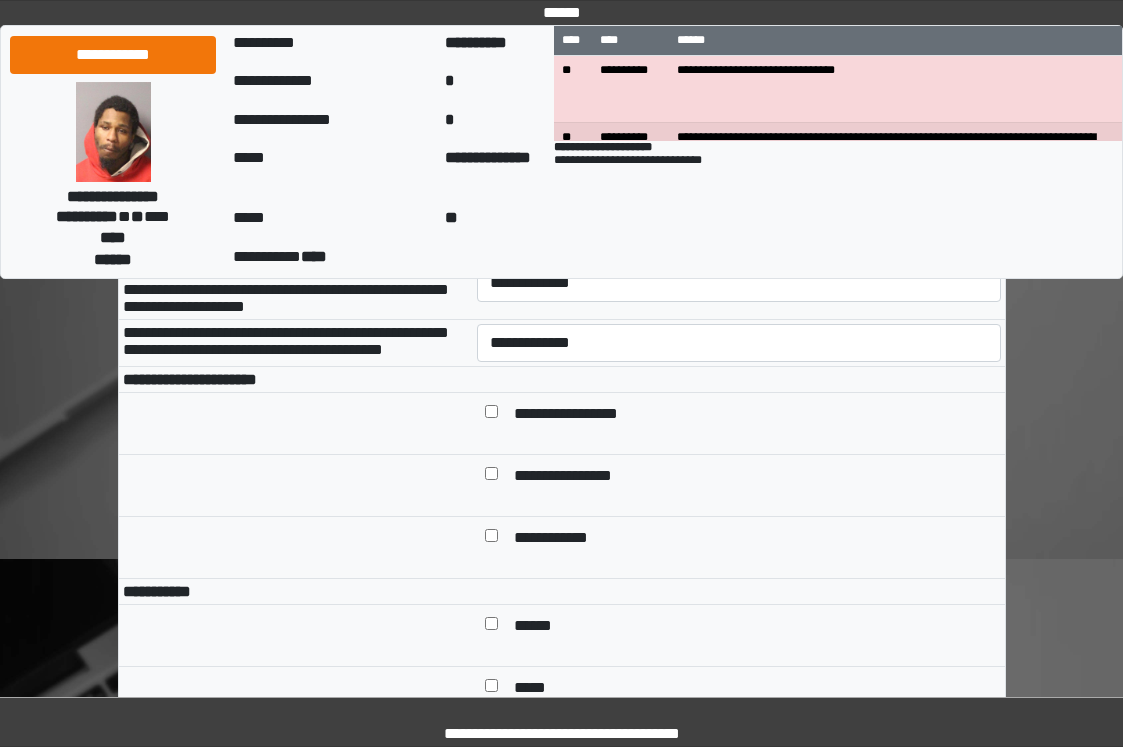 scroll, scrollTop: 900, scrollLeft: 0, axis: vertical 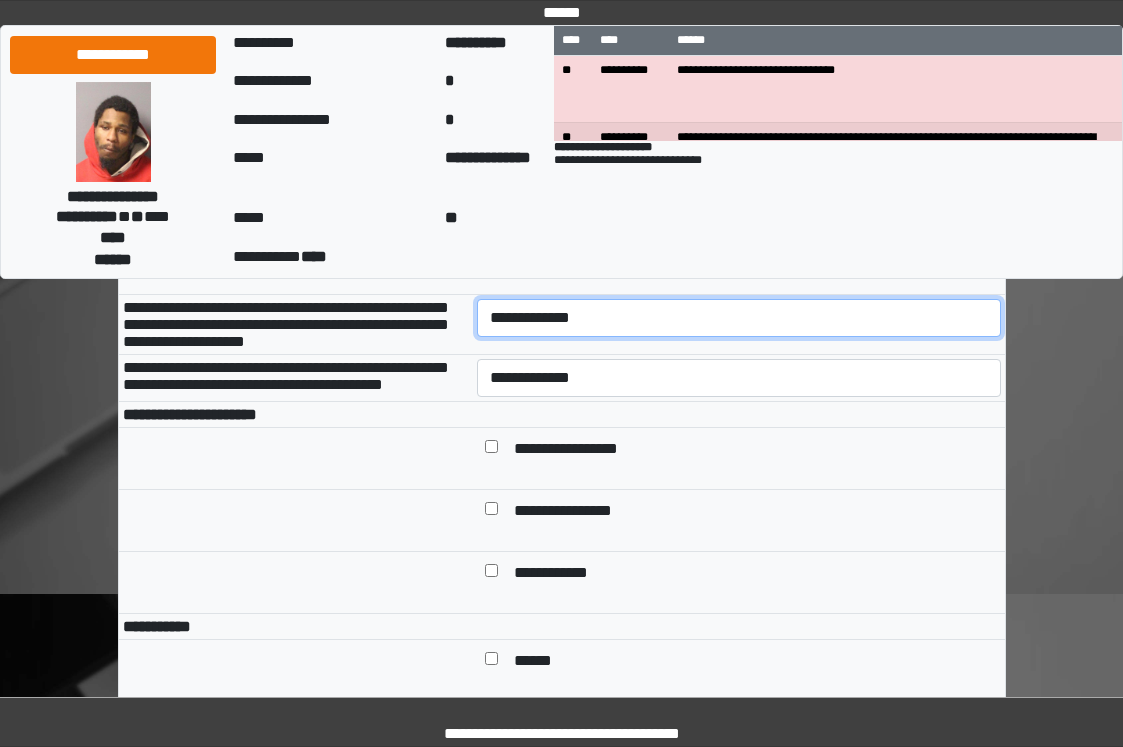 click on "**********" at bounding box center [739, 318] 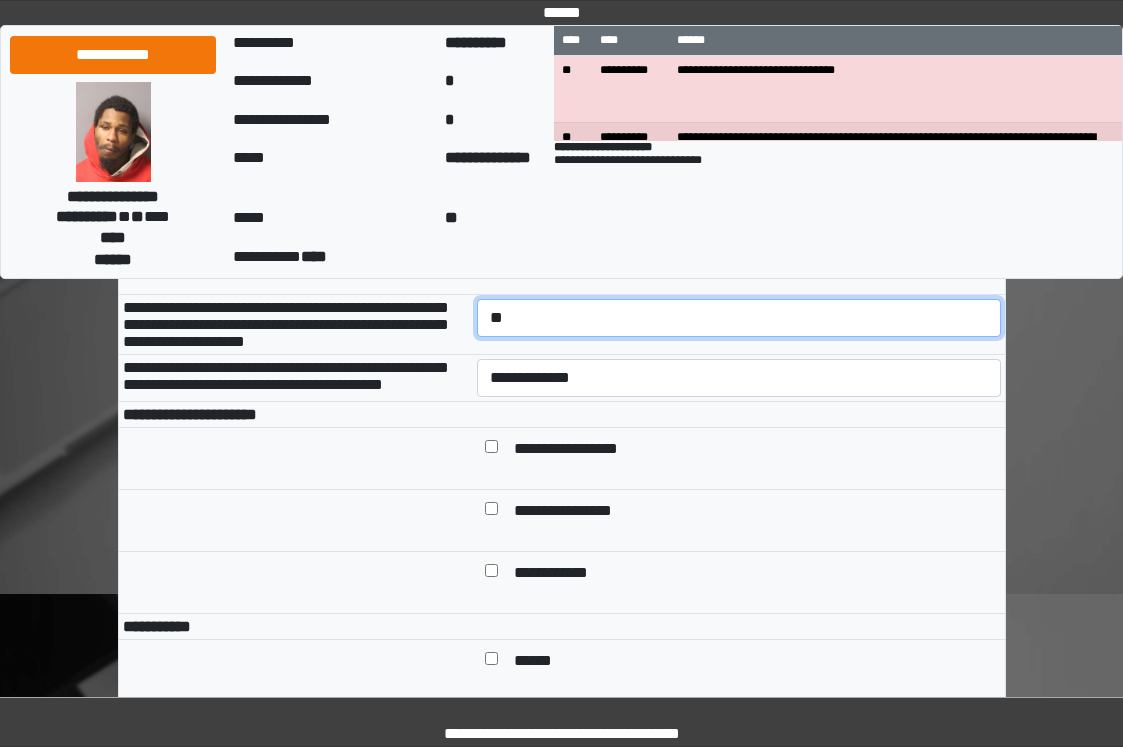 click on "**********" at bounding box center (739, 318) 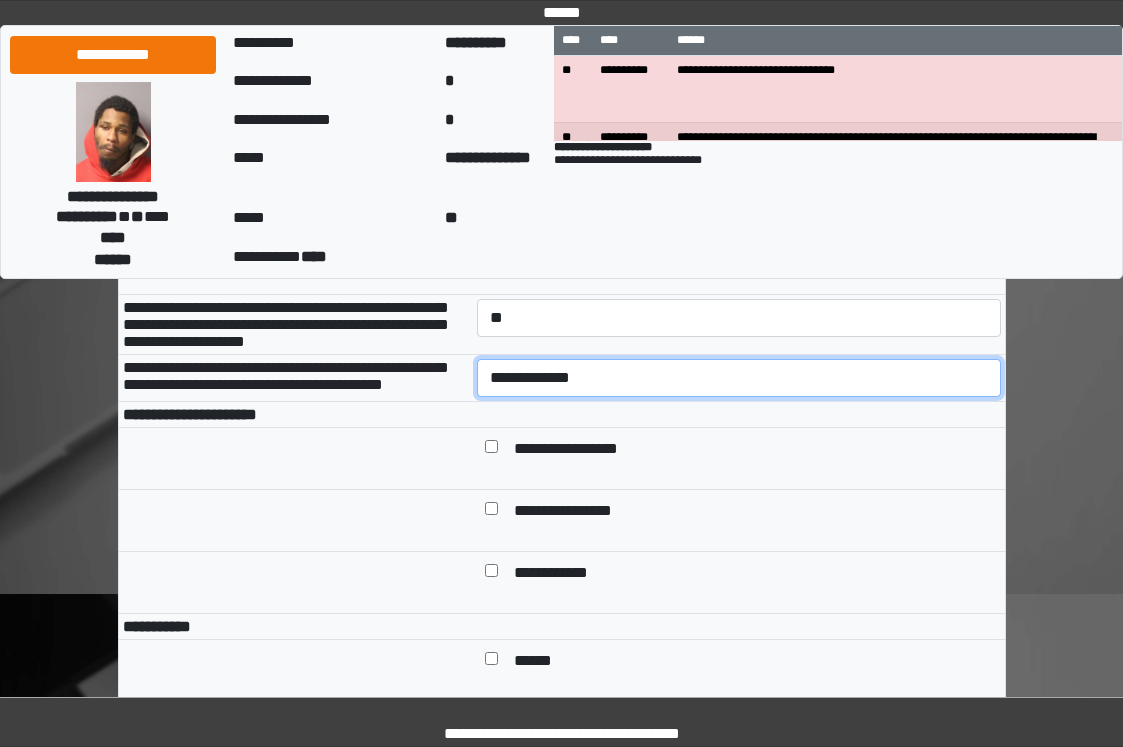 click on "**********" at bounding box center (739, 378) 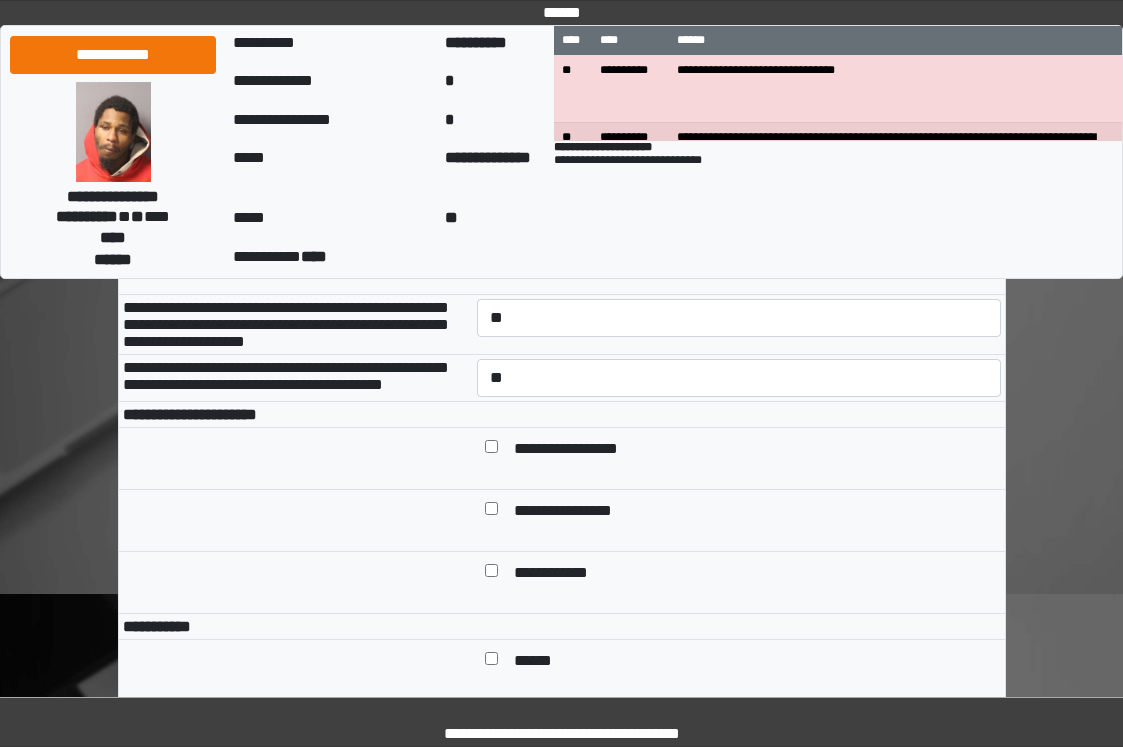 click at bounding box center [739, 414] 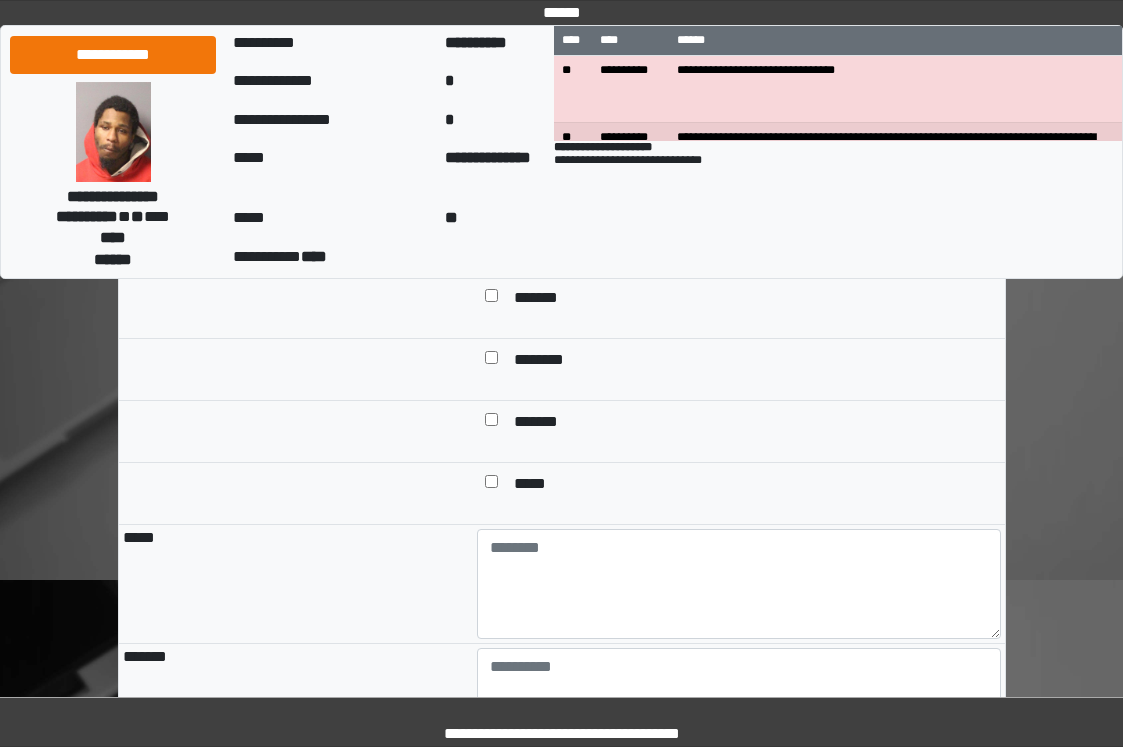 scroll, scrollTop: 1800, scrollLeft: 0, axis: vertical 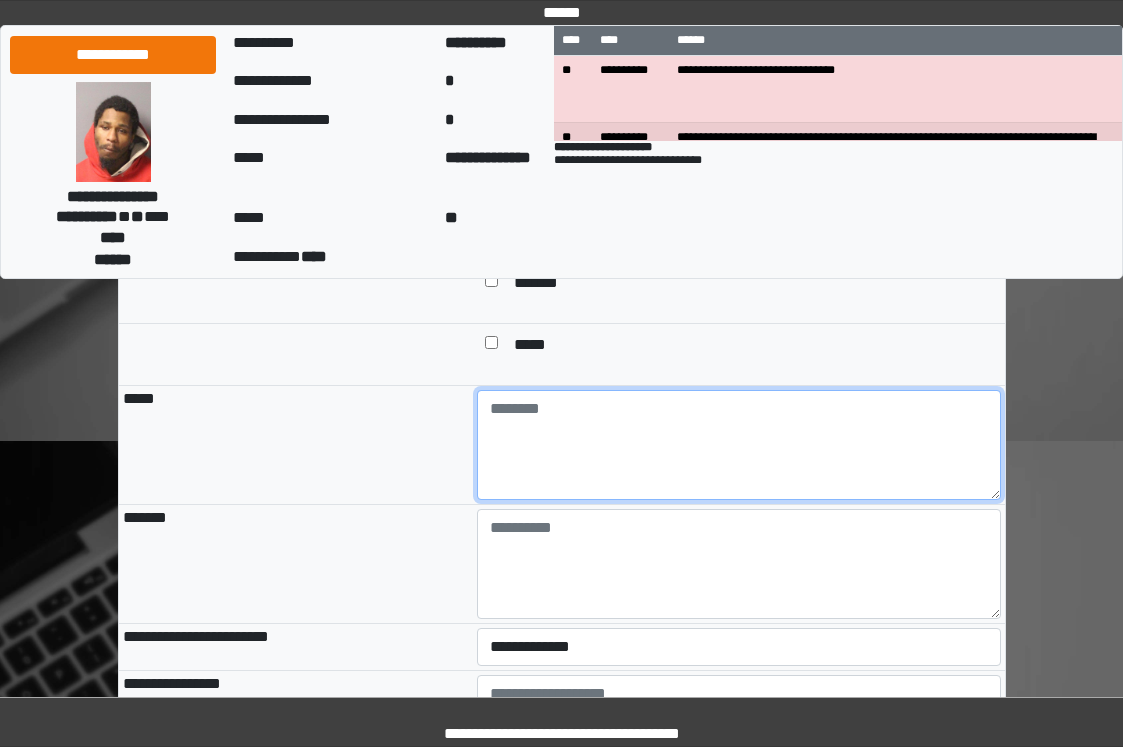click at bounding box center (739, 445) 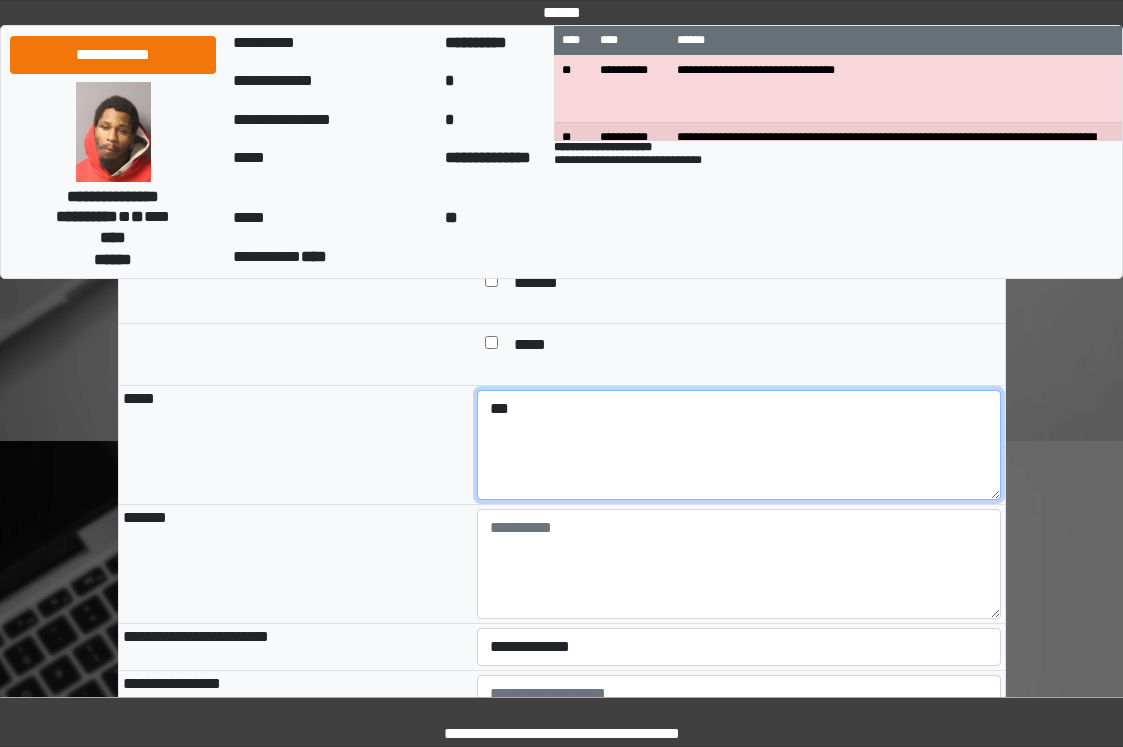 type on "***" 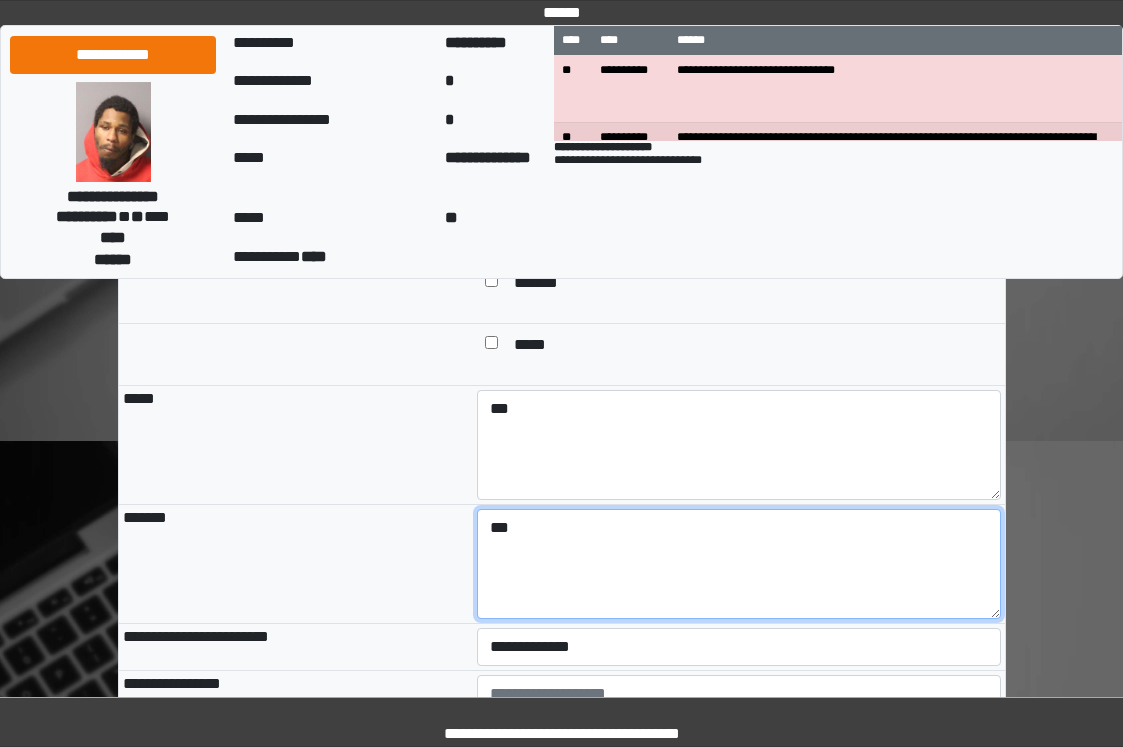 type on "***" 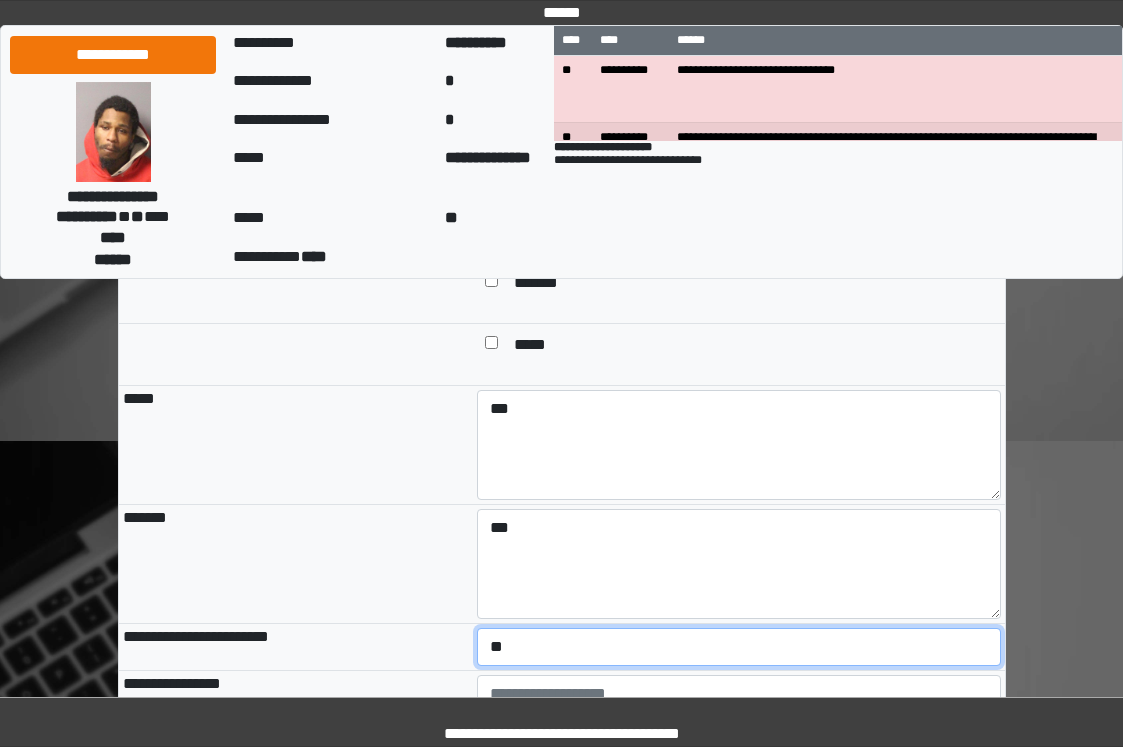 select on "*" 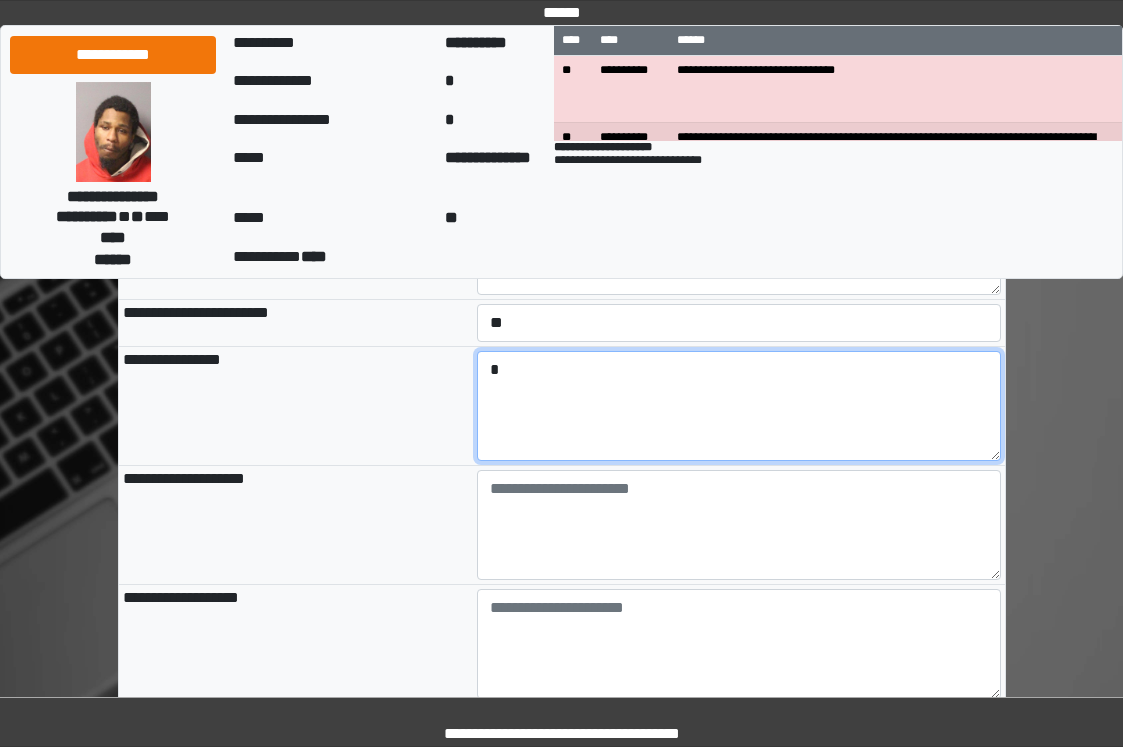 scroll, scrollTop: 2198, scrollLeft: 0, axis: vertical 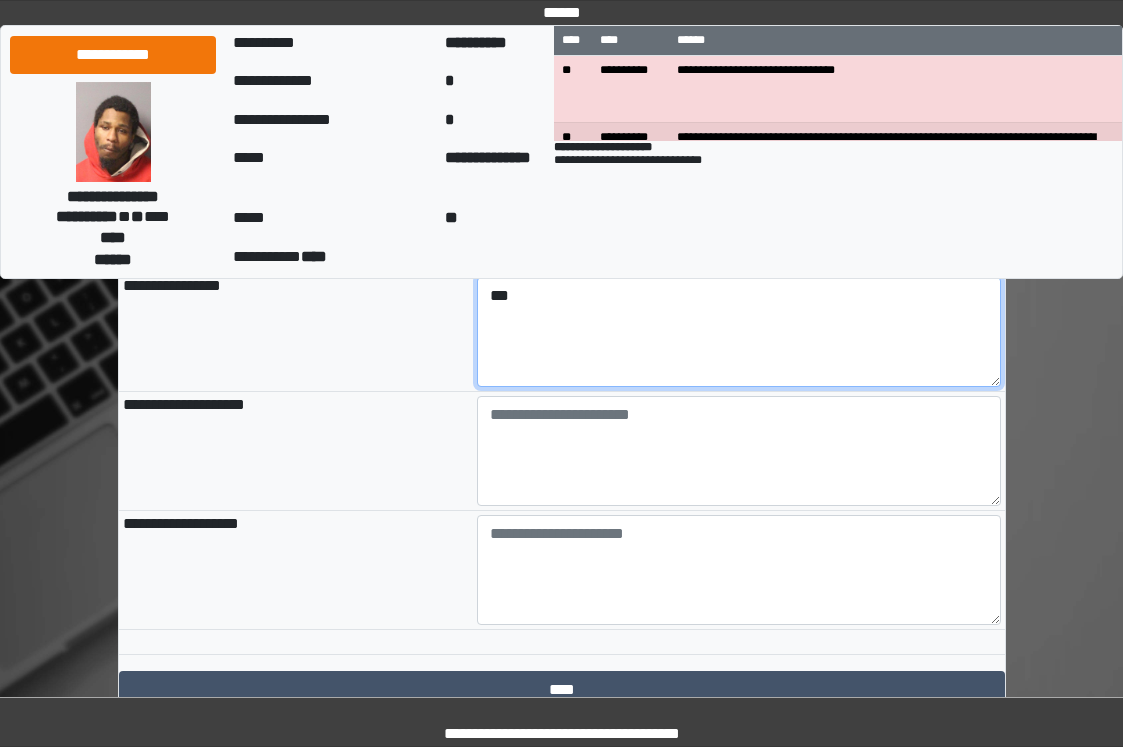 type on "***" 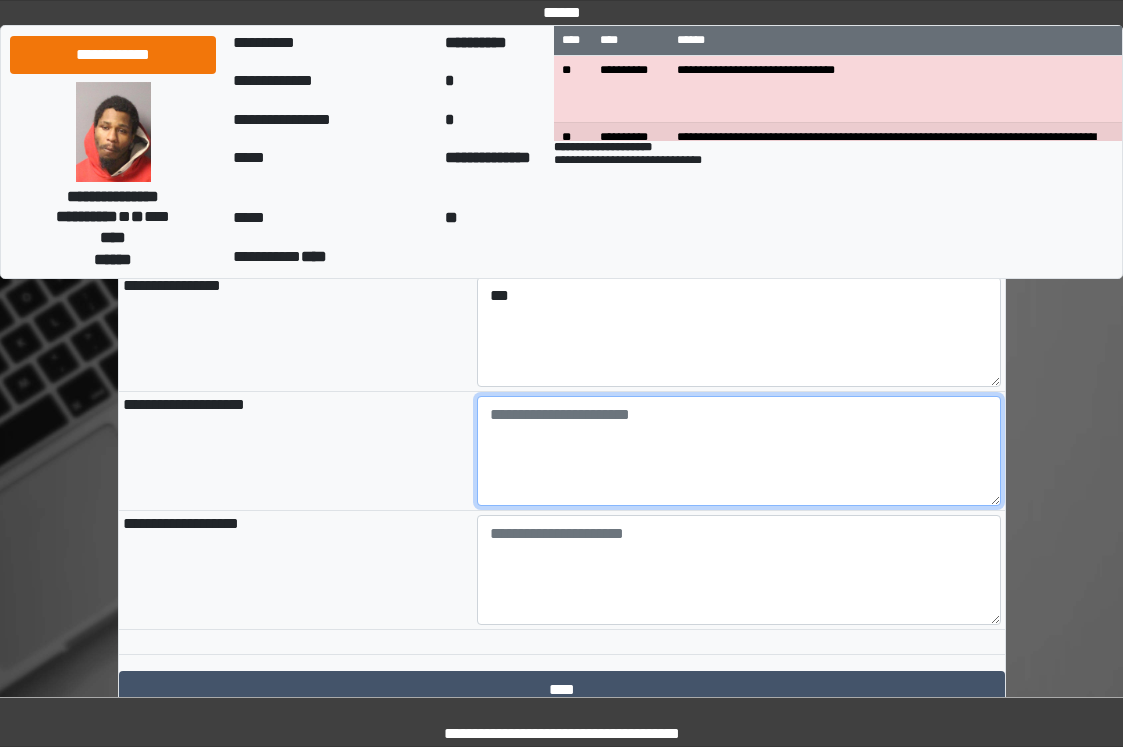 paste on "**********" 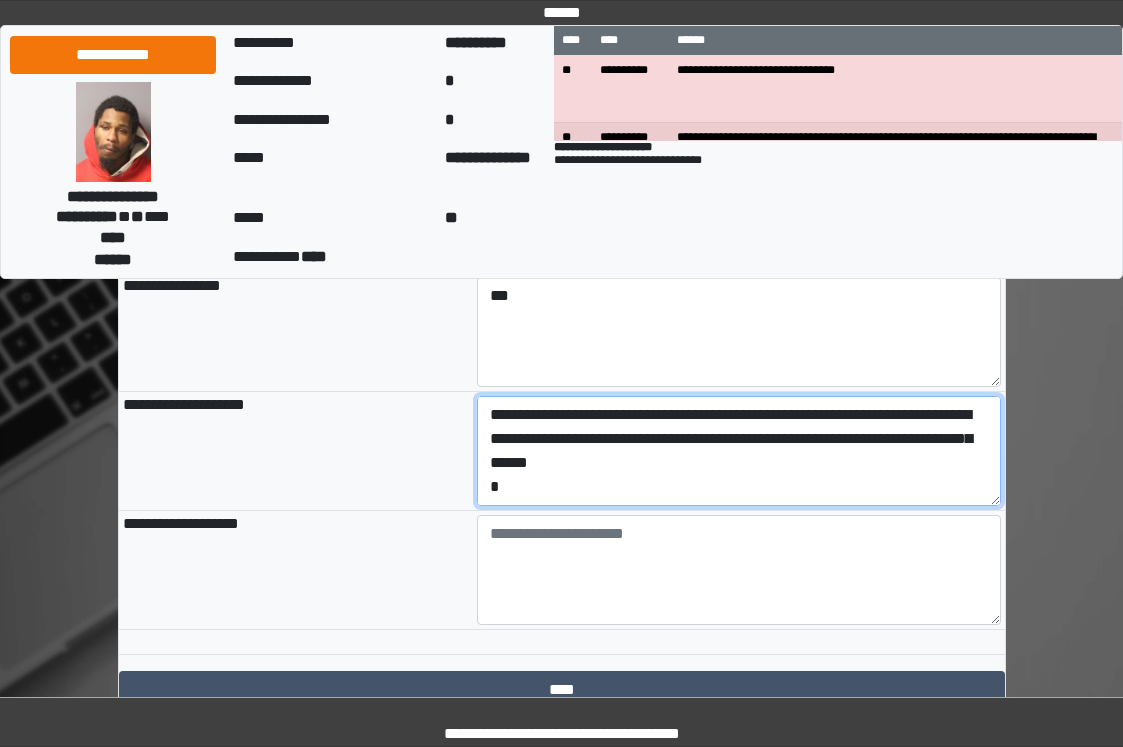 scroll, scrollTop: 184, scrollLeft: 0, axis: vertical 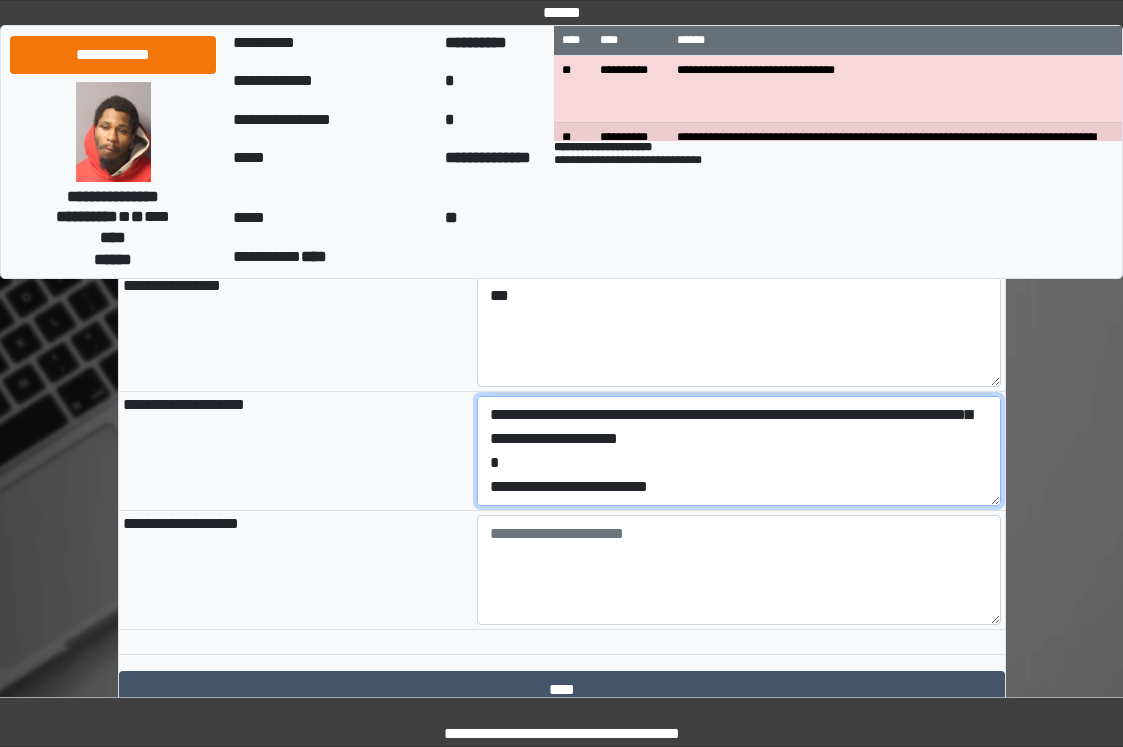 drag, startPoint x: 707, startPoint y: 575, endPoint x: 481, endPoint y: 571, distance: 226.0354 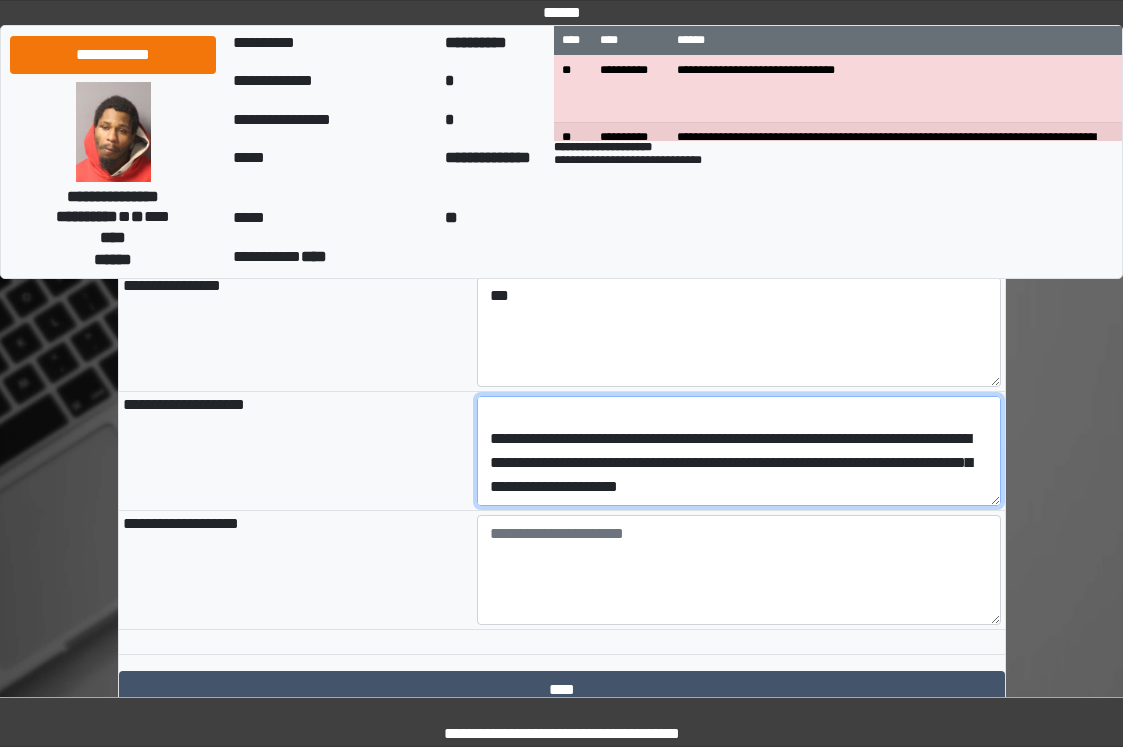 scroll, scrollTop: 144, scrollLeft: 0, axis: vertical 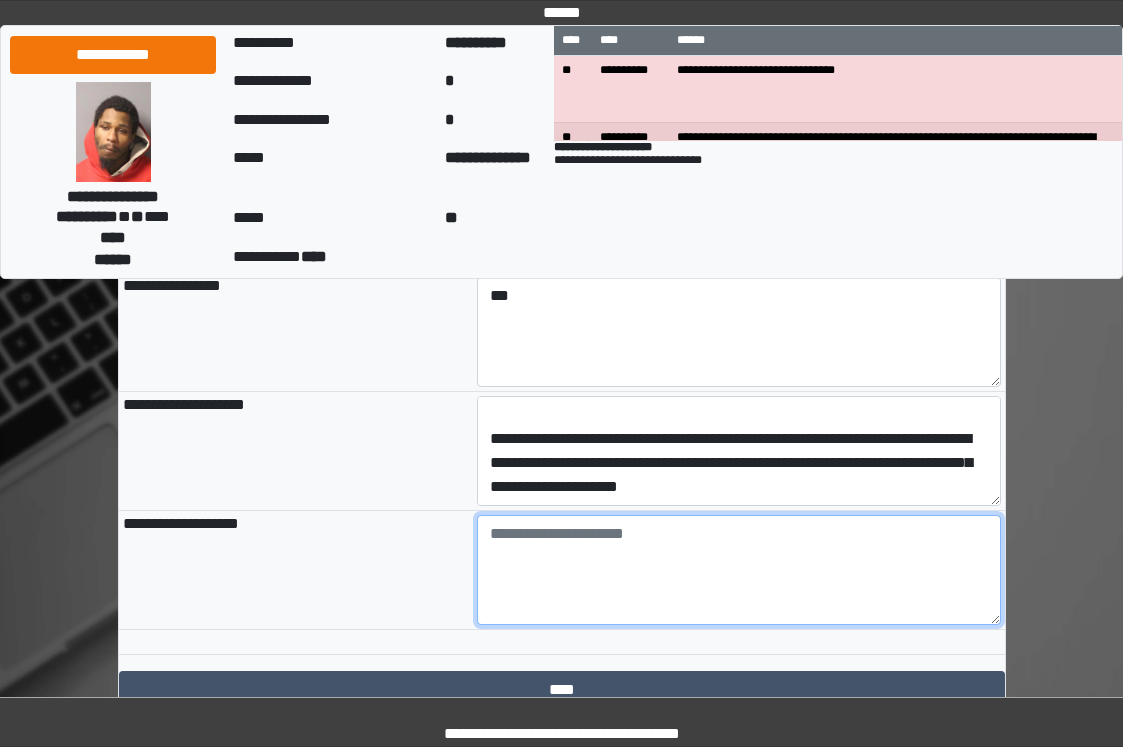 click at bounding box center (739, 570) 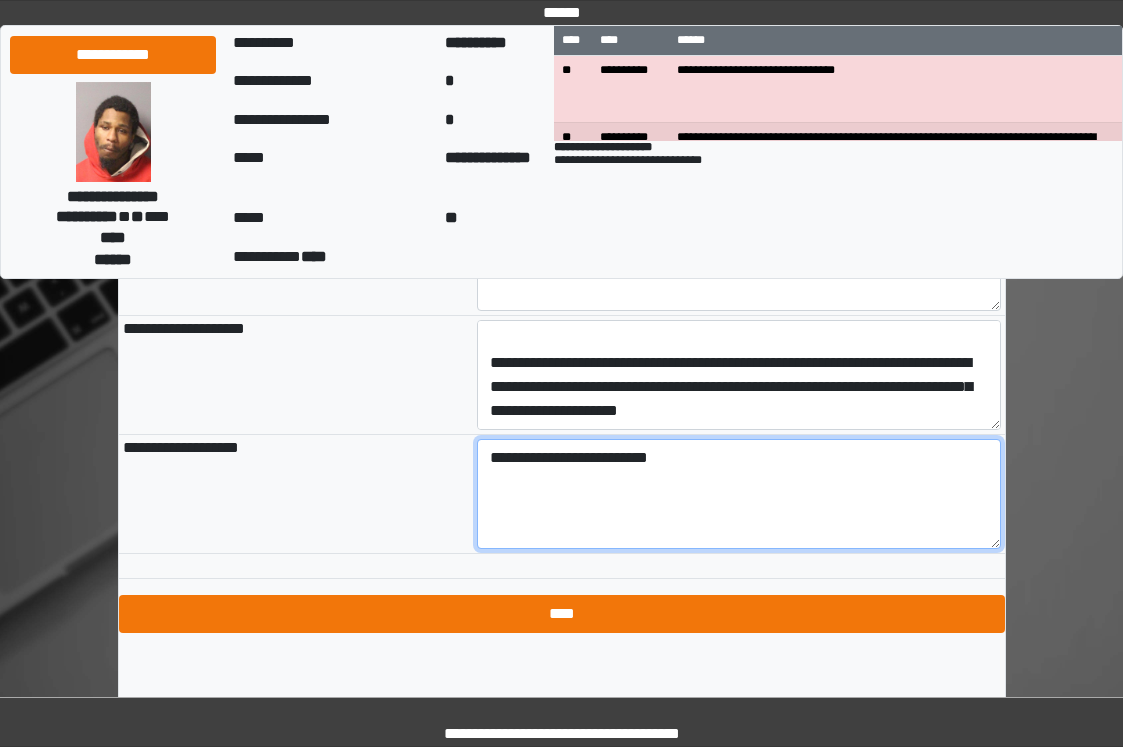 scroll, scrollTop: 2366, scrollLeft: 0, axis: vertical 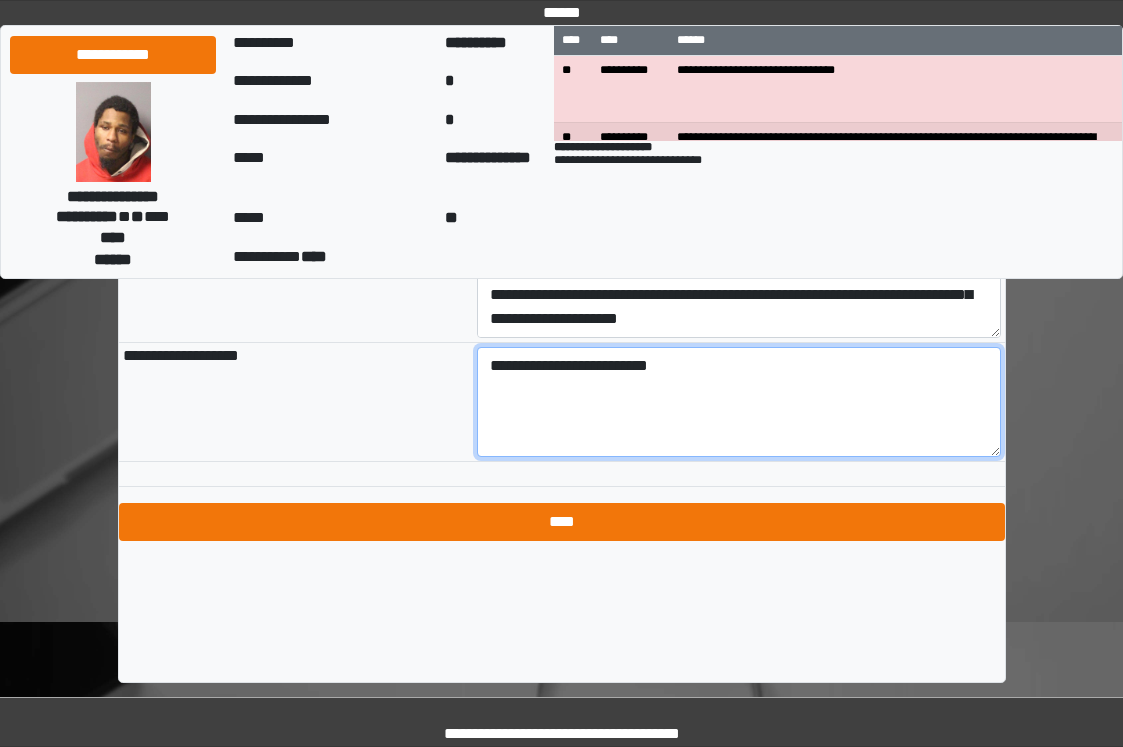 type on "**********" 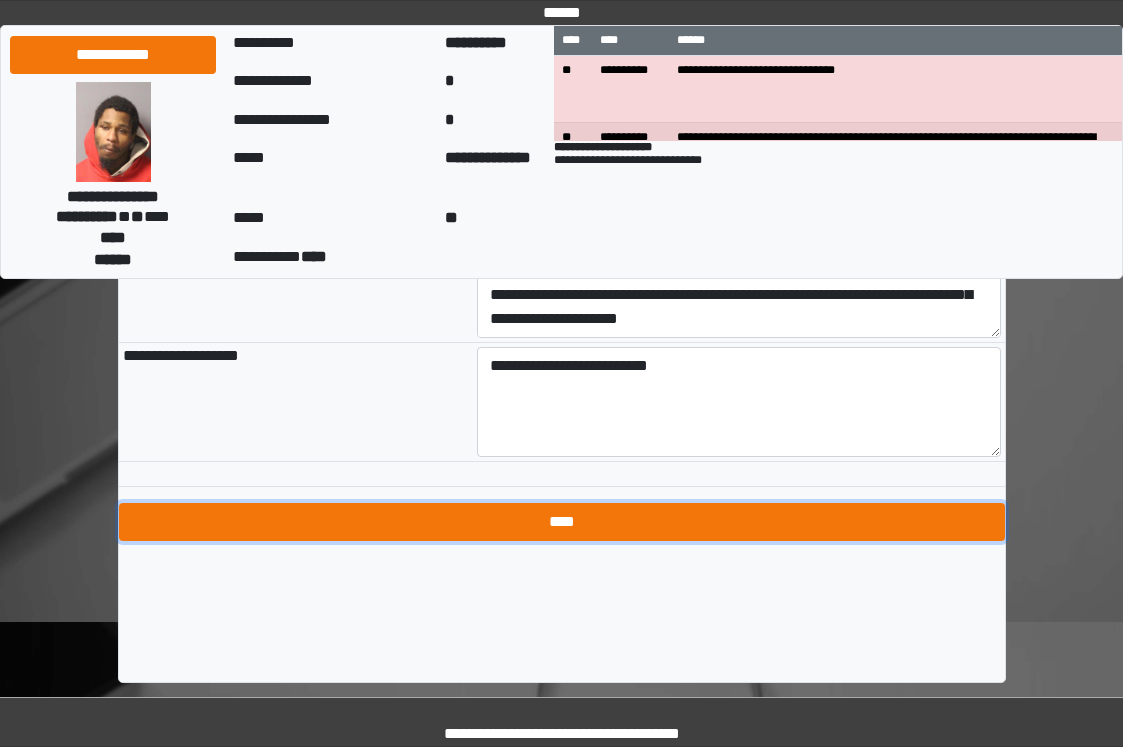 click on "****" at bounding box center (562, 522) 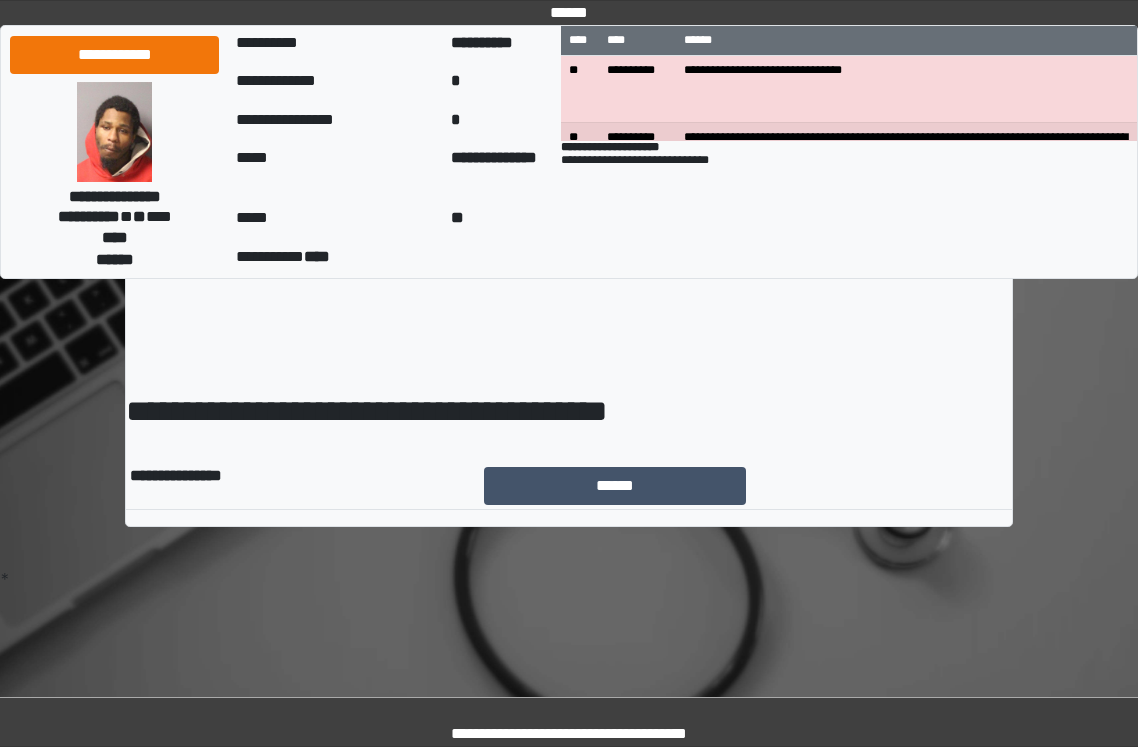 scroll, scrollTop: 0, scrollLeft: 0, axis: both 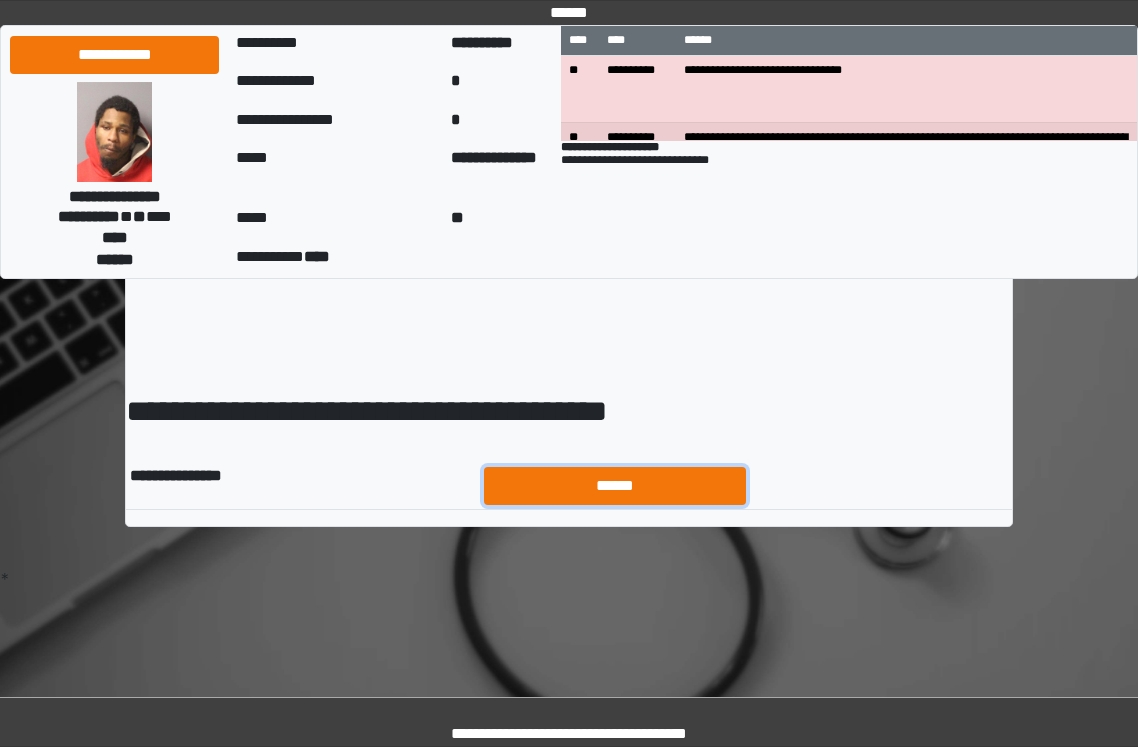 click on "******" at bounding box center (615, 486) 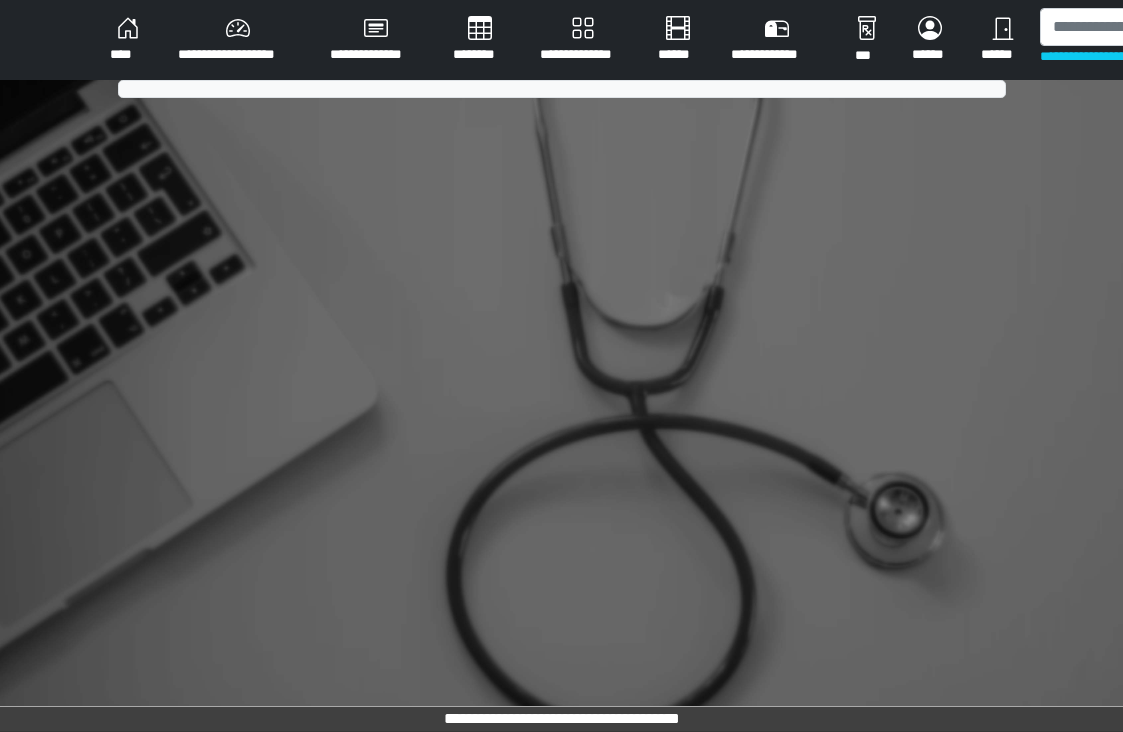 scroll, scrollTop: 0, scrollLeft: 0, axis: both 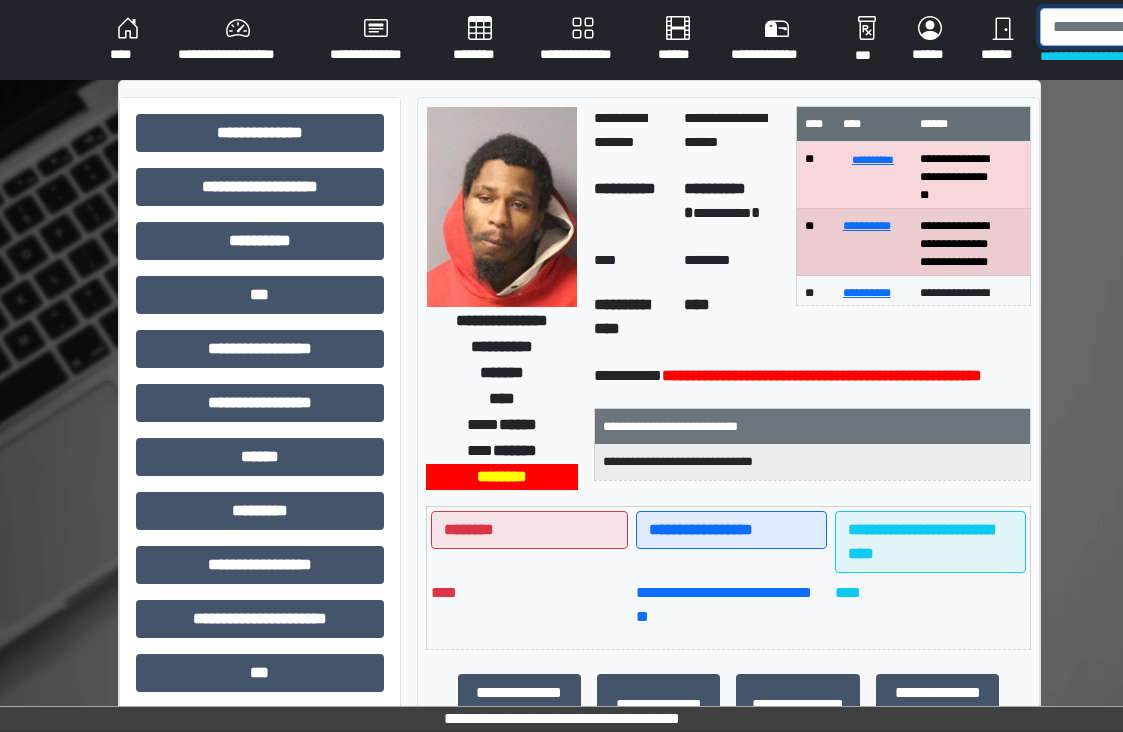 drag, startPoint x: 1051, startPoint y: 22, endPoint x: 1043, endPoint y: 35, distance: 15.264338 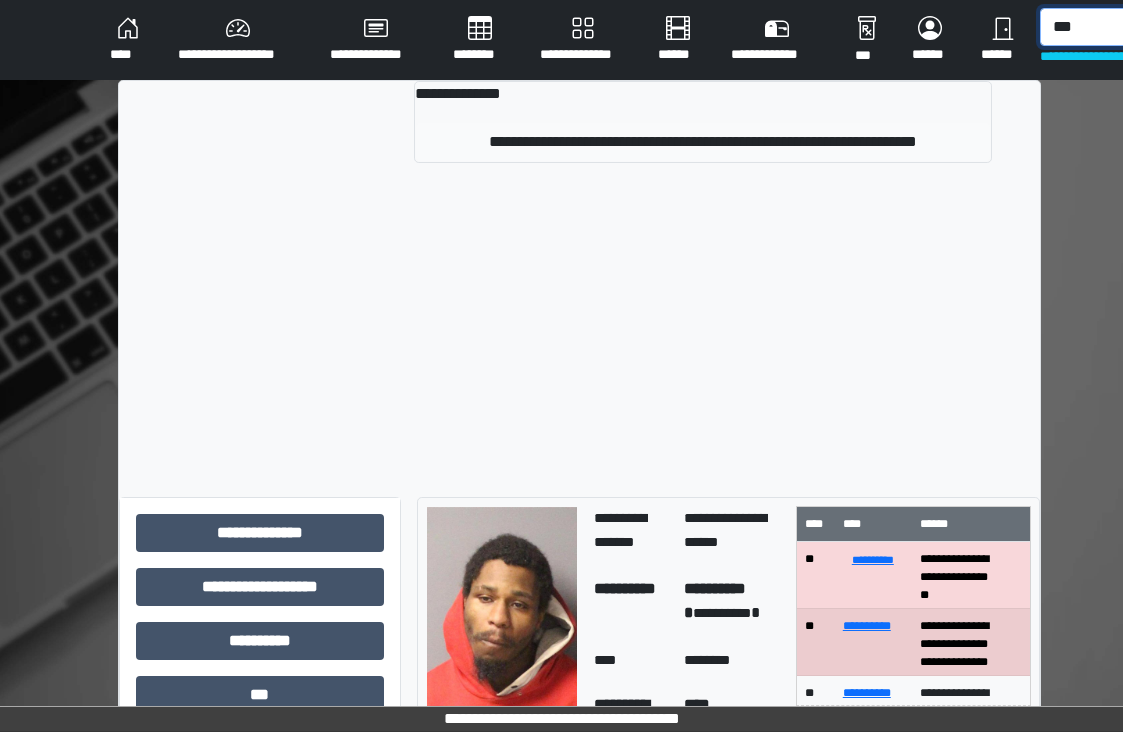 type on "***" 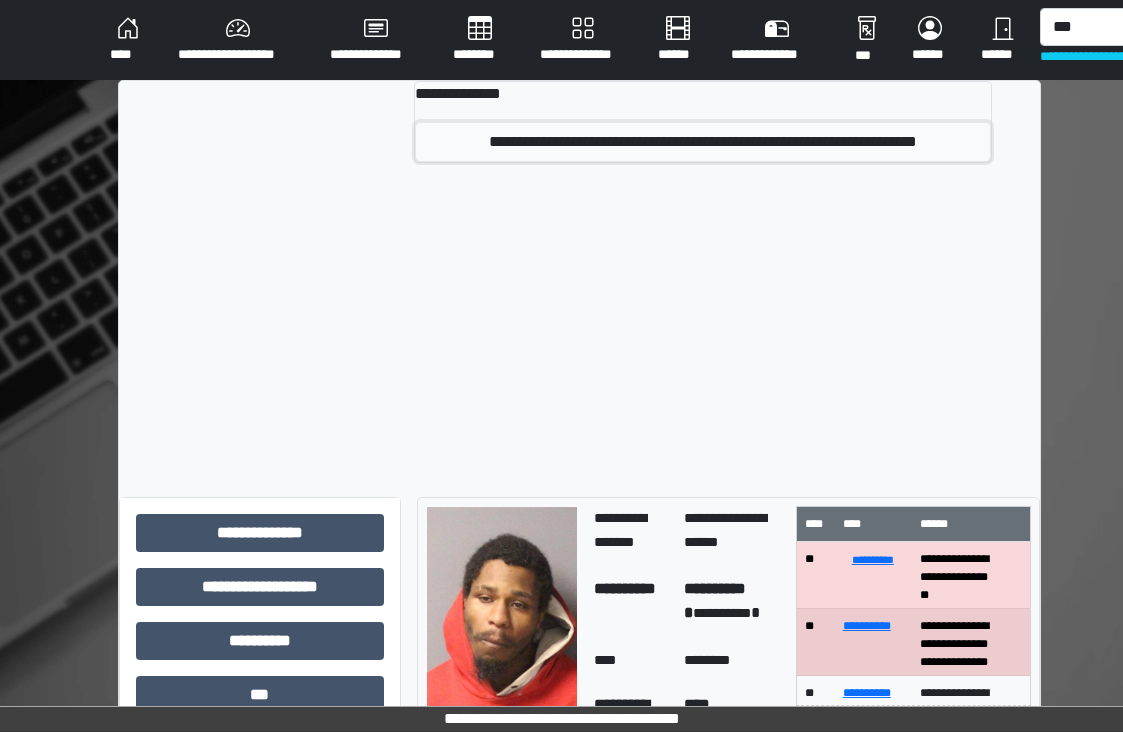 click on "**********" at bounding box center [703, 142] 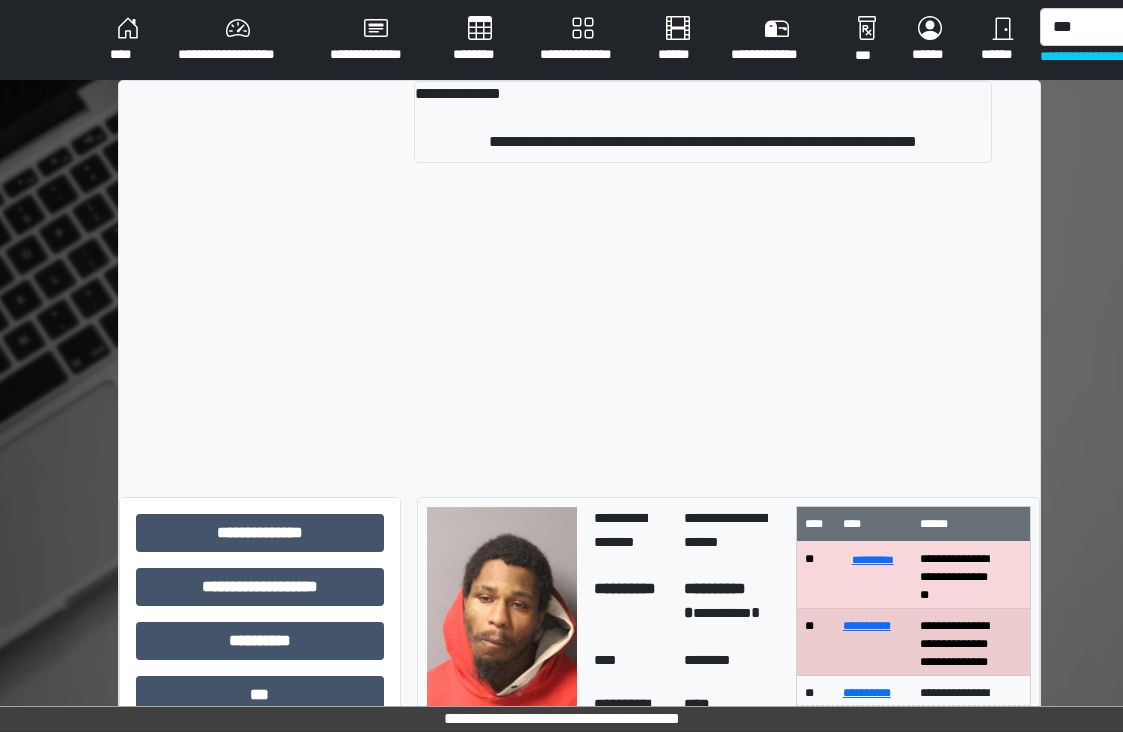 type 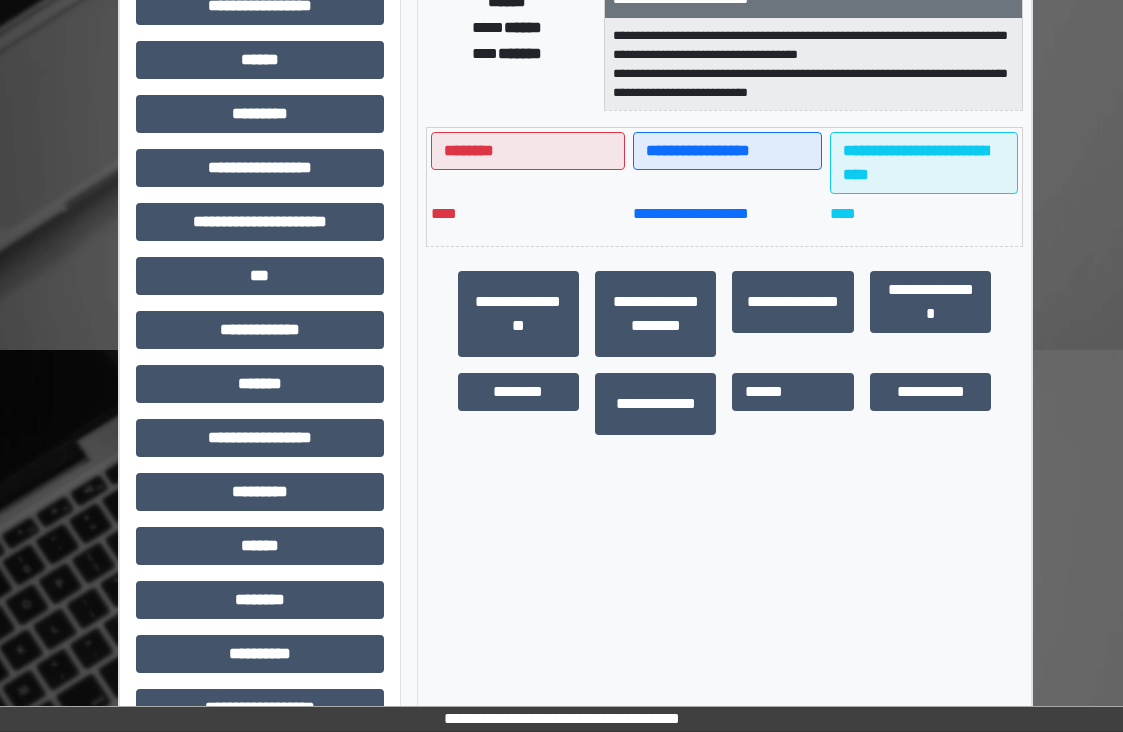 scroll, scrollTop: 442, scrollLeft: 0, axis: vertical 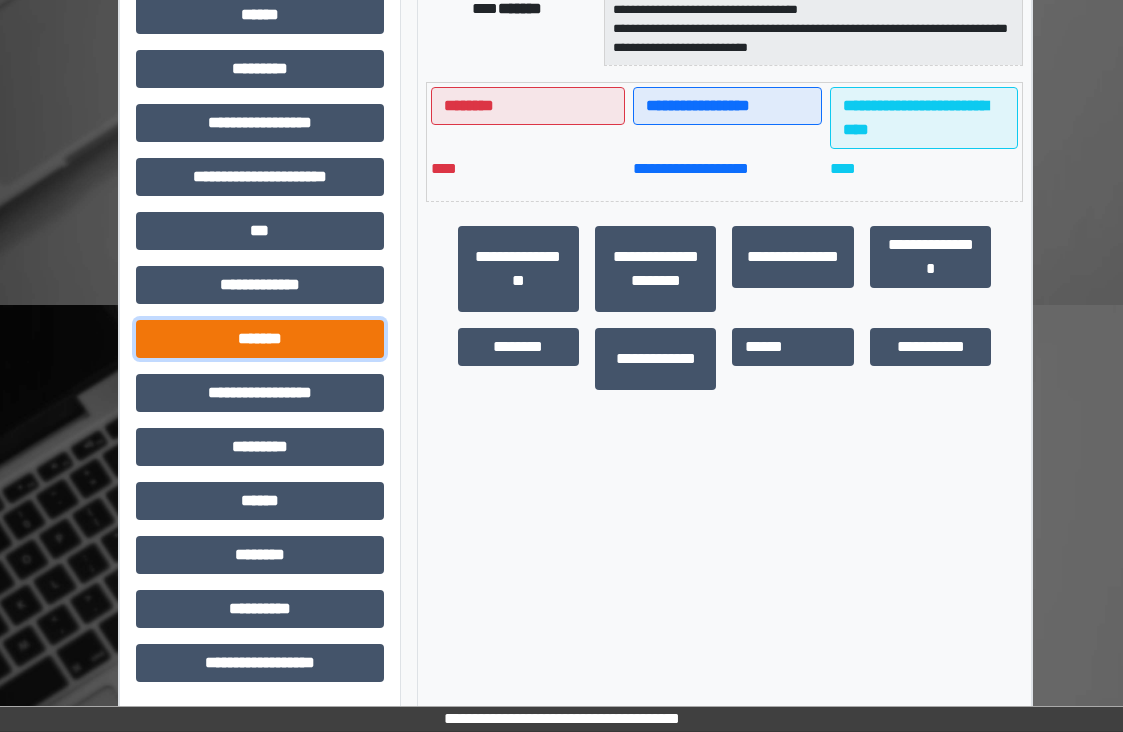 click on "*******" at bounding box center (260, 339) 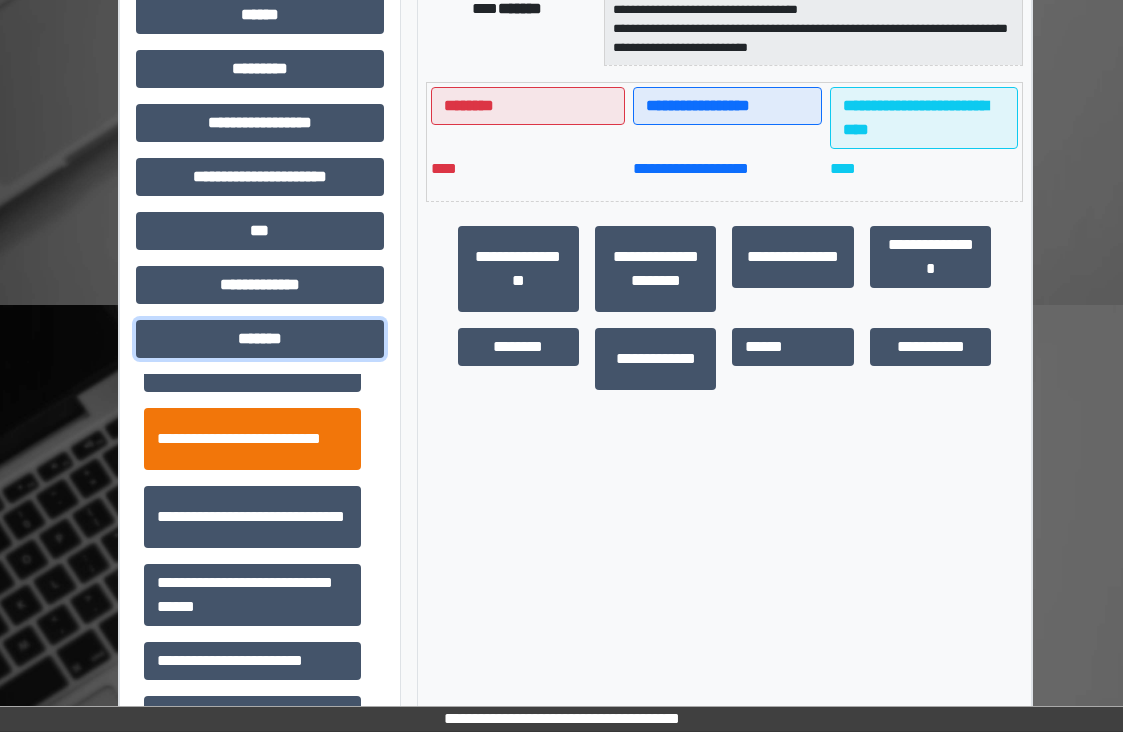 scroll, scrollTop: 800, scrollLeft: 0, axis: vertical 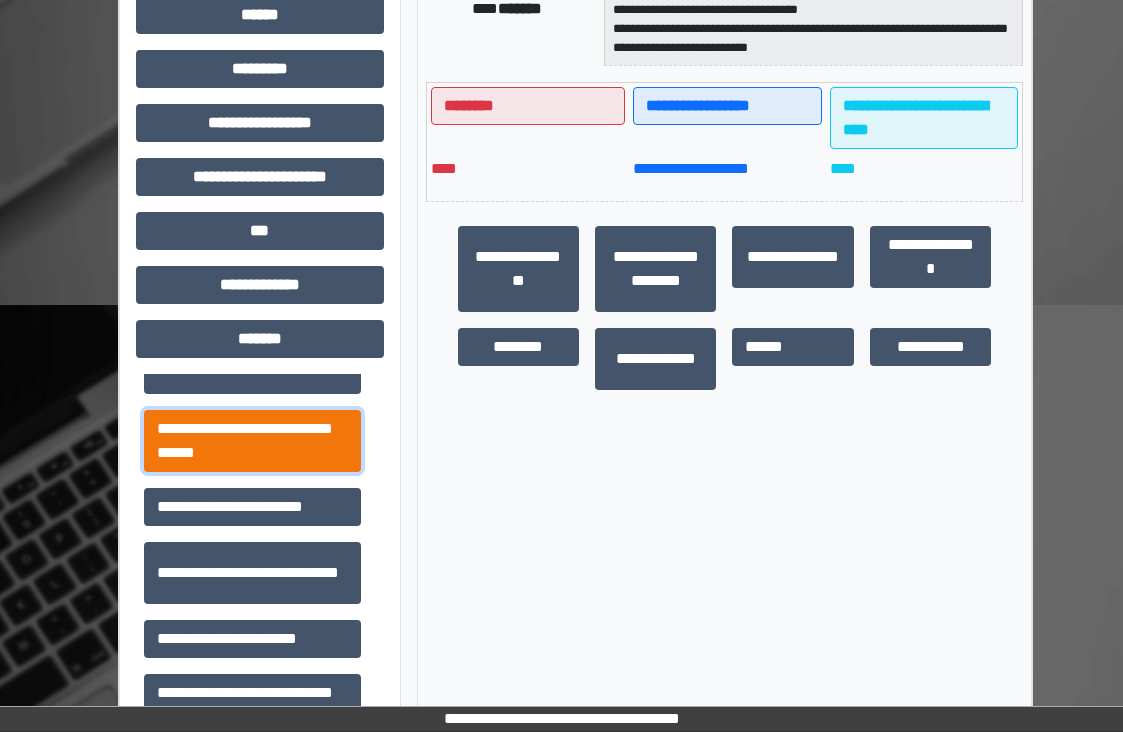 click on "**********" at bounding box center [252, 441] 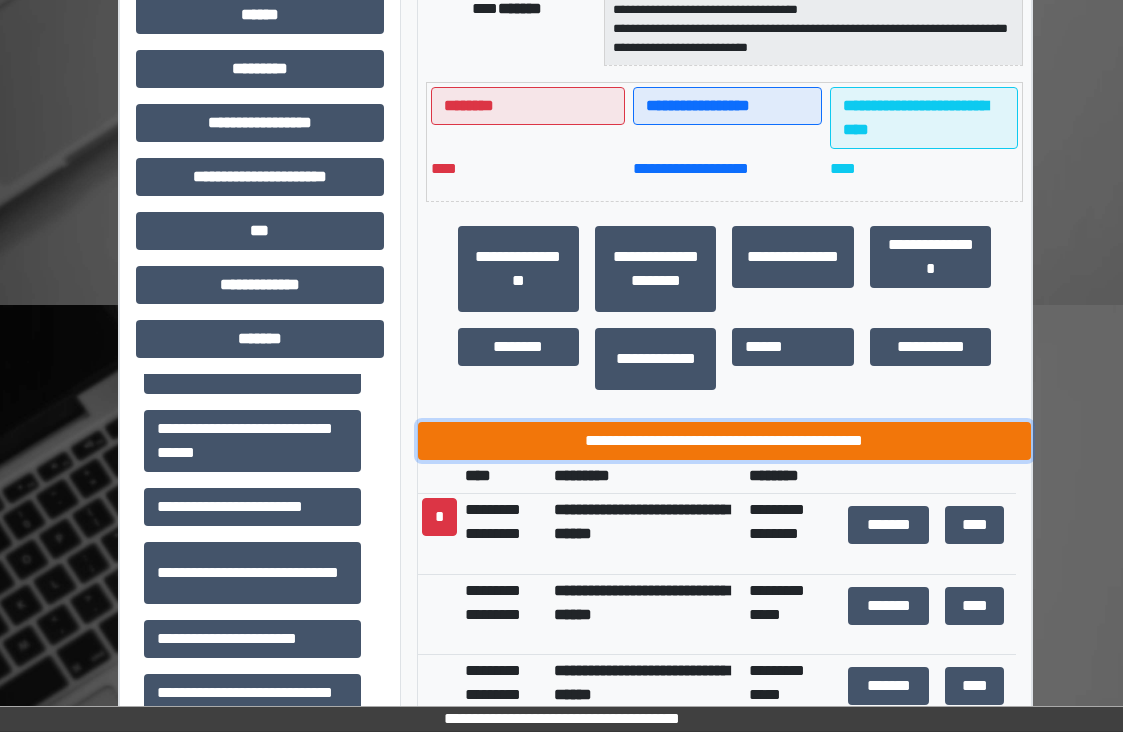 click on "**********" at bounding box center (725, 441) 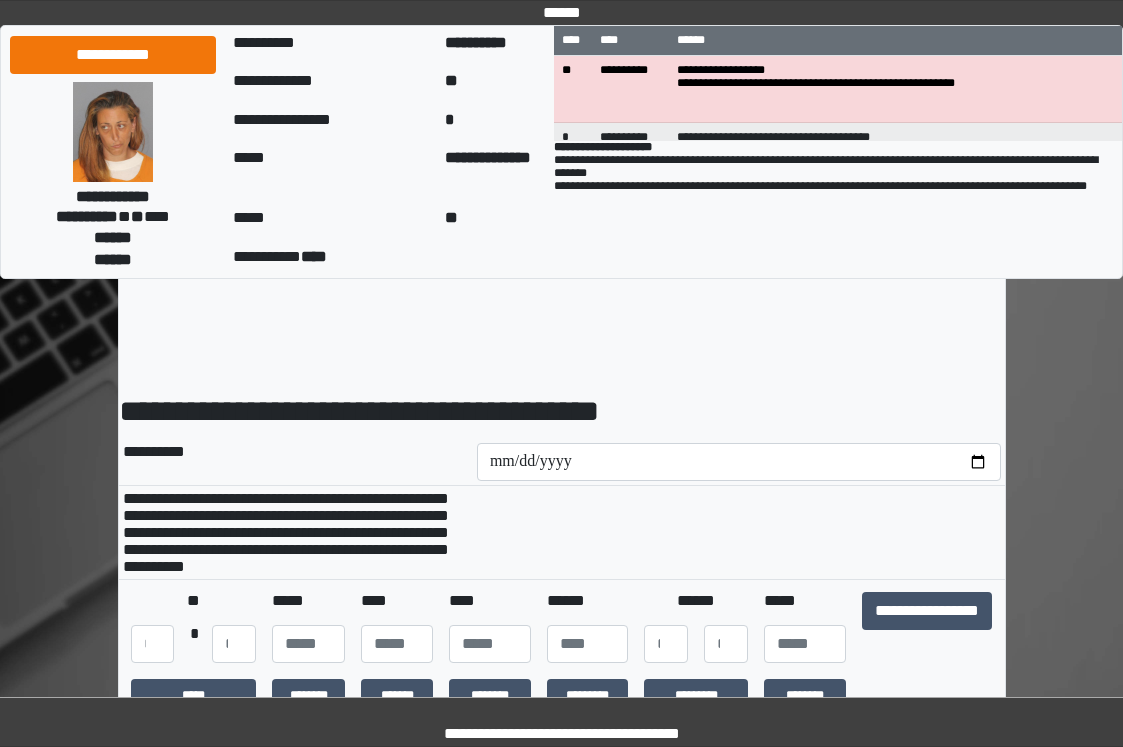scroll, scrollTop: 0, scrollLeft: 0, axis: both 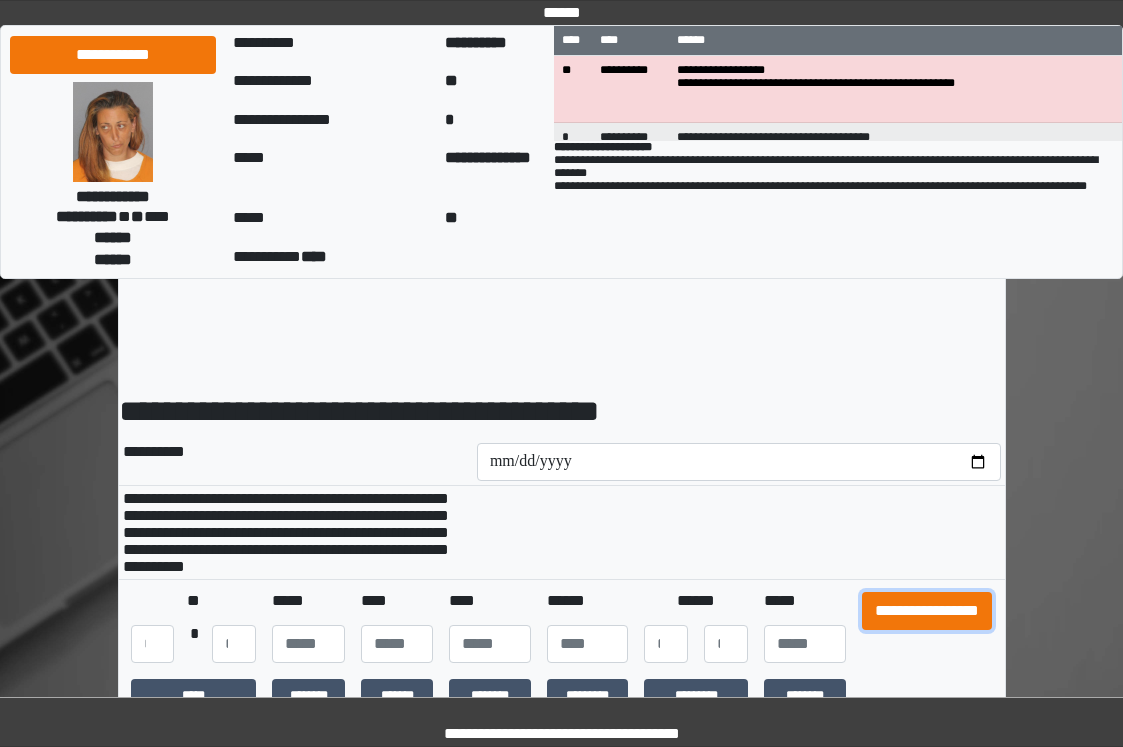 click on "**********" at bounding box center (927, 611) 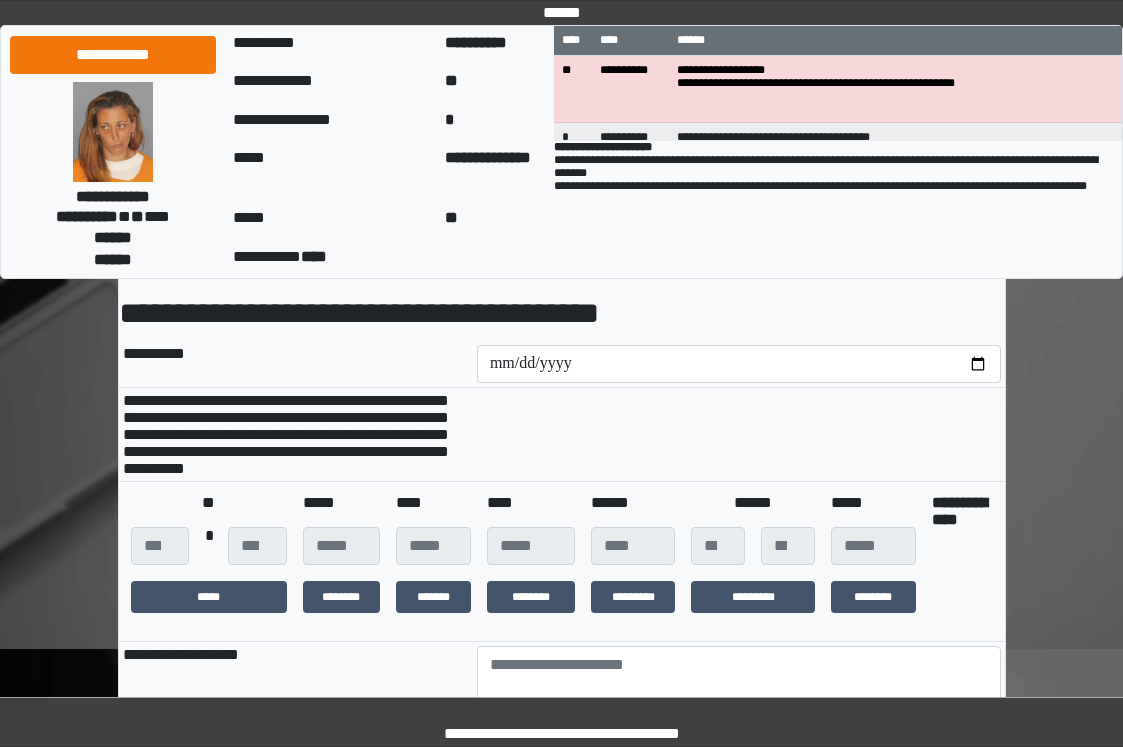 scroll, scrollTop: 300, scrollLeft: 0, axis: vertical 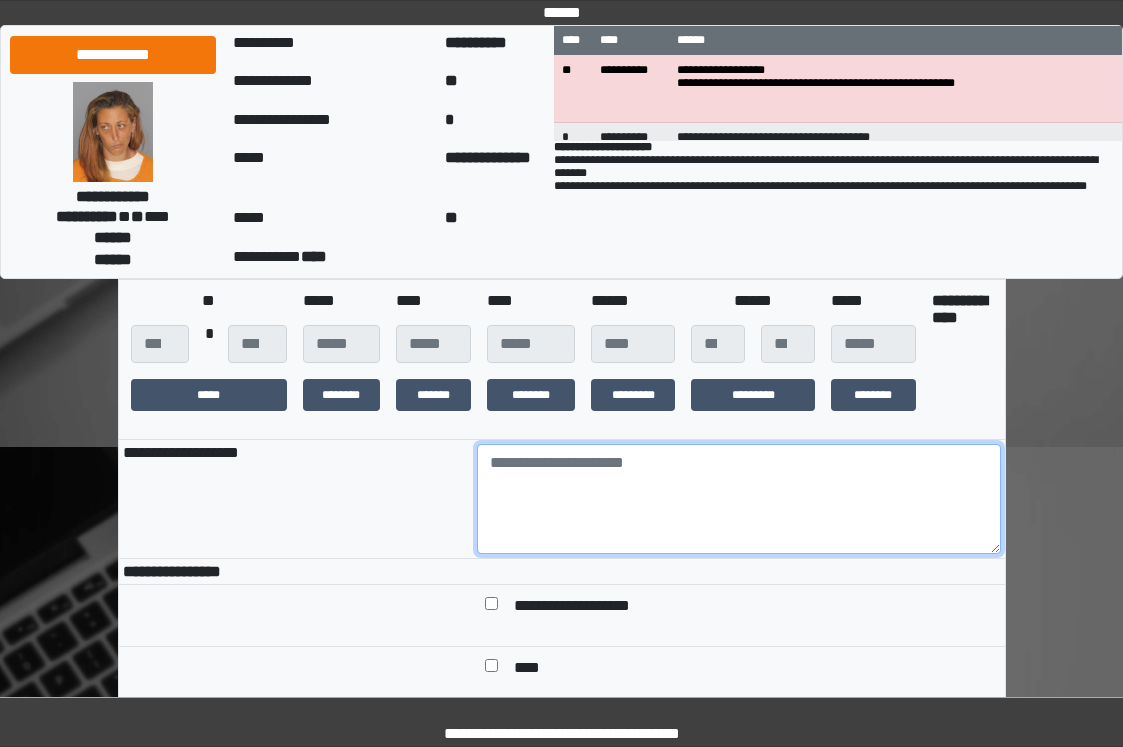click at bounding box center [739, 499] 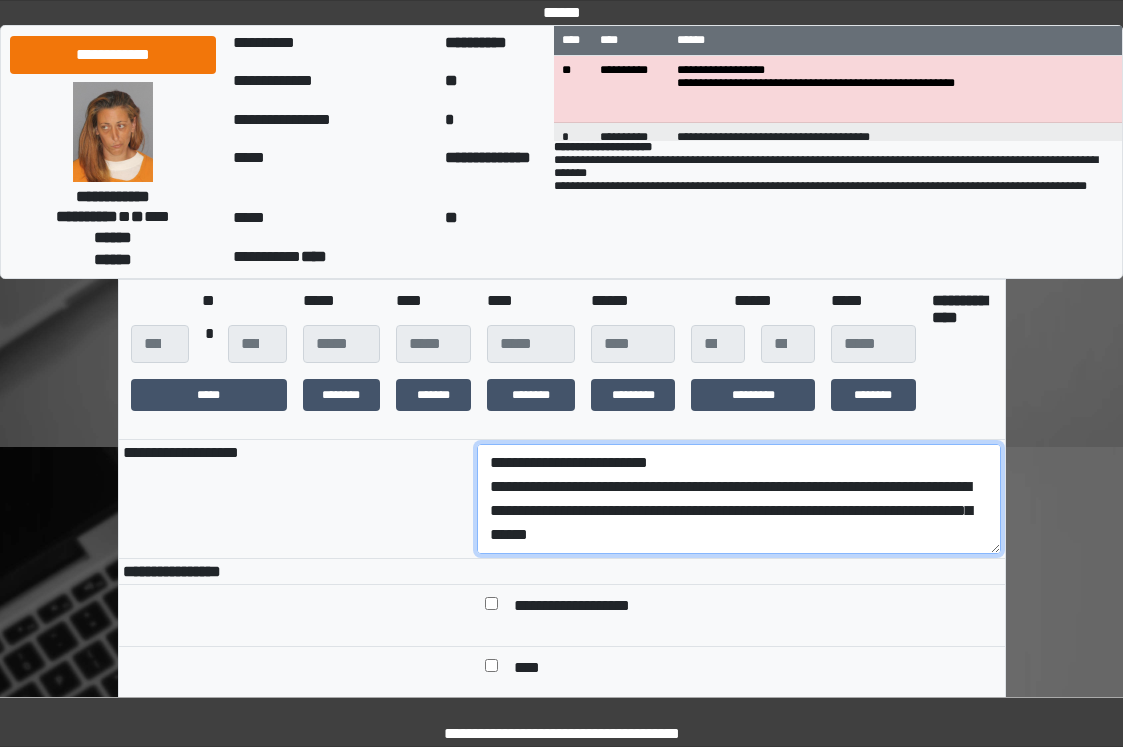 scroll, scrollTop: 136, scrollLeft: 0, axis: vertical 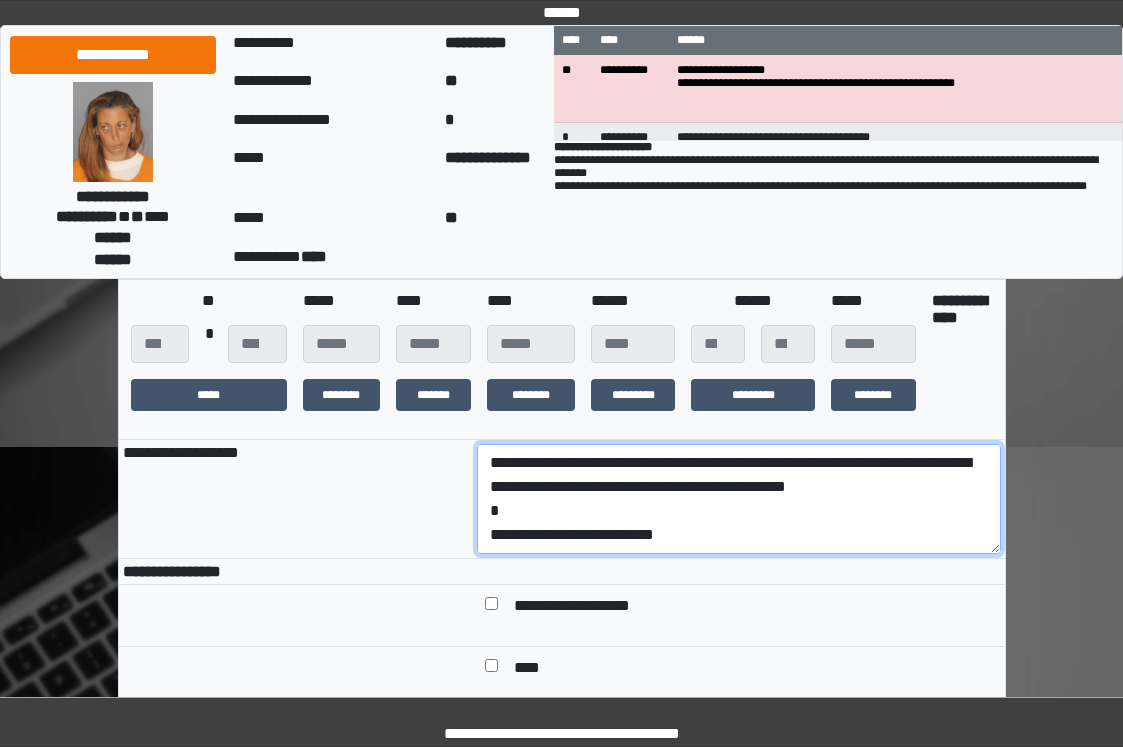click on "**********" at bounding box center (739, 499) 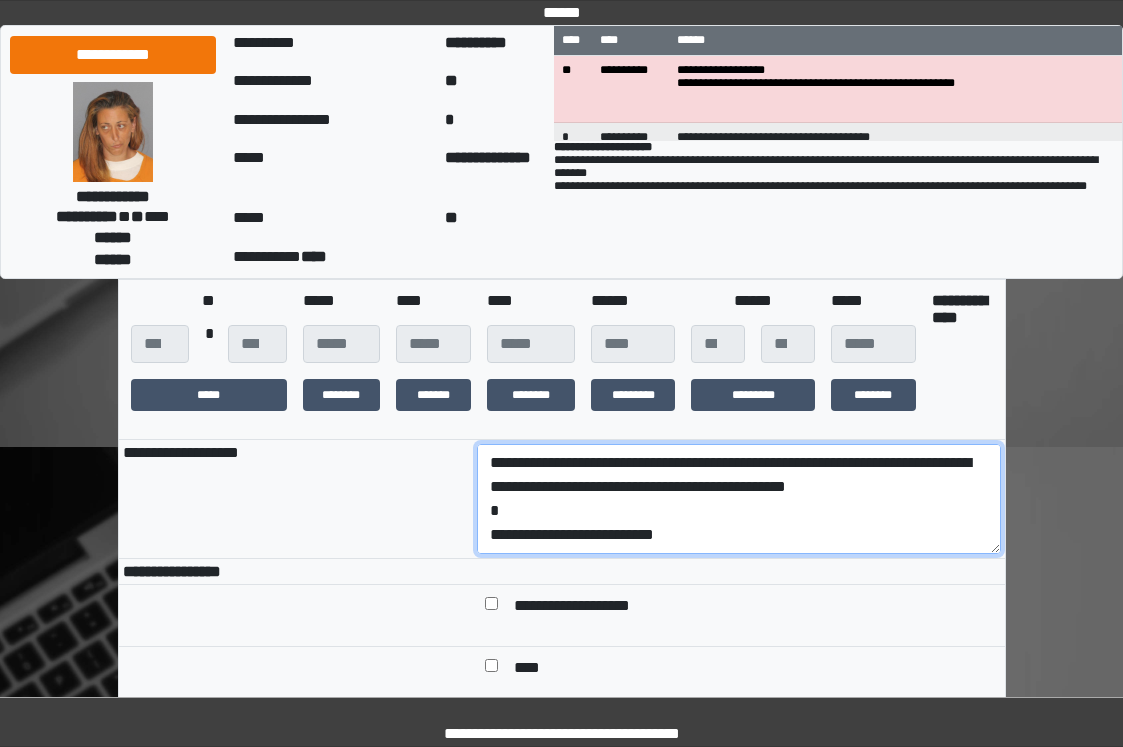 scroll, scrollTop: 0, scrollLeft: 0, axis: both 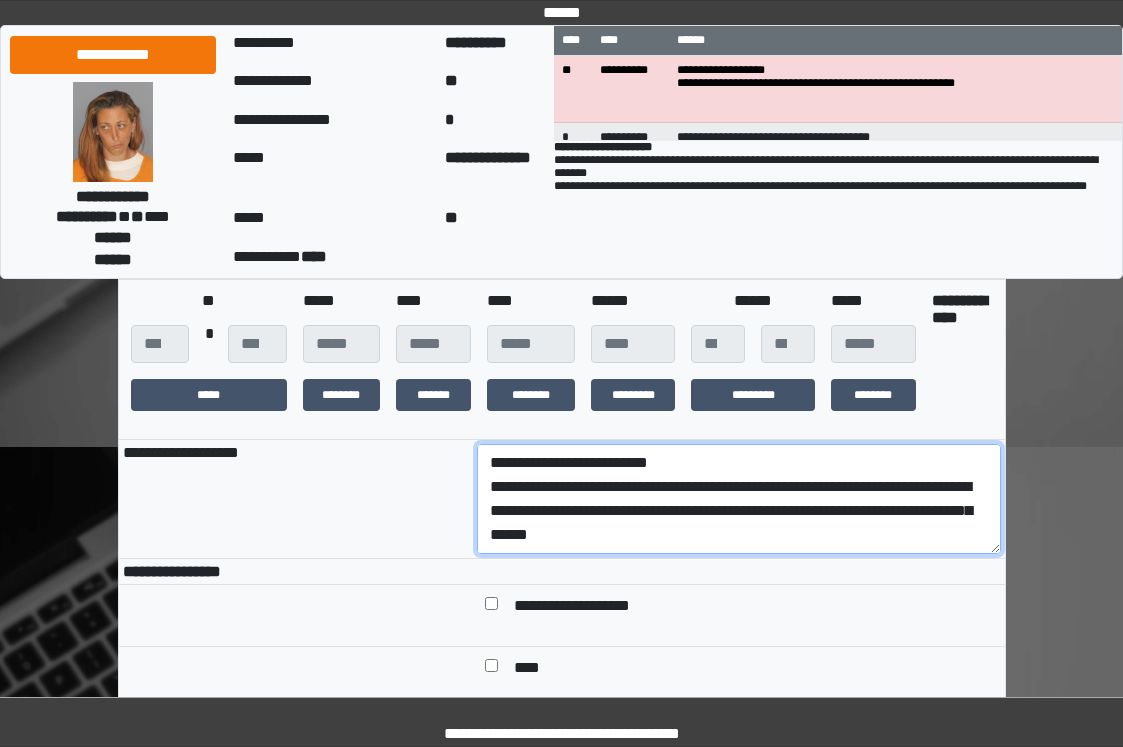 drag, startPoint x: 730, startPoint y: 540, endPoint x: 466, endPoint y: 505, distance: 266.30997 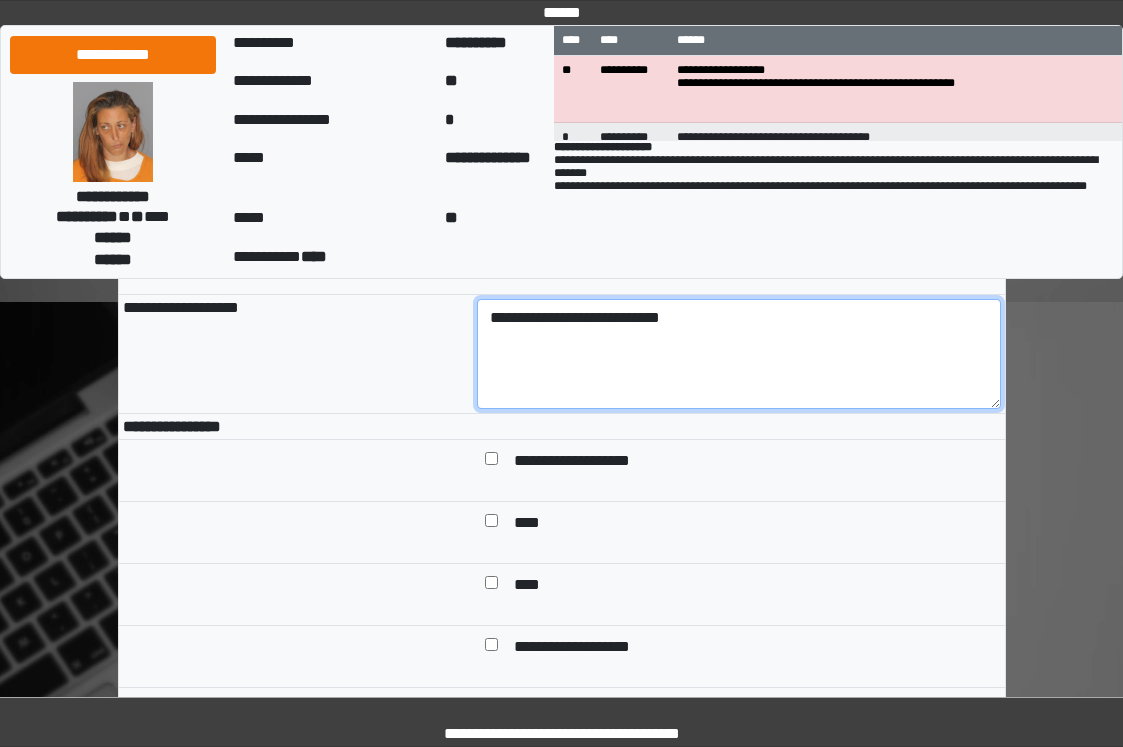 scroll, scrollTop: 700, scrollLeft: 0, axis: vertical 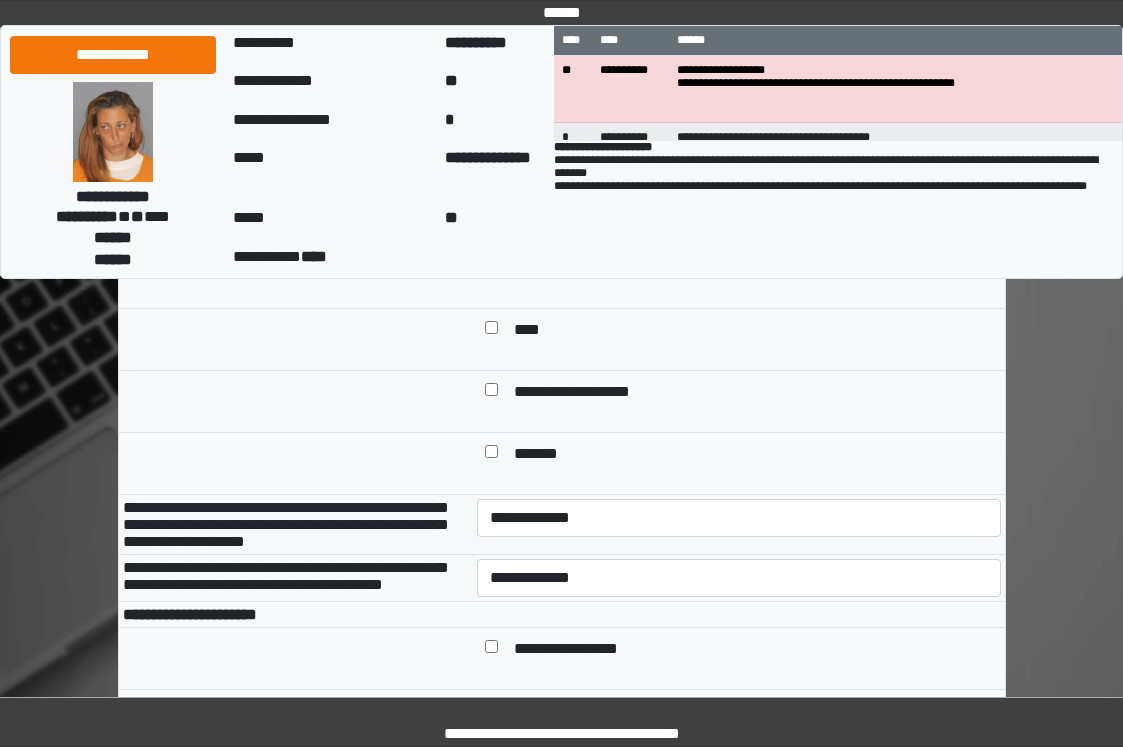 type on "**********" 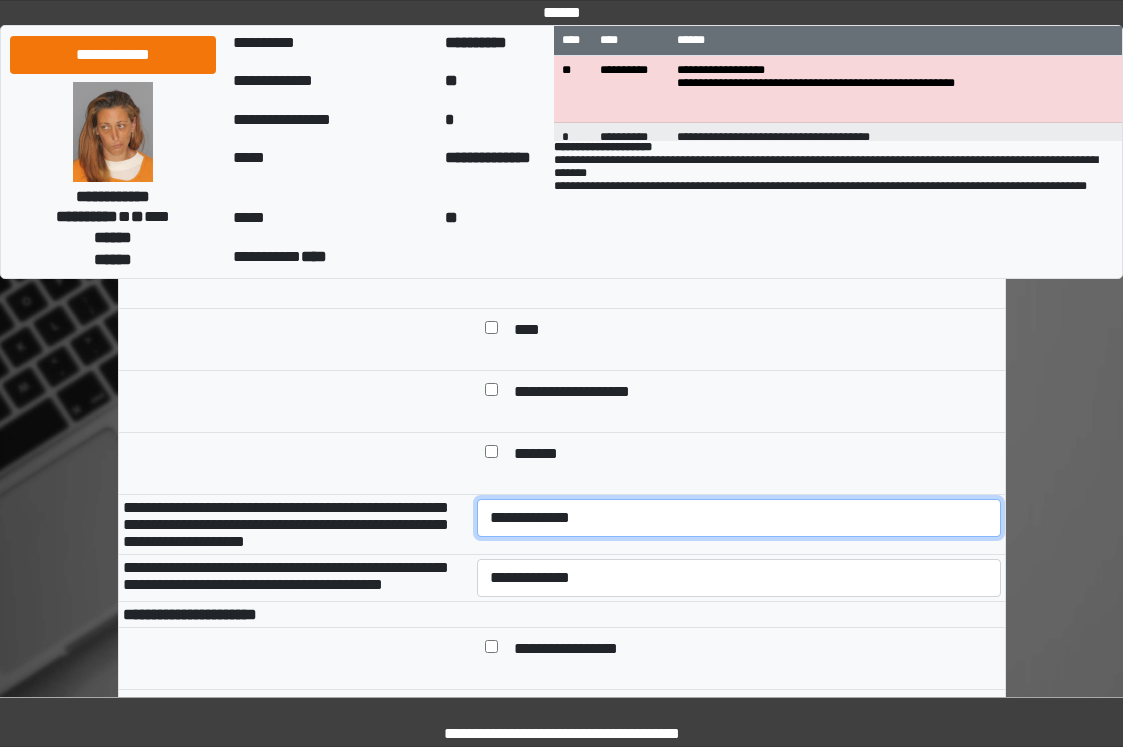 click on "**********" at bounding box center [739, 518] 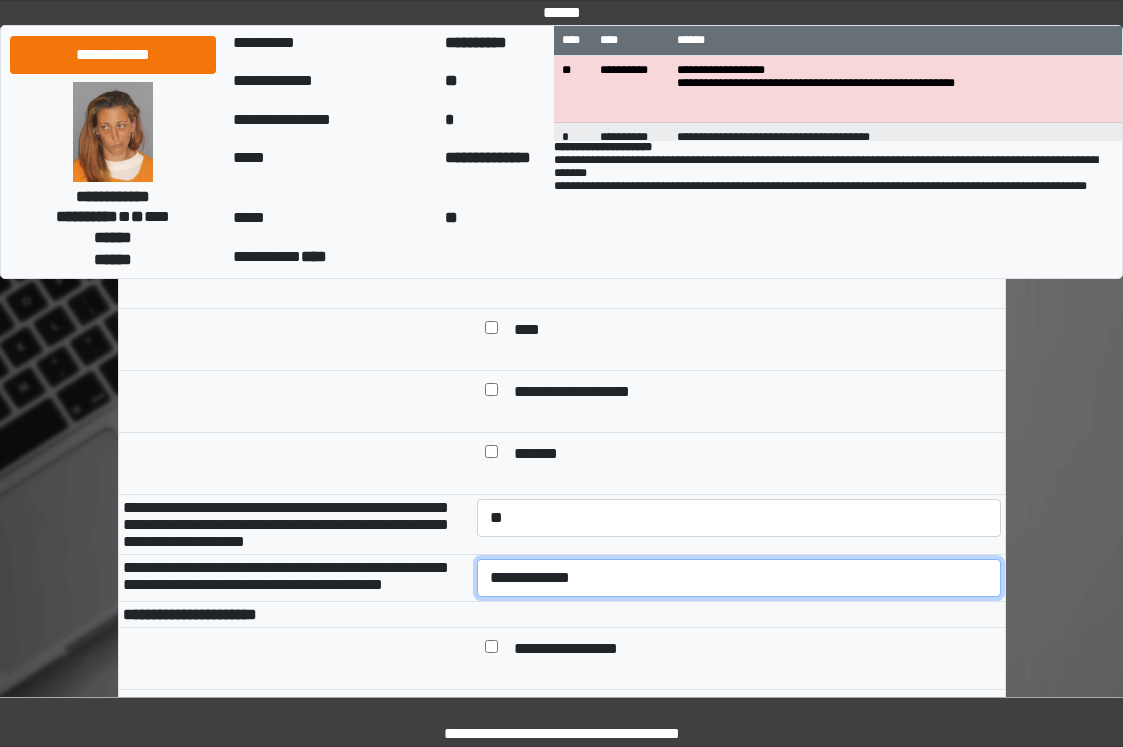 click on "**********" at bounding box center [739, 578] 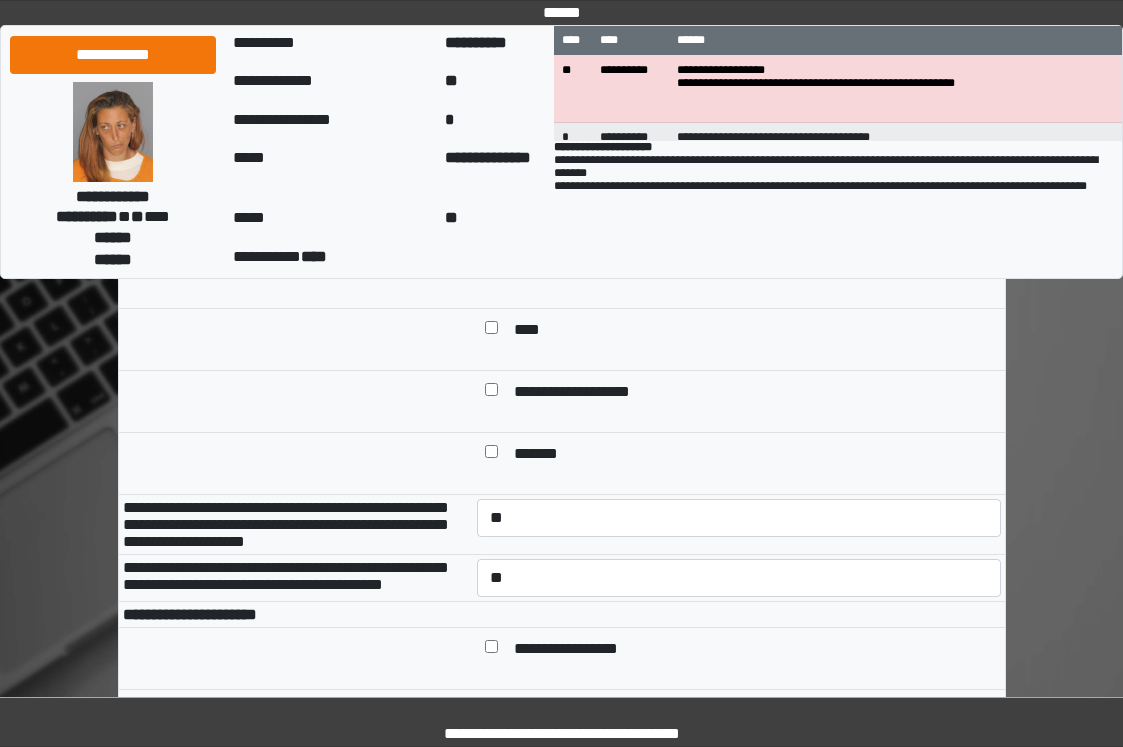 click at bounding box center [739, 614] 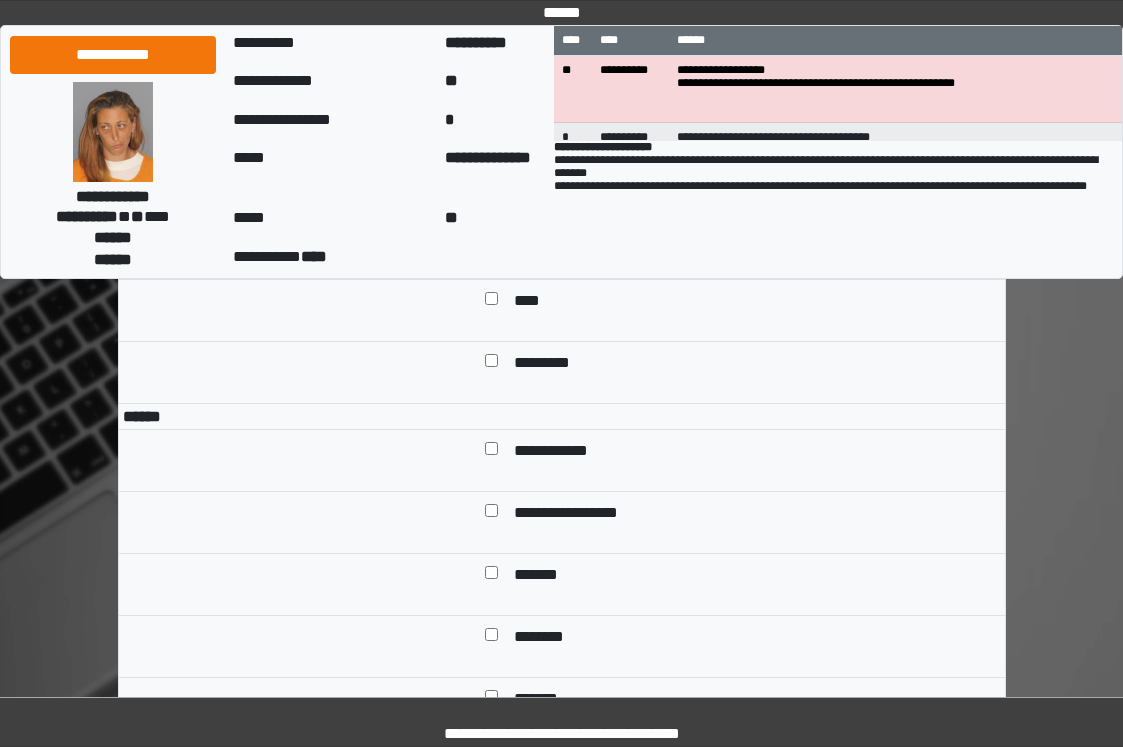scroll, scrollTop: 1700, scrollLeft: 0, axis: vertical 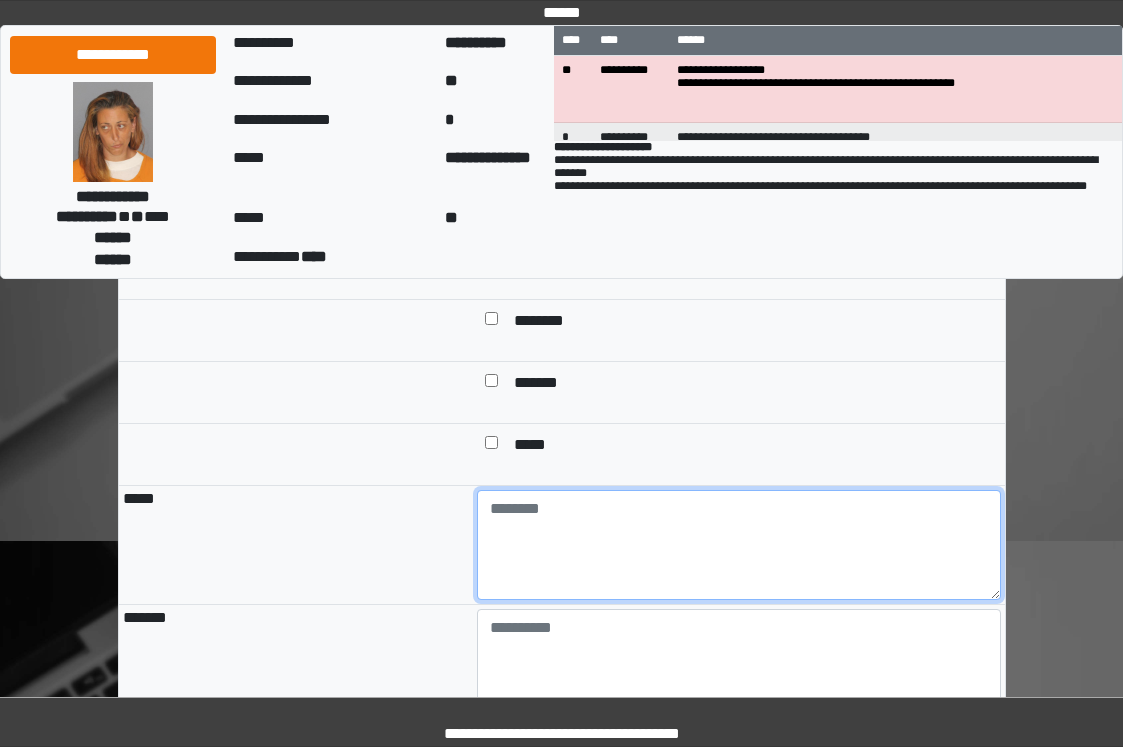 click at bounding box center (739, 545) 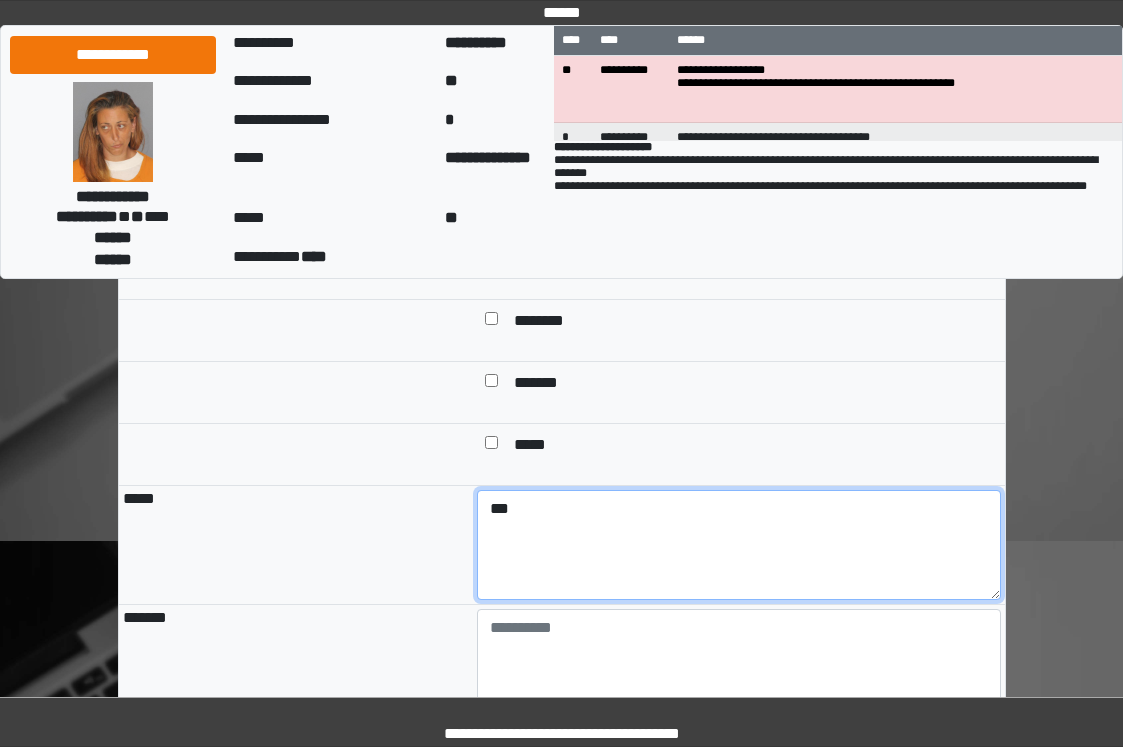 type on "***" 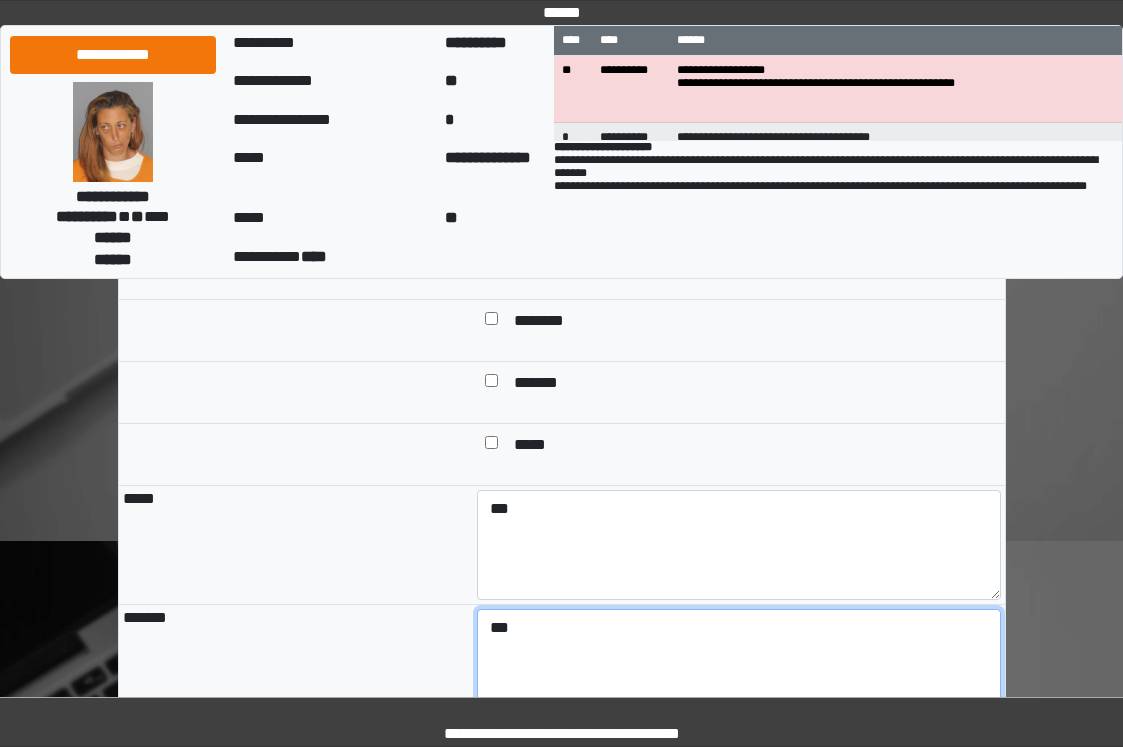 type on "***" 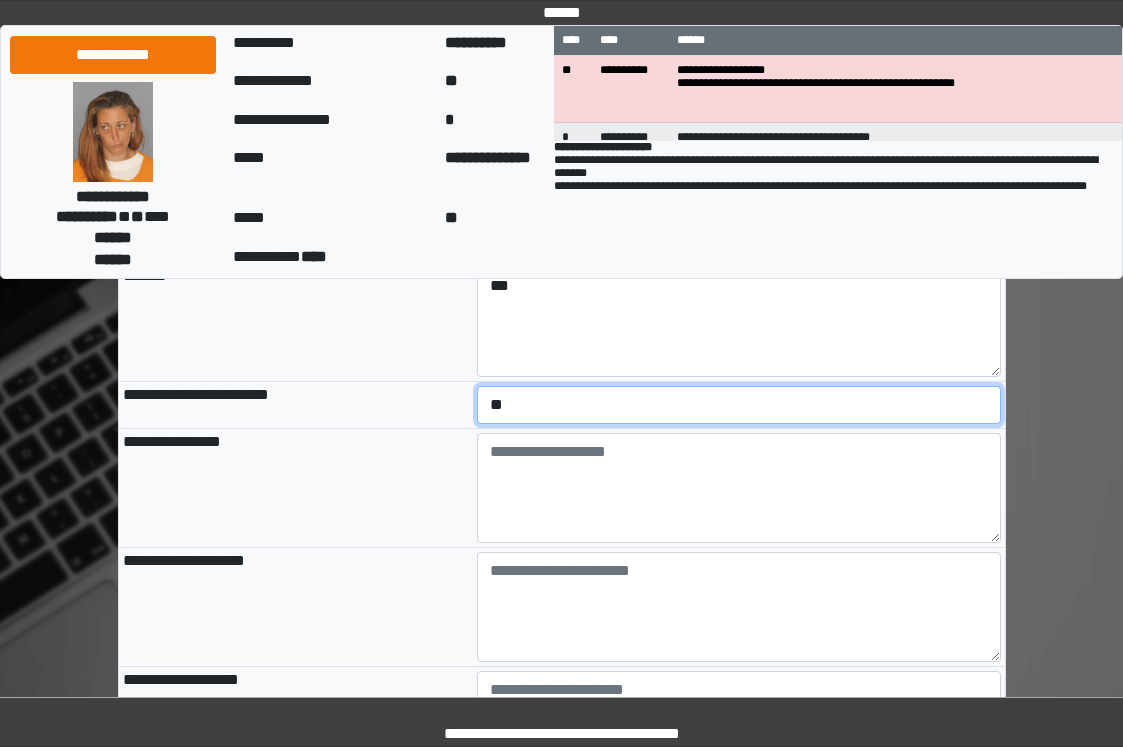scroll, scrollTop: 2150, scrollLeft: 0, axis: vertical 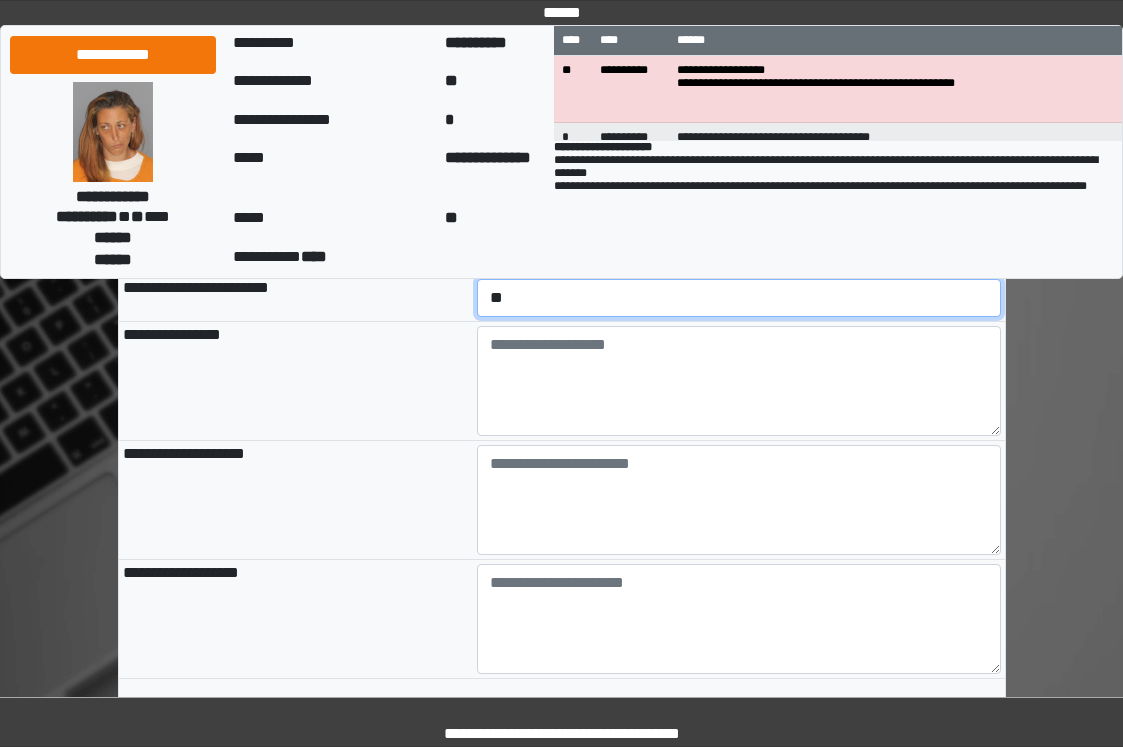select on "*" 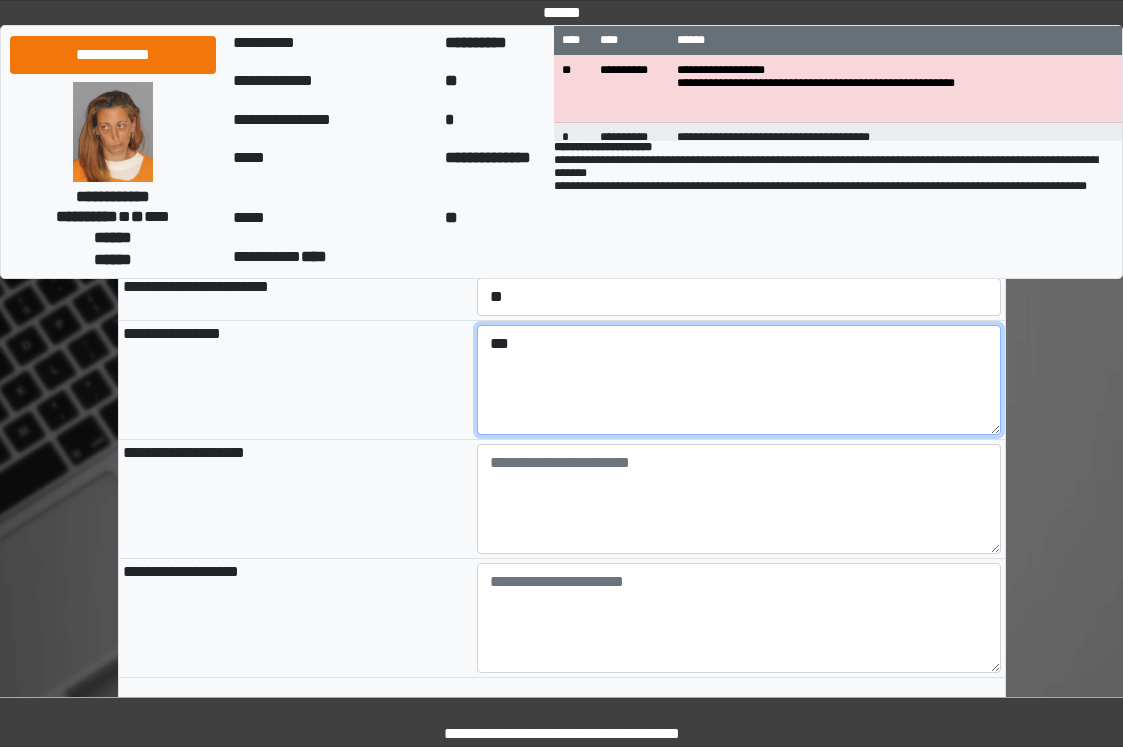 type on "***" 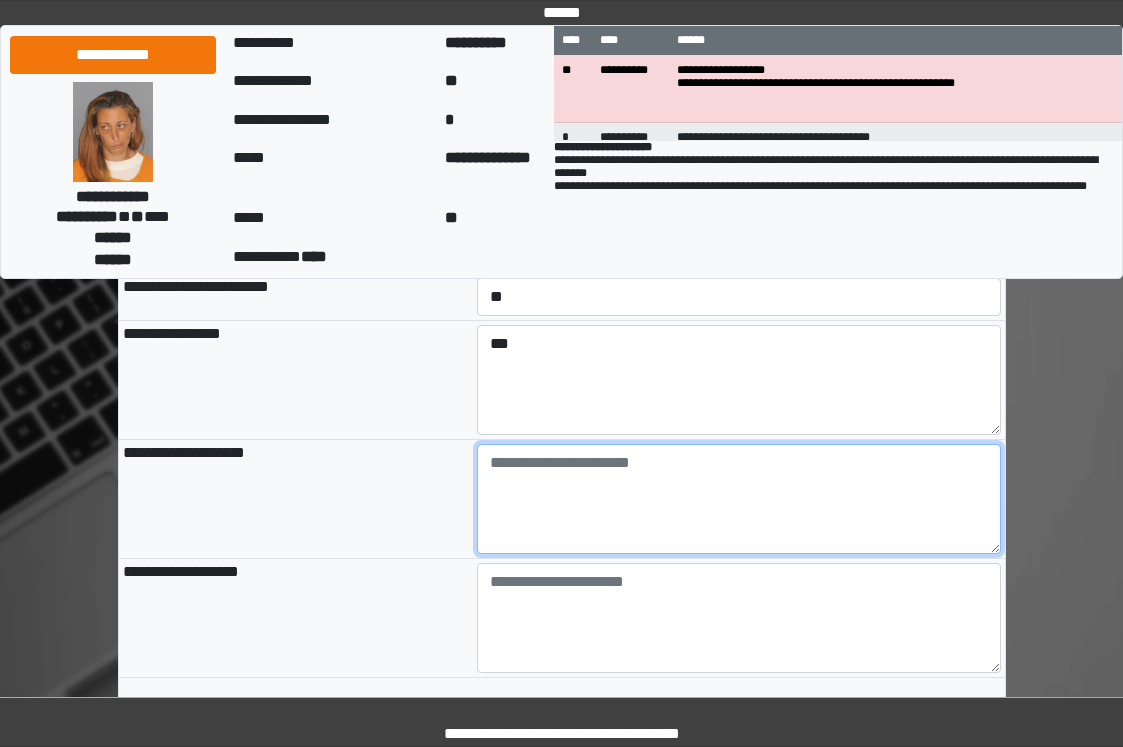 paste on "**********" 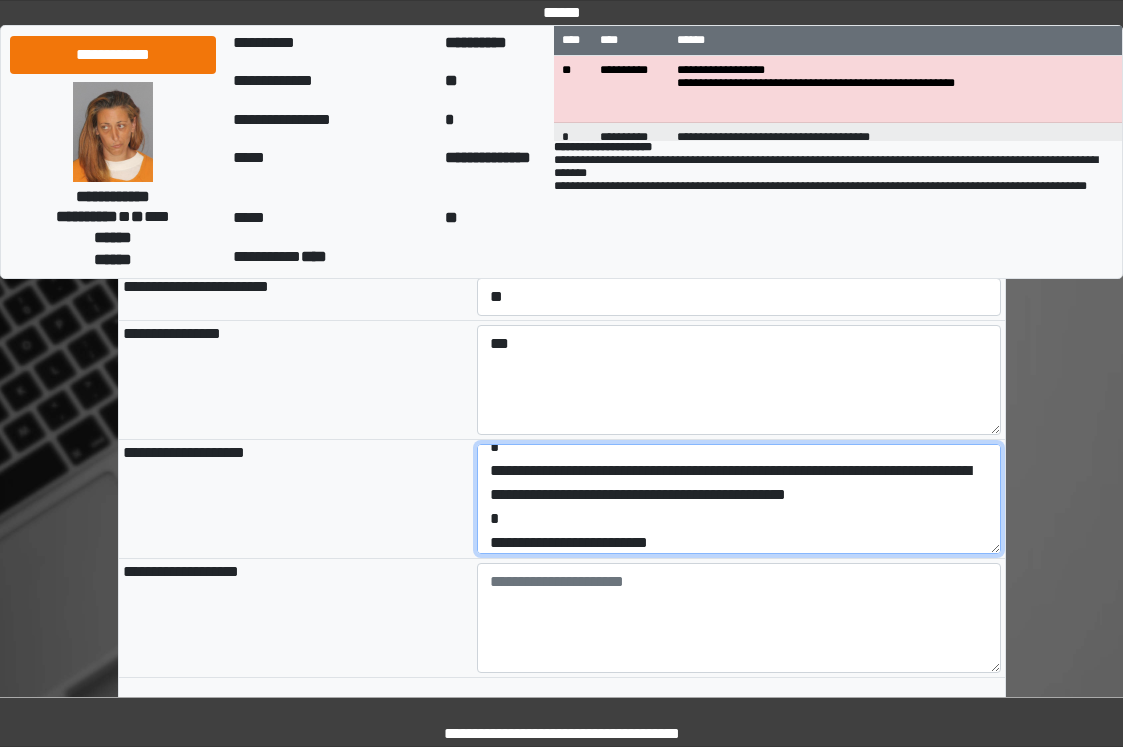 scroll, scrollTop: 96, scrollLeft: 0, axis: vertical 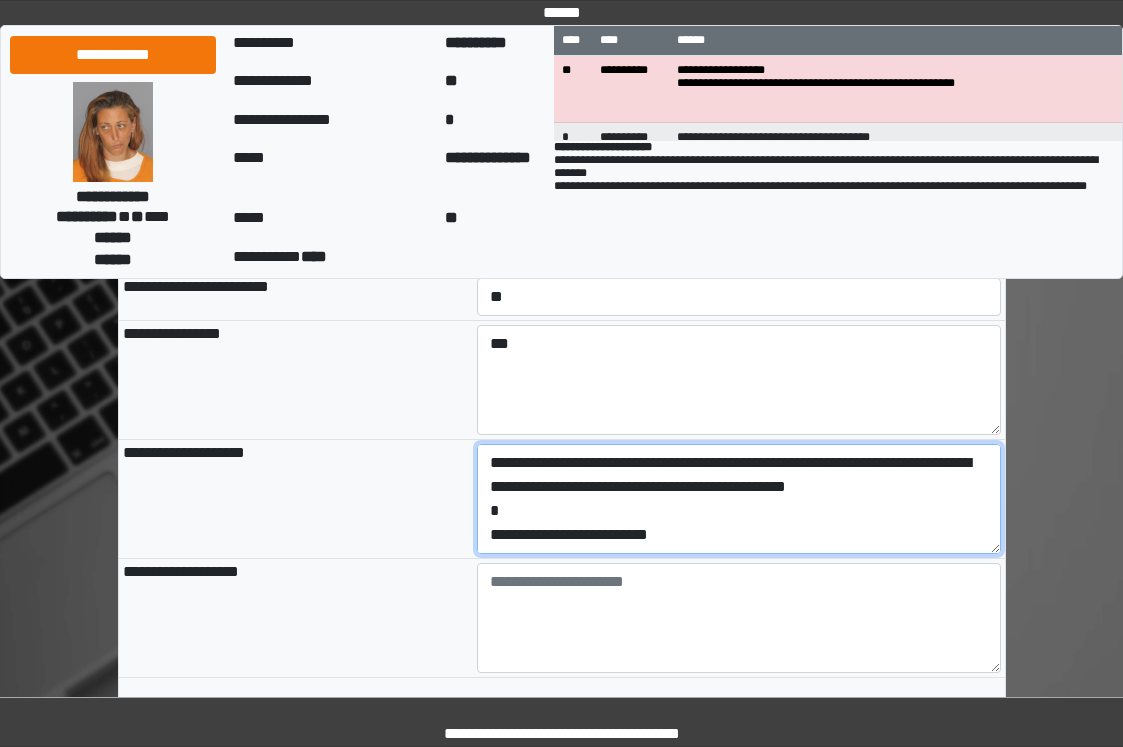 drag, startPoint x: 698, startPoint y: 627, endPoint x: 459, endPoint y: 629, distance: 239.00836 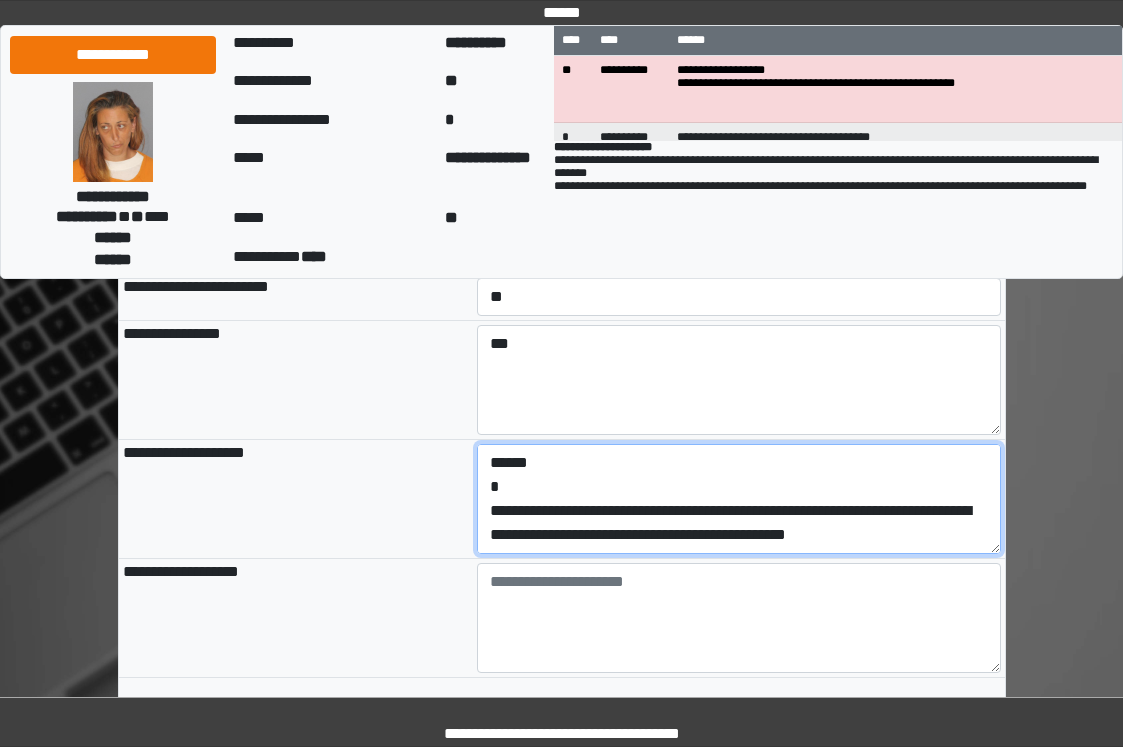 scroll, scrollTop: 48, scrollLeft: 0, axis: vertical 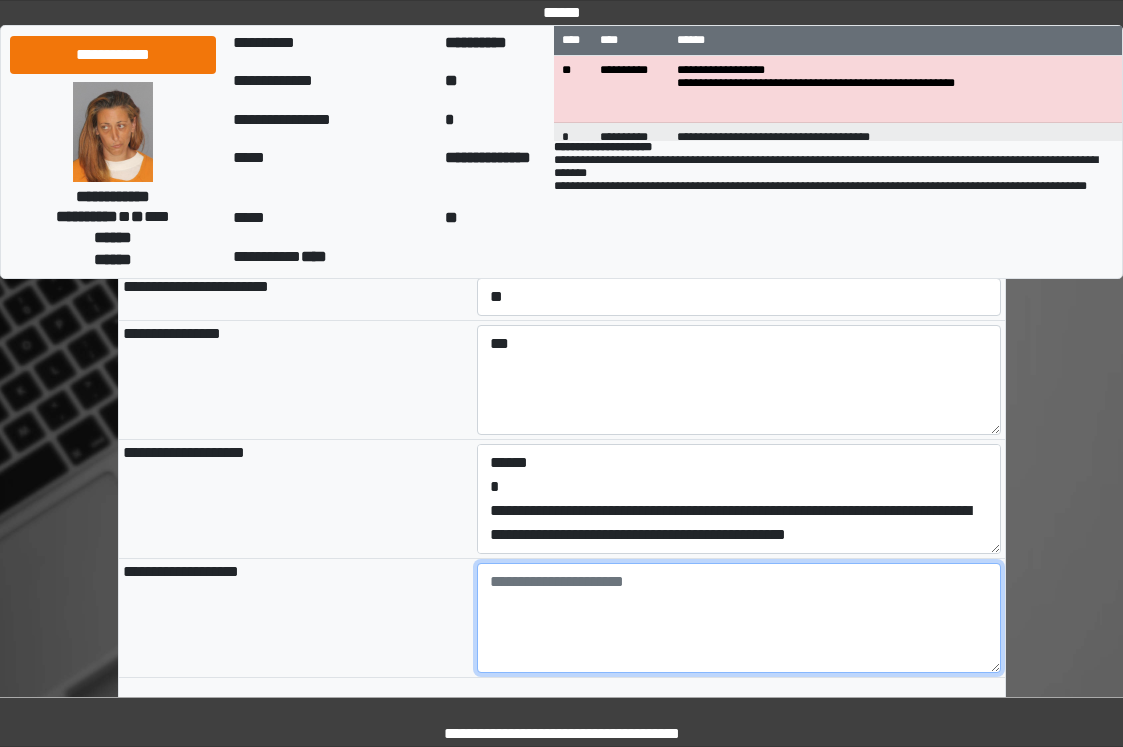 click at bounding box center (739, 618) 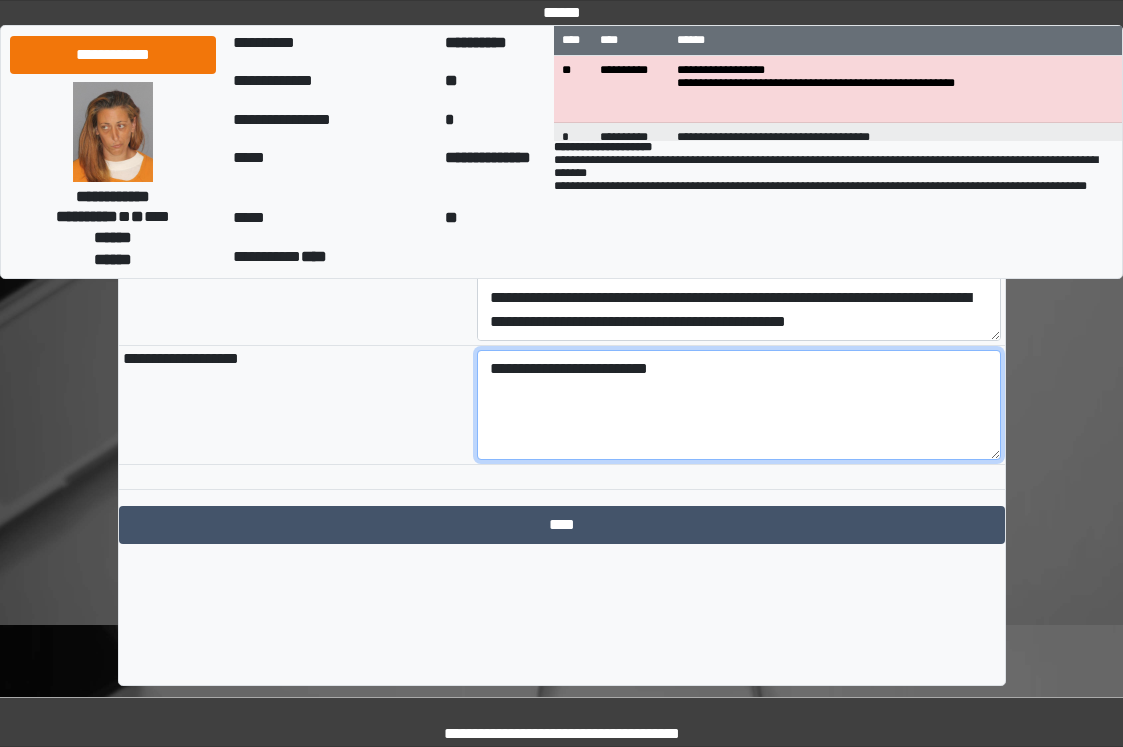 scroll, scrollTop: 2366, scrollLeft: 0, axis: vertical 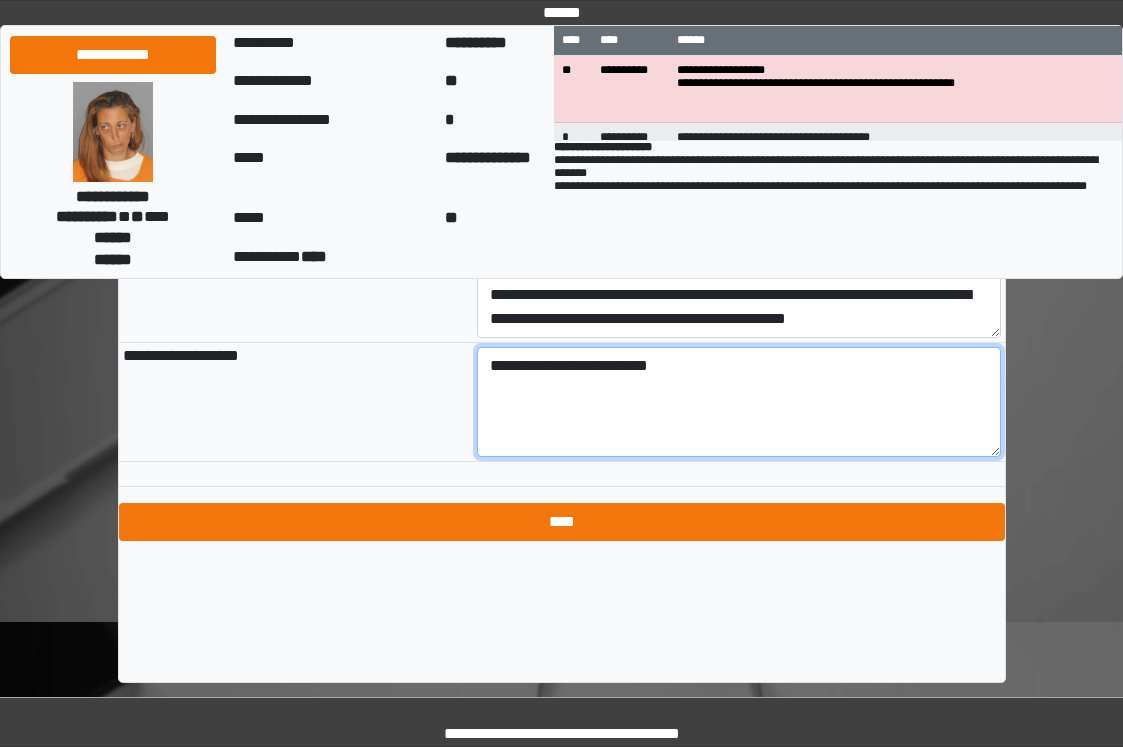 type on "**********" 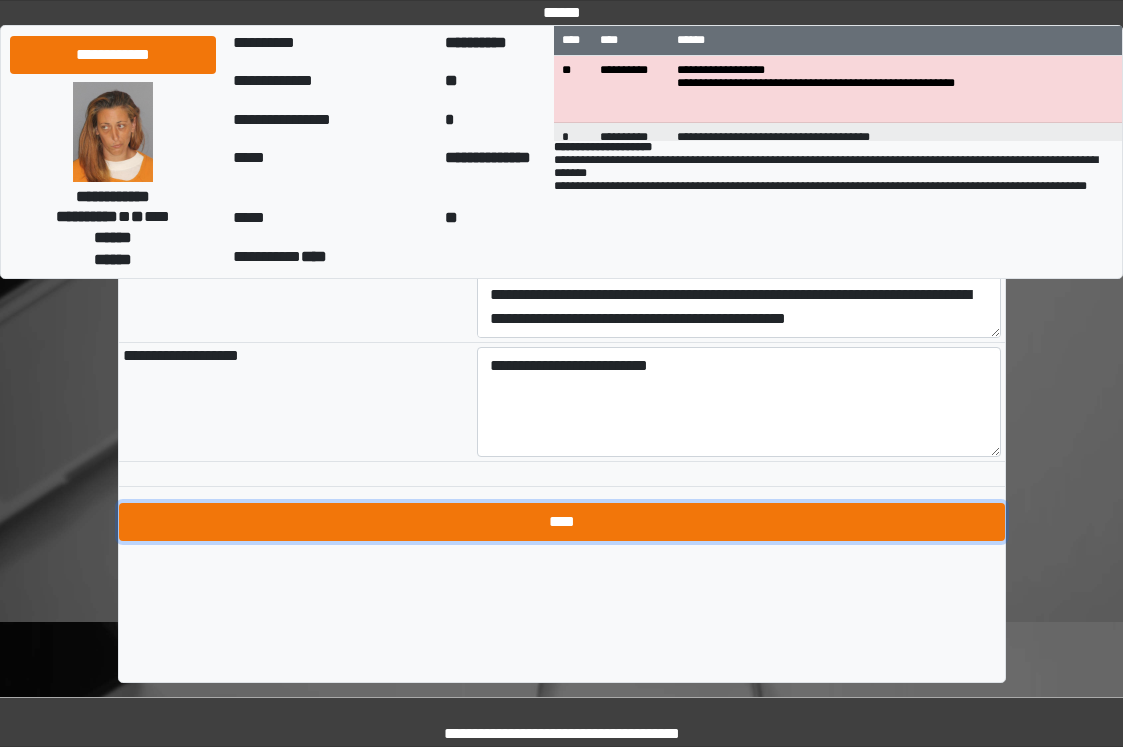 click on "****" at bounding box center [562, 522] 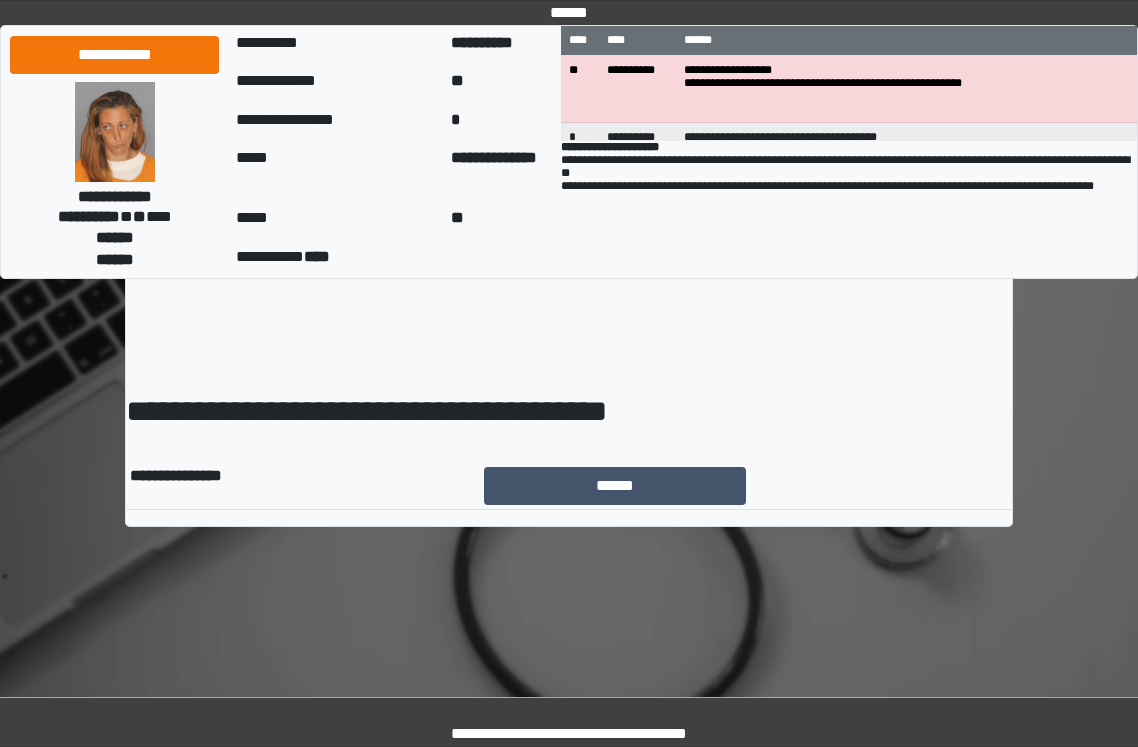 scroll, scrollTop: 0, scrollLeft: 0, axis: both 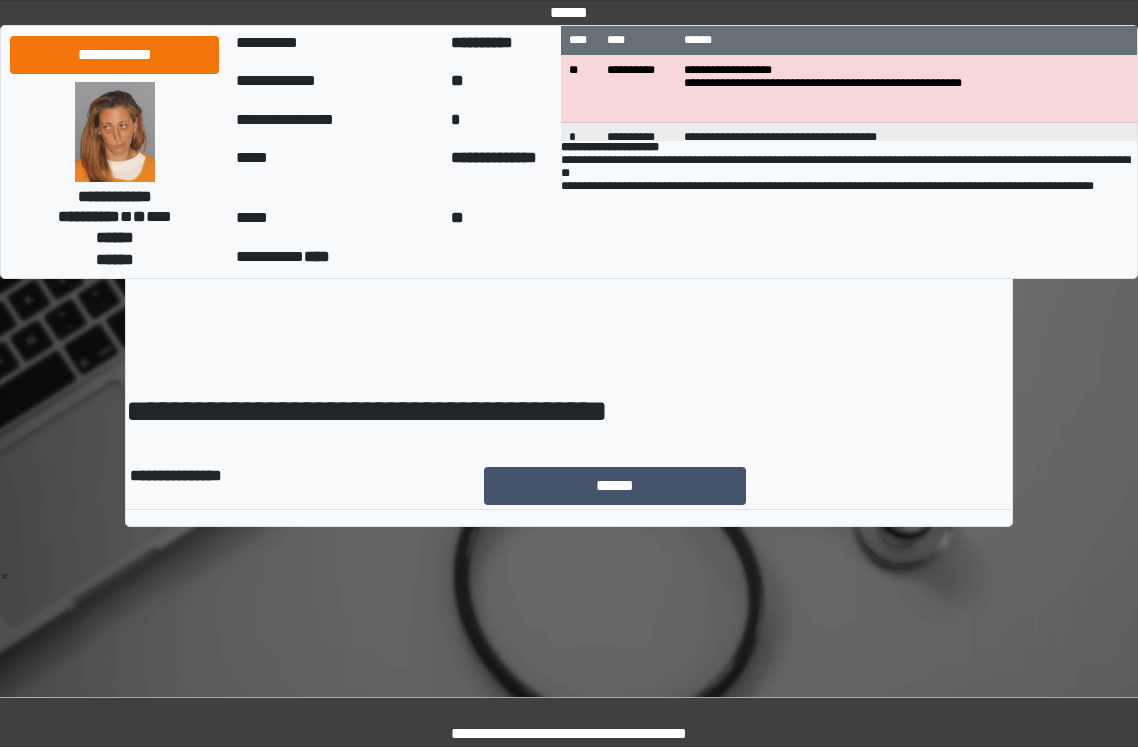 click on "******" at bounding box center (746, 486) 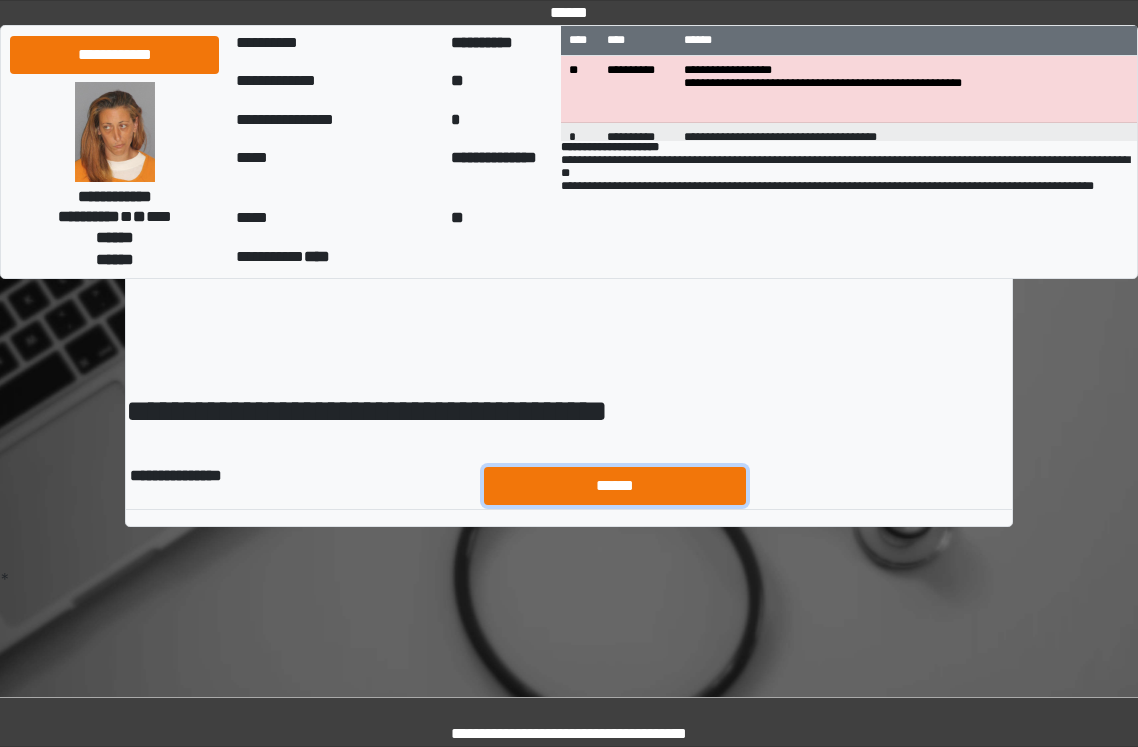 click on "******" at bounding box center [615, 486] 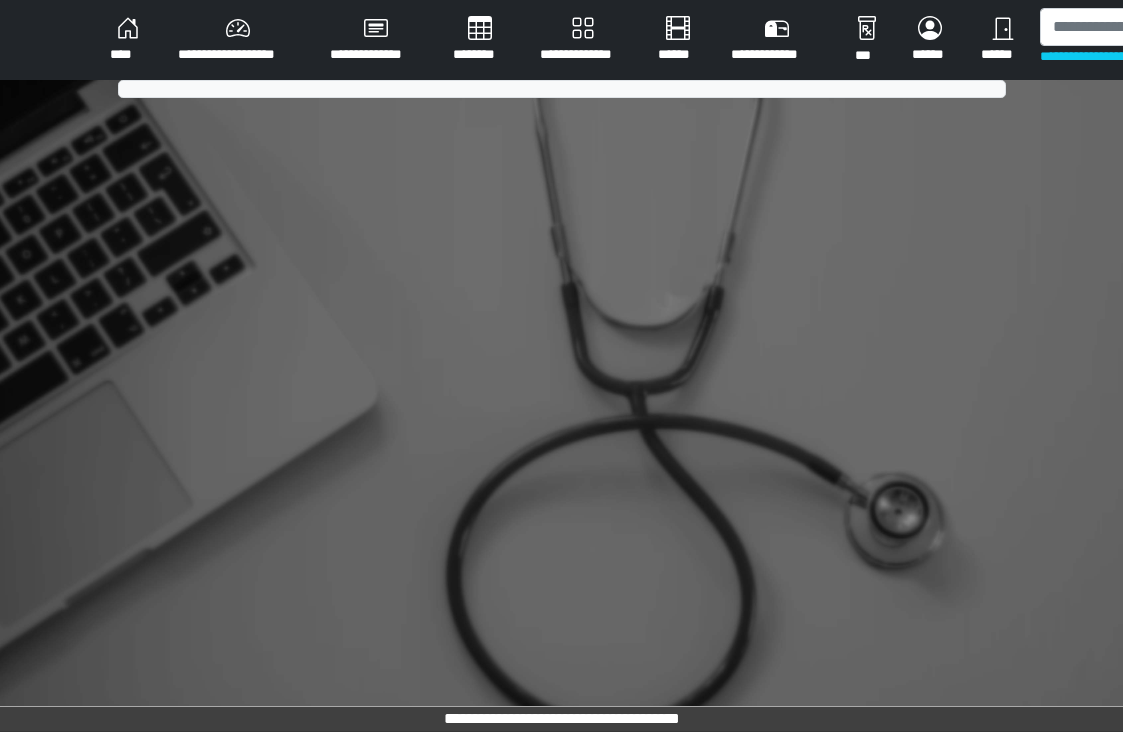 scroll, scrollTop: 0, scrollLeft: 0, axis: both 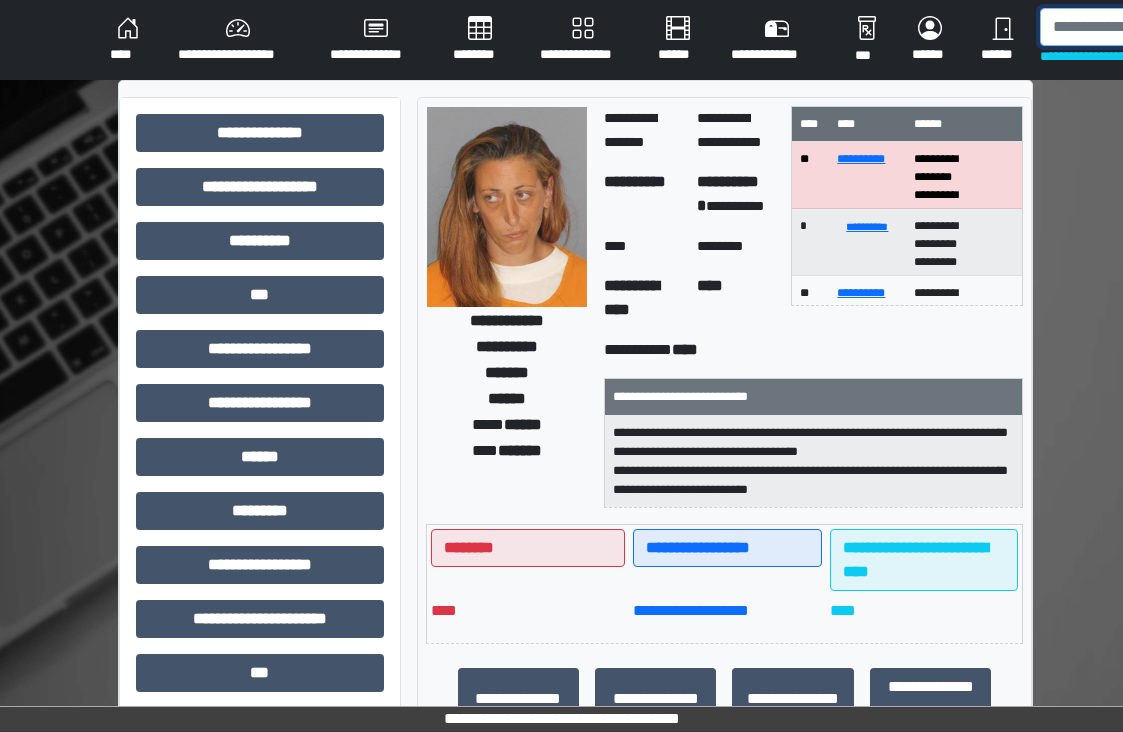 click at bounding box center (1143, 27) 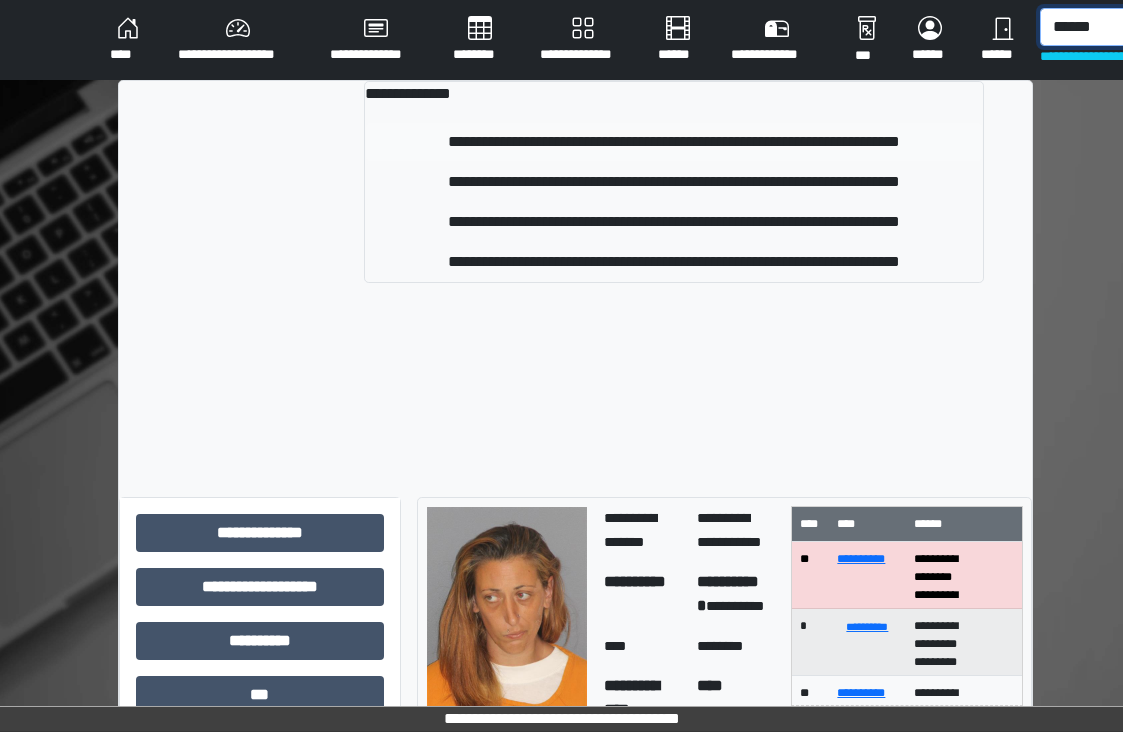 type on "******" 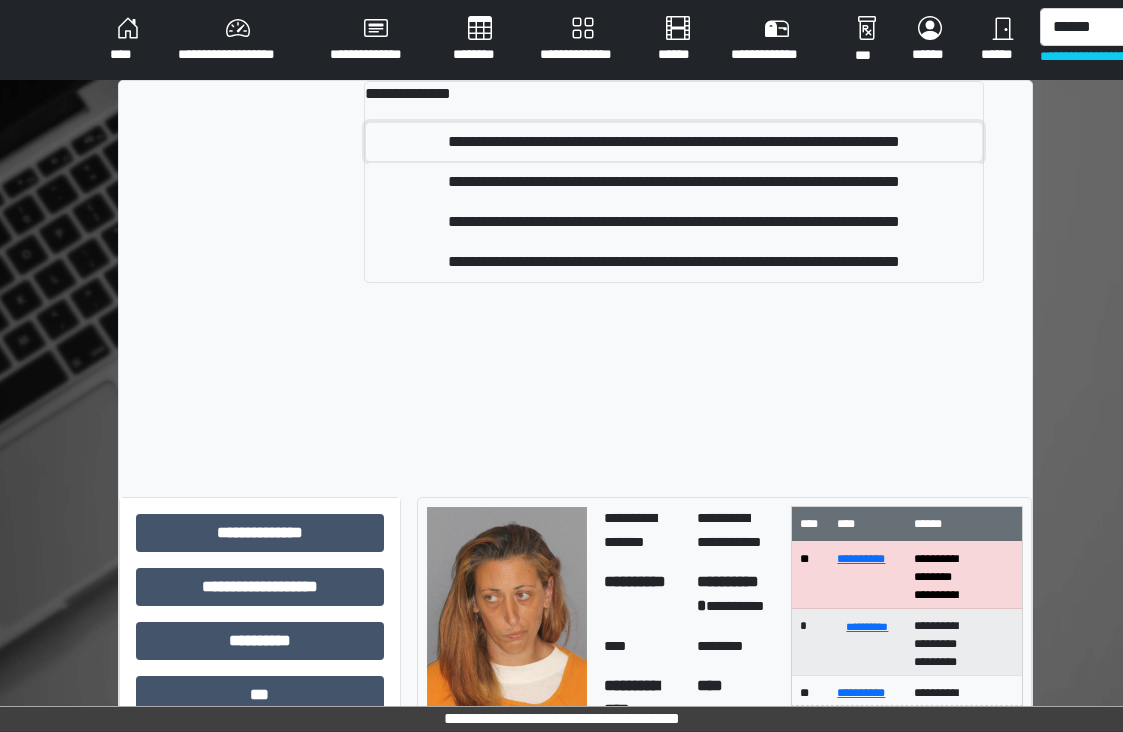 click on "**********" at bounding box center [674, 142] 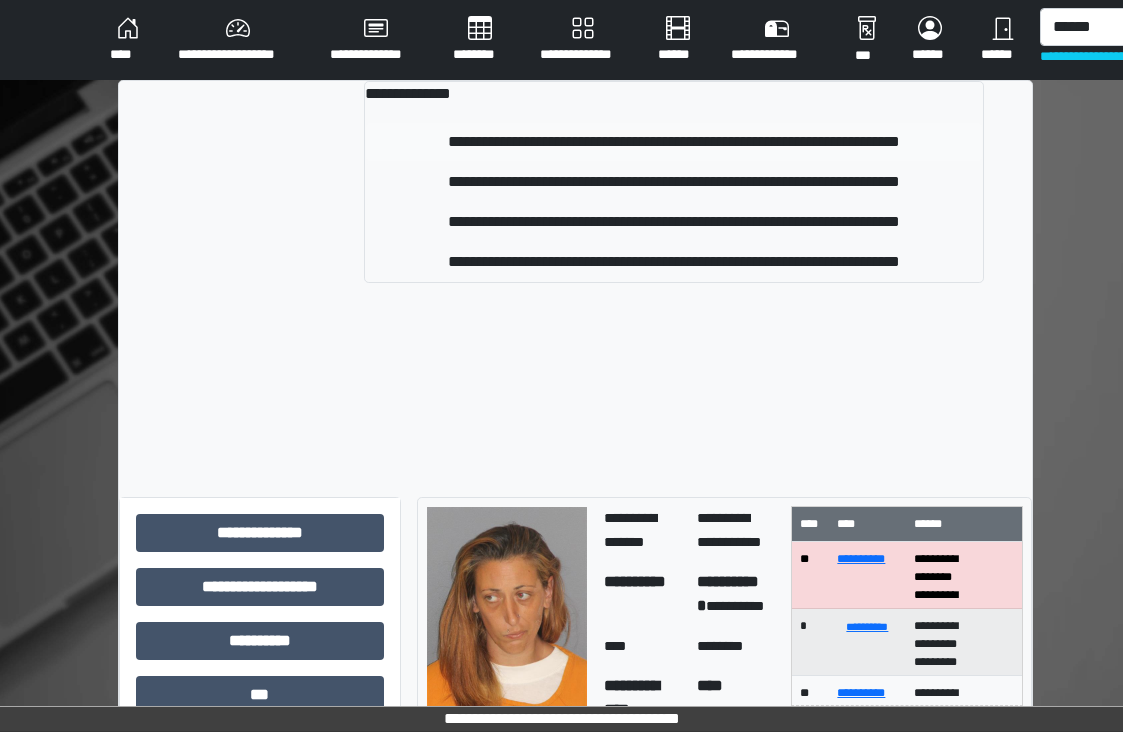 type 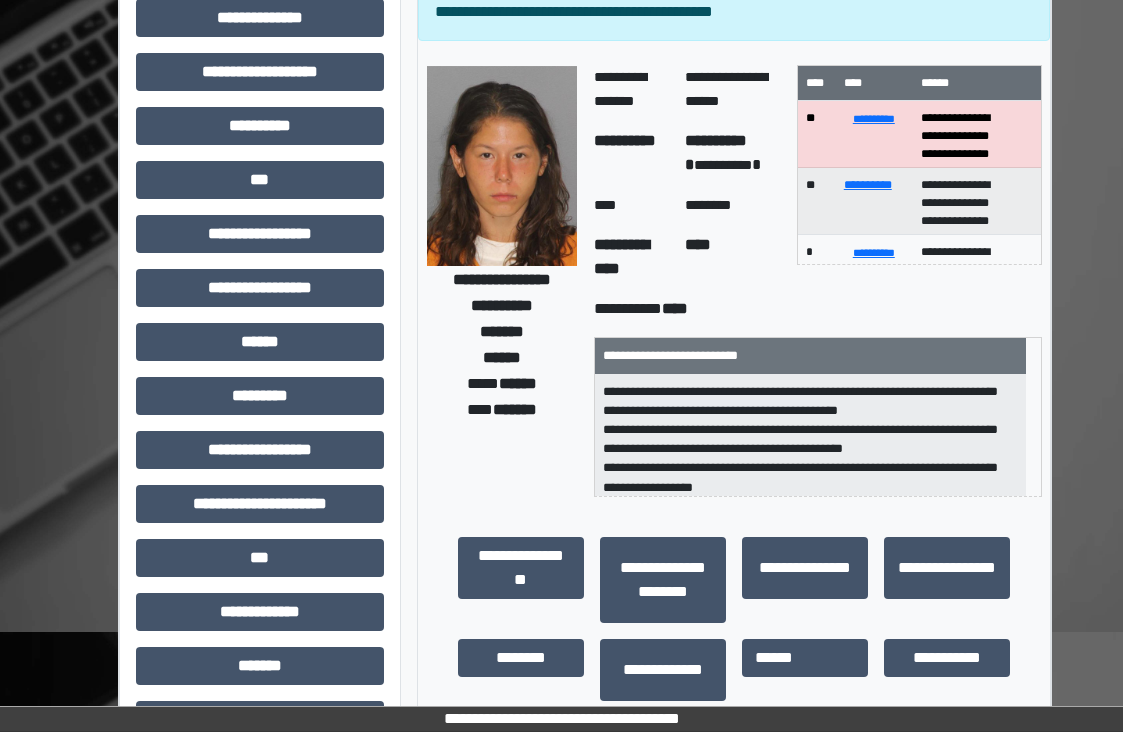 scroll, scrollTop: 400, scrollLeft: 0, axis: vertical 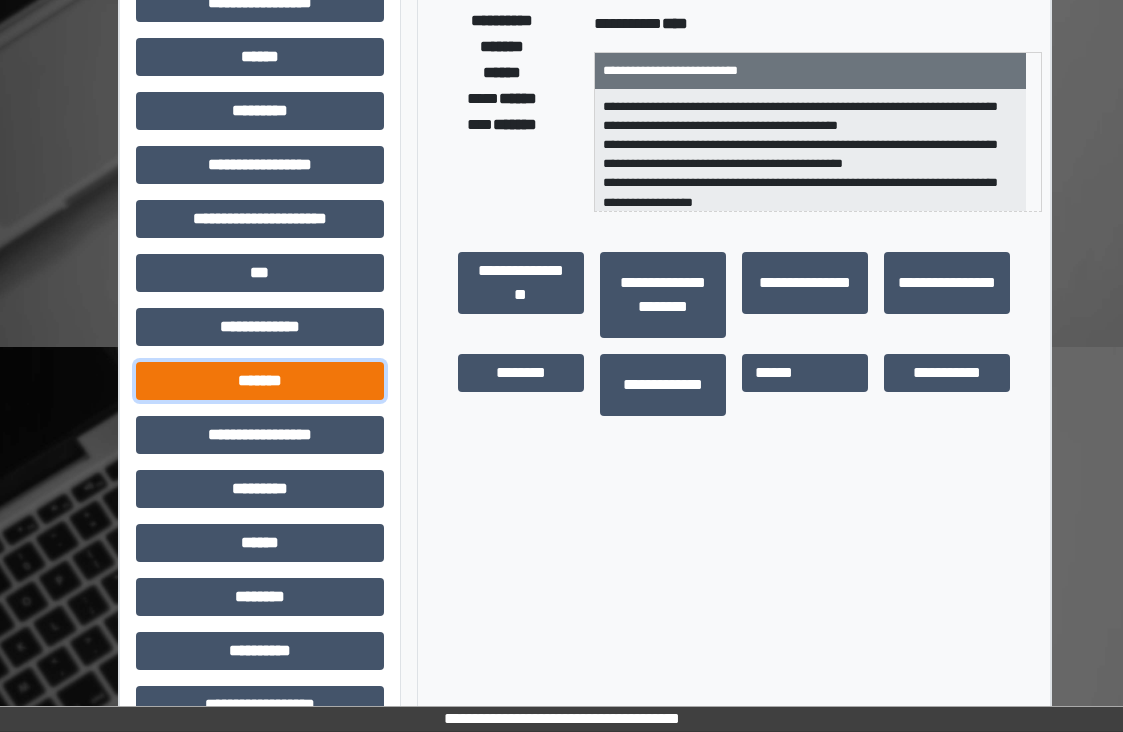 click on "*******" at bounding box center (260, 381) 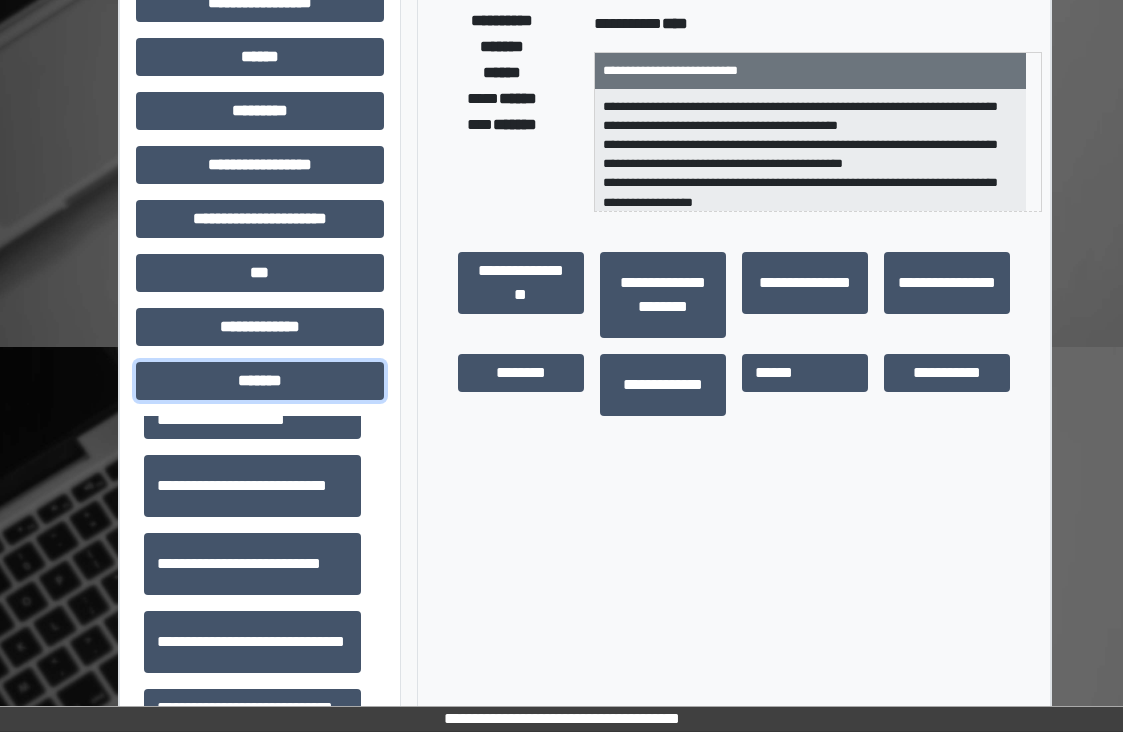 scroll, scrollTop: 700, scrollLeft: 0, axis: vertical 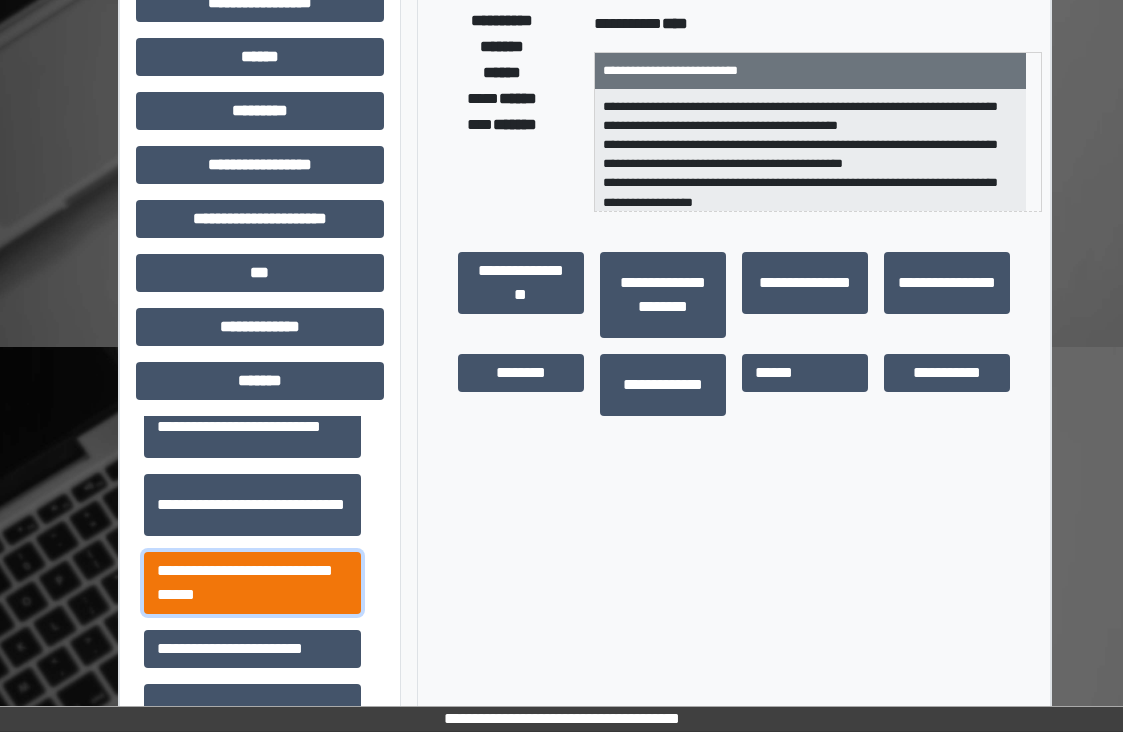 click on "**********" at bounding box center (252, 583) 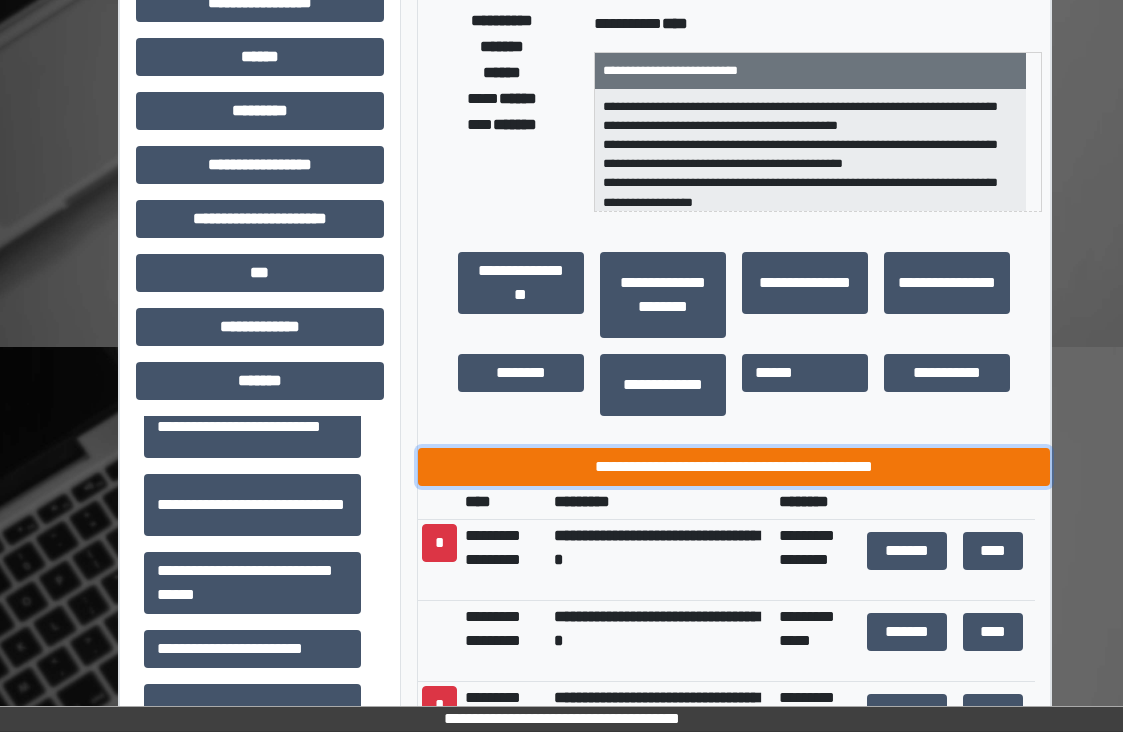 click on "**********" at bounding box center (734, 467) 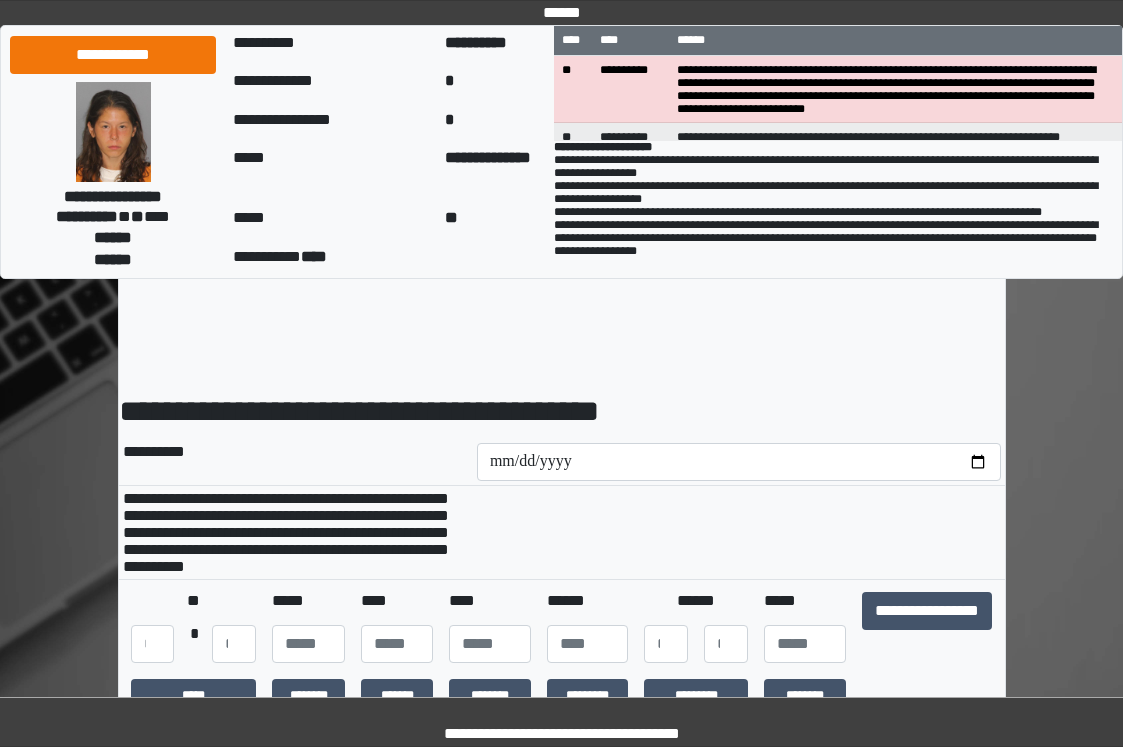 scroll, scrollTop: 0, scrollLeft: 0, axis: both 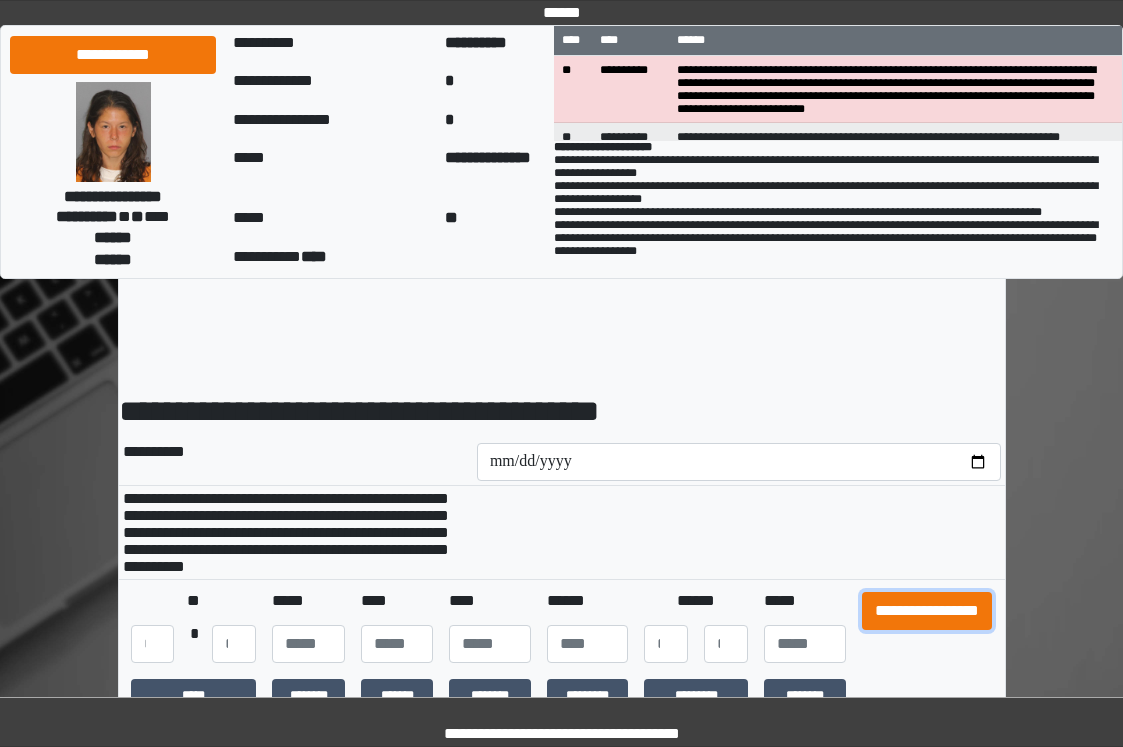 click on "**********" at bounding box center [927, 611] 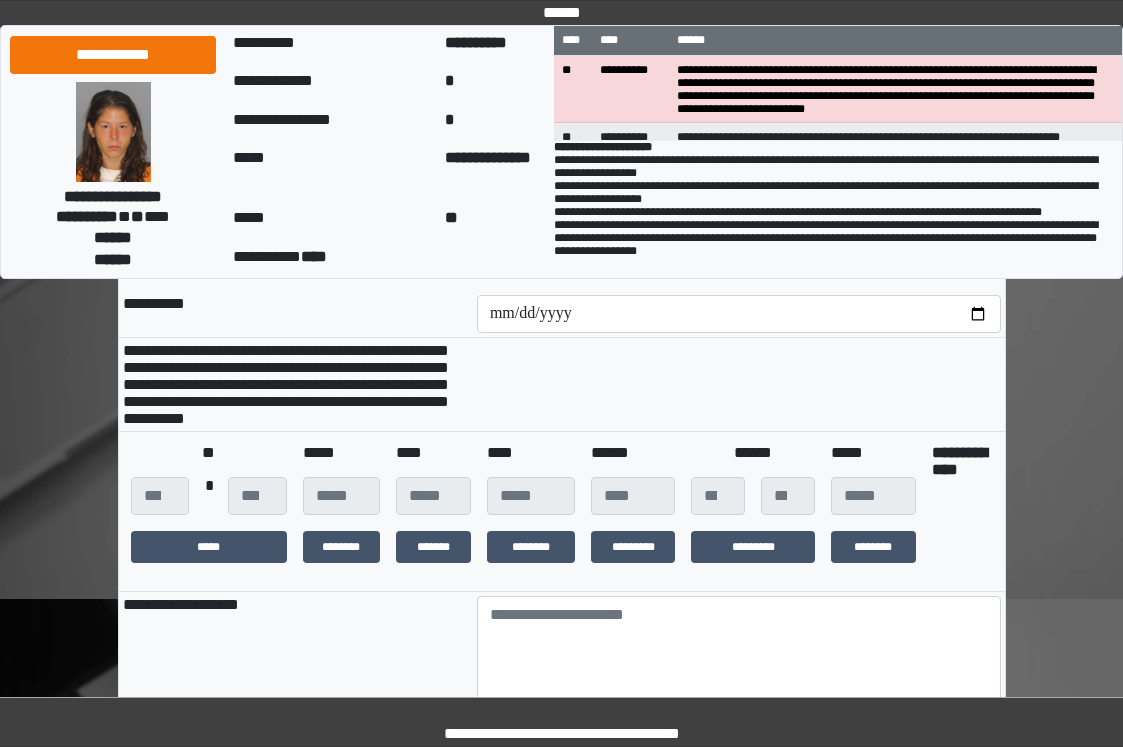 scroll, scrollTop: 300, scrollLeft: 0, axis: vertical 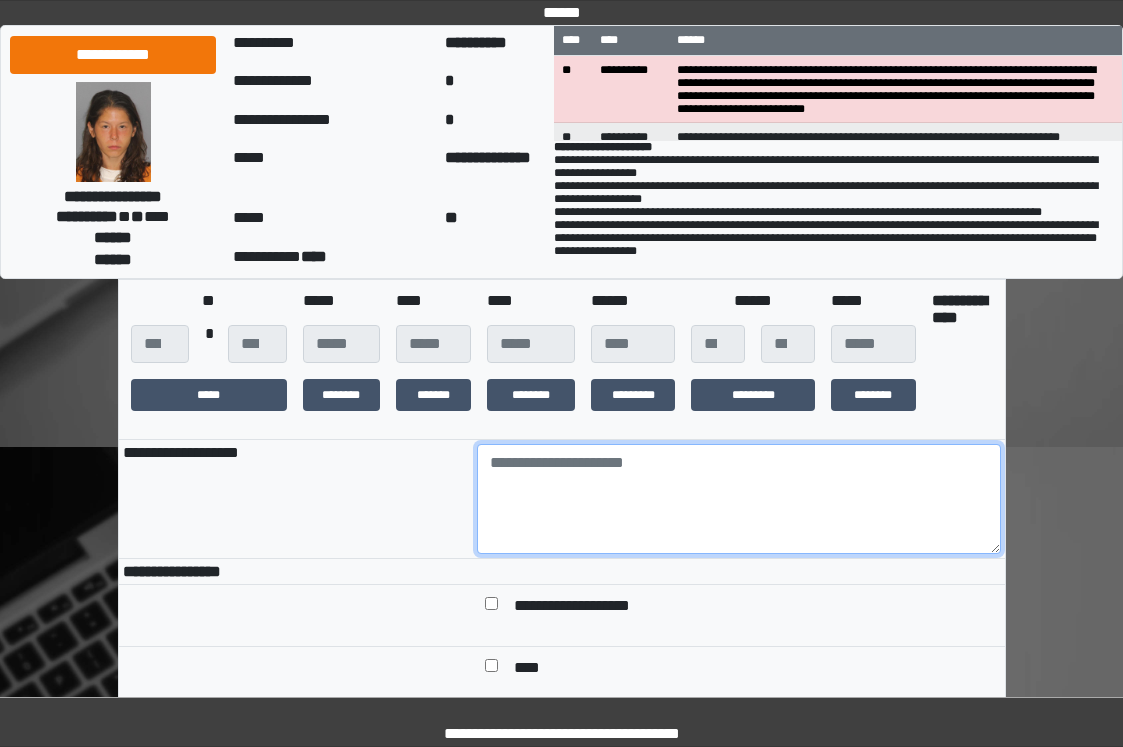 click at bounding box center (739, 499) 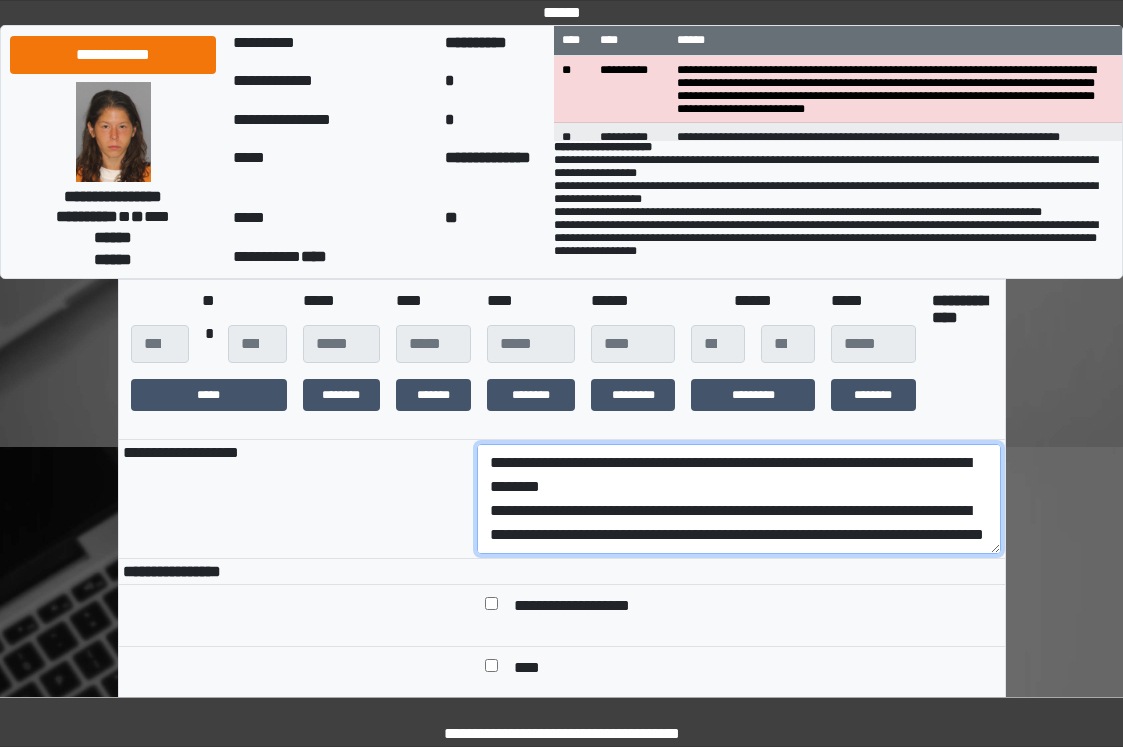 scroll, scrollTop: 160, scrollLeft: 0, axis: vertical 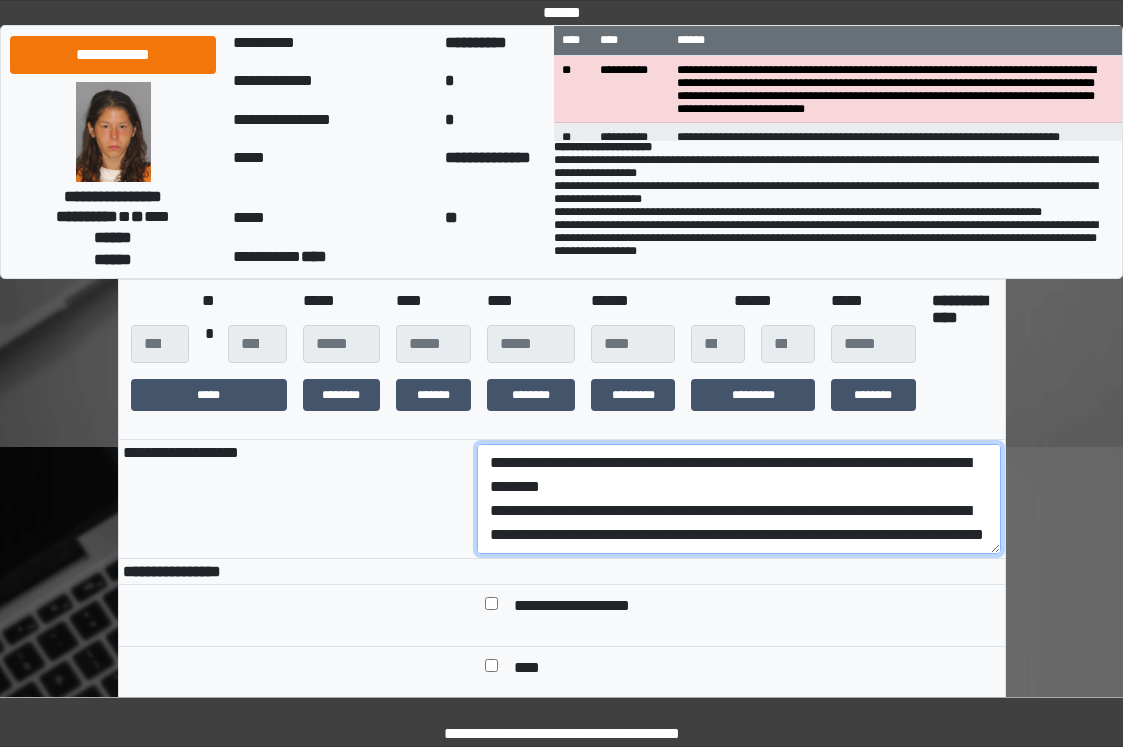 drag, startPoint x: 716, startPoint y: 542, endPoint x: 421, endPoint y: 533, distance: 295.13727 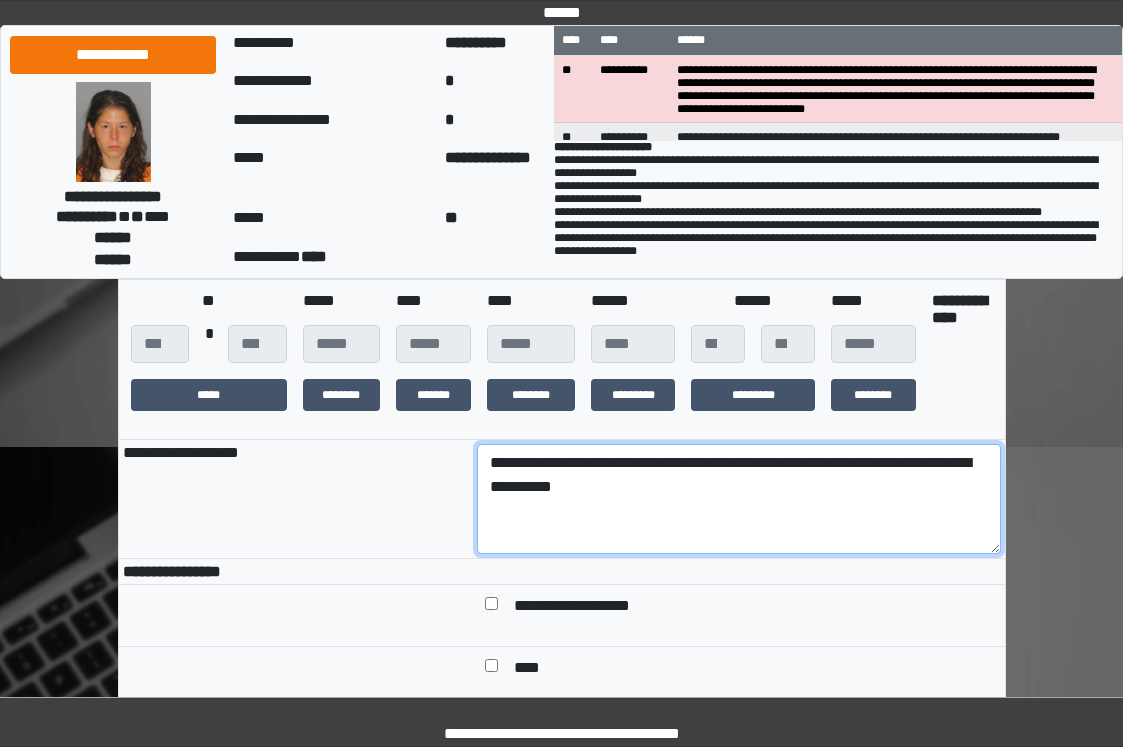 scroll, scrollTop: 600, scrollLeft: 0, axis: vertical 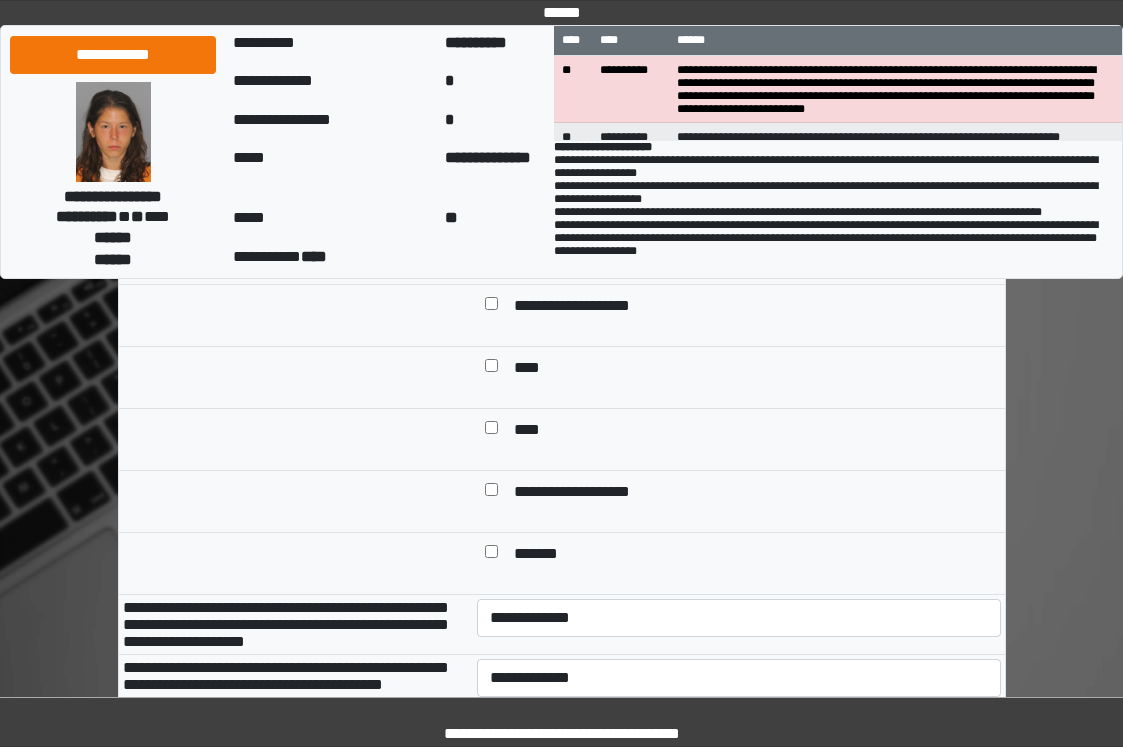 type on "**********" 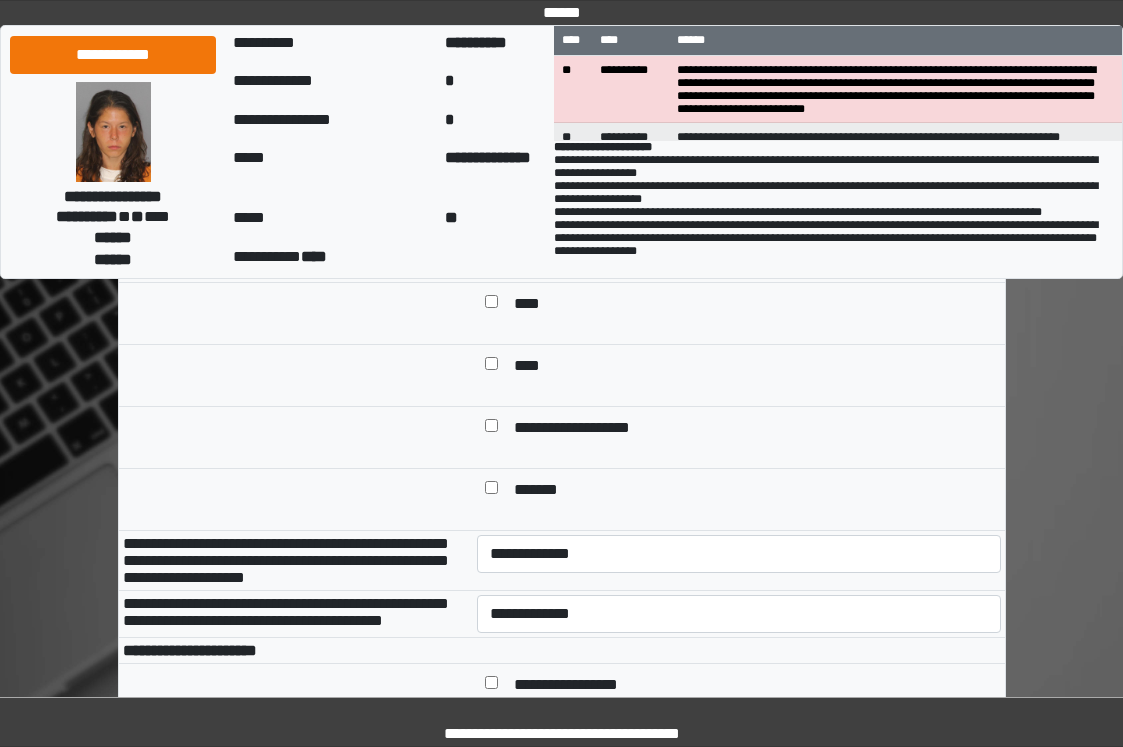 scroll, scrollTop: 800, scrollLeft: 0, axis: vertical 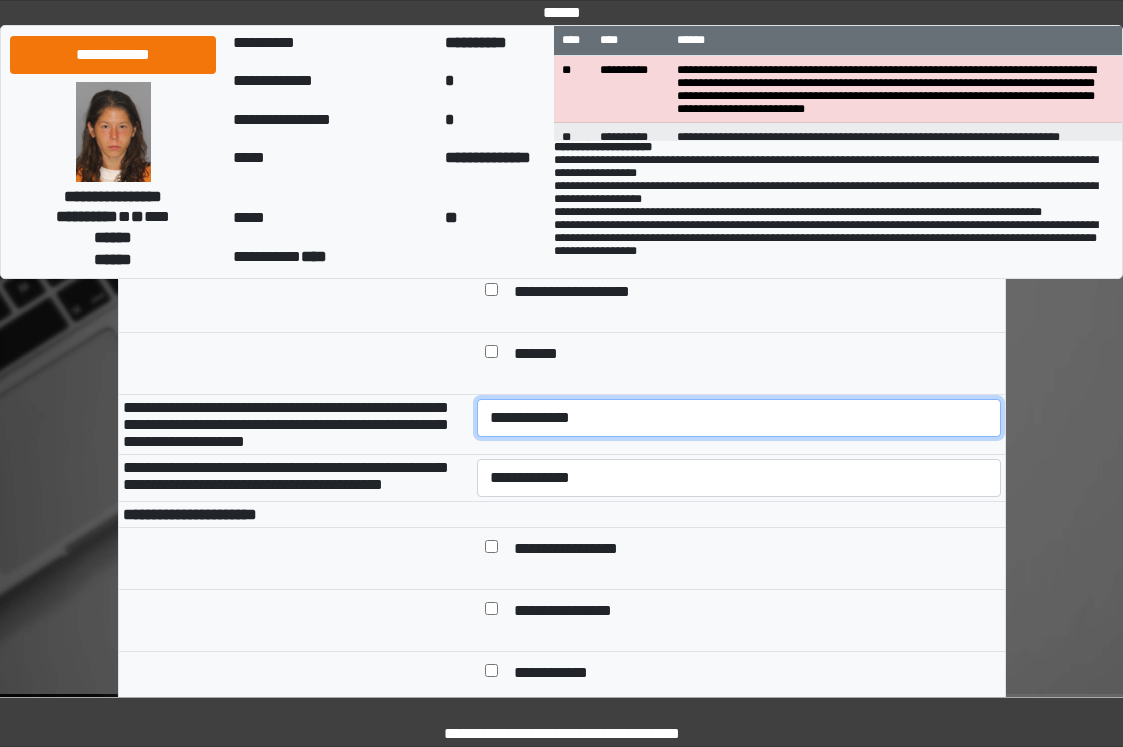 click on "**********" at bounding box center (739, 418) 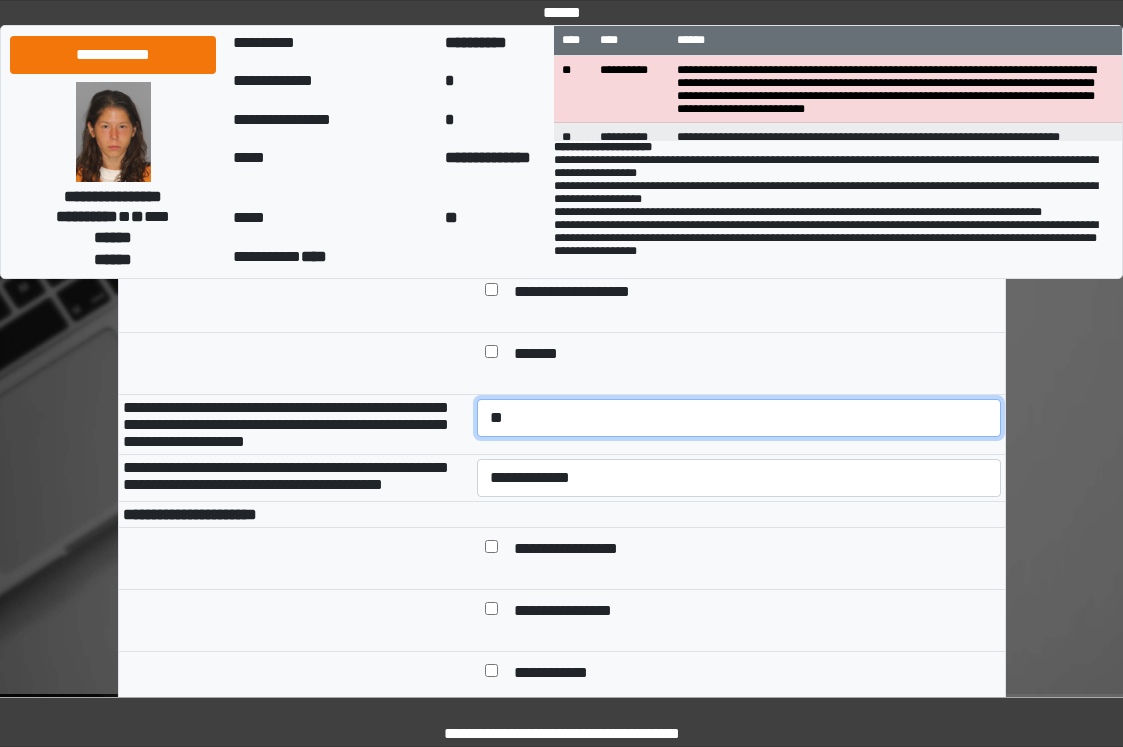 click on "**********" at bounding box center [739, 418] 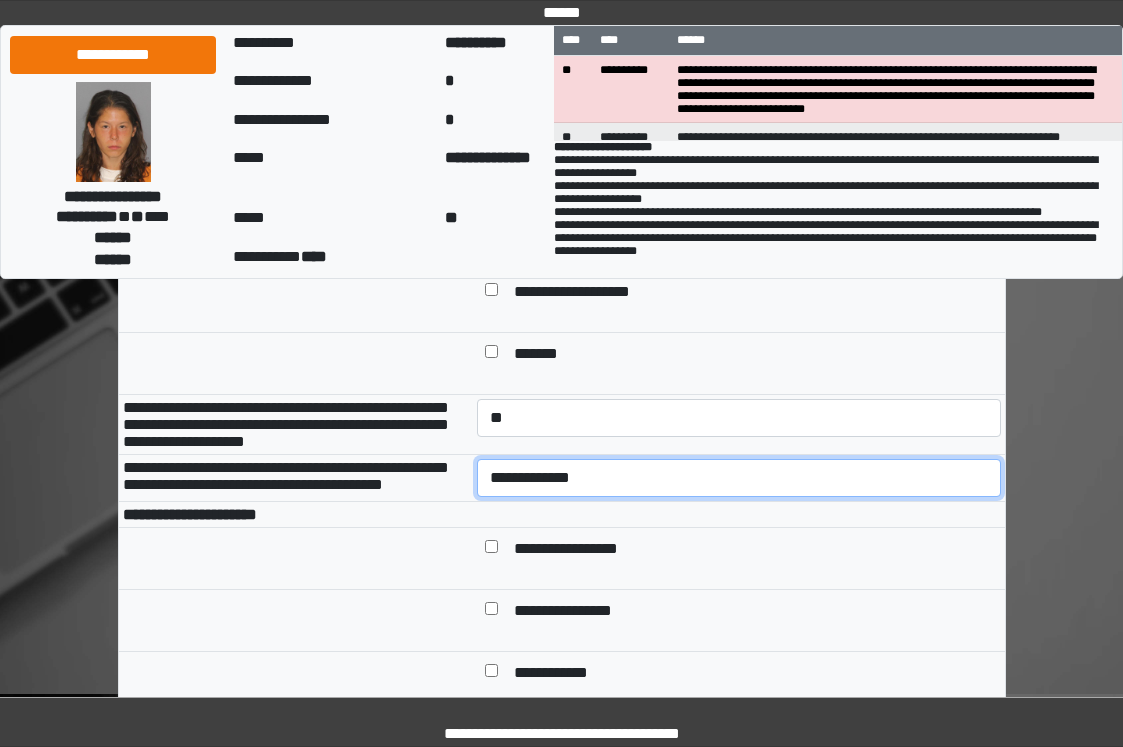 drag, startPoint x: 586, startPoint y: 523, endPoint x: 585, endPoint y: 534, distance: 11.045361 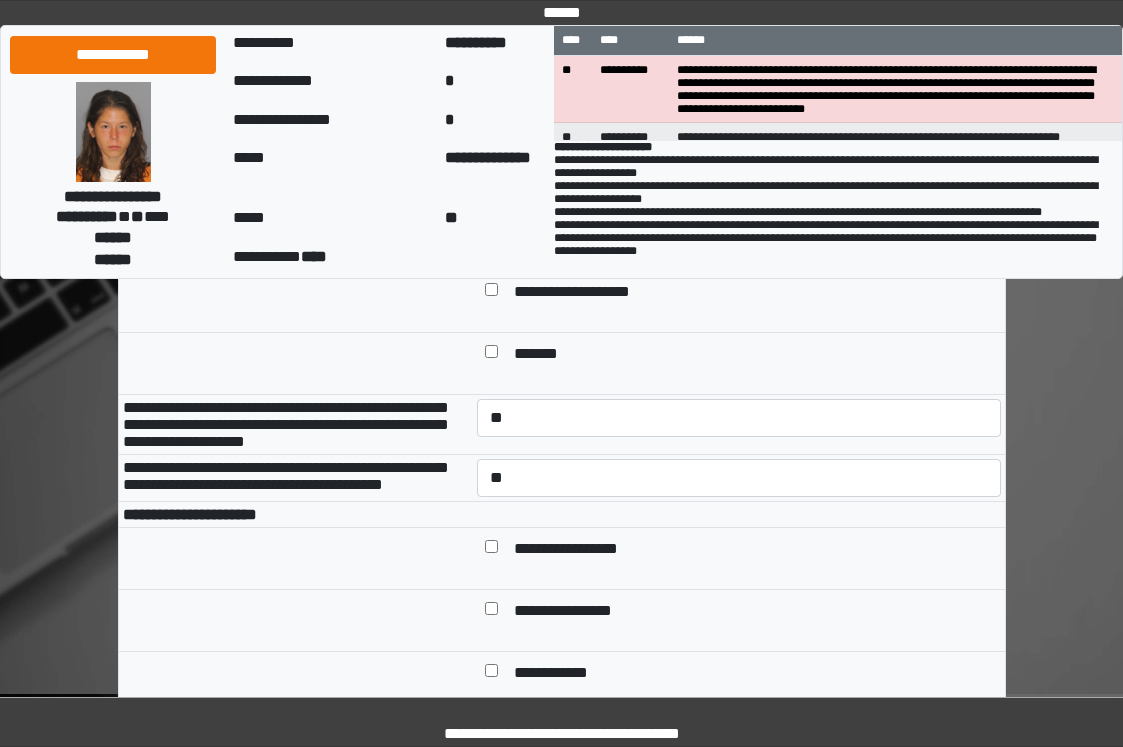 click at bounding box center [739, 514] 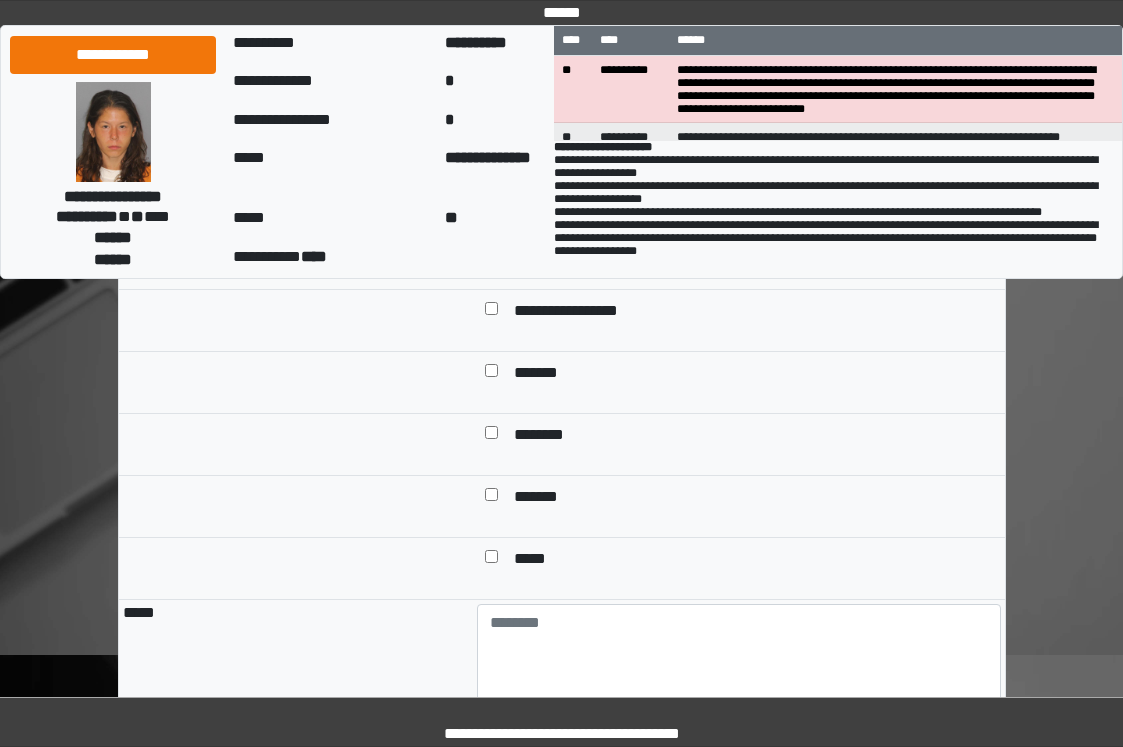 scroll, scrollTop: 1800, scrollLeft: 0, axis: vertical 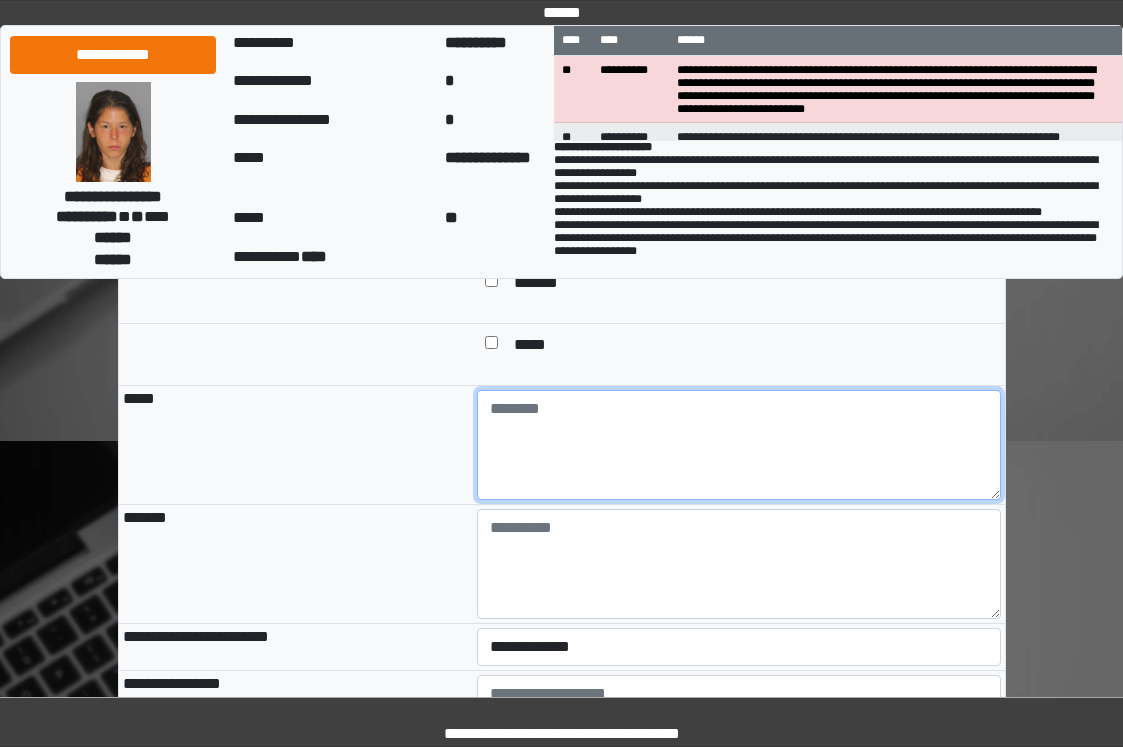 click at bounding box center [739, 445] 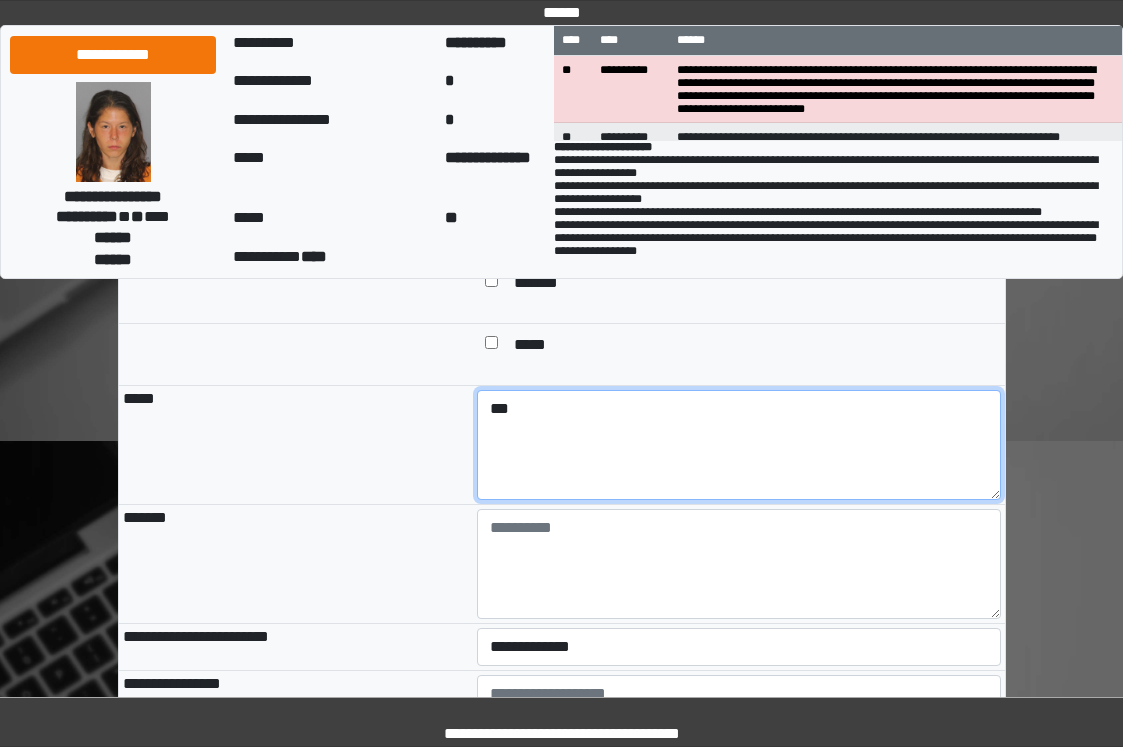 type on "***" 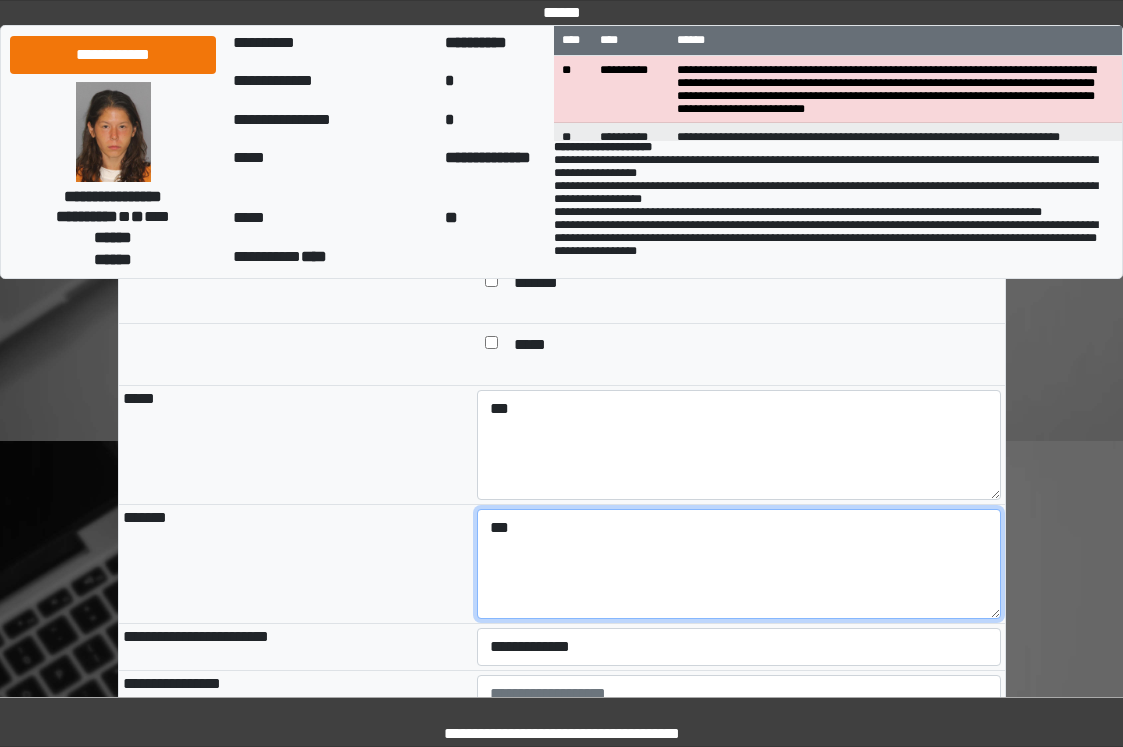type on "***" 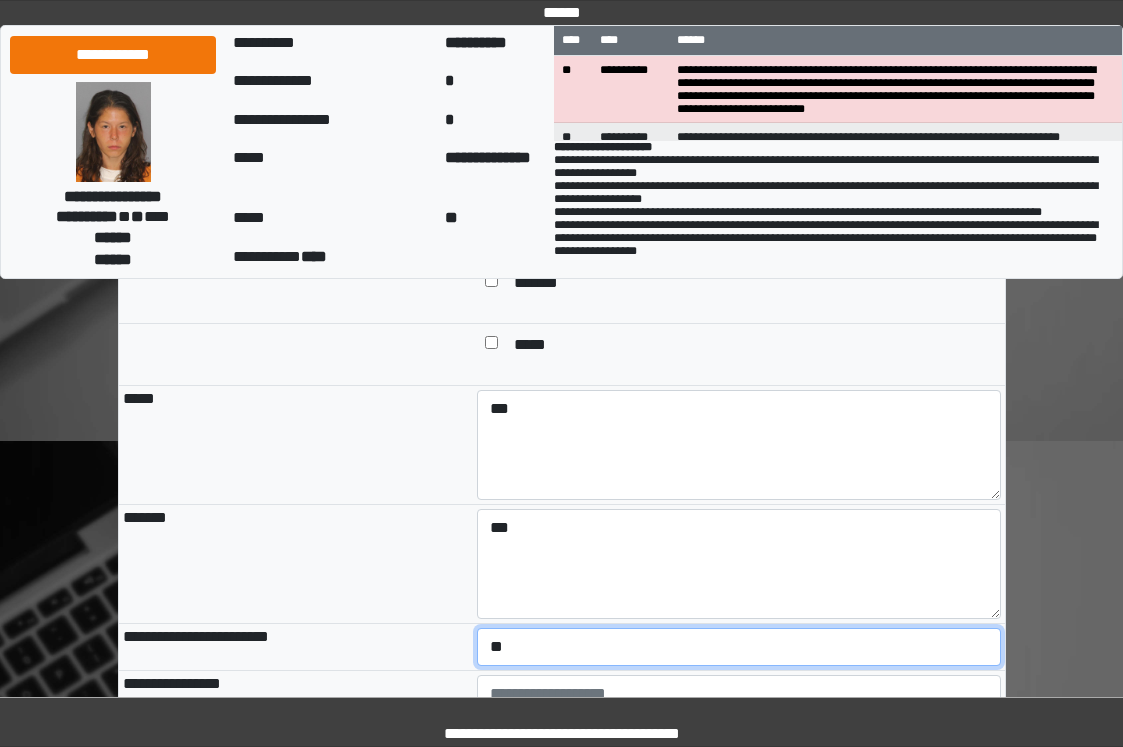 select on "*" 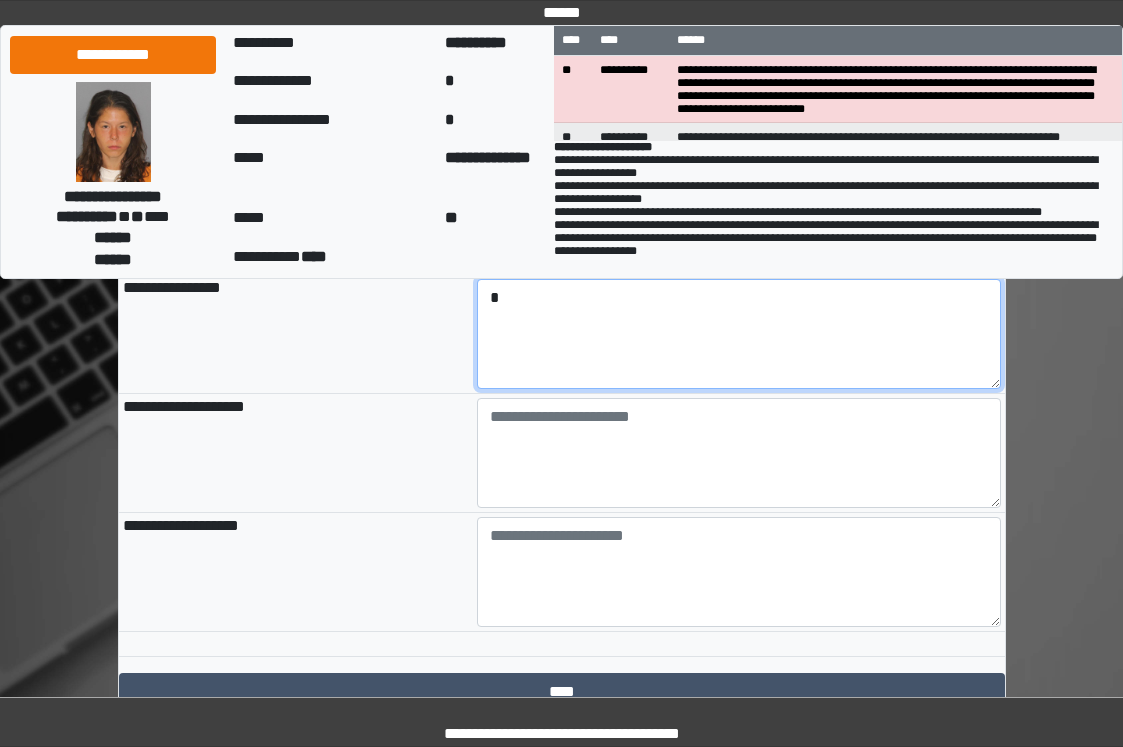 scroll, scrollTop: 2198, scrollLeft: 0, axis: vertical 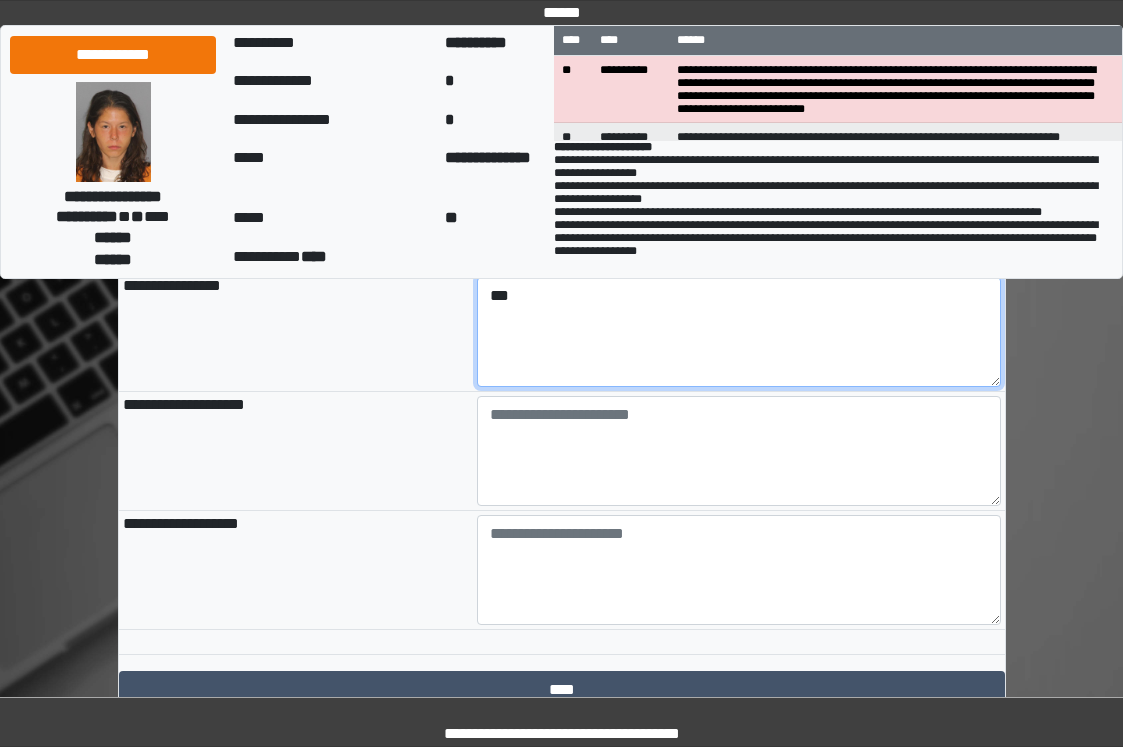 type on "***" 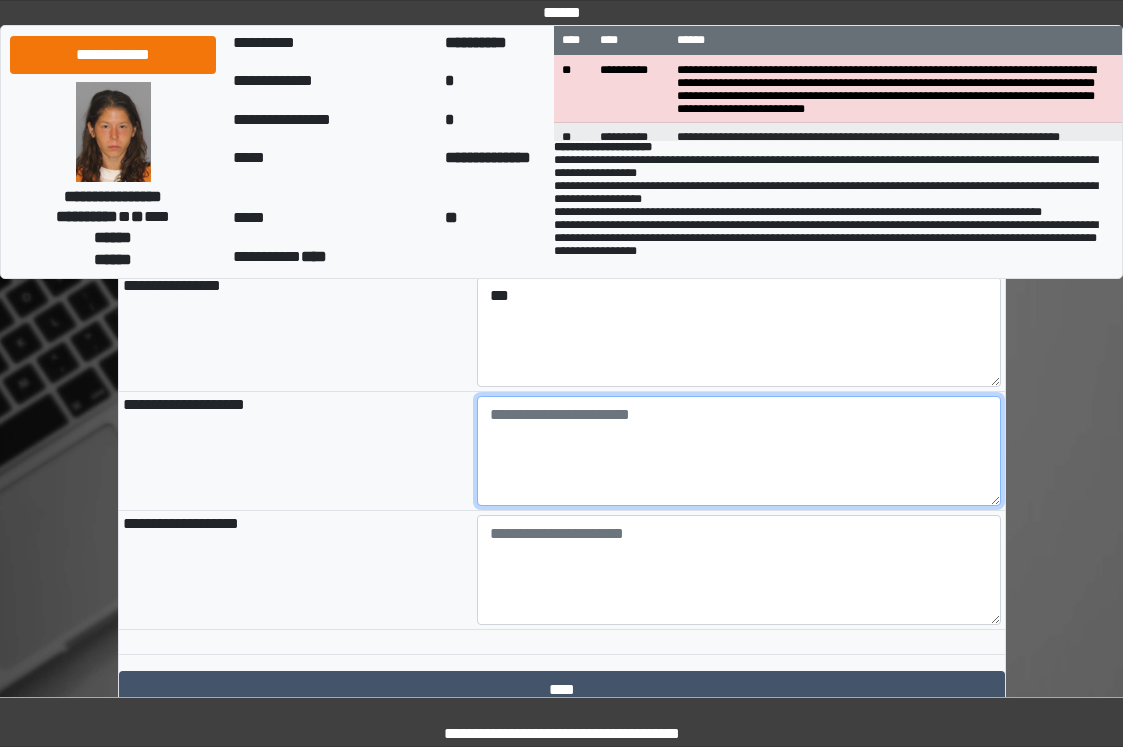 paste on "**********" 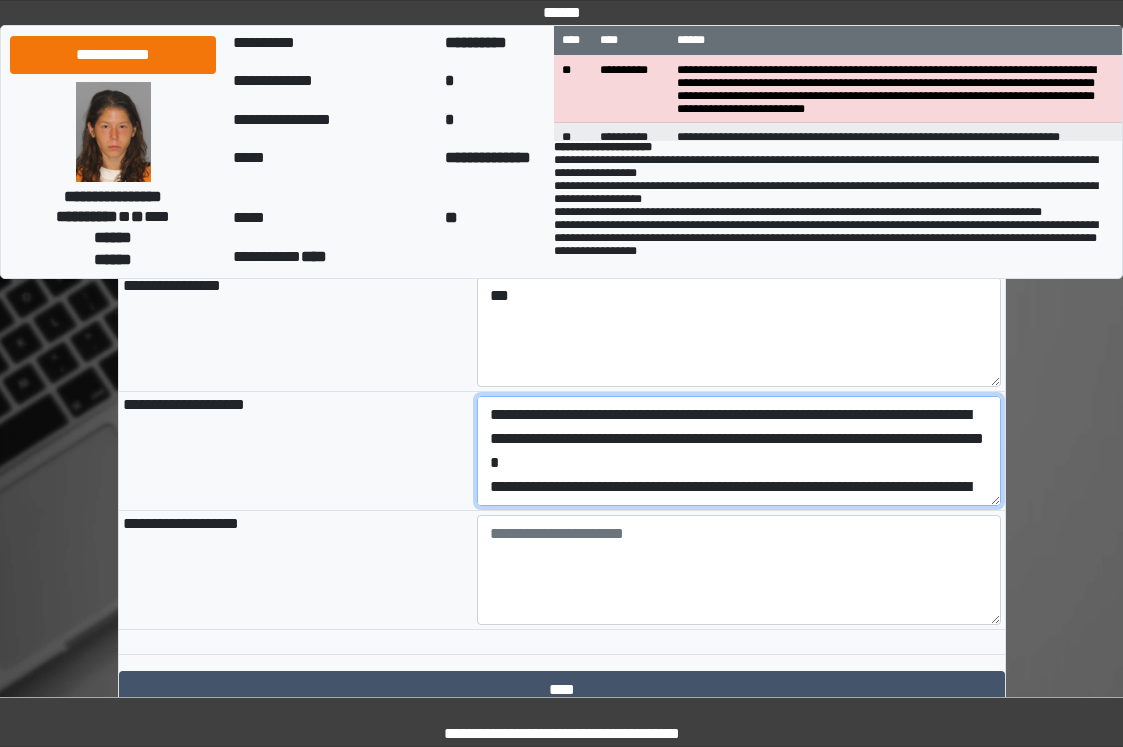 scroll, scrollTop: 88, scrollLeft: 0, axis: vertical 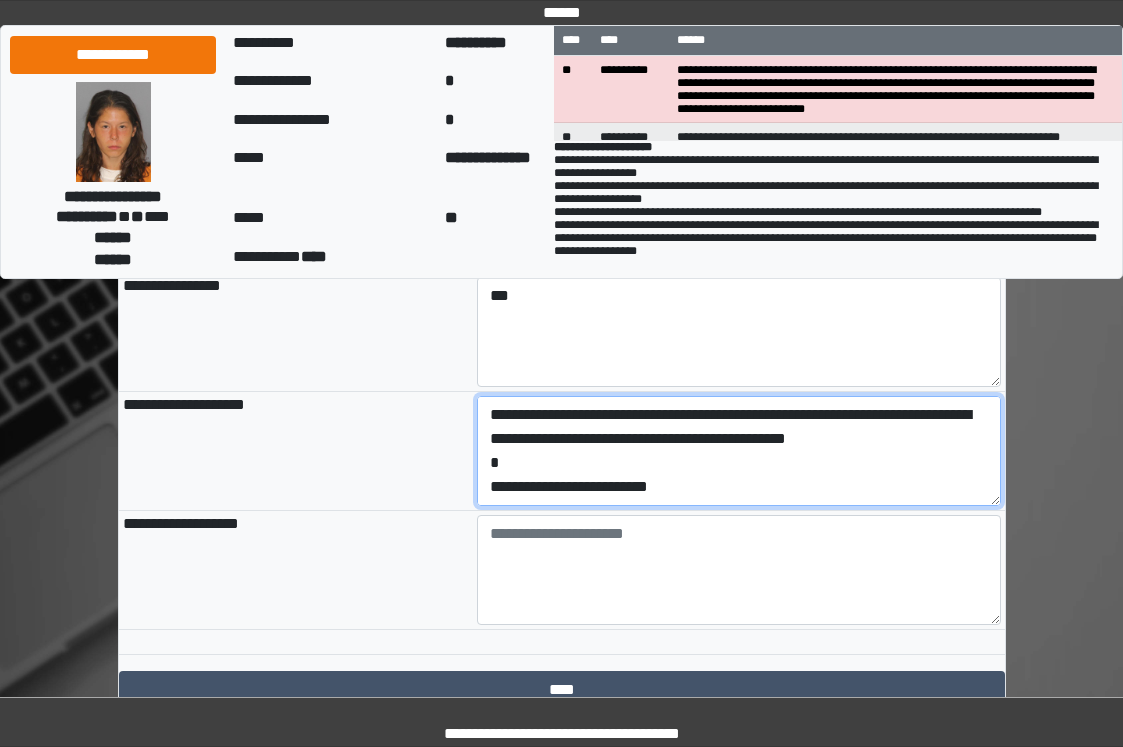 drag, startPoint x: 718, startPoint y: 581, endPoint x: 485, endPoint y: 577, distance: 233.03433 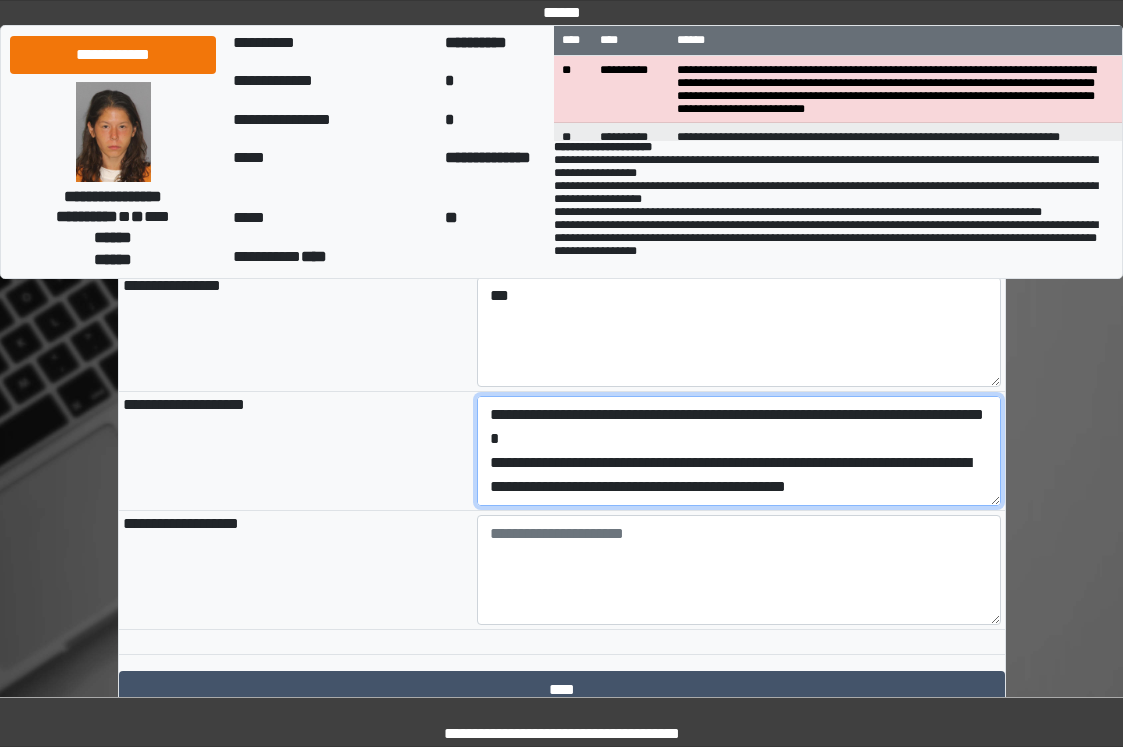 scroll, scrollTop: 48, scrollLeft: 0, axis: vertical 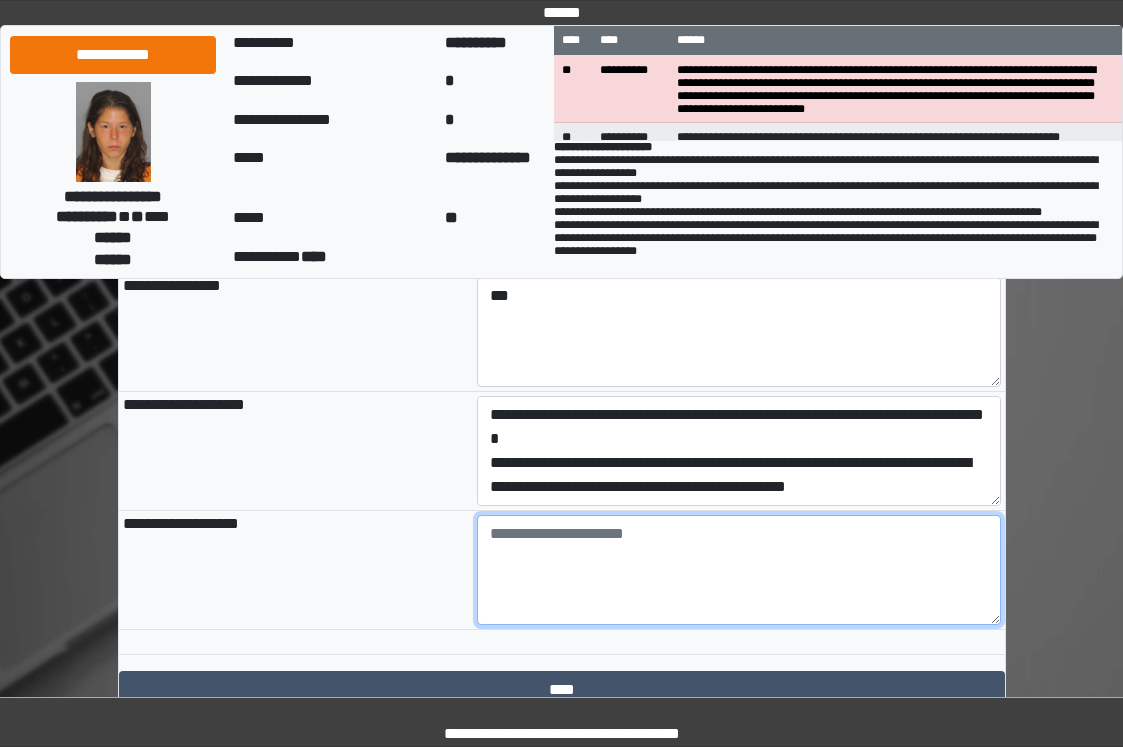 click at bounding box center (739, 570) 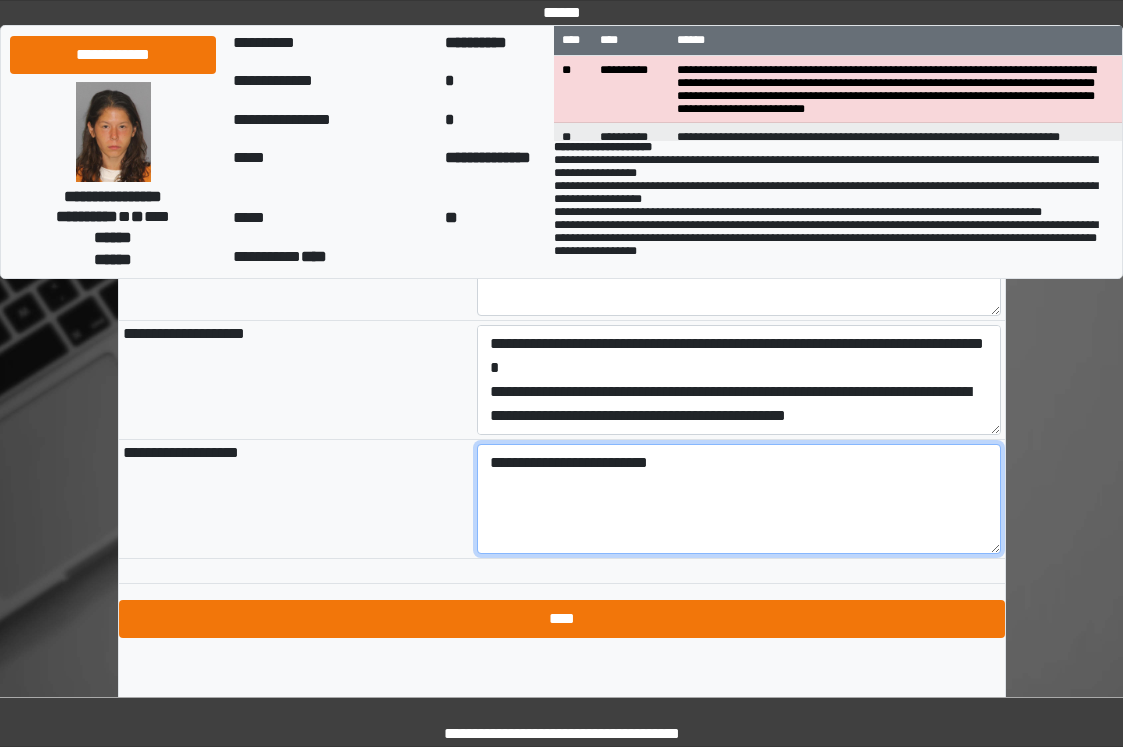 scroll, scrollTop: 2366, scrollLeft: 0, axis: vertical 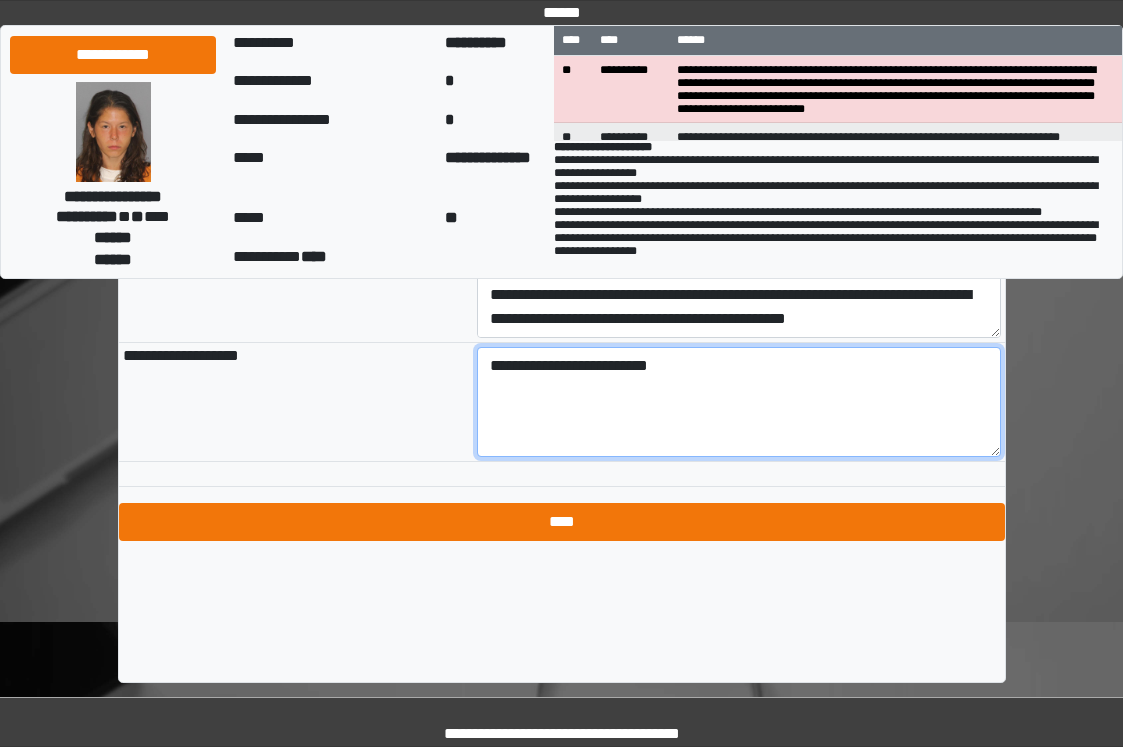 type on "**********" 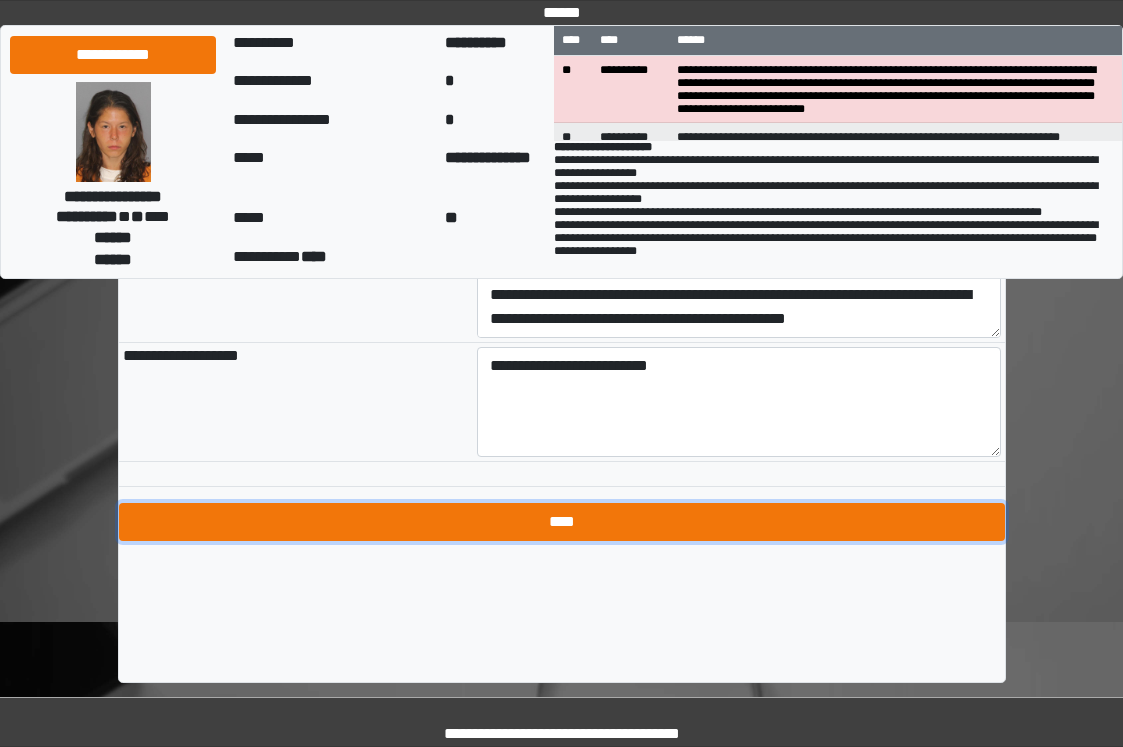 click on "****" at bounding box center (562, 522) 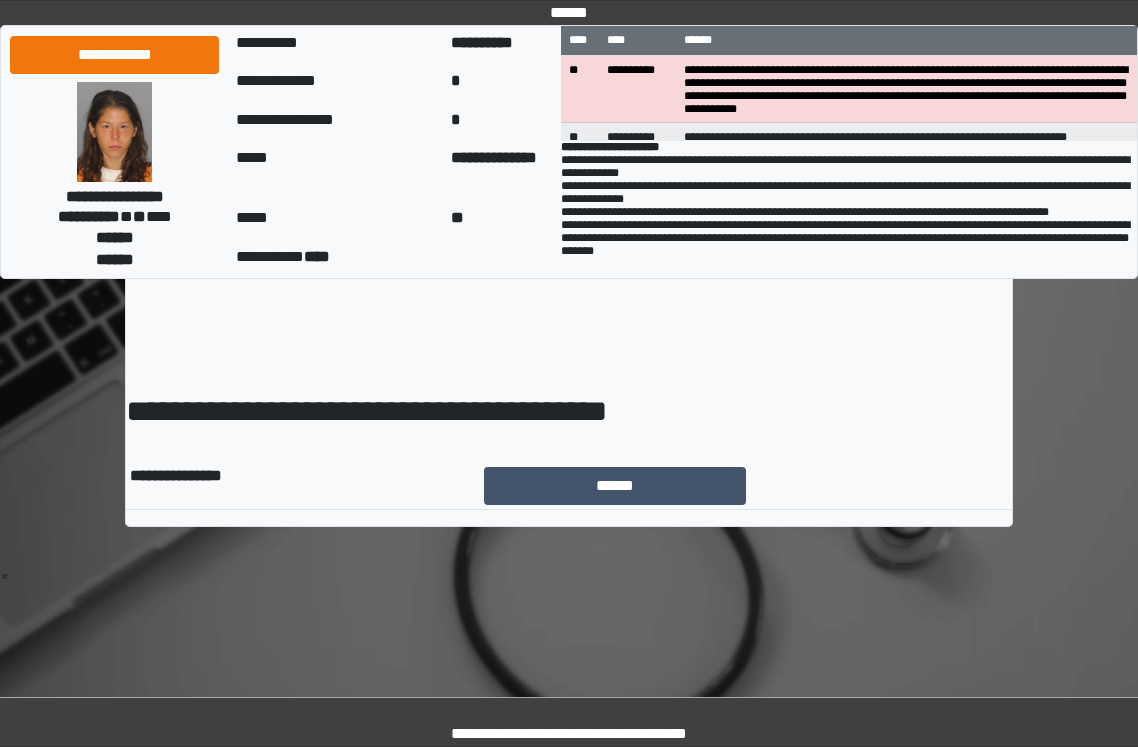 scroll, scrollTop: 0, scrollLeft: 0, axis: both 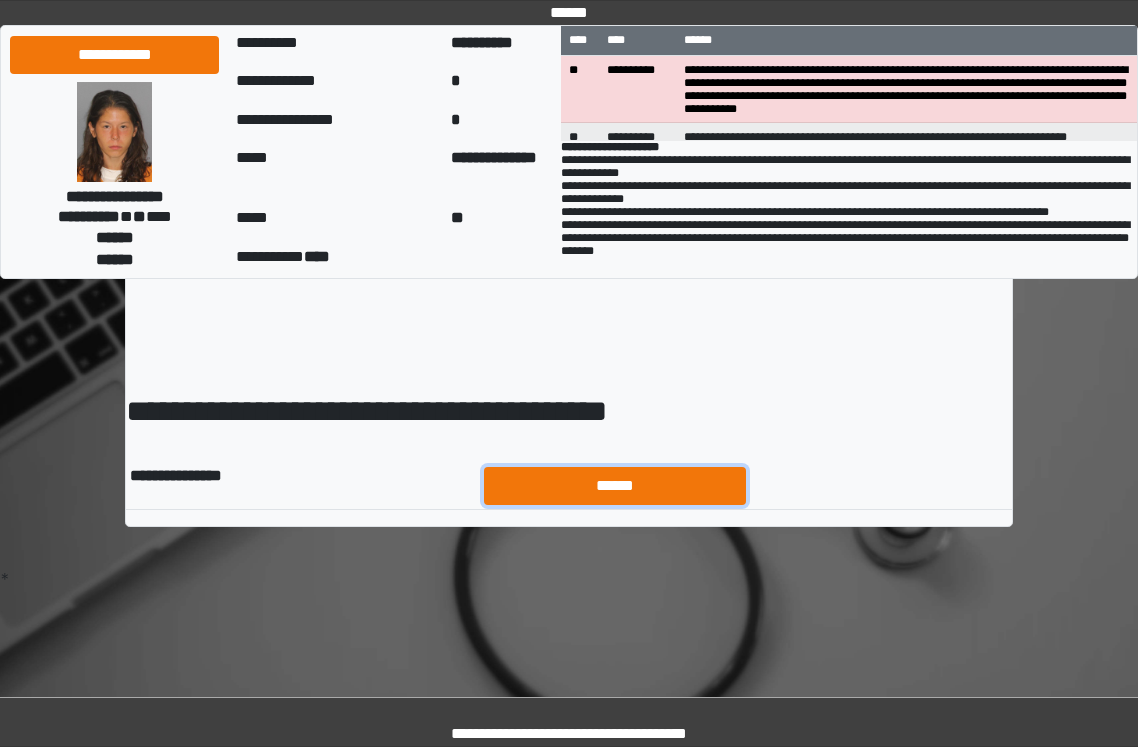 click on "******" at bounding box center [615, 486] 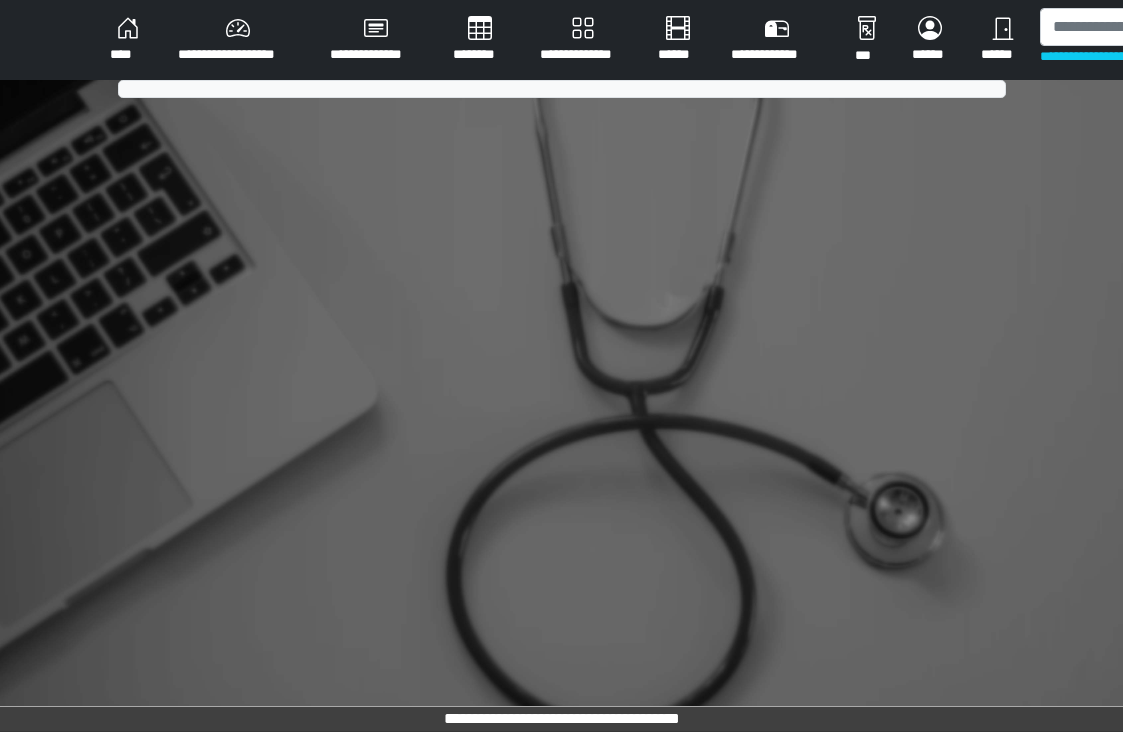 scroll, scrollTop: 0, scrollLeft: 0, axis: both 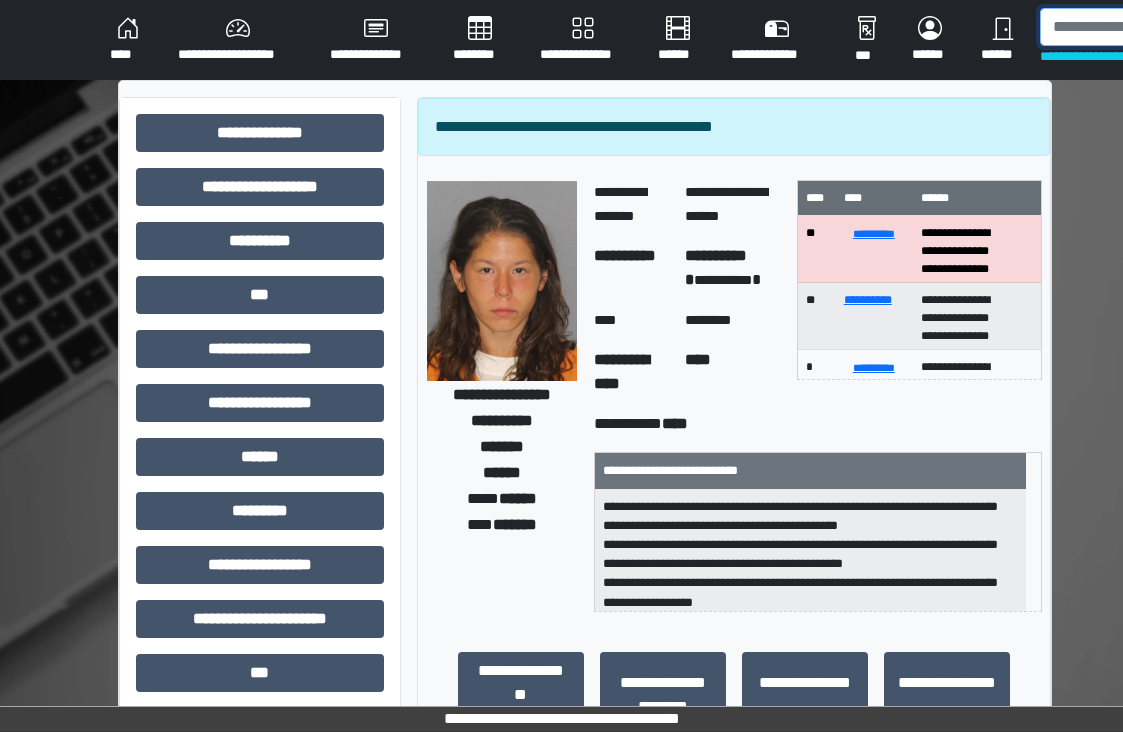 click at bounding box center [1143, 27] 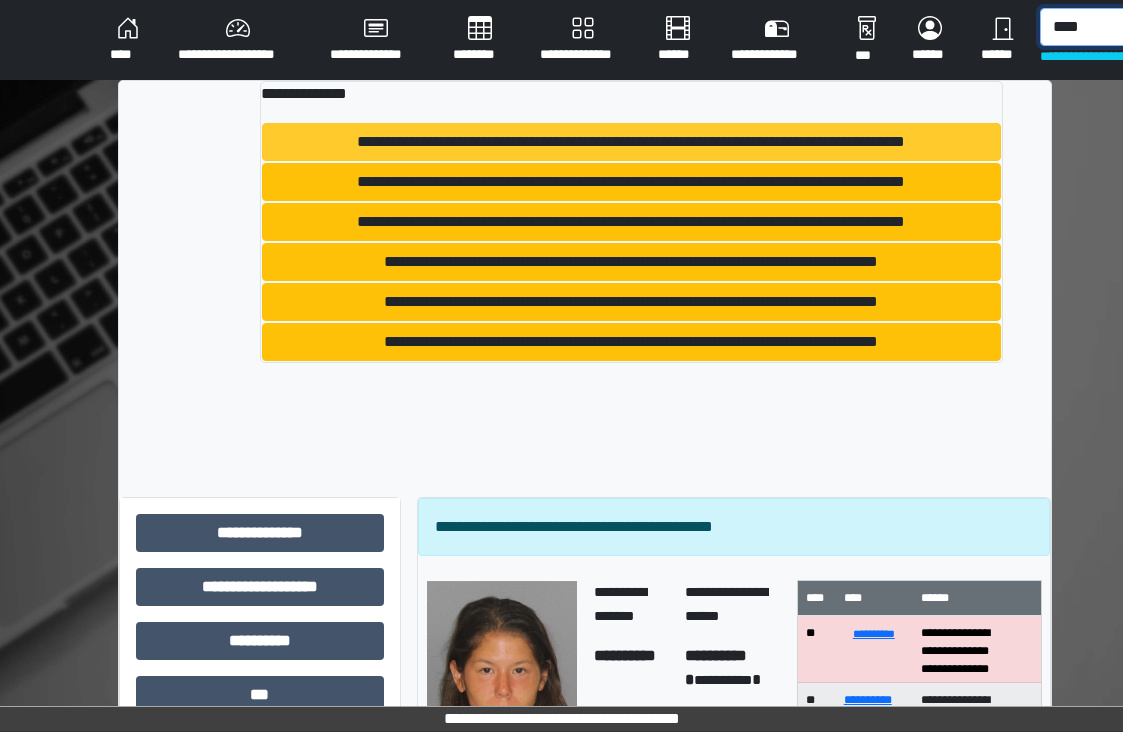type on "****" 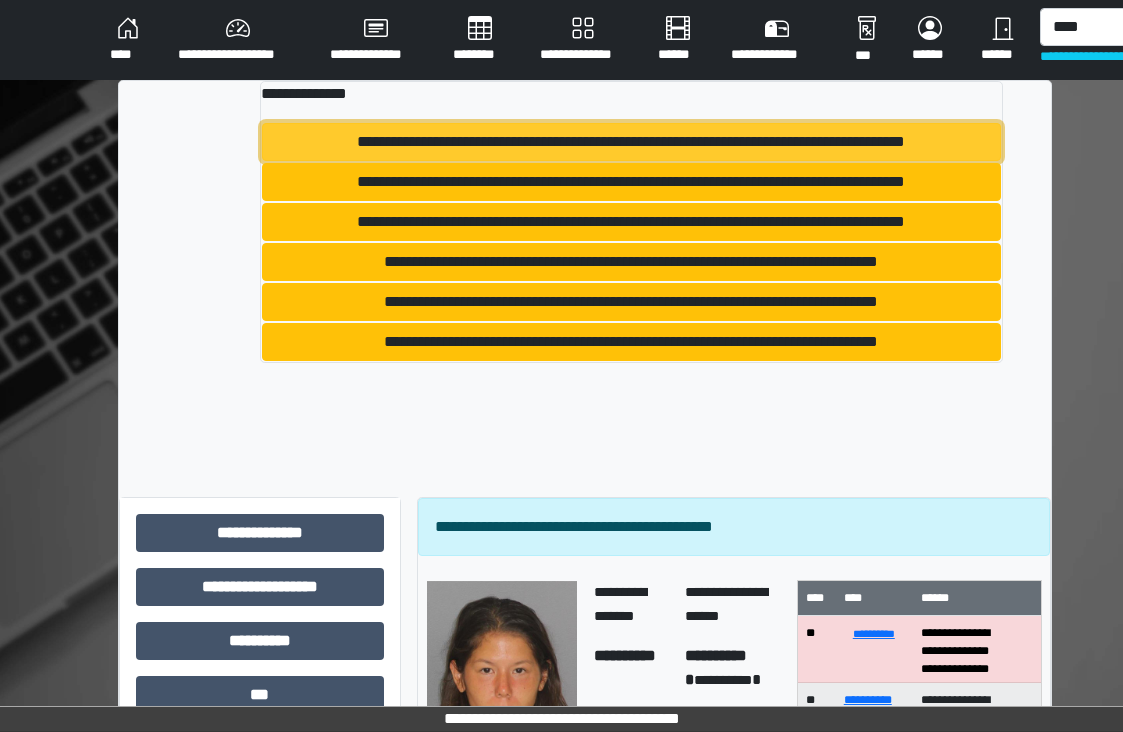 click on "**********" at bounding box center (631, 142) 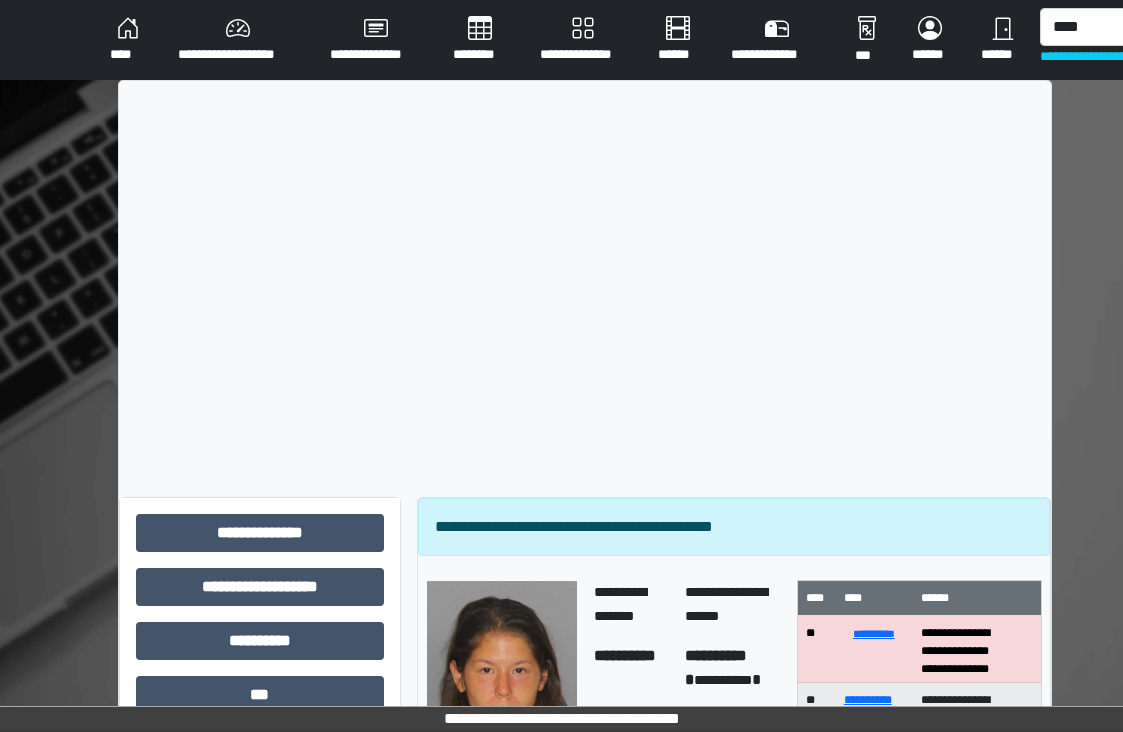 type 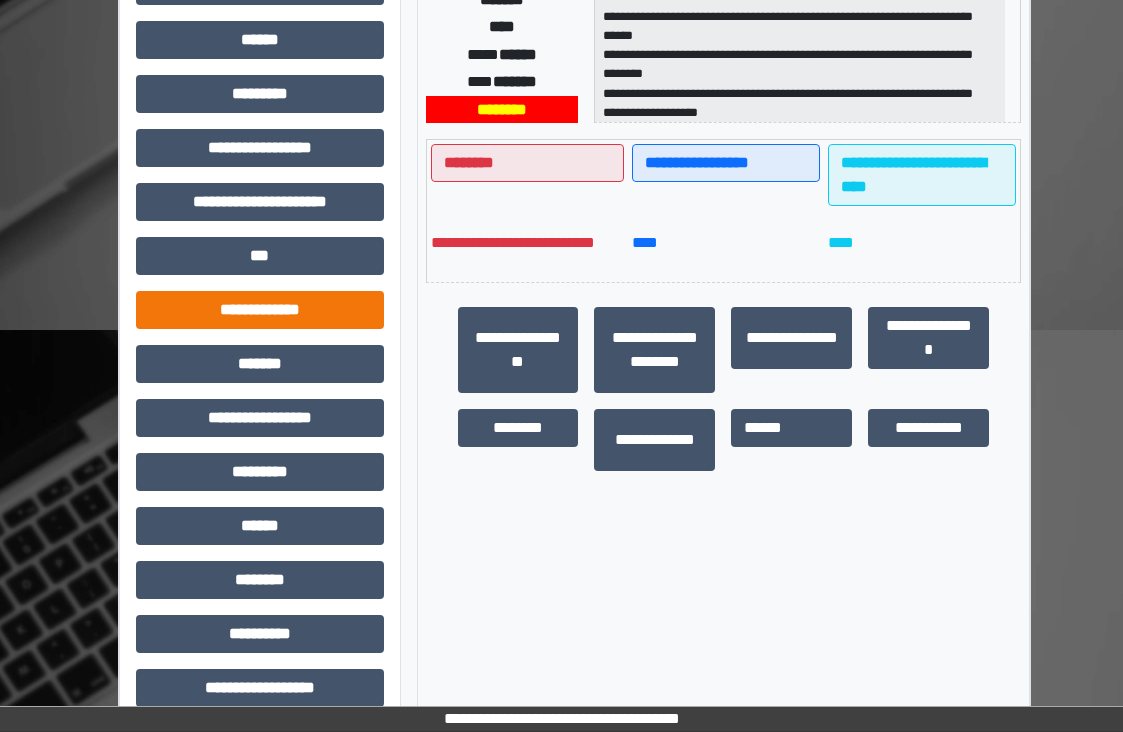 scroll, scrollTop: 442, scrollLeft: 0, axis: vertical 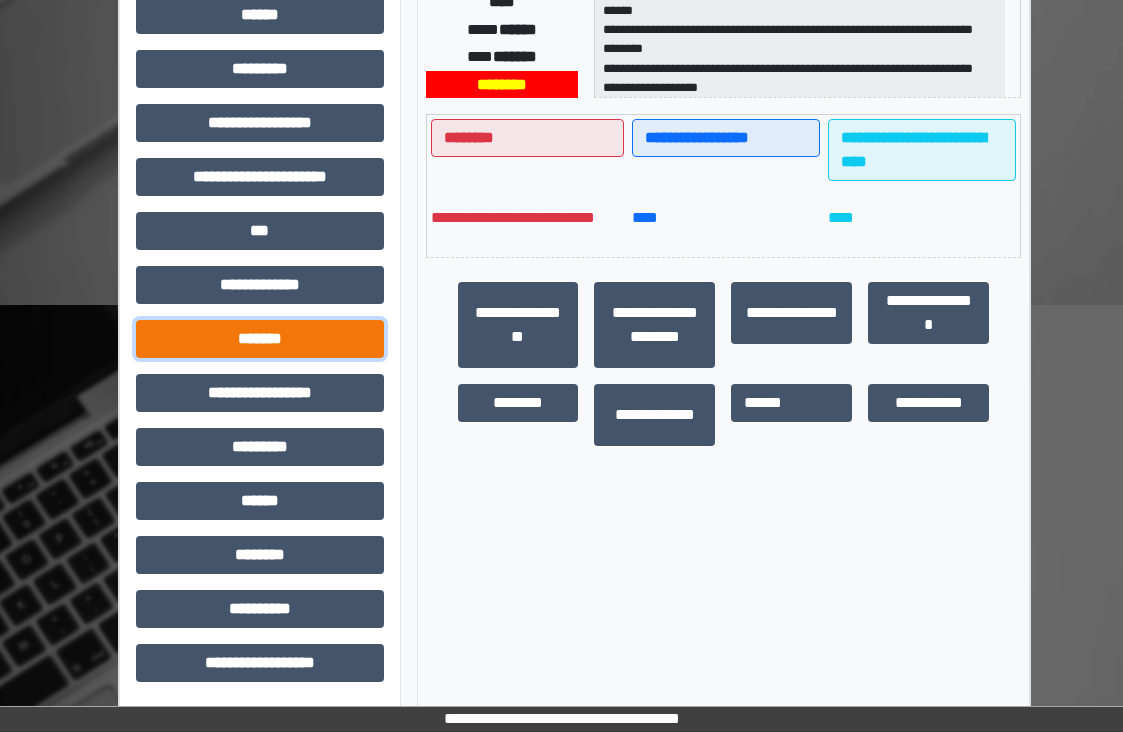 click on "*******" at bounding box center [260, 339] 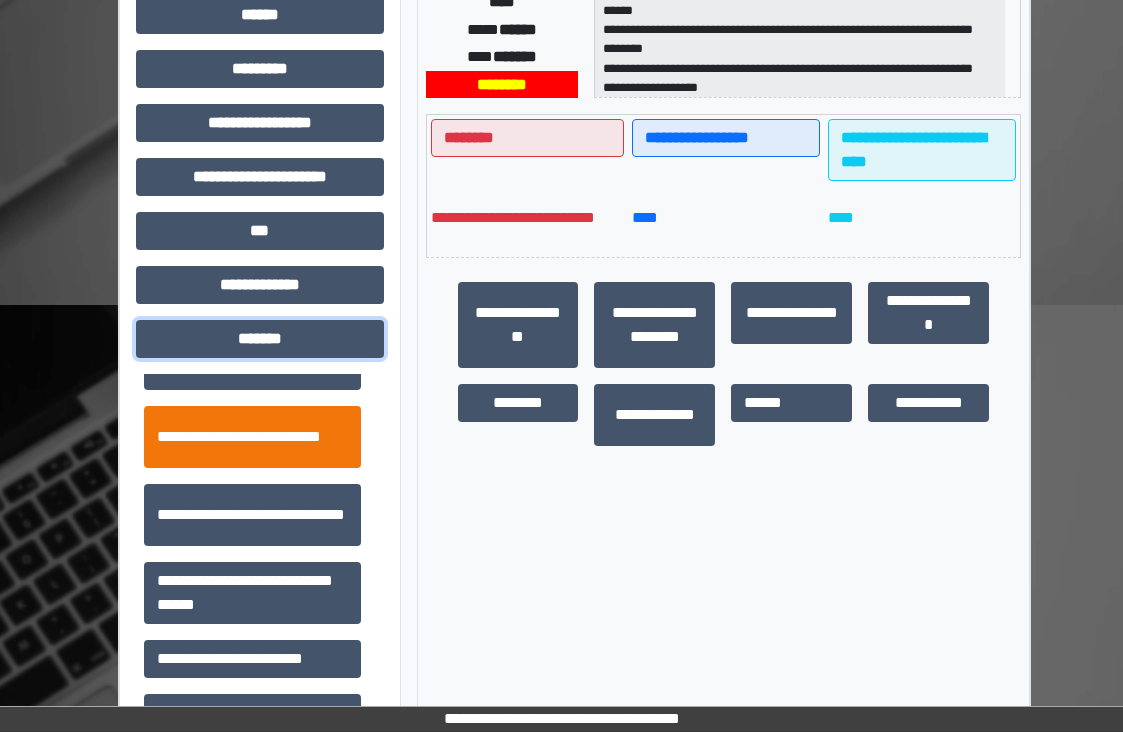 scroll, scrollTop: 800, scrollLeft: 0, axis: vertical 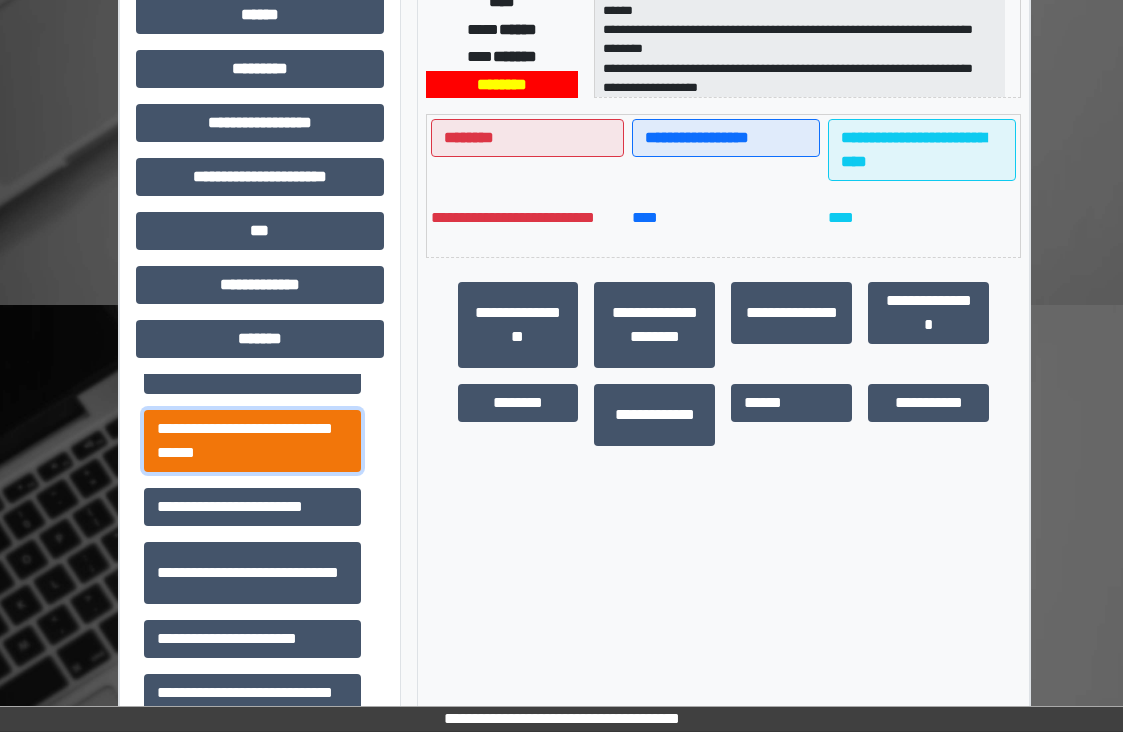 drag, startPoint x: 220, startPoint y: 449, endPoint x: 240, endPoint y: 453, distance: 20.396078 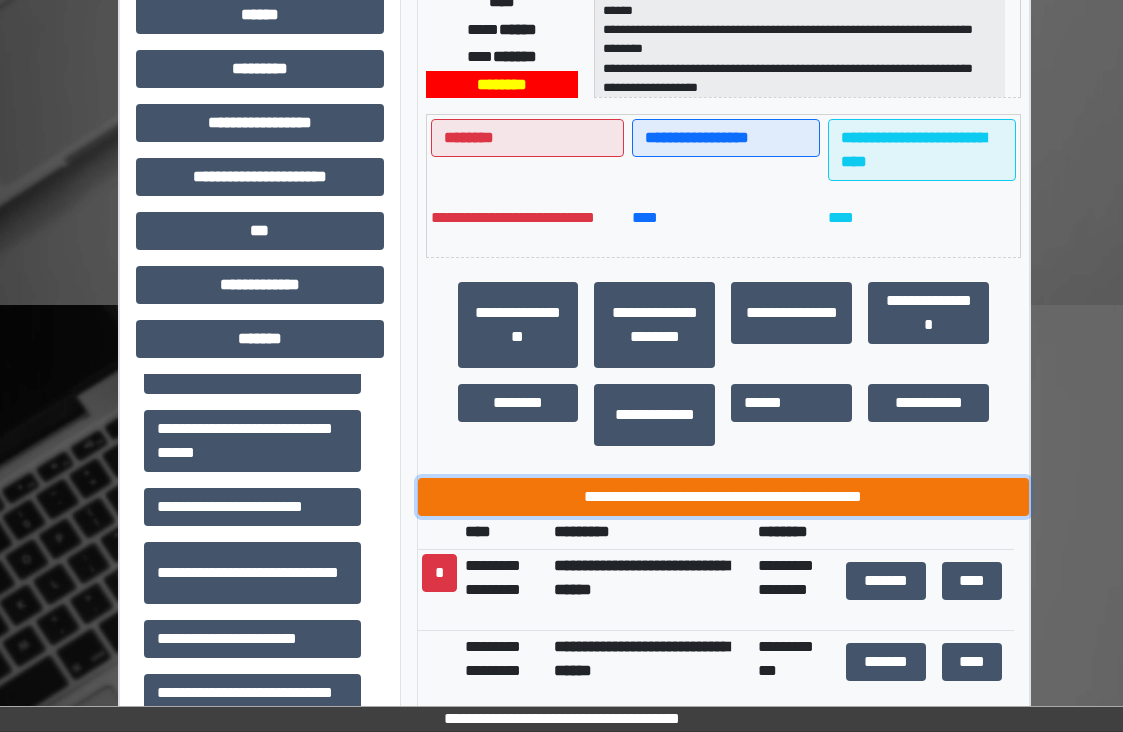 click on "**********" at bounding box center (723, 497) 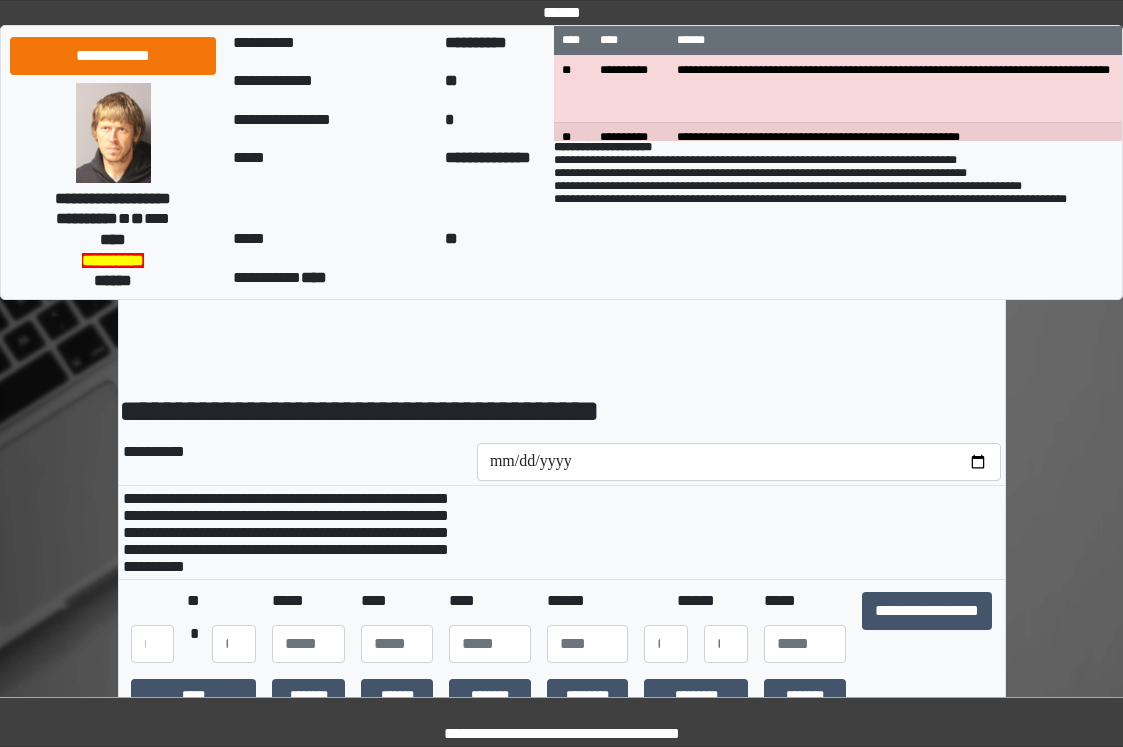 scroll, scrollTop: 0, scrollLeft: 0, axis: both 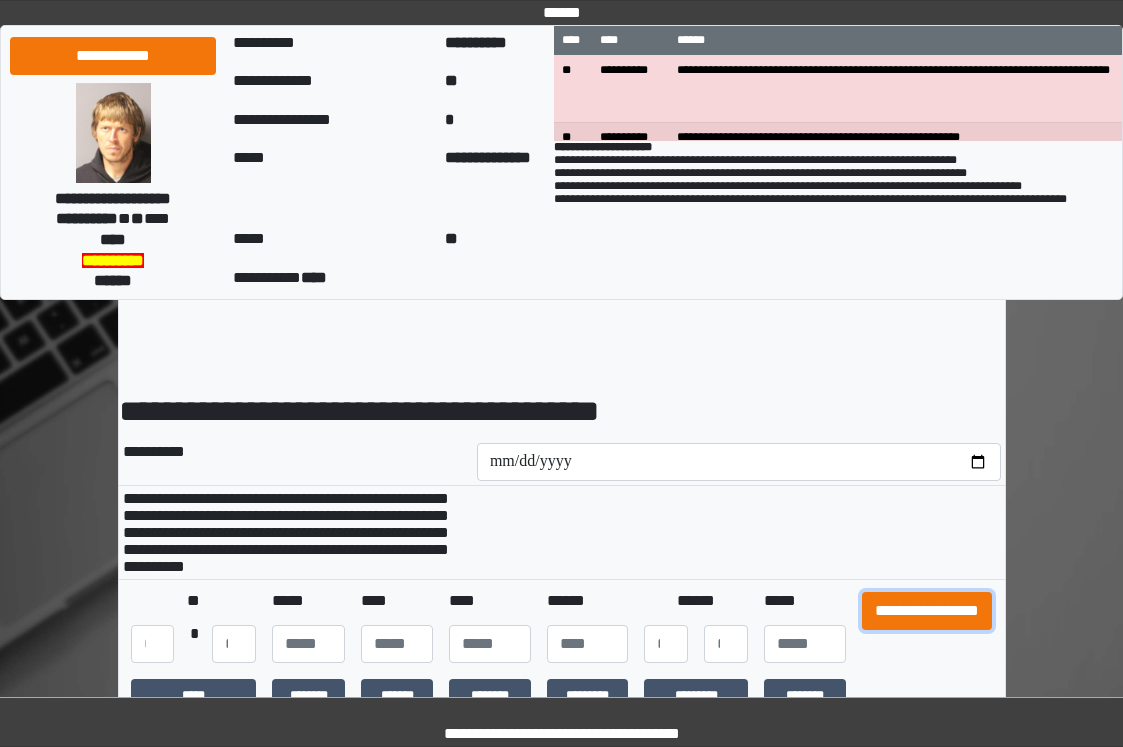 click on "**********" at bounding box center [927, 611] 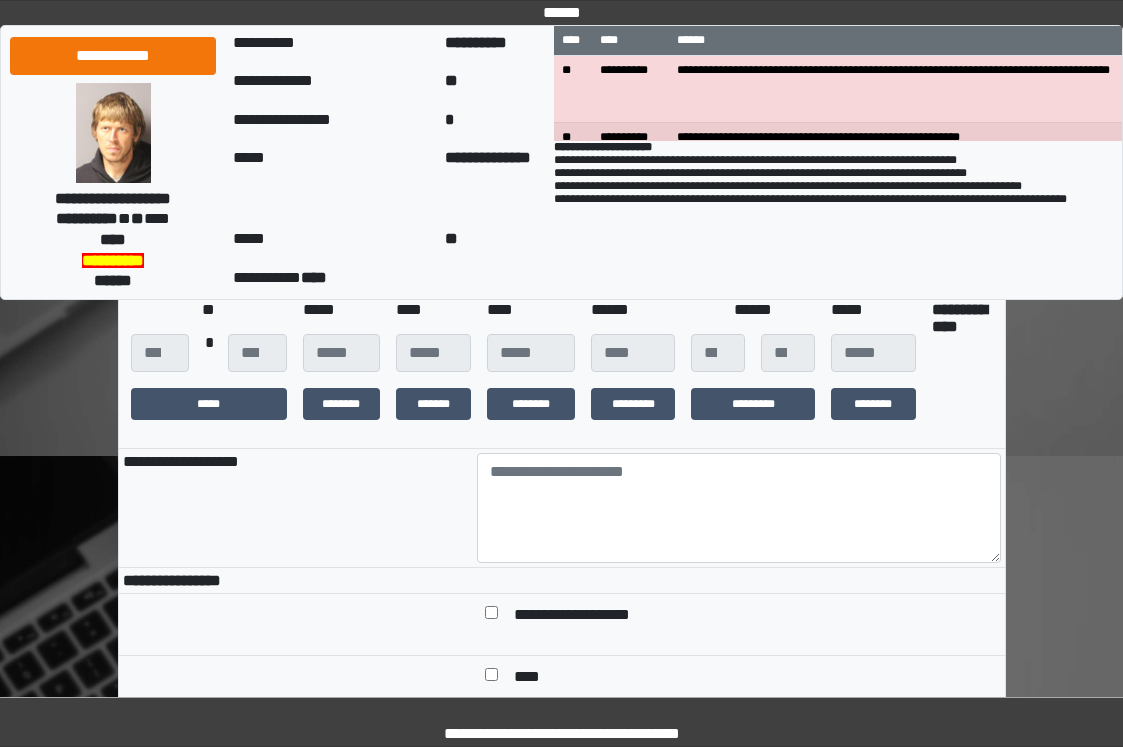 scroll, scrollTop: 300, scrollLeft: 0, axis: vertical 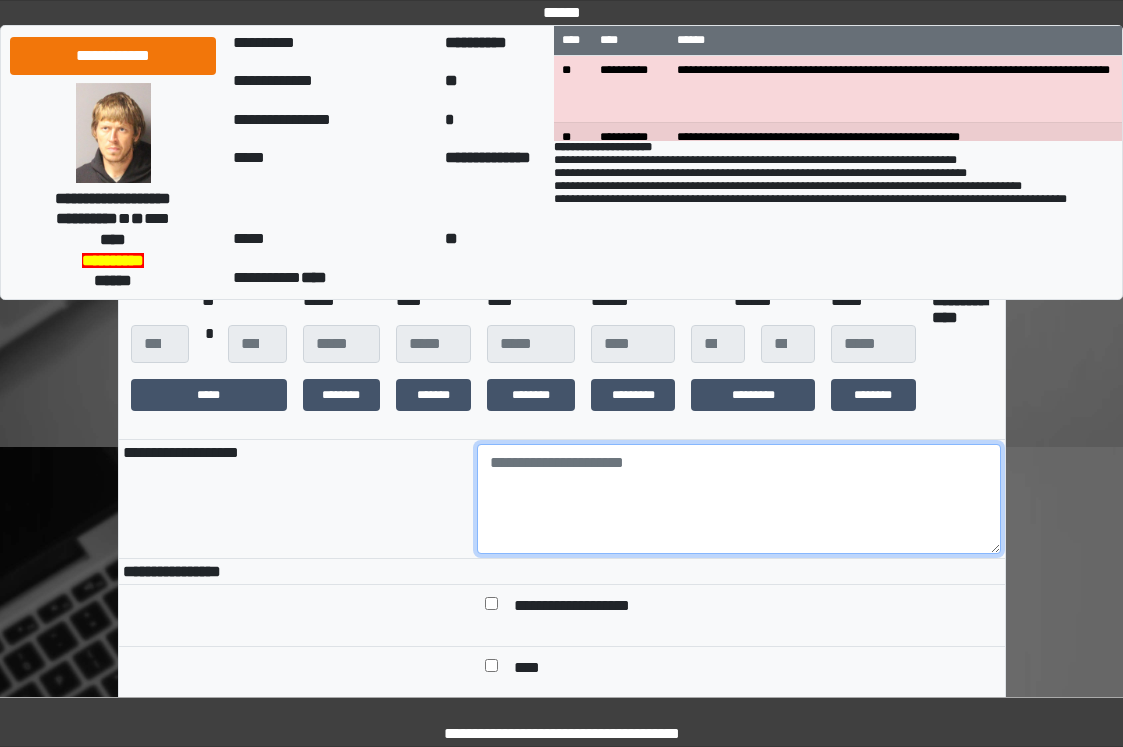 click at bounding box center (739, 499) 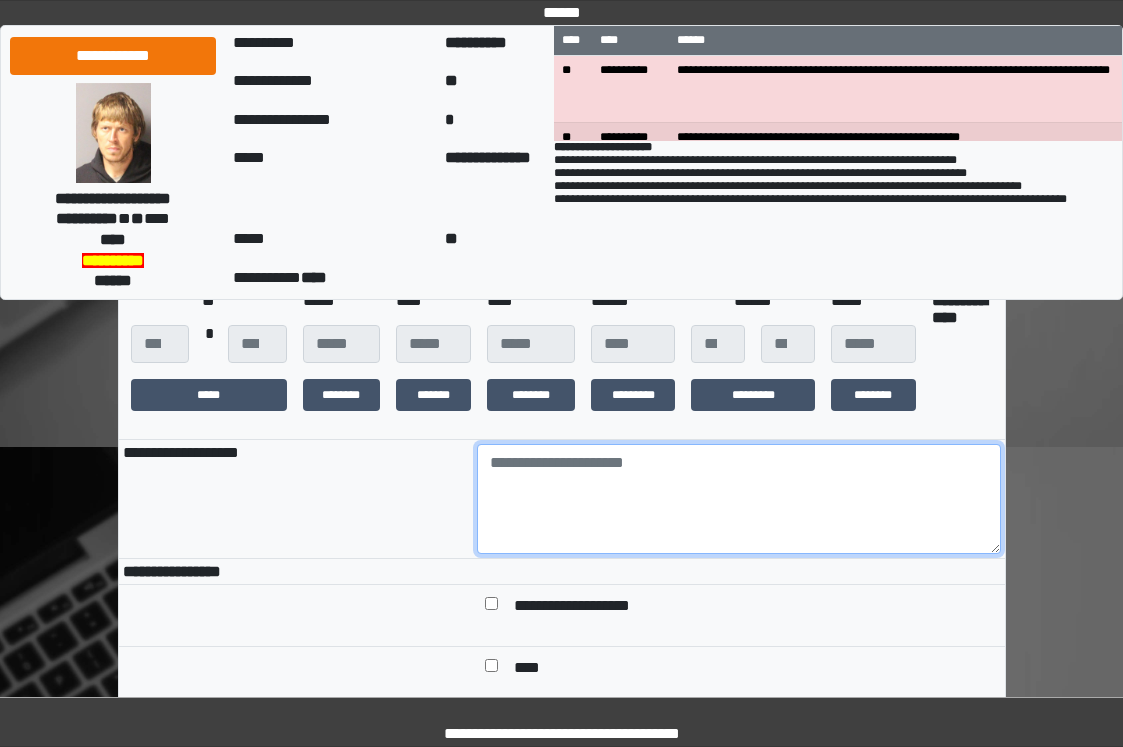 paste on "**********" 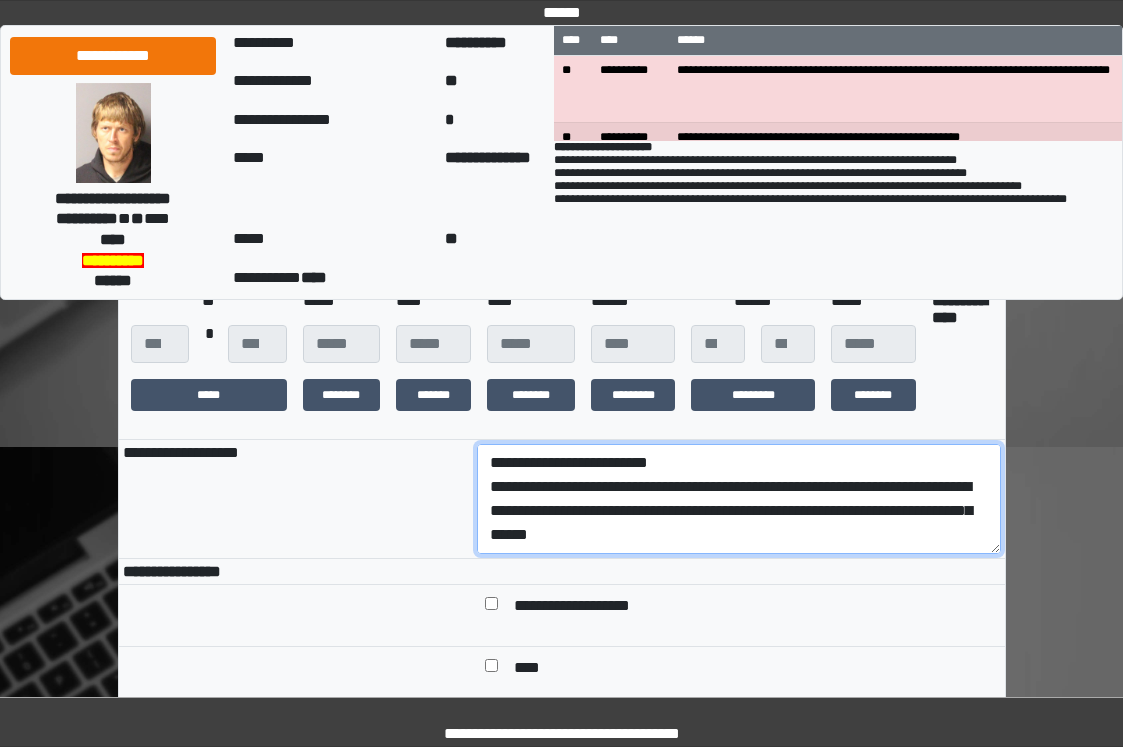 scroll, scrollTop: 136, scrollLeft: 0, axis: vertical 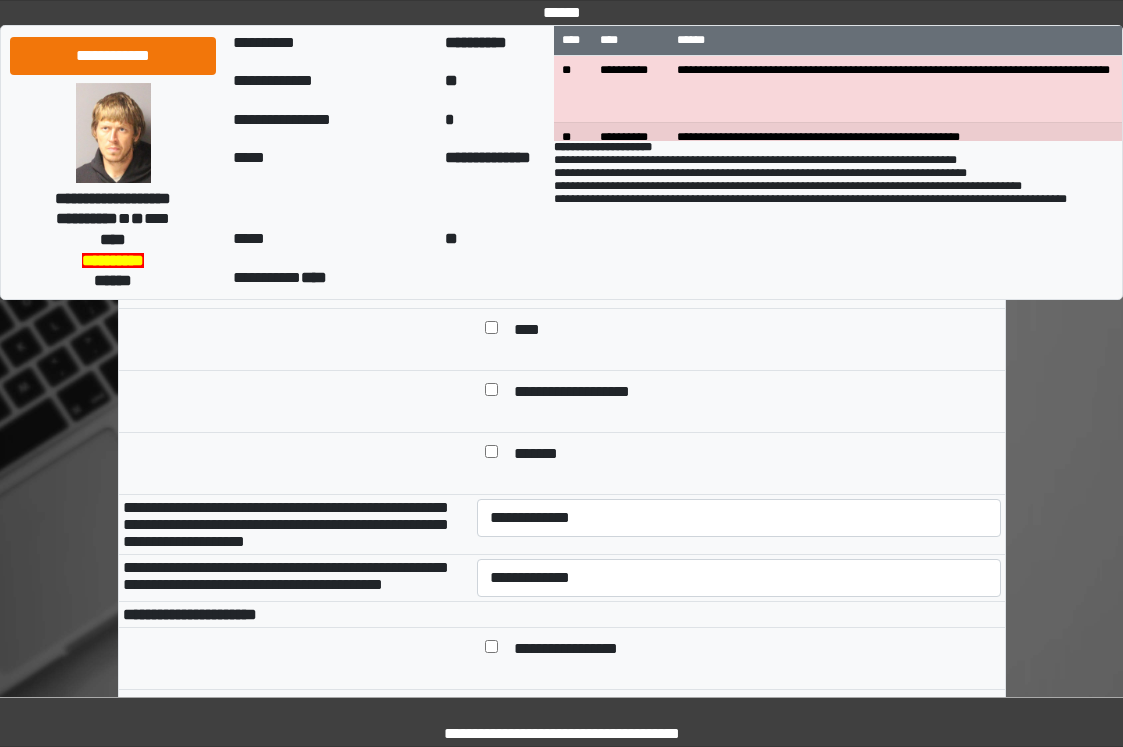 type on "**********" 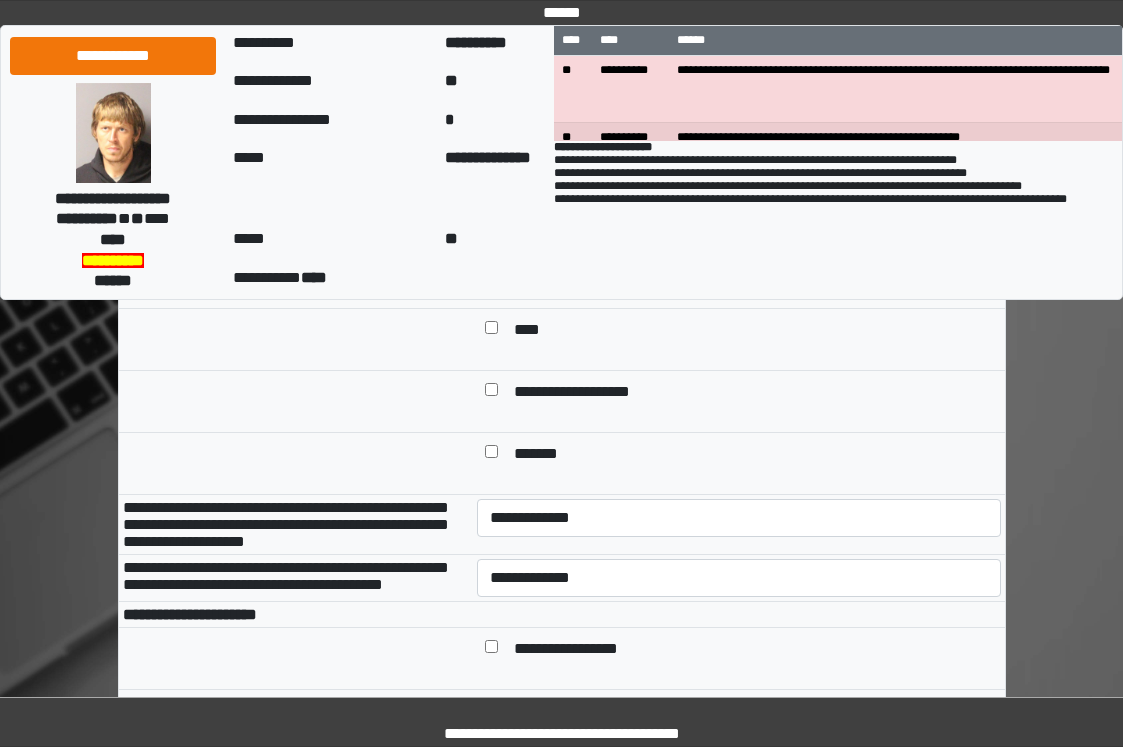 click on "**********" at bounding box center (739, 524) 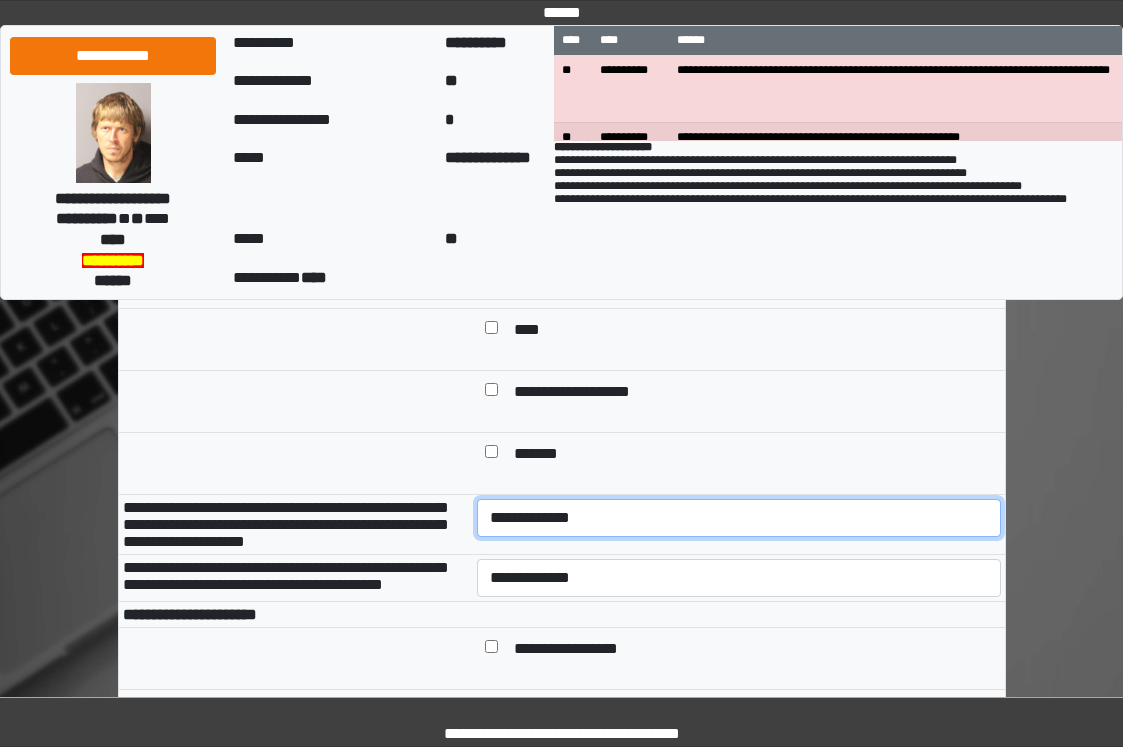 click on "**********" at bounding box center [739, 524] 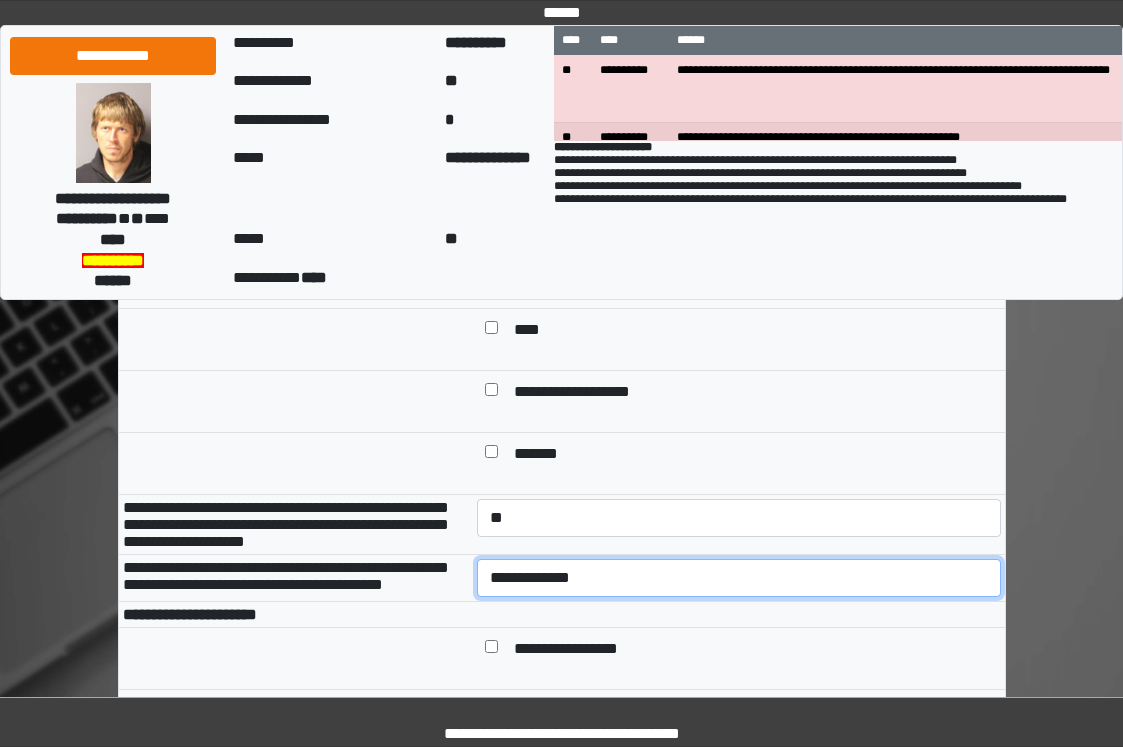 drag, startPoint x: 559, startPoint y: 619, endPoint x: 559, endPoint y: 633, distance: 14 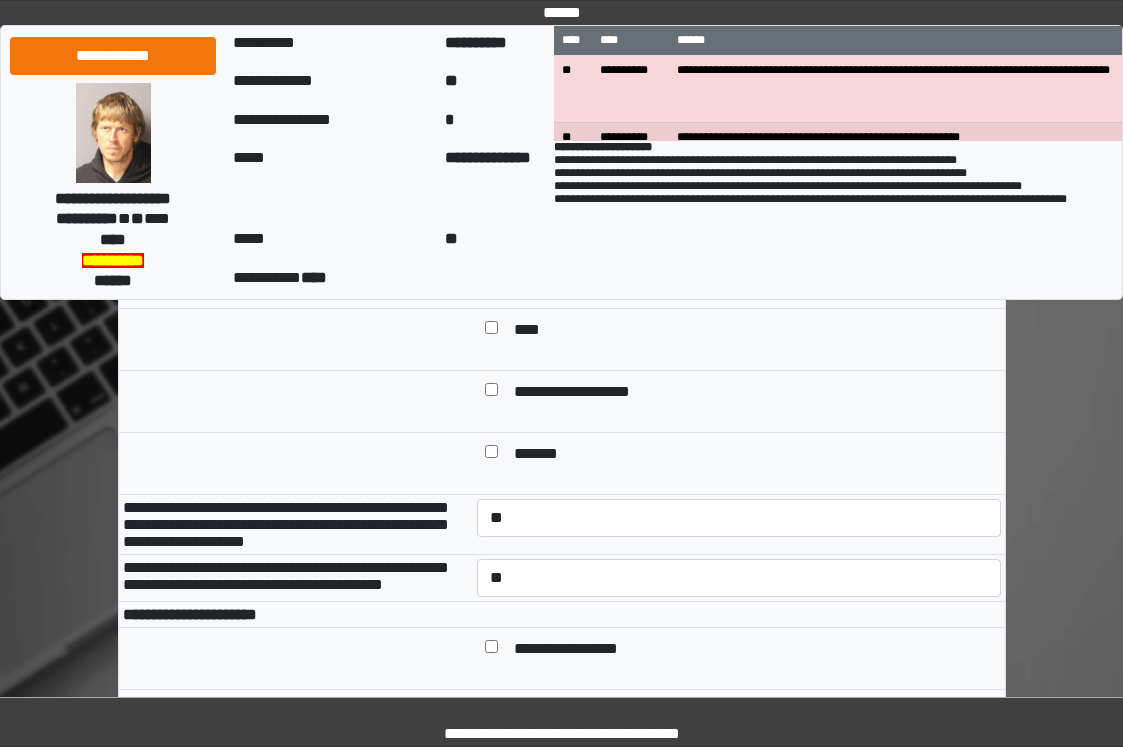 click on "**********" at bounding box center [739, 577] 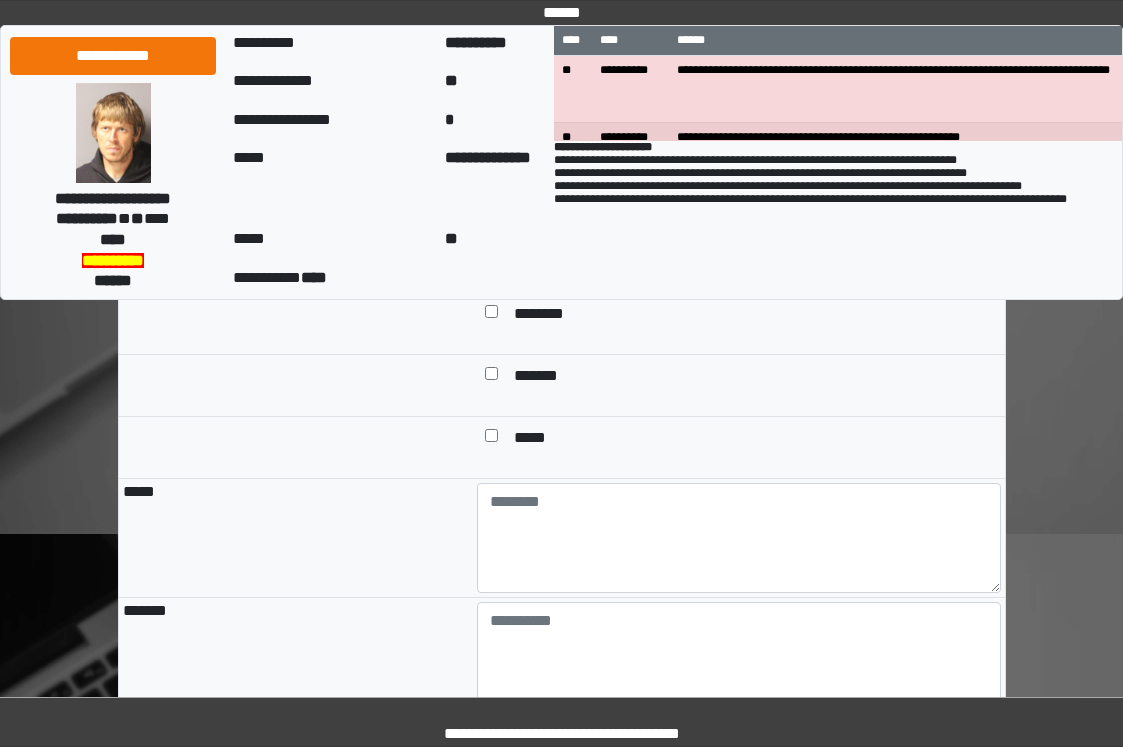 scroll, scrollTop: 1900, scrollLeft: 0, axis: vertical 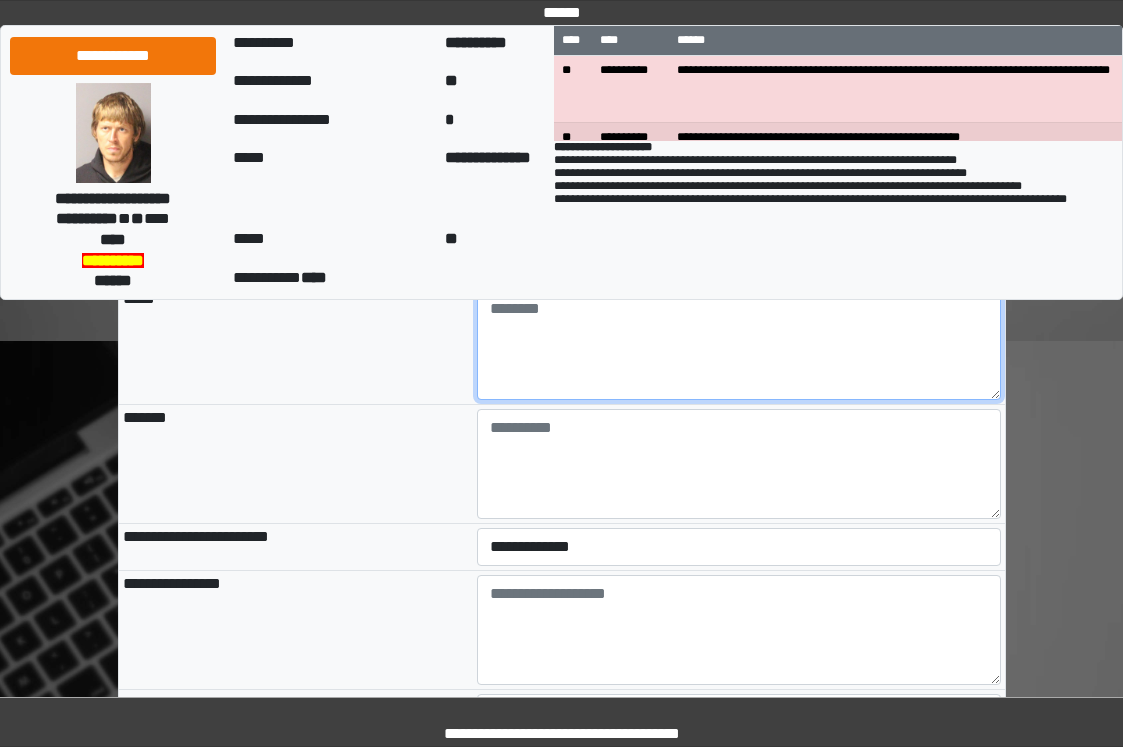 click at bounding box center [739, 345] 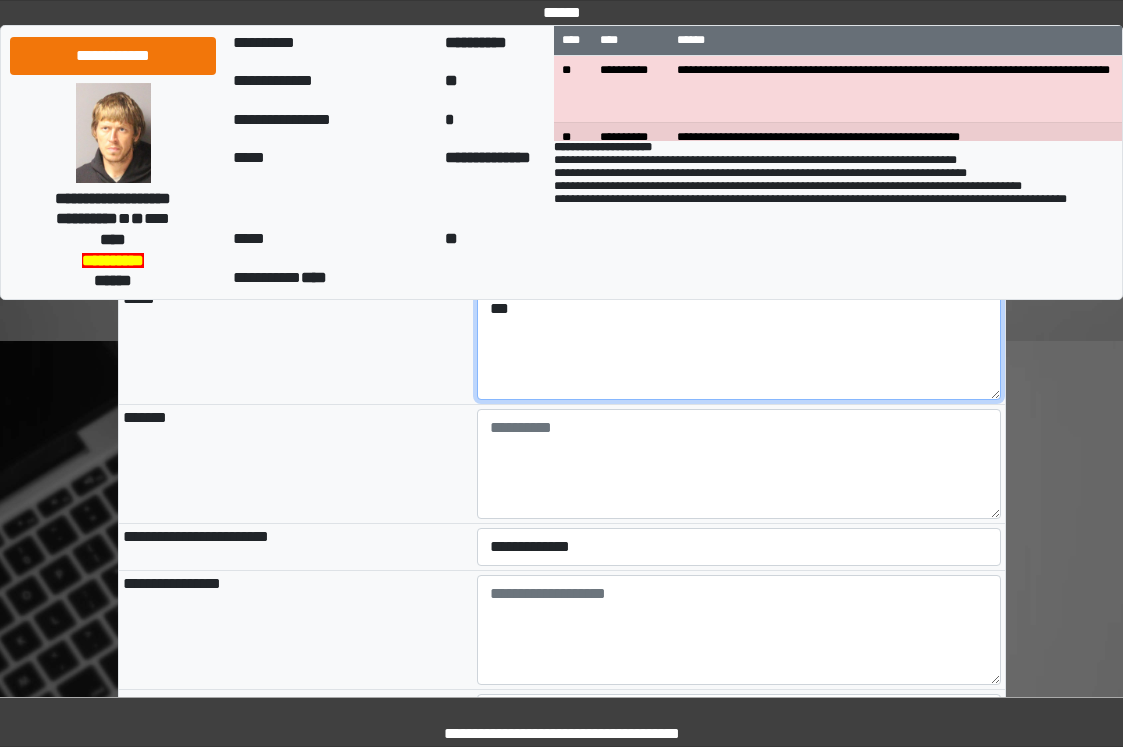 type on "***" 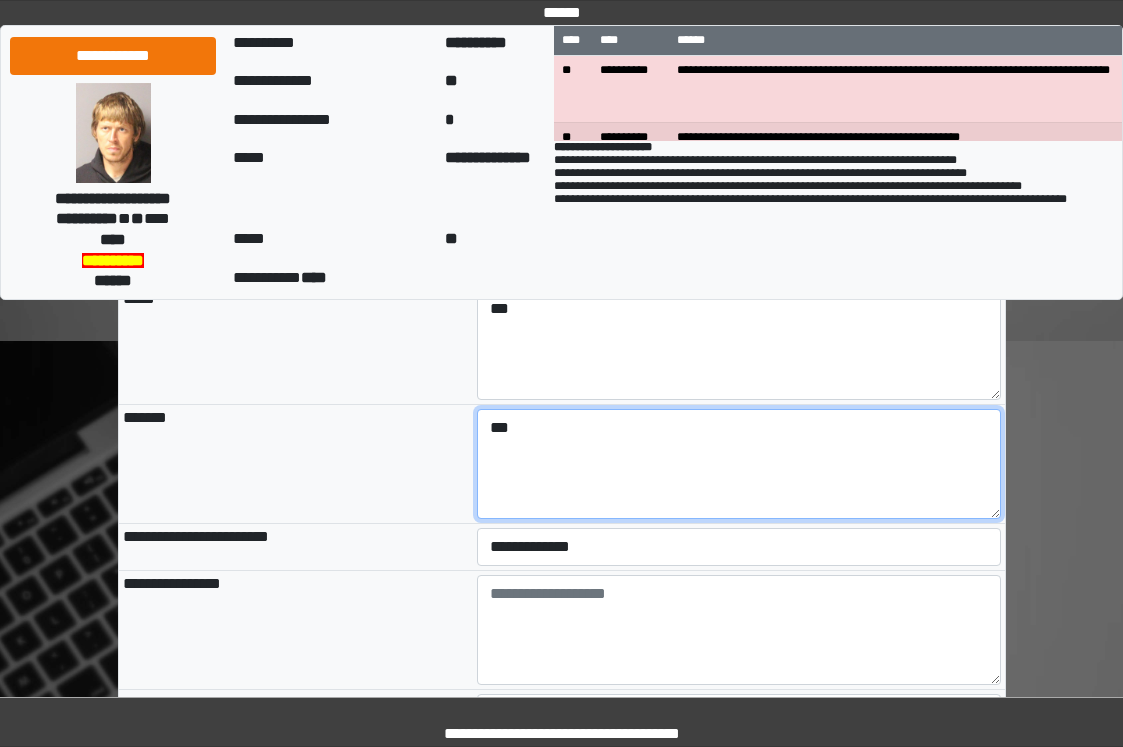 type on "***" 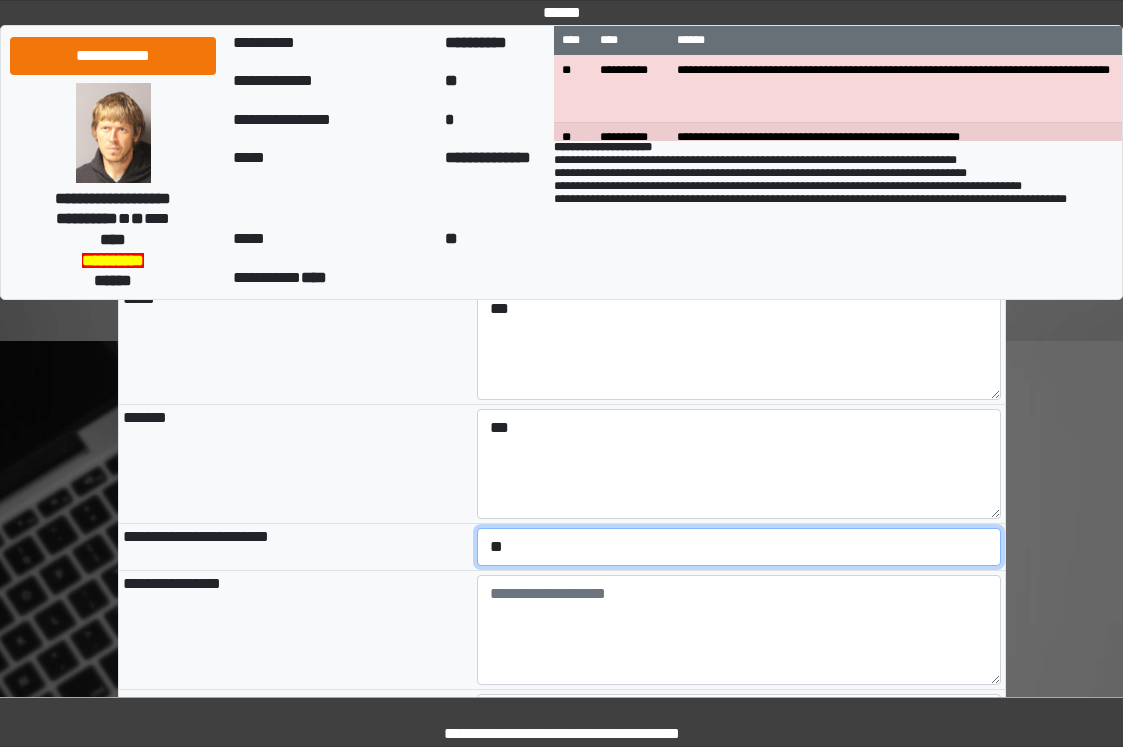 select on "*" 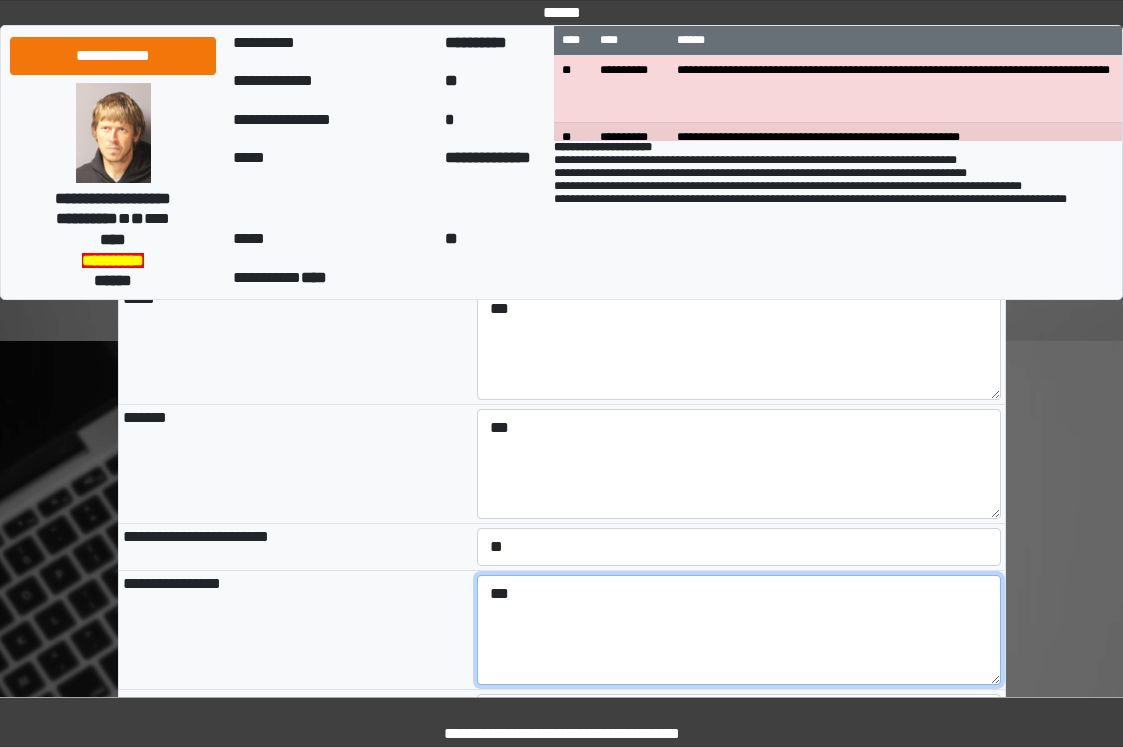 type on "***" 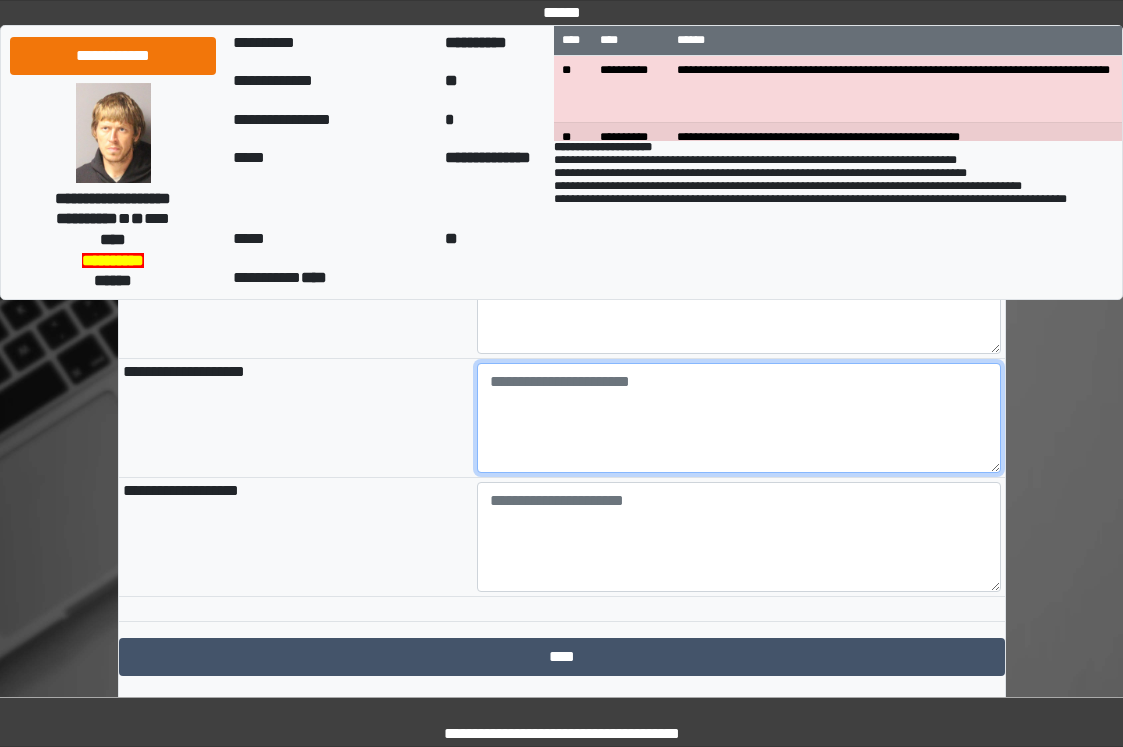 scroll, scrollTop: 2317, scrollLeft: 0, axis: vertical 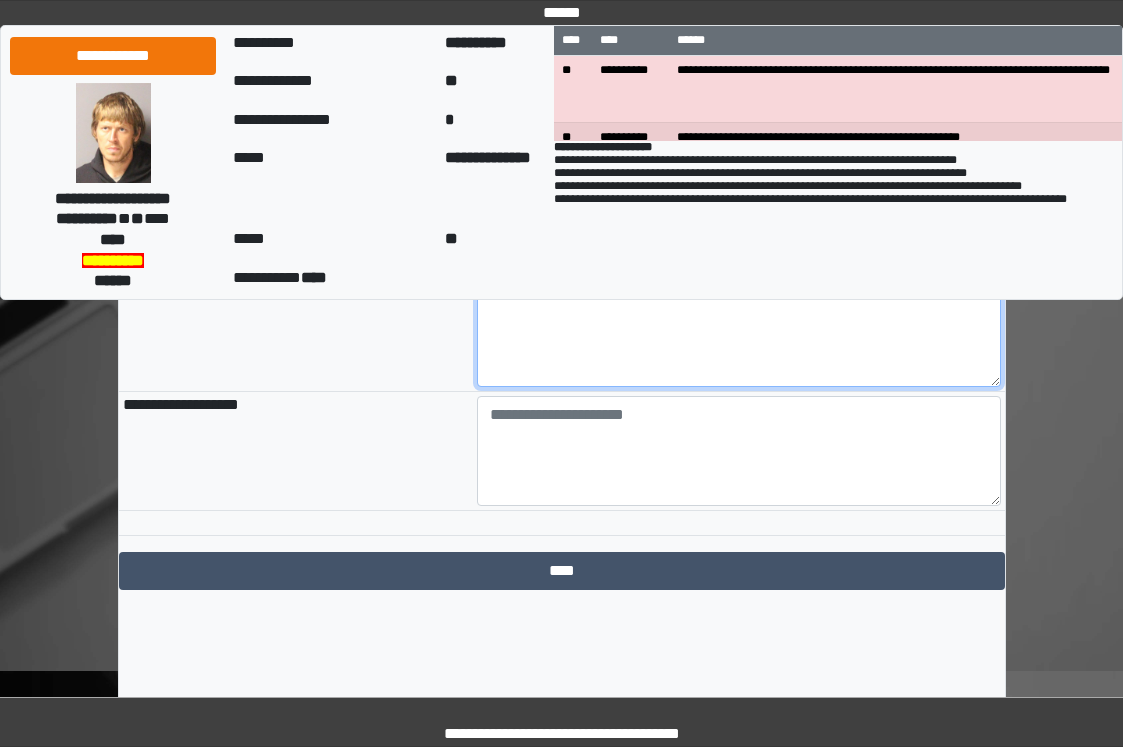 paste on "**********" 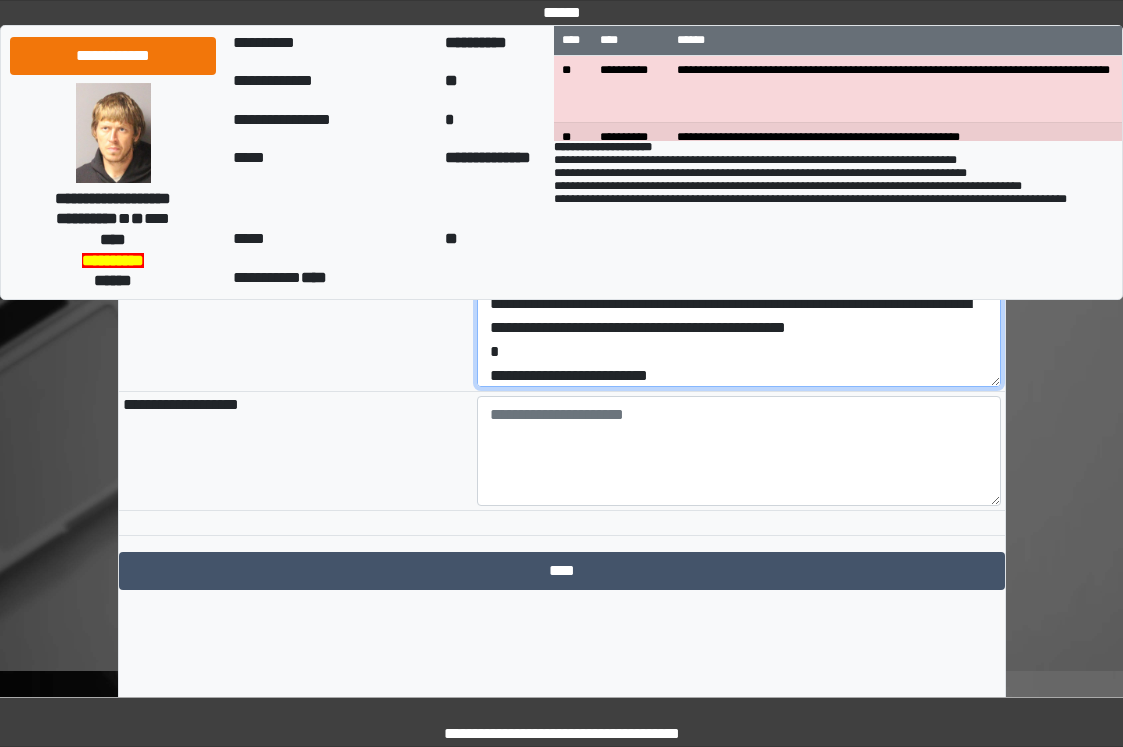 scroll, scrollTop: 96, scrollLeft: 0, axis: vertical 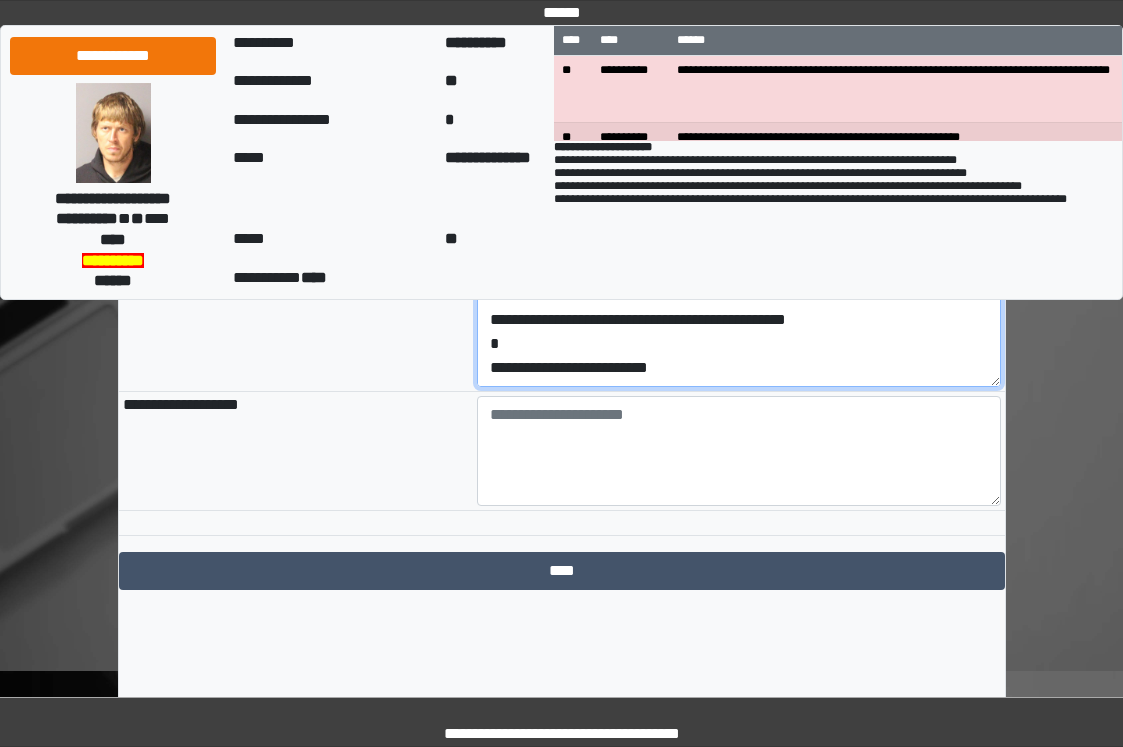 drag, startPoint x: 713, startPoint y: 456, endPoint x: 455, endPoint y: 491, distance: 260.36322 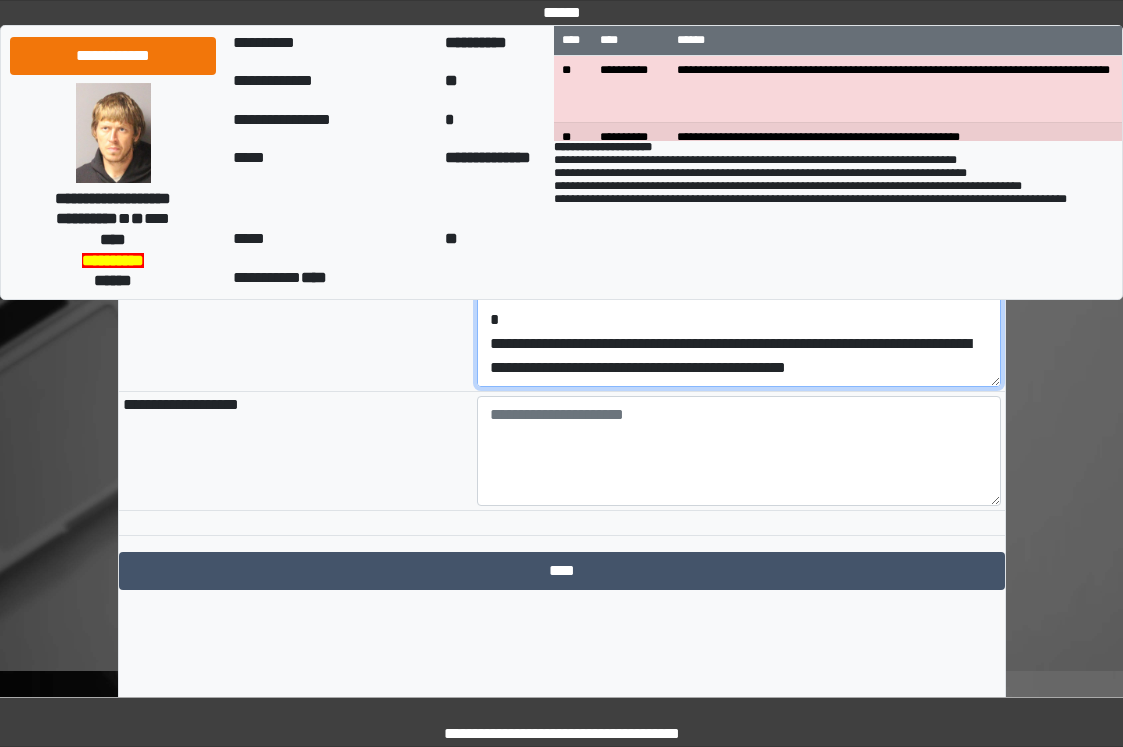 scroll, scrollTop: 48, scrollLeft: 0, axis: vertical 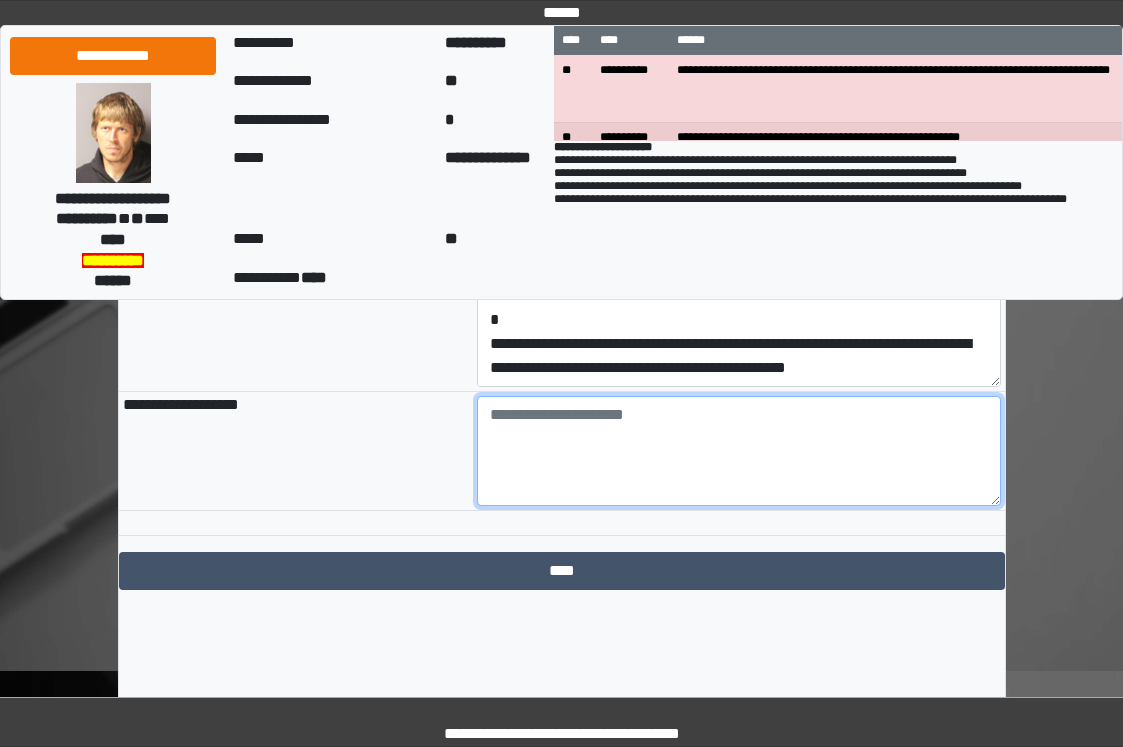 click at bounding box center (739, 451) 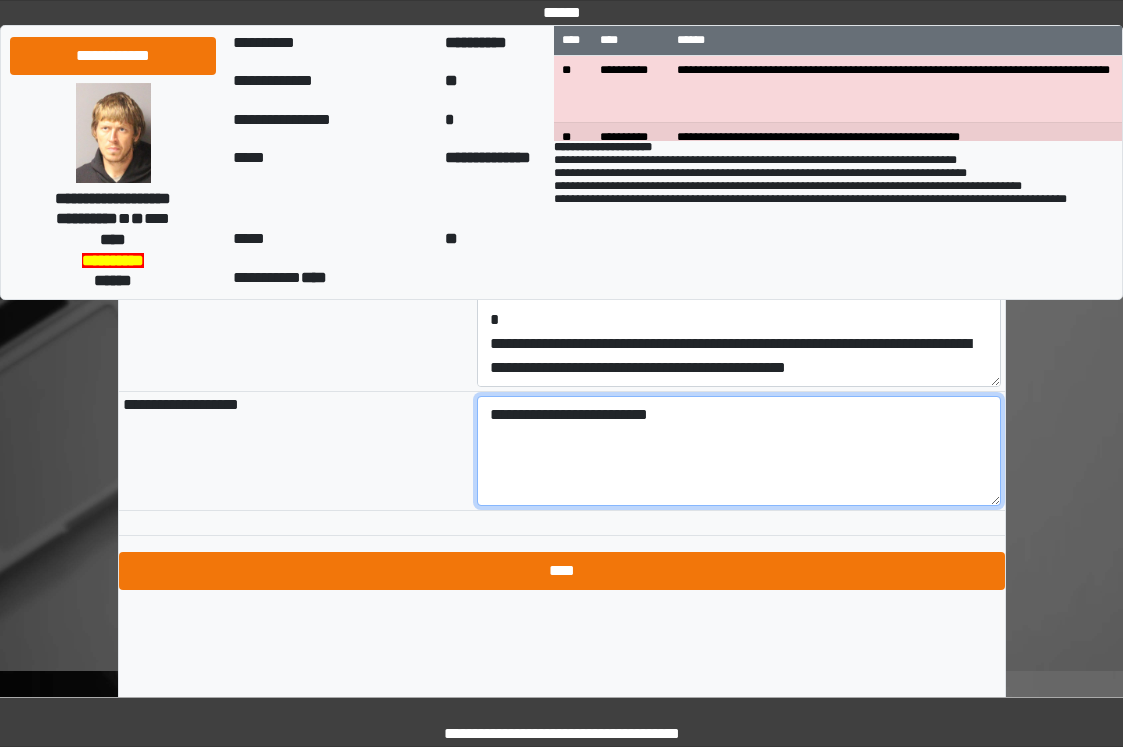 type on "**********" 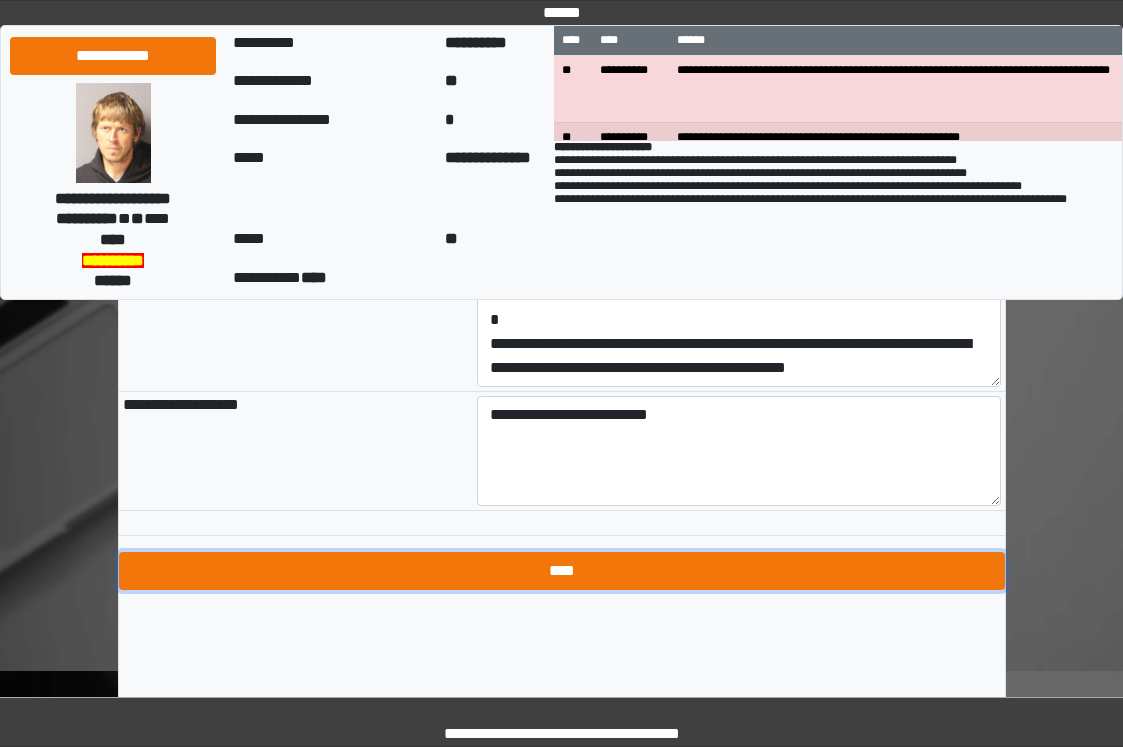 click on "****" at bounding box center (562, 571) 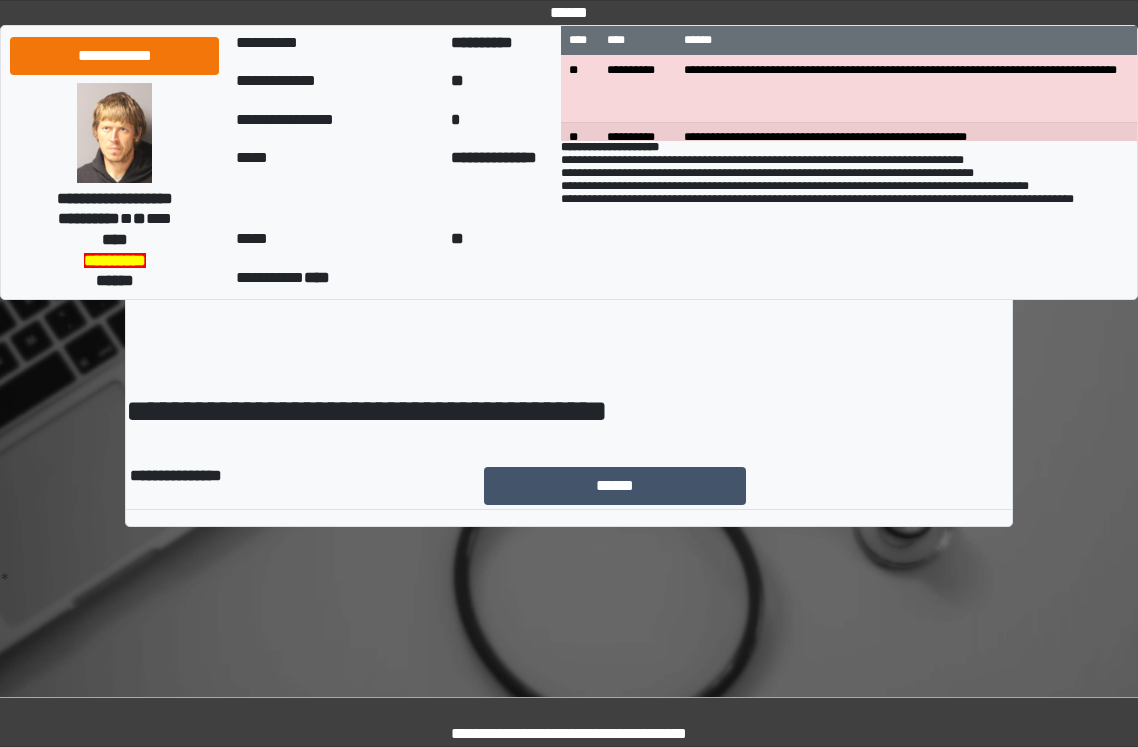 scroll, scrollTop: 0, scrollLeft: 0, axis: both 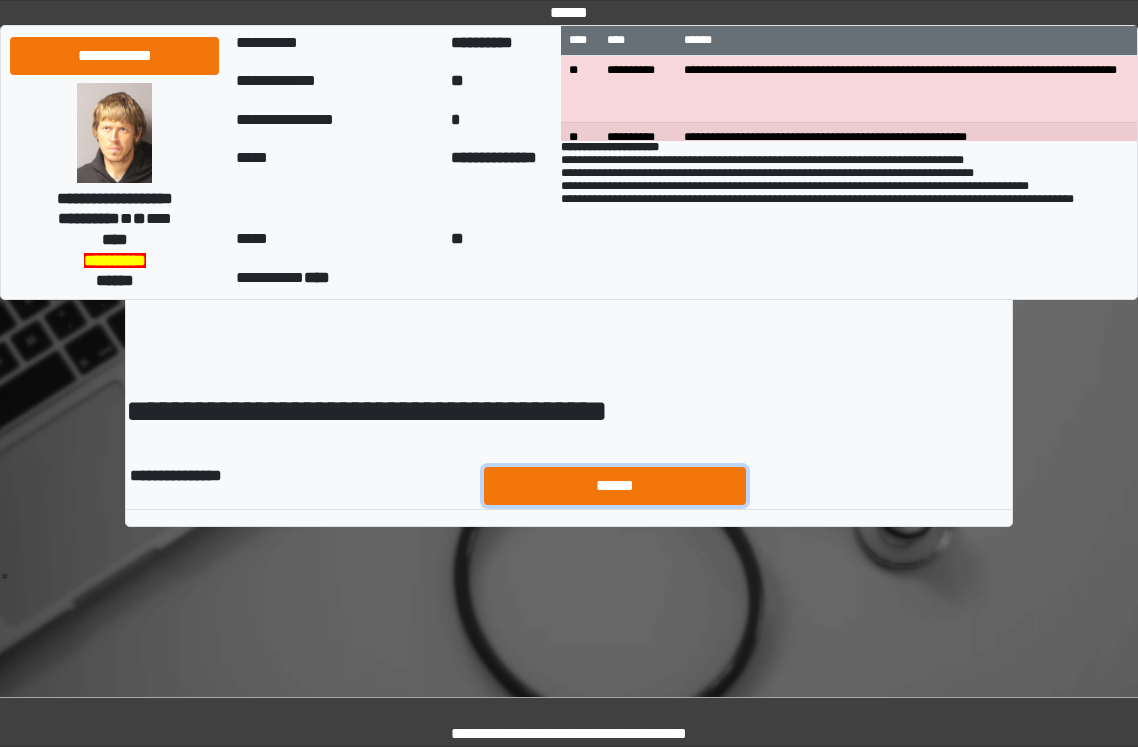 click on "******" at bounding box center (615, 486) 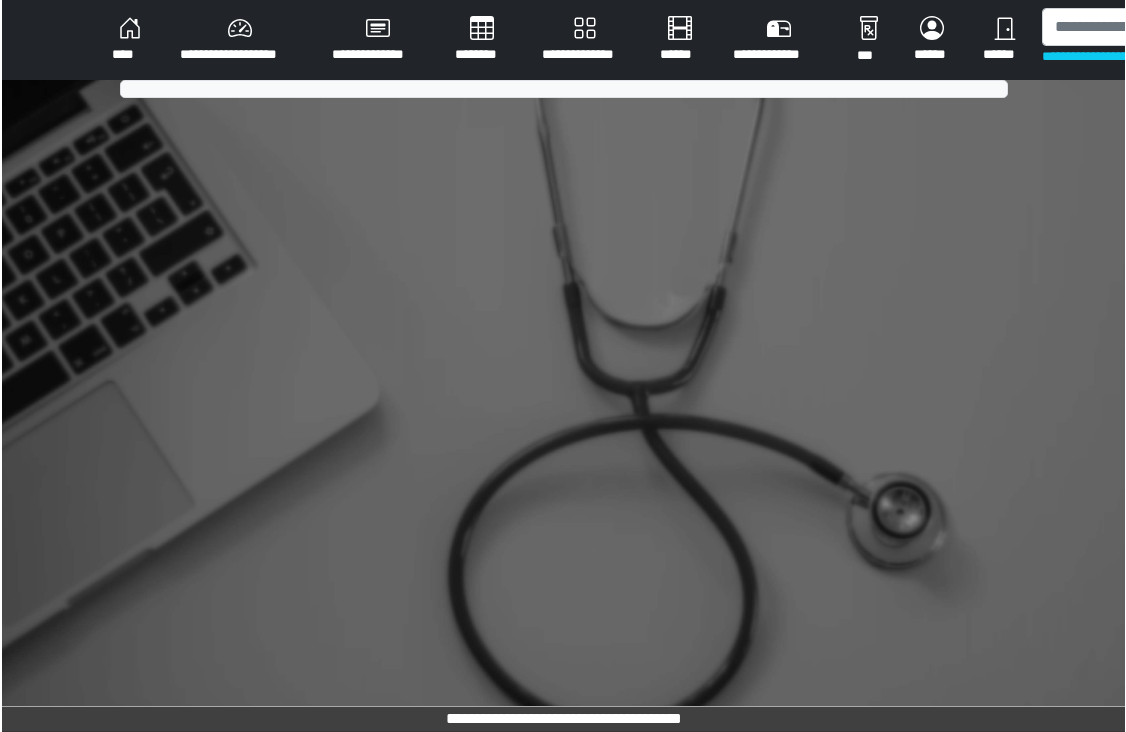 scroll, scrollTop: 0, scrollLeft: 0, axis: both 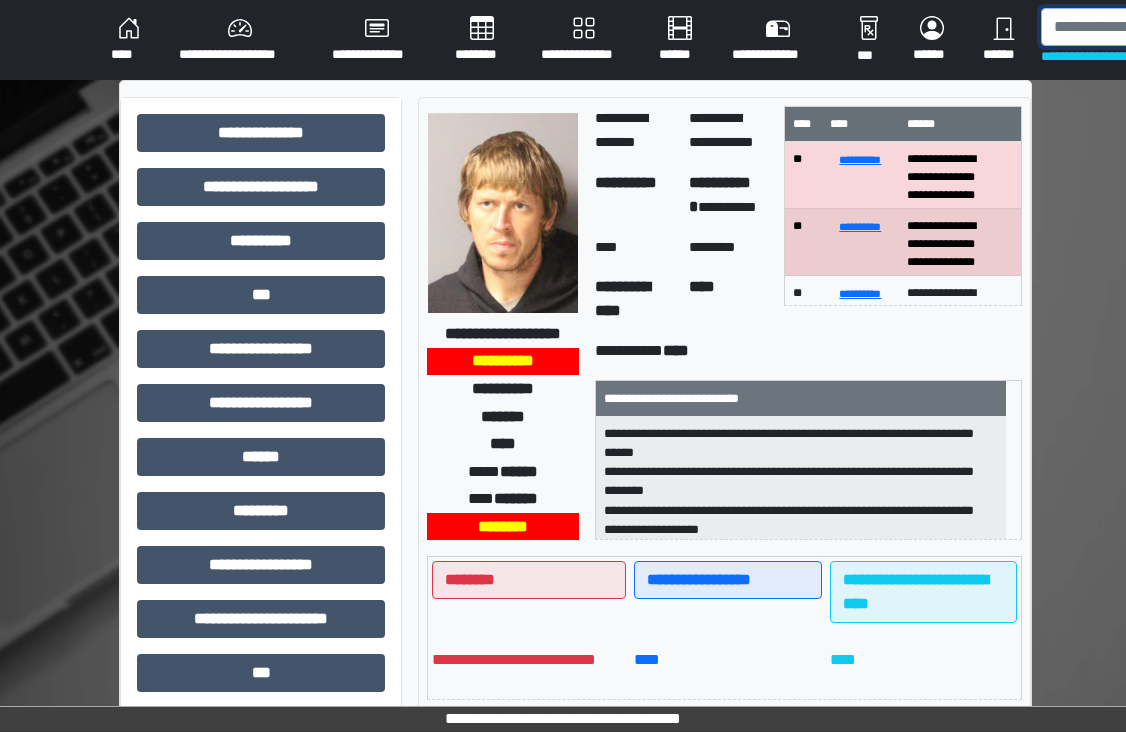 click at bounding box center (1144, 27) 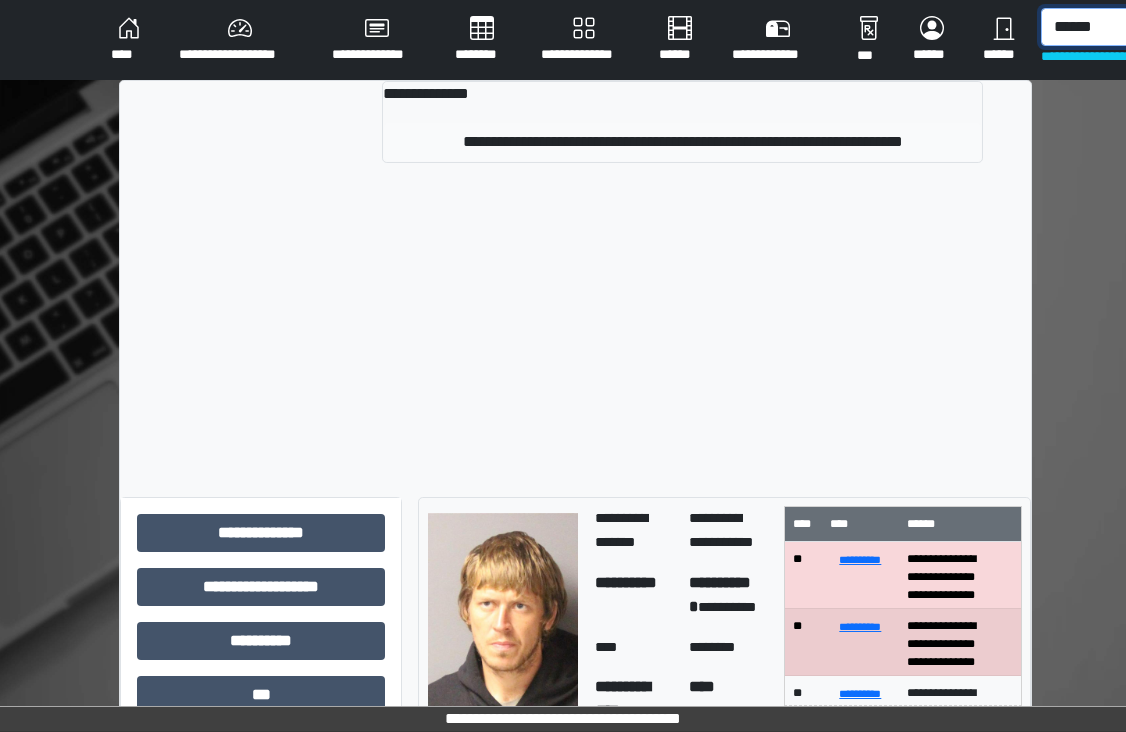 type on "******" 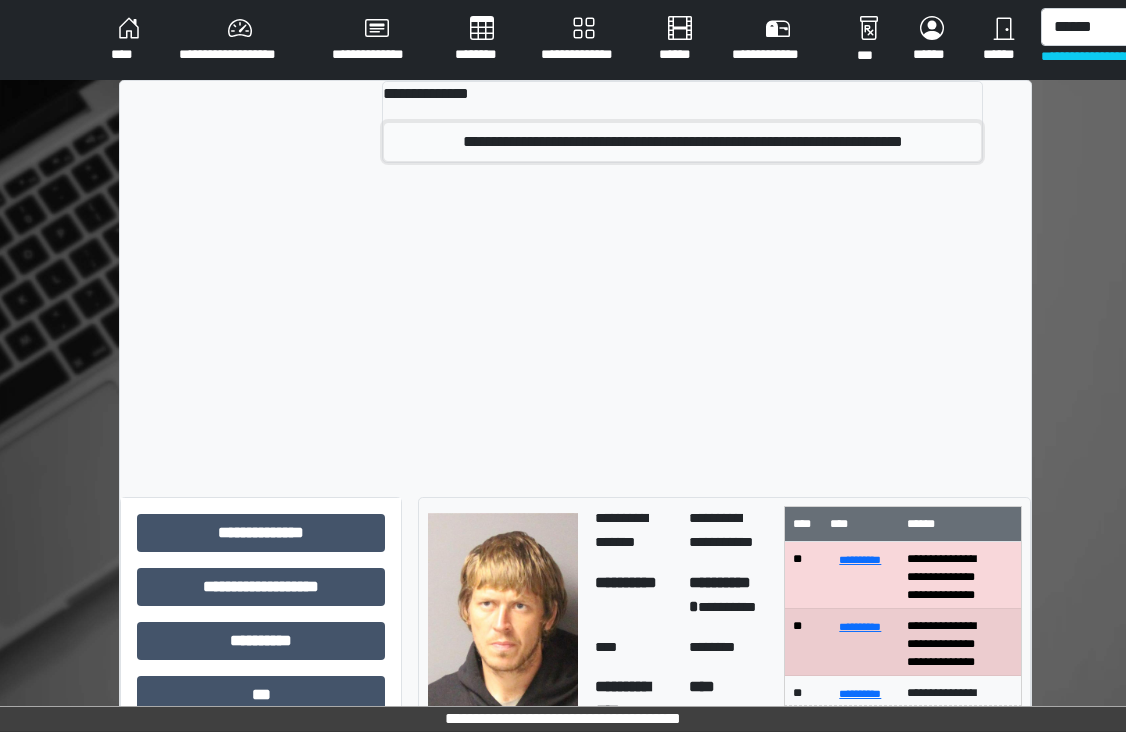click on "**********" at bounding box center [682, 142] 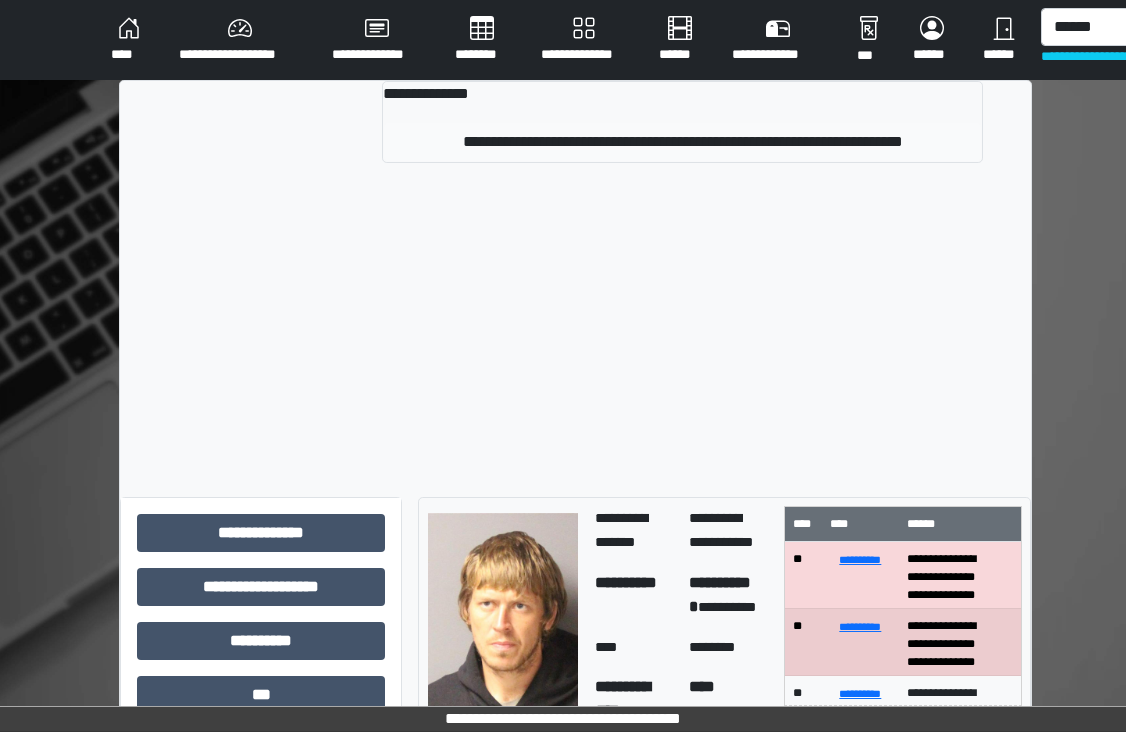 type 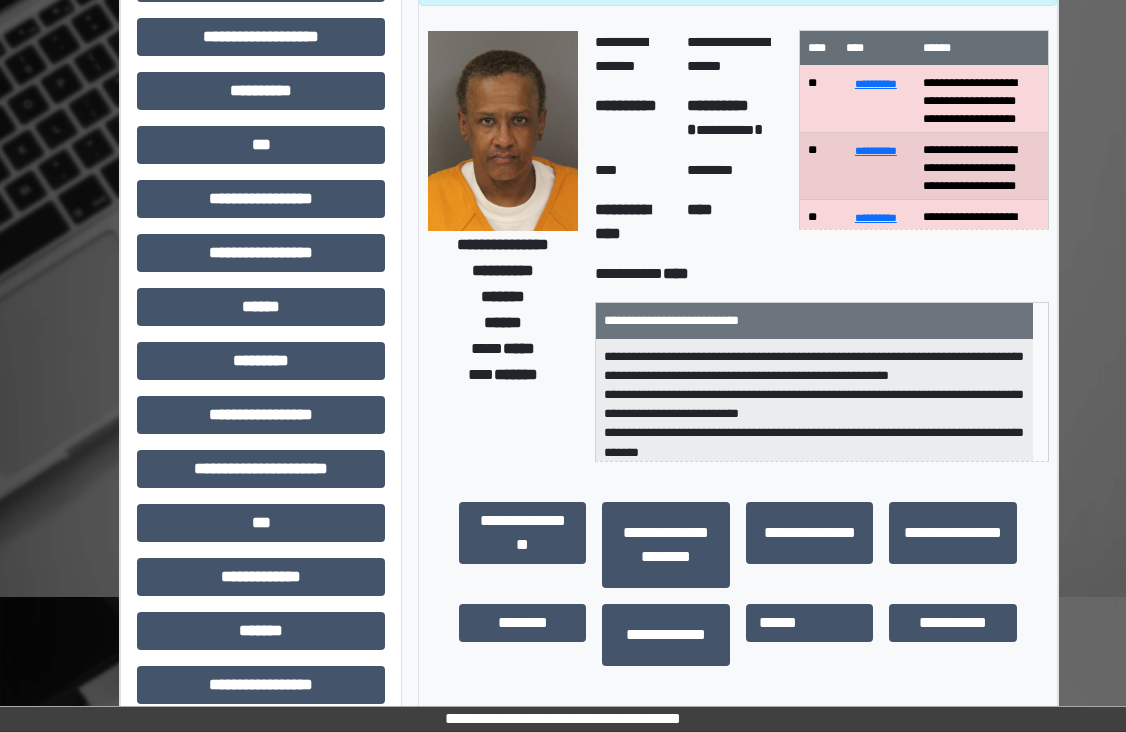 scroll, scrollTop: 442, scrollLeft: 0, axis: vertical 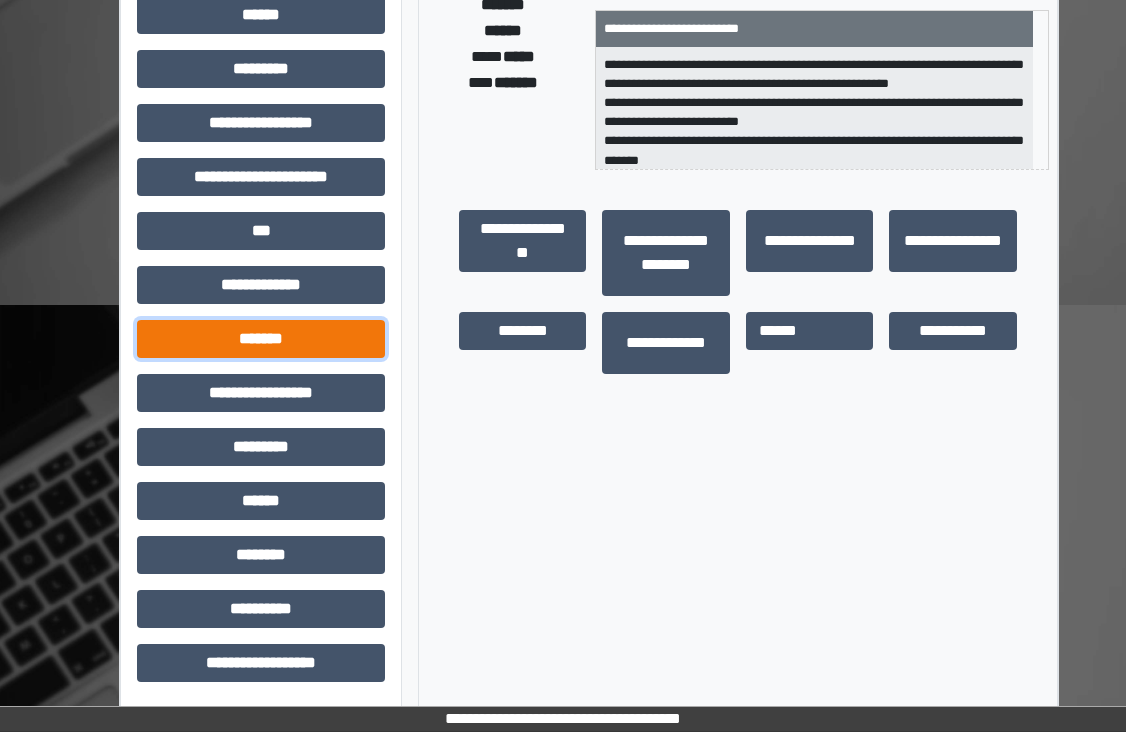 drag, startPoint x: 301, startPoint y: 335, endPoint x: 285, endPoint y: 365, distance: 34 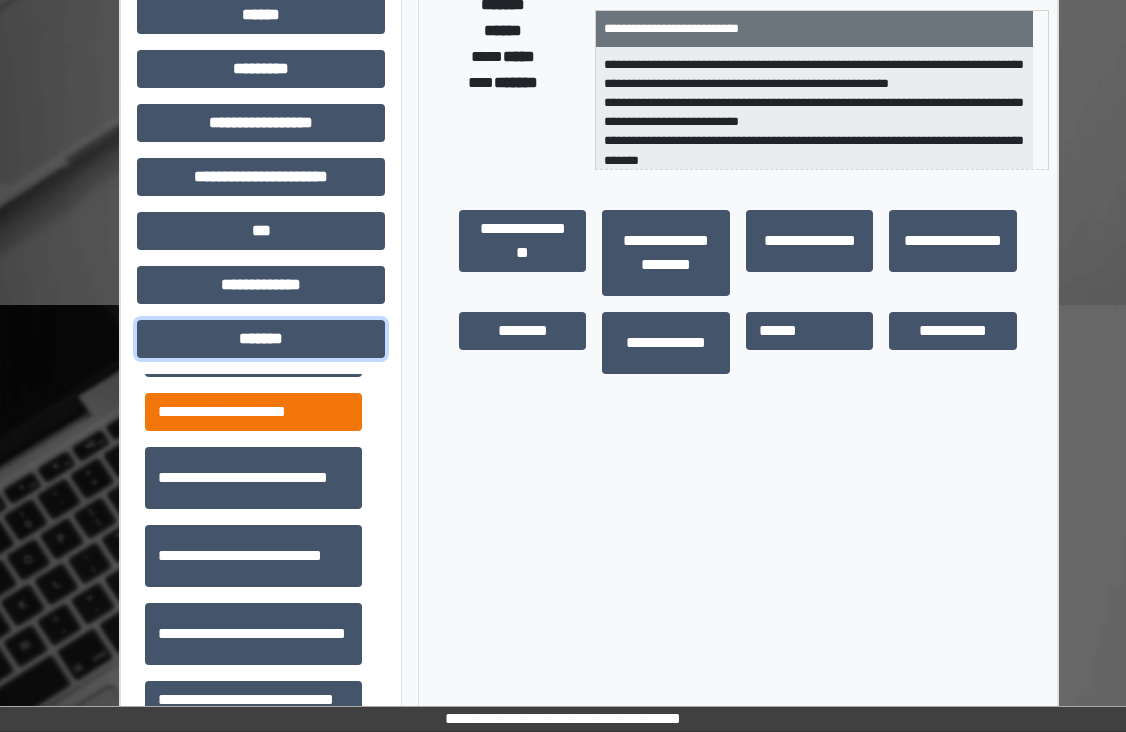 scroll, scrollTop: 700, scrollLeft: 0, axis: vertical 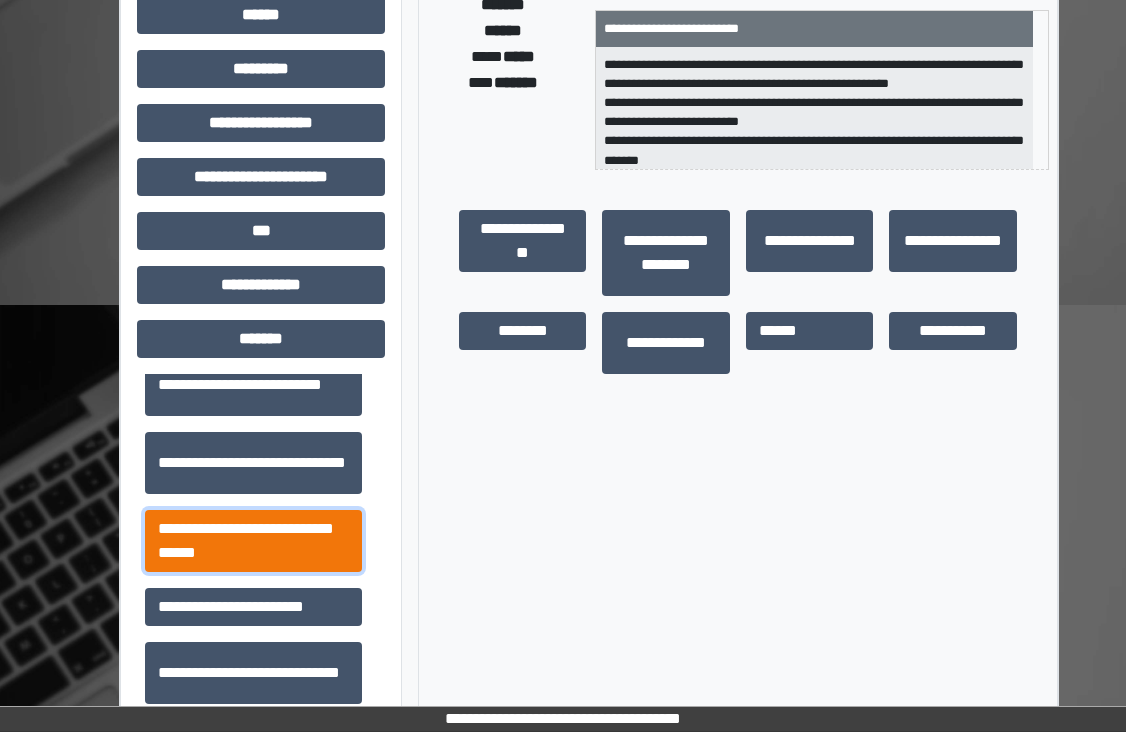 click on "**********" at bounding box center (253, 541) 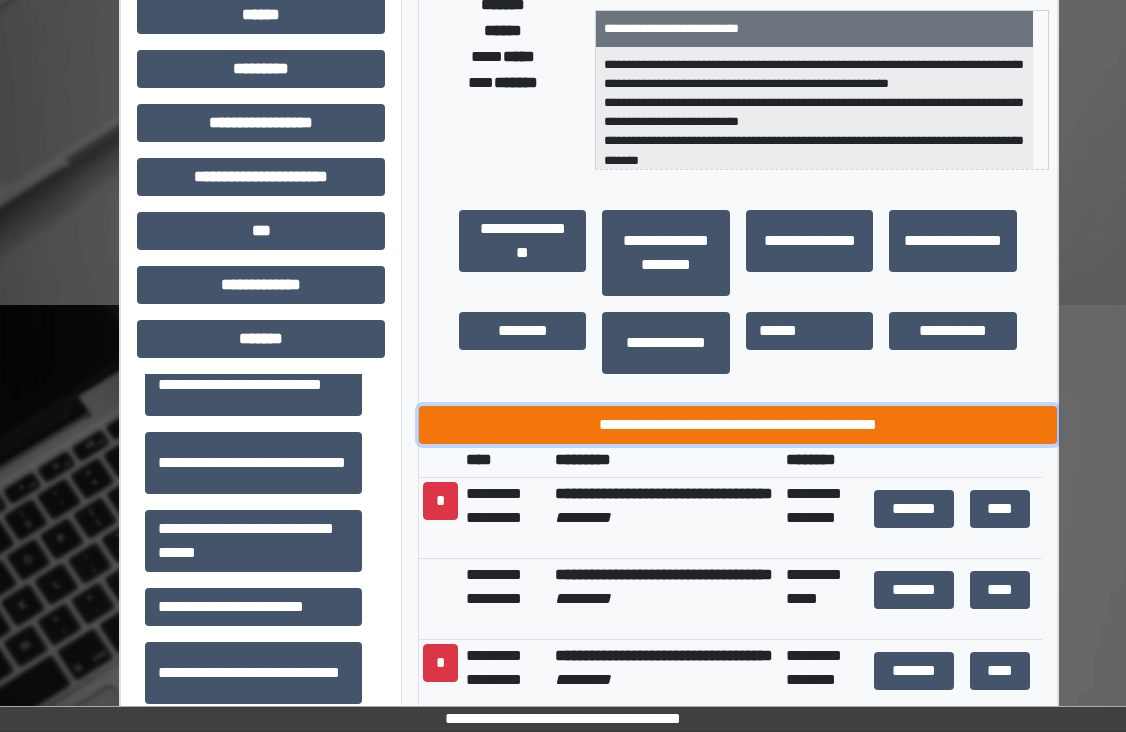 click on "**********" at bounding box center [738, 425] 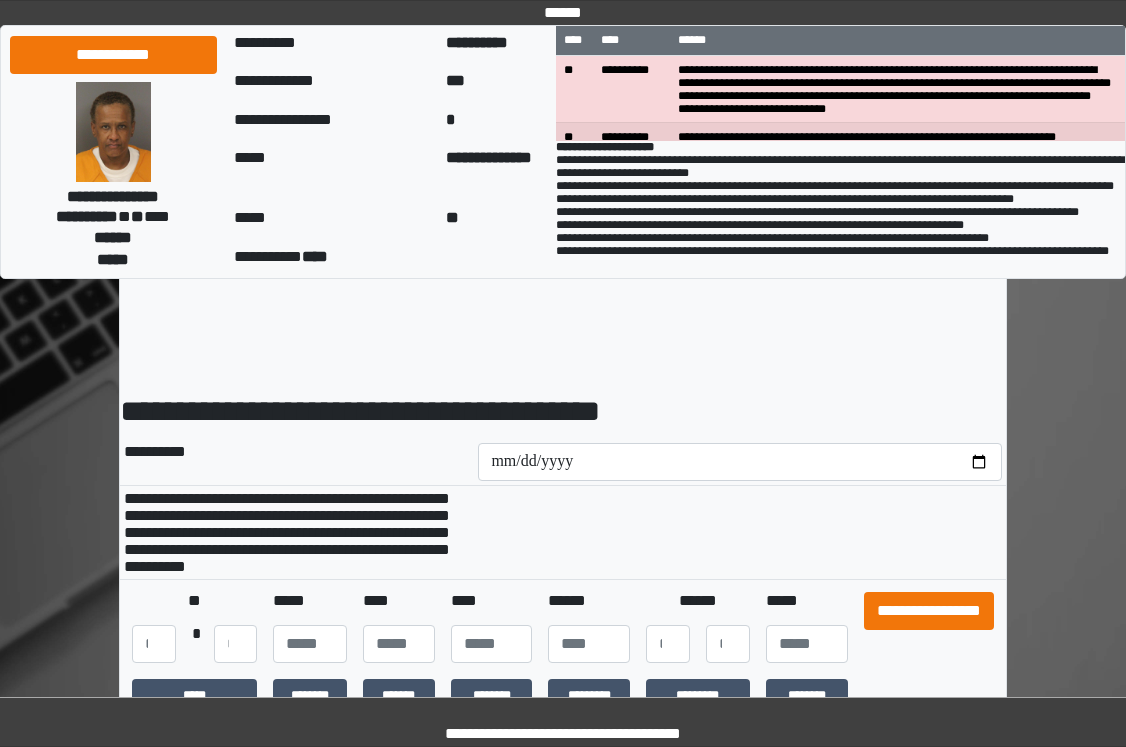 scroll, scrollTop: 0, scrollLeft: 0, axis: both 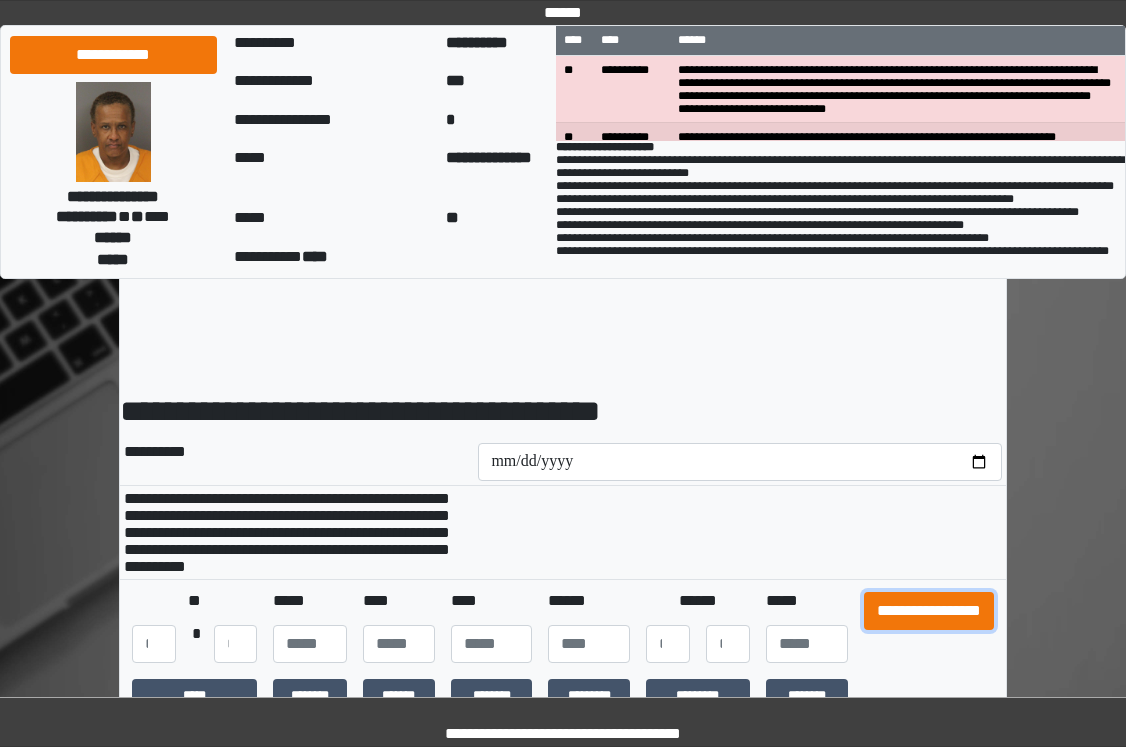 click on "**********" at bounding box center [929, 611] 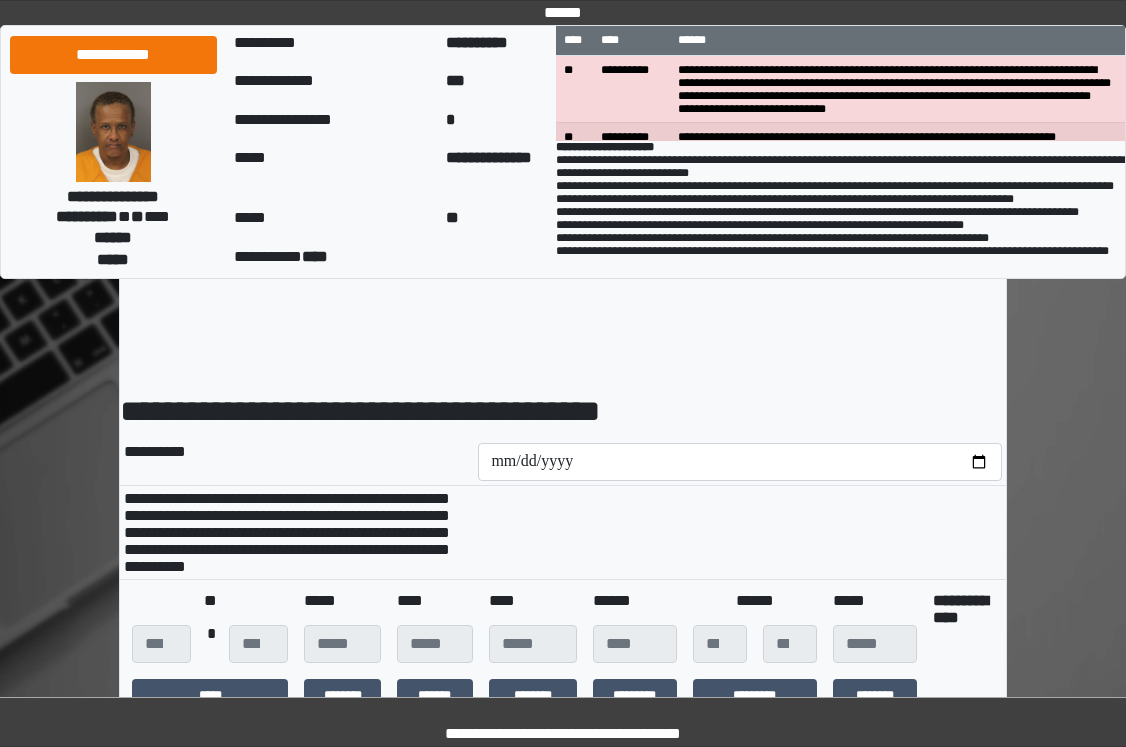 click on "**********" at bounding box center (960, 609) 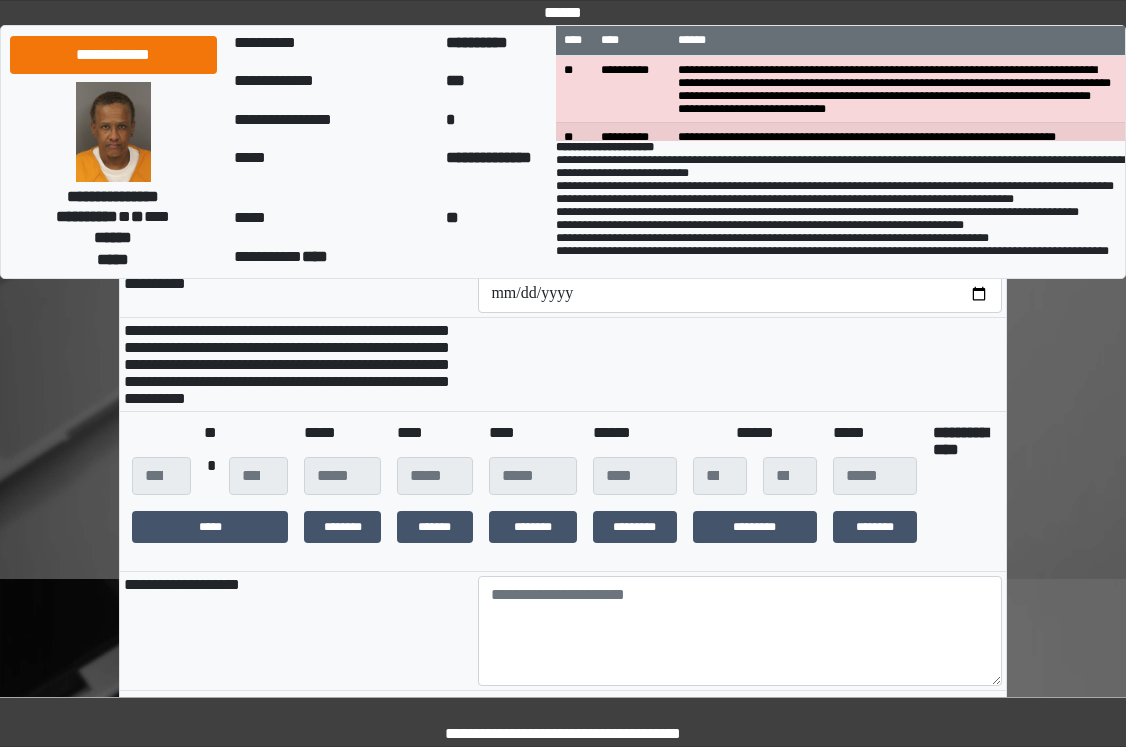 scroll, scrollTop: 400, scrollLeft: 0, axis: vertical 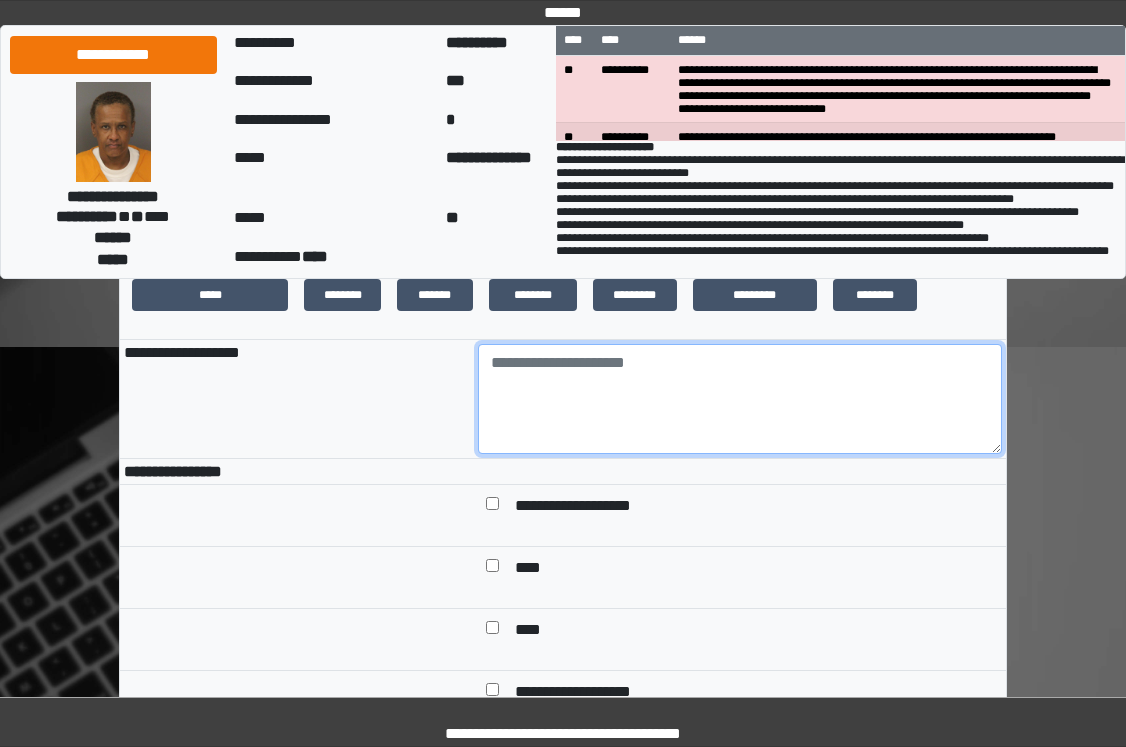 click at bounding box center [740, 399] 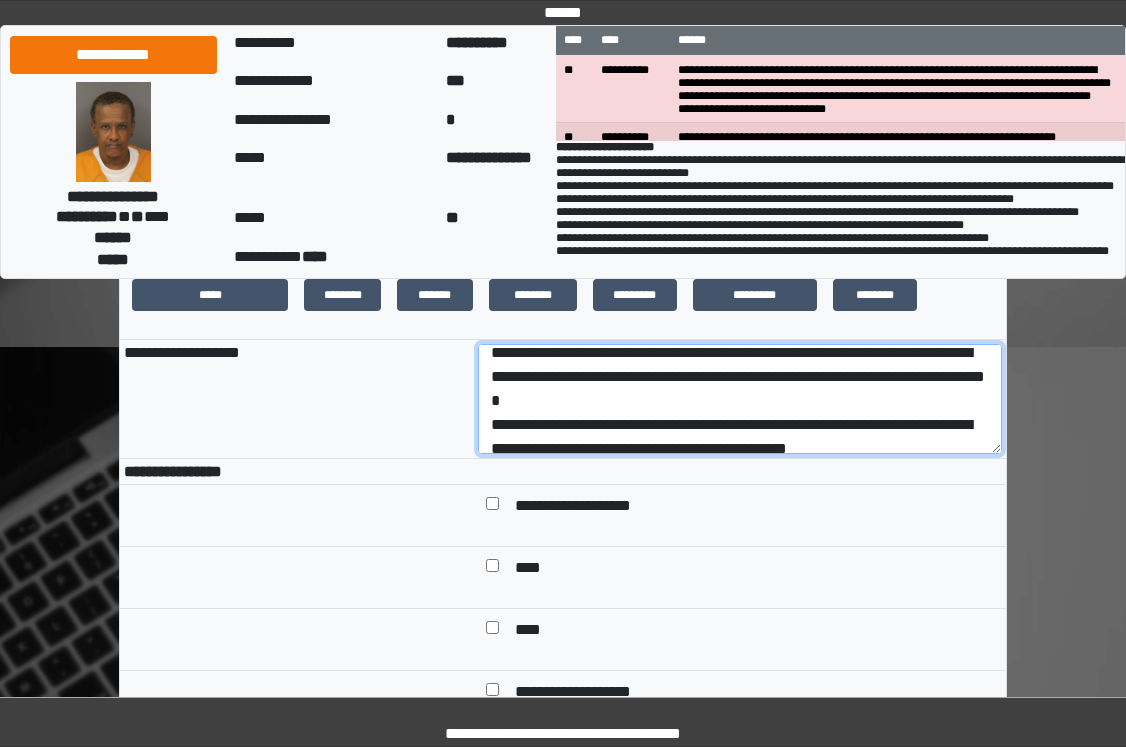 scroll, scrollTop: 0, scrollLeft: 0, axis: both 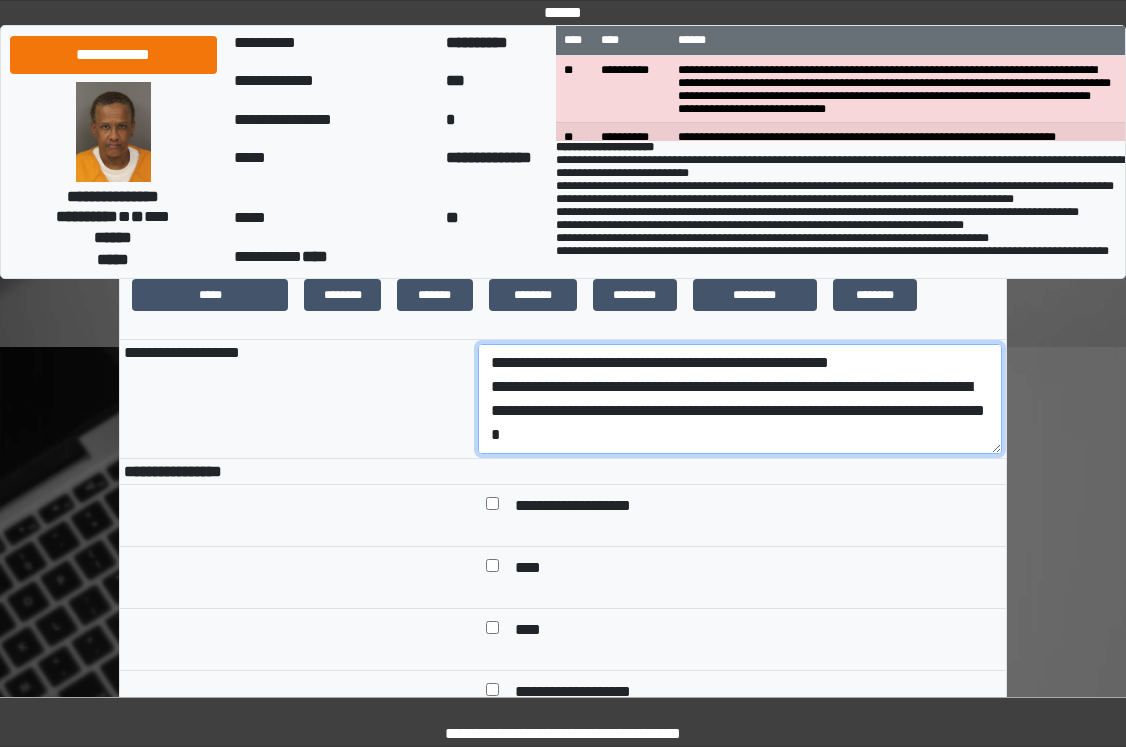 drag, startPoint x: 775, startPoint y: 439, endPoint x: 405, endPoint y: 420, distance: 370.48752 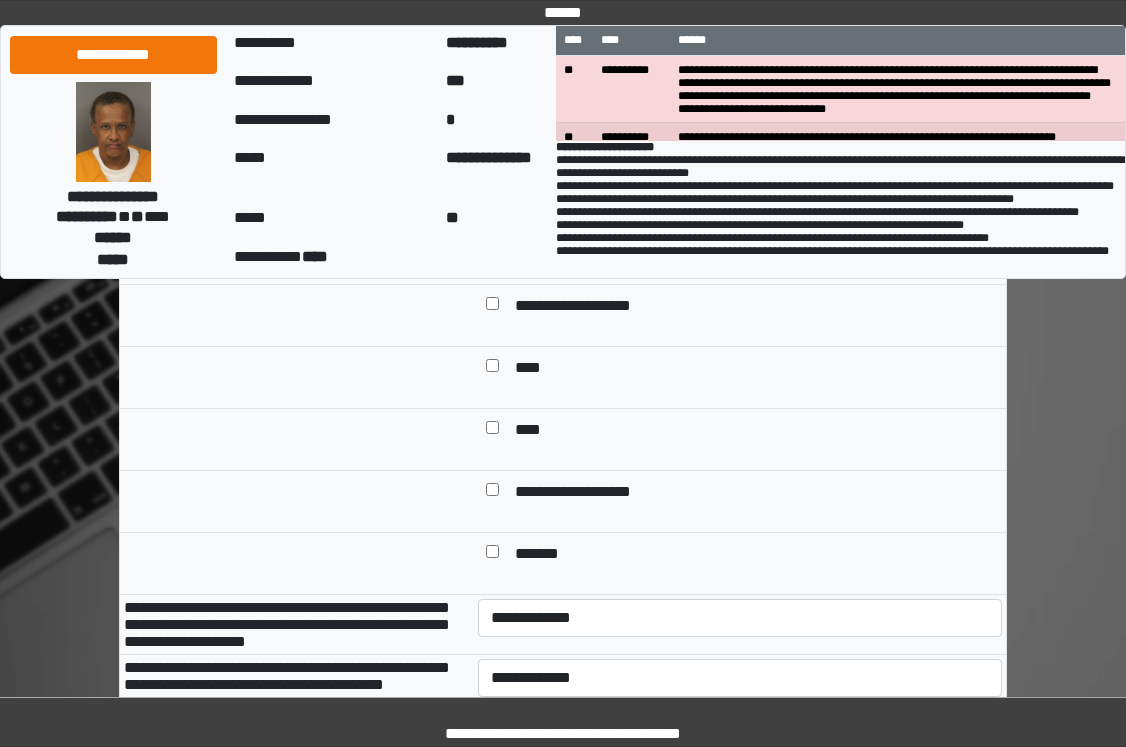 type on "**********" 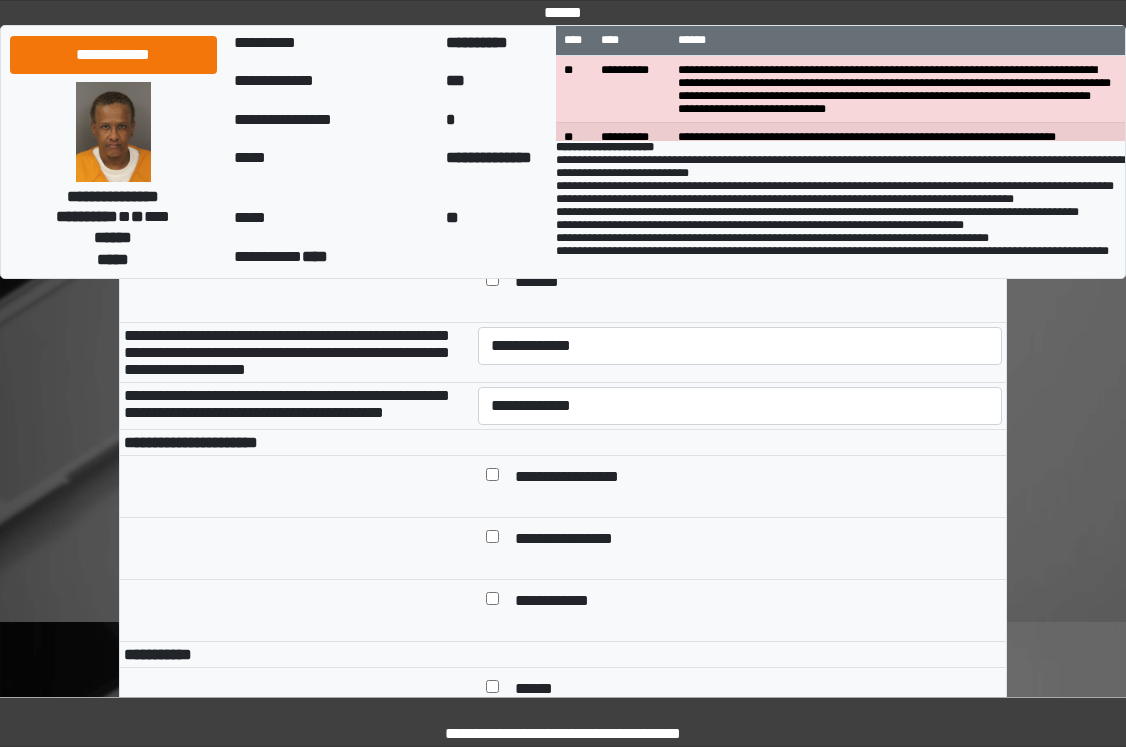 scroll, scrollTop: 900, scrollLeft: 0, axis: vertical 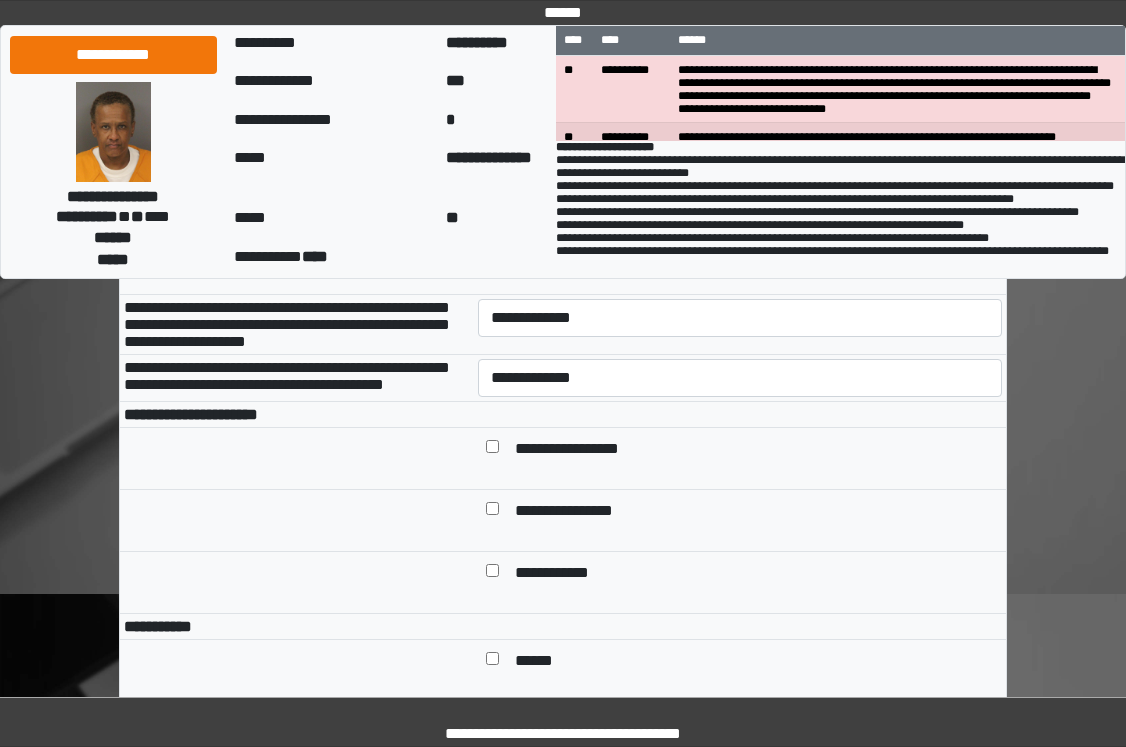 click on "**********" at bounding box center [740, 324] 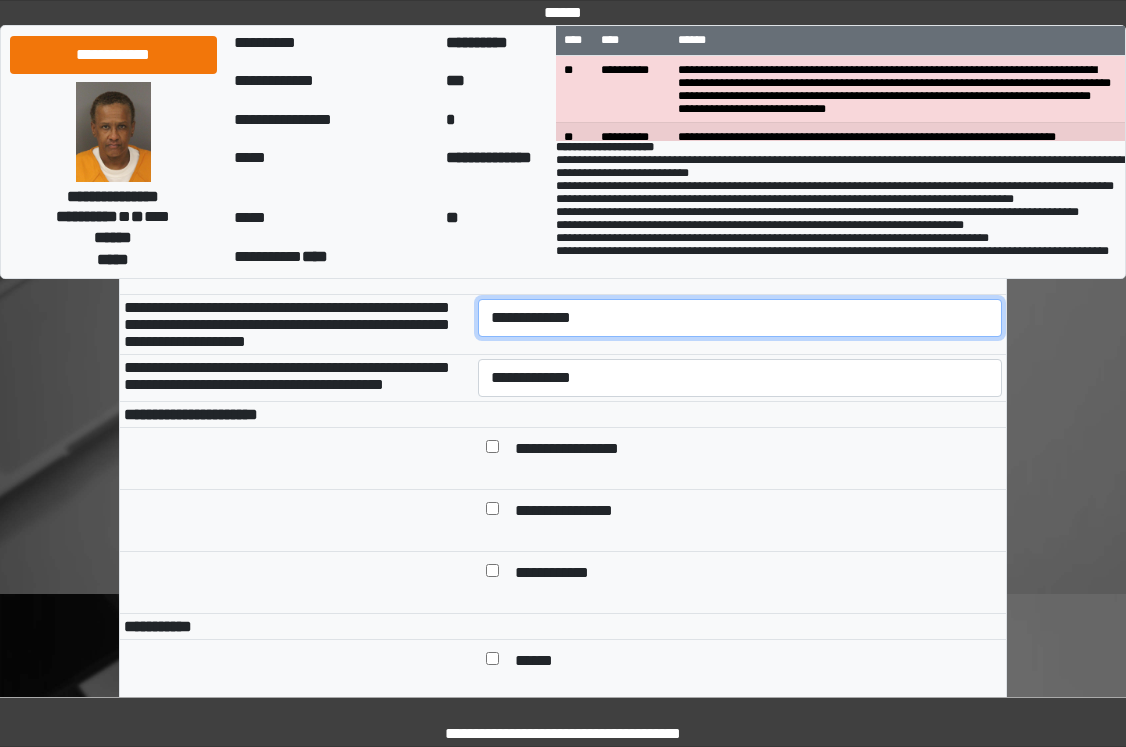 click on "**********" at bounding box center [740, 318] 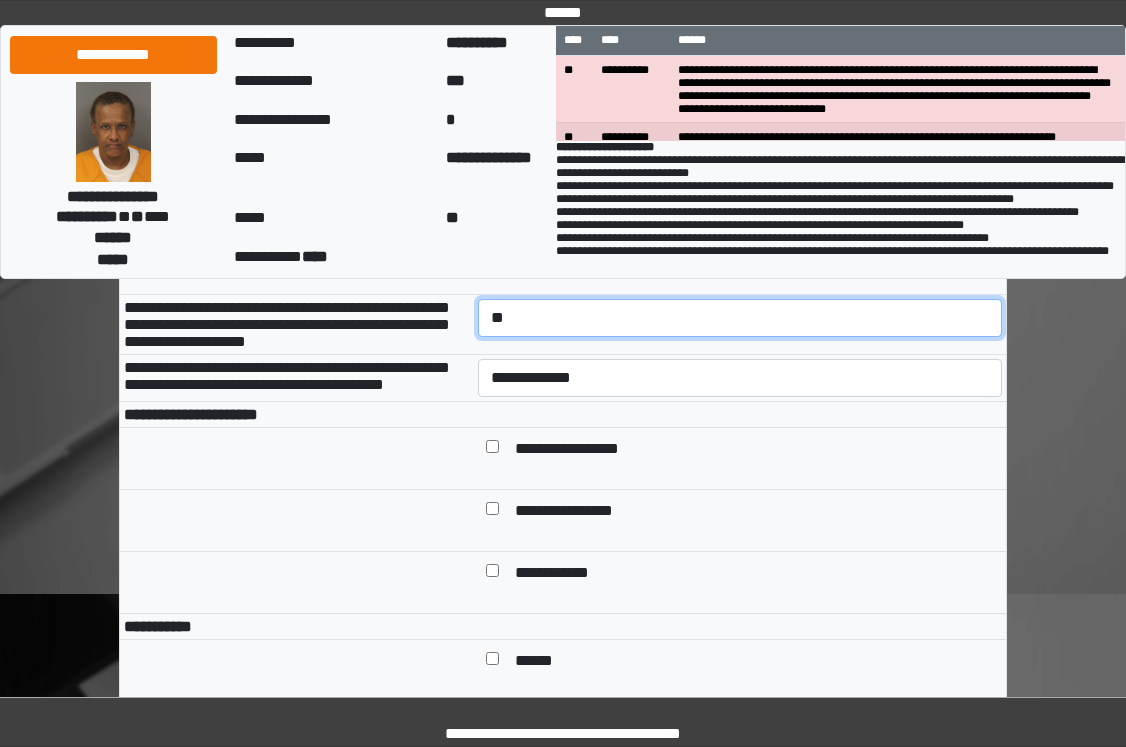 click on "**********" at bounding box center (740, 318) 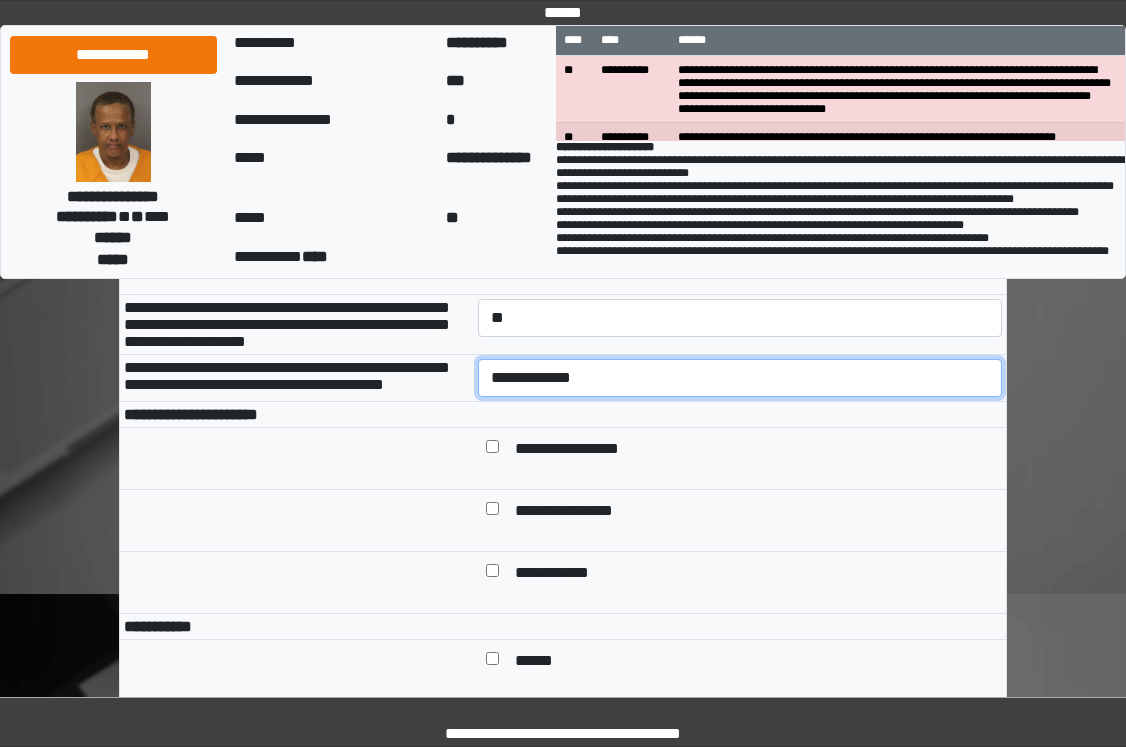 drag, startPoint x: 578, startPoint y: 420, endPoint x: 579, endPoint y: 435, distance: 15.033297 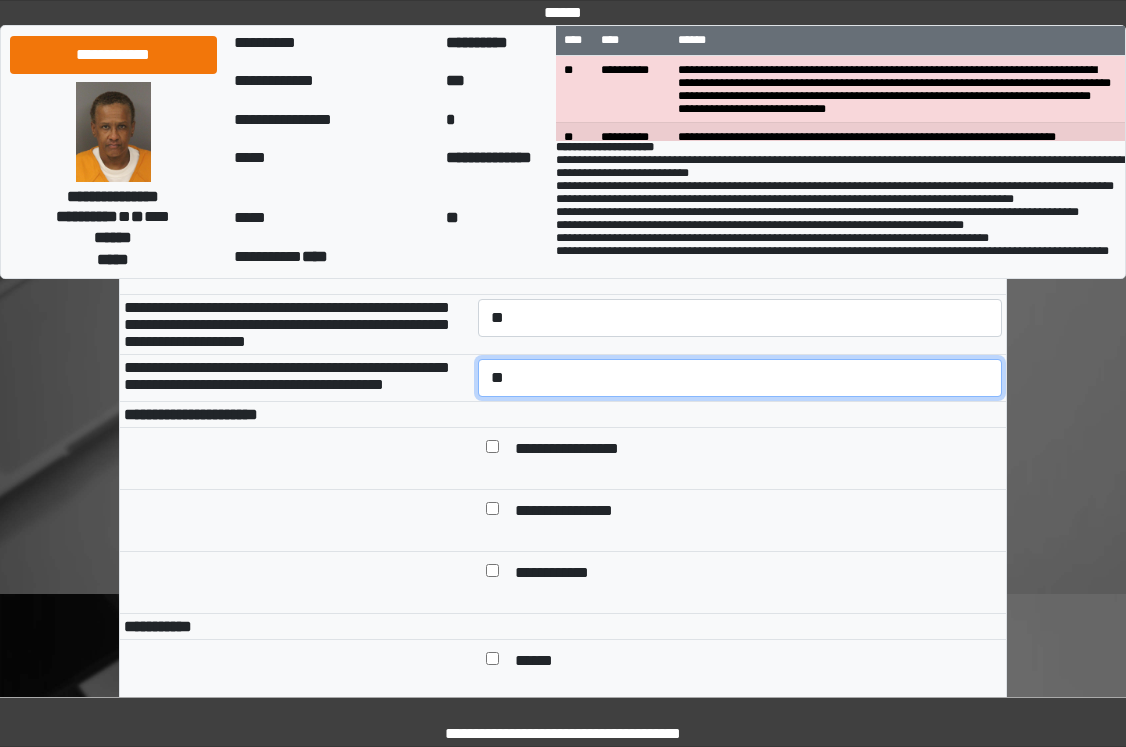 click on "**********" at bounding box center (740, 378) 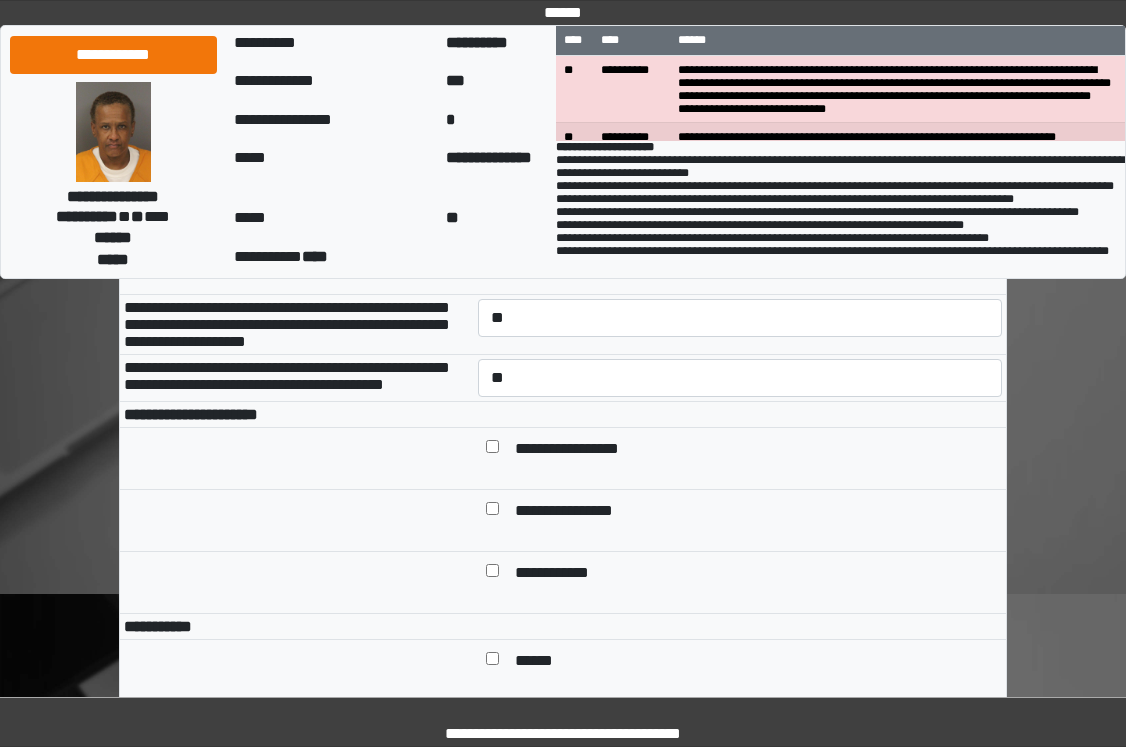 click at bounding box center [740, 414] 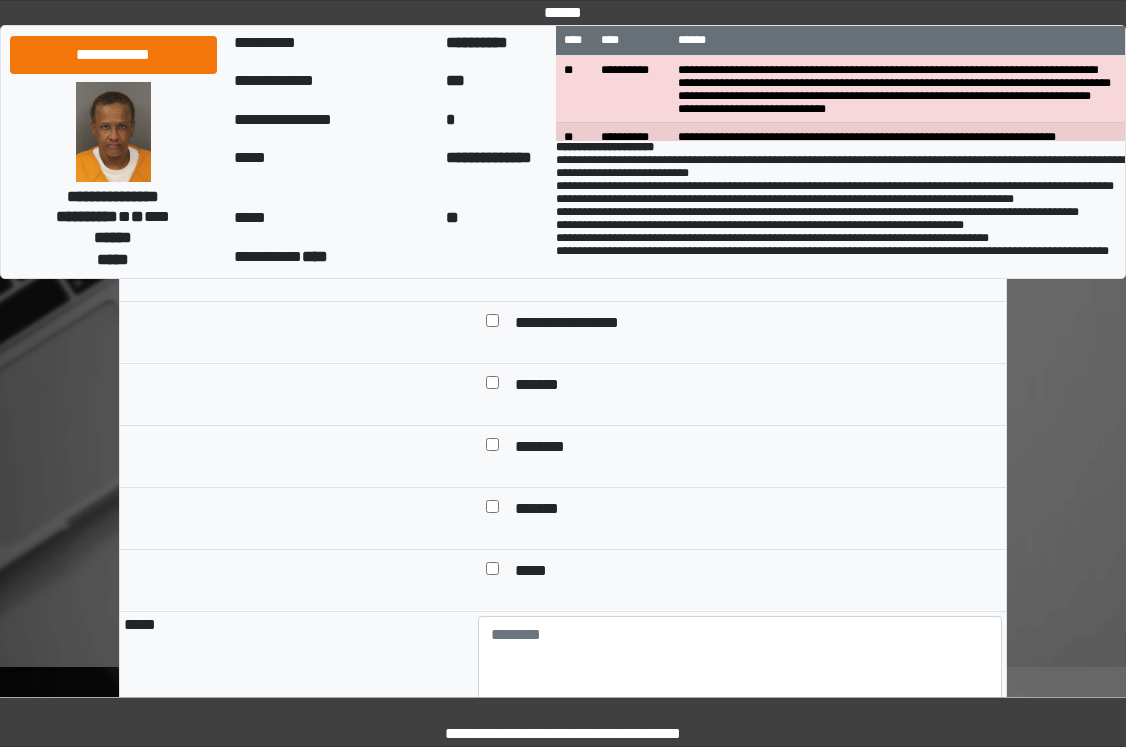 scroll, scrollTop: 1900, scrollLeft: 0, axis: vertical 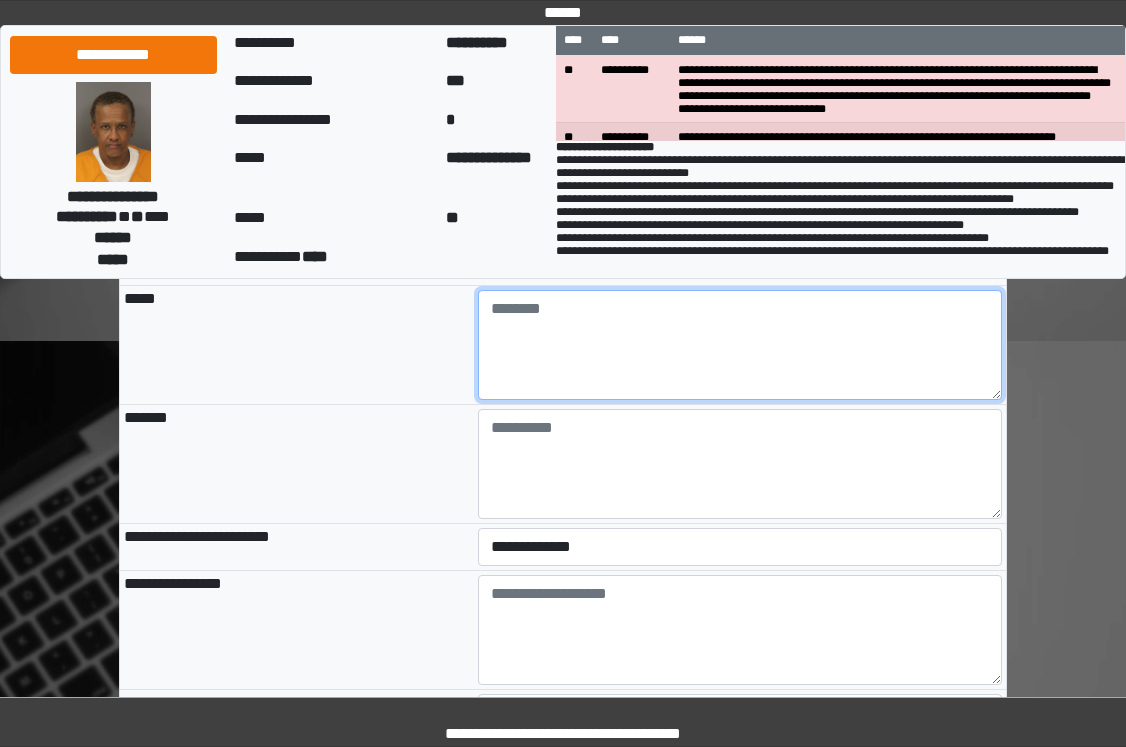 click at bounding box center (740, 345) 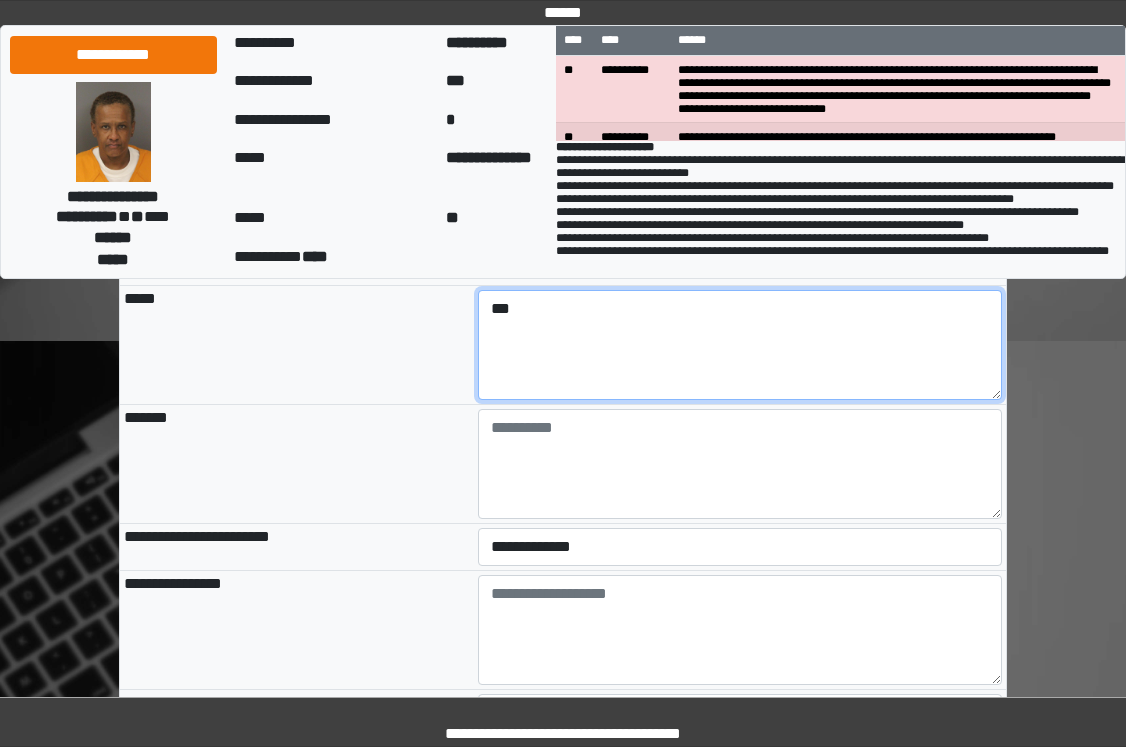 type on "***" 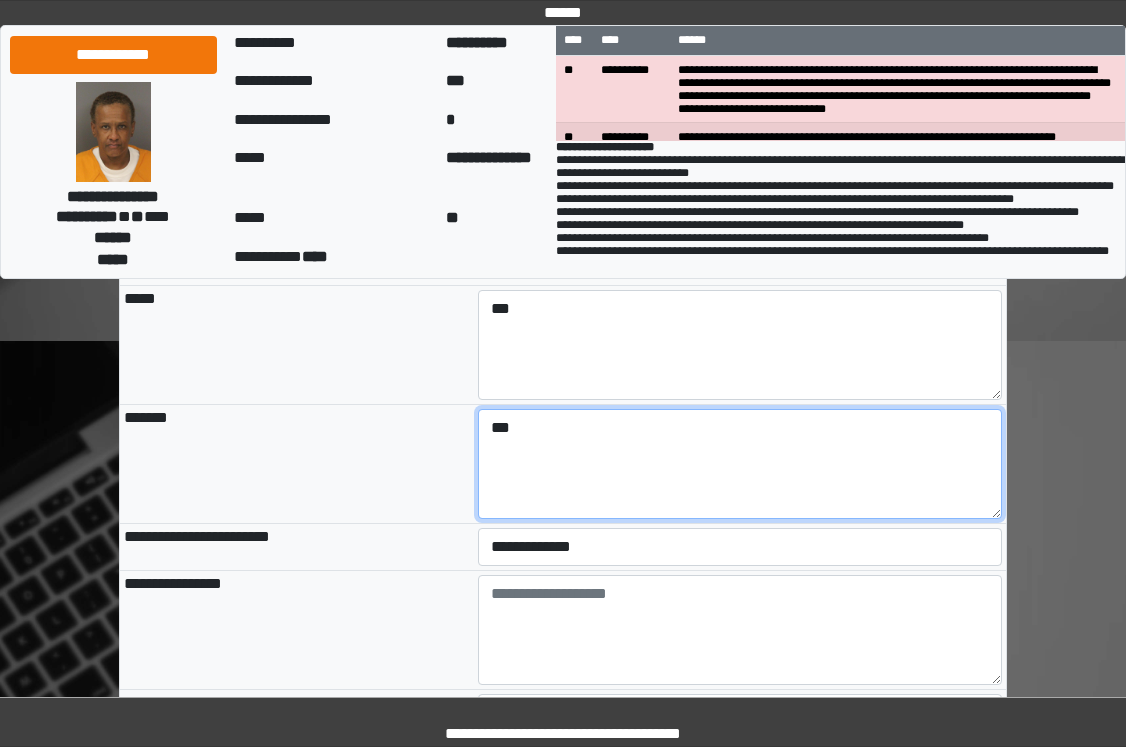type on "***" 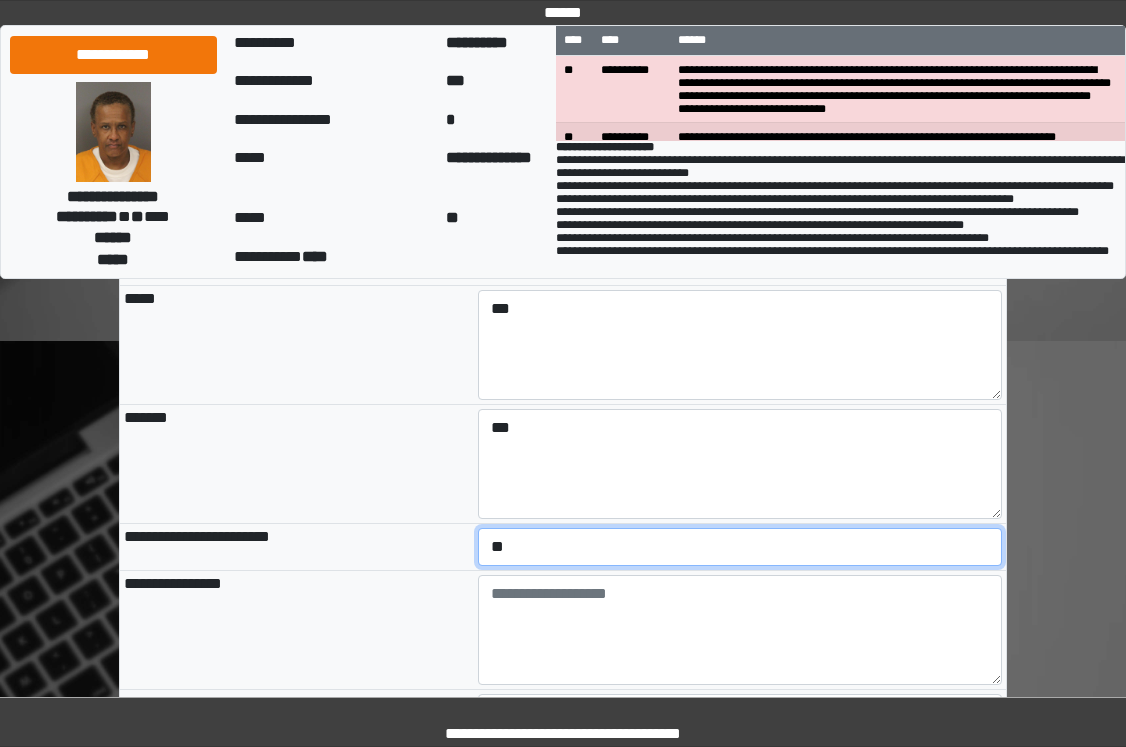 select on "*" 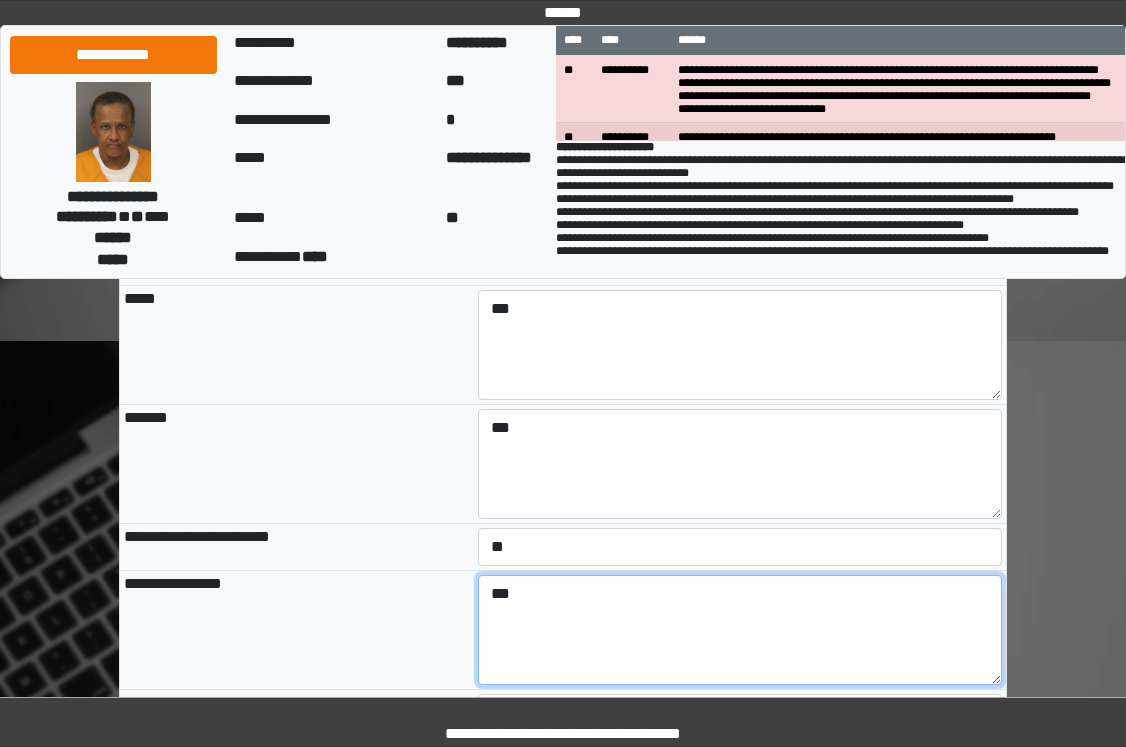 type on "***" 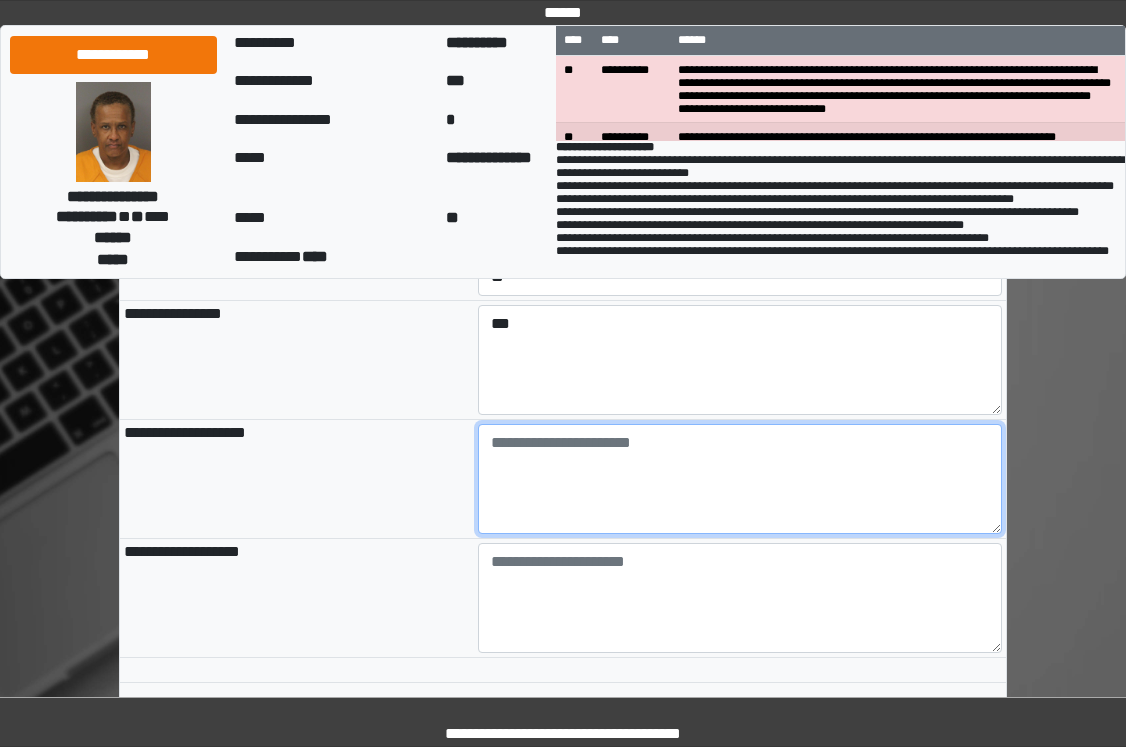 scroll, scrollTop: 2317, scrollLeft: 0, axis: vertical 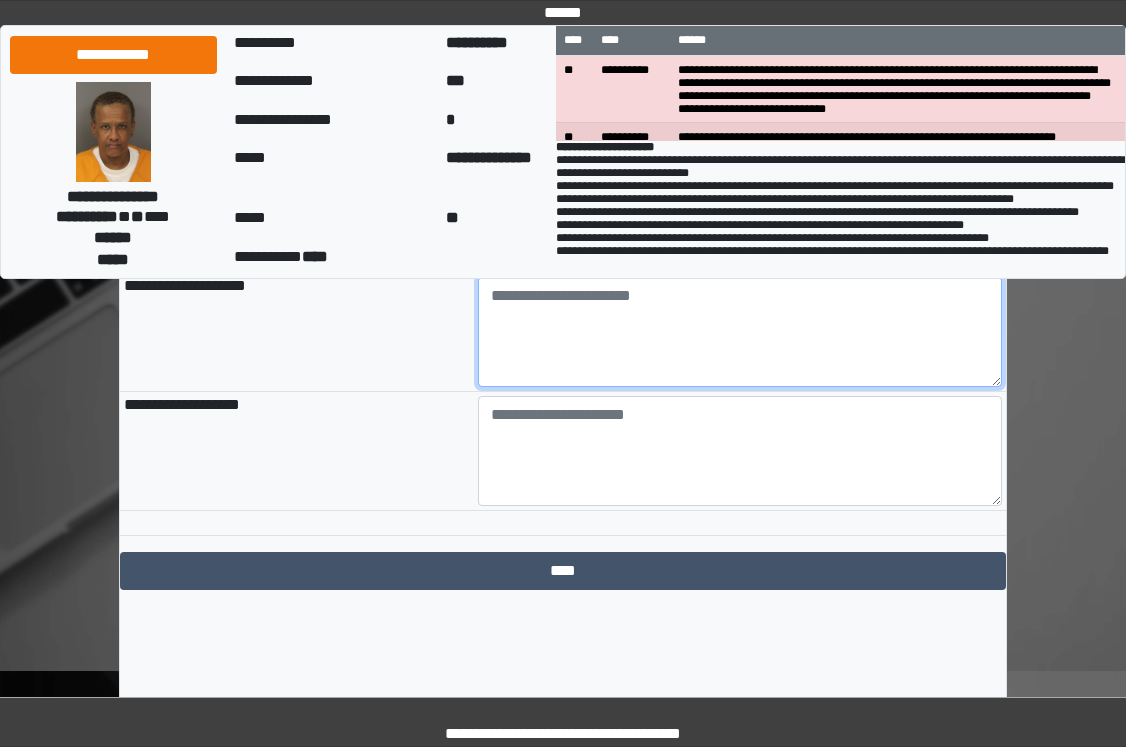 paste on "**********" 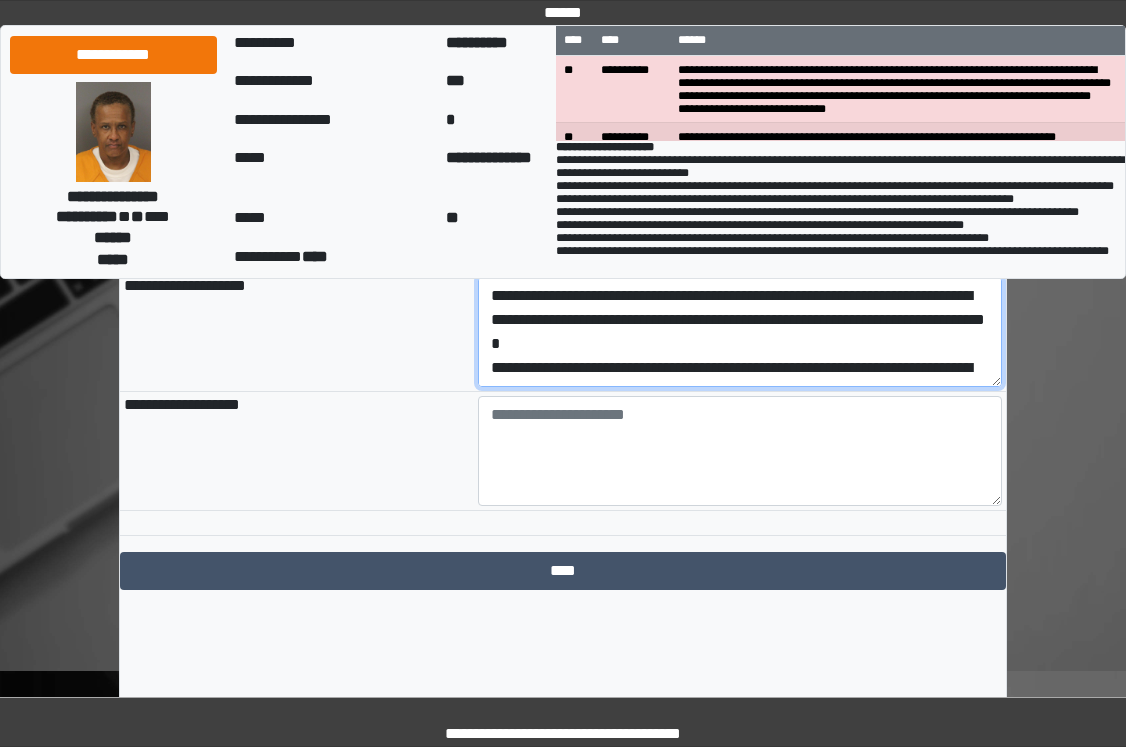 scroll, scrollTop: 88, scrollLeft: 0, axis: vertical 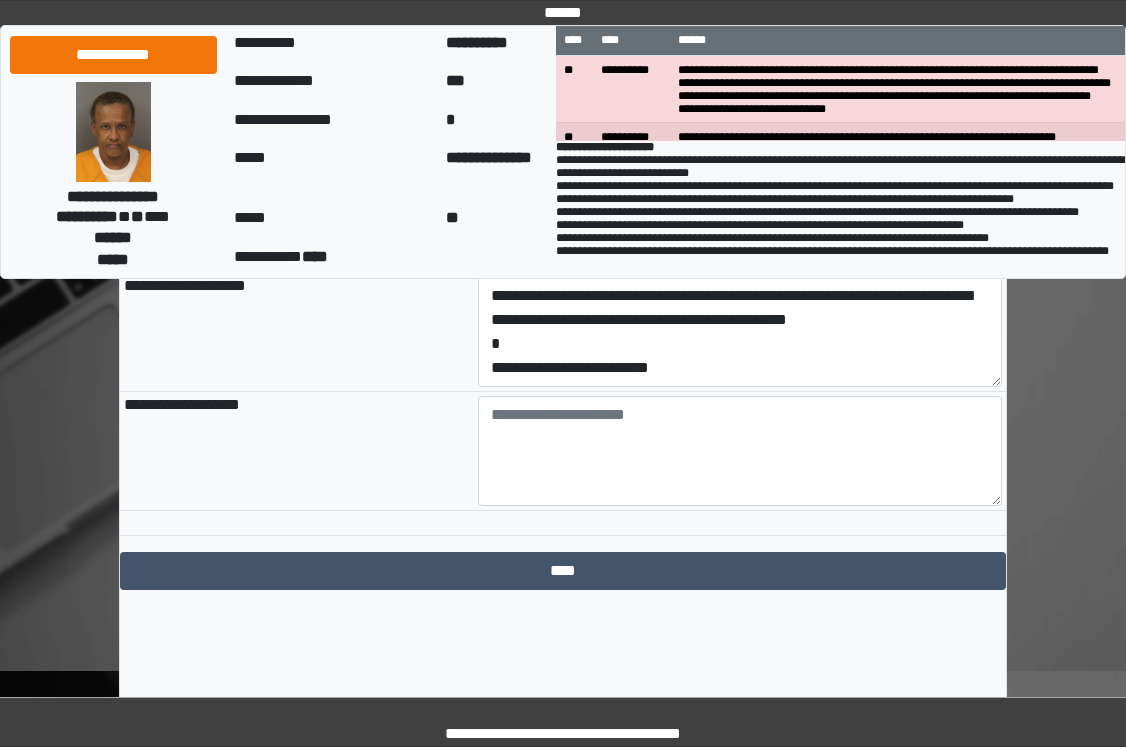 drag, startPoint x: 732, startPoint y: 459, endPoint x: 715, endPoint y: 455, distance: 17.464249 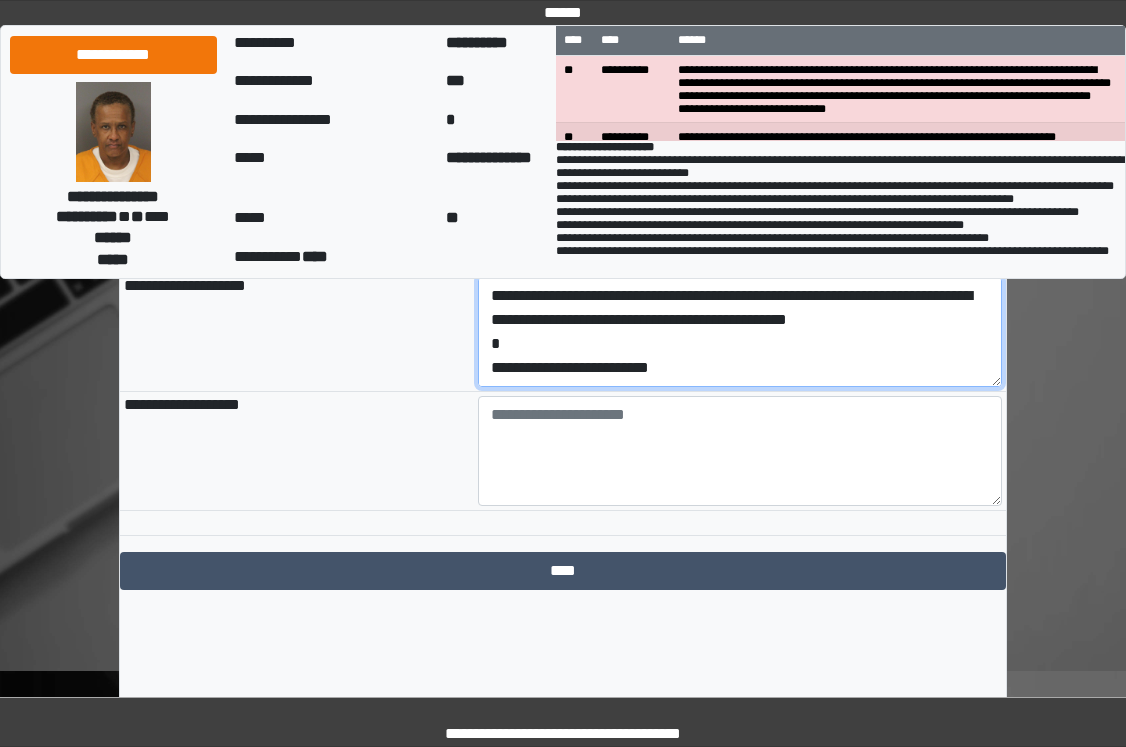 scroll, scrollTop: 96, scrollLeft: 0, axis: vertical 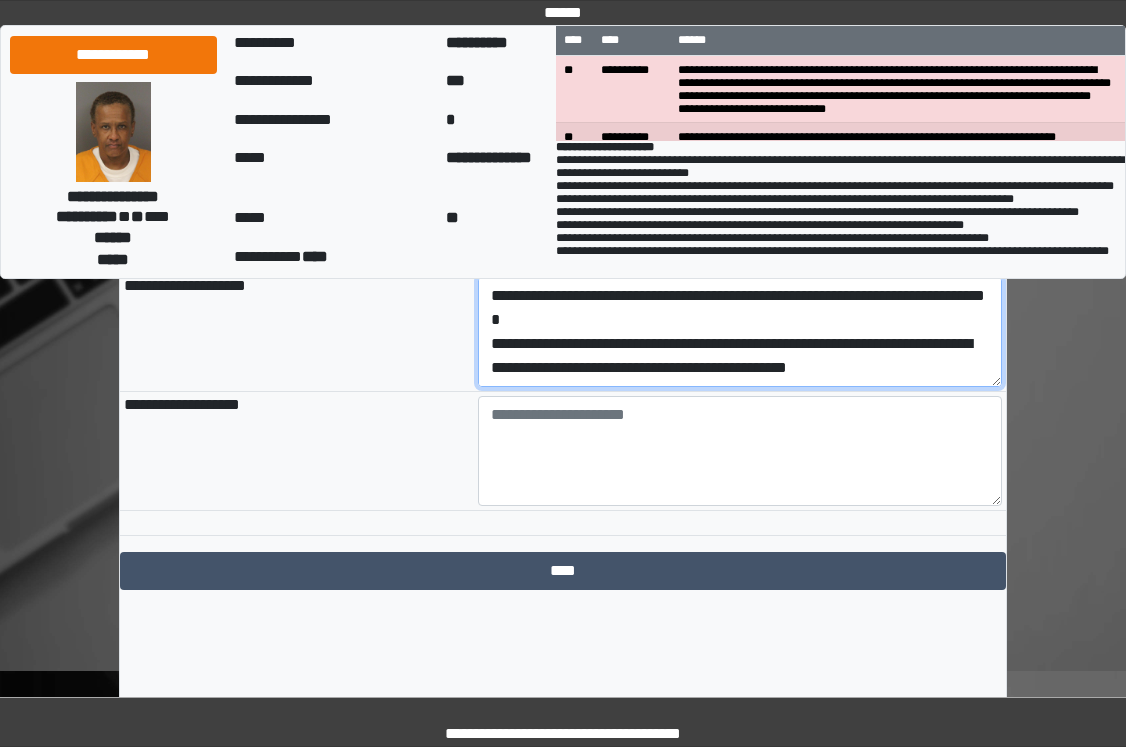 type on "**********" 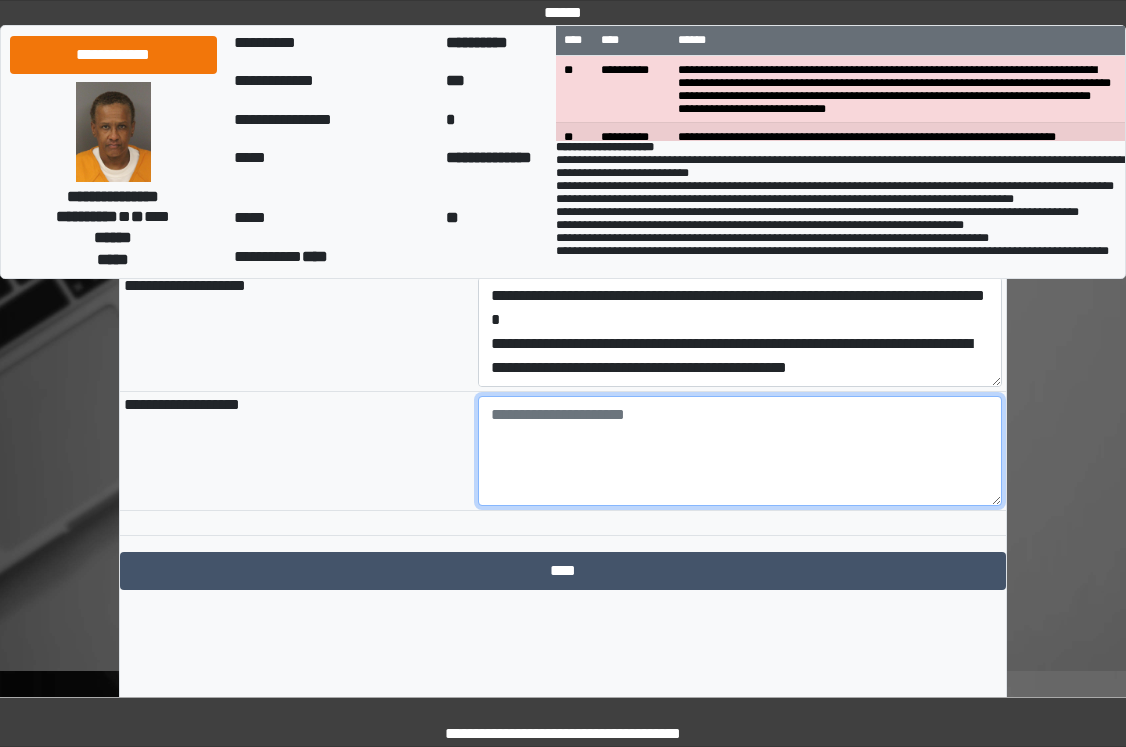 click at bounding box center [740, 451] 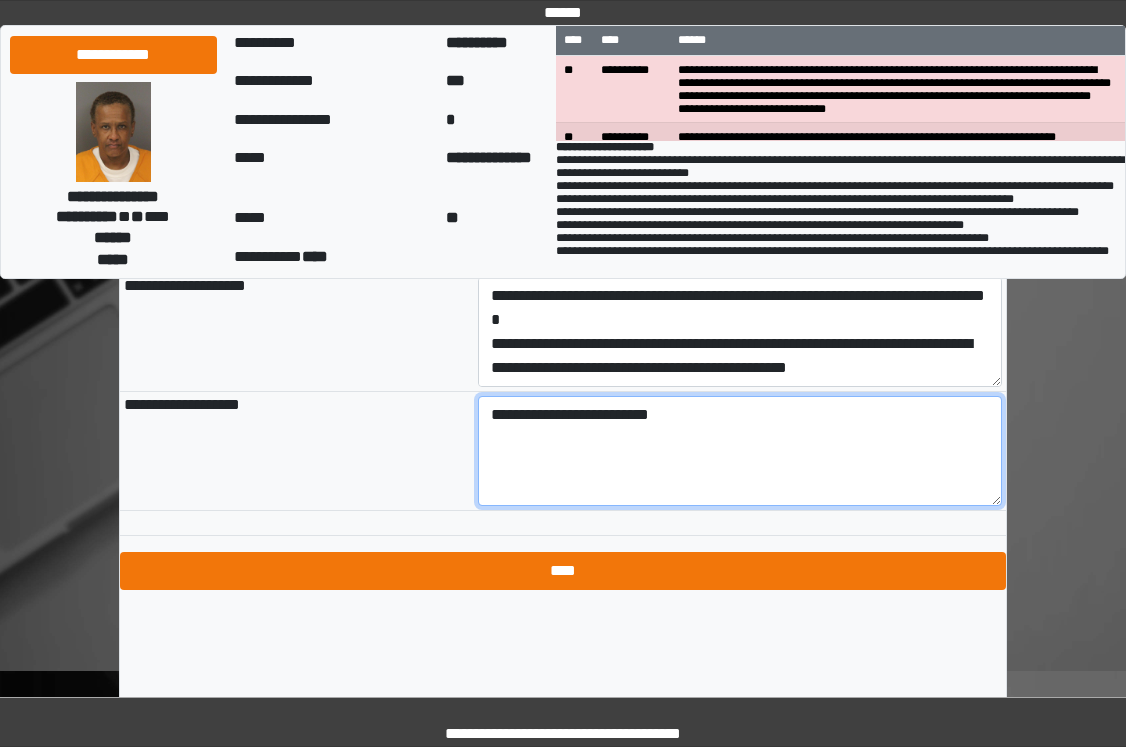 type on "**********" 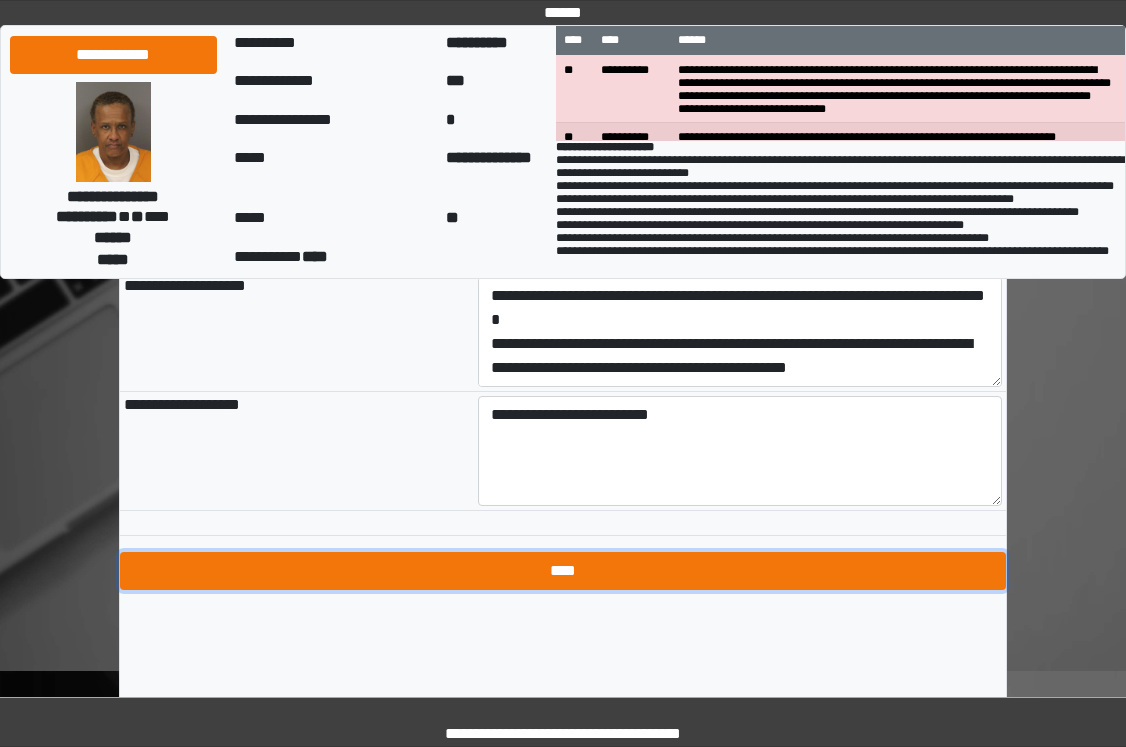click on "****" at bounding box center (563, 571) 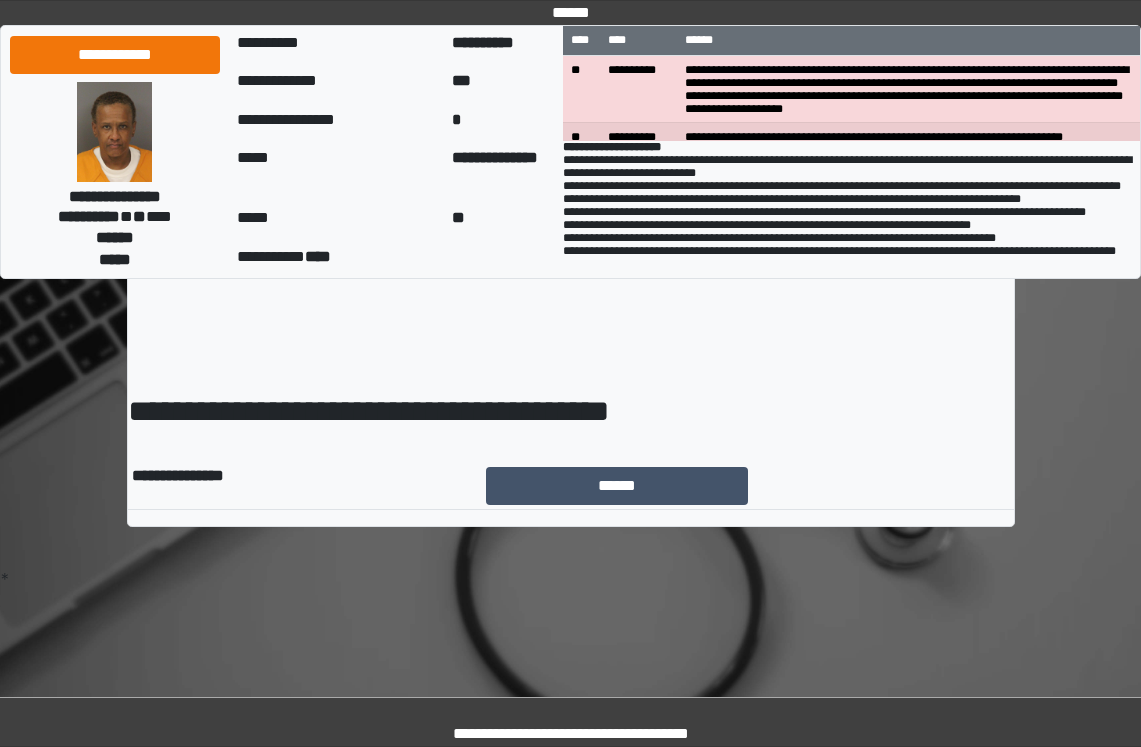 scroll, scrollTop: 0, scrollLeft: 0, axis: both 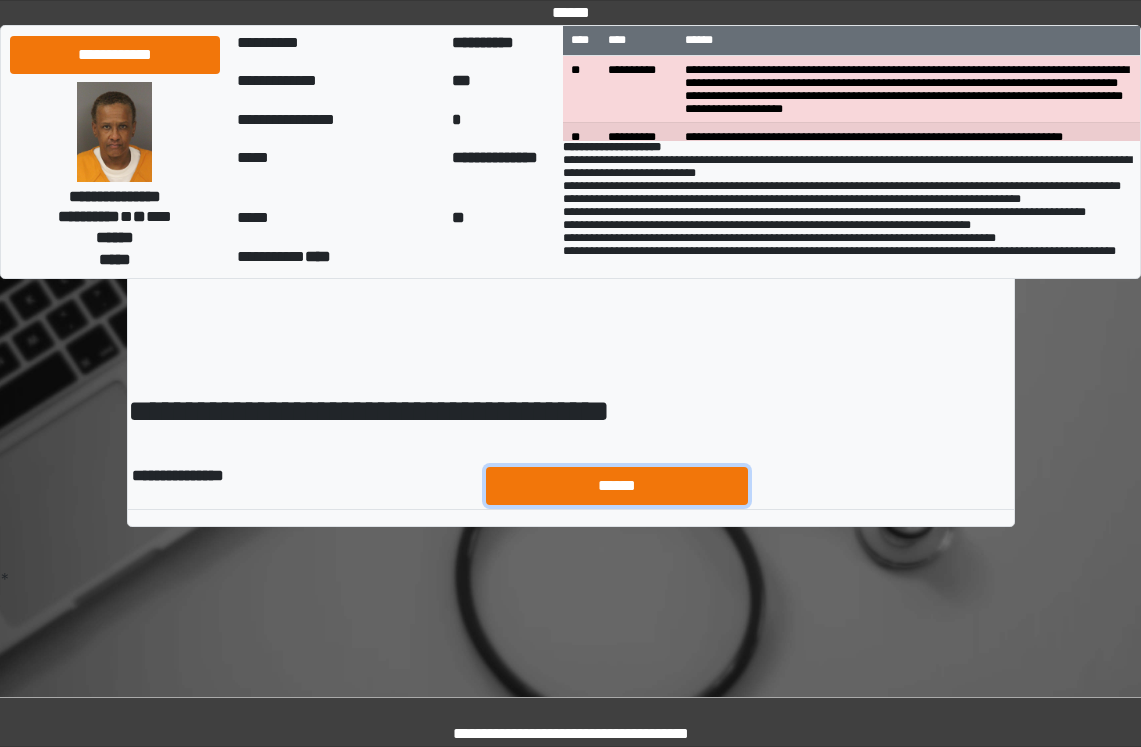 click on "******" at bounding box center [617, 486] 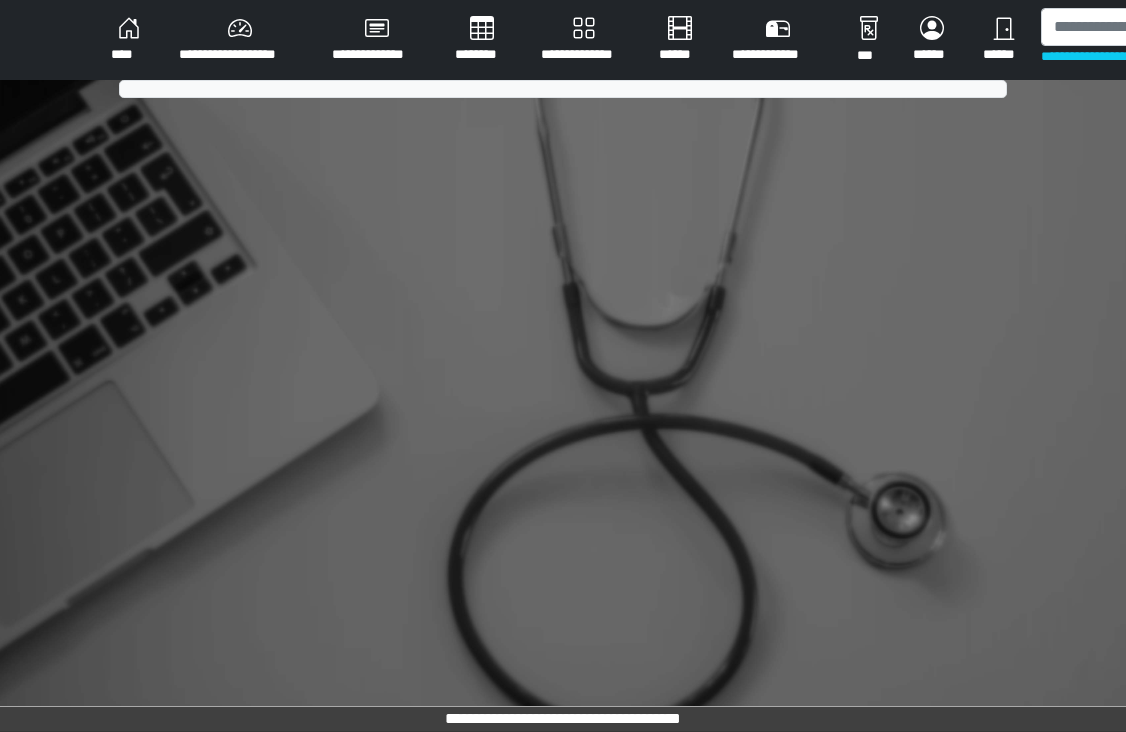 scroll, scrollTop: 0, scrollLeft: 0, axis: both 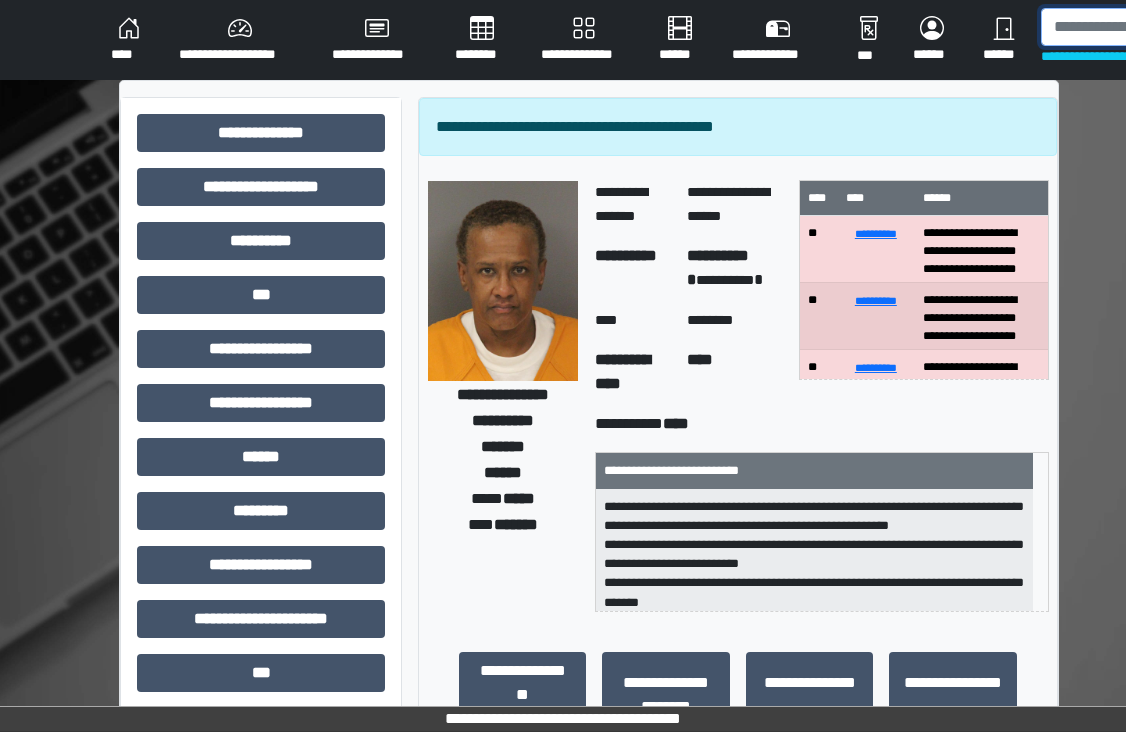 click at bounding box center [1144, 27] 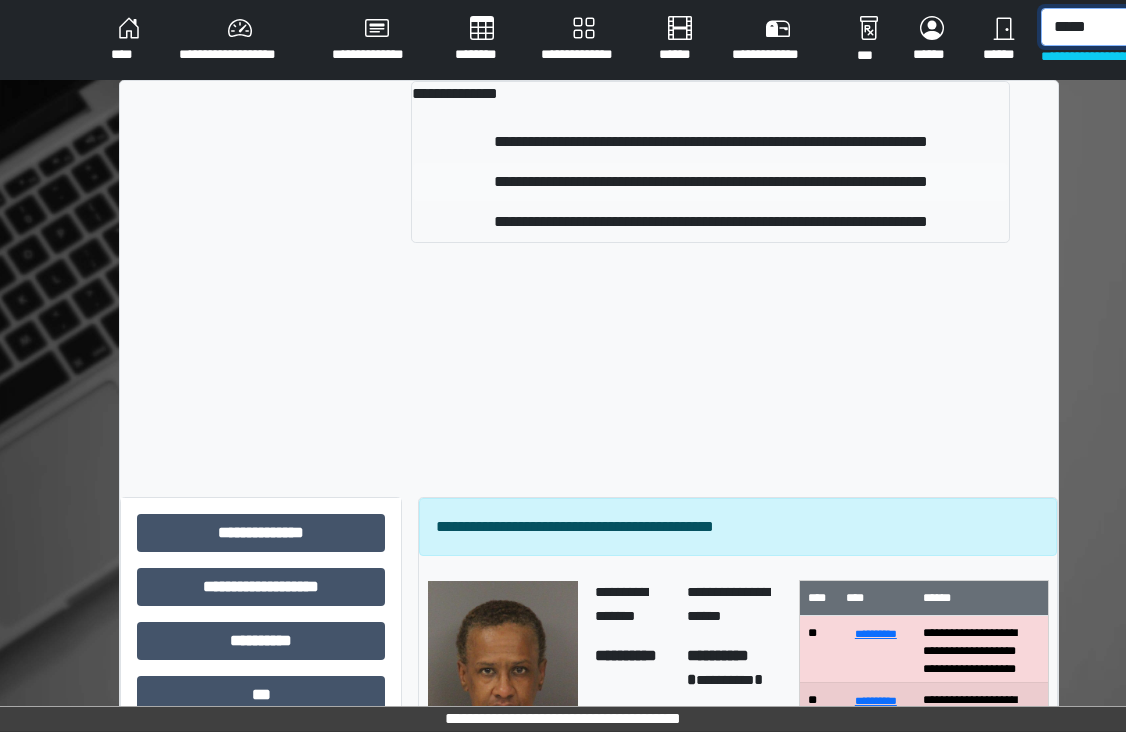 type on "*****" 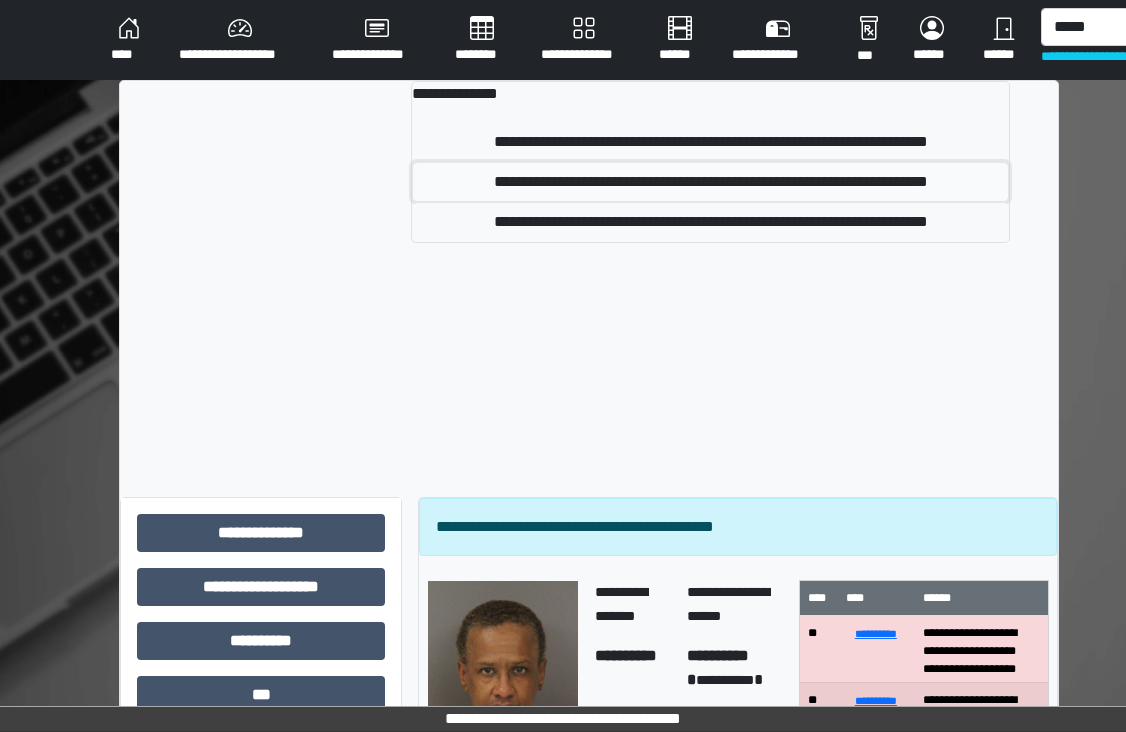 click on "**********" at bounding box center [710, 182] 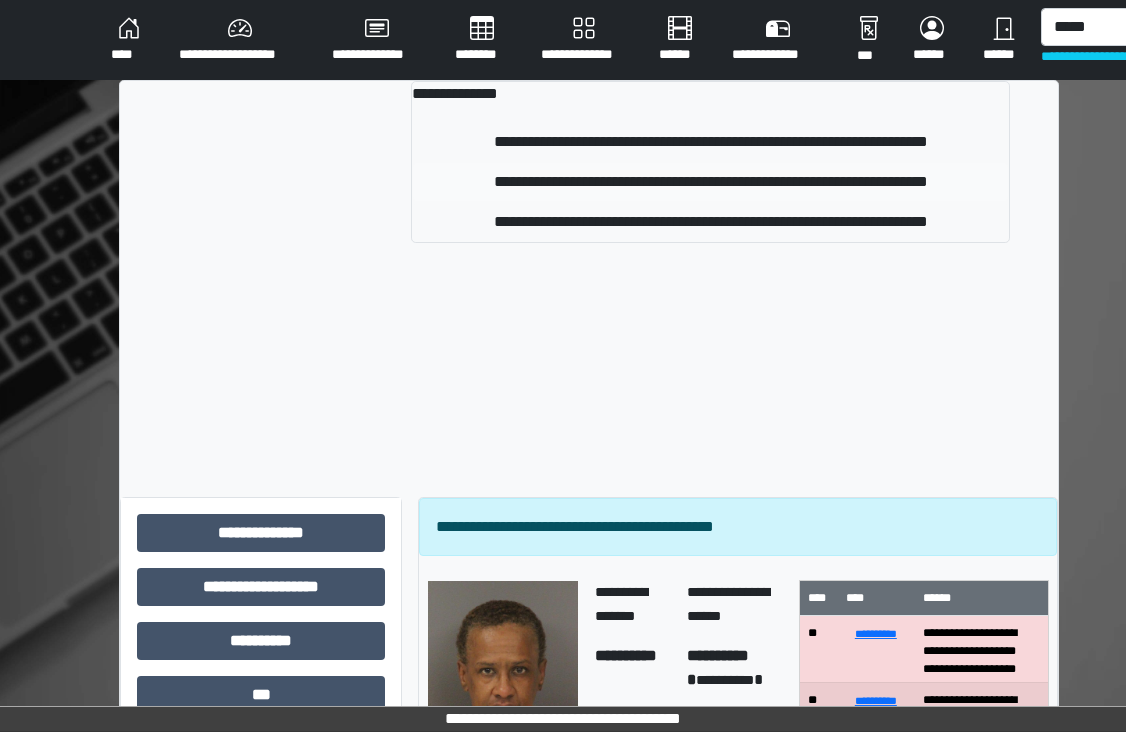 type 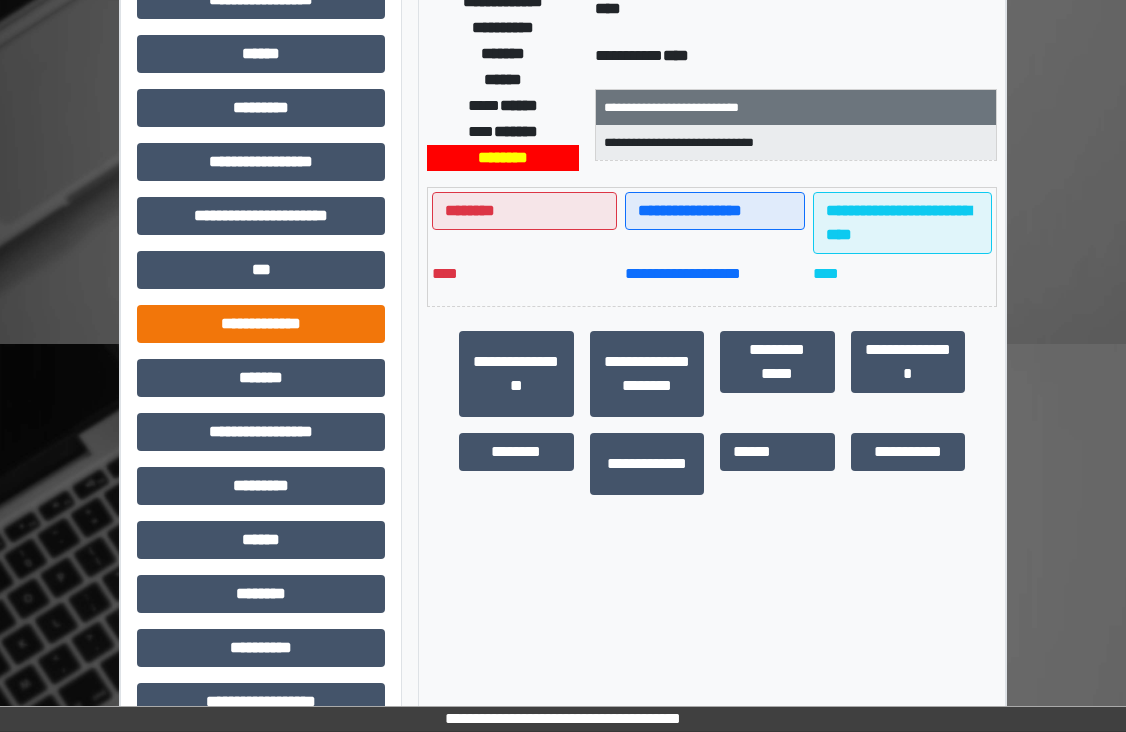 scroll, scrollTop: 442, scrollLeft: 0, axis: vertical 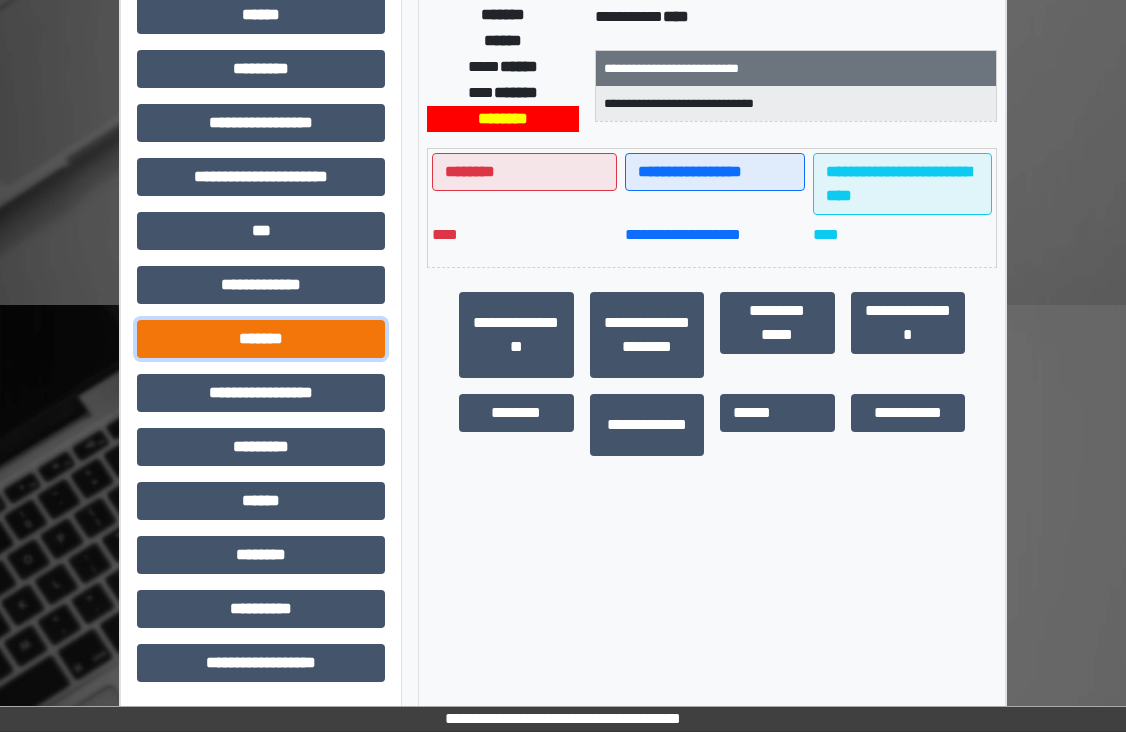 click on "*******" at bounding box center [261, 339] 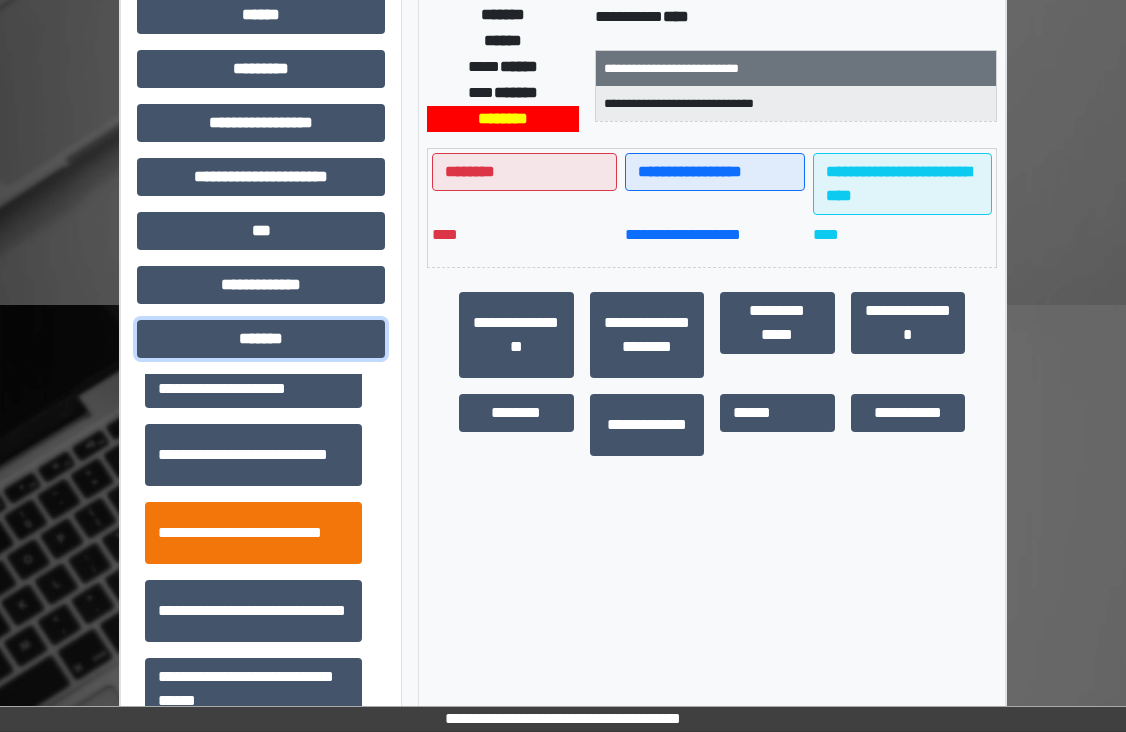 scroll, scrollTop: 600, scrollLeft: 0, axis: vertical 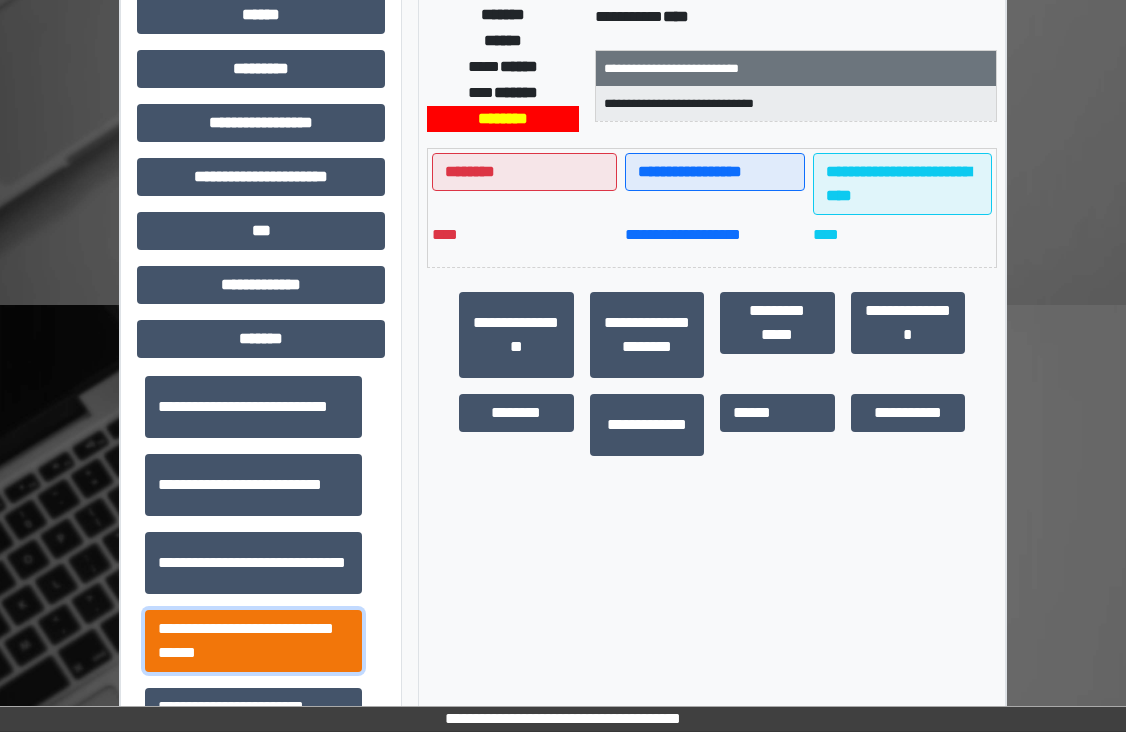 click on "**********" at bounding box center [253, 641] 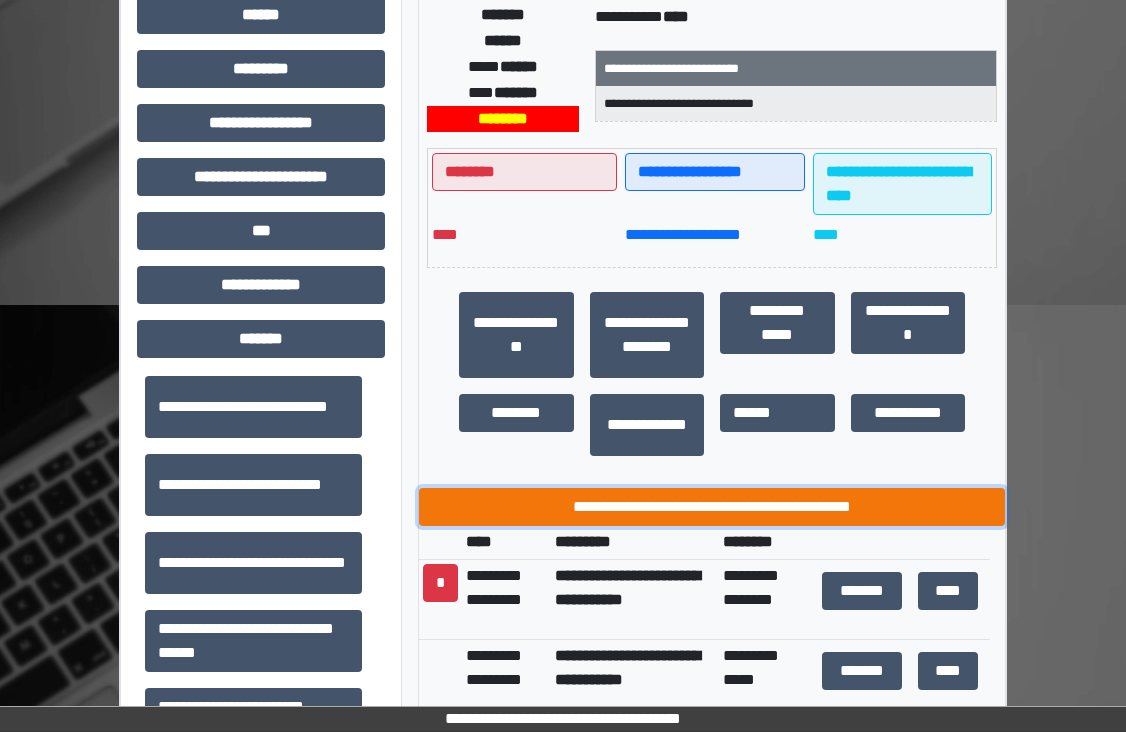 click on "**********" at bounding box center [712, 507] 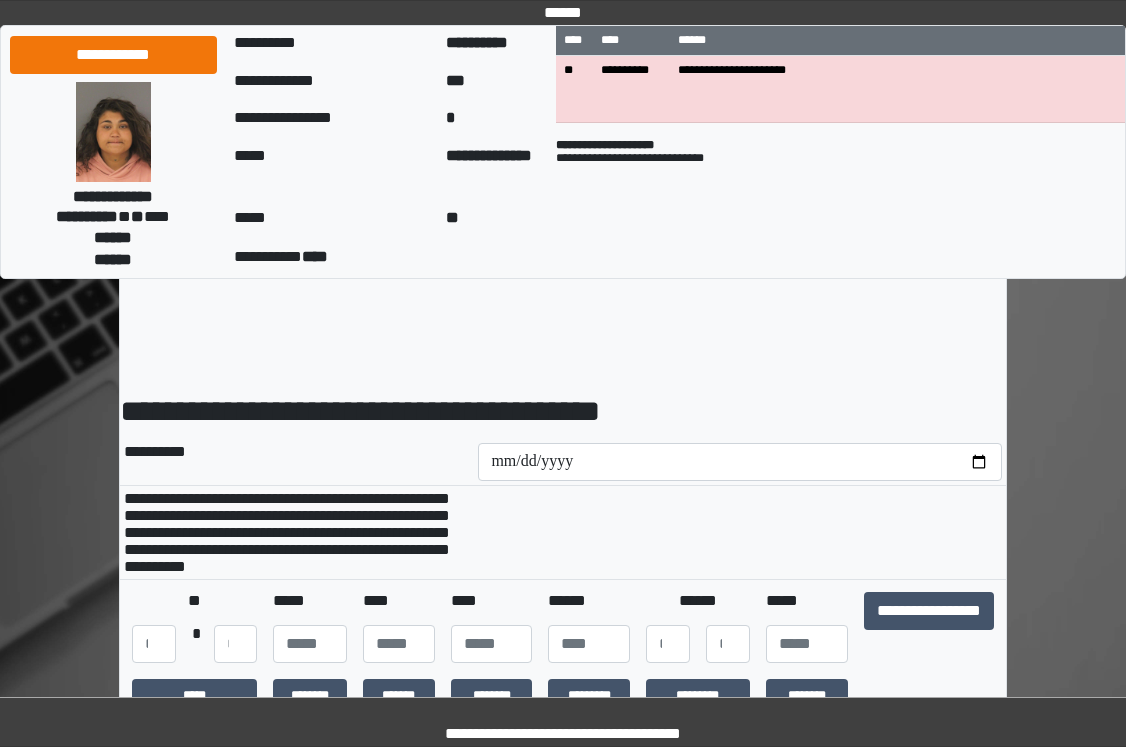 scroll, scrollTop: 0, scrollLeft: 0, axis: both 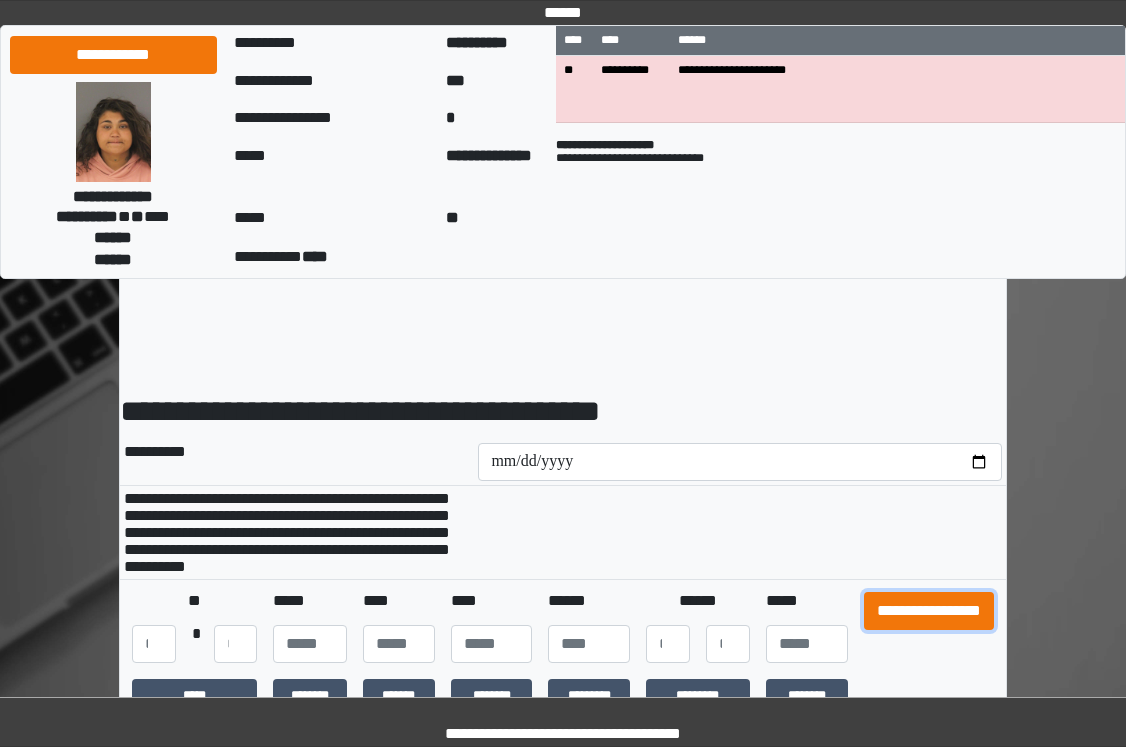 click on "**********" at bounding box center [929, 611] 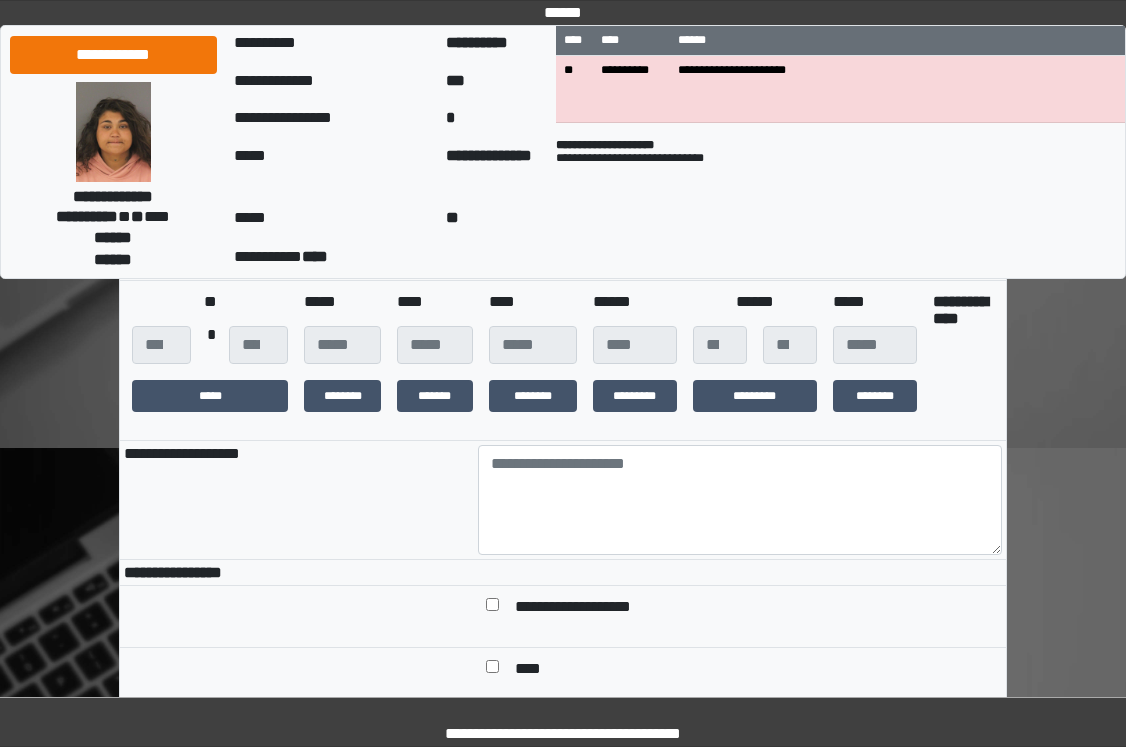 scroll, scrollTop: 300, scrollLeft: 0, axis: vertical 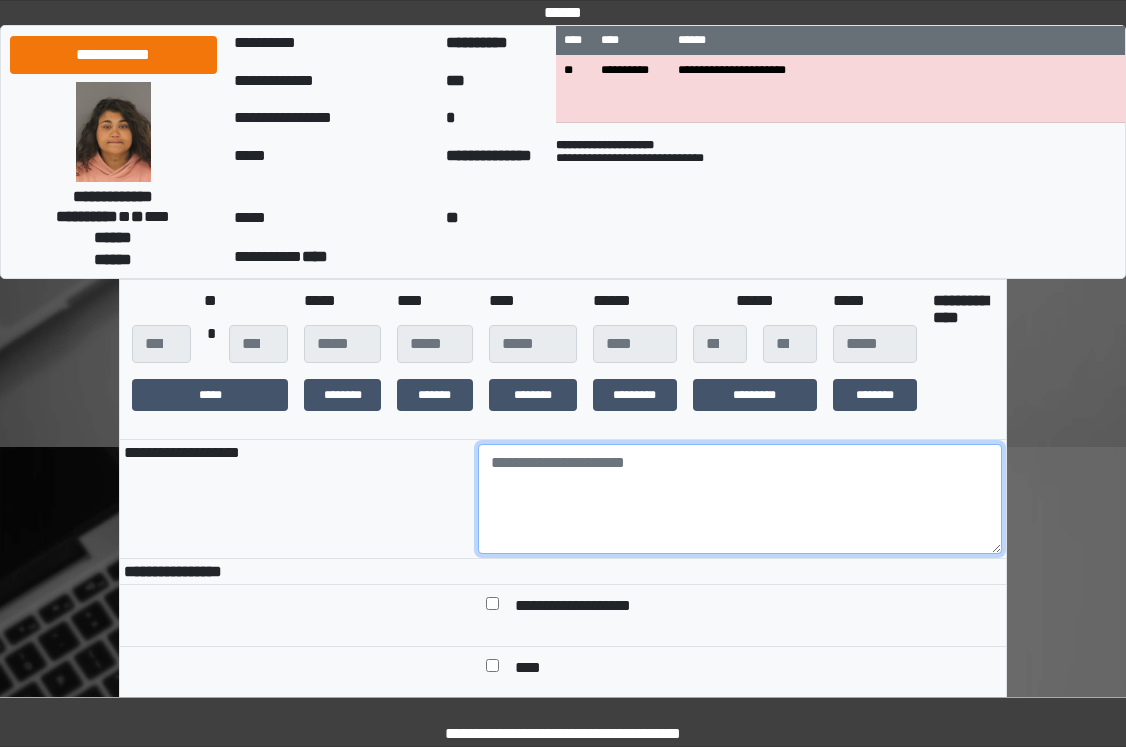 click at bounding box center (740, 499) 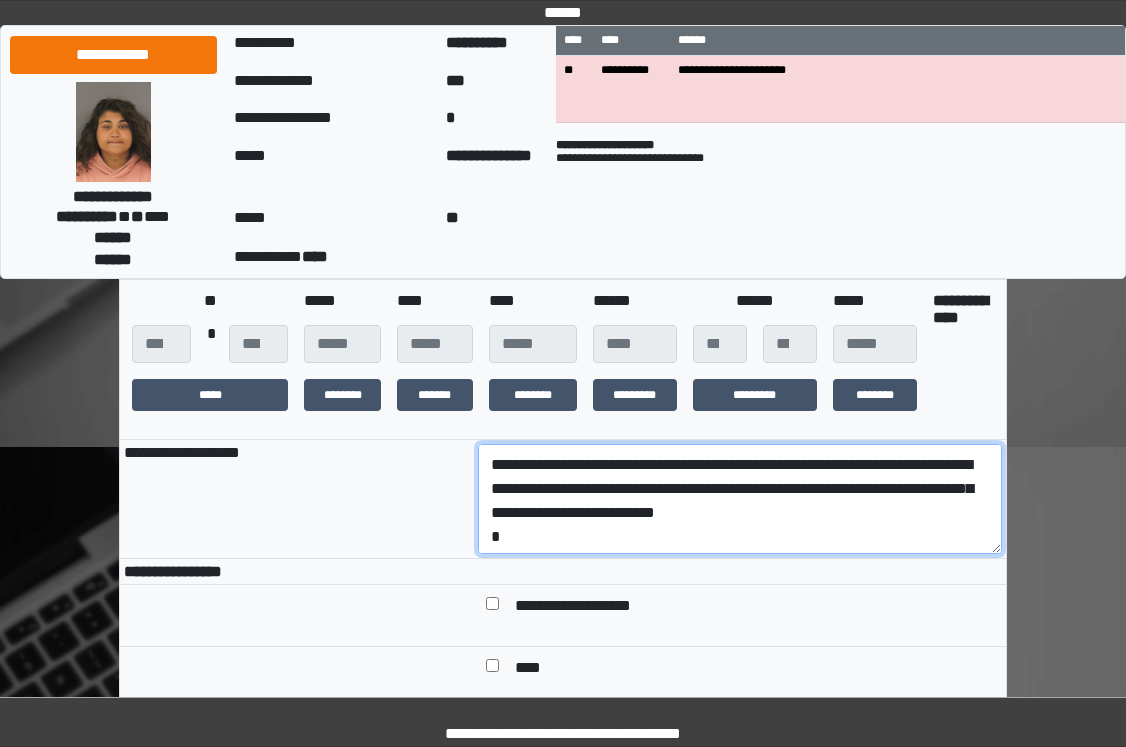 scroll, scrollTop: 0, scrollLeft: 0, axis: both 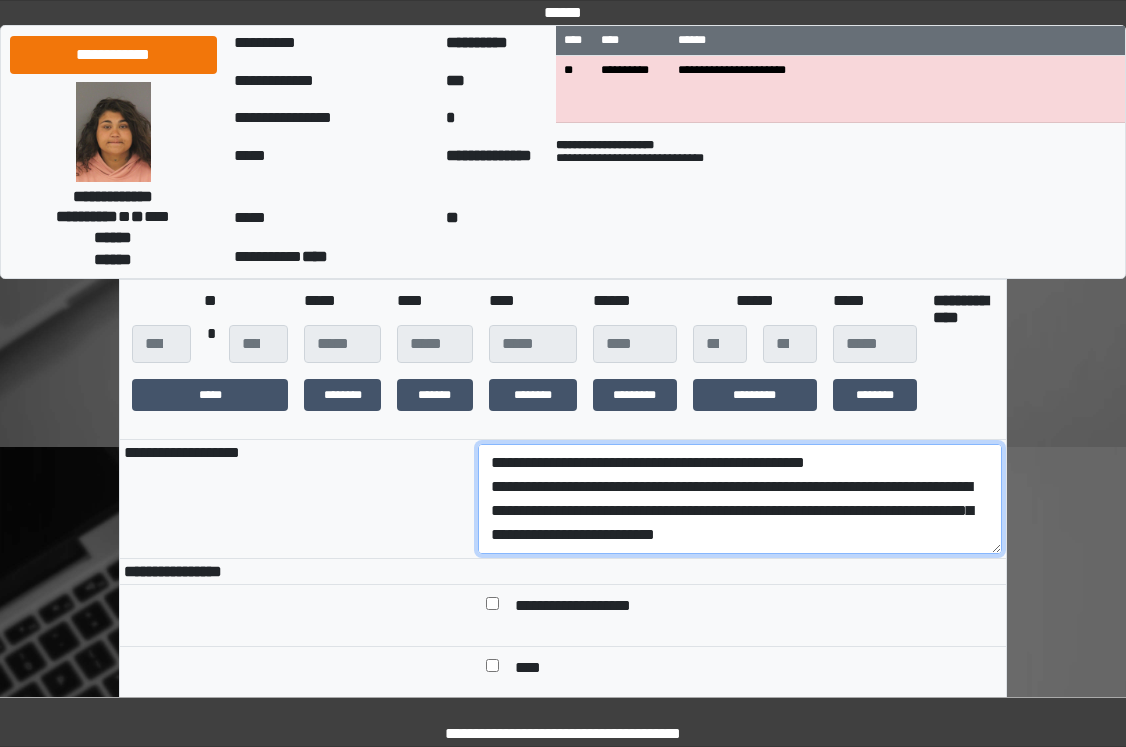 drag, startPoint x: 710, startPoint y: 544, endPoint x: 479, endPoint y: 510, distance: 233.48875 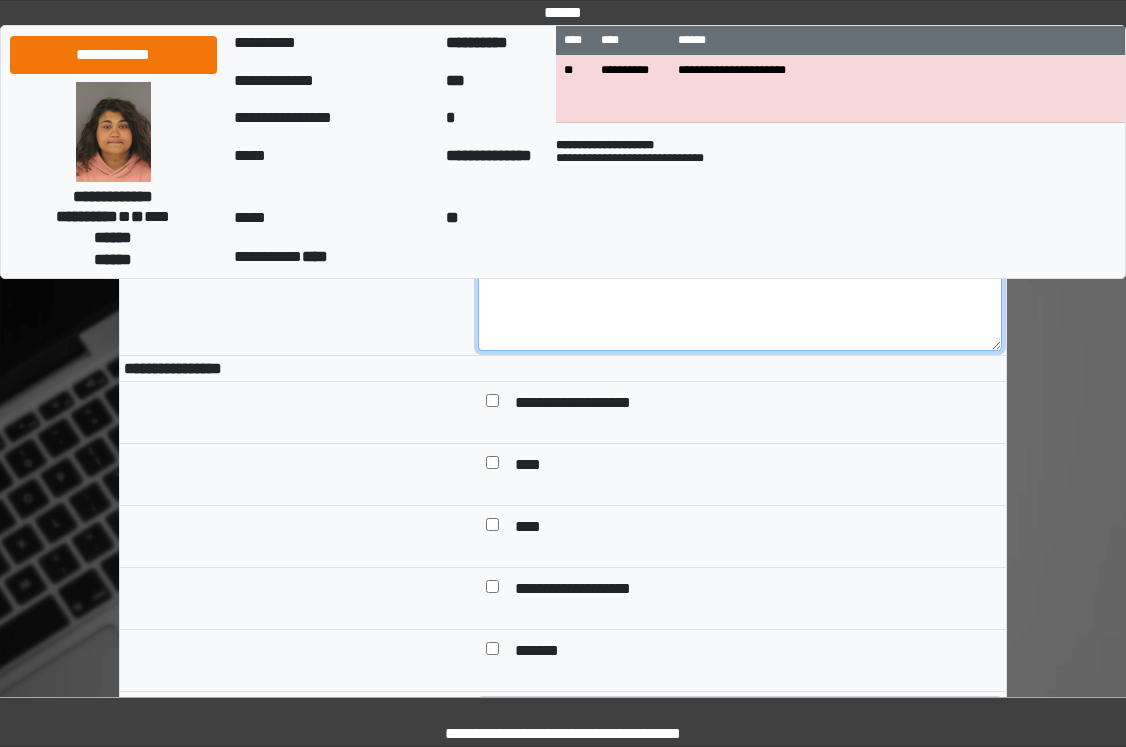 scroll, scrollTop: 700, scrollLeft: 0, axis: vertical 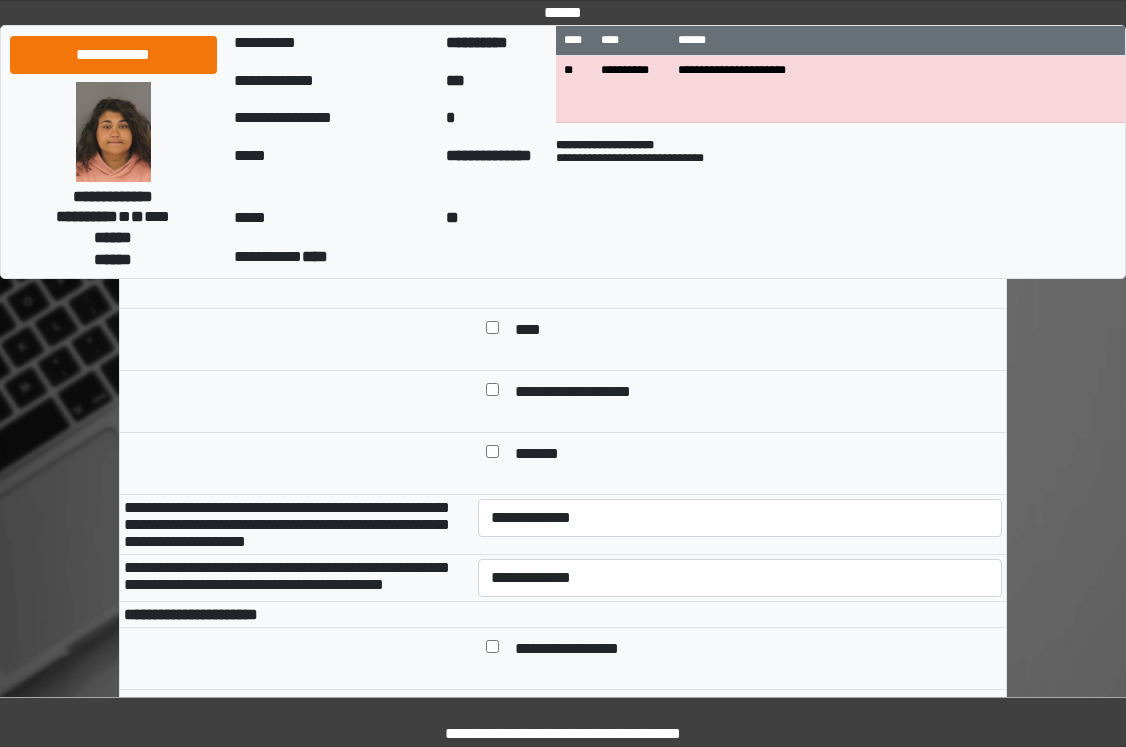type on "**********" 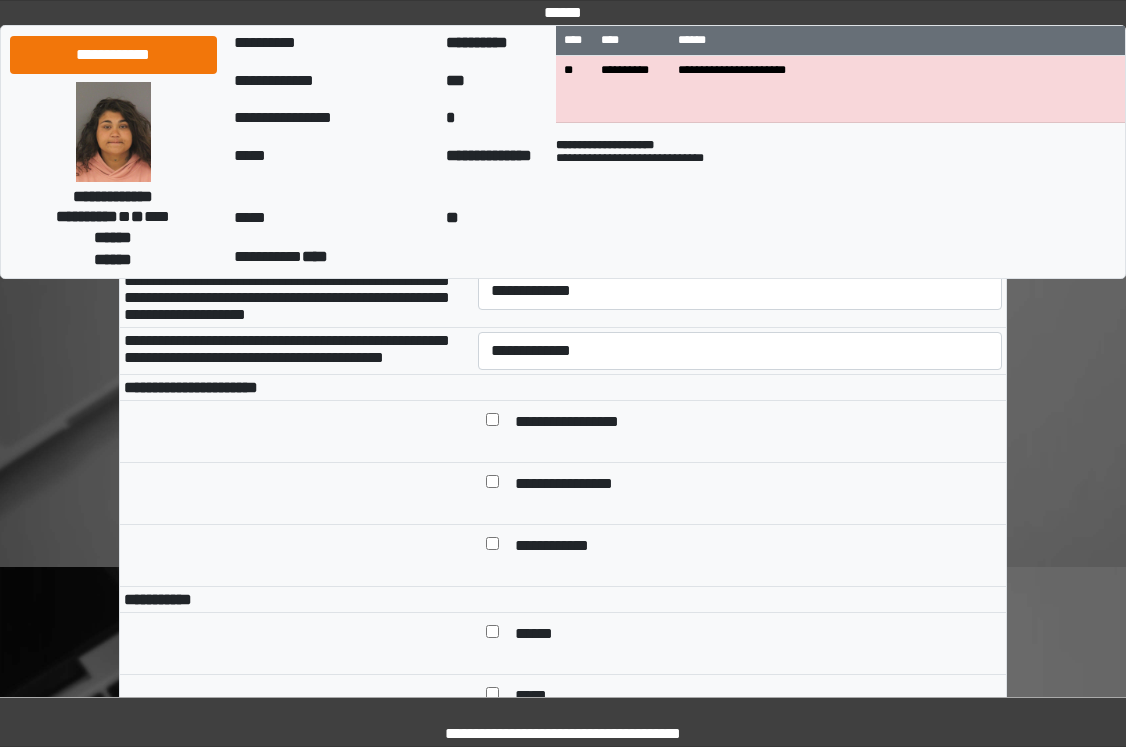 scroll, scrollTop: 800, scrollLeft: 0, axis: vertical 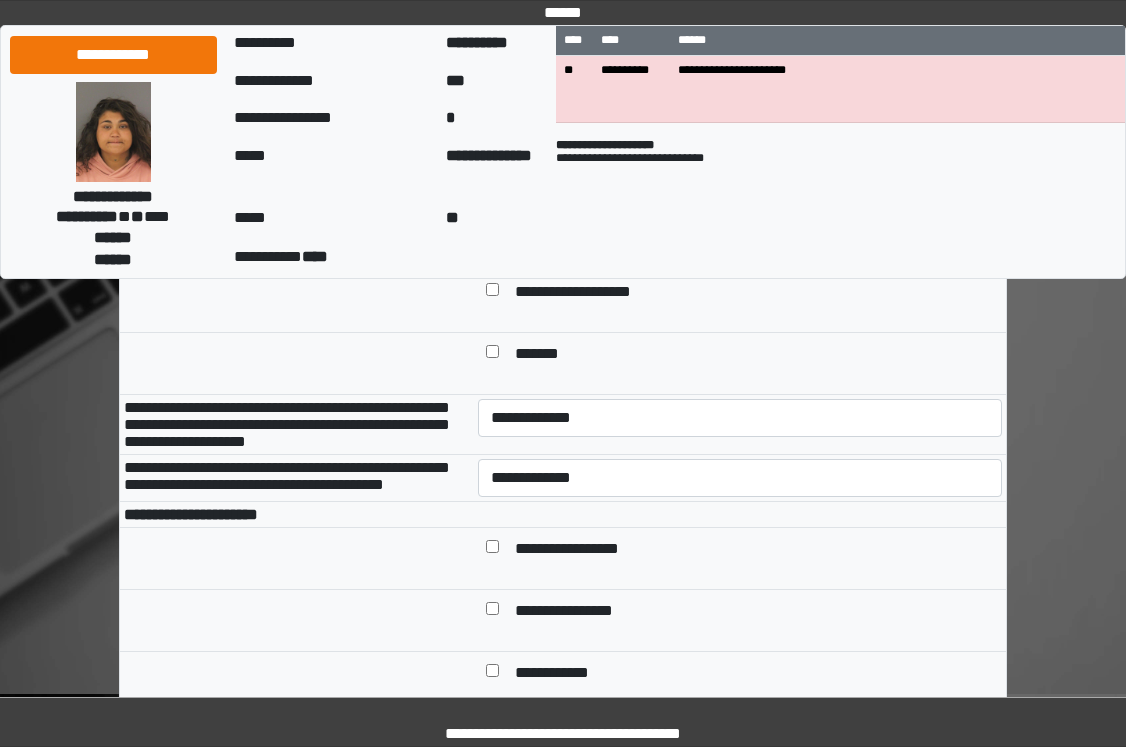 click on "**********" at bounding box center [740, 424] 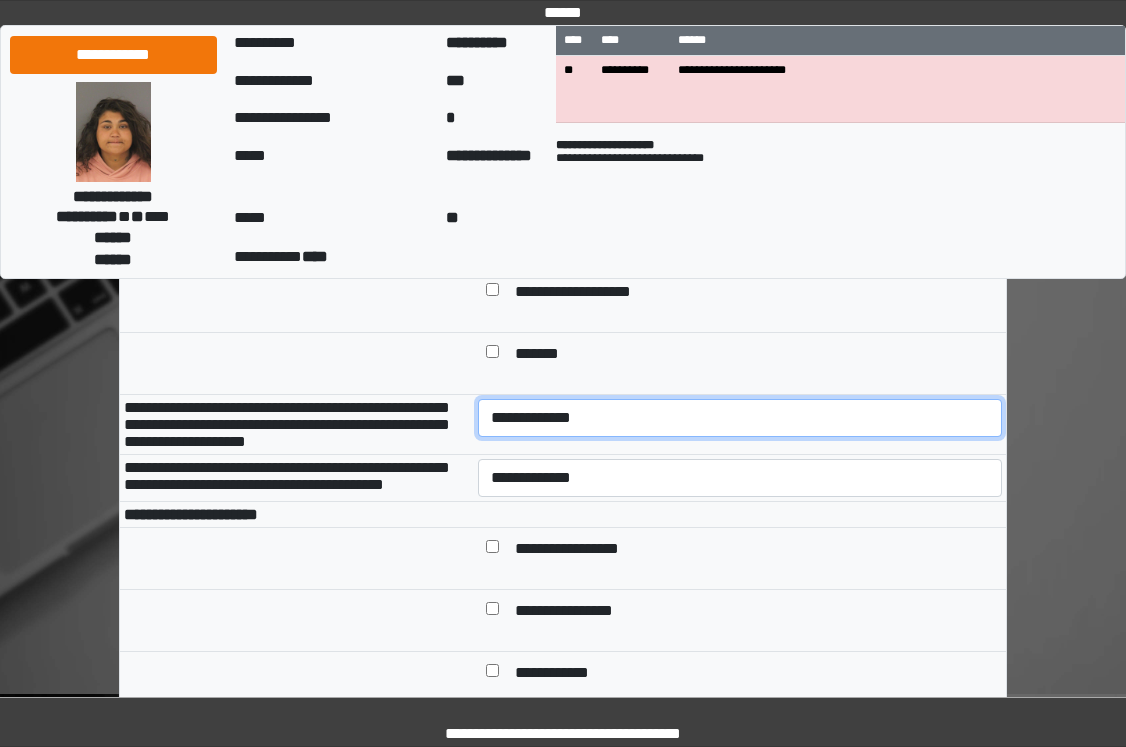 click on "**********" at bounding box center [740, 418] 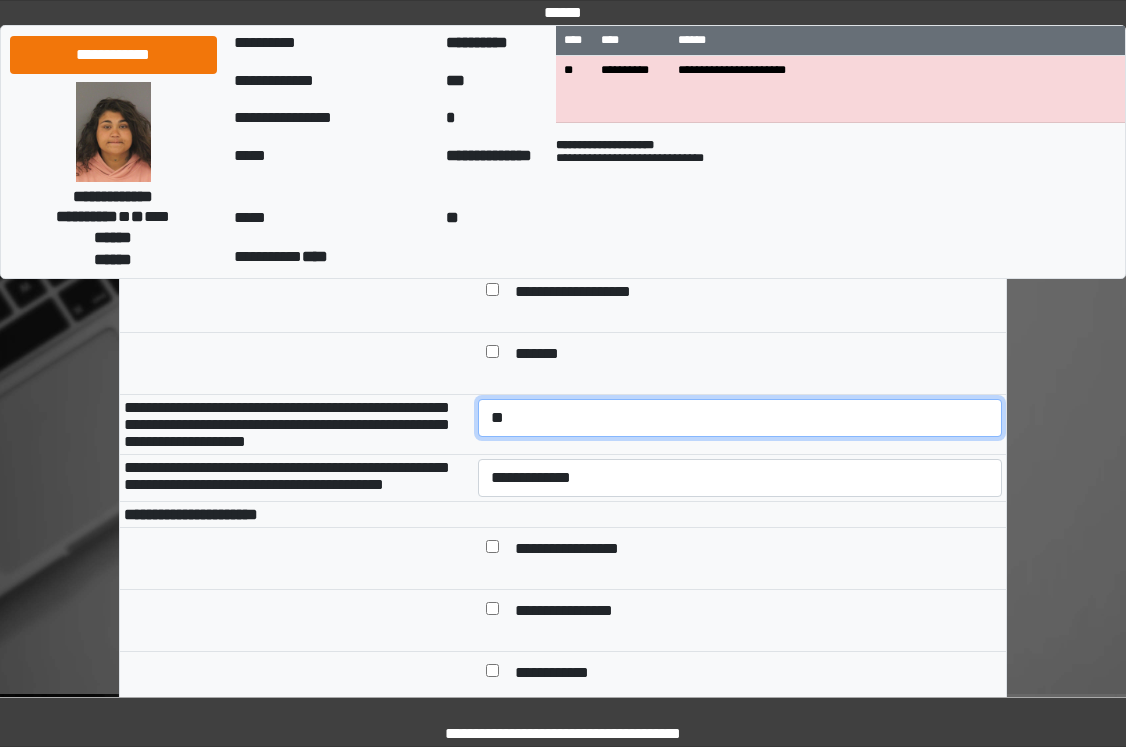 click on "**********" at bounding box center (740, 418) 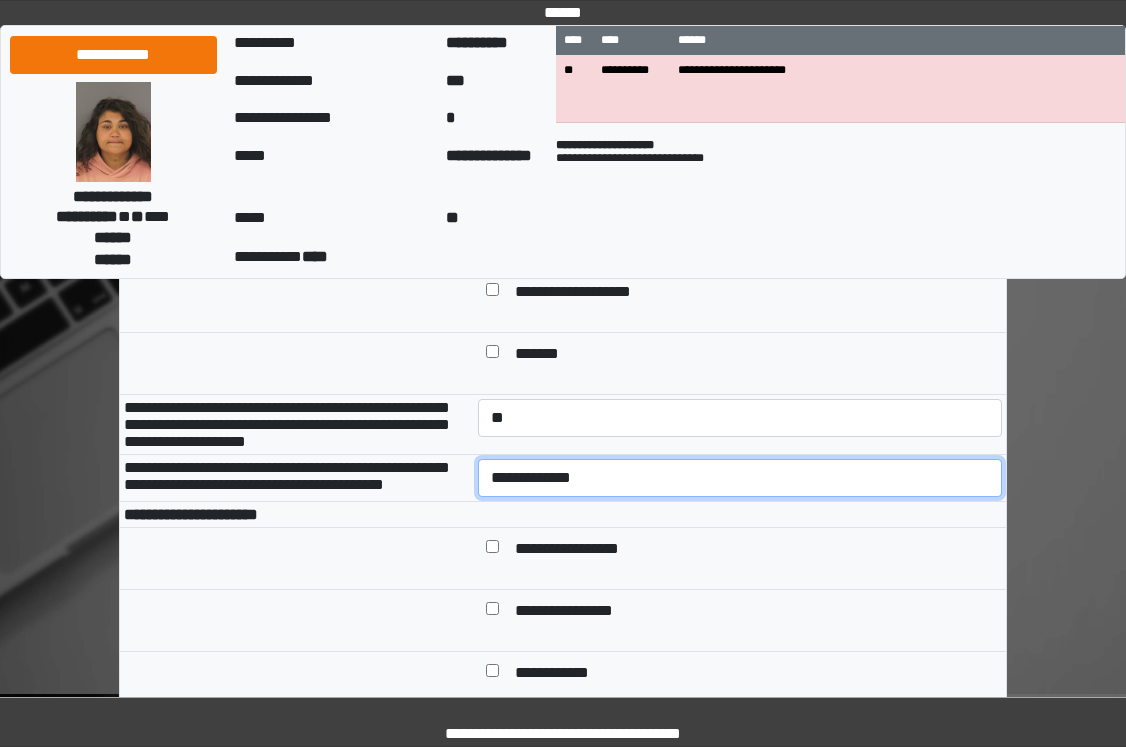 click on "**********" at bounding box center [740, 478] 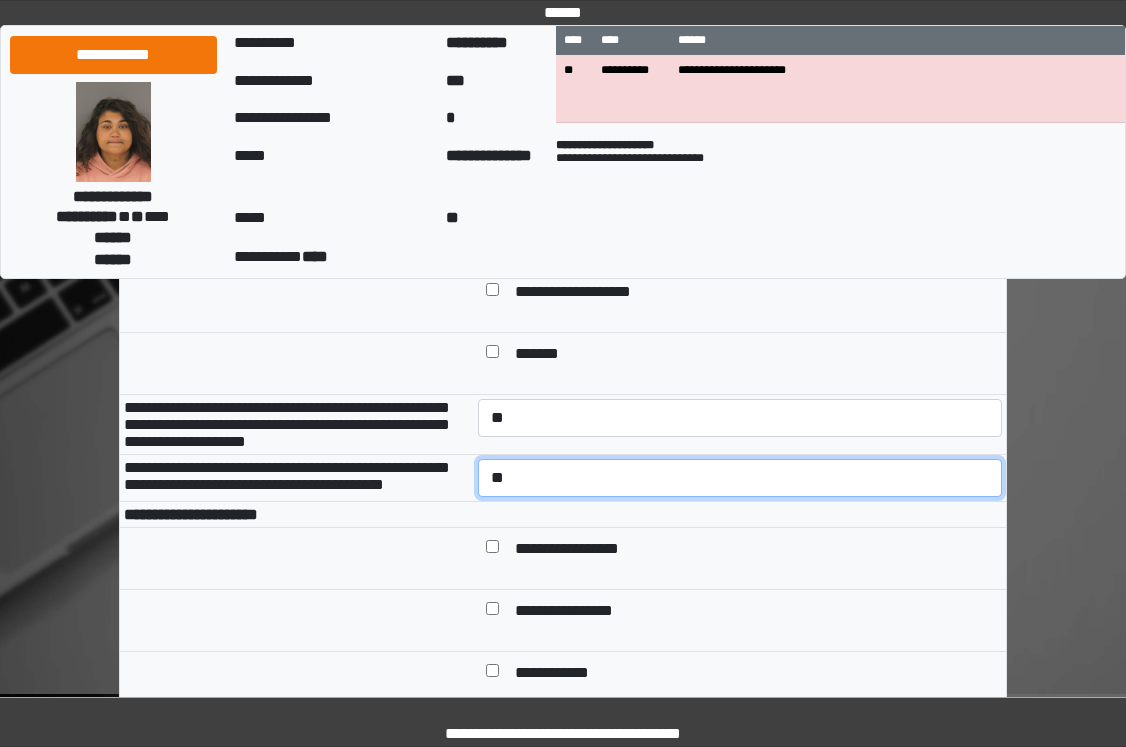 click on "**********" at bounding box center (740, 478) 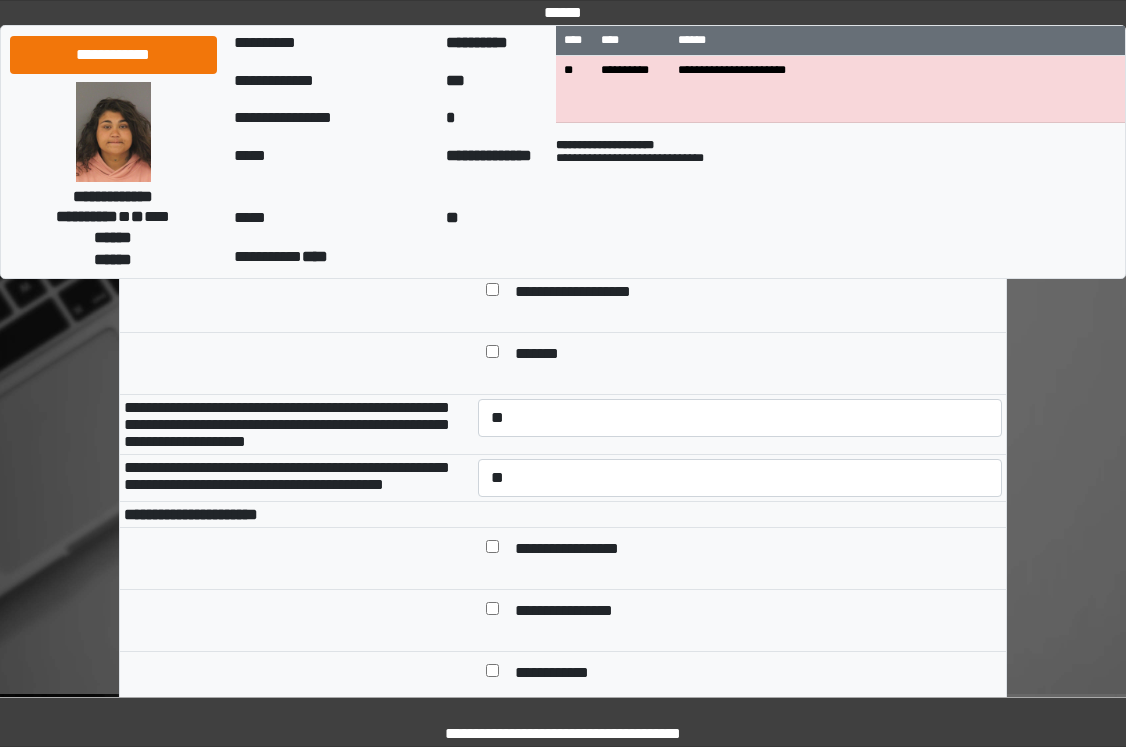 click at bounding box center (740, 514) 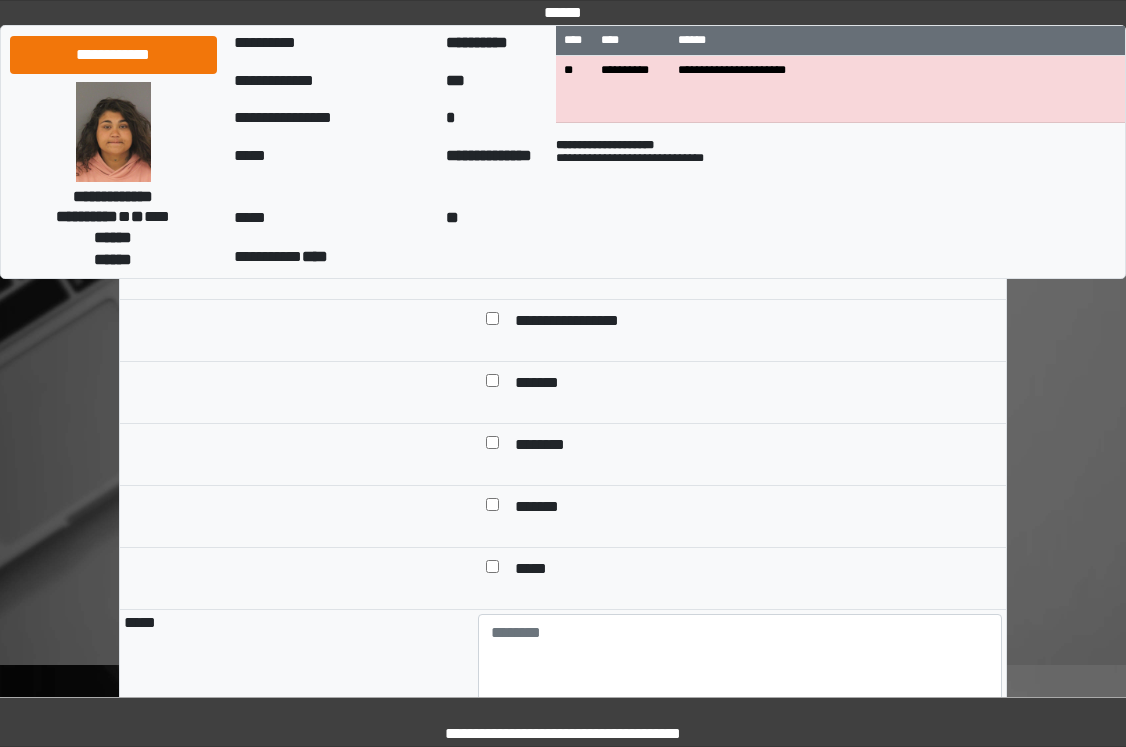 scroll, scrollTop: 1800, scrollLeft: 0, axis: vertical 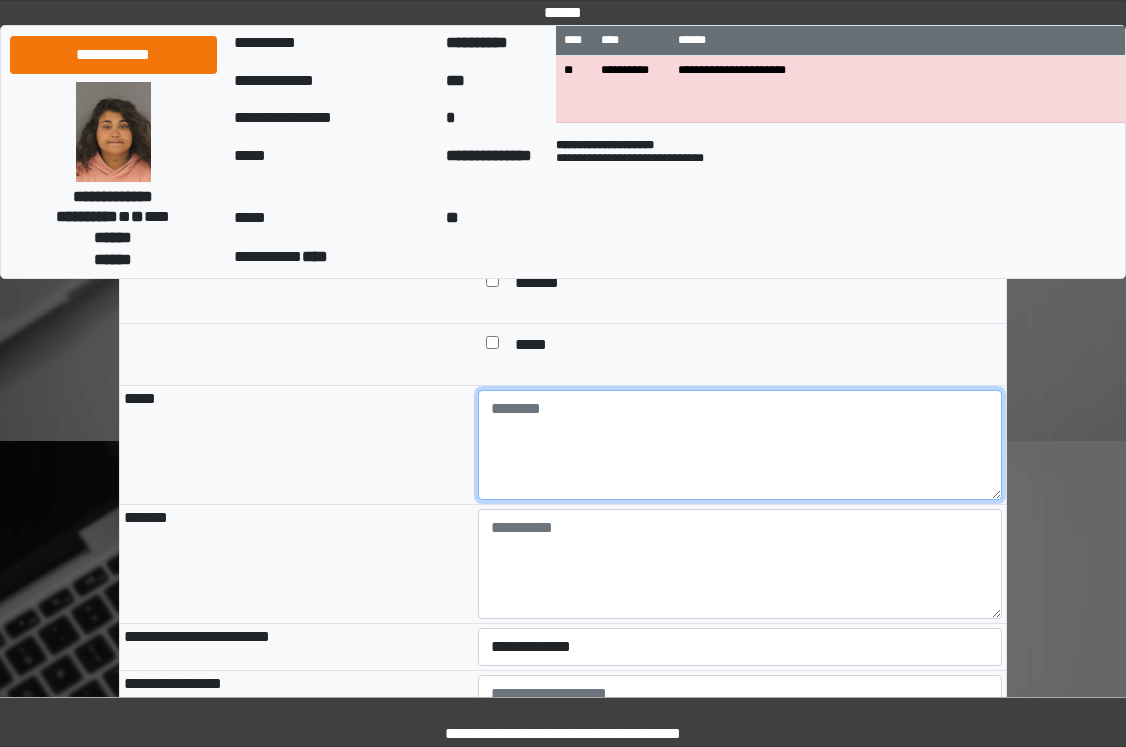 click at bounding box center [740, 445] 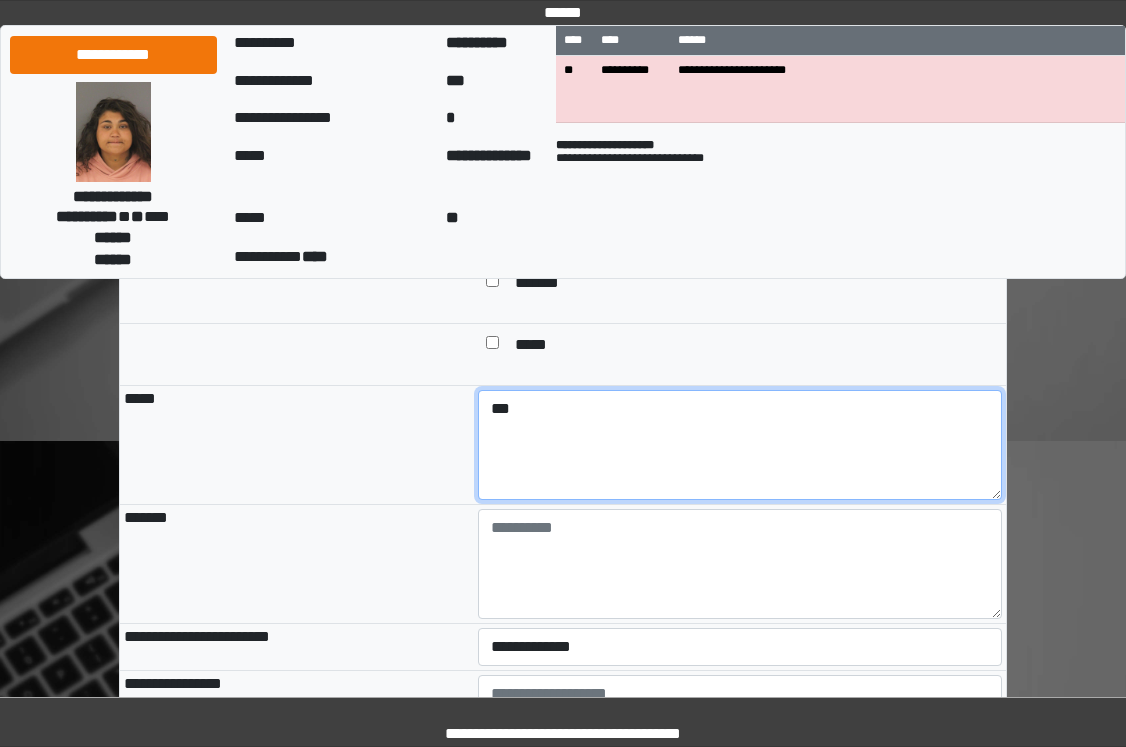 type on "***" 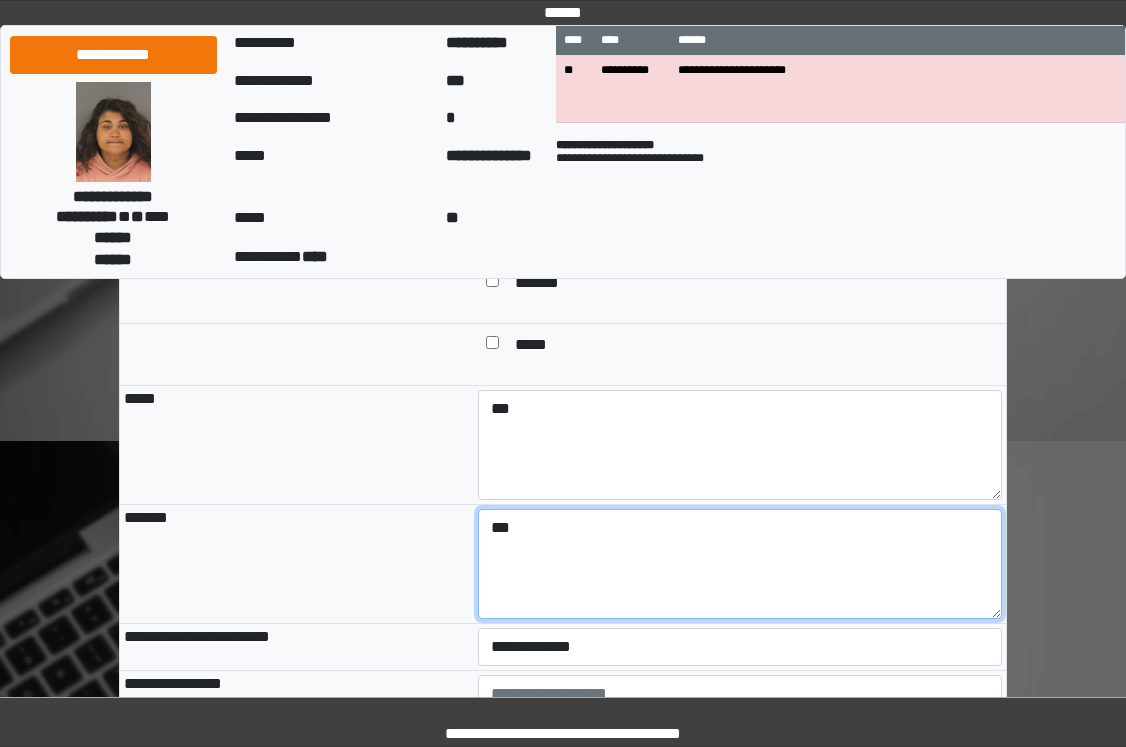 type on "***" 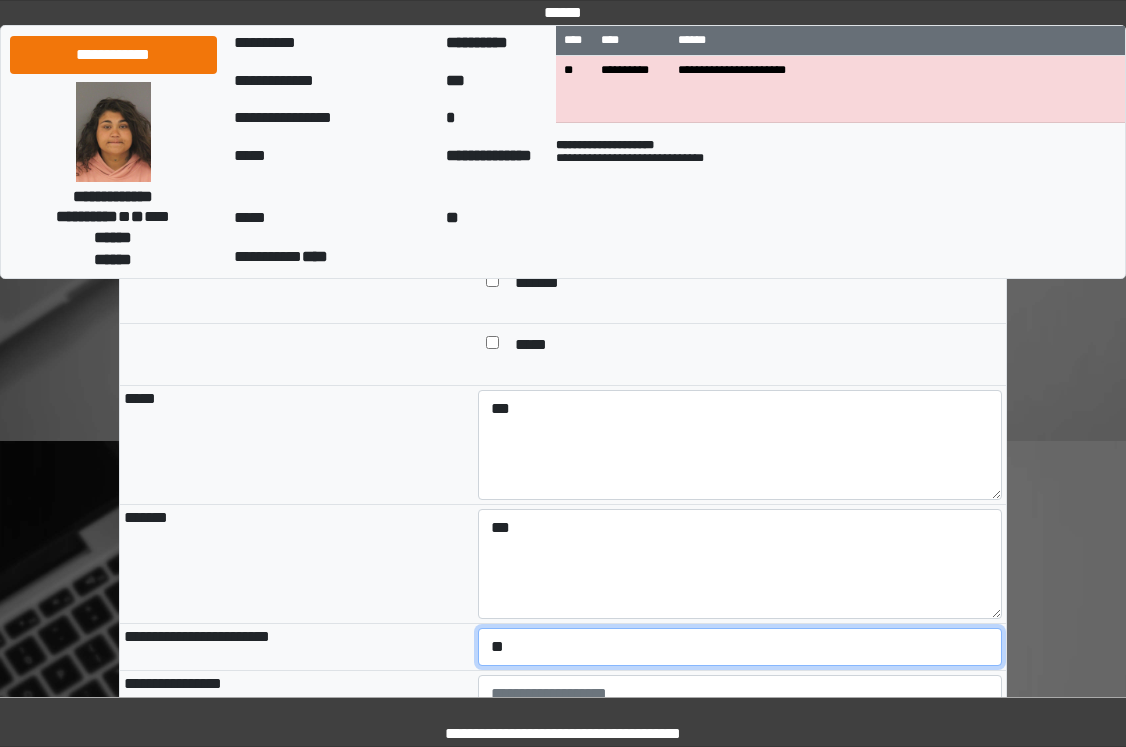 select on "*" 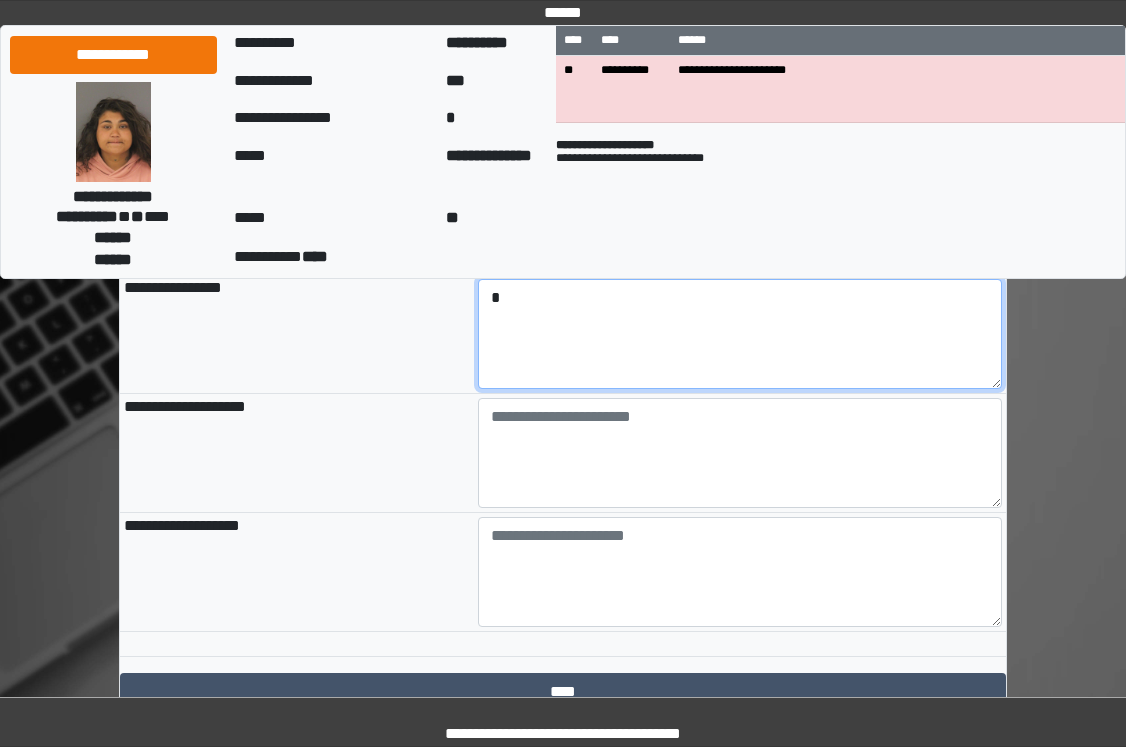 scroll, scrollTop: 2198, scrollLeft: 0, axis: vertical 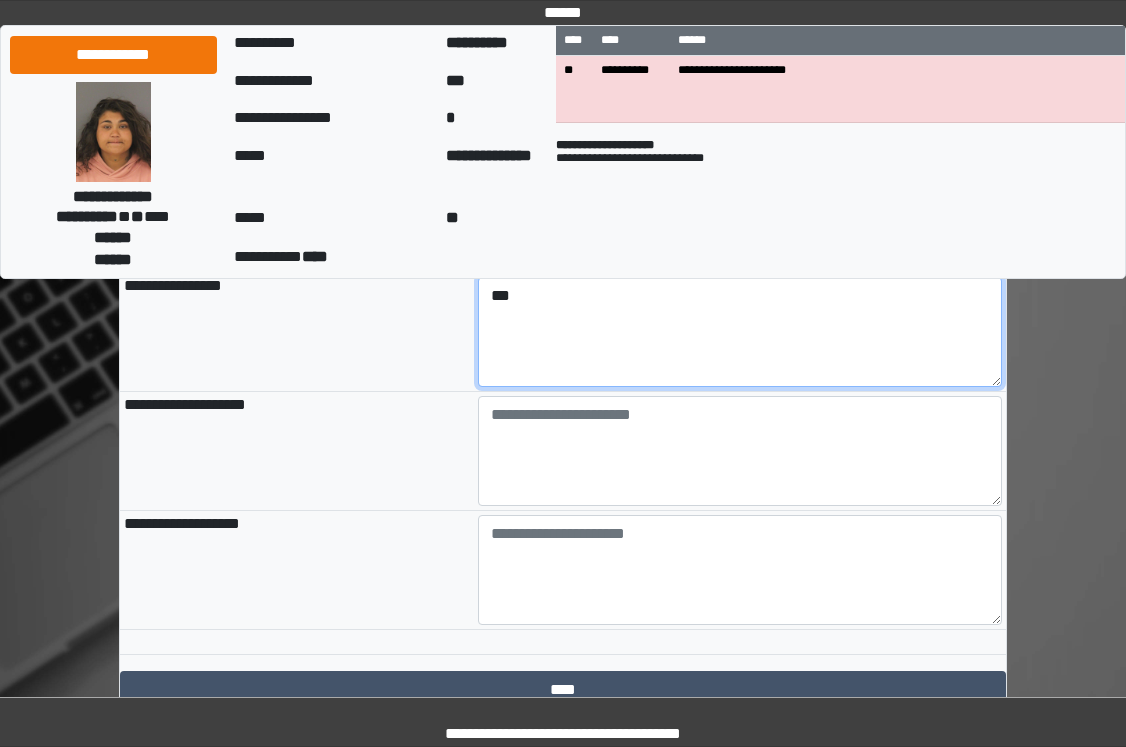 type on "***" 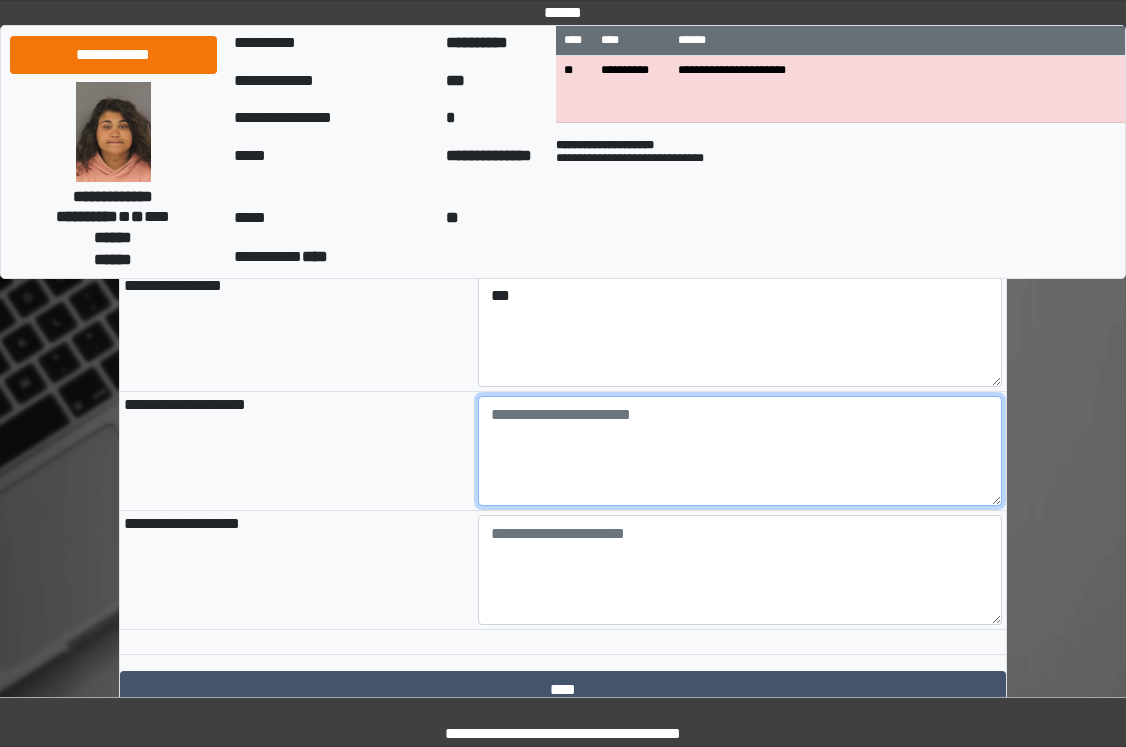paste on "**********" 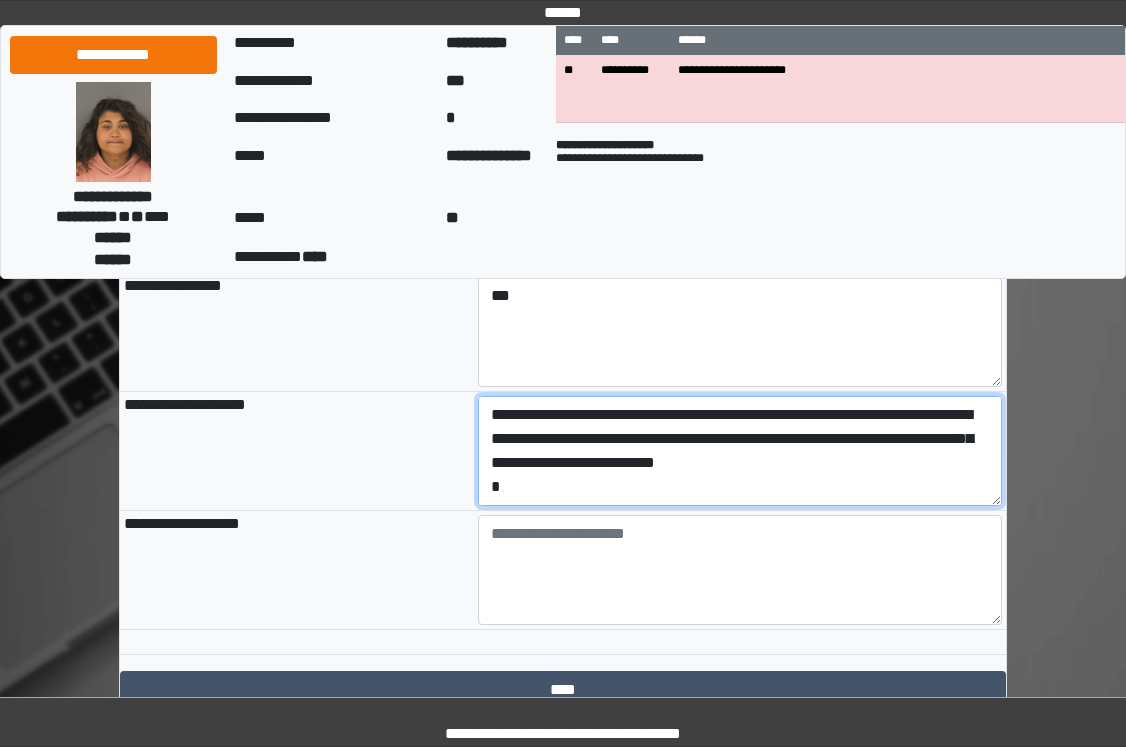 scroll, scrollTop: 160, scrollLeft: 0, axis: vertical 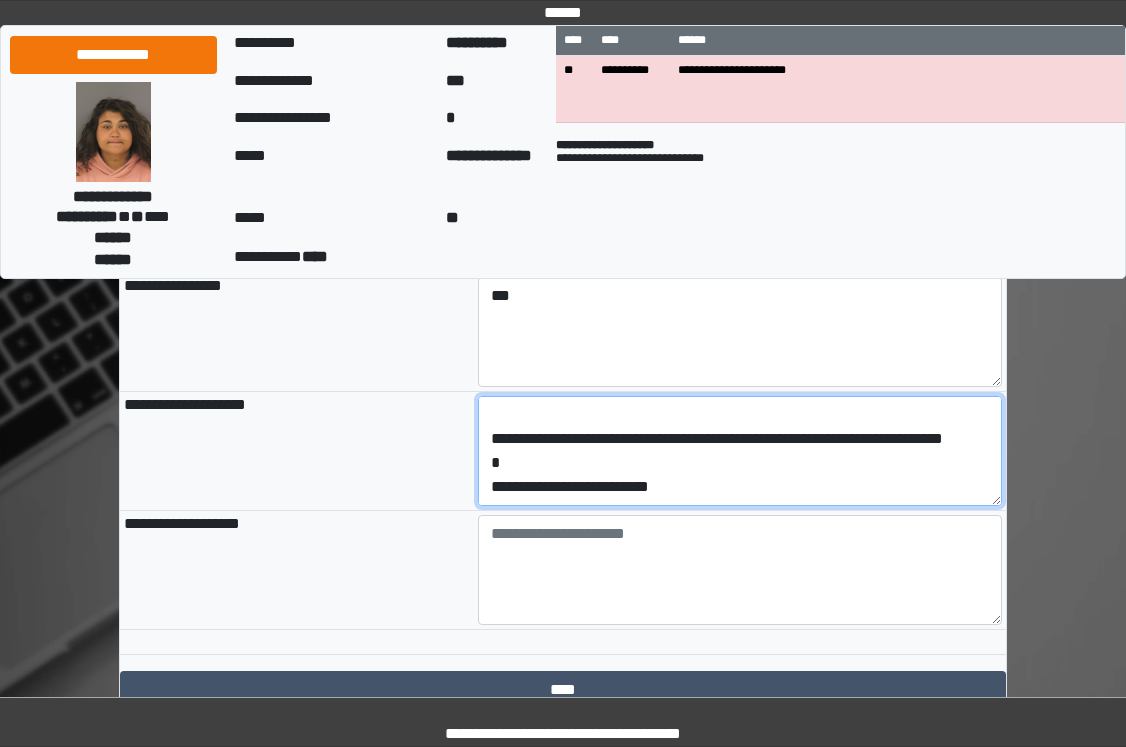 drag, startPoint x: 725, startPoint y: 569, endPoint x: 451, endPoint y: 556, distance: 274.30823 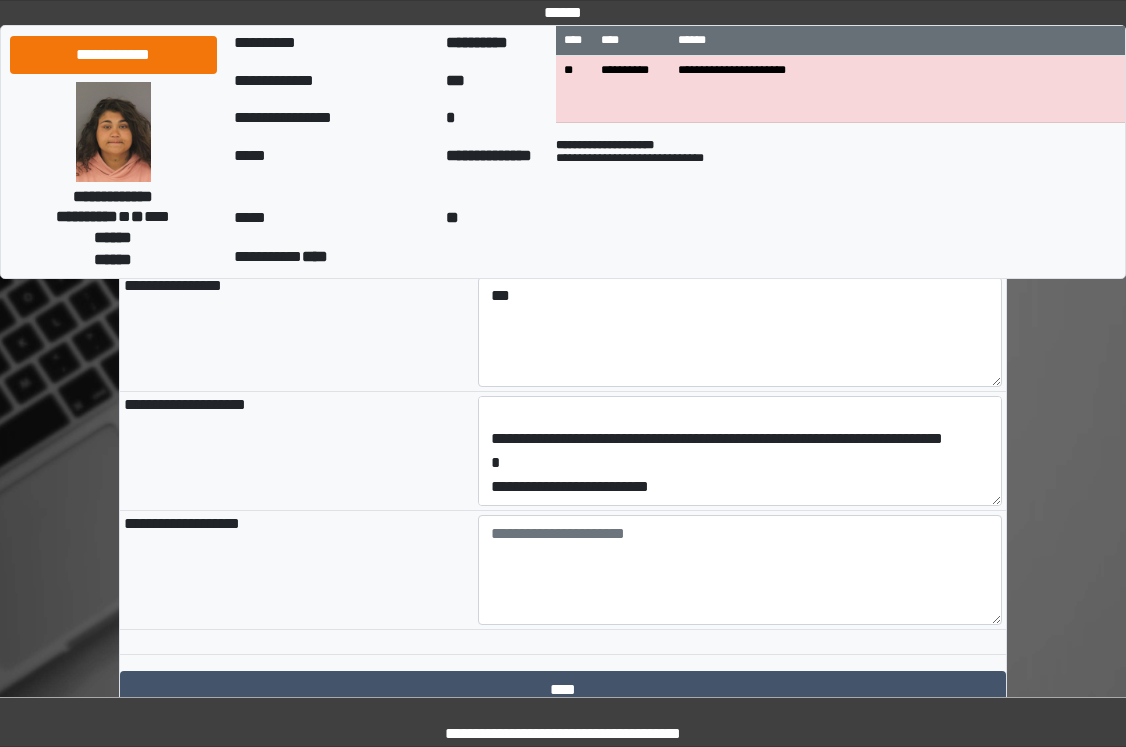 drag, startPoint x: 551, startPoint y: 550, endPoint x: 877, endPoint y: 573, distance: 326.81033 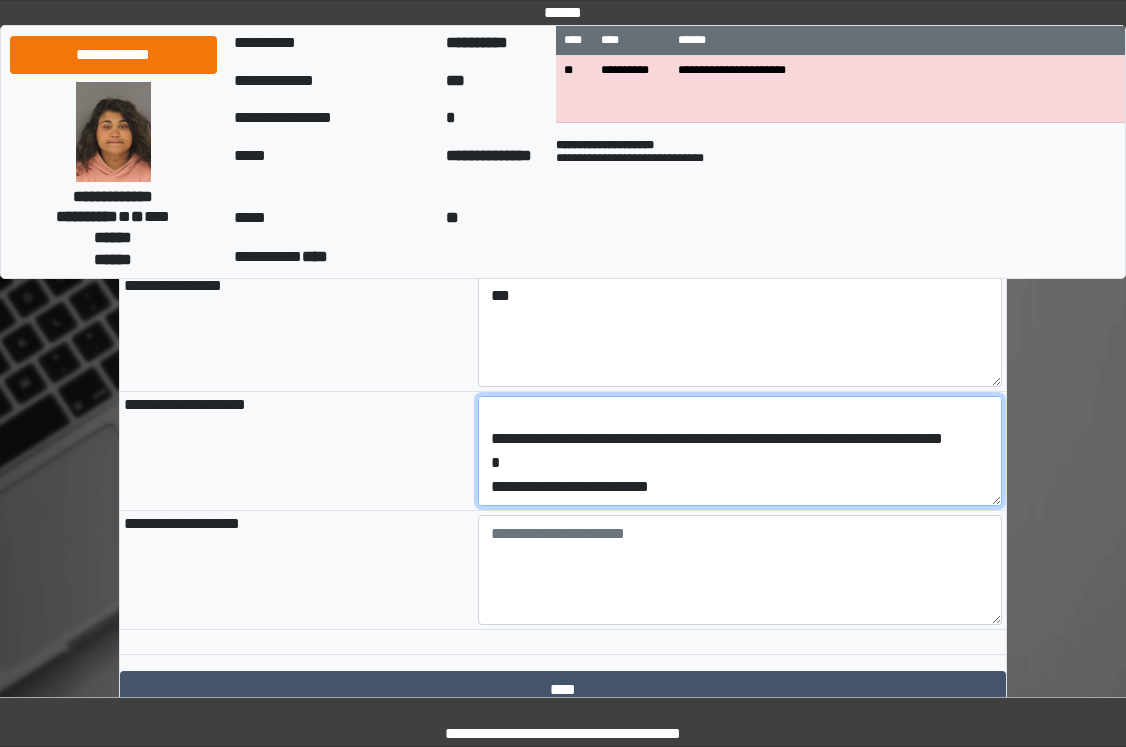 drag, startPoint x: 800, startPoint y: 567, endPoint x: 339, endPoint y: 578, distance: 461.13123 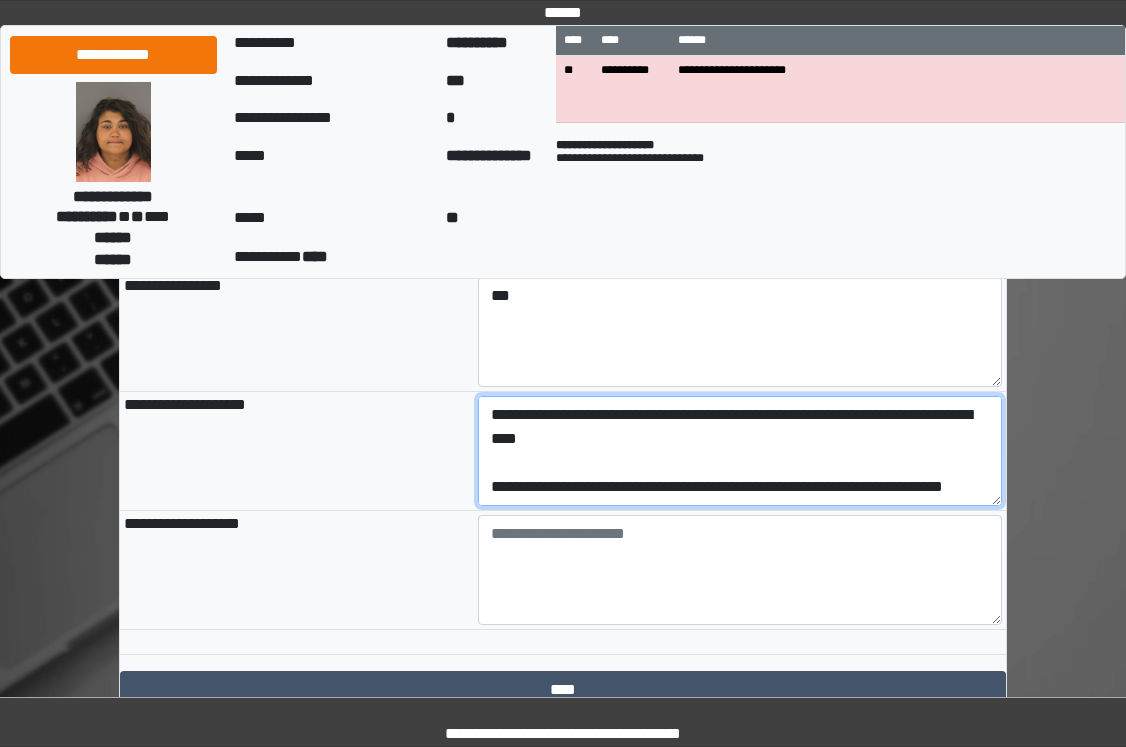 scroll, scrollTop: 120, scrollLeft: 0, axis: vertical 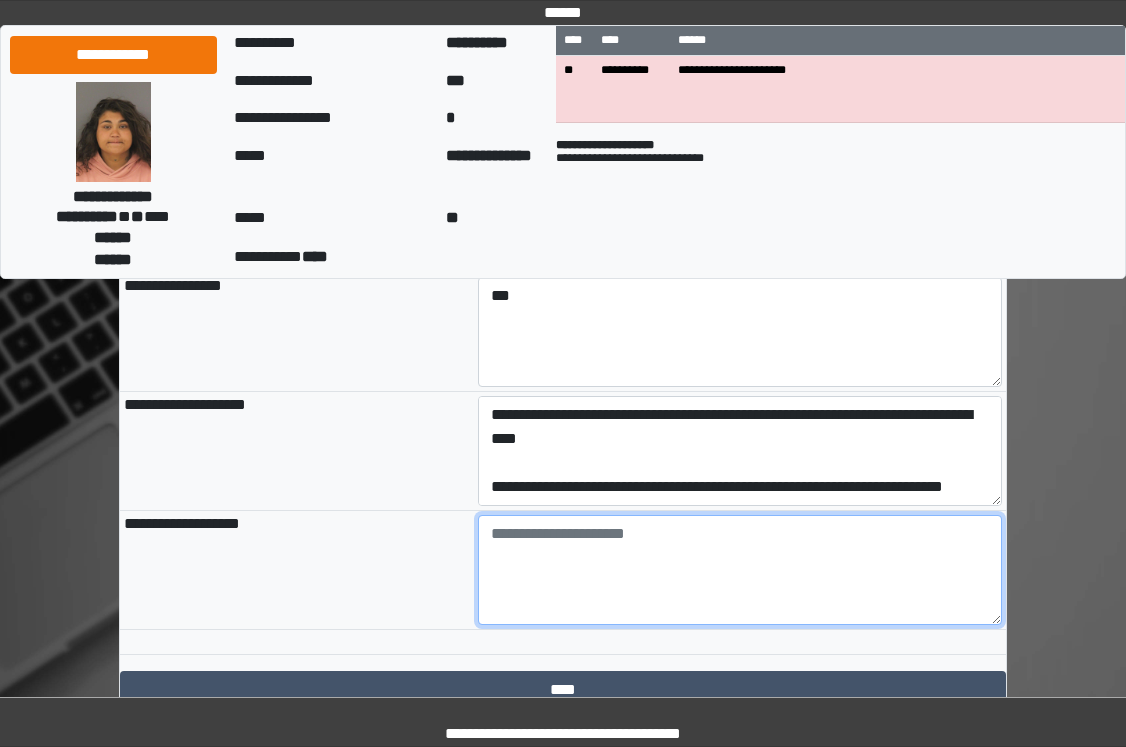 click at bounding box center (740, 570) 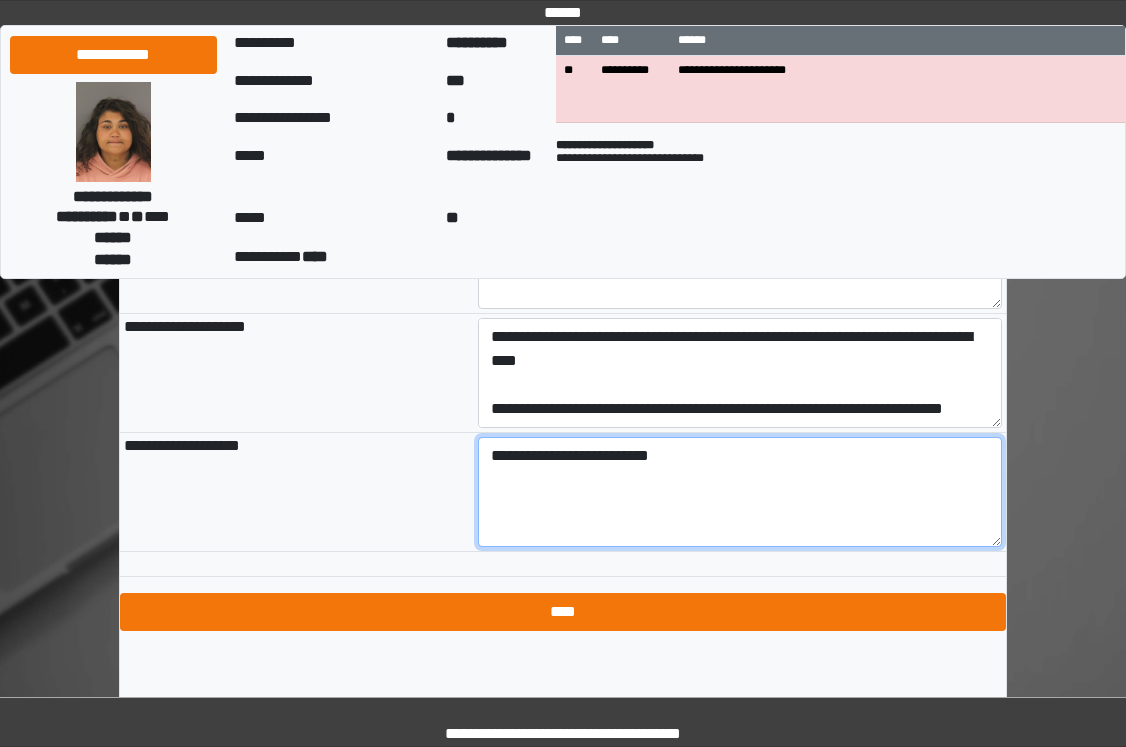 scroll, scrollTop: 2366, scrollLeft: 0, axis: vertical 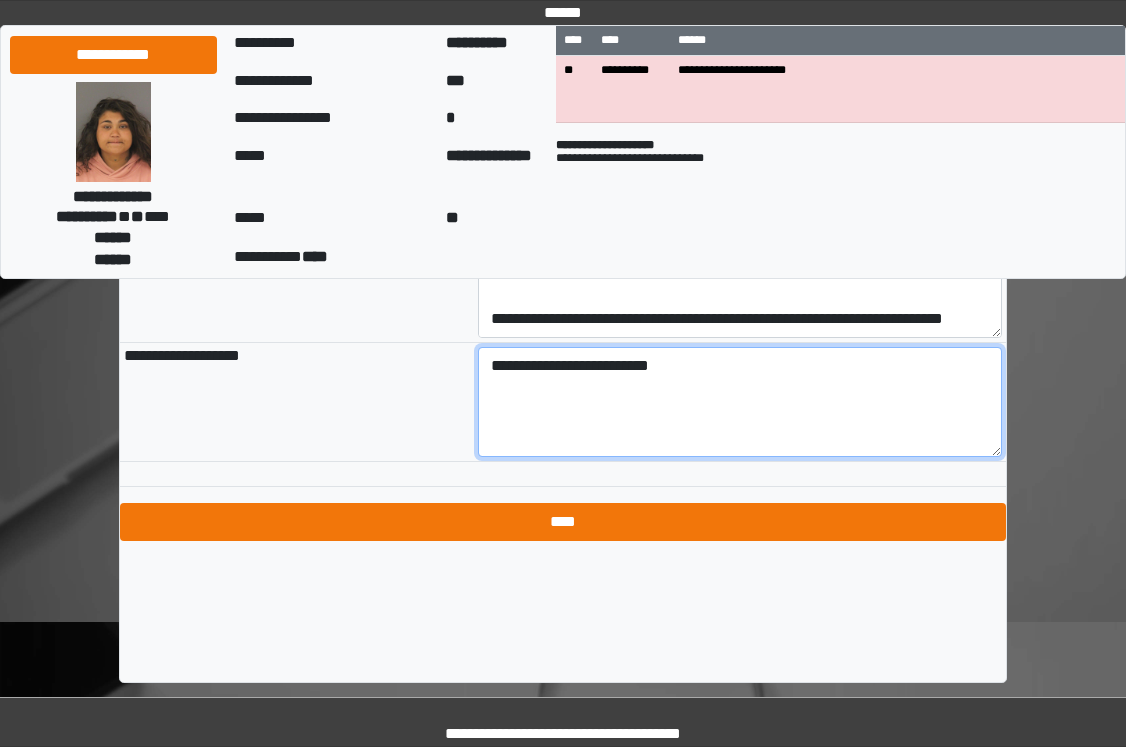 type on "**********" 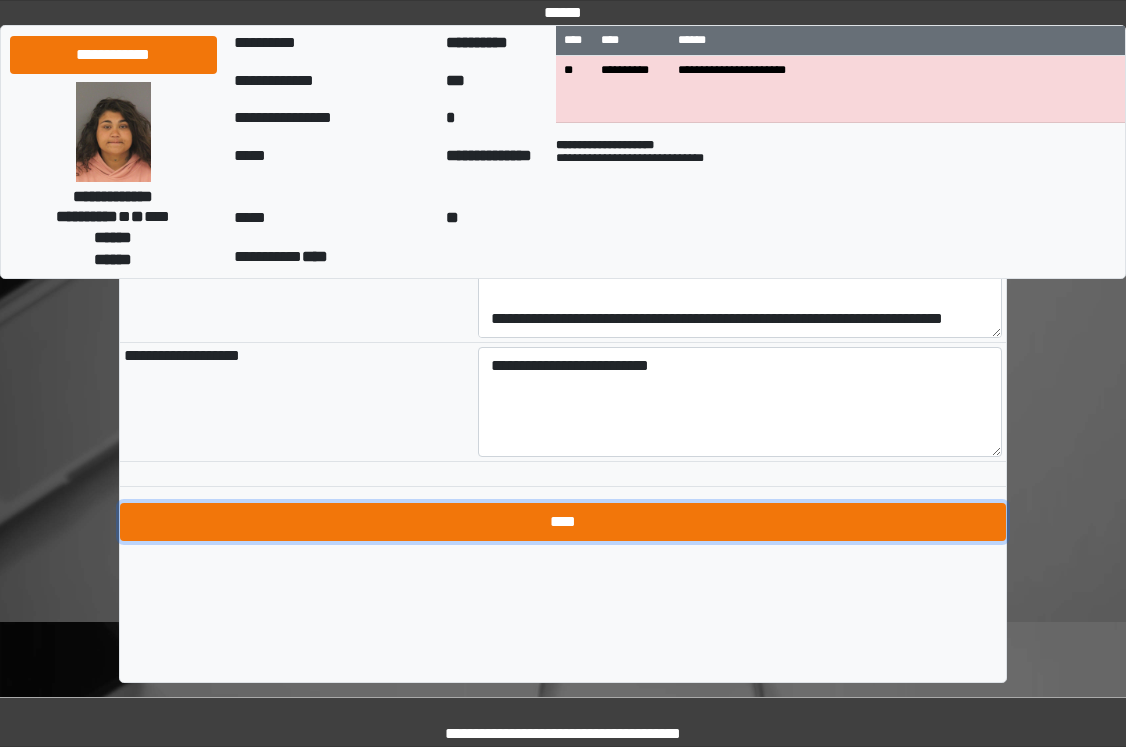 click on "****" at bounding box center [563, 522] 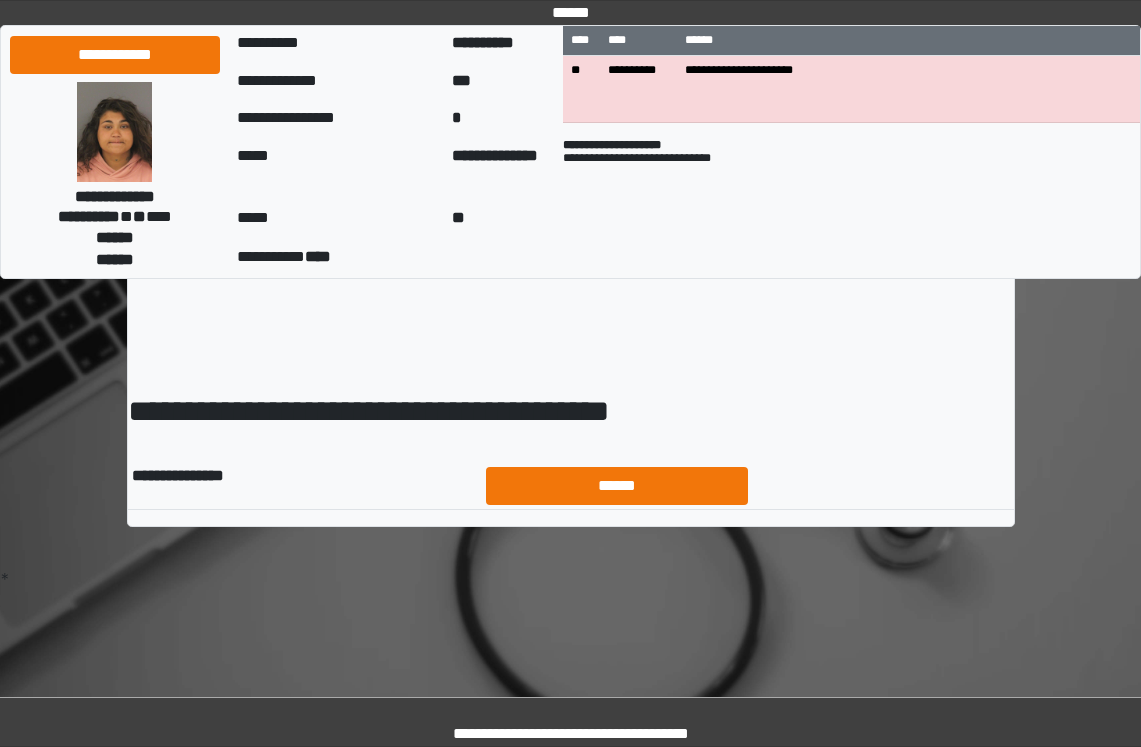 scroll, scrollTop: 0, scrollLeft: 0, axis: both 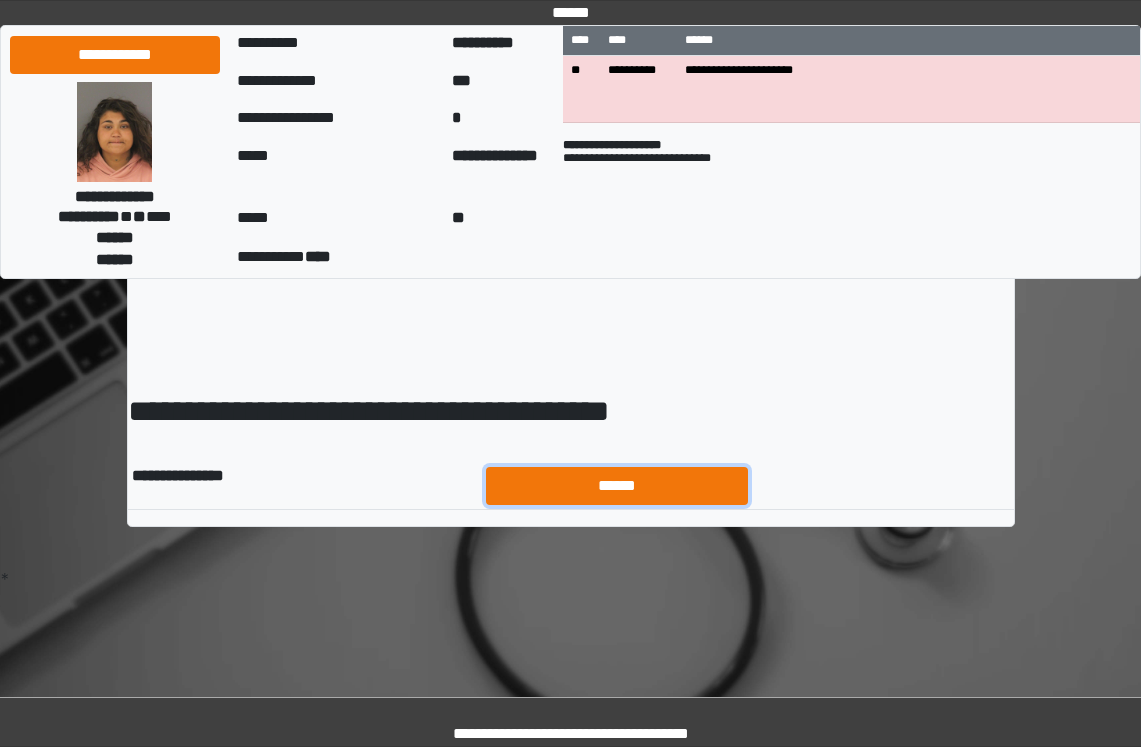 click on "******" at bounding box center (617, 486) 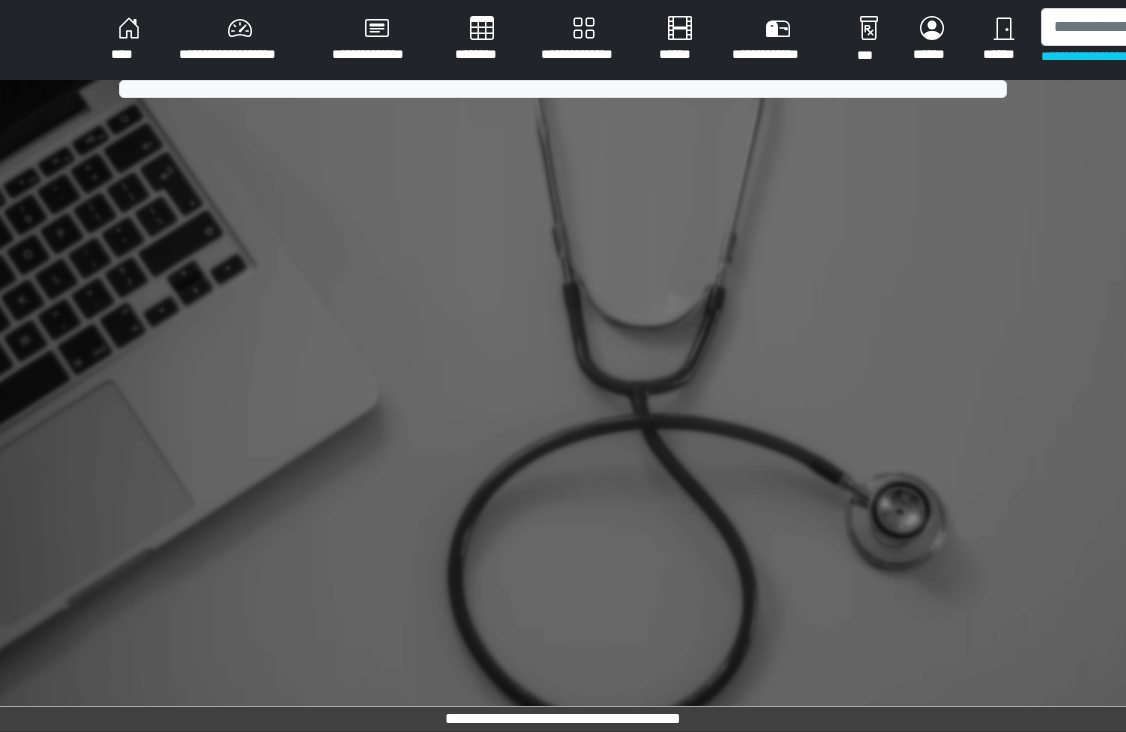 scroll, scrollTop: 0, scrollLeft: 0, axis: both 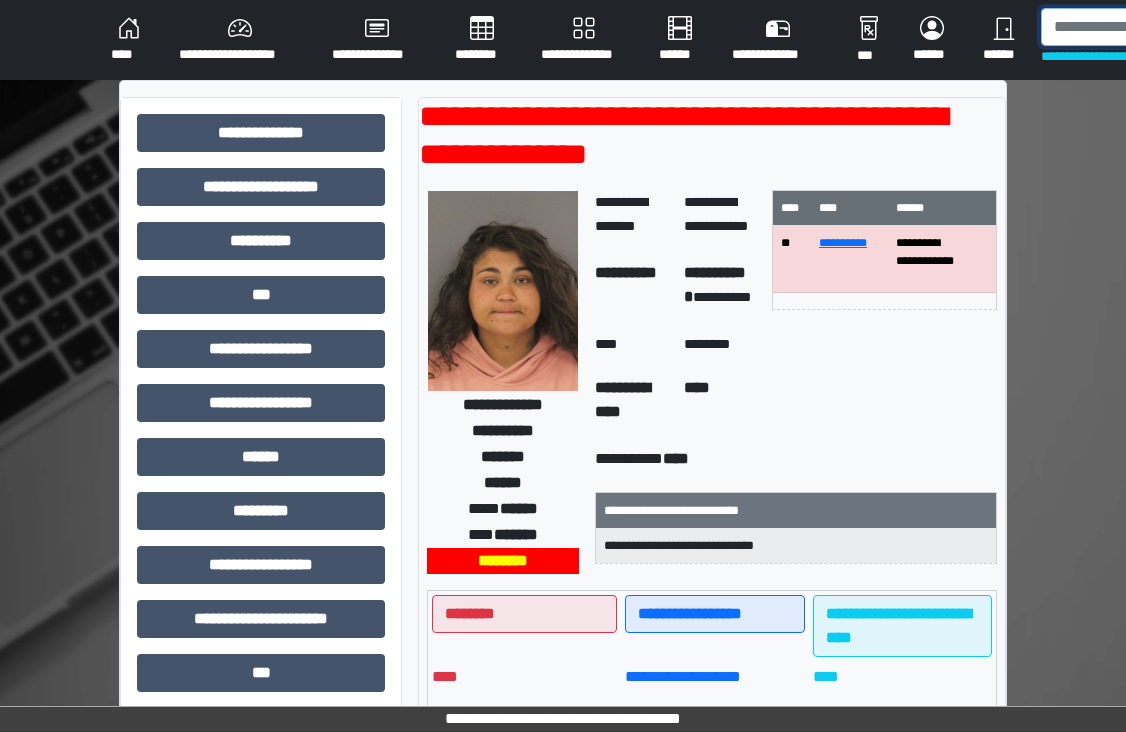click at bounding box center (1144, 27) 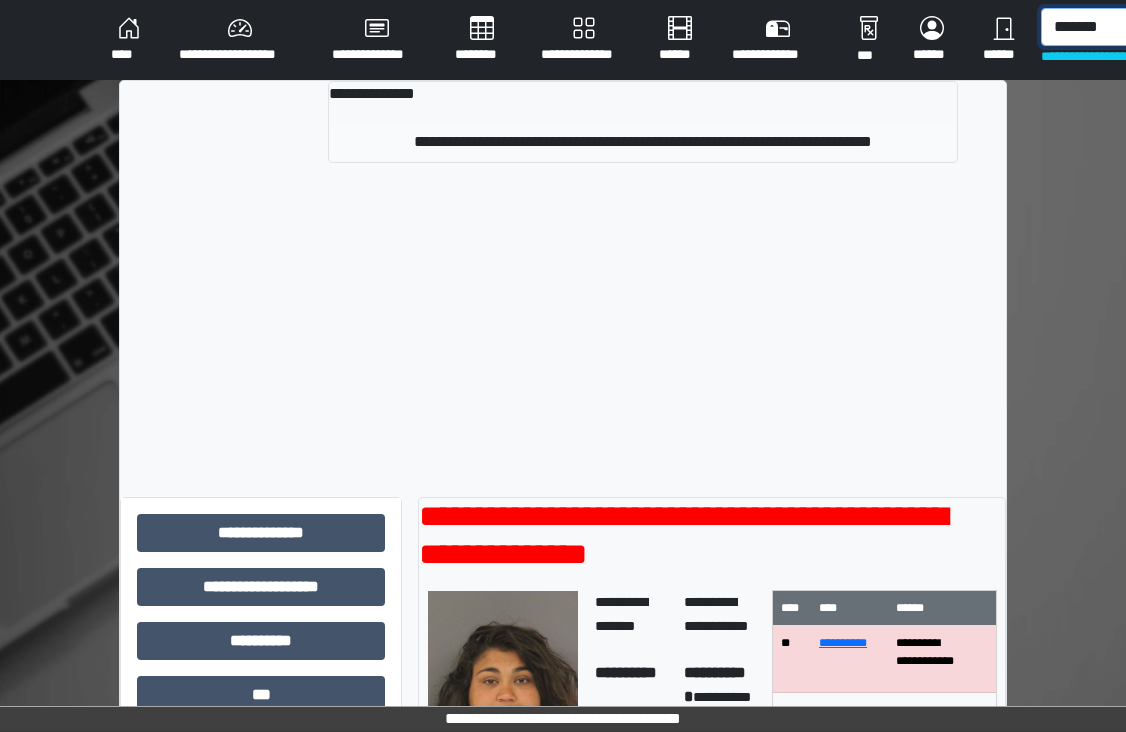 type on "*******" 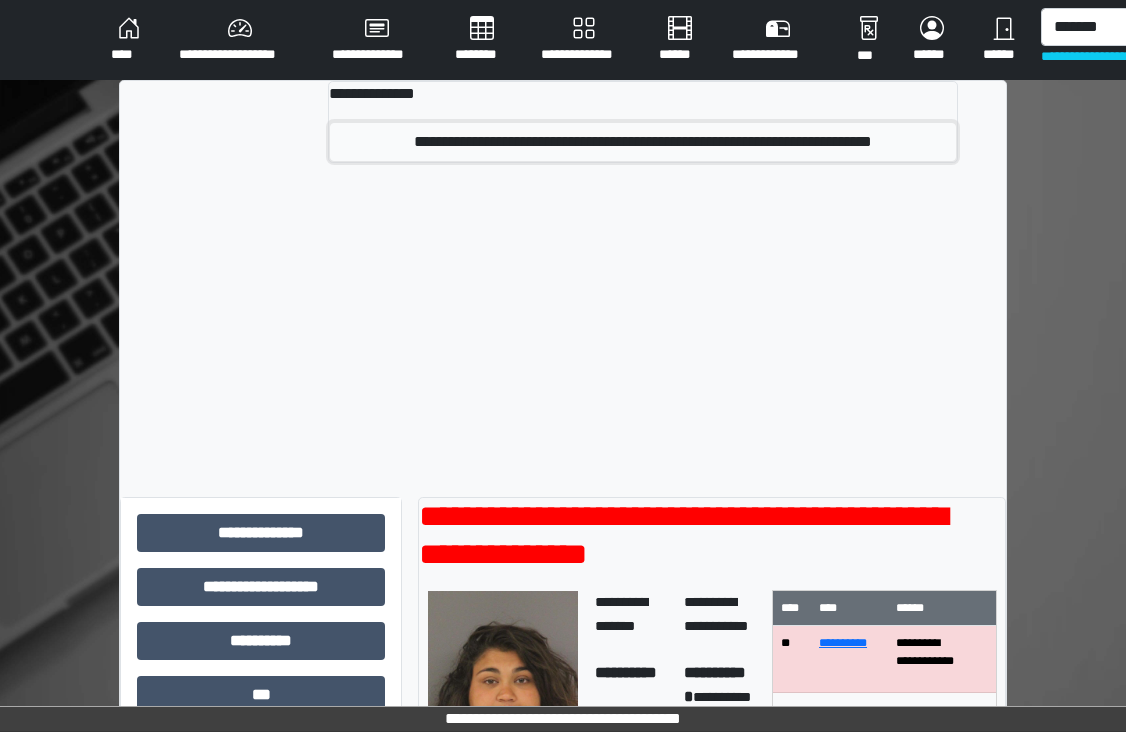 click on "**********" at bounding box center (643, 142) 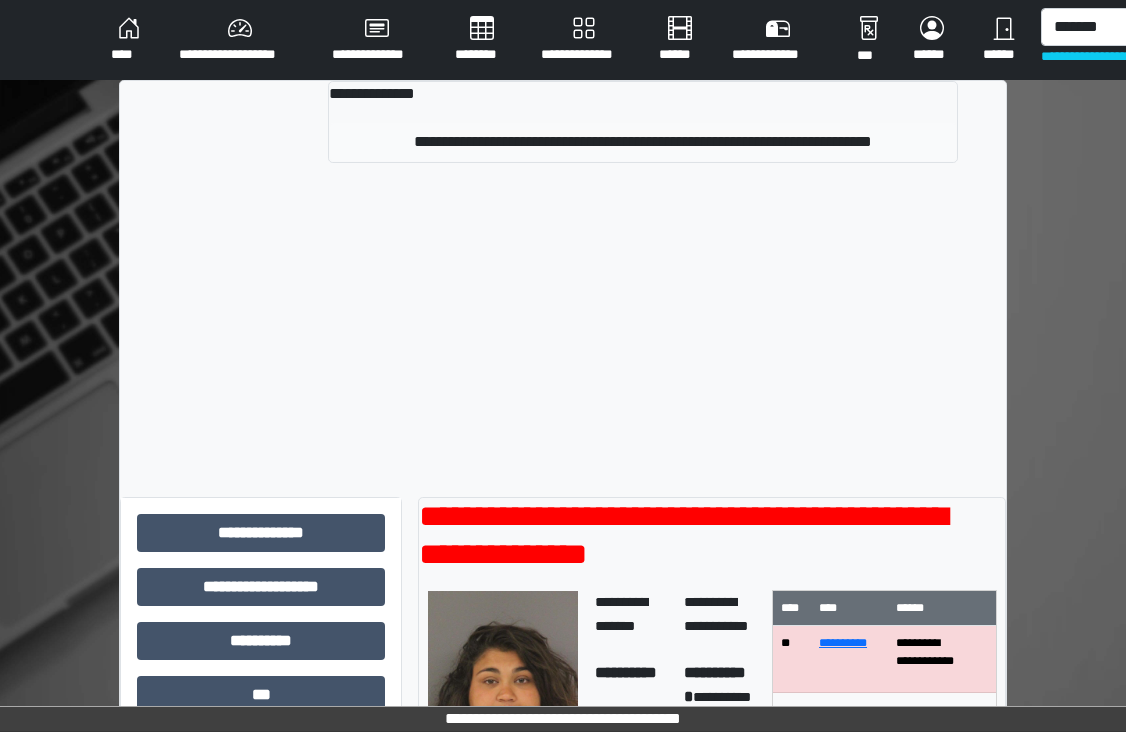 type 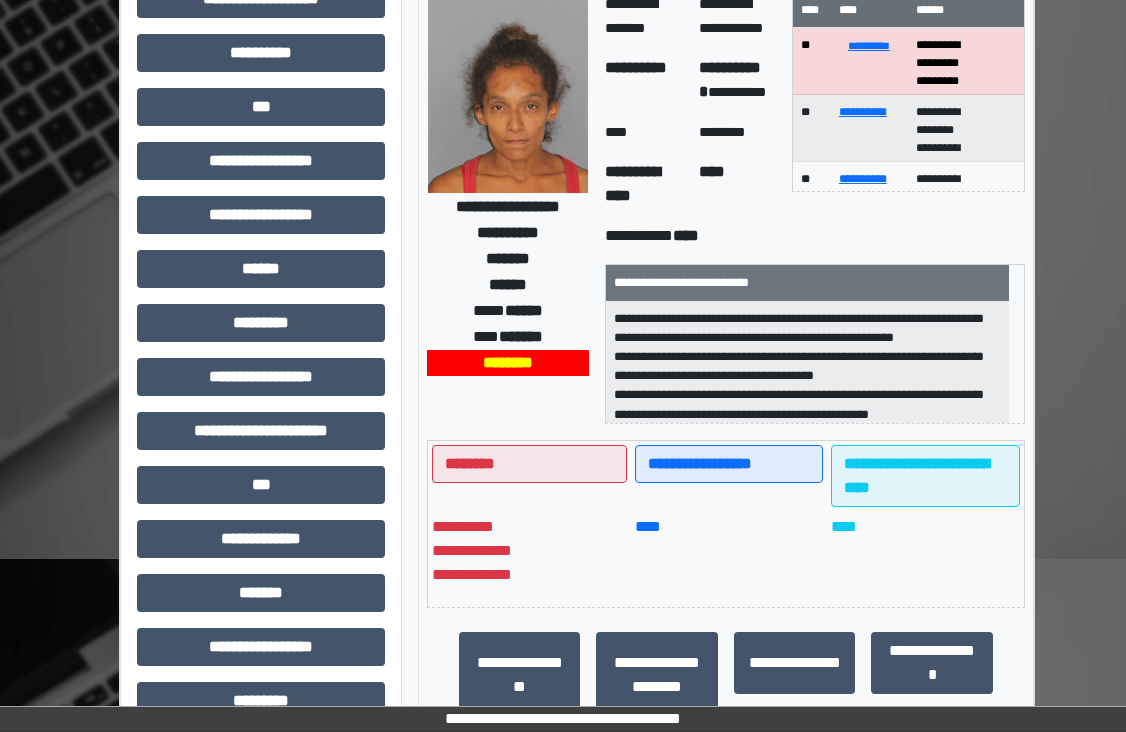 scroll, scrollTop: 400, scrollLeft: 0, axis: vertical 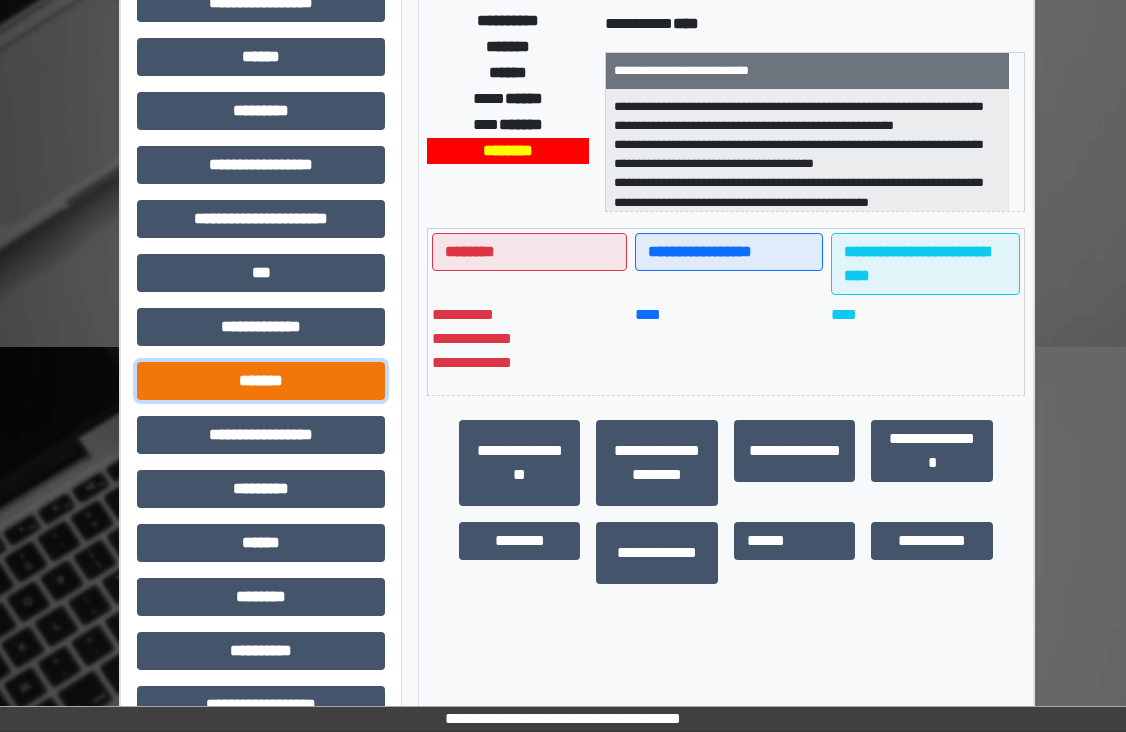 click on "*******" at bounding box center (261, 381) 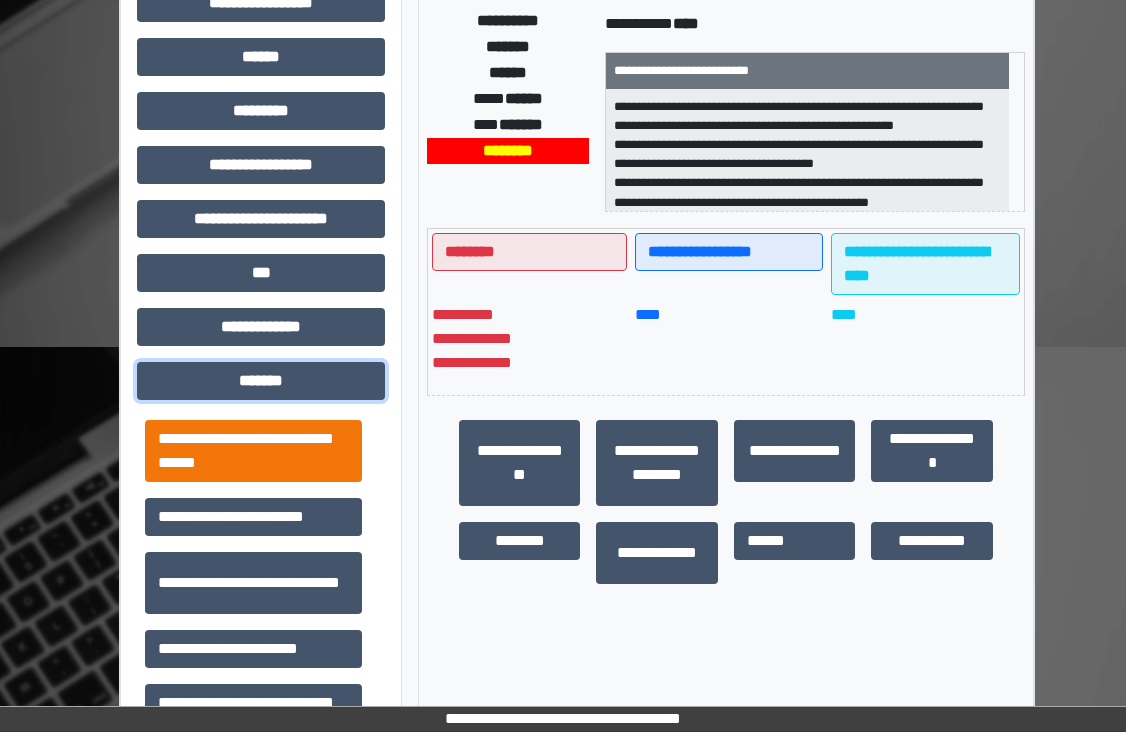 scroll, scrollTop: 800, scrollLeft: 0, axis: vertical 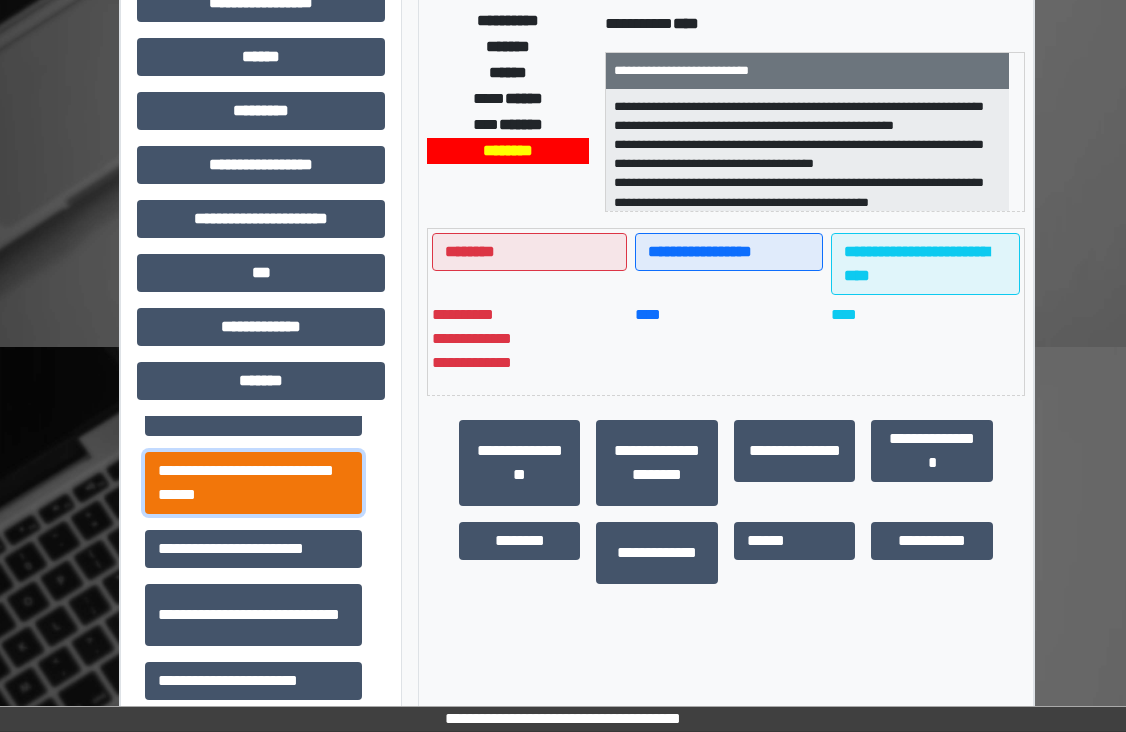 click on "**********" at bounding box center (253, 483) 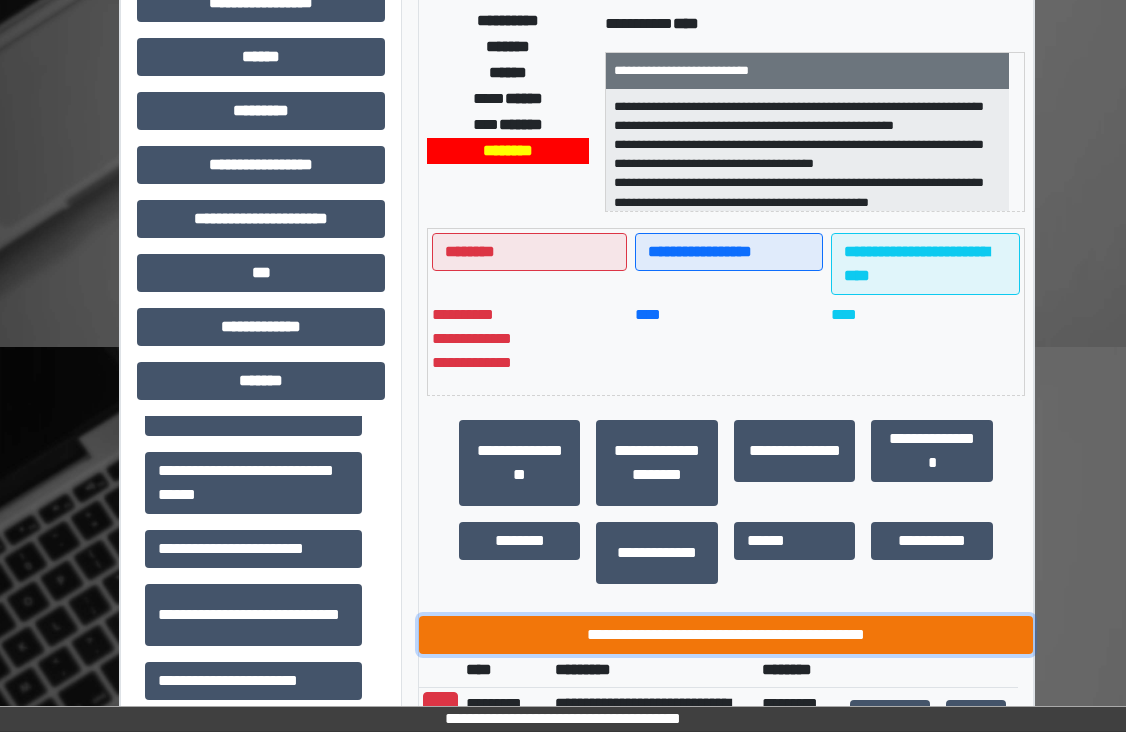 click on "**********" at bounding box center (726, 635) 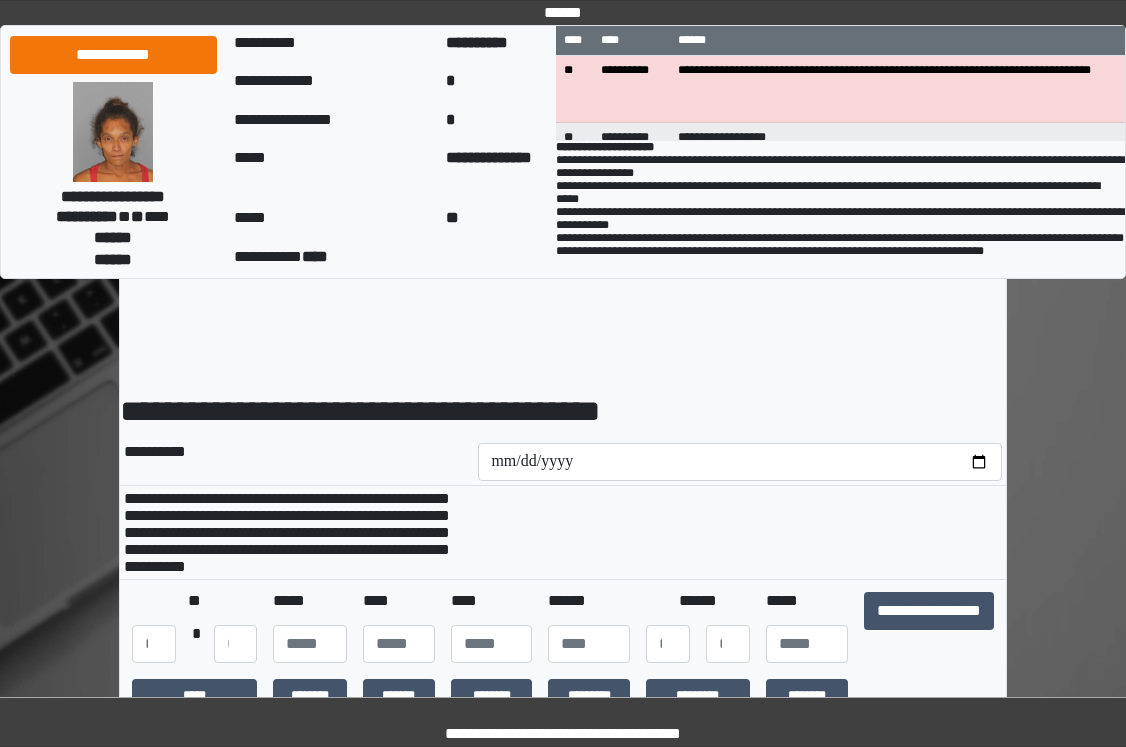 scroll, scrollTop: 0, scrollLeft: 0, axis: both 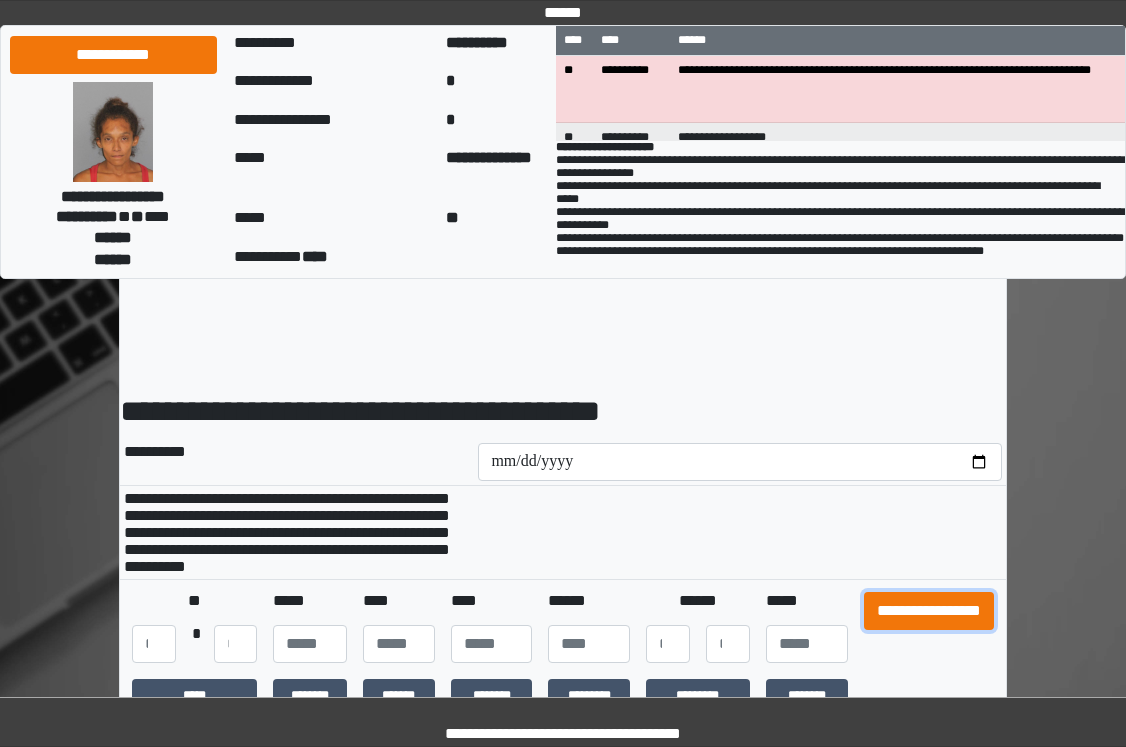 click on "**********" at bounding box center (929, 611) 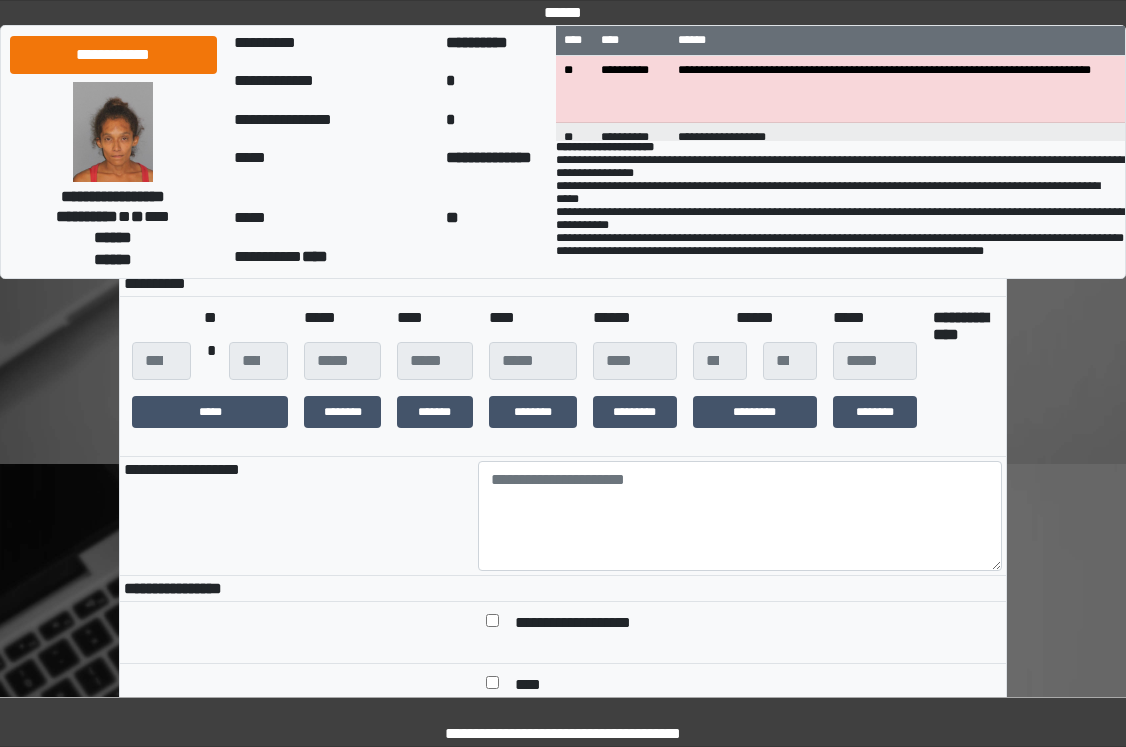 scroll, scrollTop: 300, scrollLeft: 0, axis: vertical 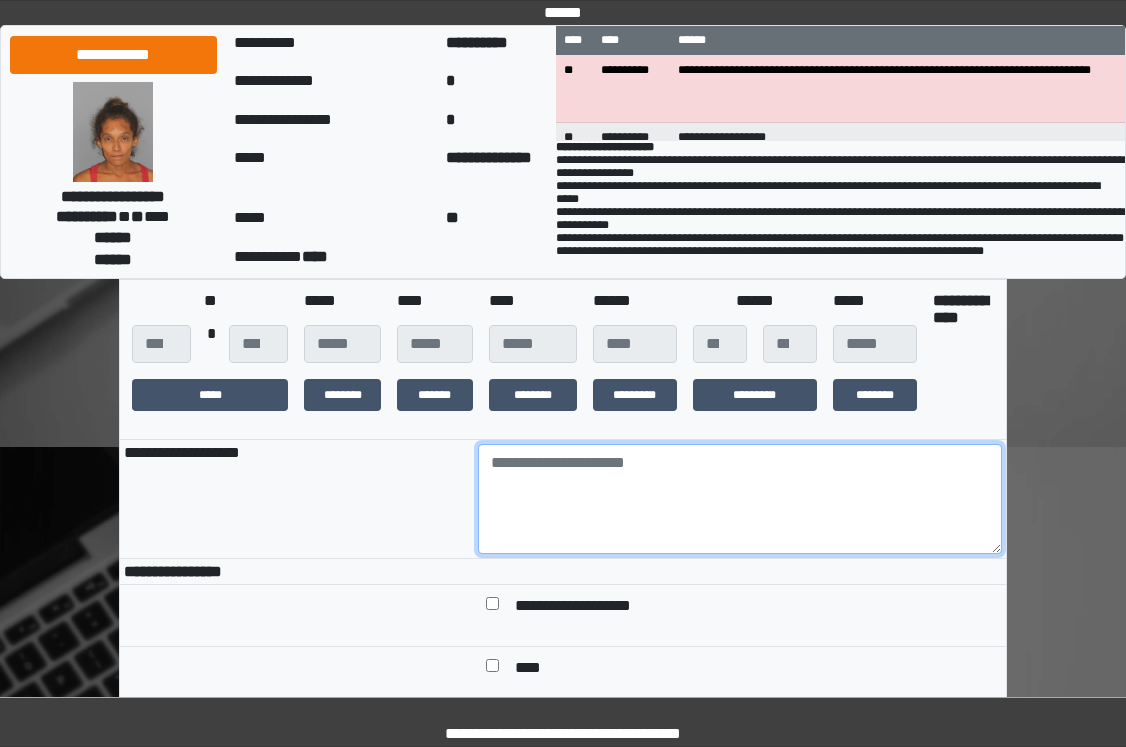 drag, startPoint x: 570, startPoint y: 539, endPoint x: 536, endPoint y: 543, distance: 34.234486 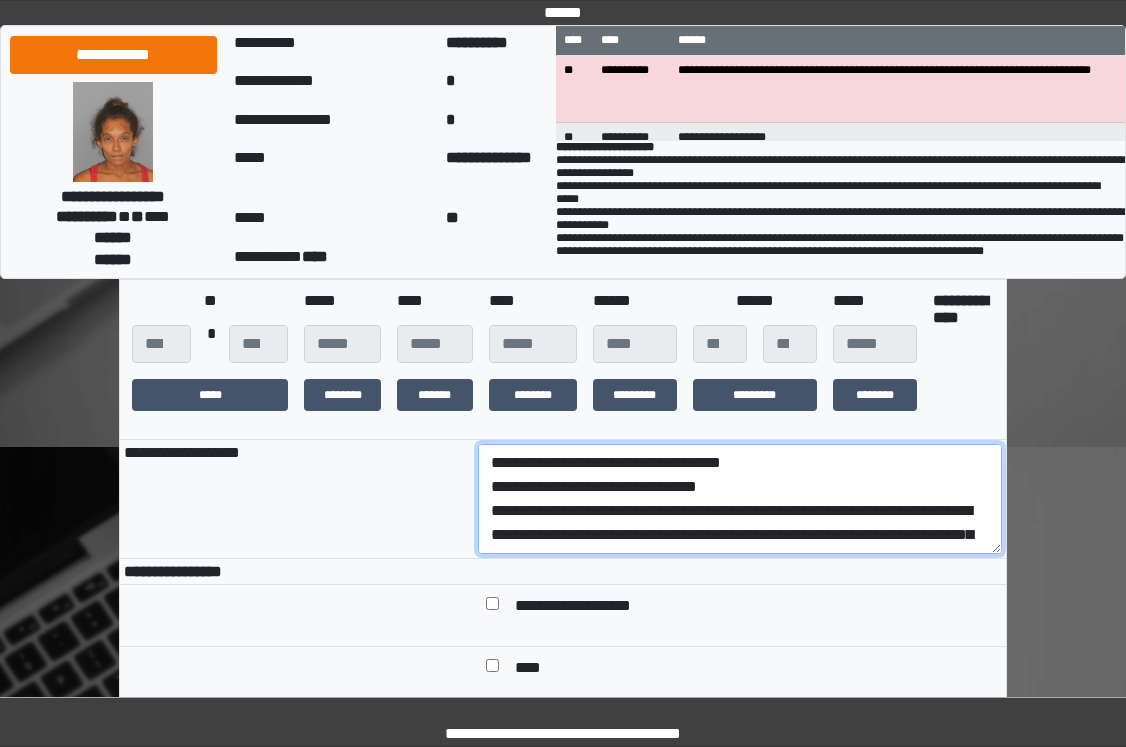scroll, scrollTop: 280, scrollLeft: 0, axis: vertical 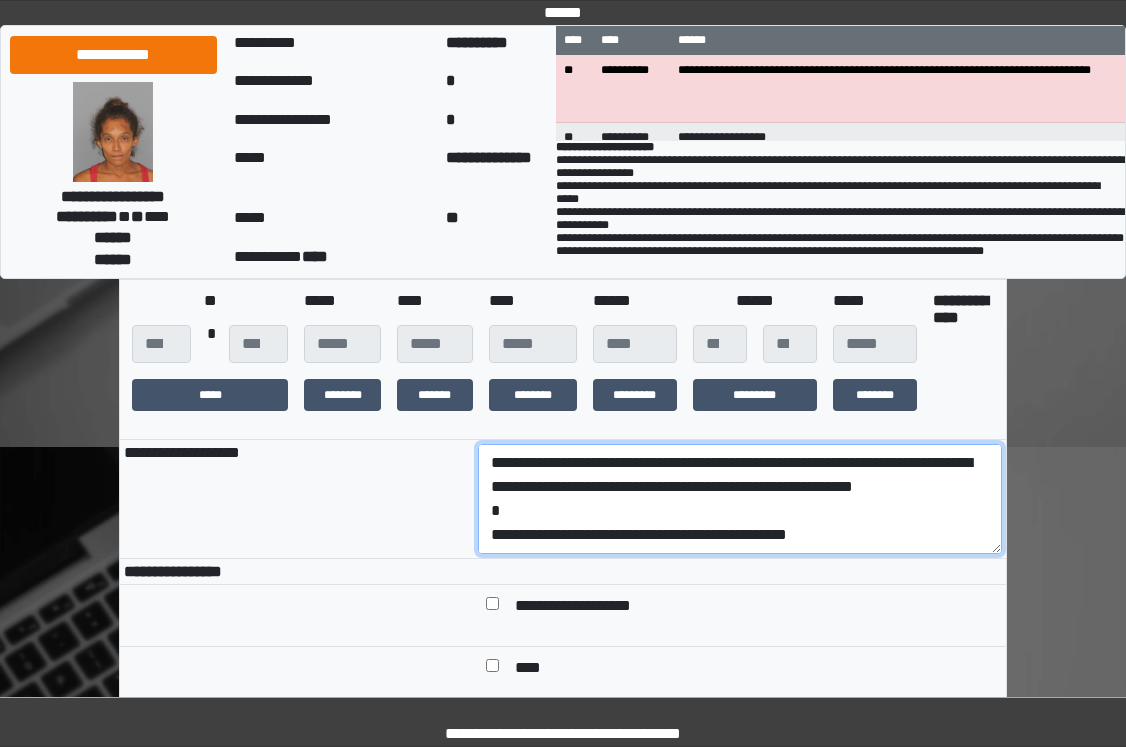 click on "**********" at bounding box center [740, 499] 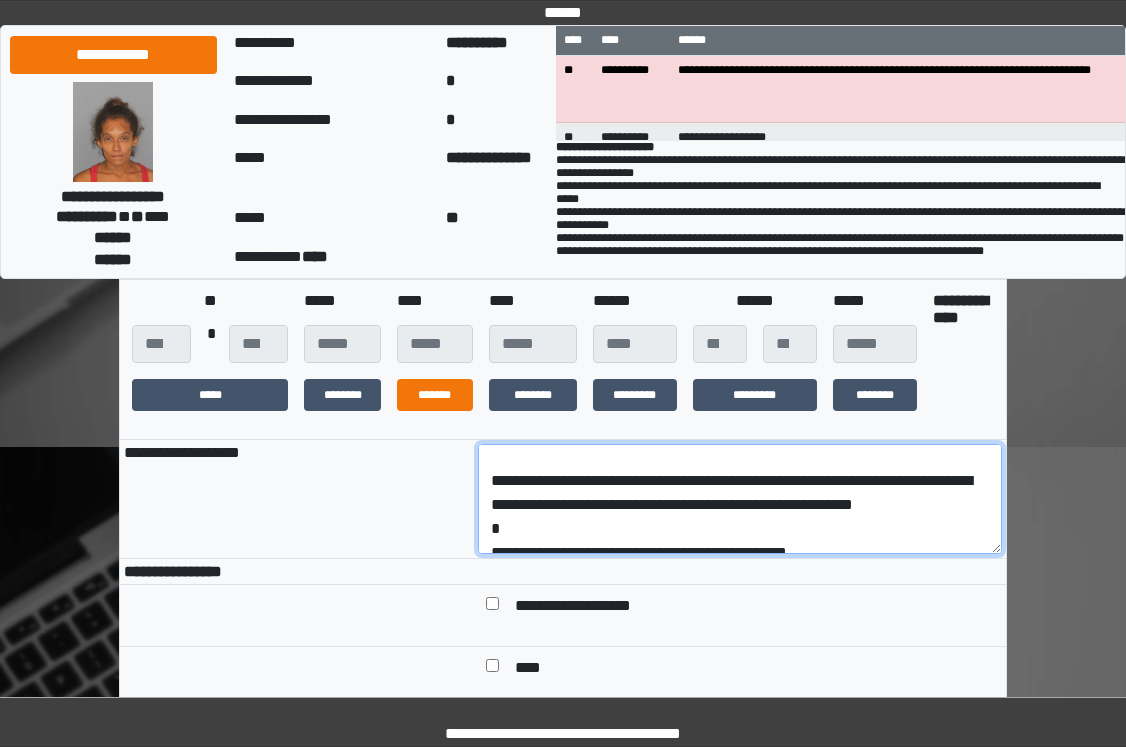 scroll, scrollTop: 0, scrollLeft: 0, axis: both 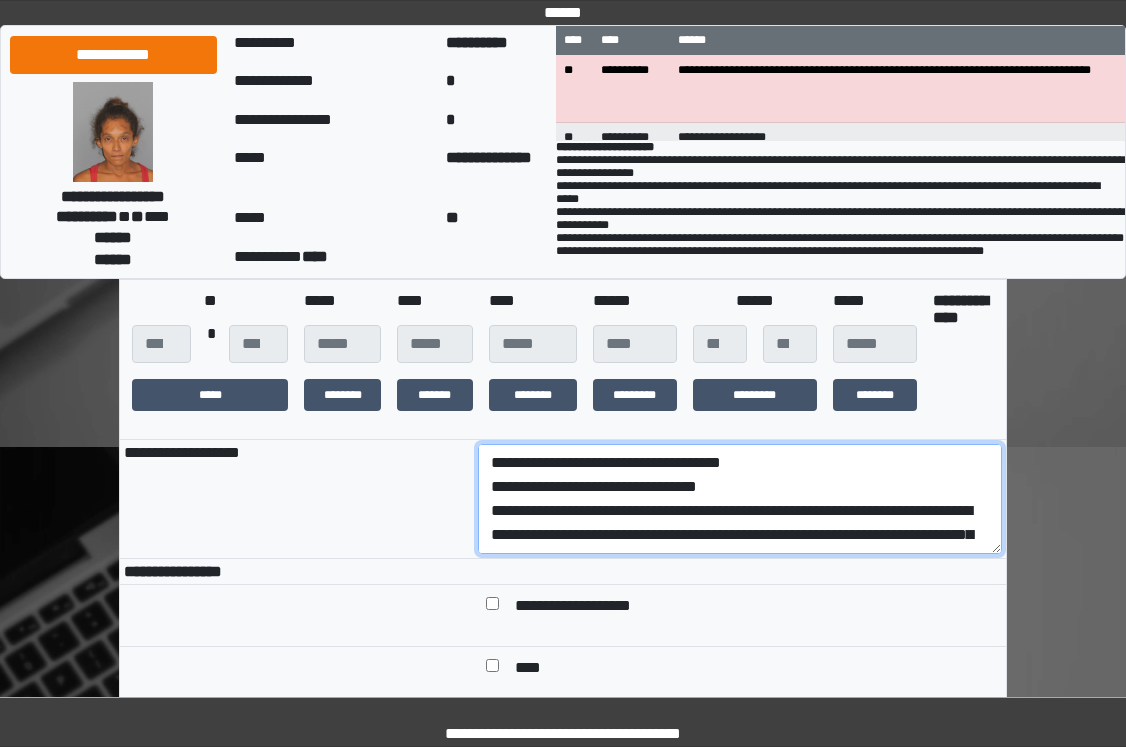 drag, startPoint x: 894, startPoint y: 544, endPoint x: 452, endPoint y: 499, distance: 444.28482 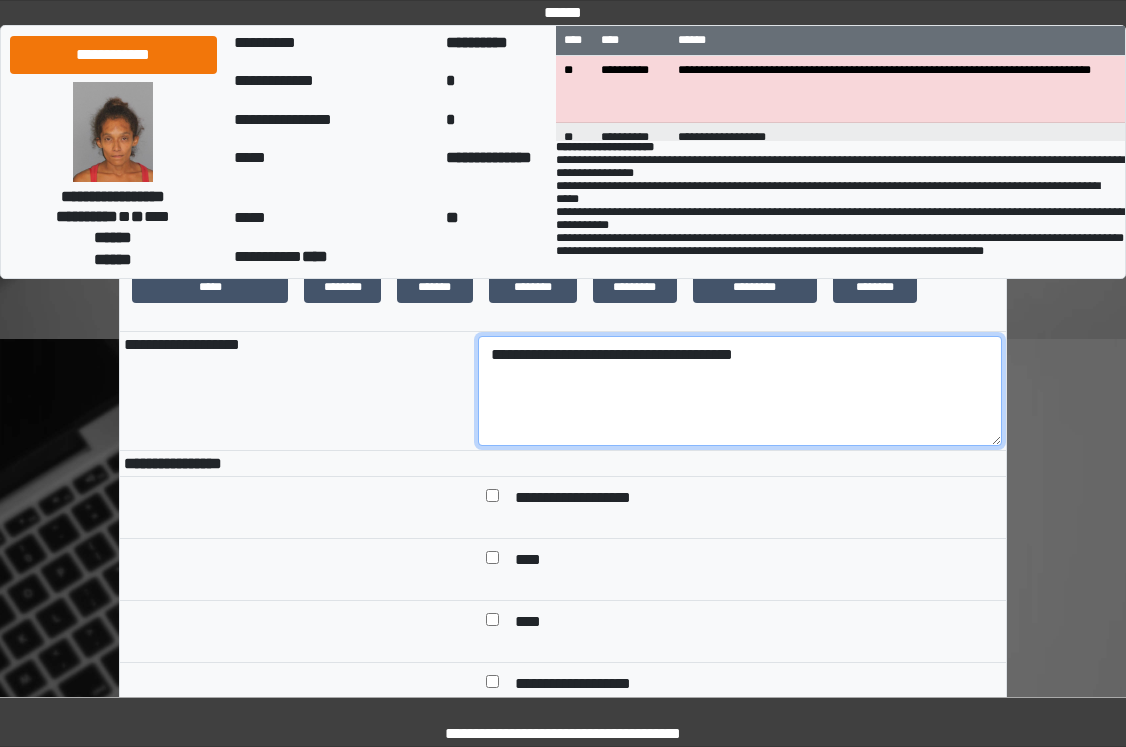 scroll, scrollTop: 600, scrollLeft: 0, axis: vertical 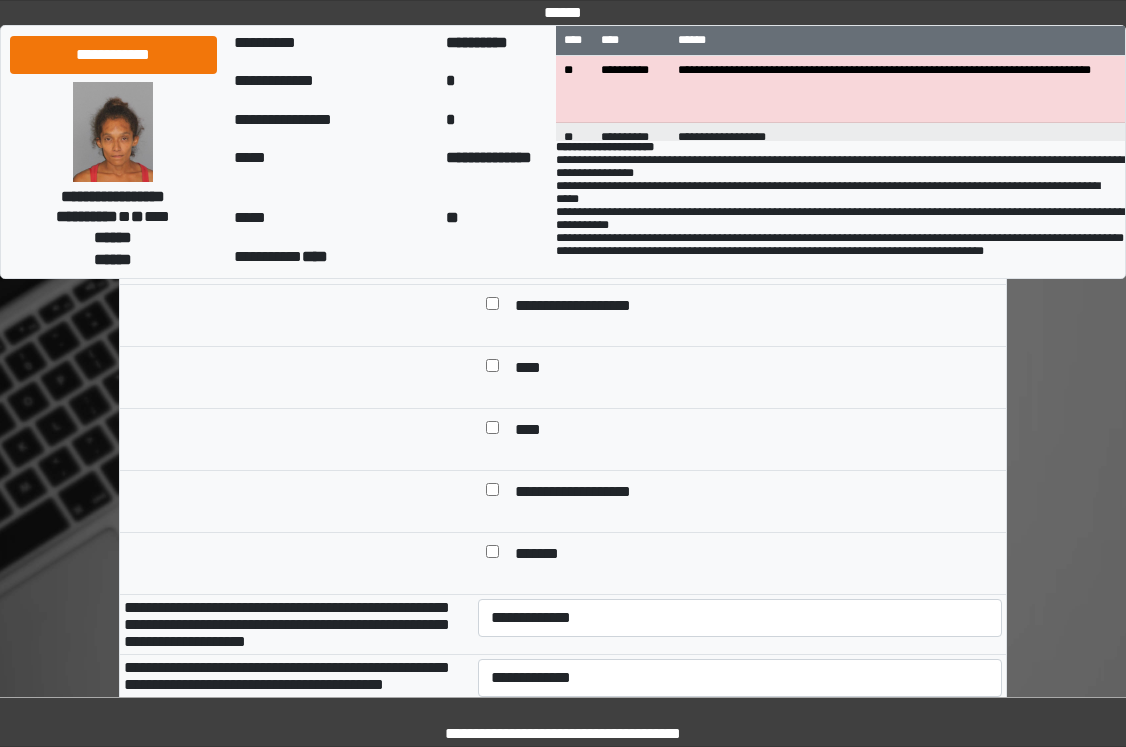 type on "**********" 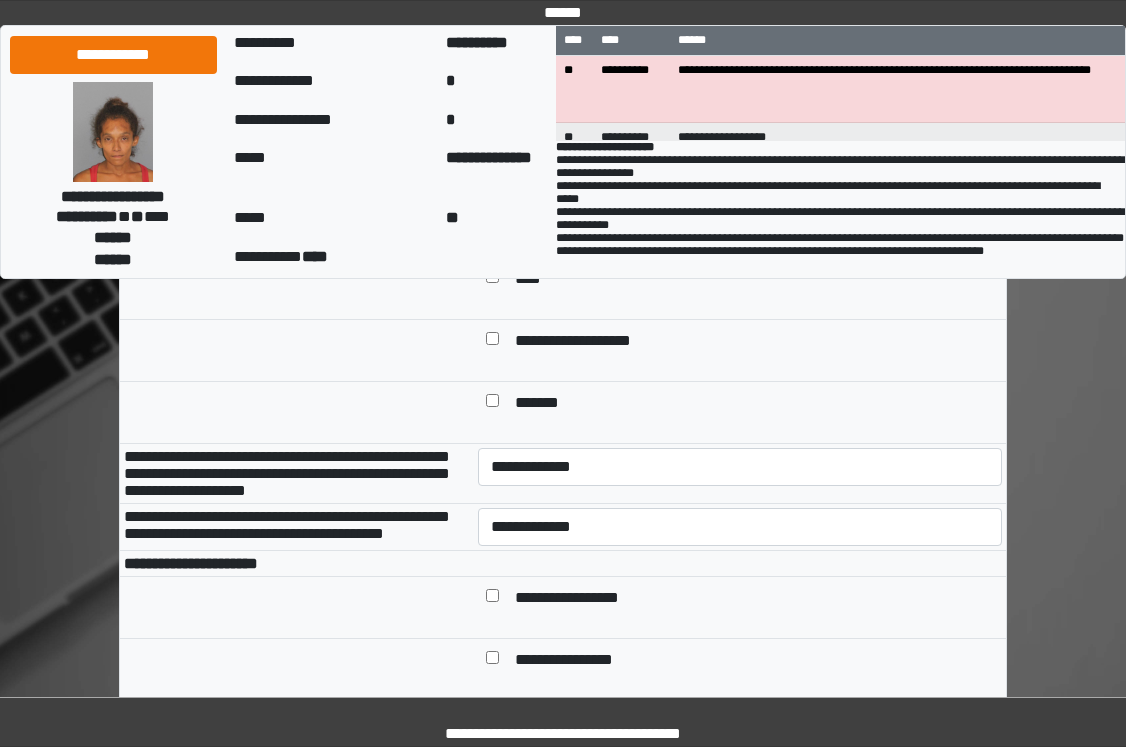 scroll, scrollTop: 900, scrollLeft: 0, axis: vertical 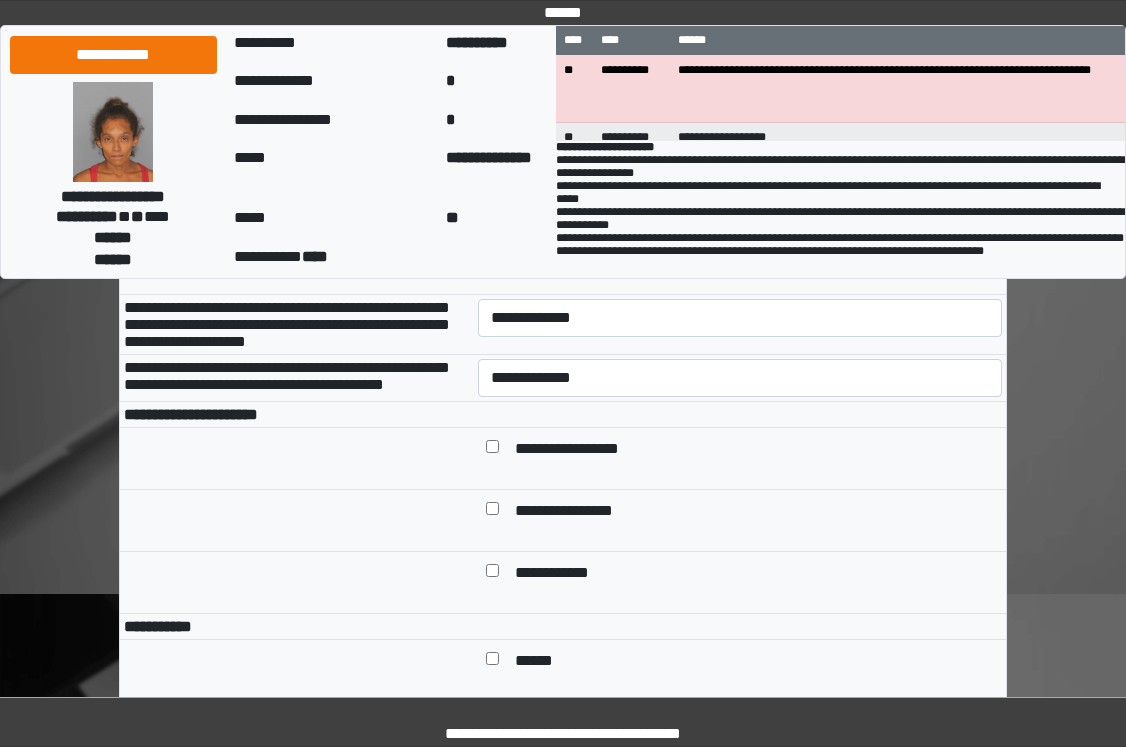 click on "**********" at bounding box center (740, 324) 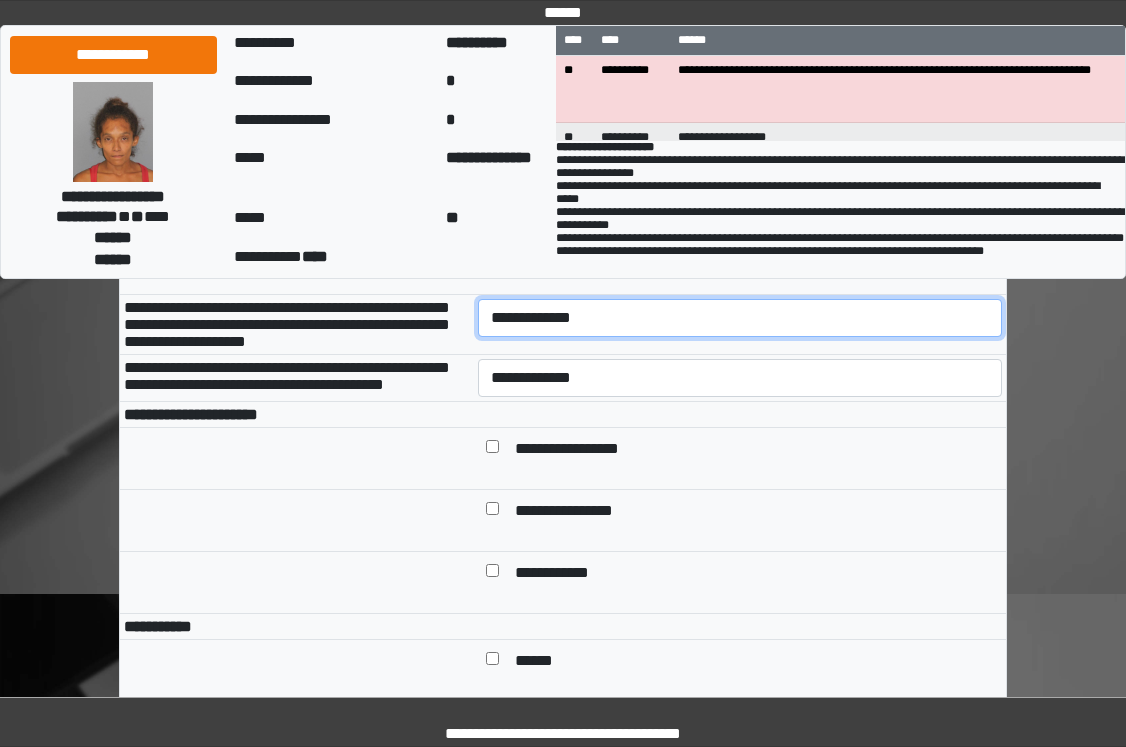 drag, startPoint x: 602, startPoint y: 351, endPoint x: 597, endPoint y: 362, distance: 12.083046 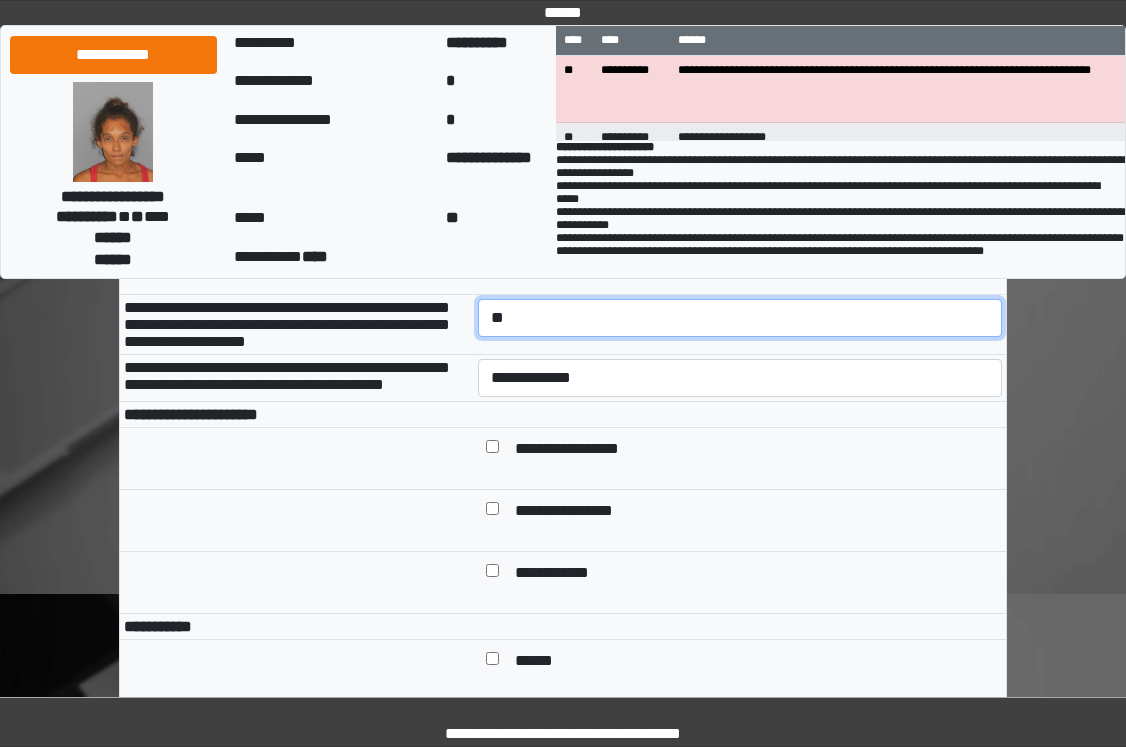 click on "**********" at bounding box center [740, 318] 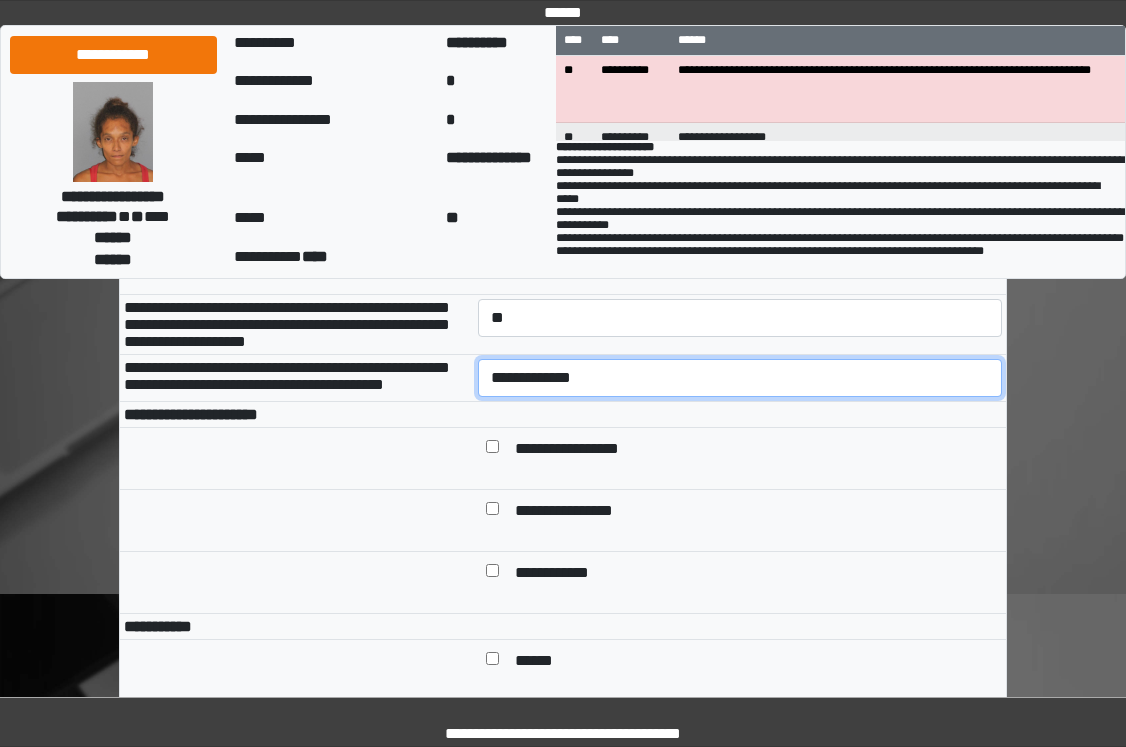 click on "**********" at bounding box center (740, 378) 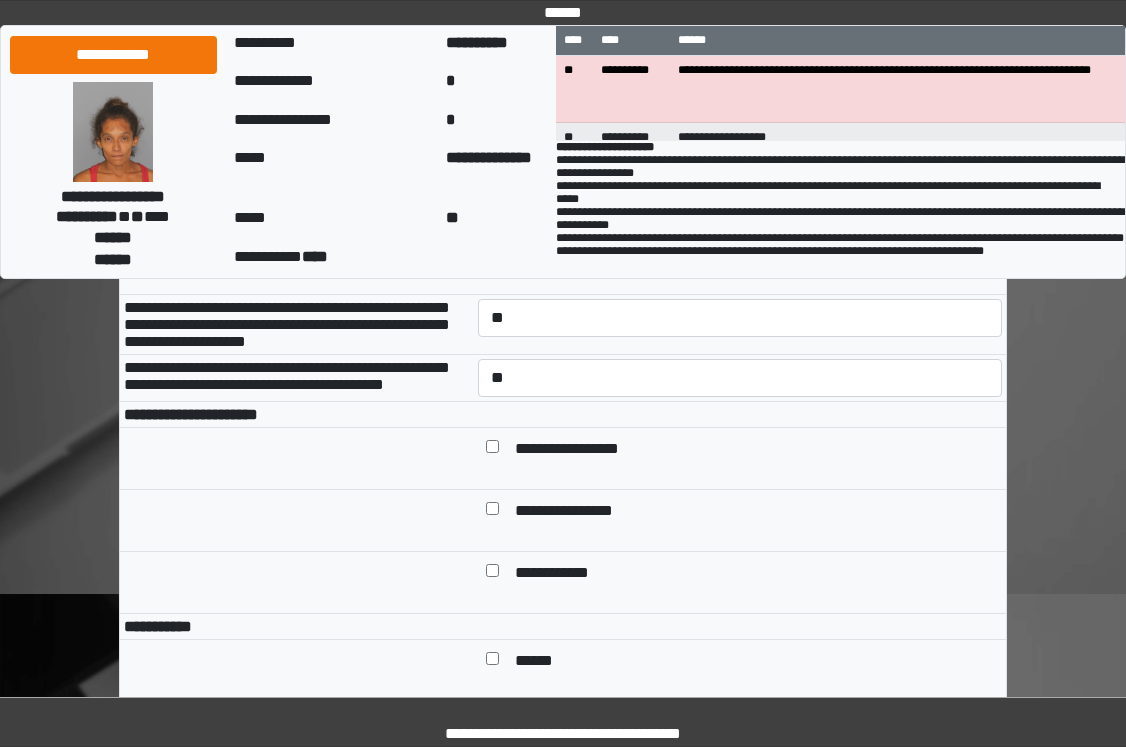 click at bounding box center (740, 414) 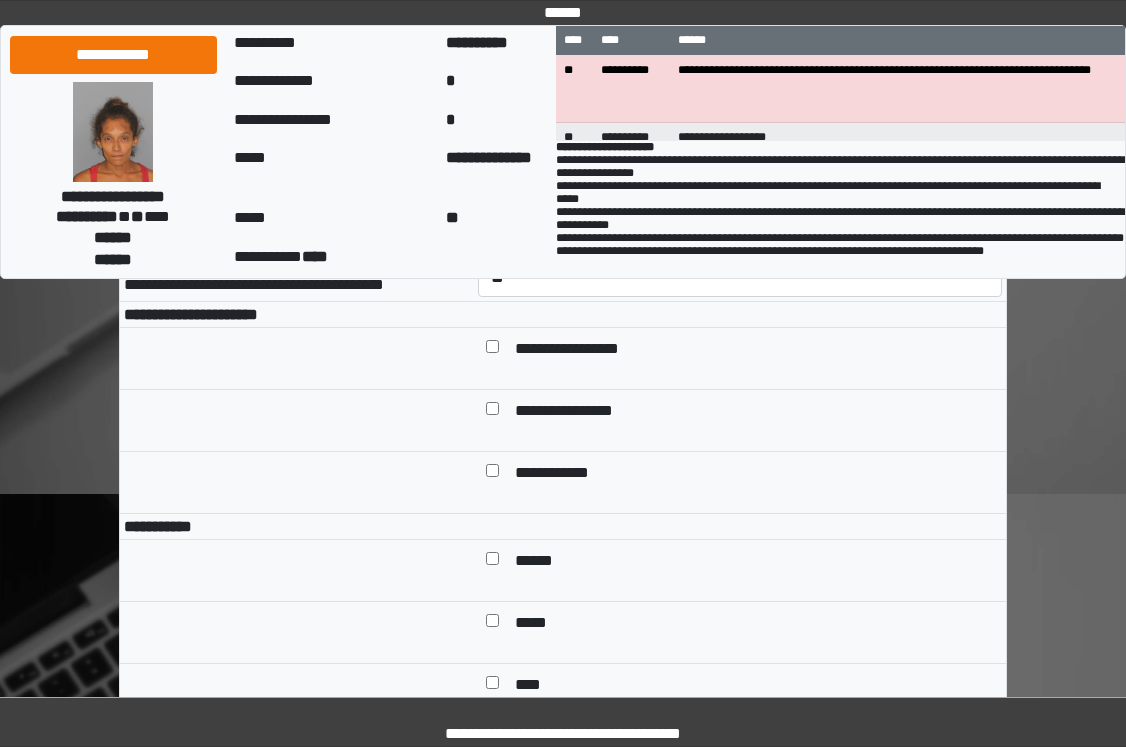 click on "**********" at bounding box center [582, 350] 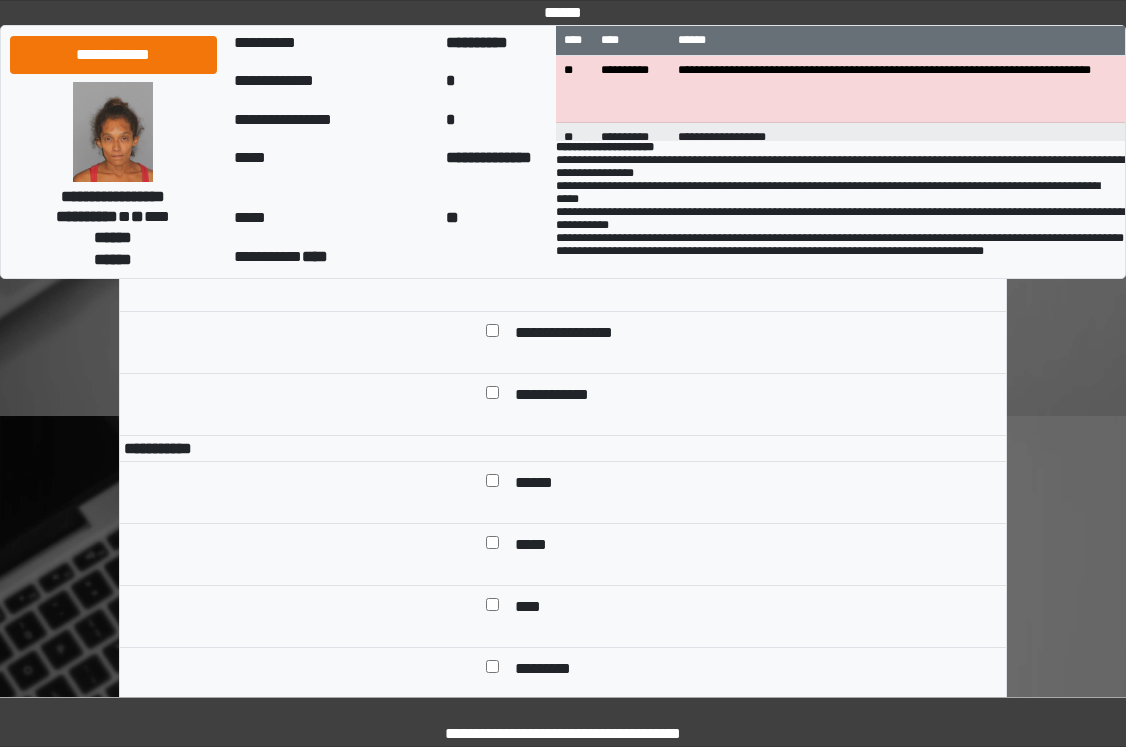 scroll, scrollTop: 1200, scrollLeft: 0, axis: vertical 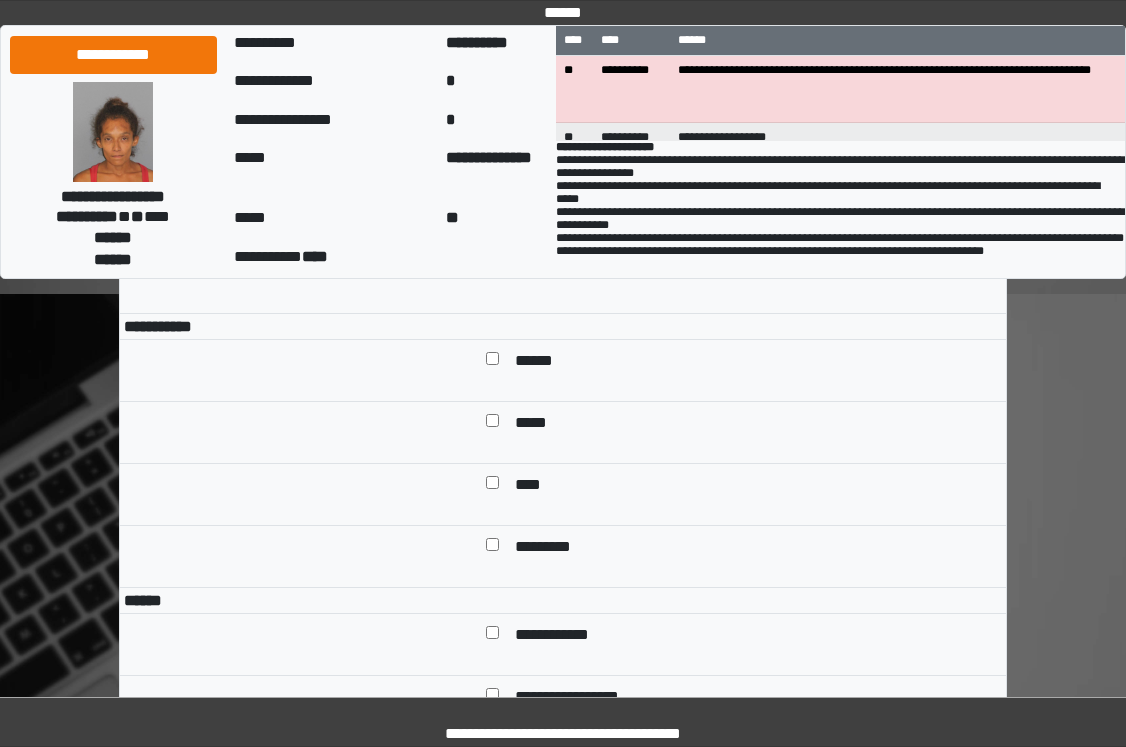 click on "******" at bounding box center (541, 362) 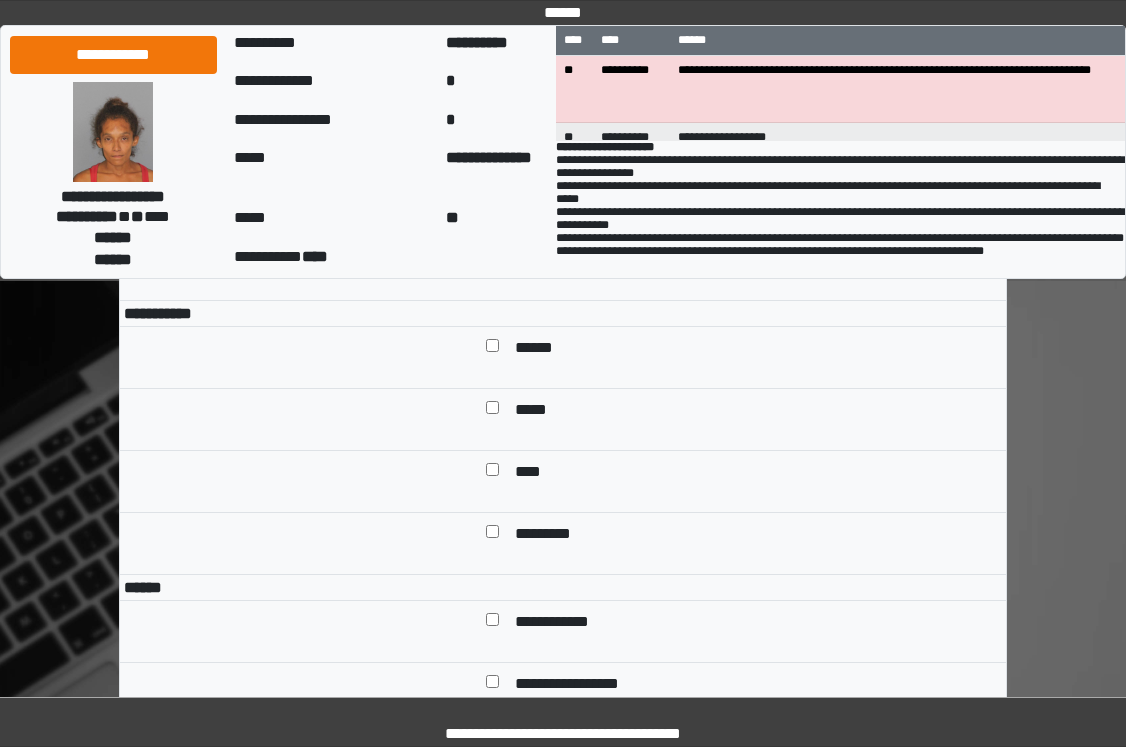 scroll, scrollTop: 1500, scrollLeft: 0, axis: vertical 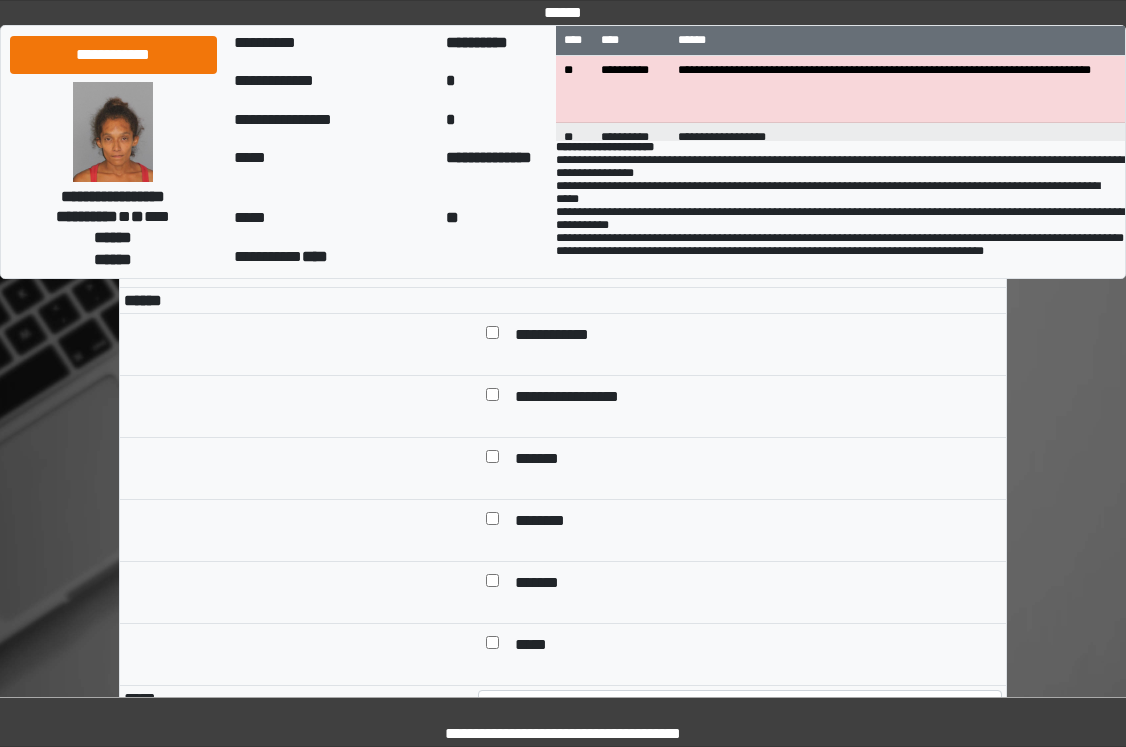 click on "**********" at bounding box center (740, 344) 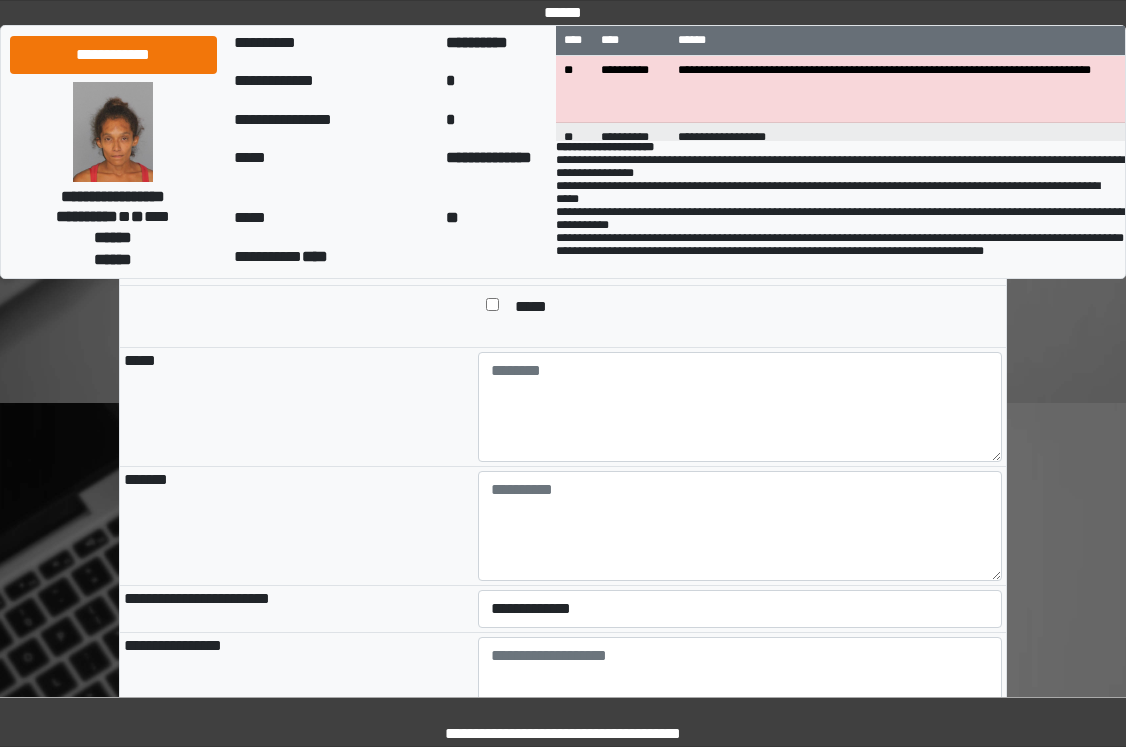 scroll, scrollTop: 1900, scrollLeft: 0, axis: vertical 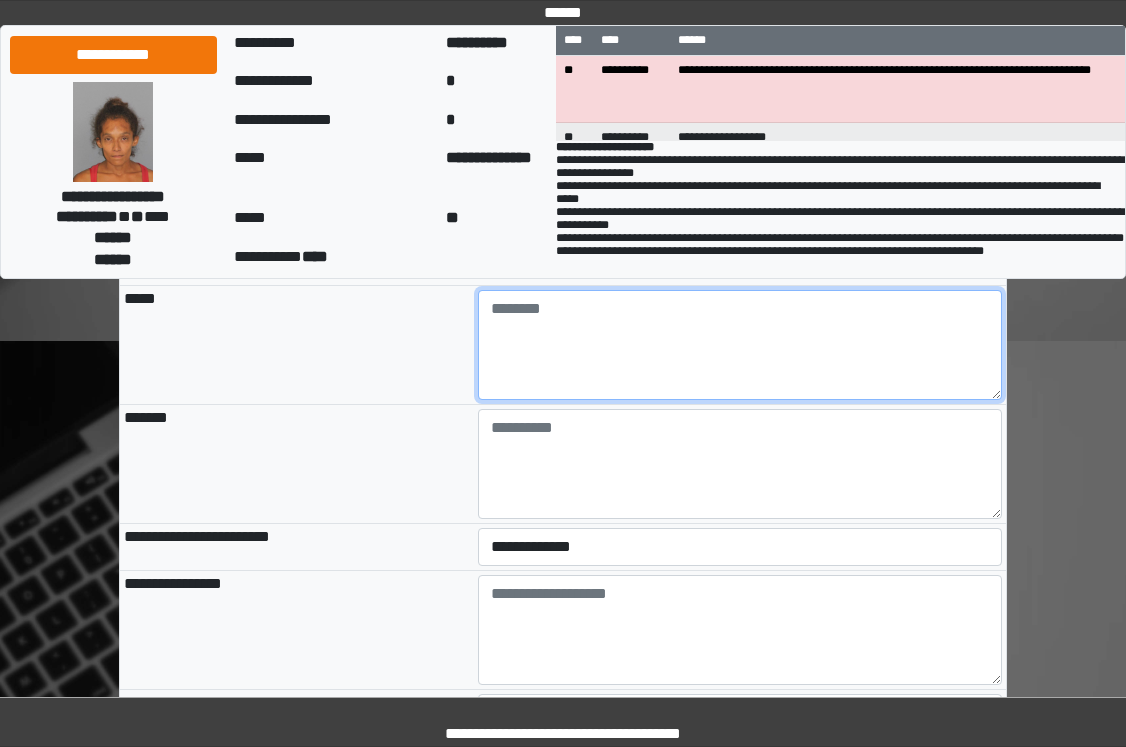 drag, startPoint x: 612, startPoint y: 413, endPoint x: 609, endPoint y: 429, distance: 16.27882 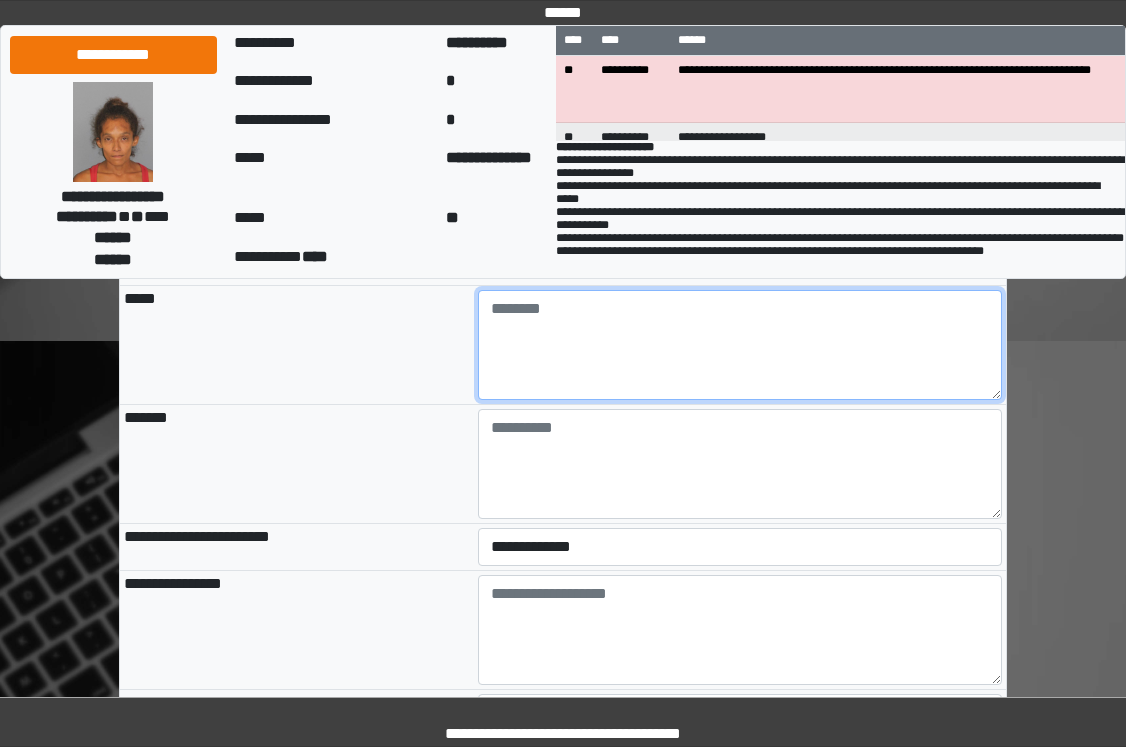 paste on "**********" 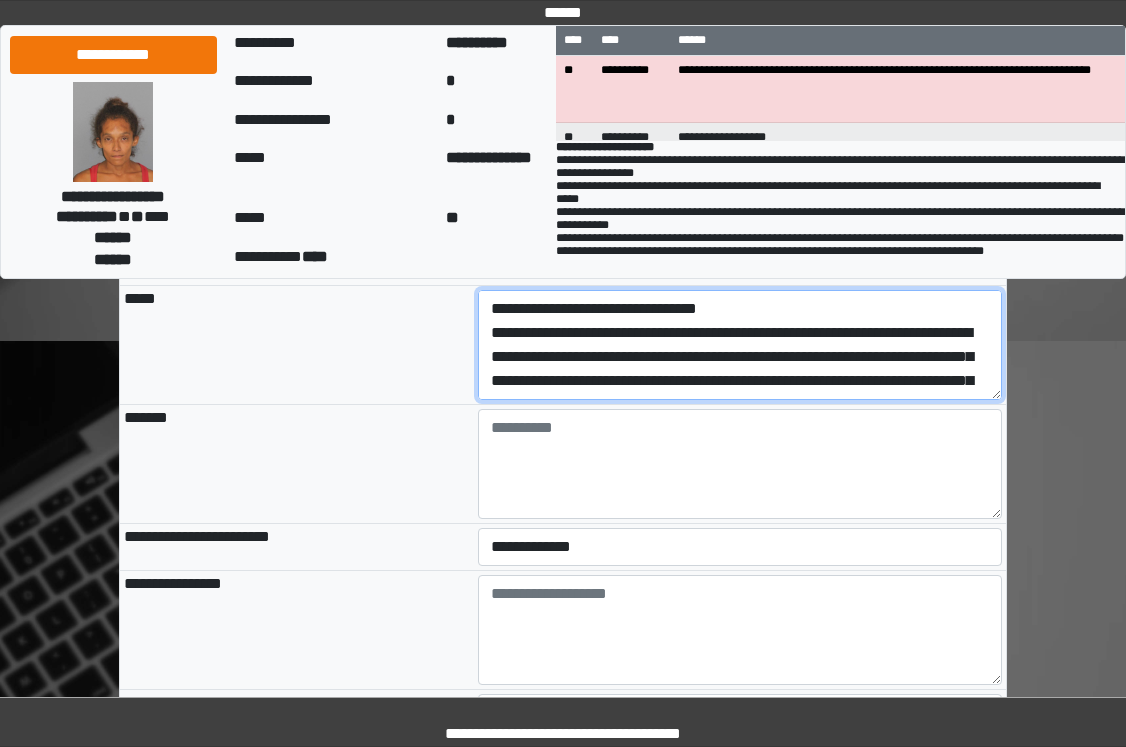 scroll, scrollTop: 232, scrollLeft: 0, axis: vertical 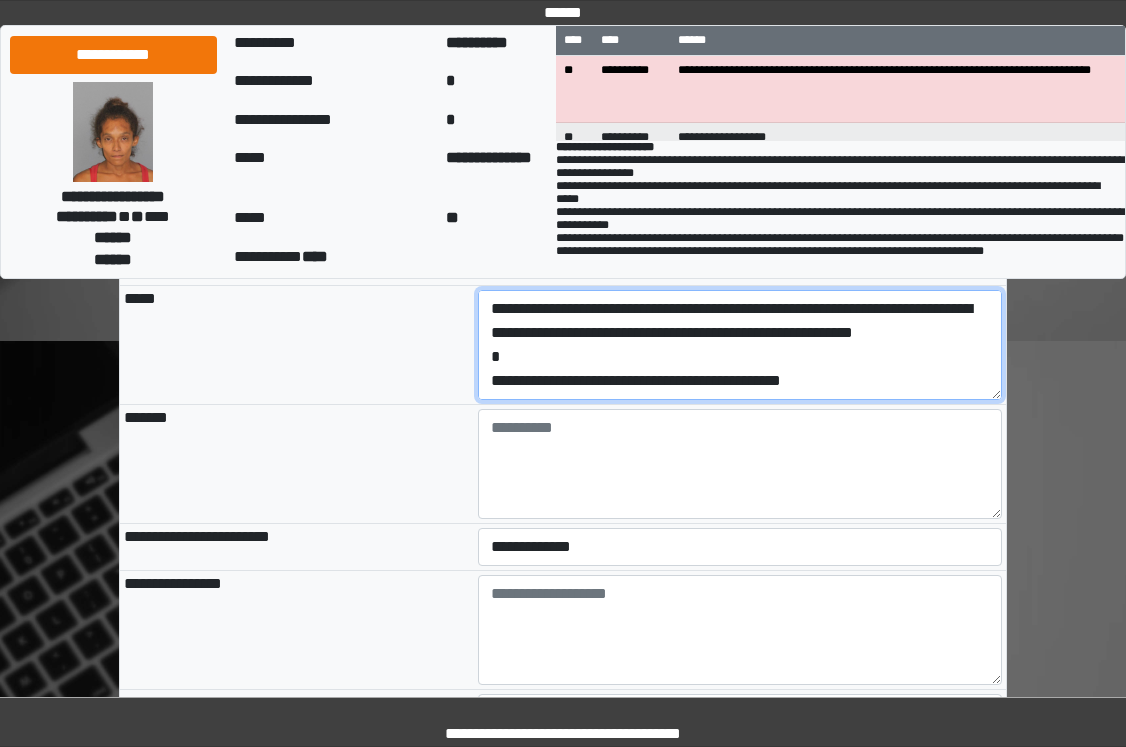 click on "**********" at bounding box center (740, 345) 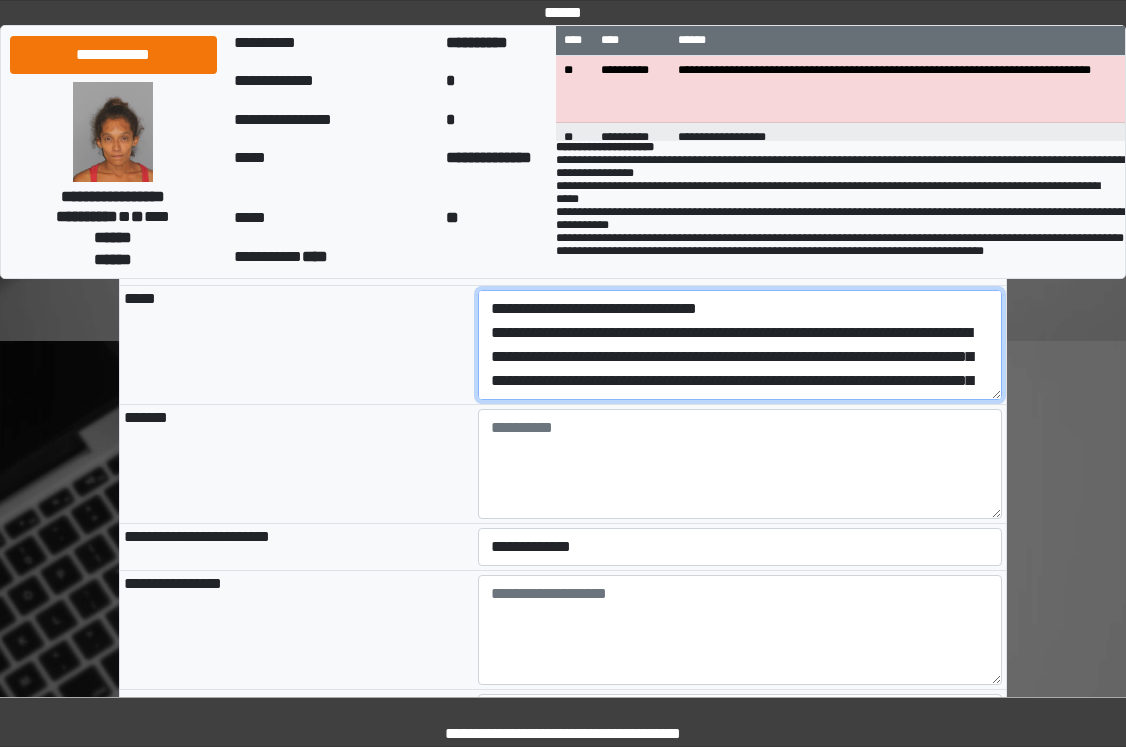 drag, startPoint x: 866, startPoint y: 465, endPoint x: 472, endPoint y: 401, distance: 399.16412 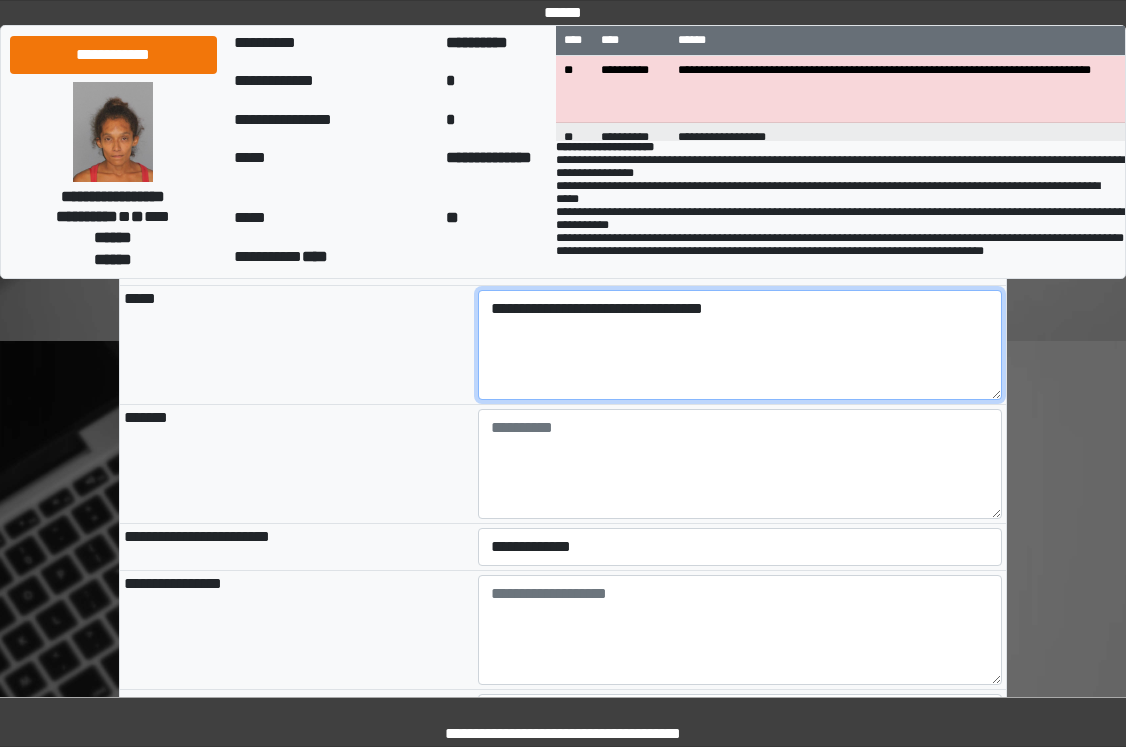 type on "**********" 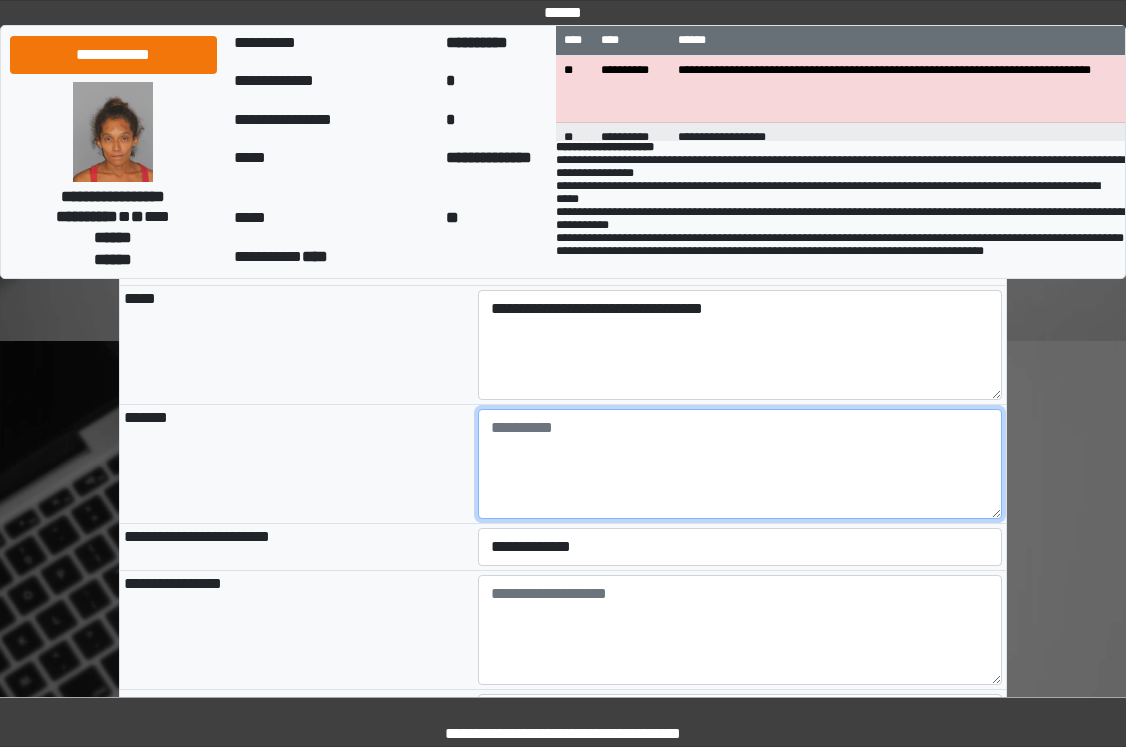click at bounding box center [740, 464] 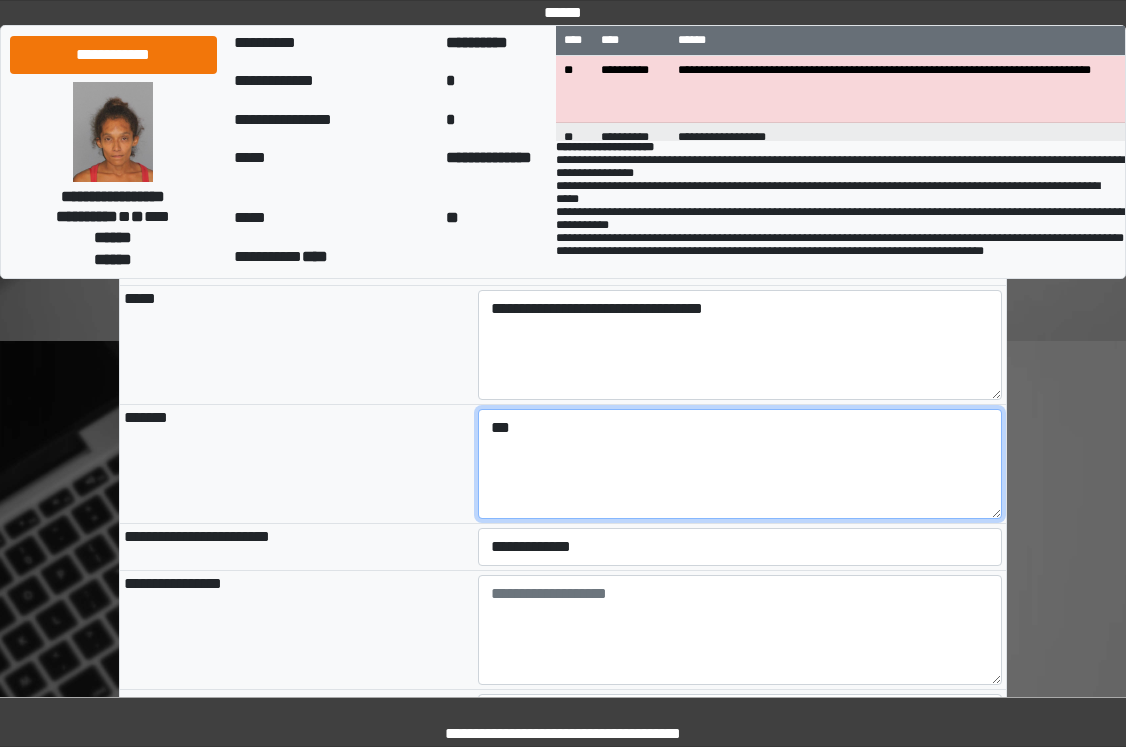 type on "***" 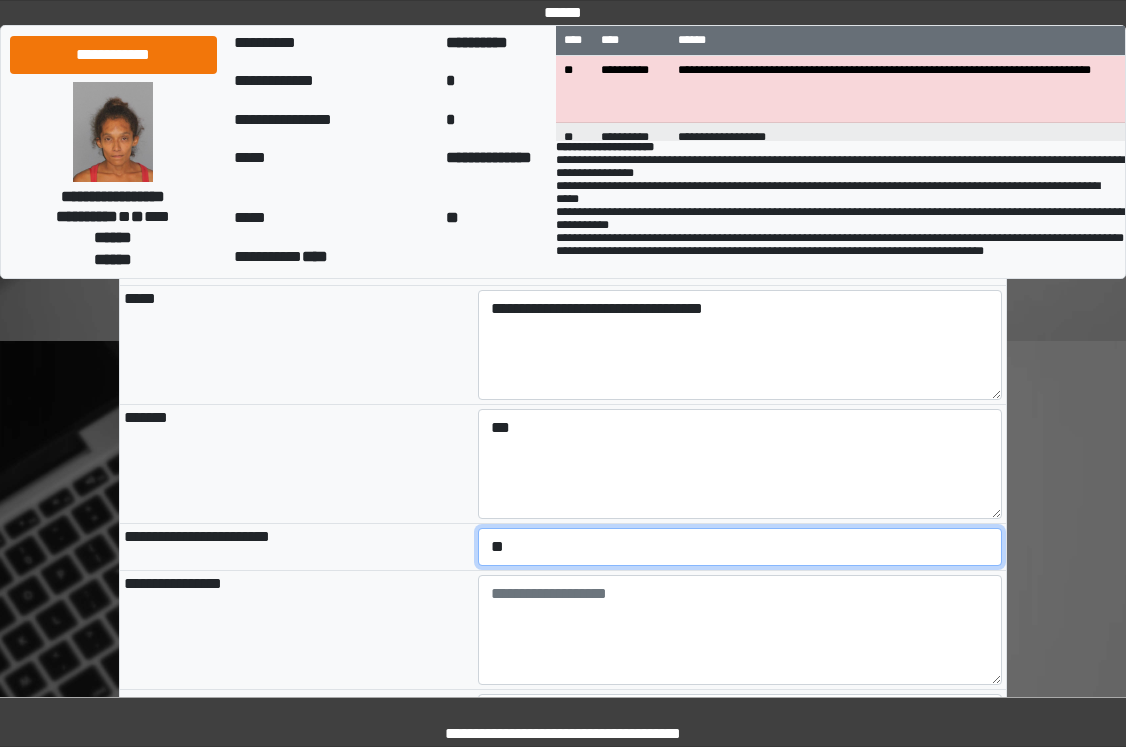 select on "*" 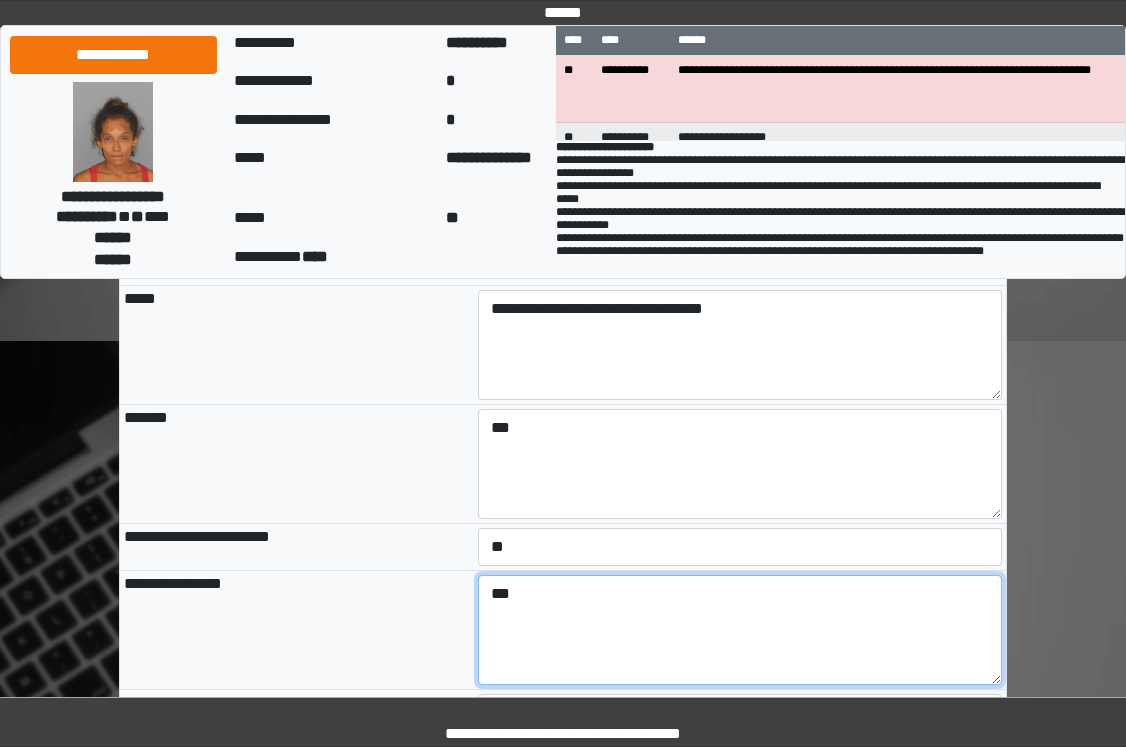 type on "***" 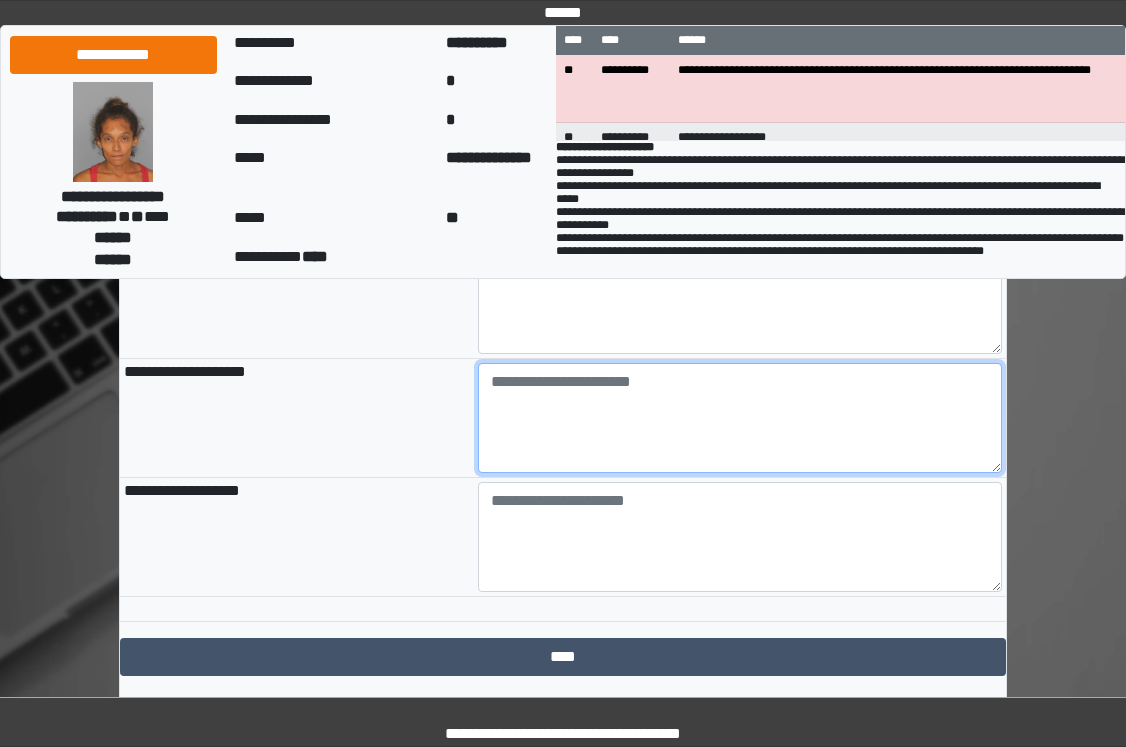 scroll, scrollTop: 2317, scrollLeft: 0, axis: vertical 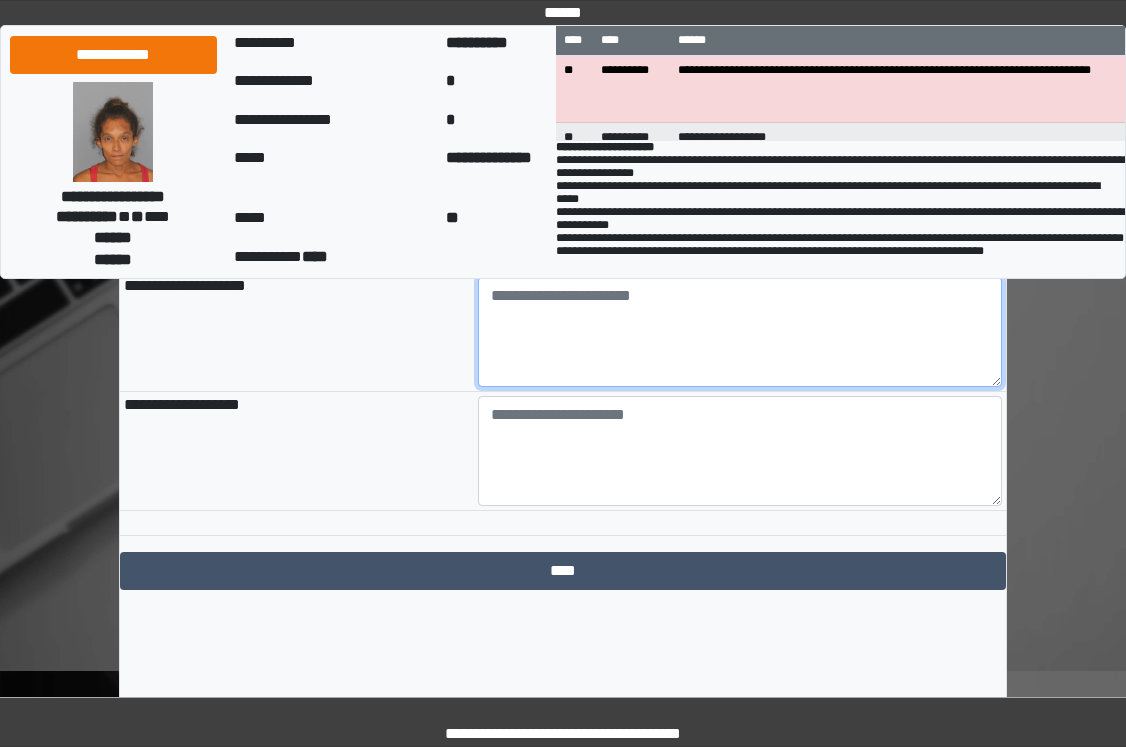paste on "**********" 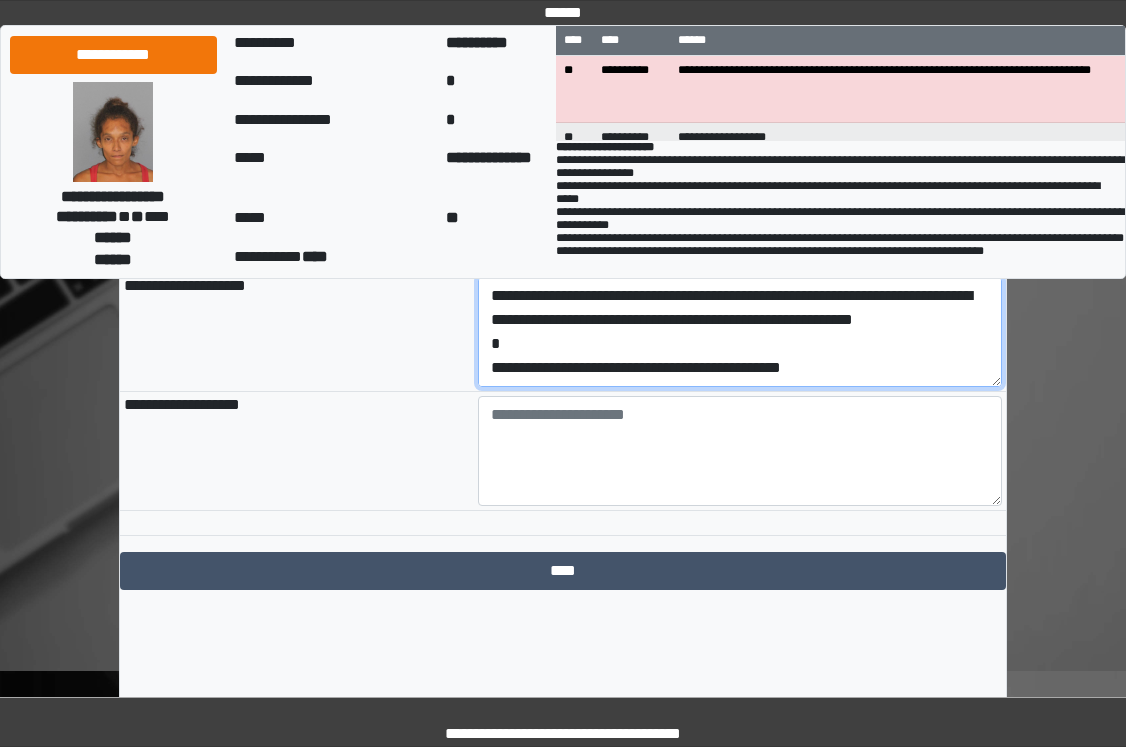 scroll, scrollTop: 216, scrollLeft: 0, axis: vertical 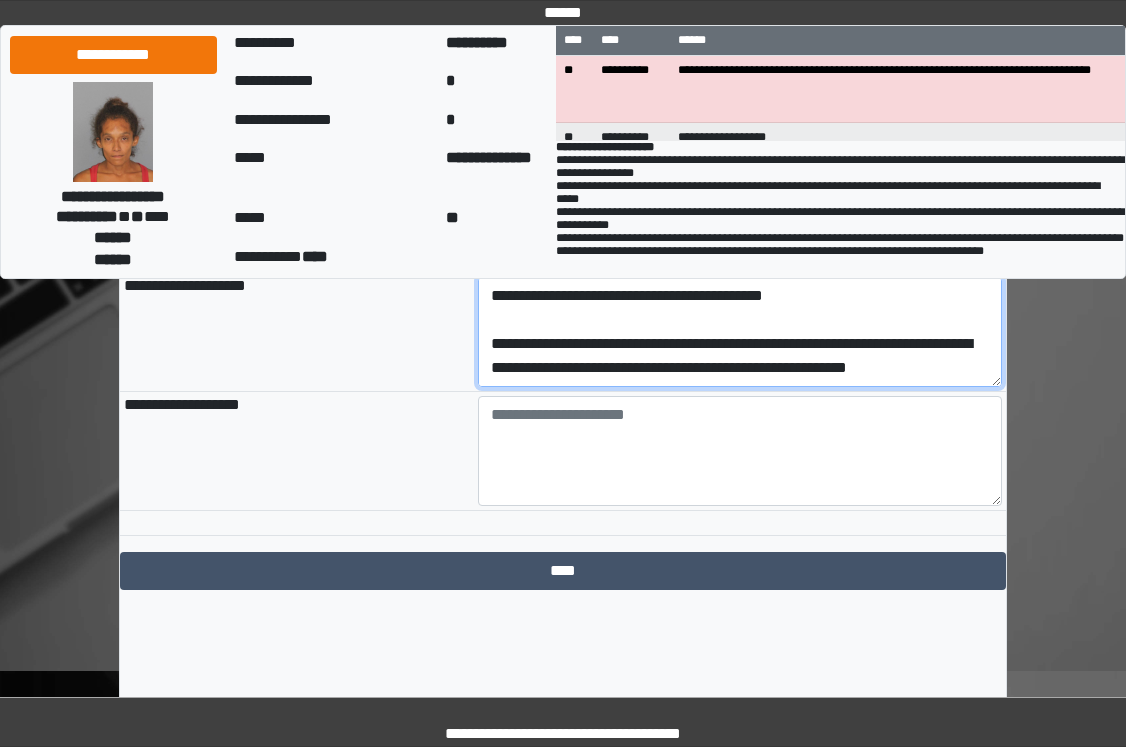 type on "**********" 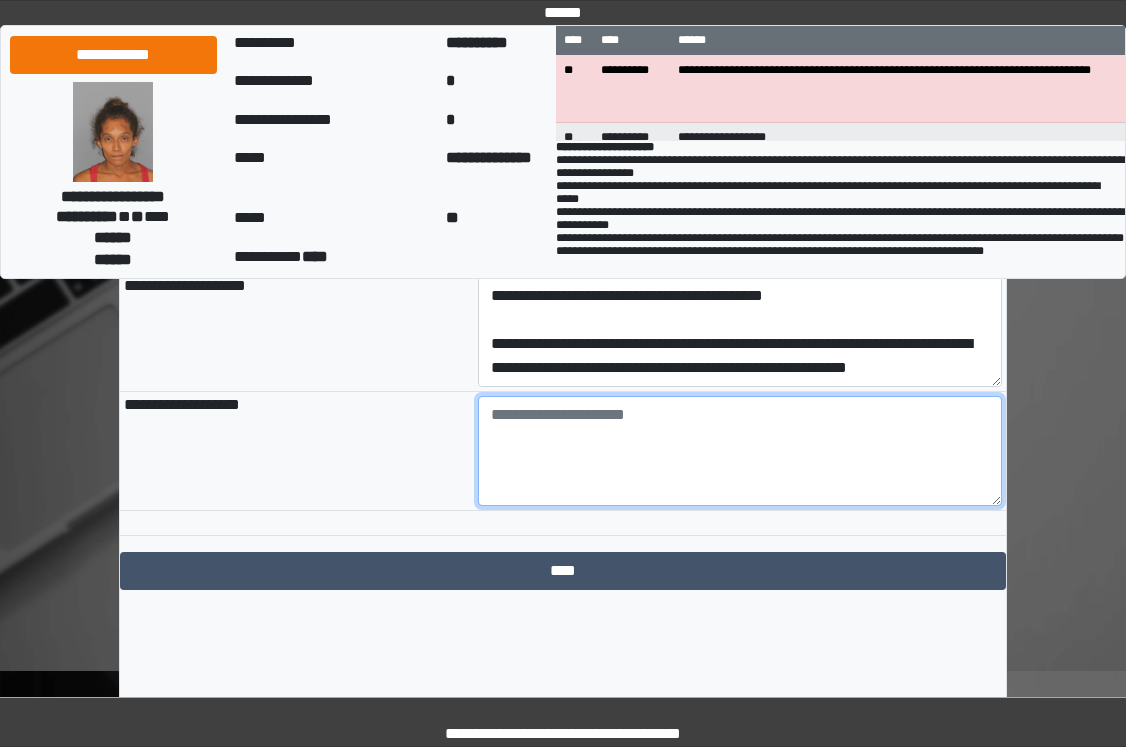 click at bounding box center [740, 451] 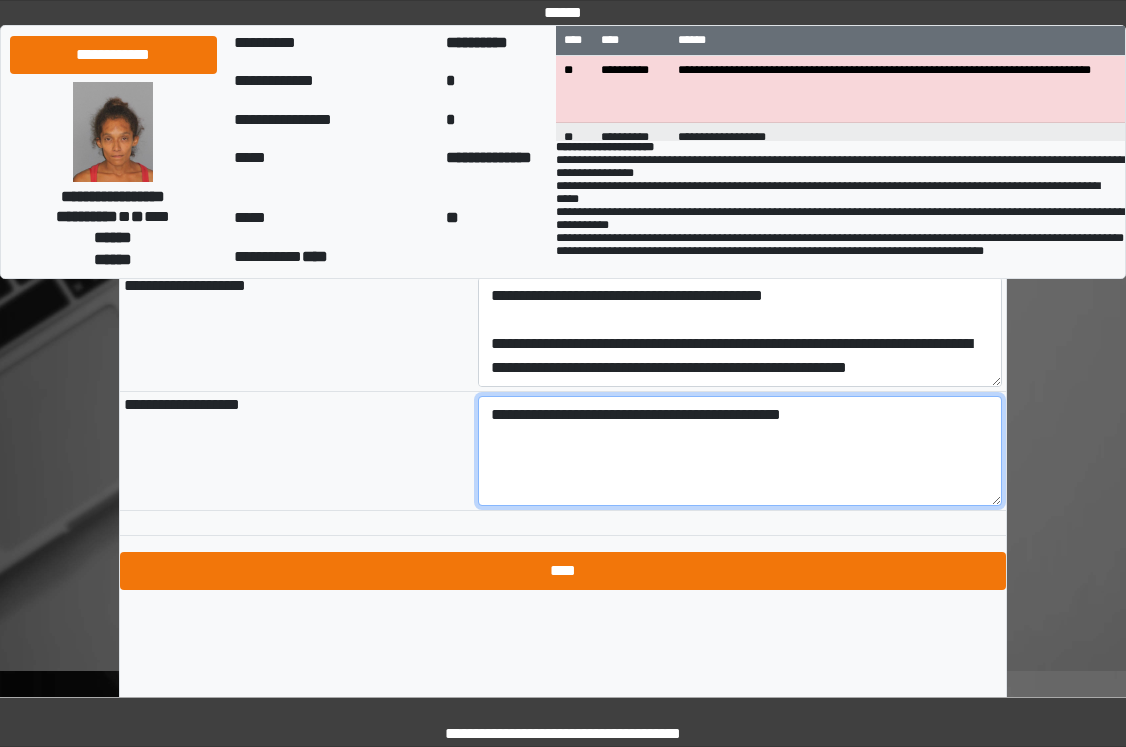 type on "**********" 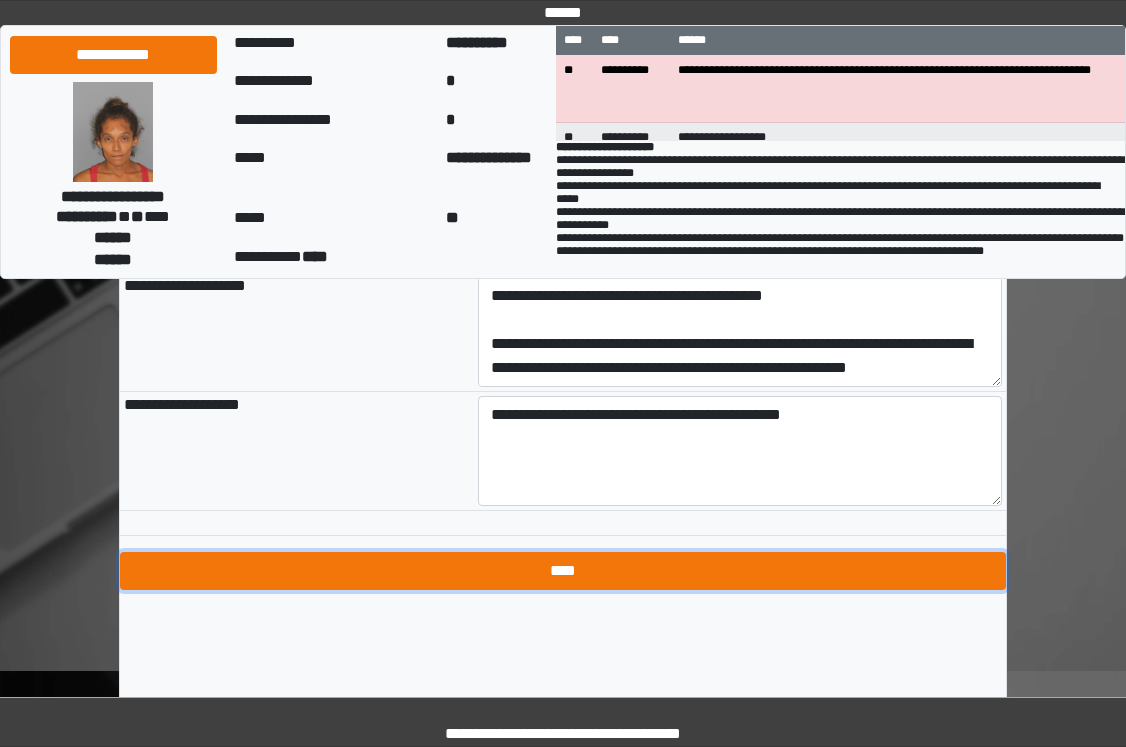 click on "****" at bounding box center [563, 571] 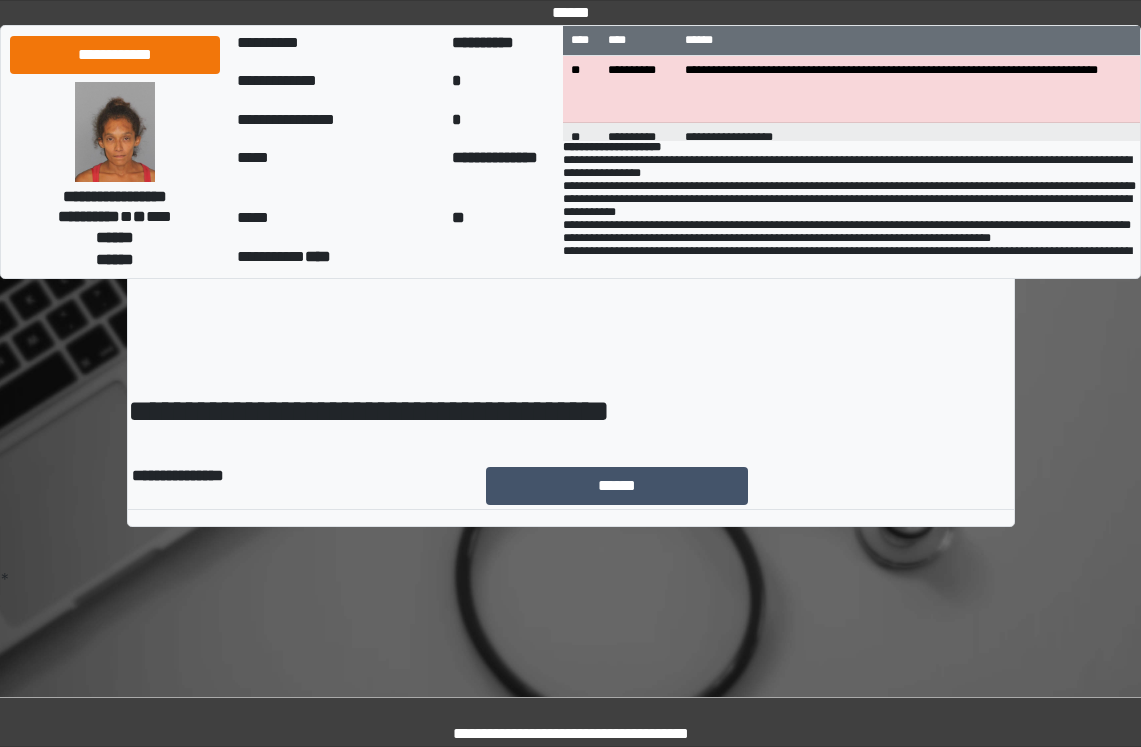 scroll, scrollTop: 0, scrollLeft: 0, axis: both 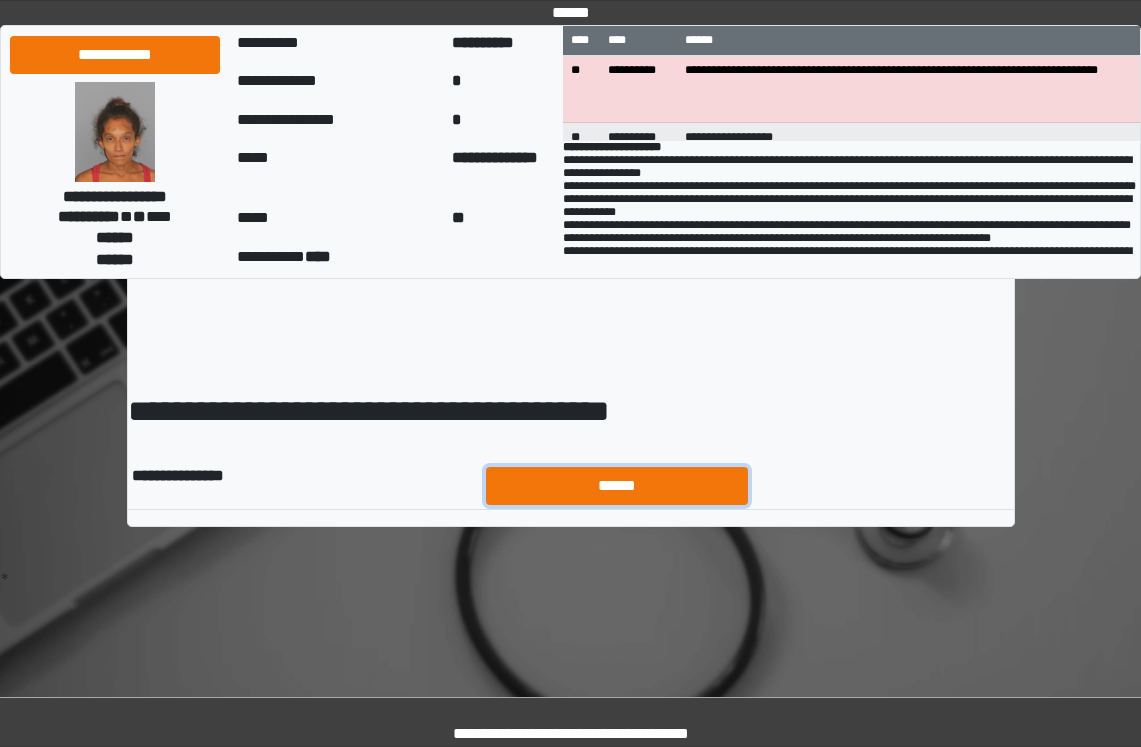click on "******" at bounding box center (617, 486) 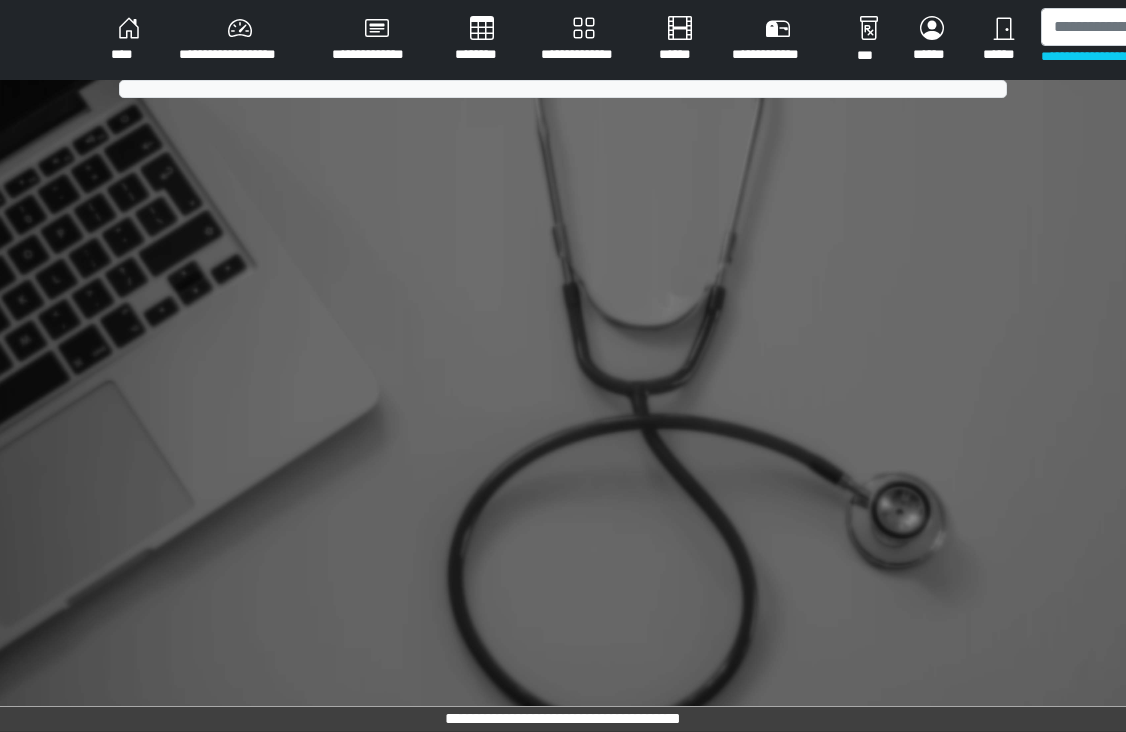 scroll, scrollTop: 0, scrollLeft: 0, axis: both 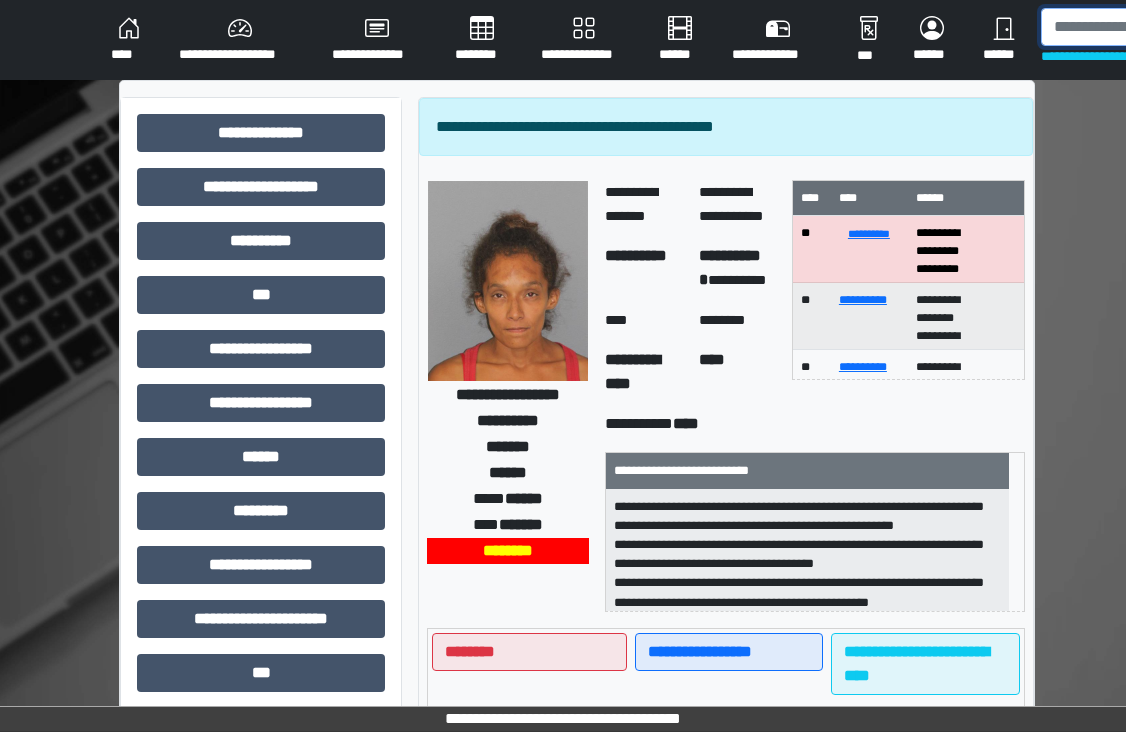 click at bounding box center [1144, 27] 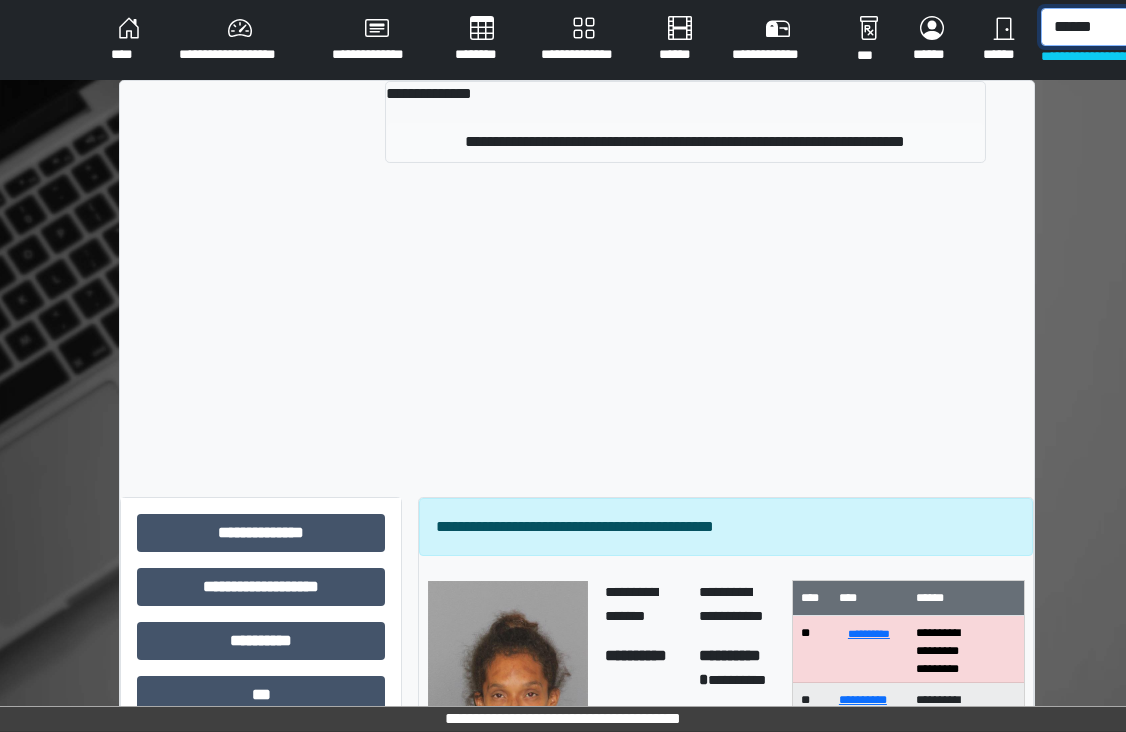 type on "******" 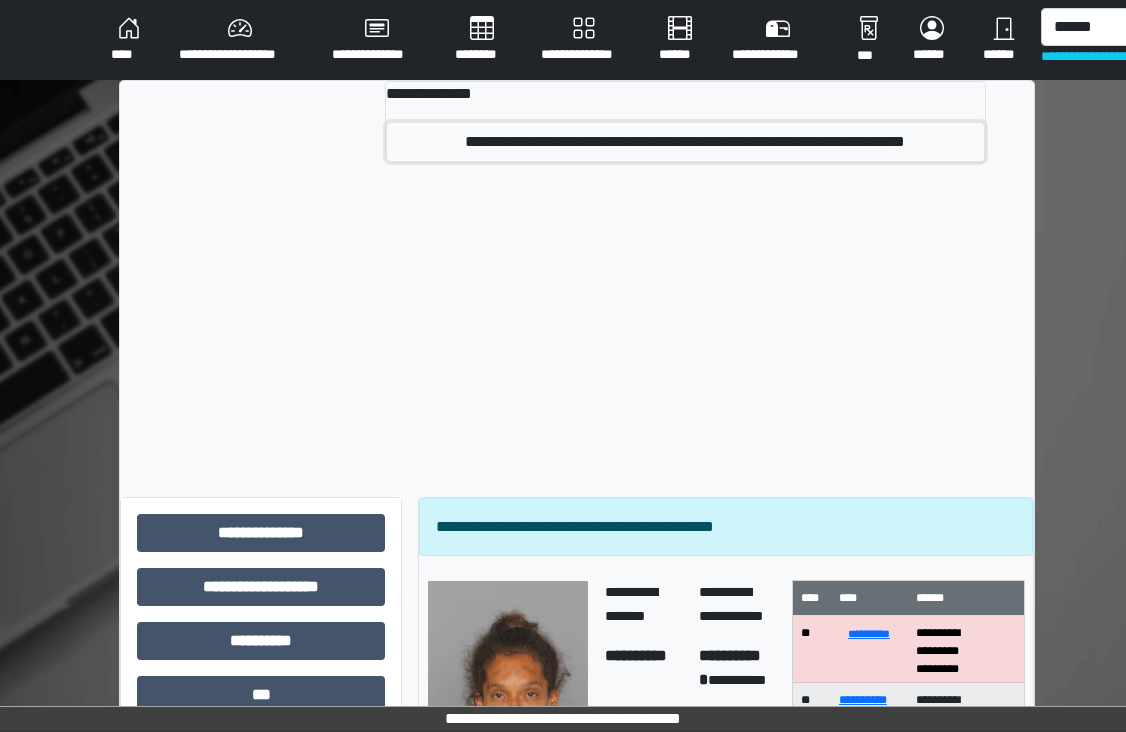 click on "**********" at bounding box center [685, 142] 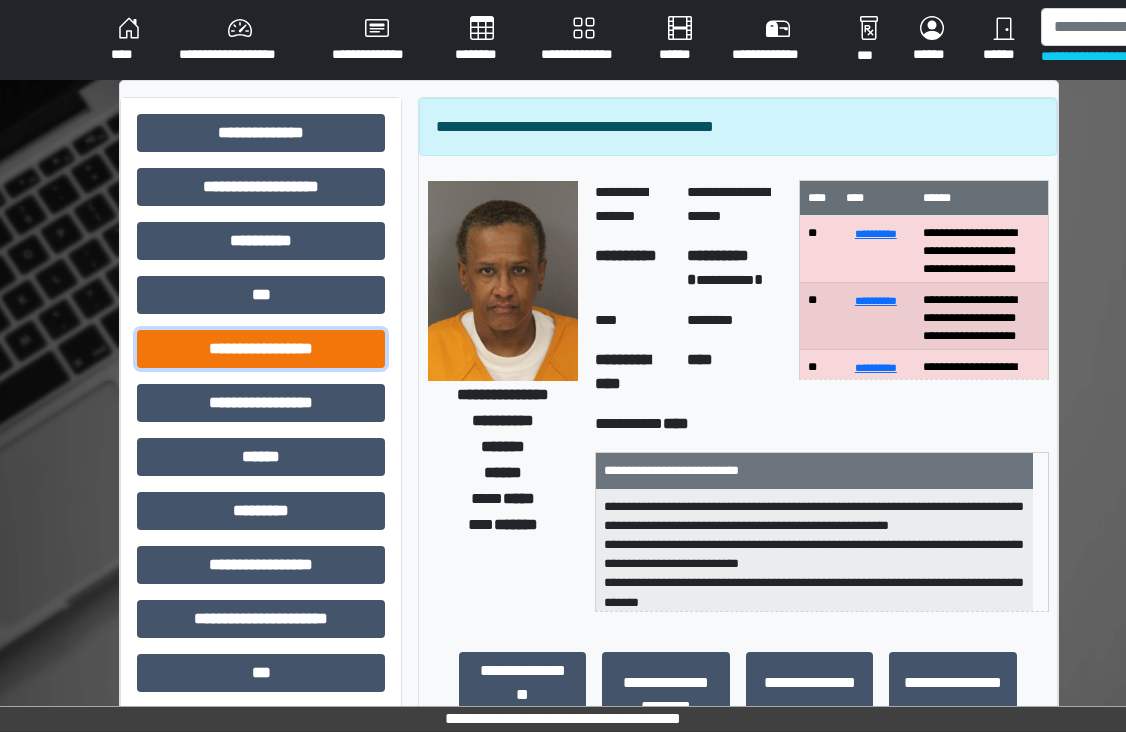 click on "**********" at bounding box center [261, 349] 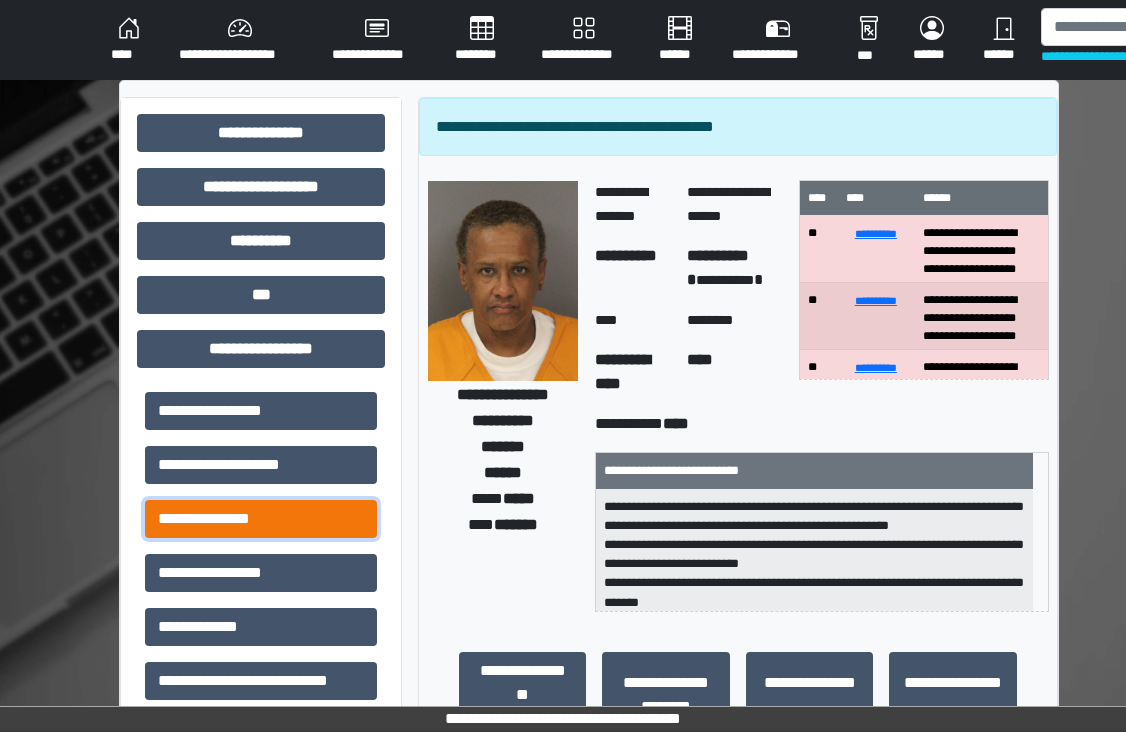 click on "**********" at bounding box center [261, 519] 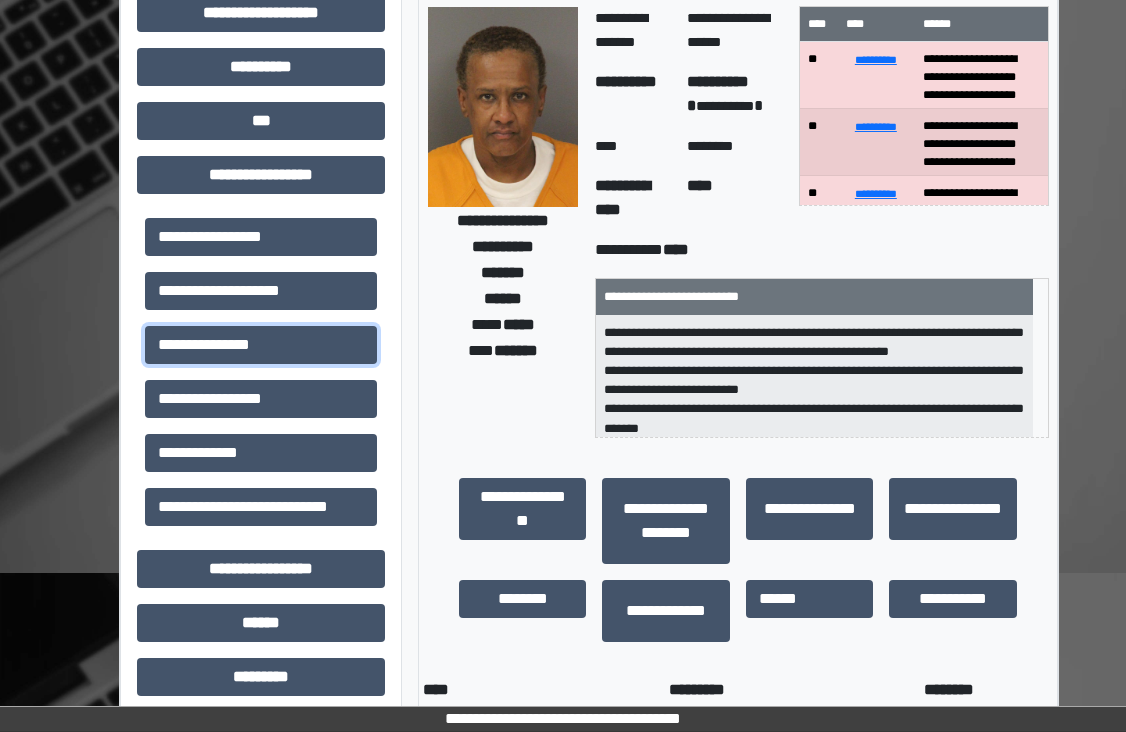 scroll, scrollTop: 600, scrollLeft: 0, axis: vertical 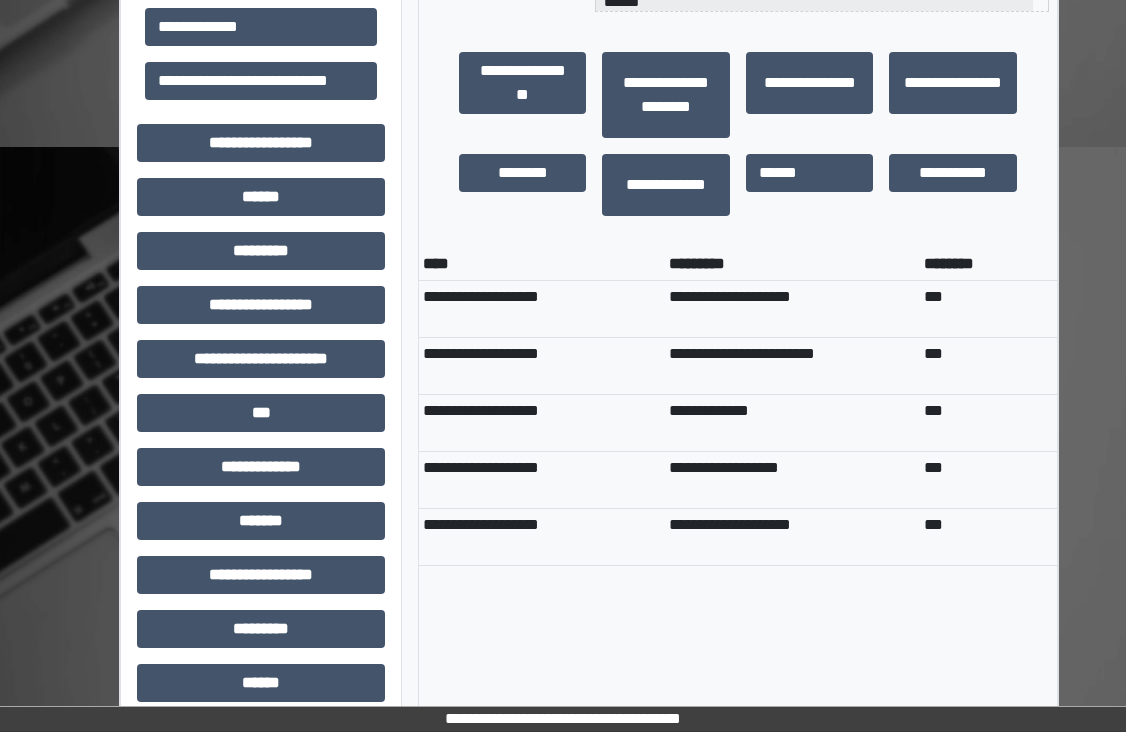 click on "**** [FIRST] [LAST] [STREET] [CITY], [STATE]
[STREET] [CITY], [STATE]
[STREET] [CITY]
[STREET] [CITY], [STATE]
[STREET] [CITY], [STATE]" at bounding box center [738, 488] 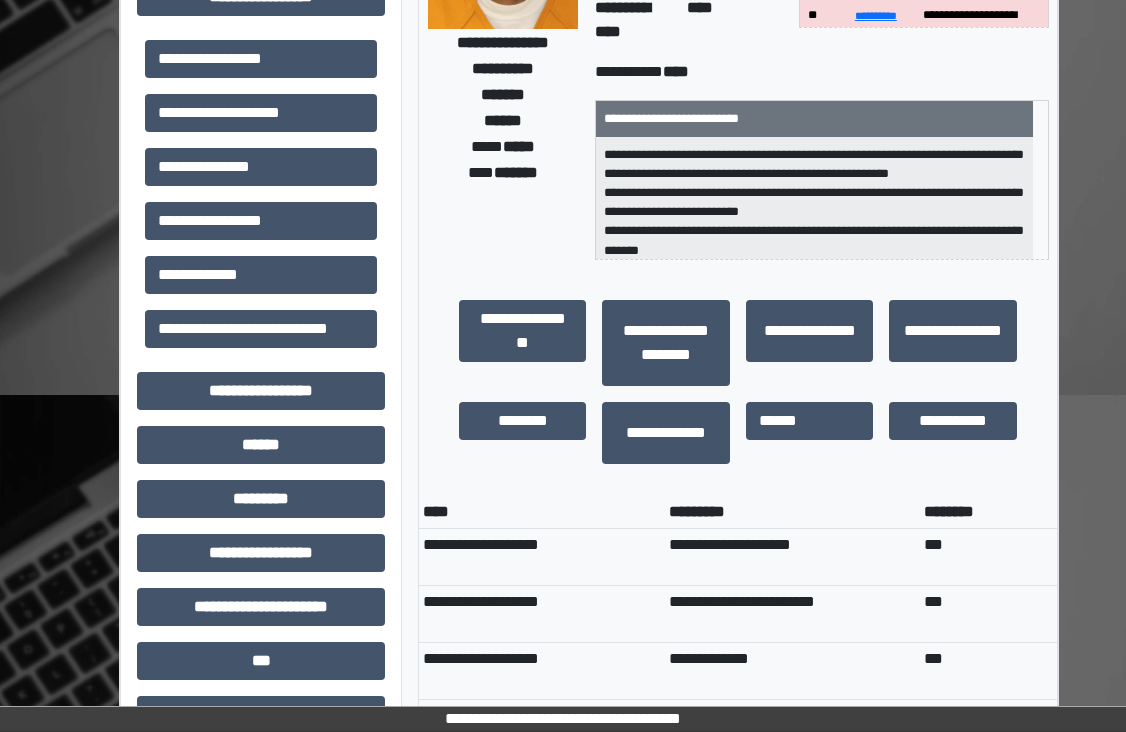 scroll, scrollTop: 0, scrollLeft: 0, axis: both 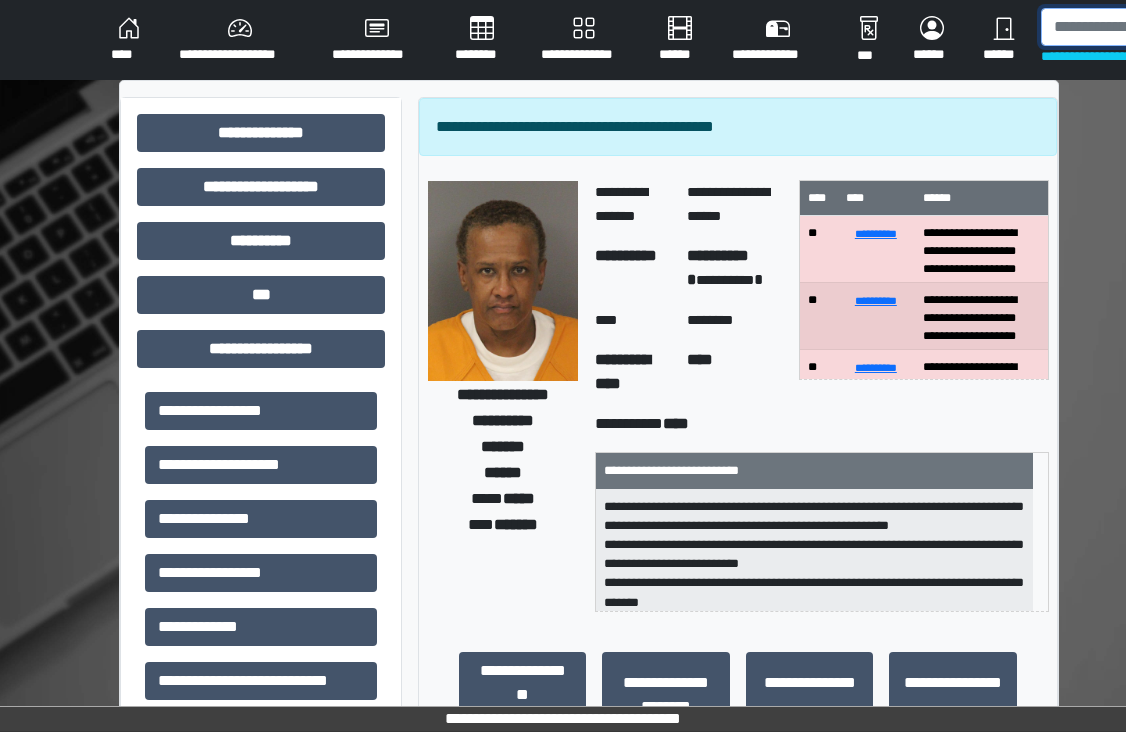 click at bounding box center [1144, 27] 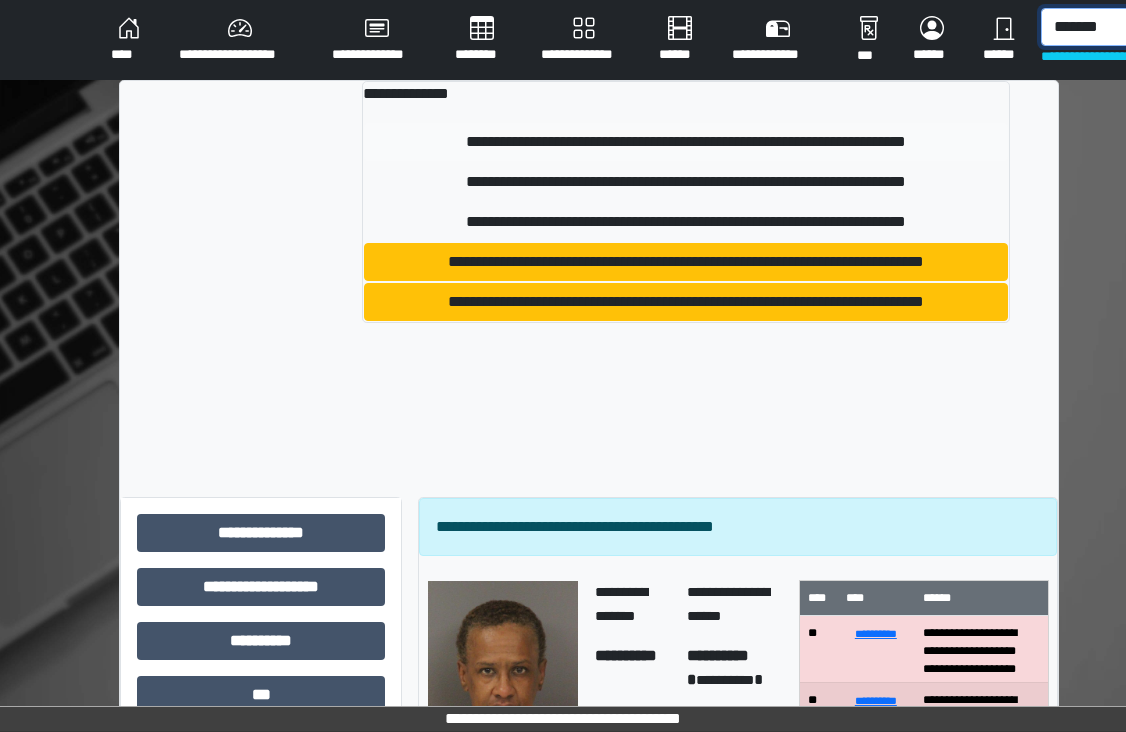 type on "*******" 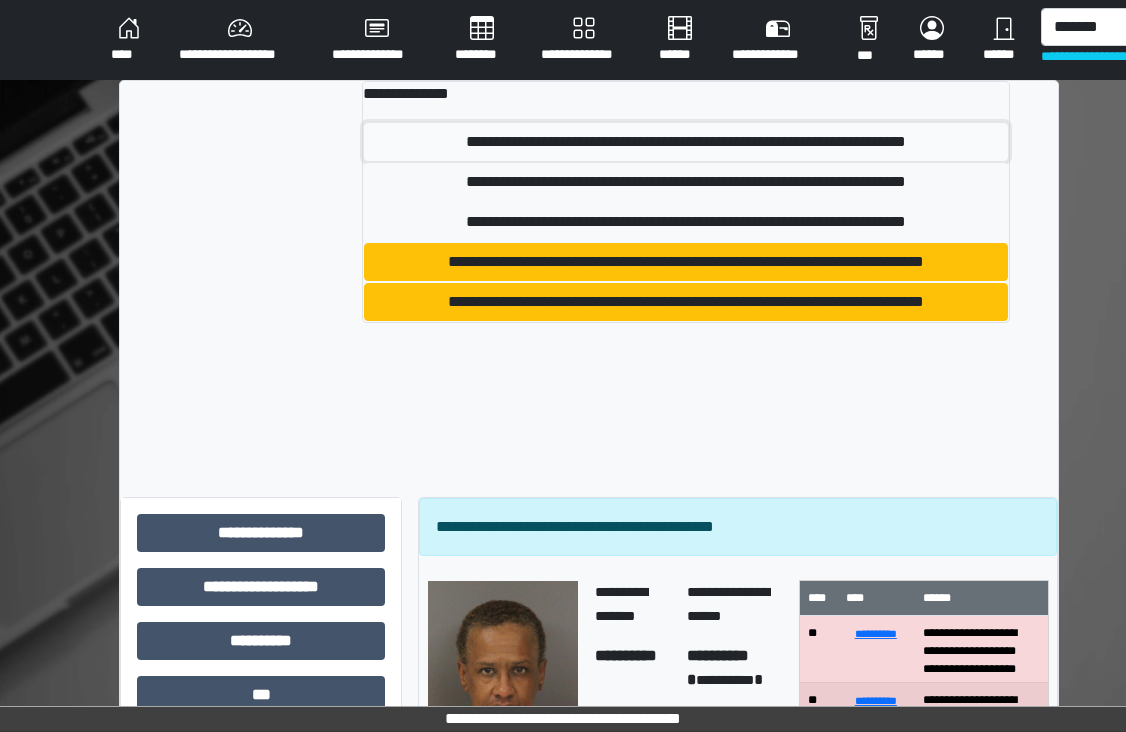 drag, startPoint x: 627, startPoint y: 136, endPoint x: 617, endPoint y: 145, distance: 13.453624 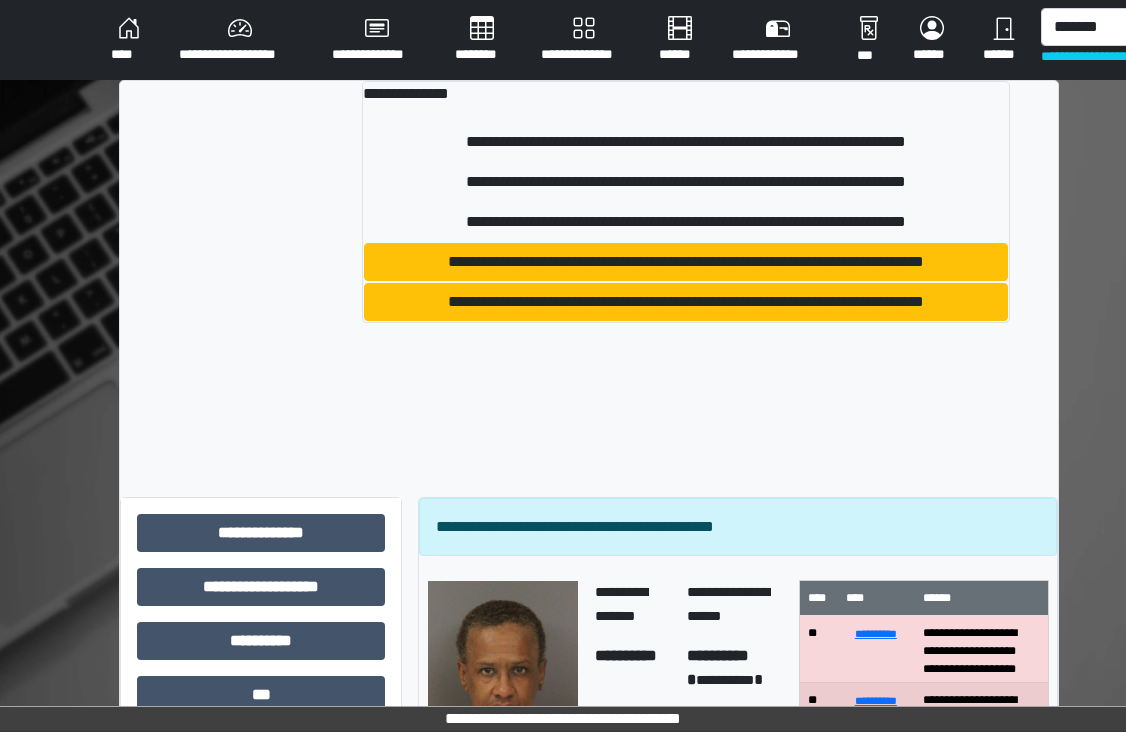 type 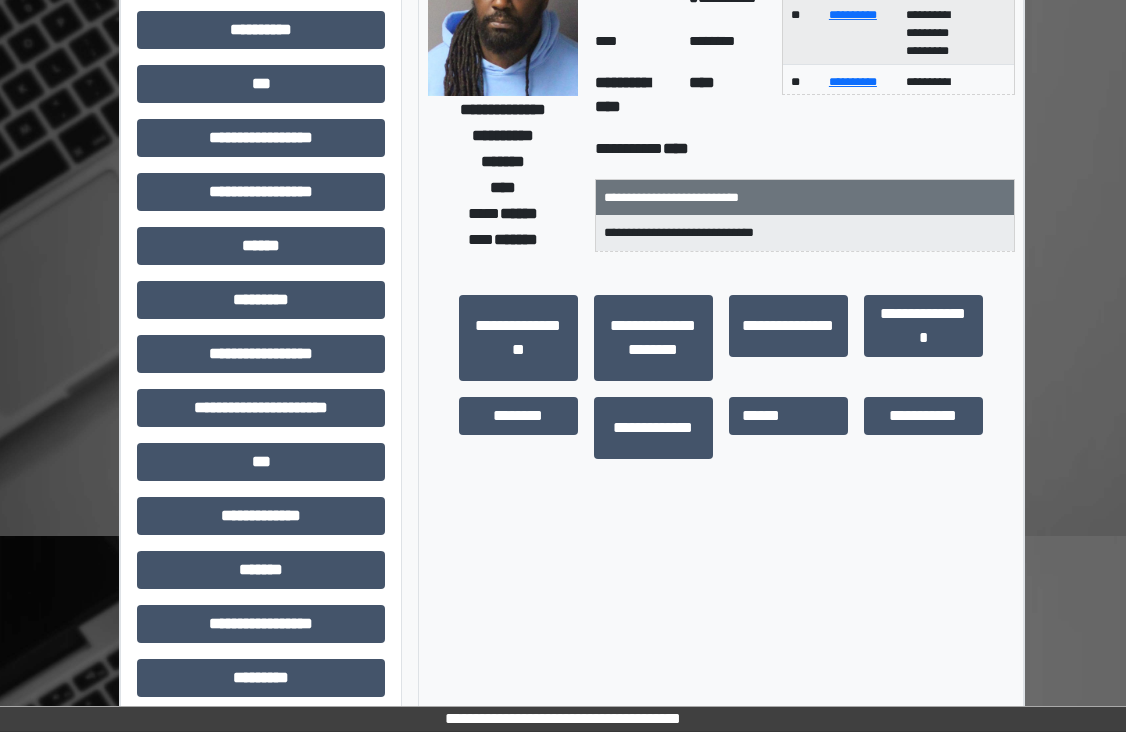 scroll, scrollTop: 0, scrollLeft: 0, axis: both 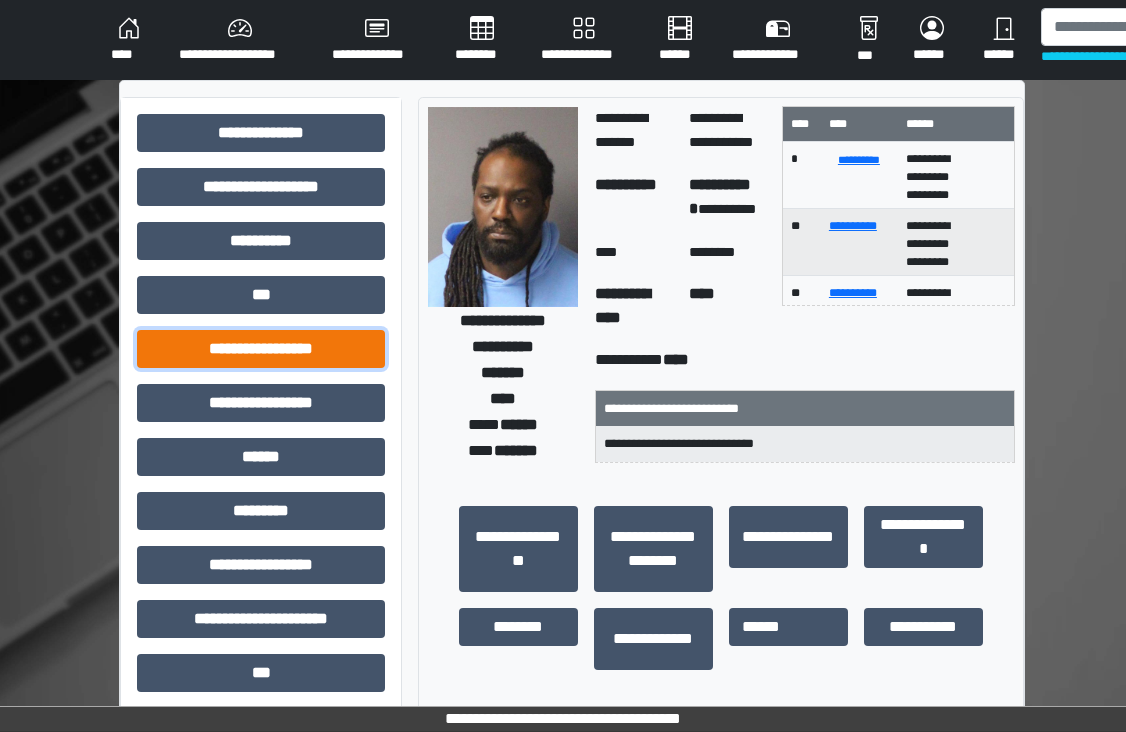 click on "**********" at bounding box center [261, 349] 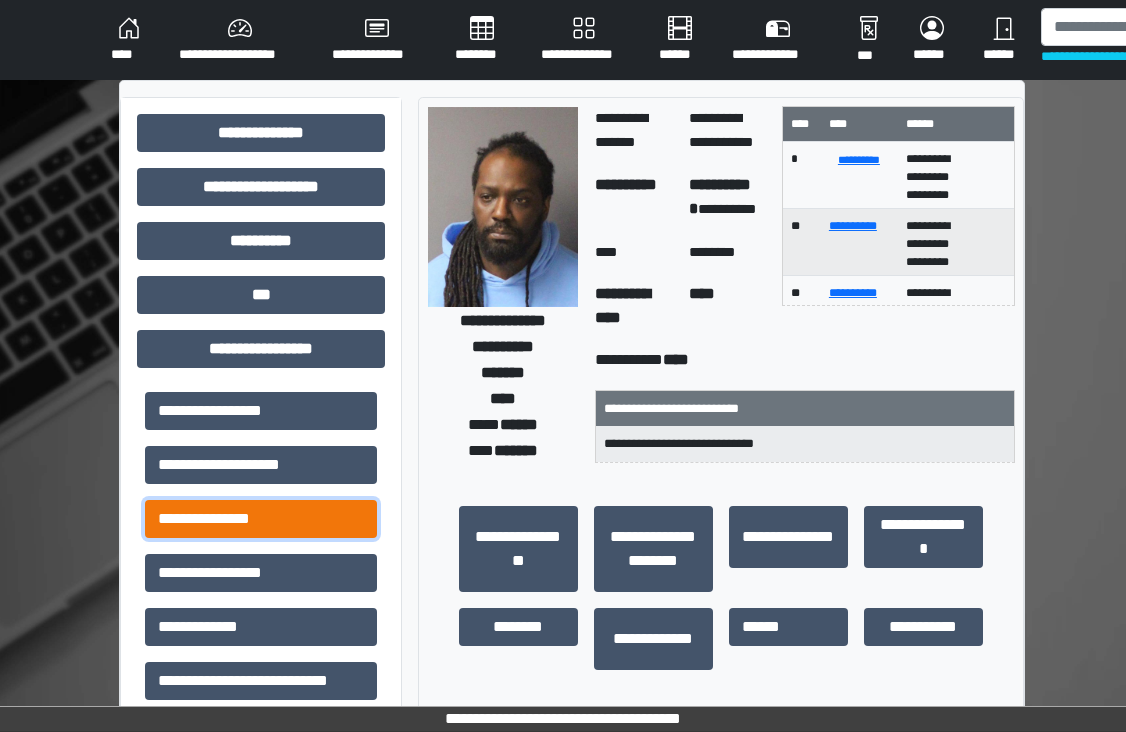 click on "**********" at bounding box center (261, 519) 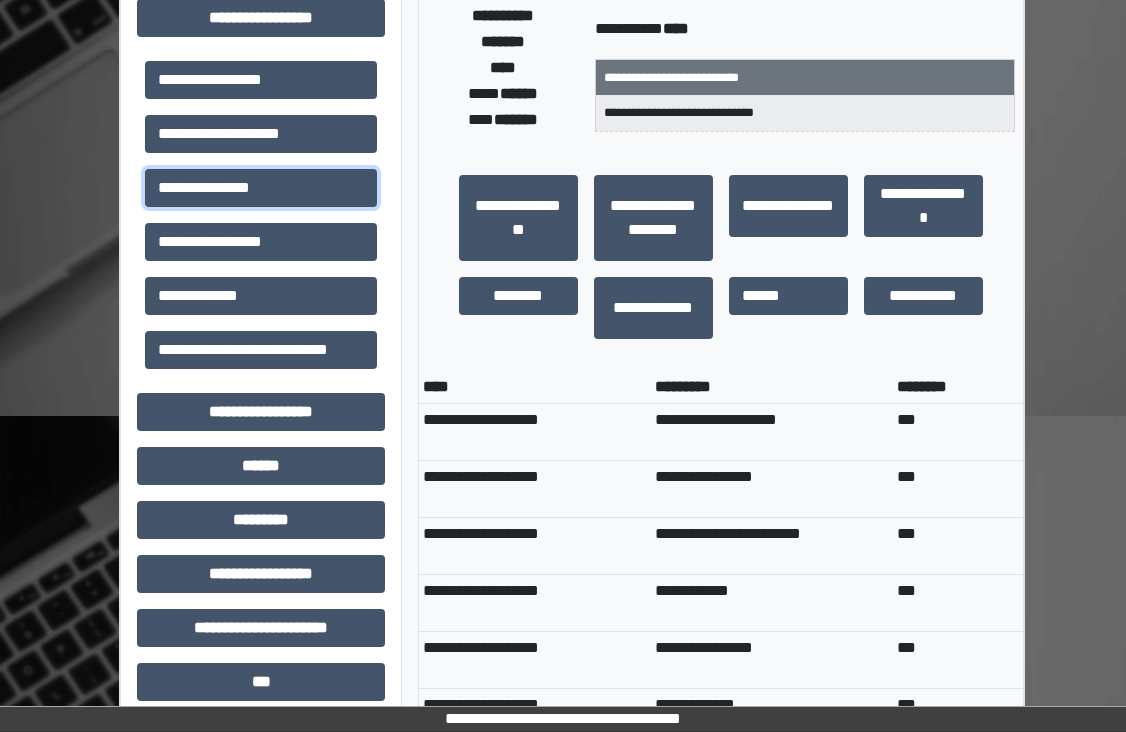 scroll, scrollTop: 400, scrollLeft: 0, axis: vertical 